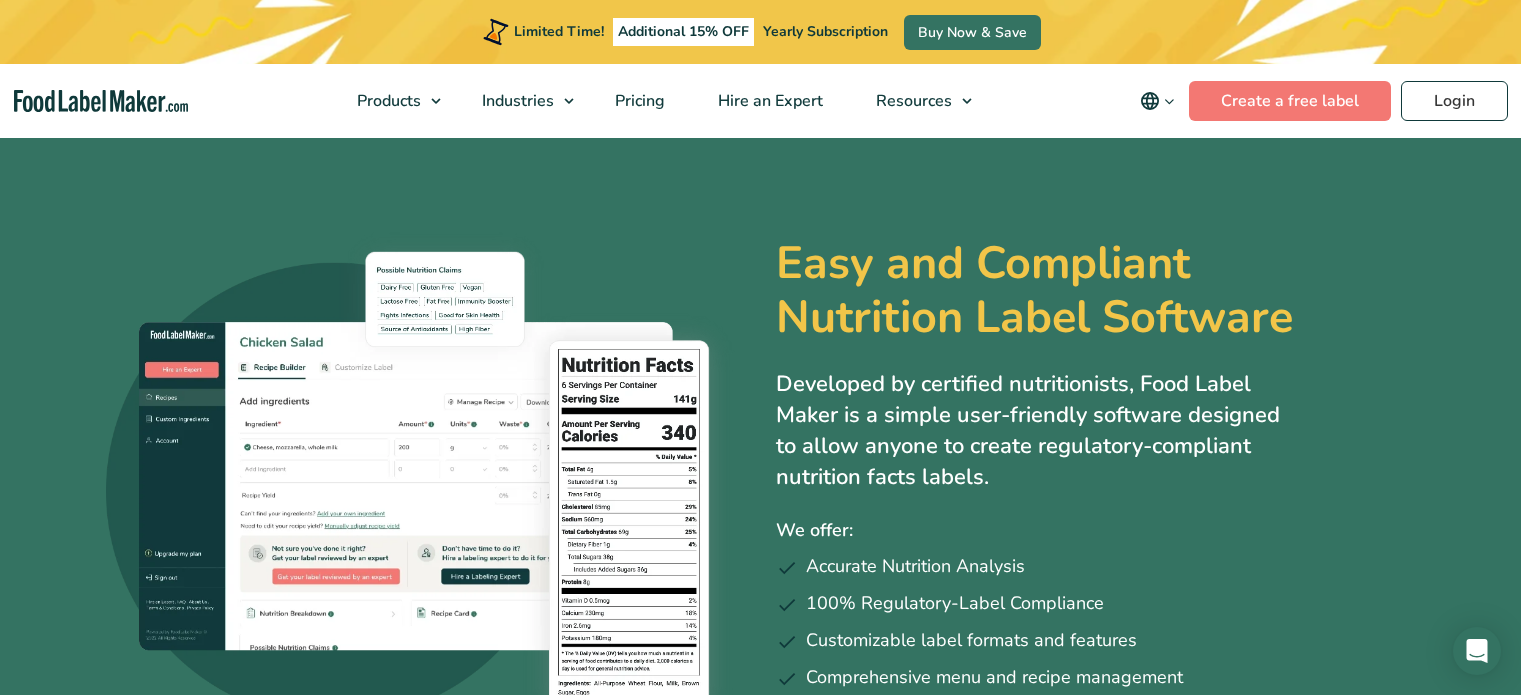 scroll, scrollTop: 0, scrollLeft: 0, axis: both 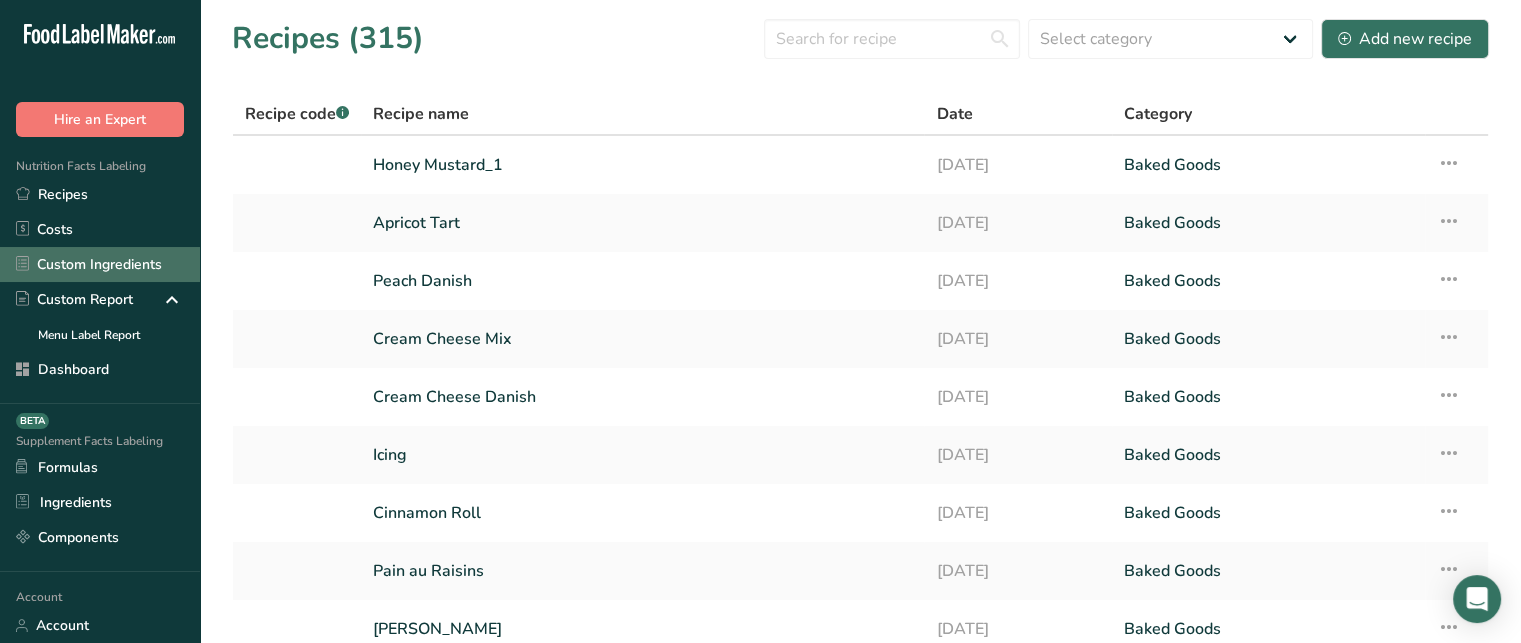 click on "Custom Ingredients" at bounding box center [100, 264] 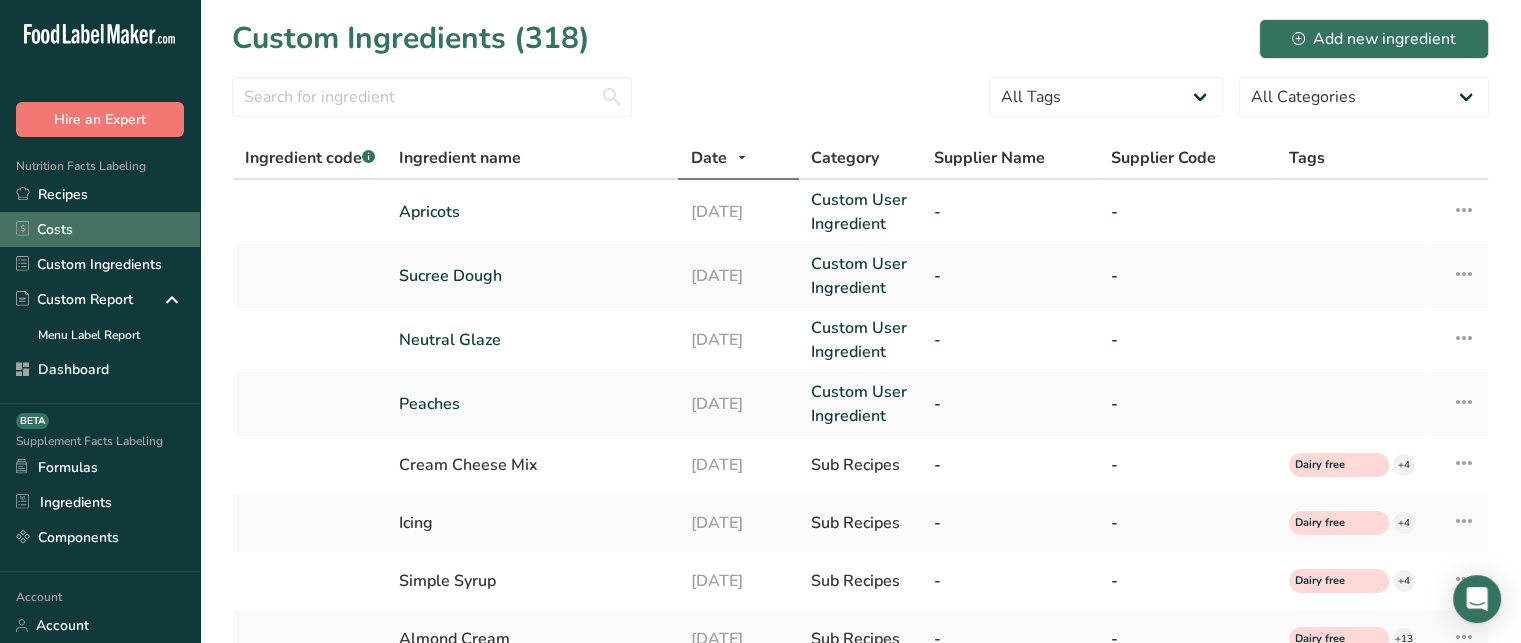 click on "Costs" at bounding box center (100, 229) 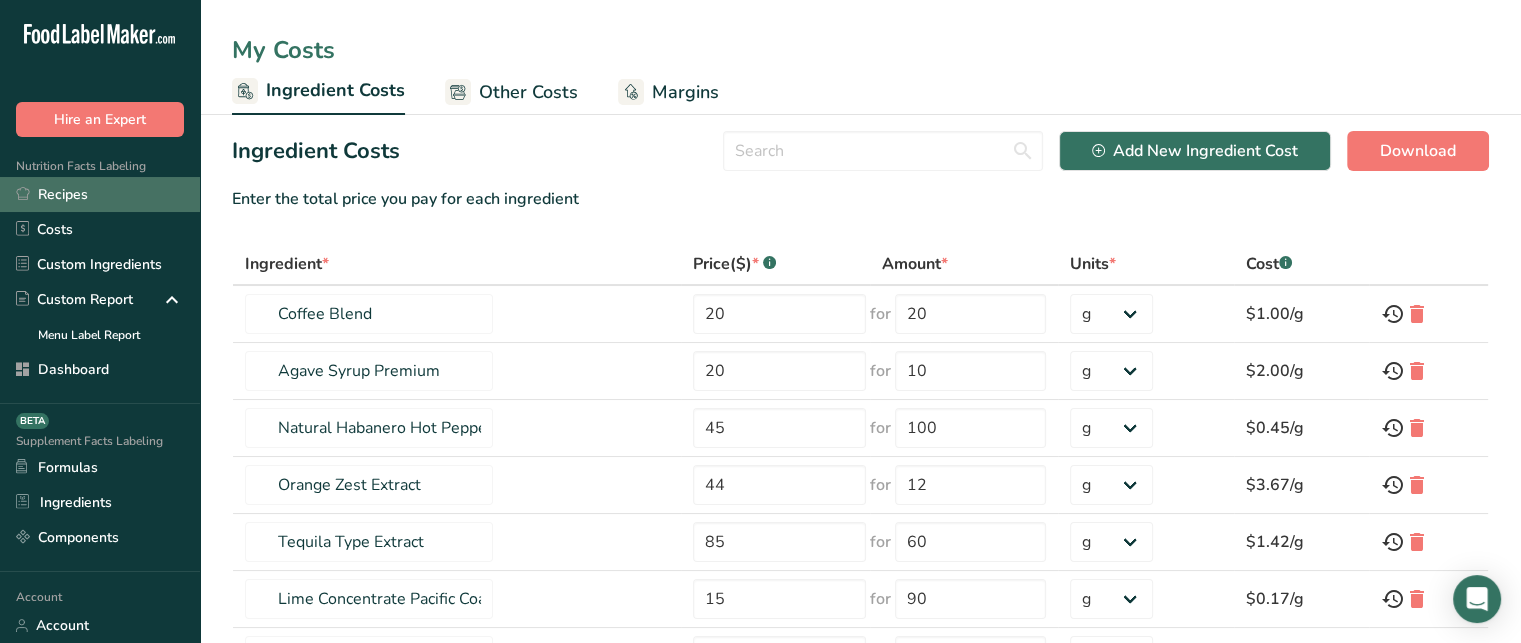 click on "Recipes" at bounding box center [100, 194] 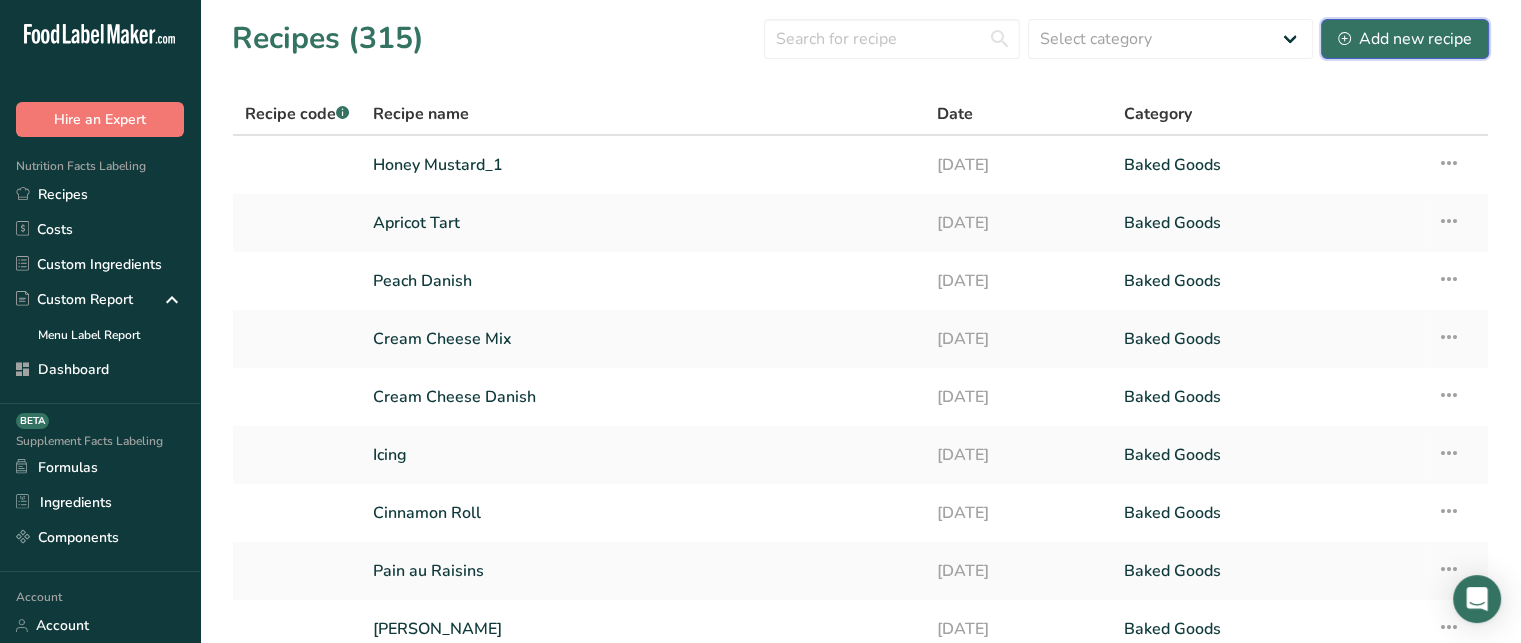 click on "Add new recipe" at bounding box center [1405, 39] 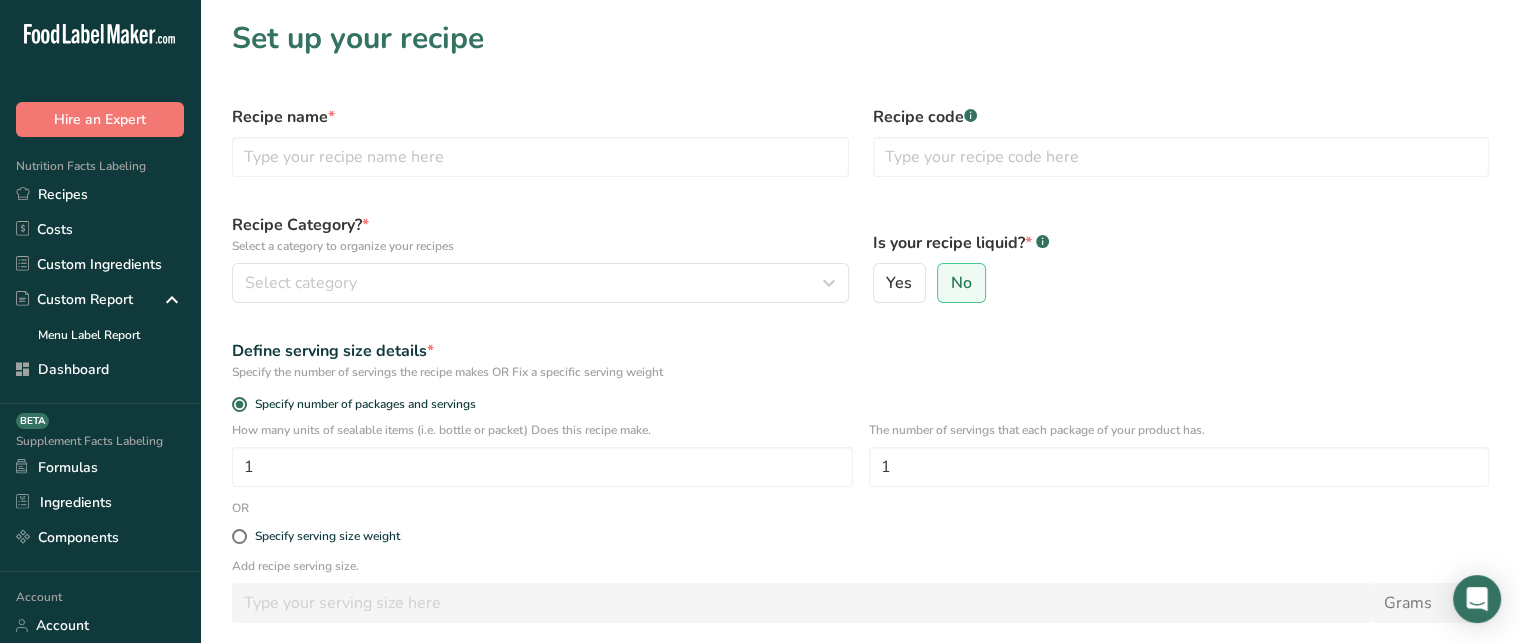 click on "Recipe name *" at bounding box center (540, 141) 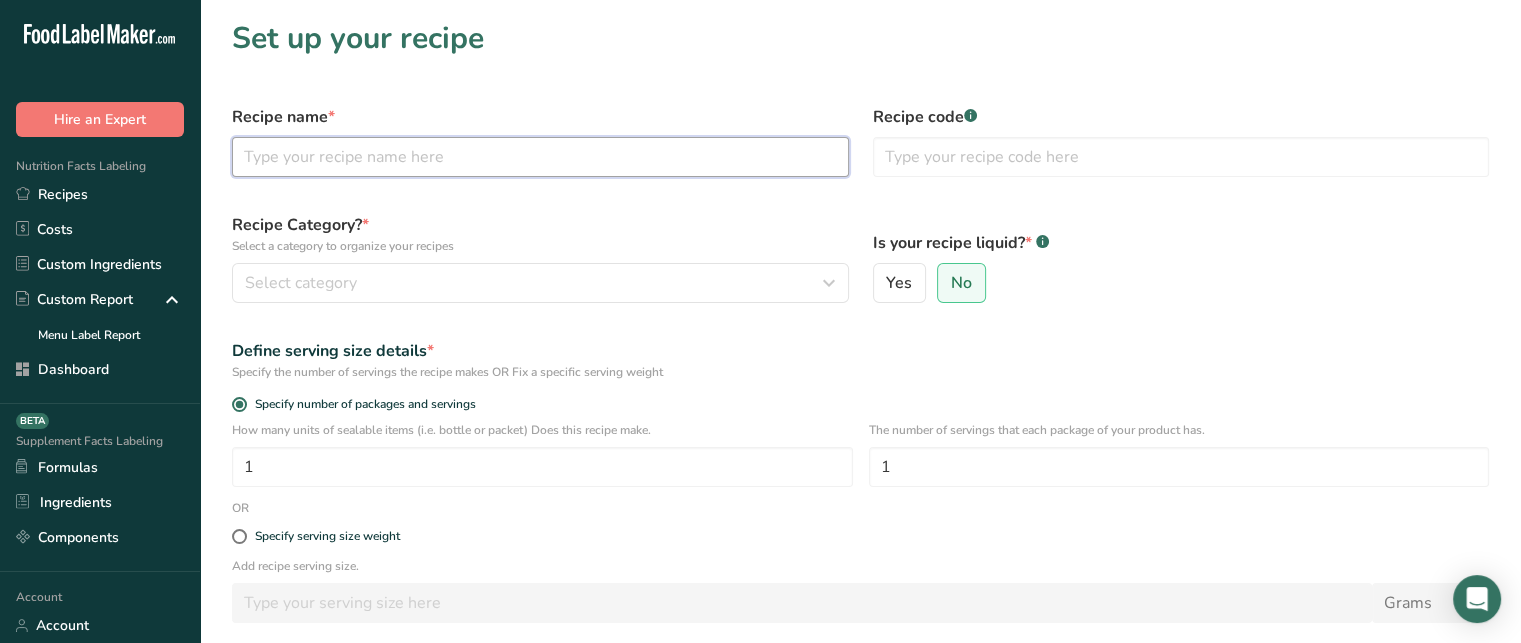 click at bounding box center [540, 157] 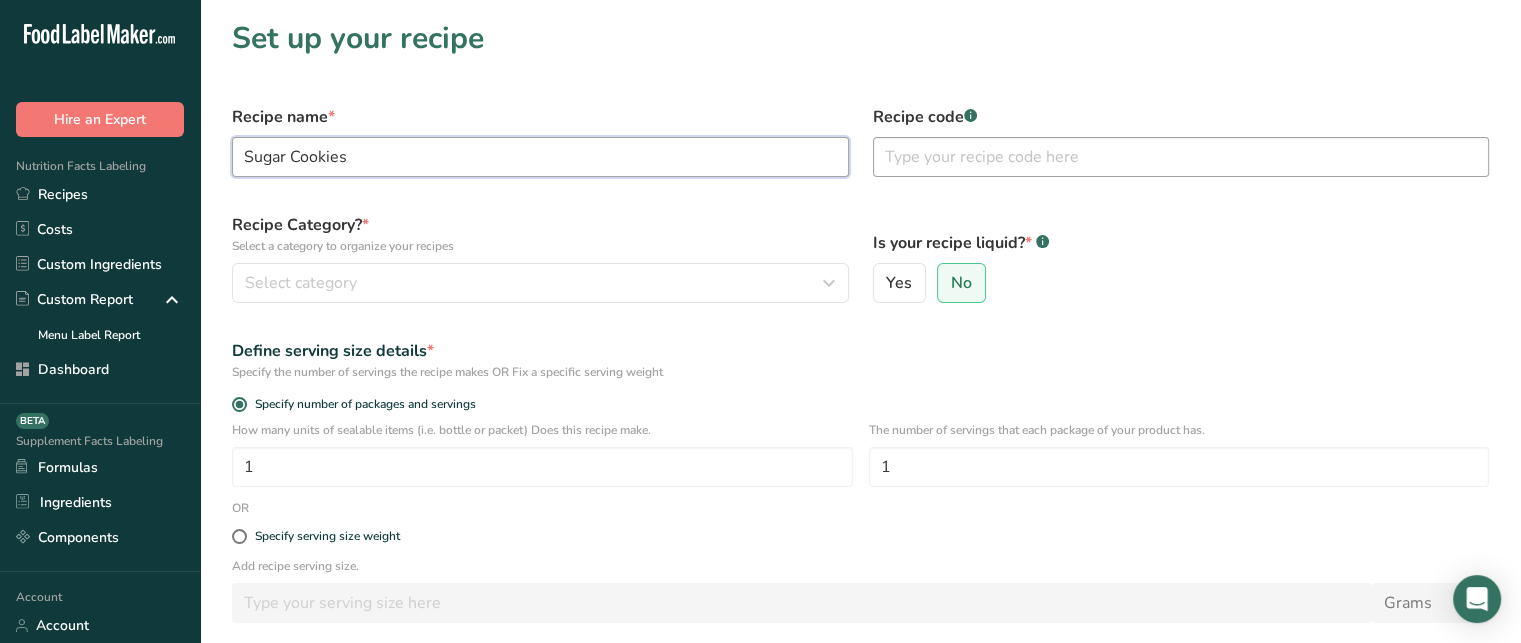 type on "Sugar Cookies" 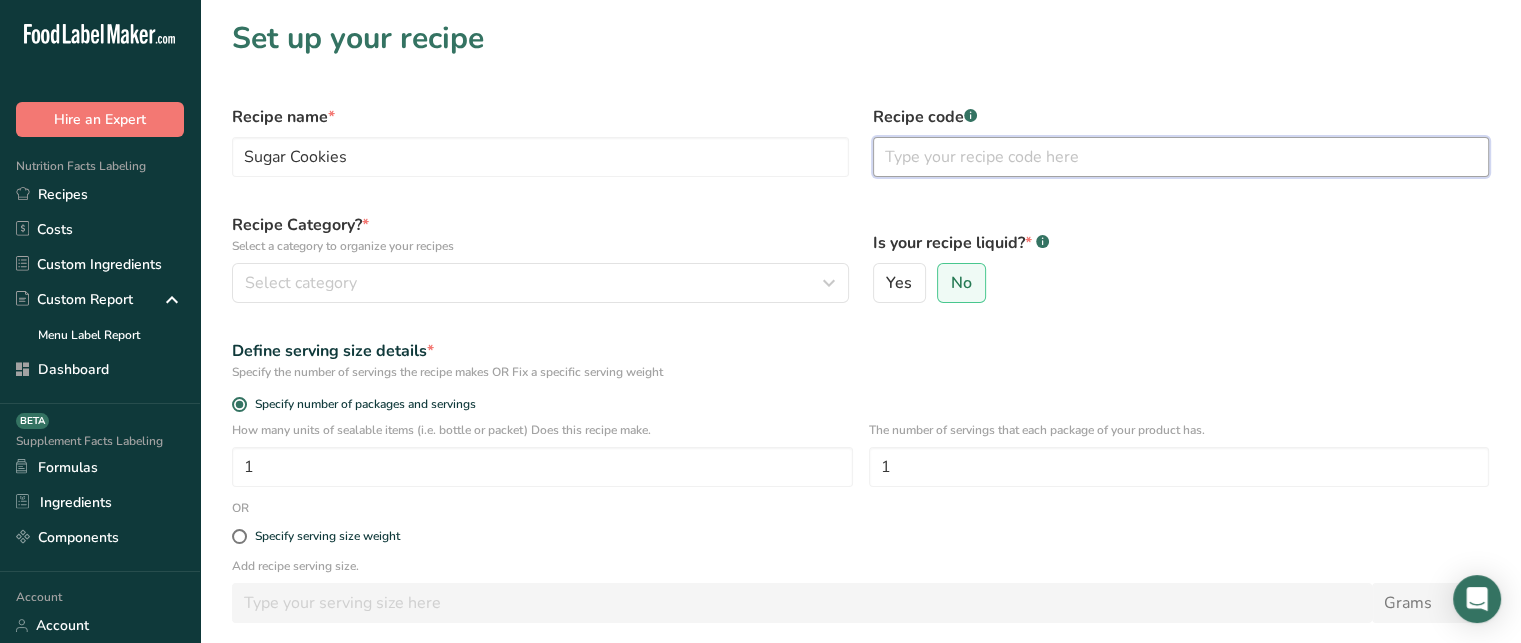 click at bounding box center [1181, 157] 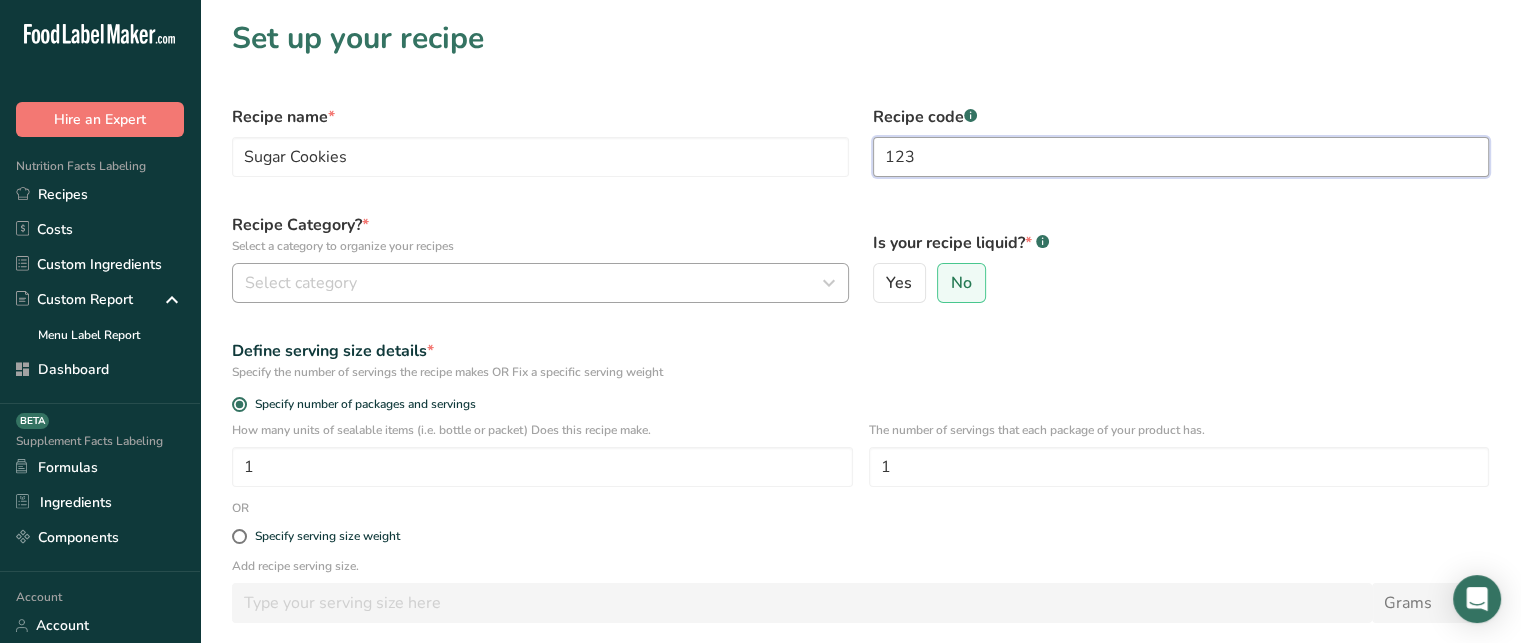 type on "123" 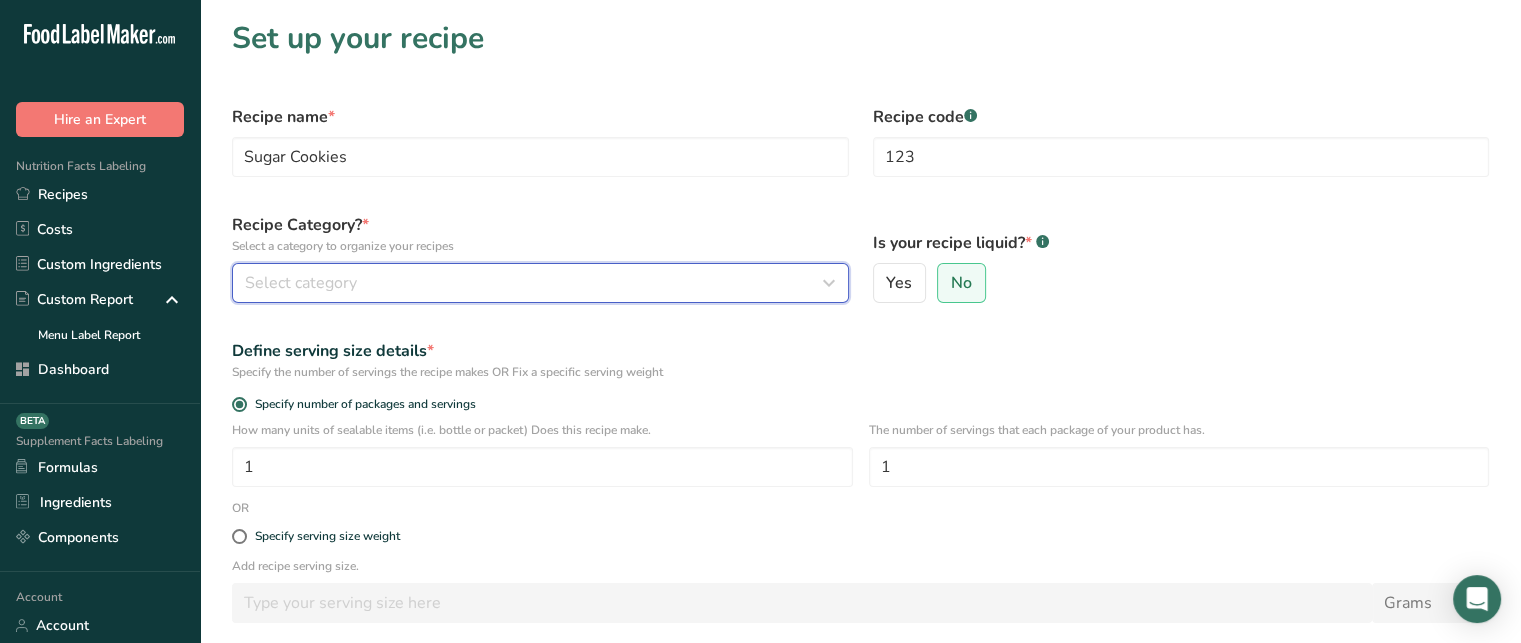 click on "Select category" at bounding box center (534, 283) 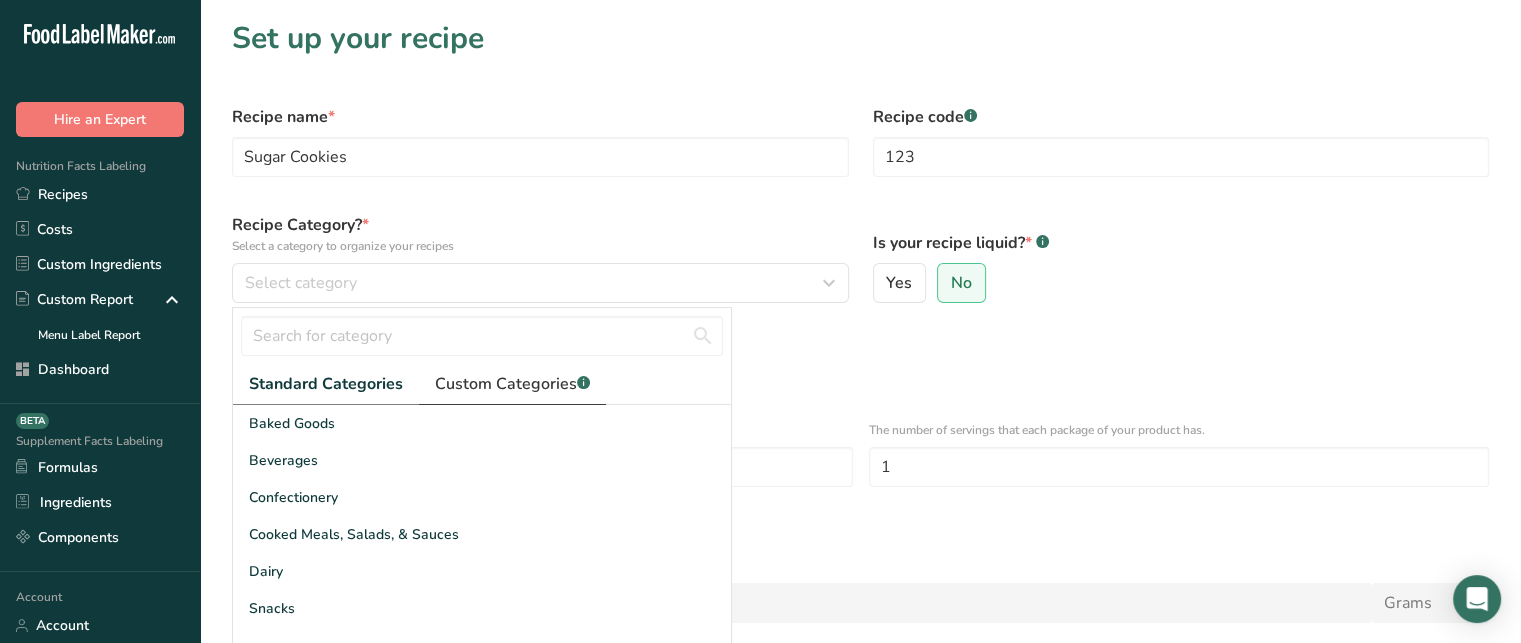 click on "Custom Categories
.a-a{fill:#347362;}.b-a{fill:#fff;}" at bounding box center [512, 384] 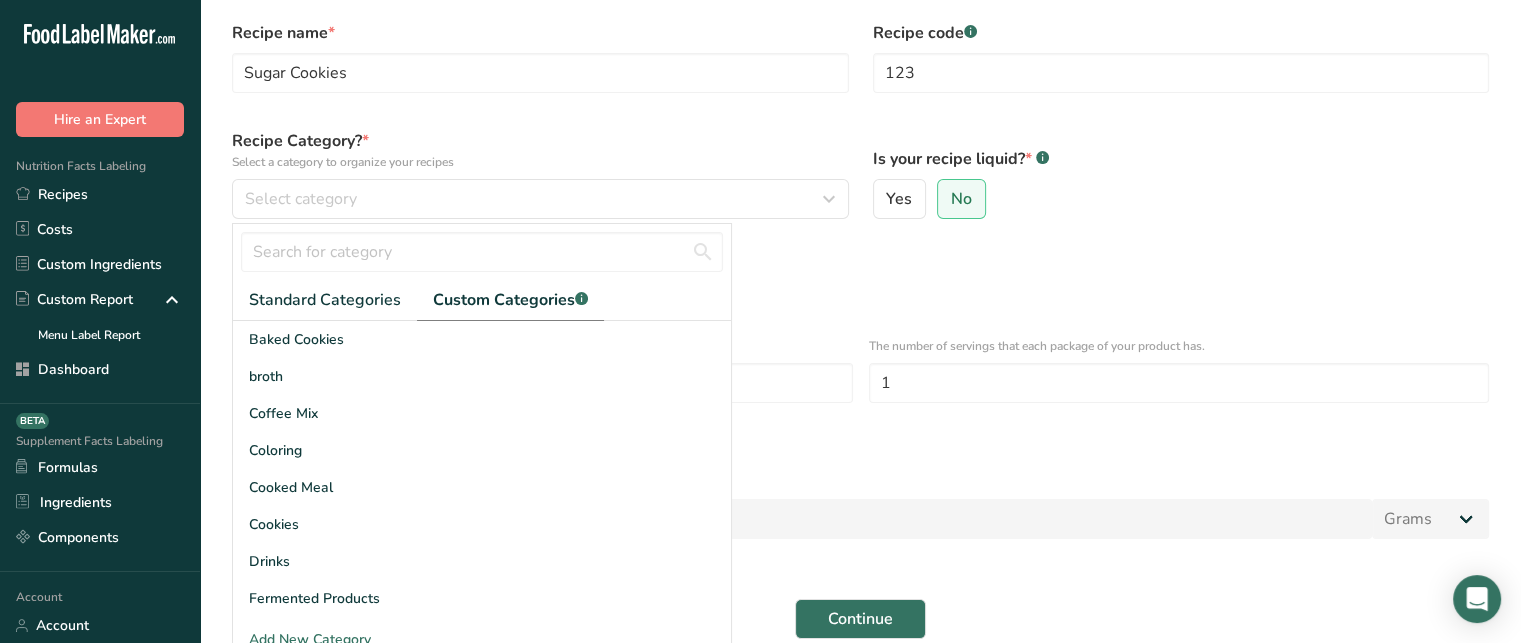 scroll, scrollTop: 87, scrollLeft: 0, axis: vertical 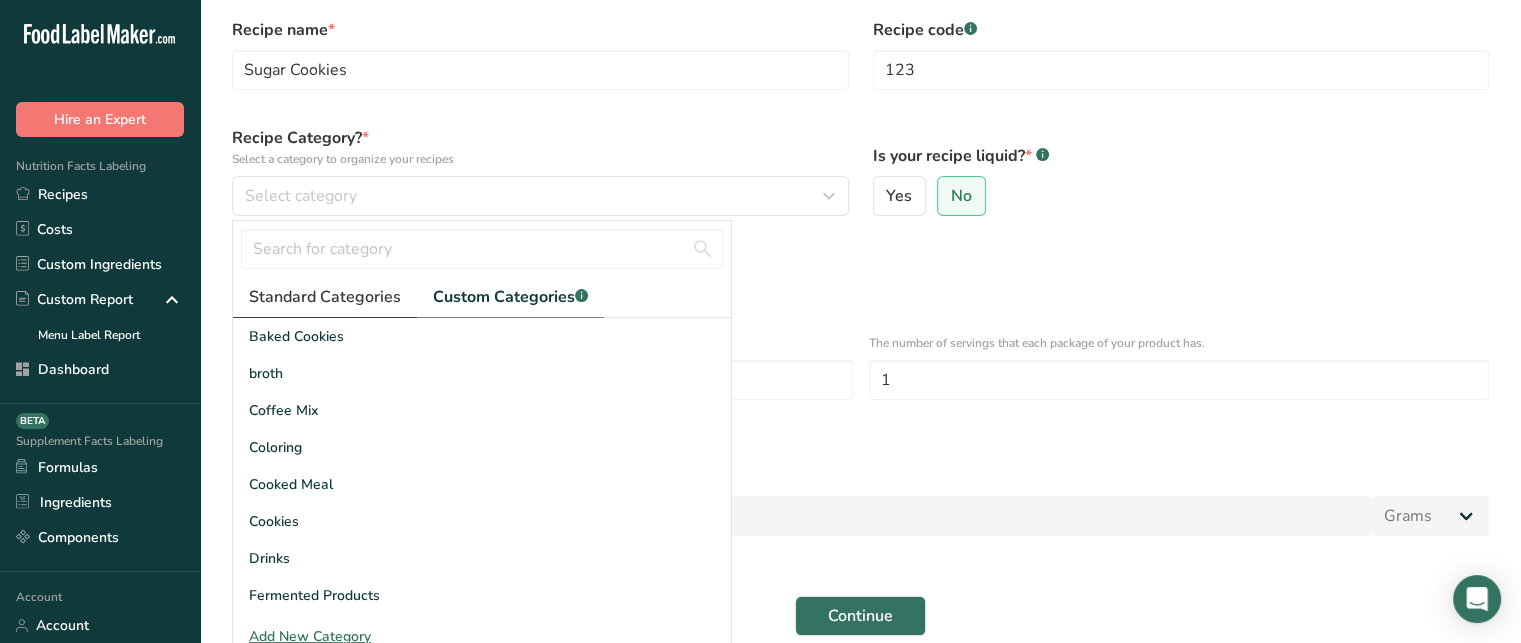 click on "Standard Categories" at bounding box center [325, 297] 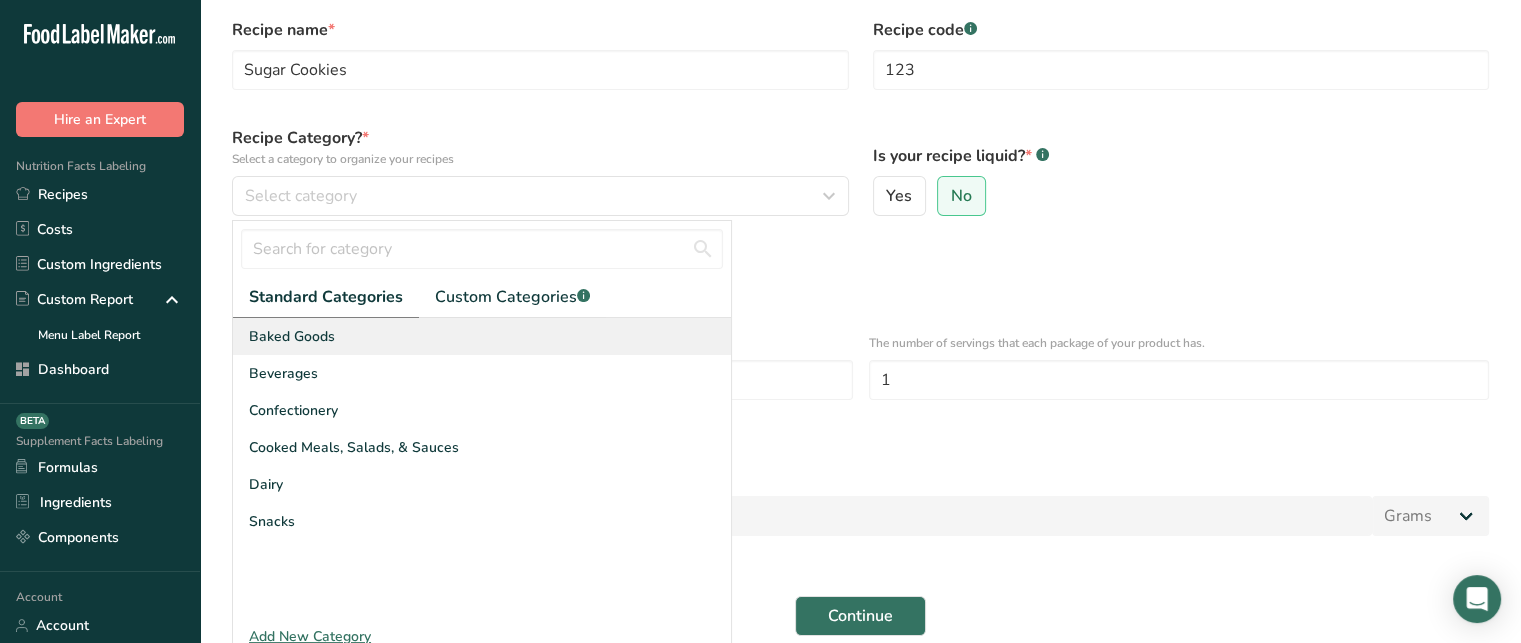 click on "Baked Goods" at bounding box center [482, 336] 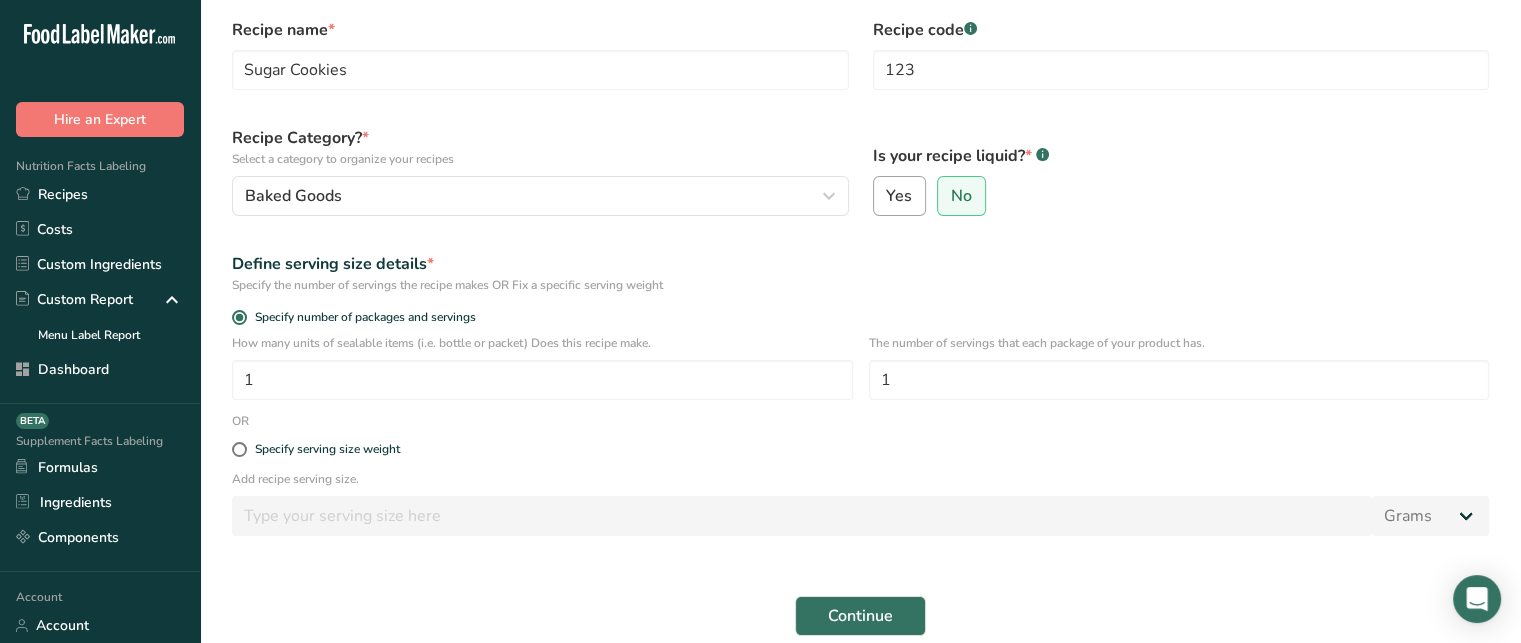 click on "Yes" at bounding box center [900, 196] 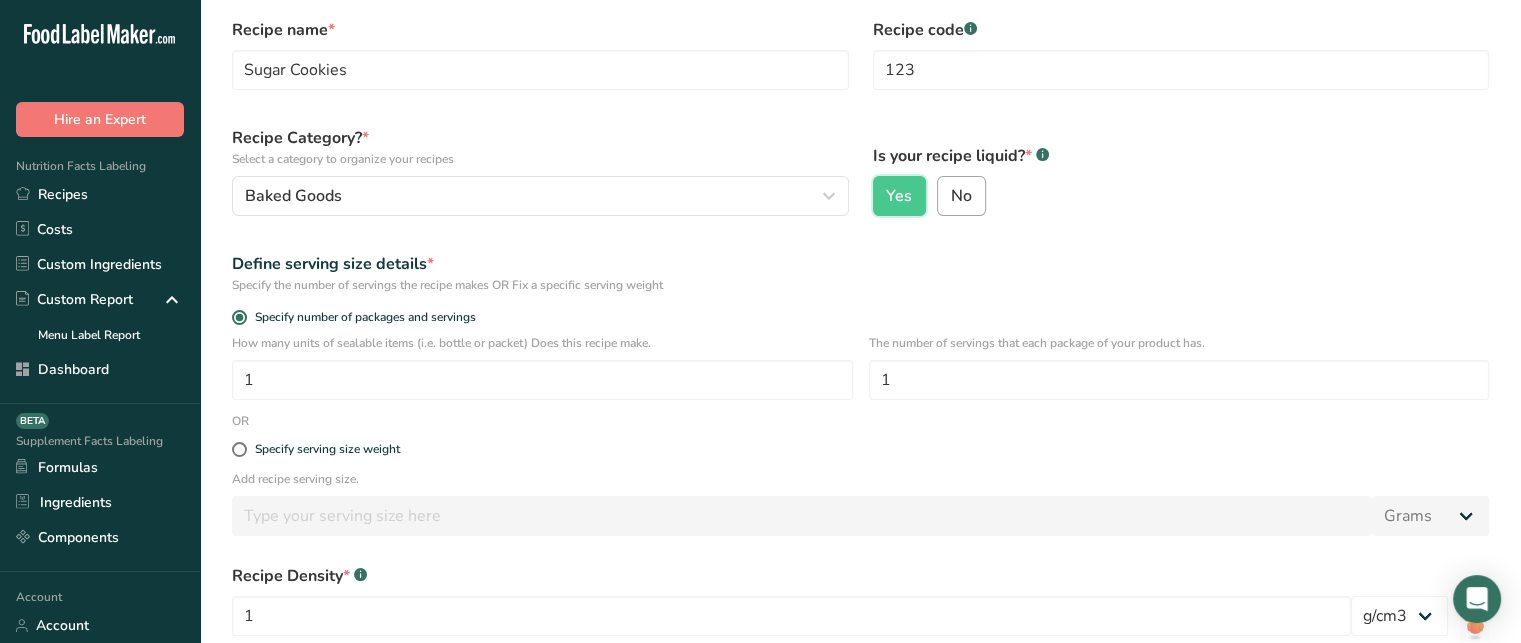 click on "No" at bounding box center (961, 196) 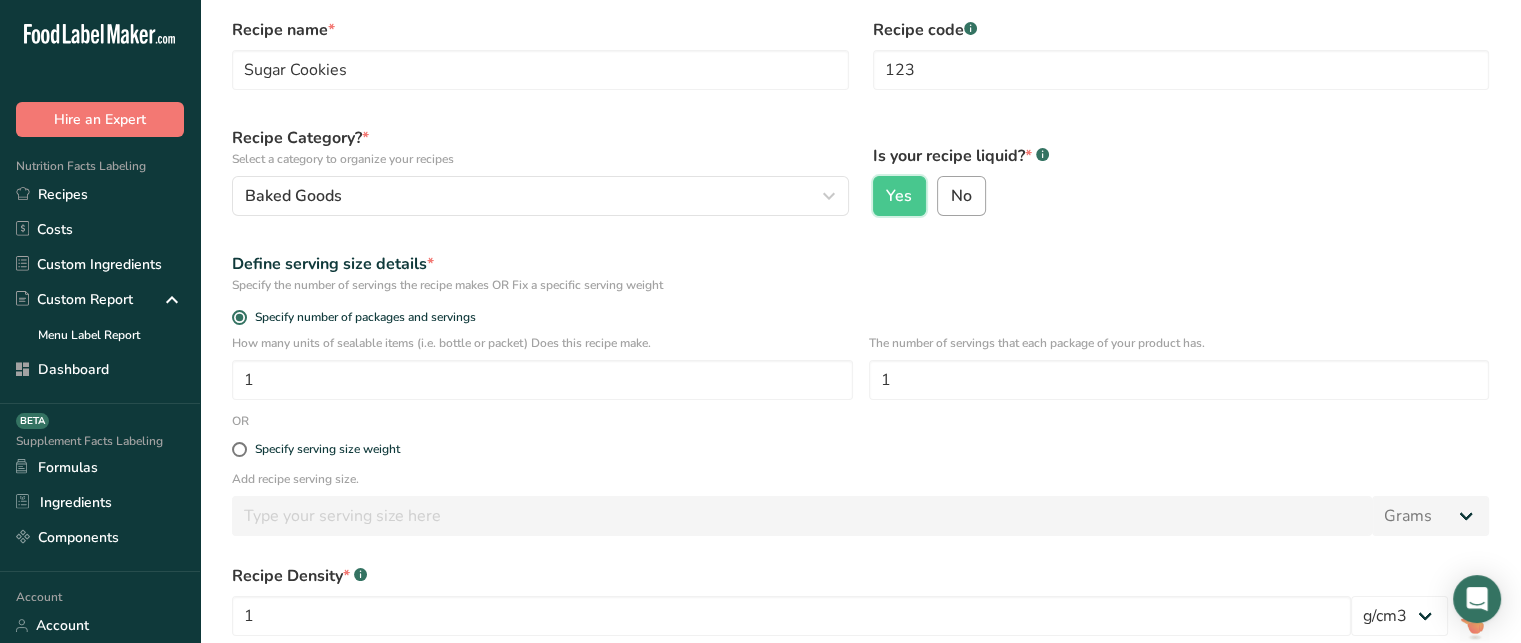click on "No" at bounding box center [944, 196] 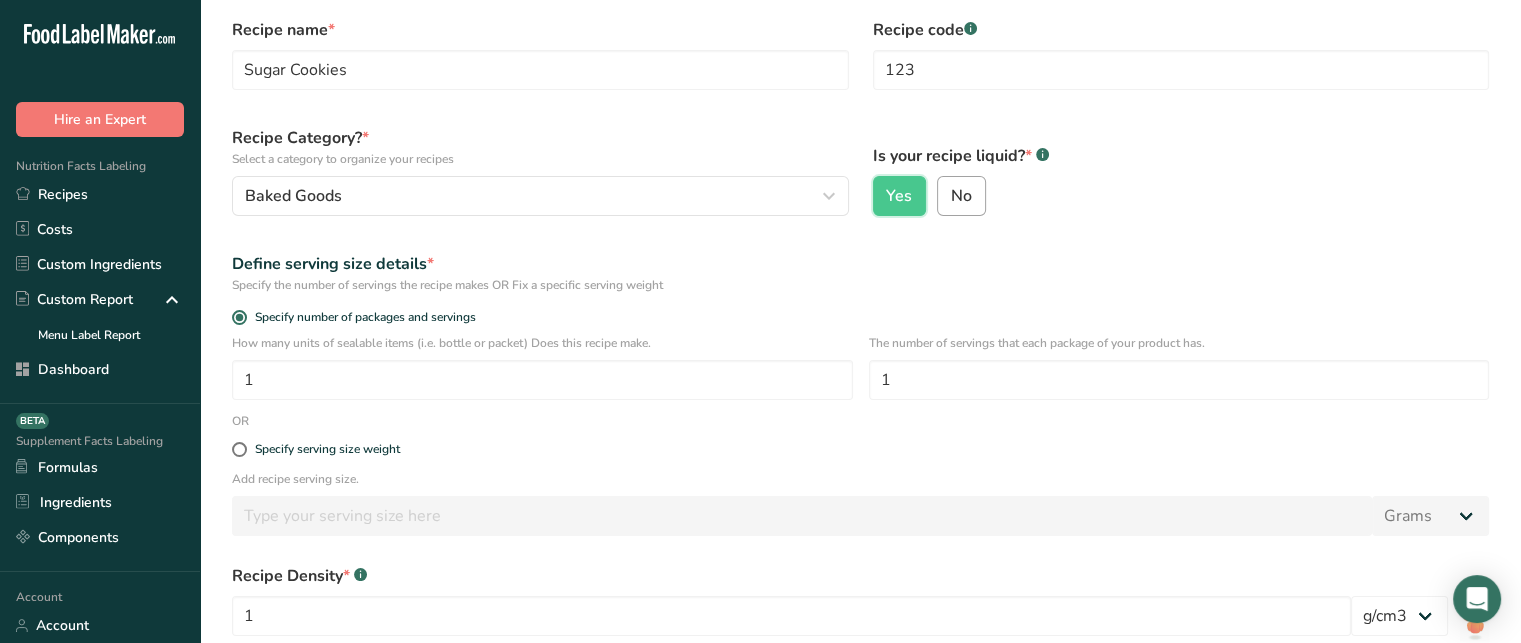 radio on "true" 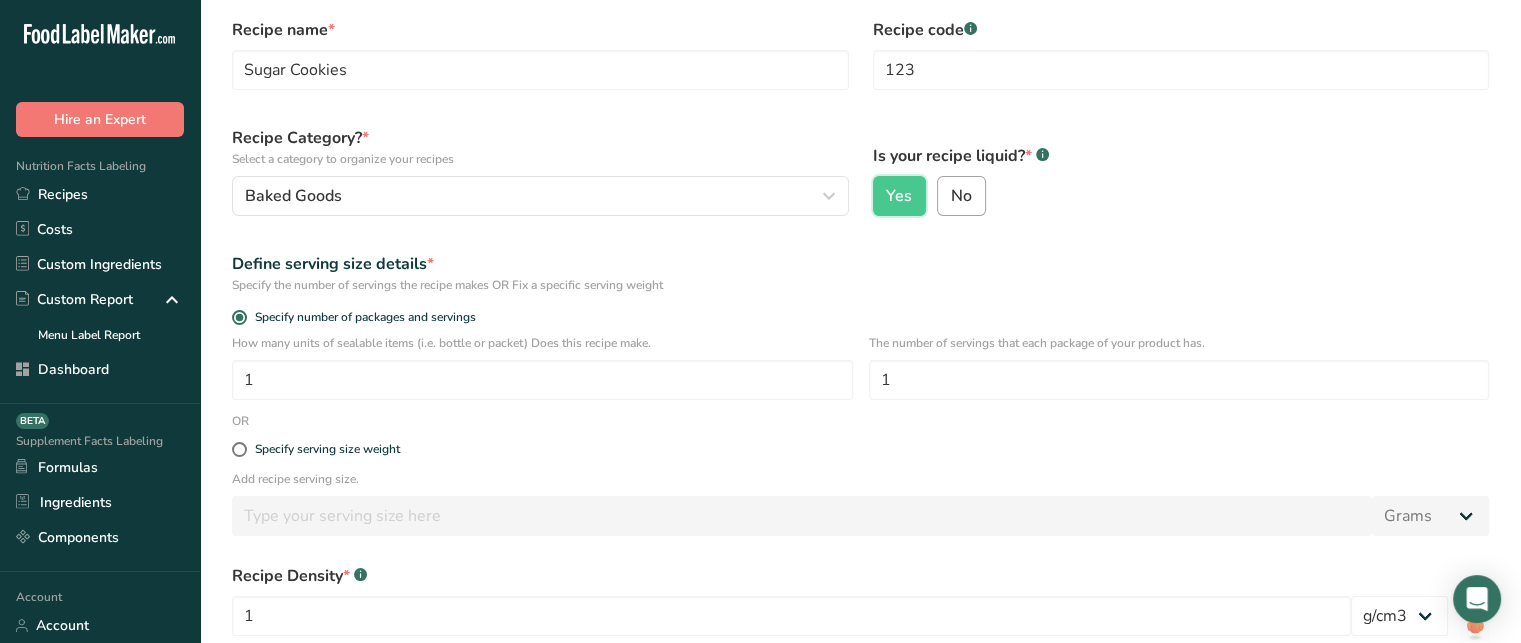 radio on "false" 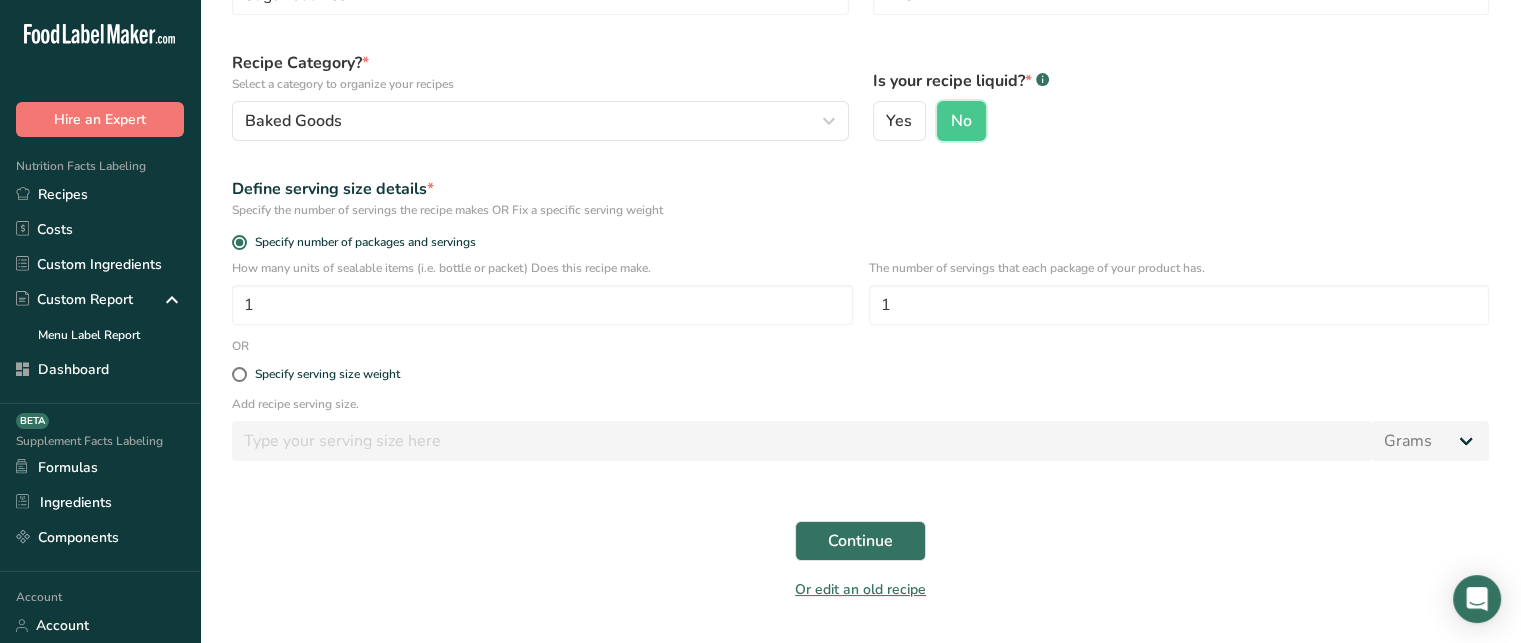 scroll, scrollTop: 155, scrollLeft: 0, axis: vertical 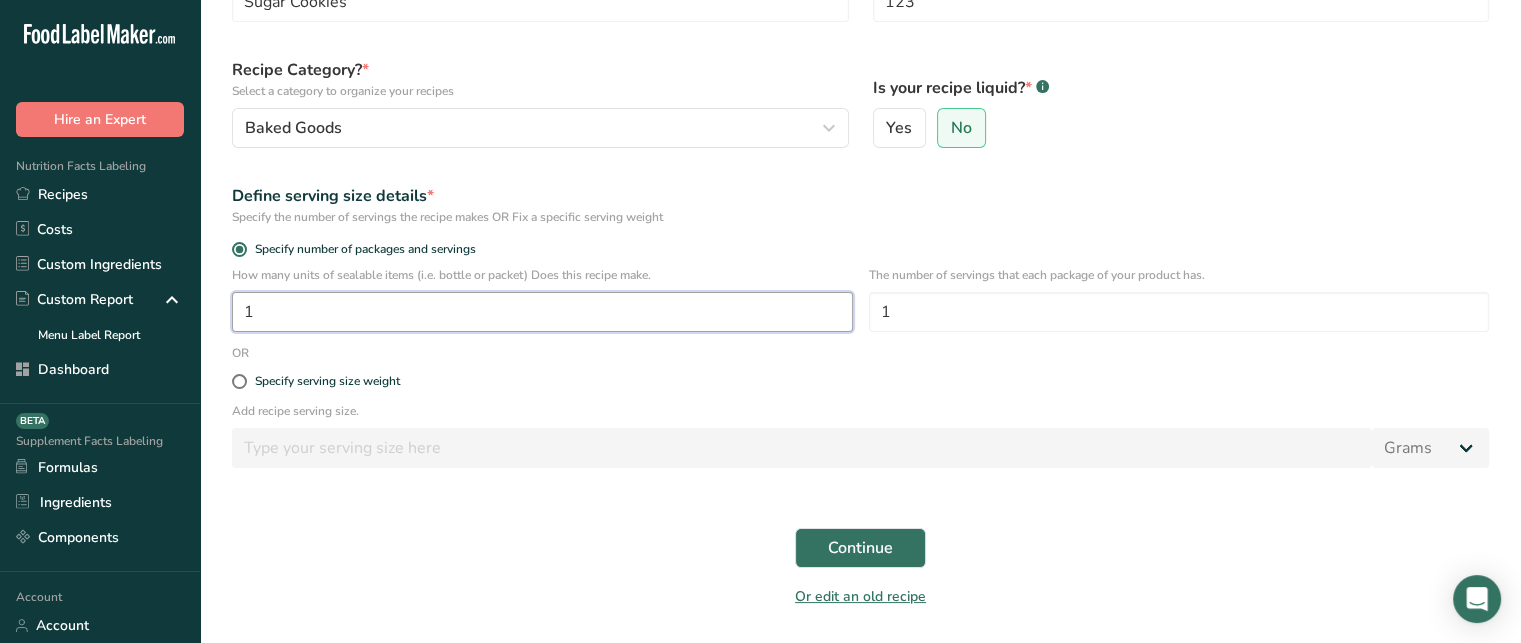 click on "1" at bounding box center (542, 312) 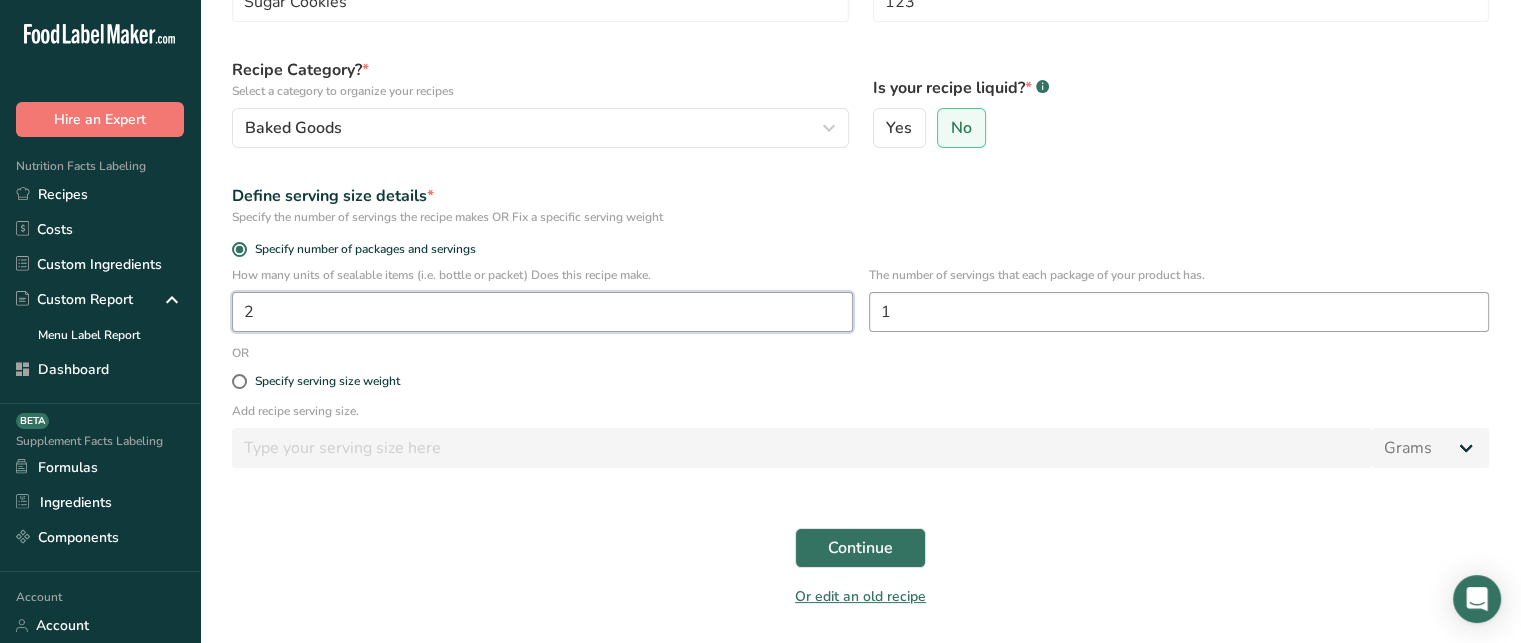 type on "2" 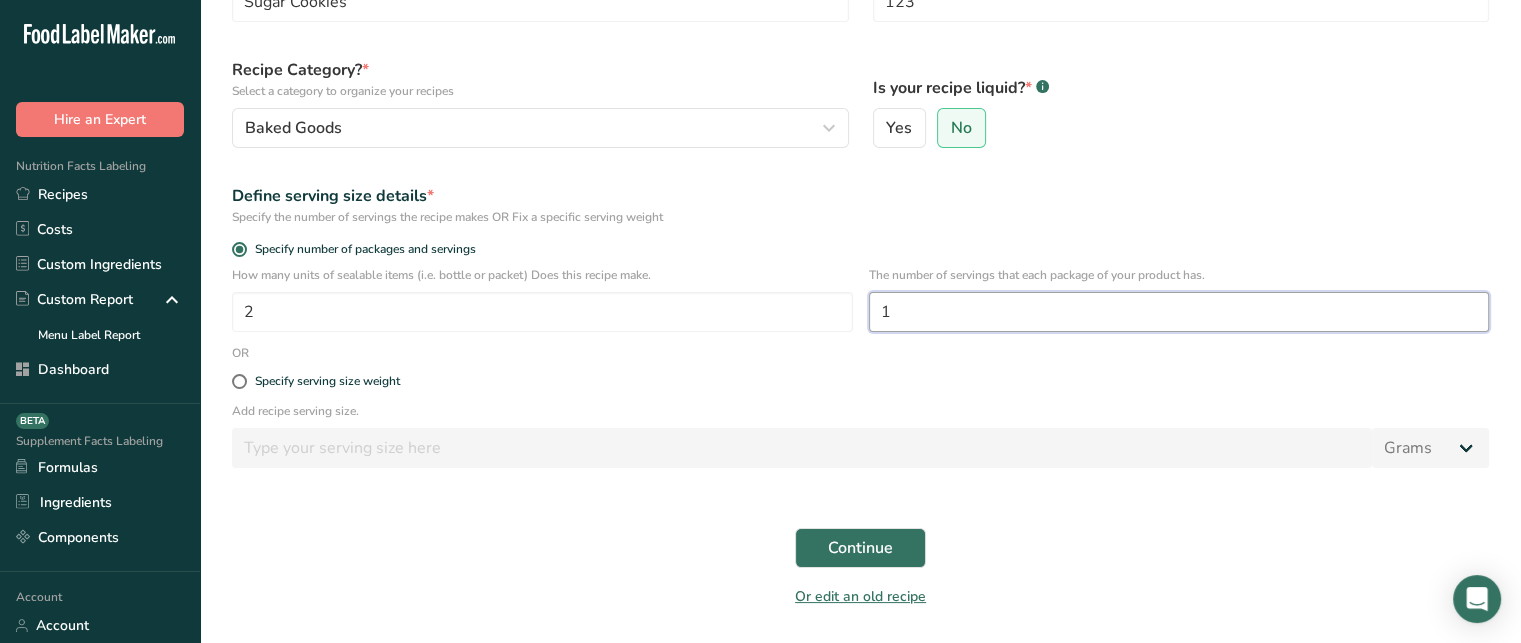 click on "1" at bounding box center (1179, 312) 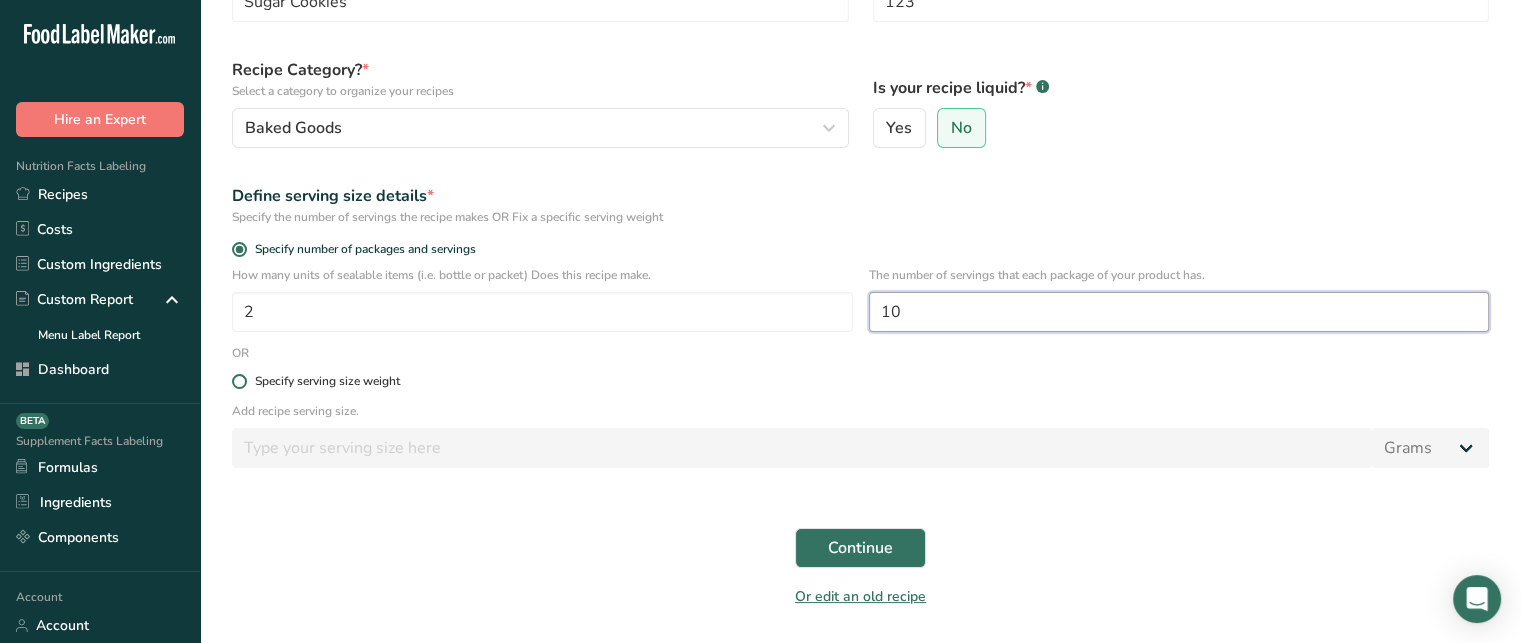type on "10" 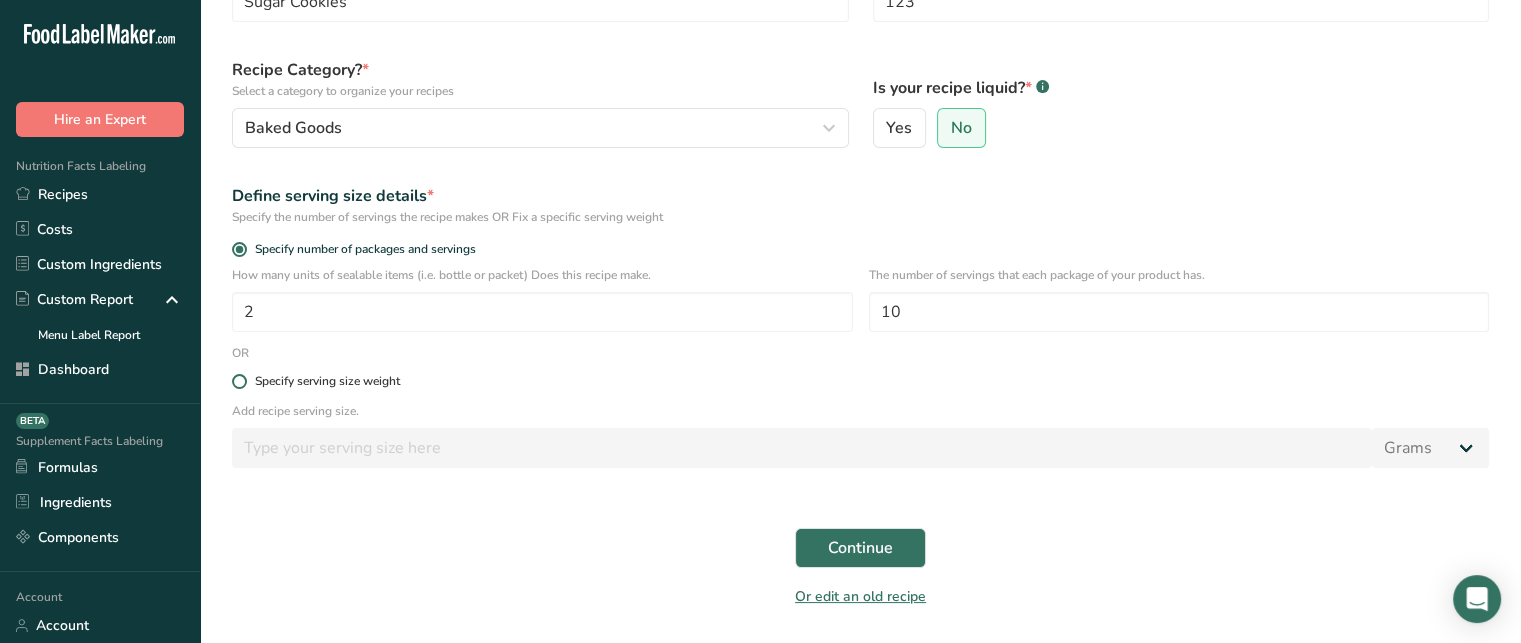 click on "Specify serving size weight" at bounding box center [327, 381] 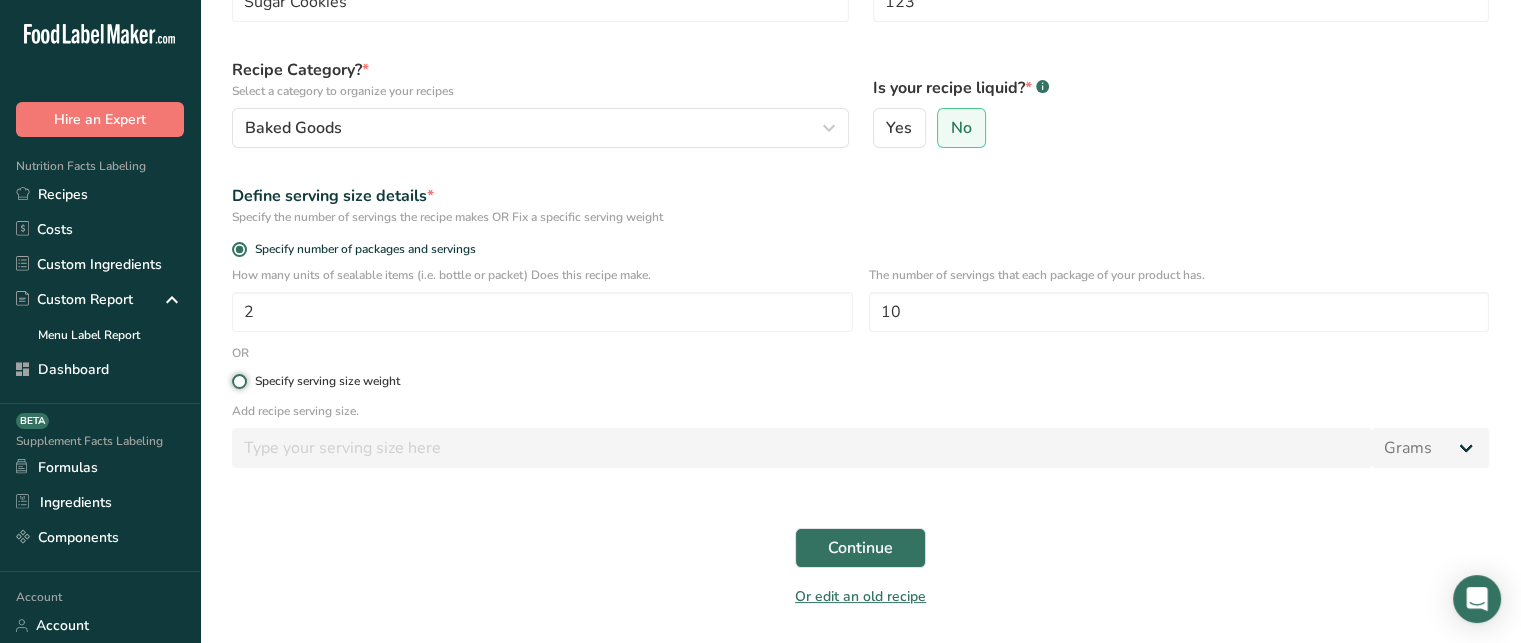 click on "Specify serving size weight" at bounding box center (238, 381) 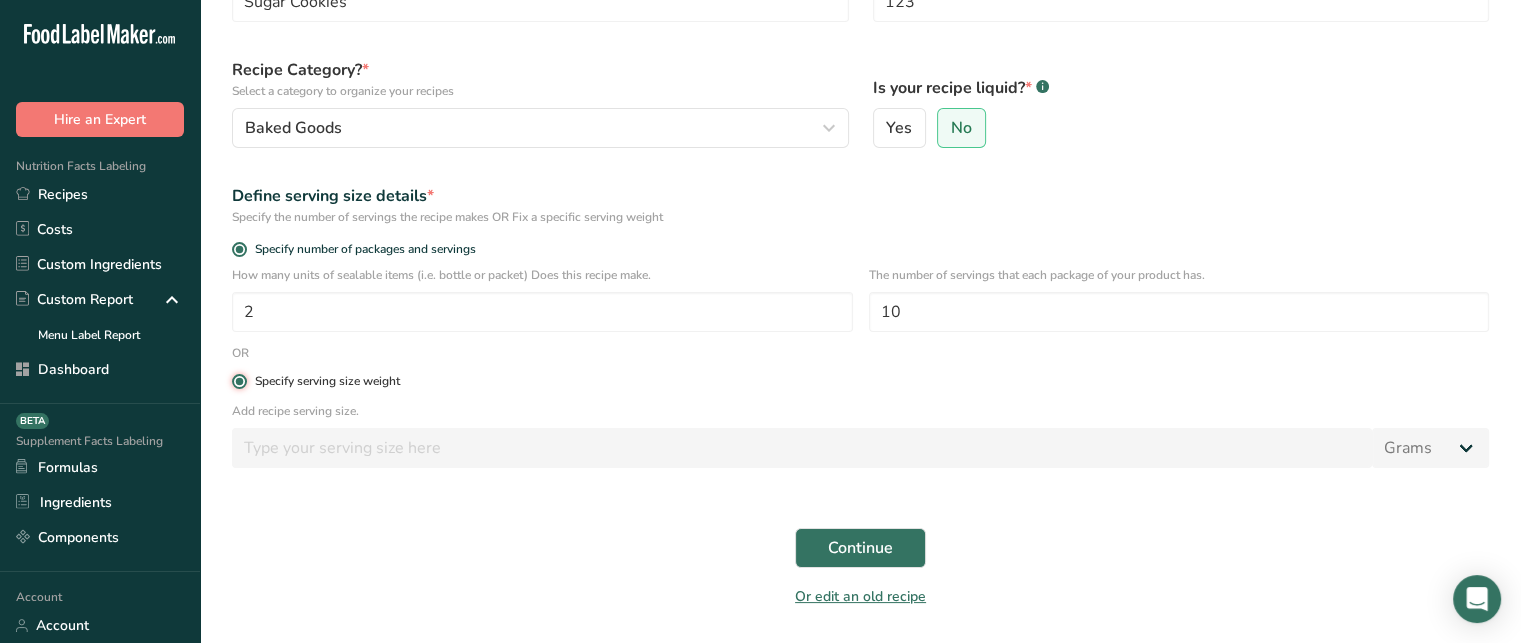 radio on "false" 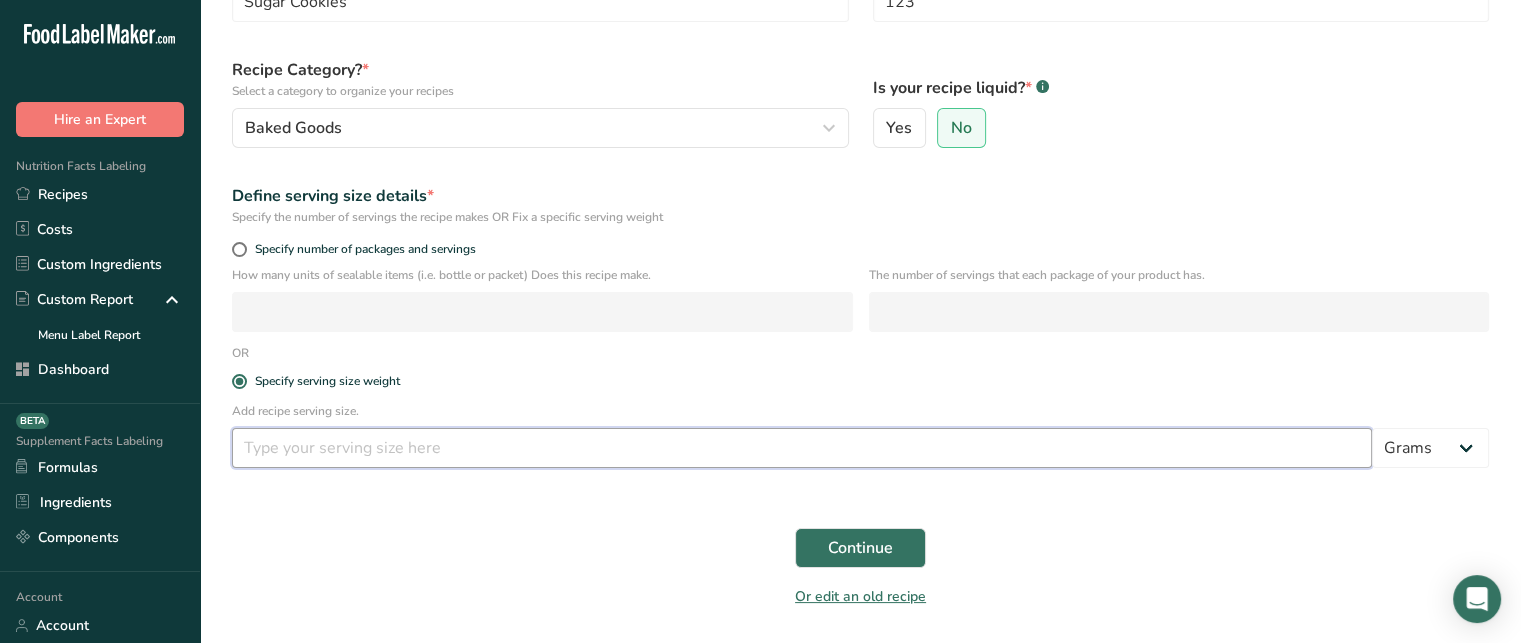 click at bounding box center (802, 448) 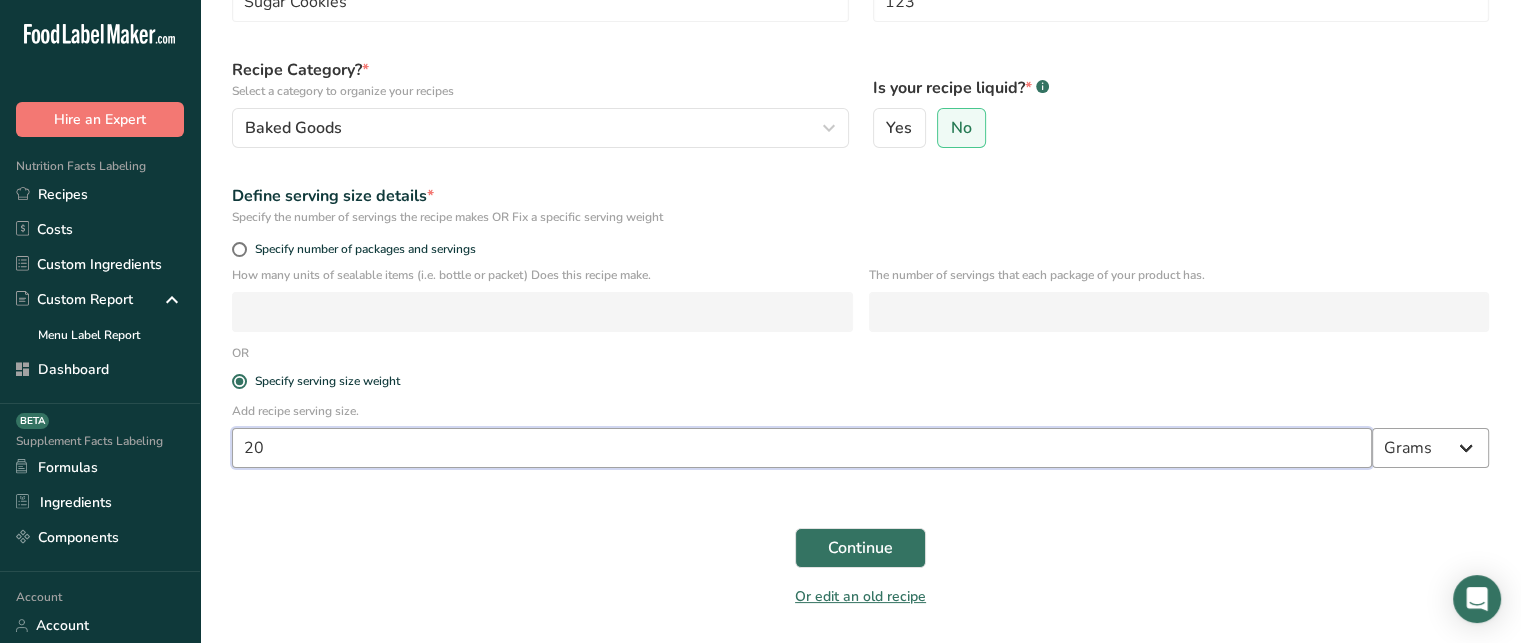 type on "20" 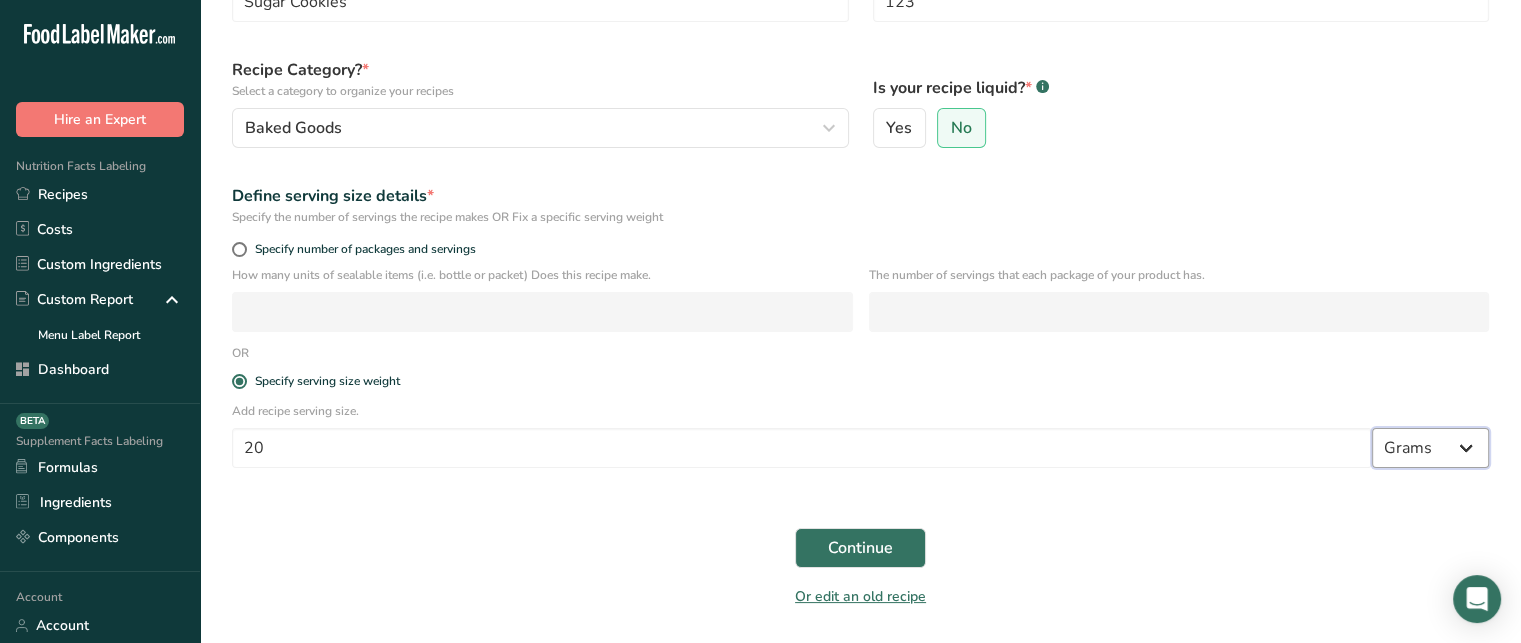 click on "Grams
kg
mg
mcg
lb
oz
l
mL
fl oz
tbsp
tsp
cup
qt
gallon" at bounding box center [1430, 448] 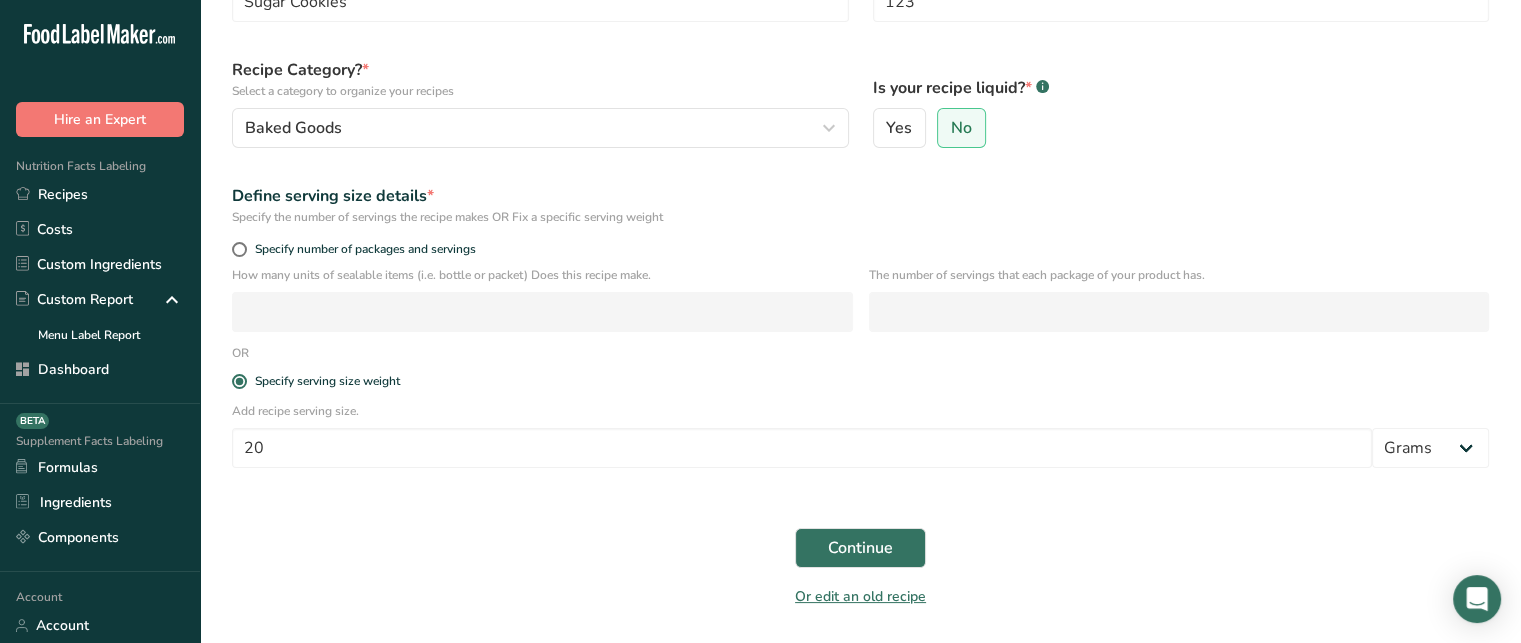 click on "Add recipe serving size." at bounding box center [860, 411] 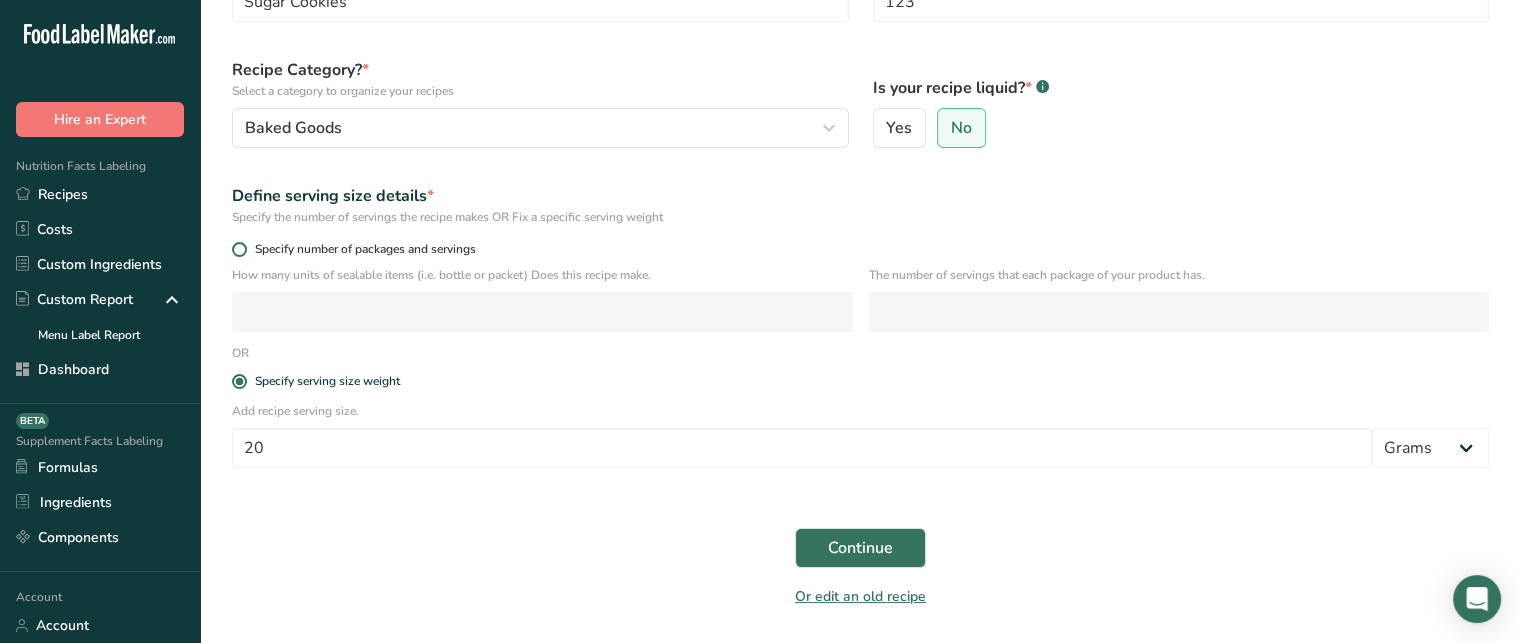 click on "Specify number of packages and servings" at bounding box center [361, 249] 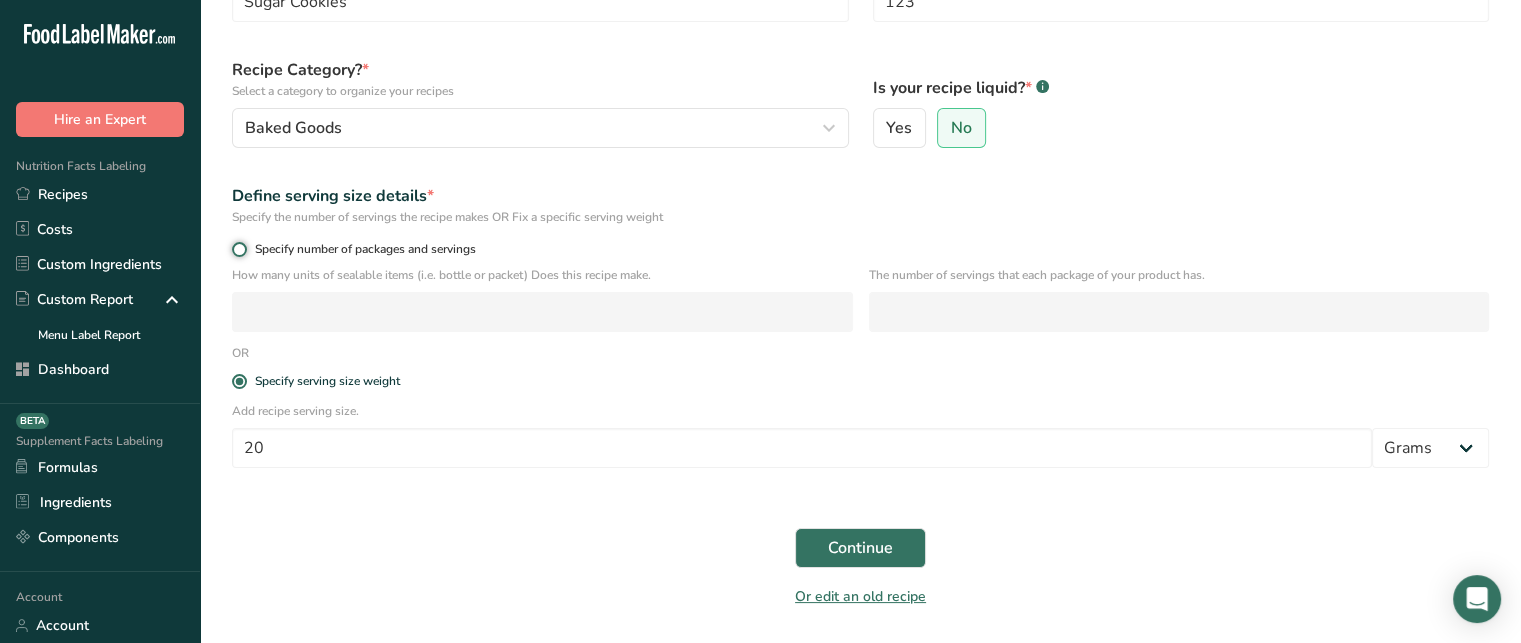 radio on "true" 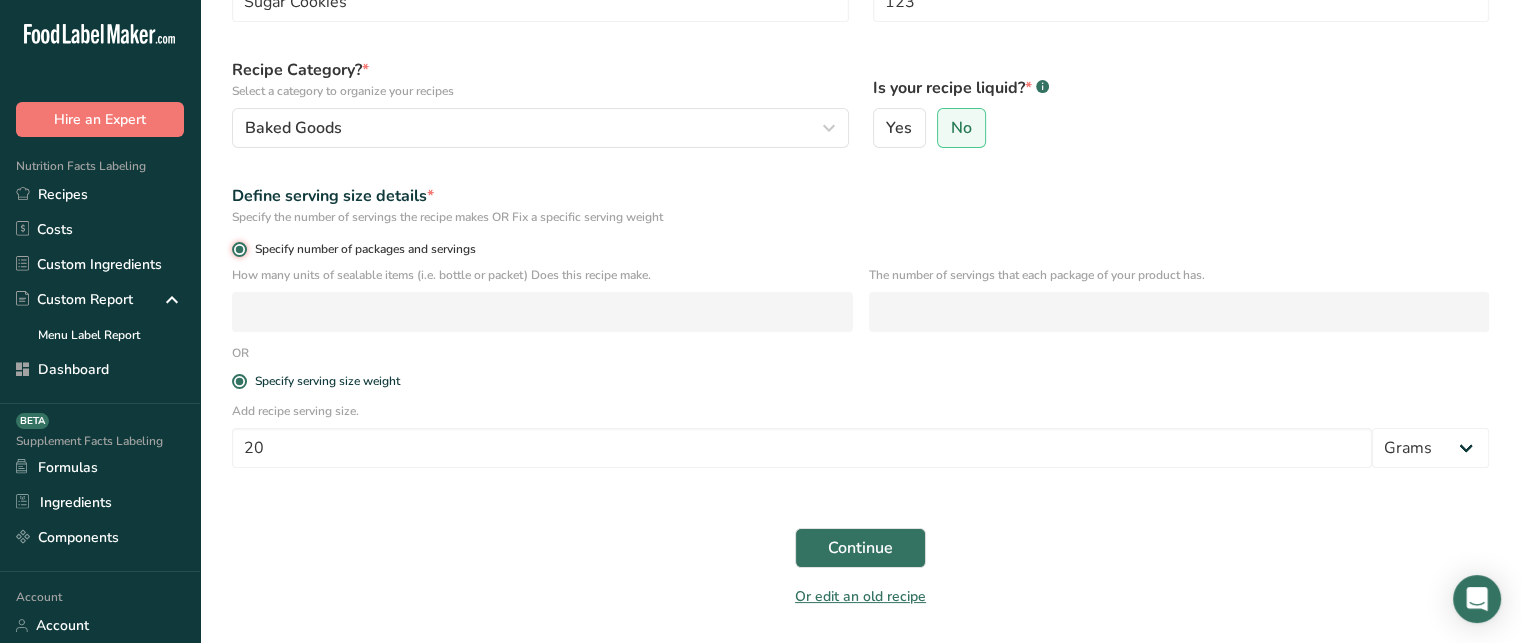 radio on "false" 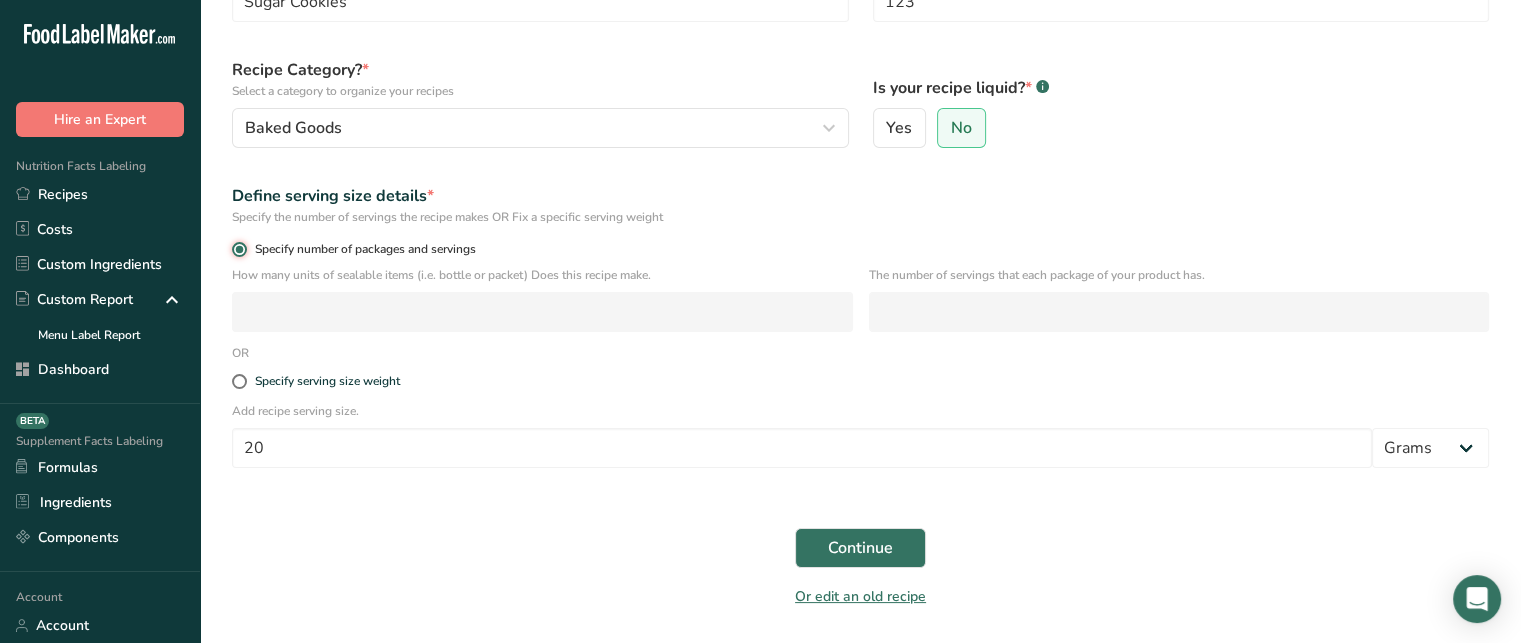 type 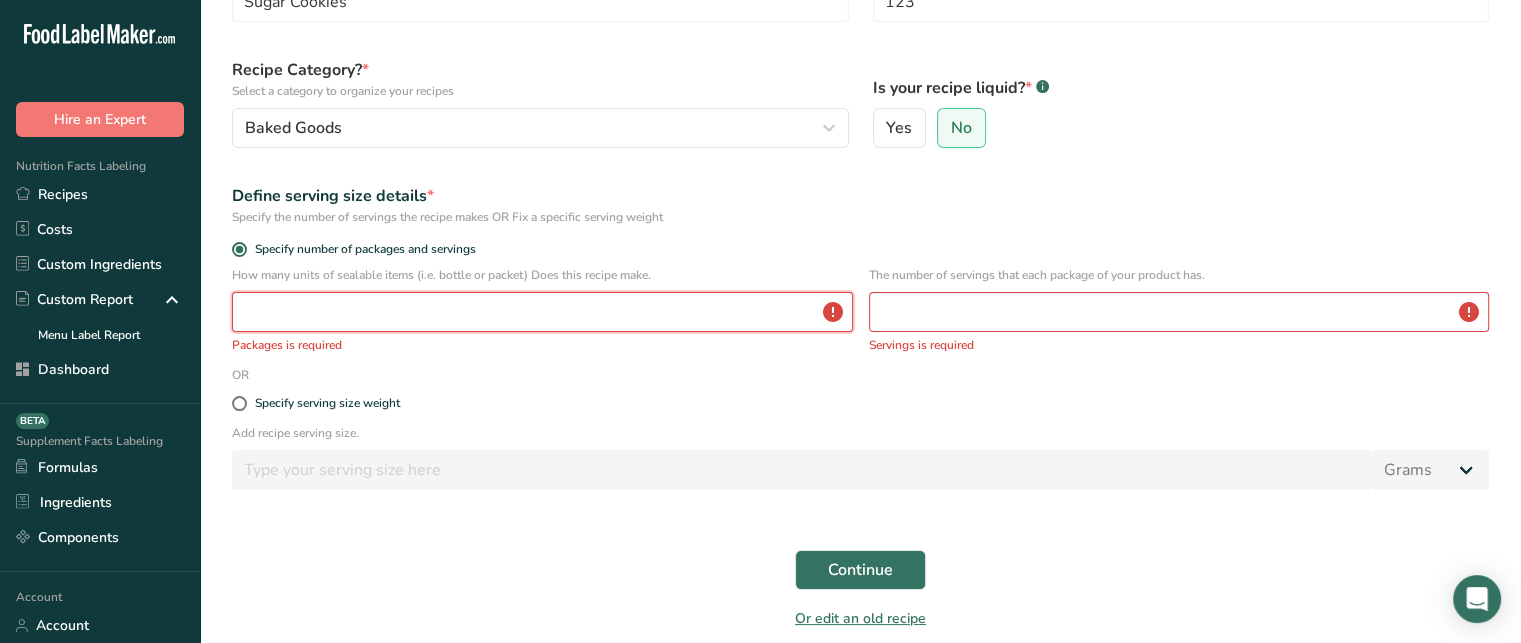 click at bounding box center (542, 312) 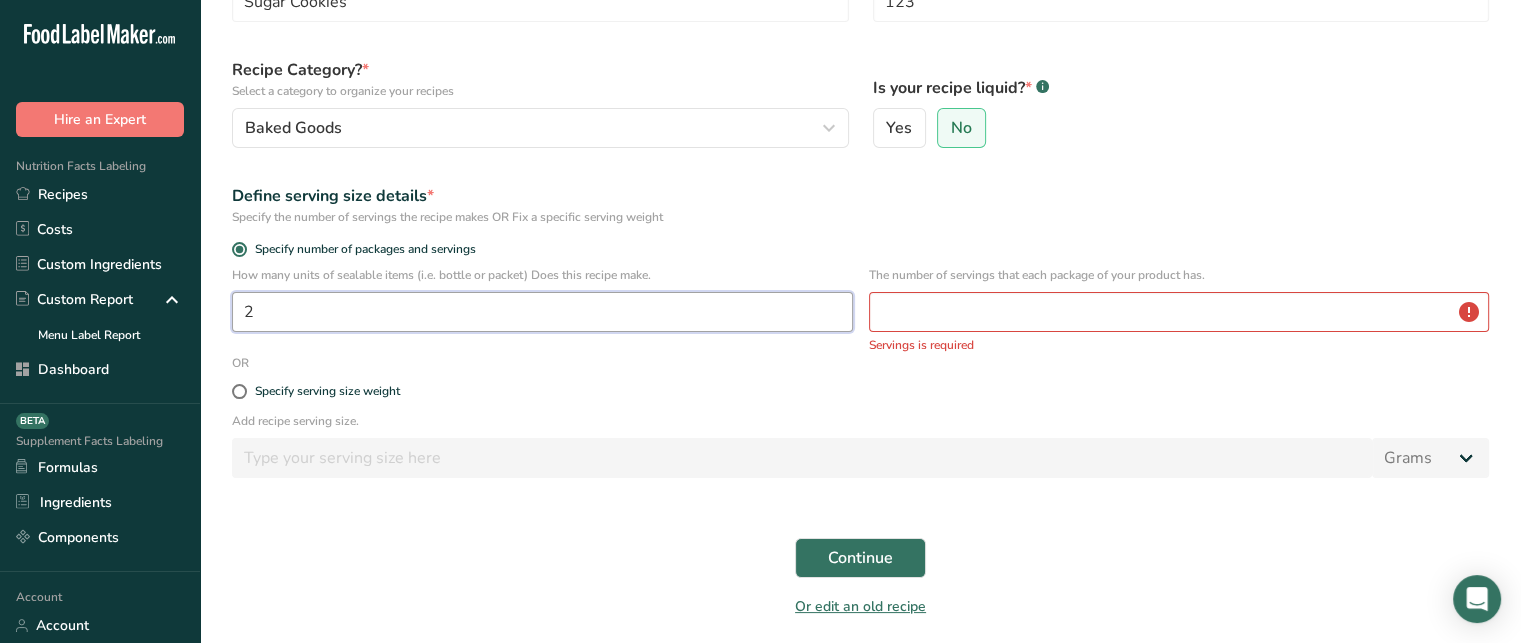 type on "2" 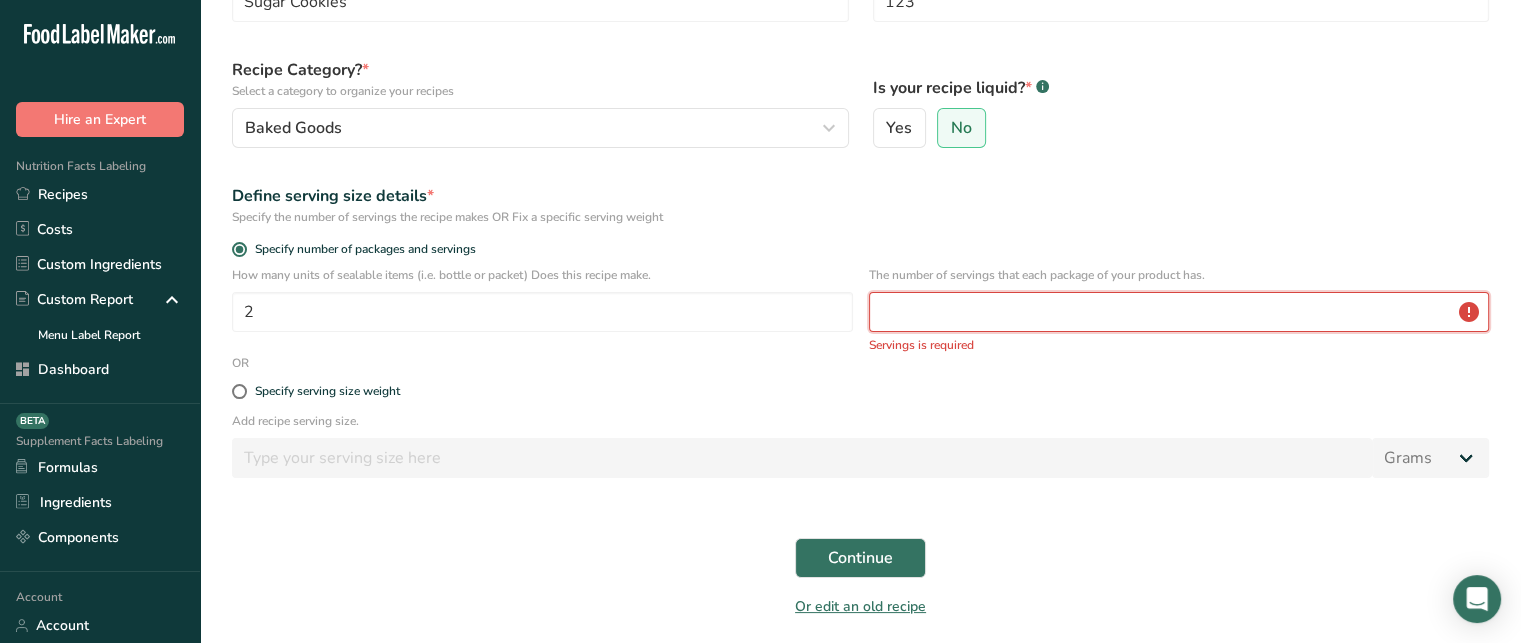 click at bounding box center (1179, 312) 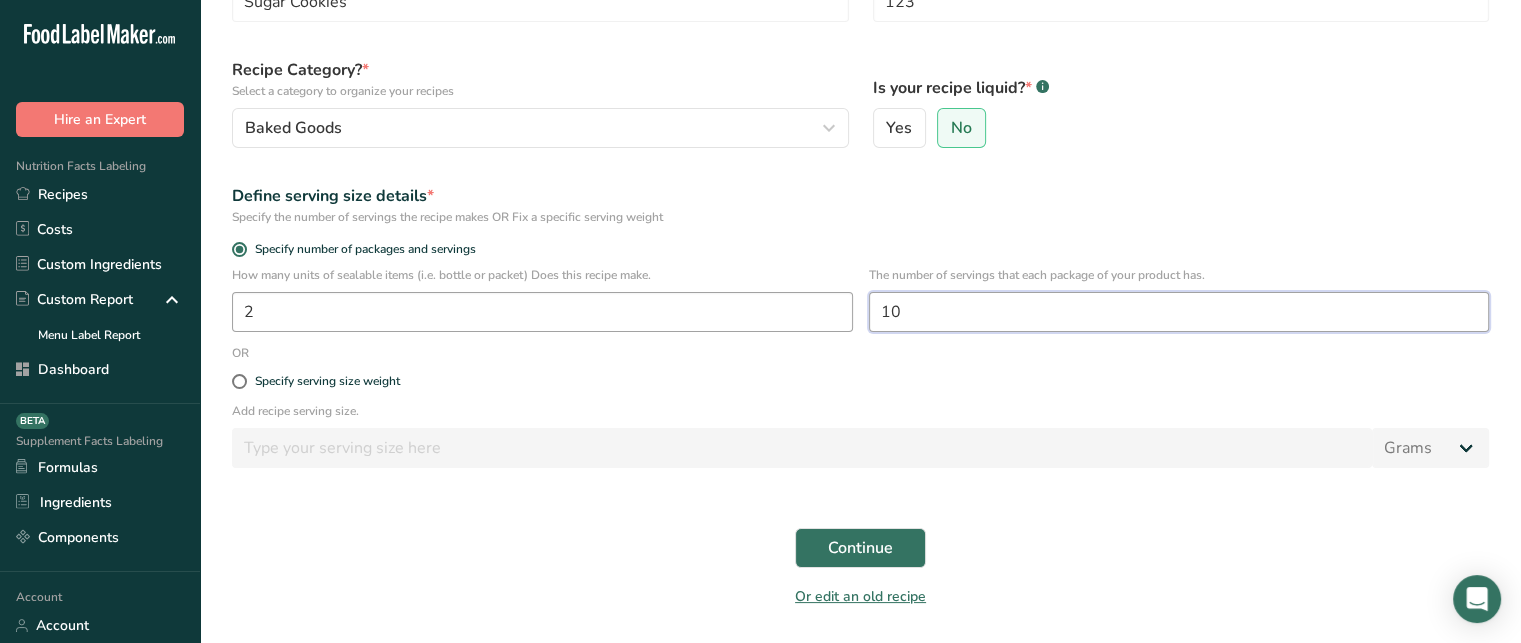 type on "10" 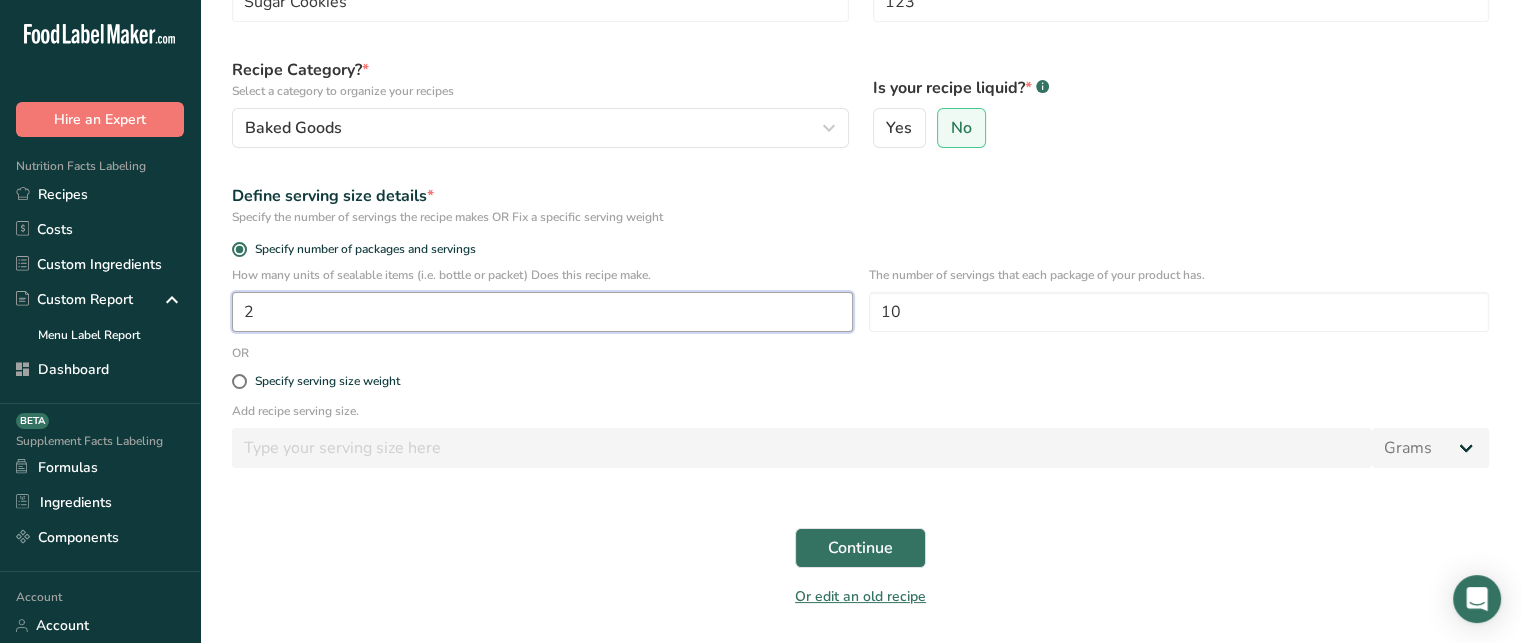 click on "2" at bounding box center [542, 312] 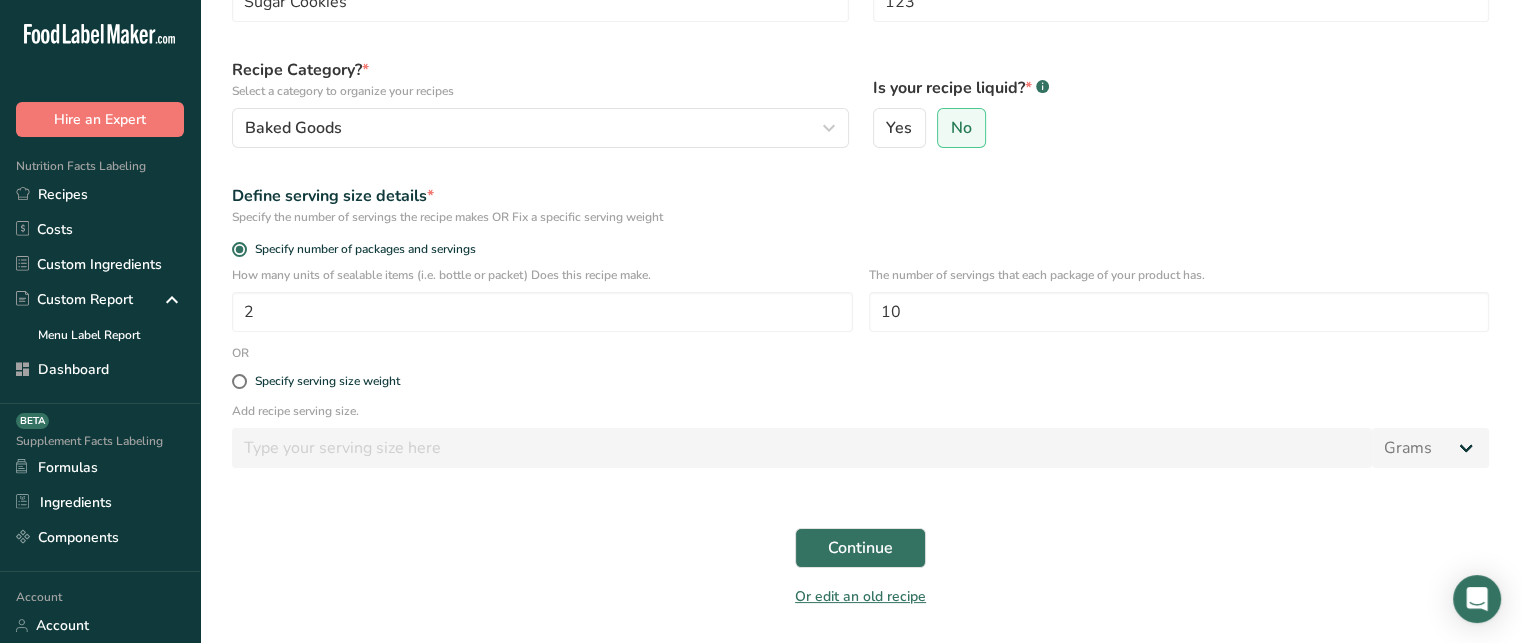 click on "How many units of sealable items (i.e. bottle or packet) Does this recipe make." at bounding box center [542, 275] 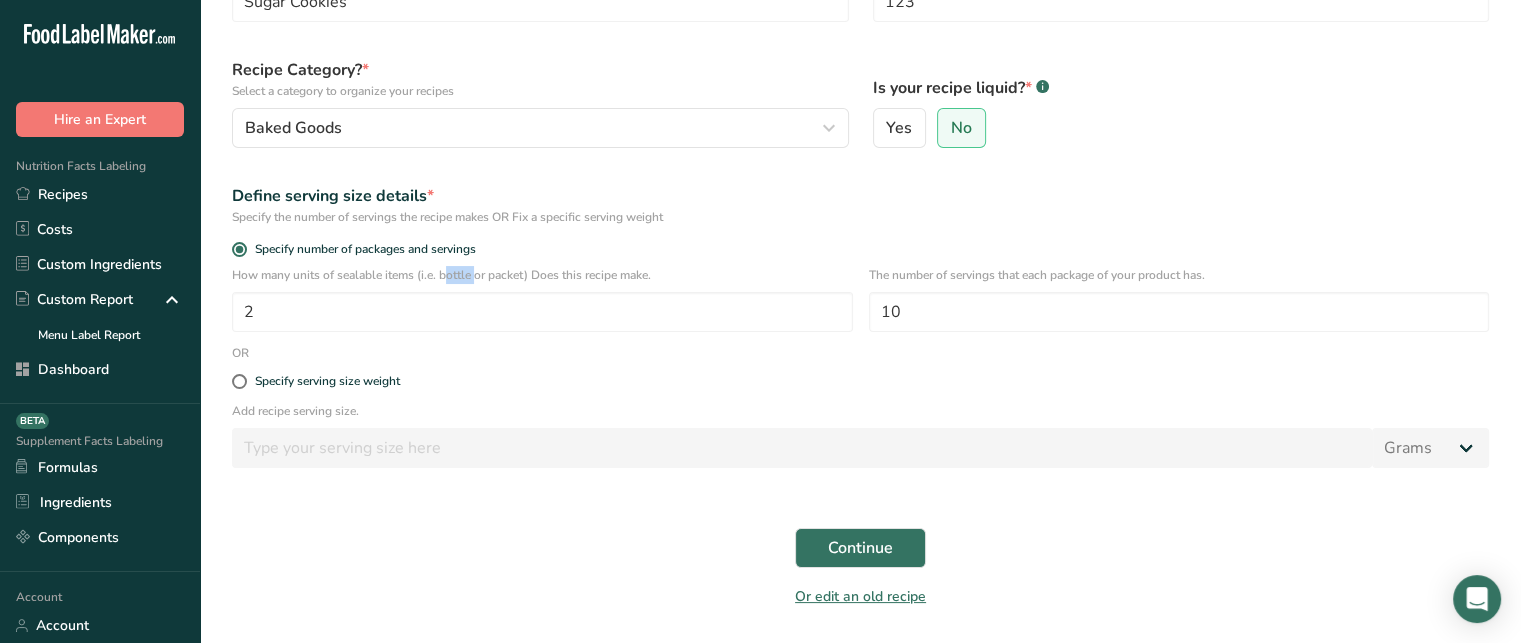 click on "How many units of sealable items (i.e. bottle or packet) Does this recipe make." at bounding box center (542, 275) 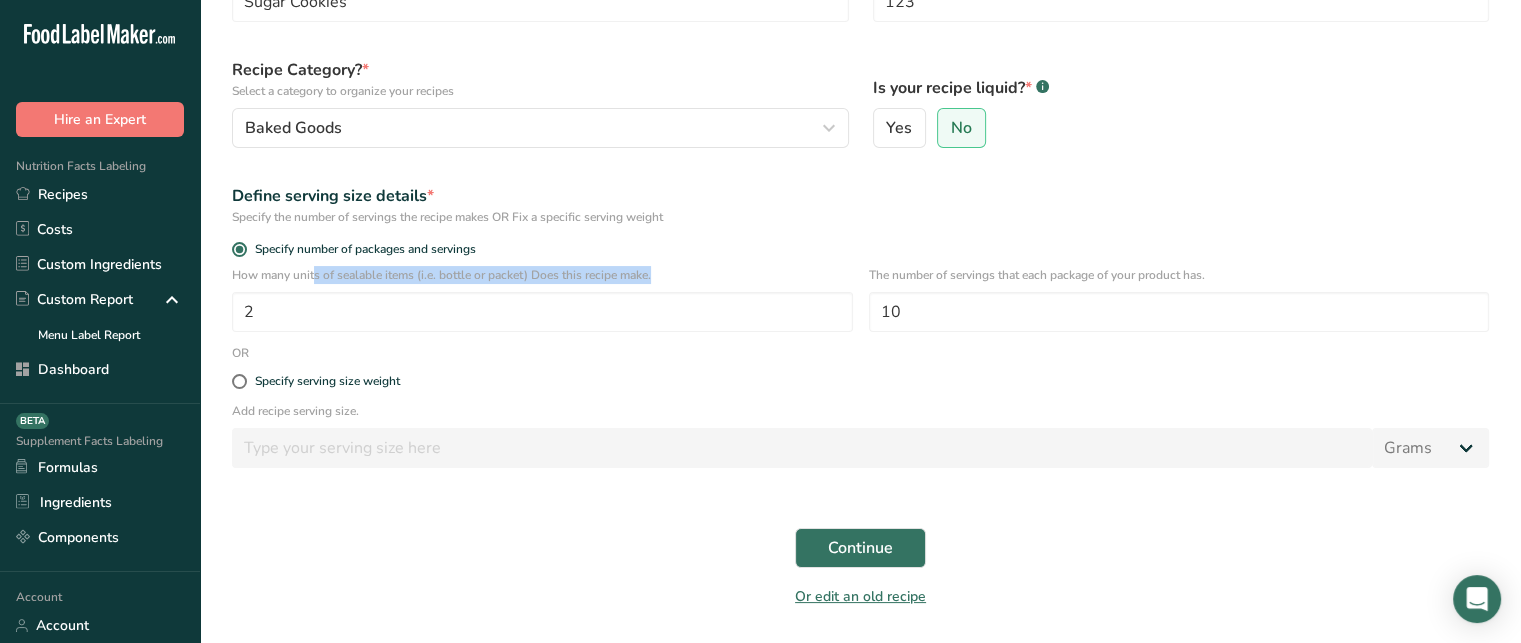 click on "How many units of sealable items (i.e. bottle or packet) Does this recipe make." at bounding box center [542, 275] 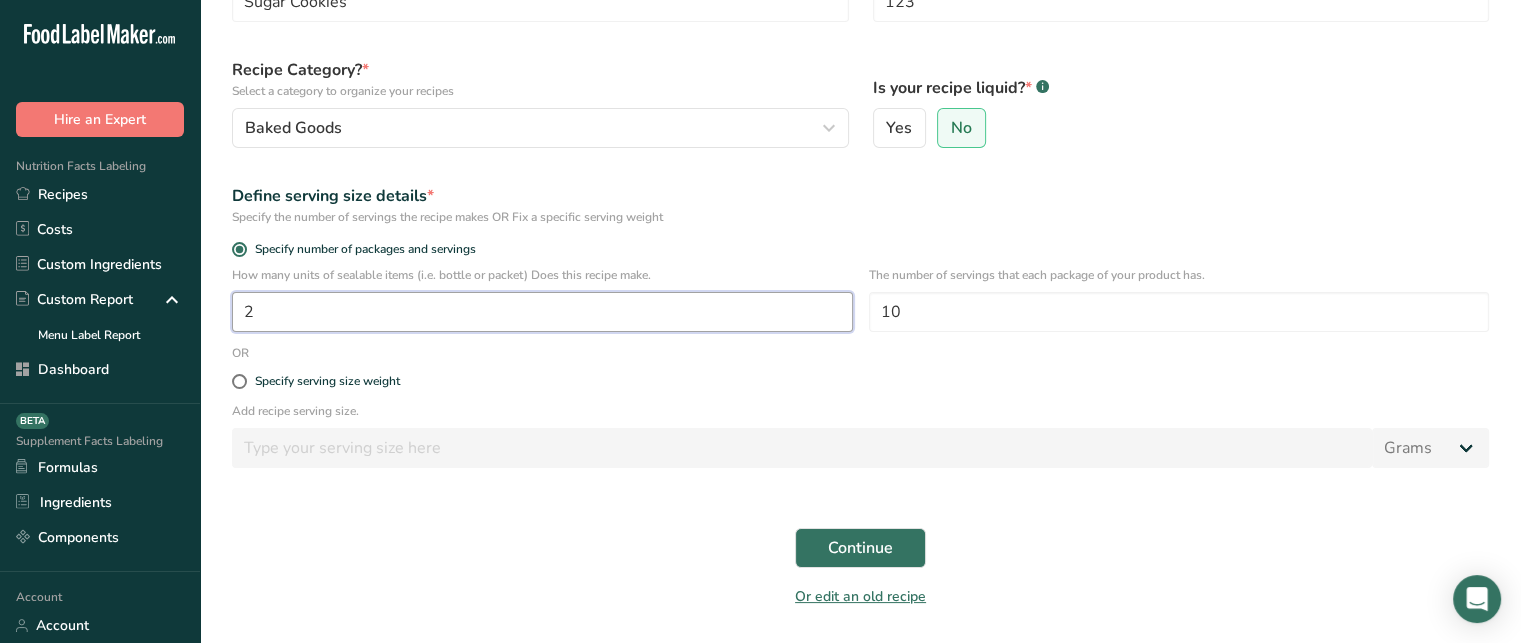 click on "2" at bounding box center (542, 312) 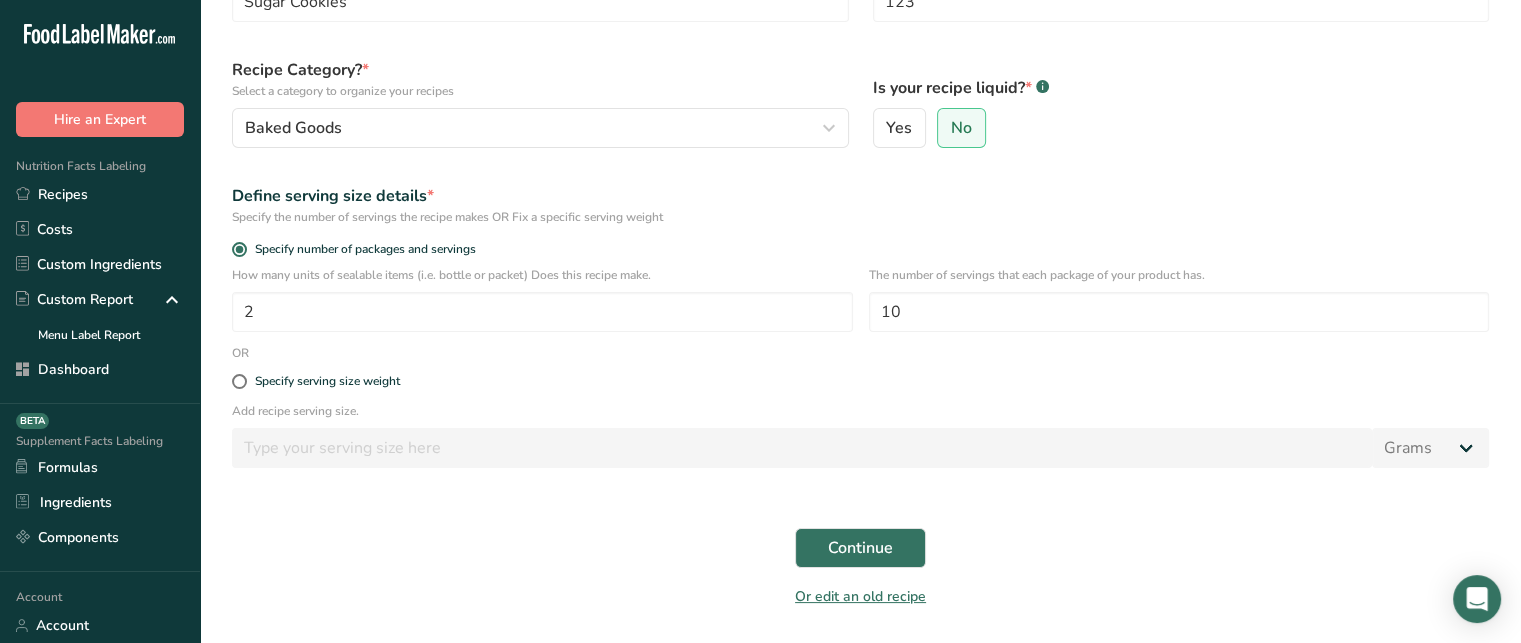 click on "The number of servings that each package of your product has." at bounding box center (1179, 275) 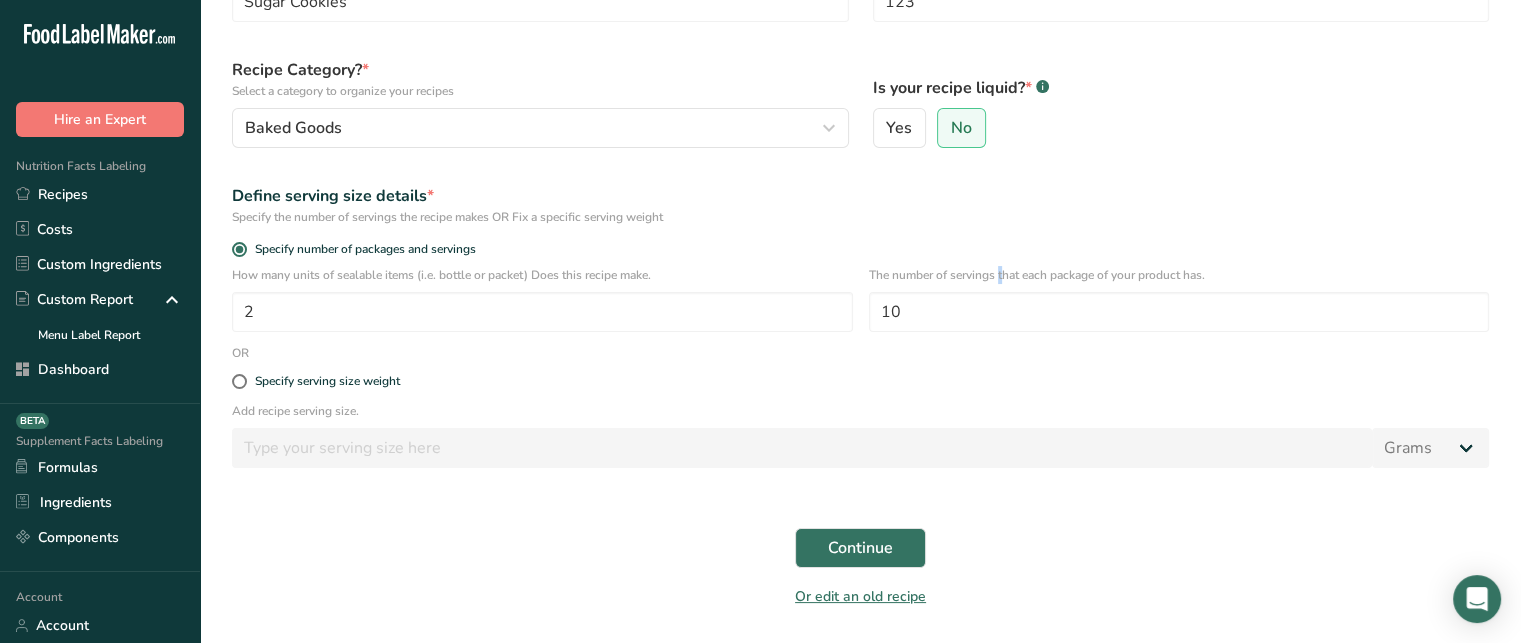 click on "The number of servings that each package of your product has." at bounding box center [1179, 275] 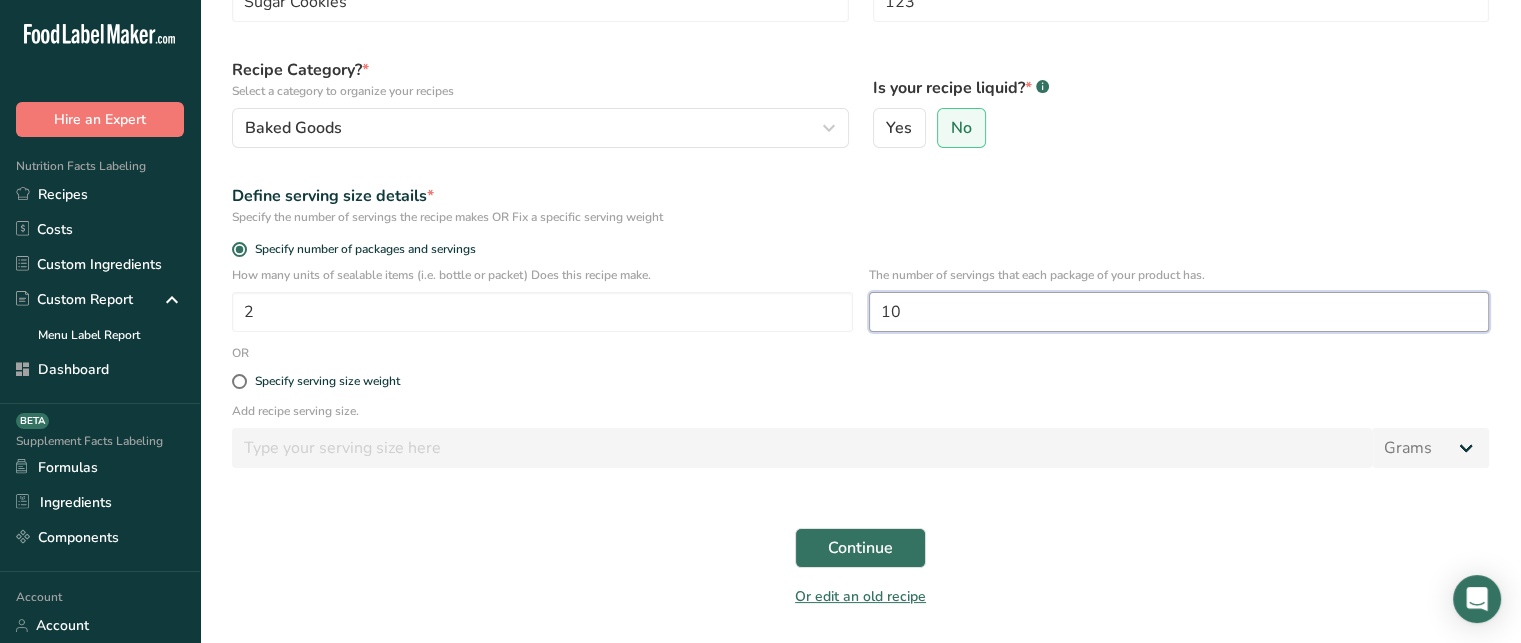 click on "10" at bounding box center (1179, 312) 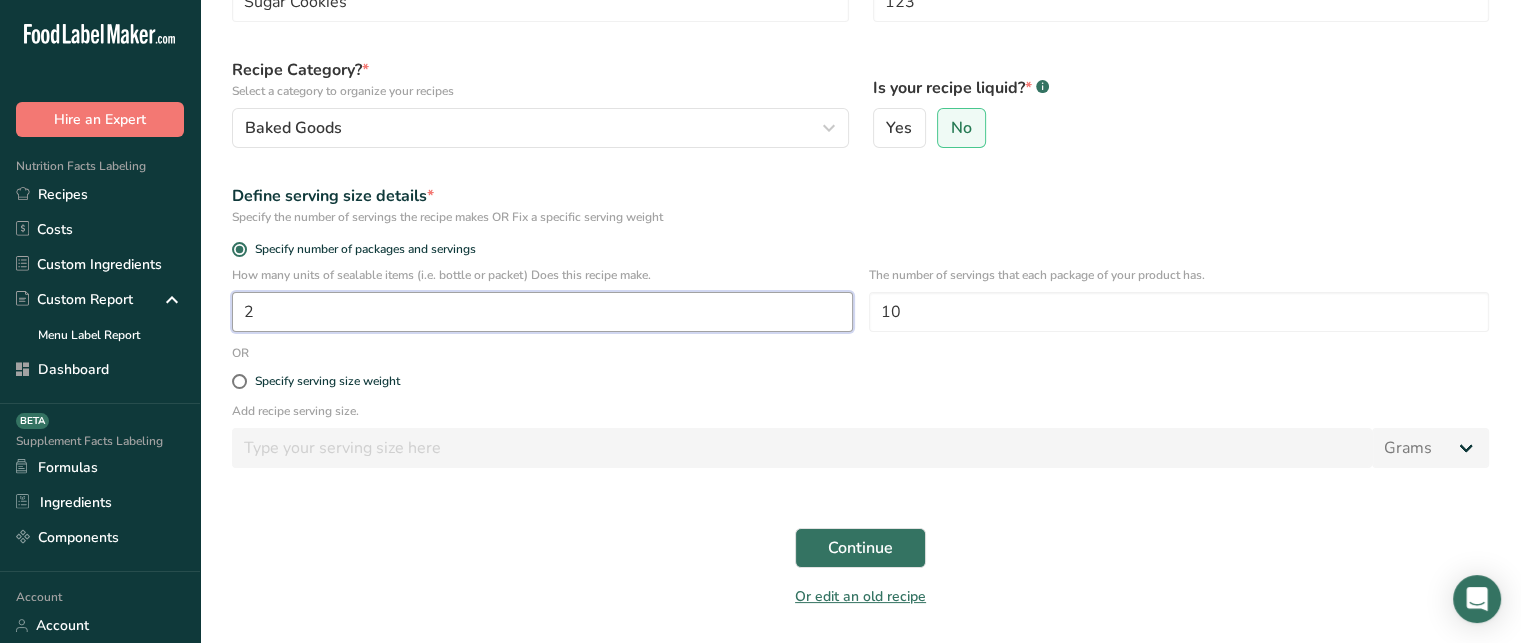 click on "2" at bounding box center (542, 312) 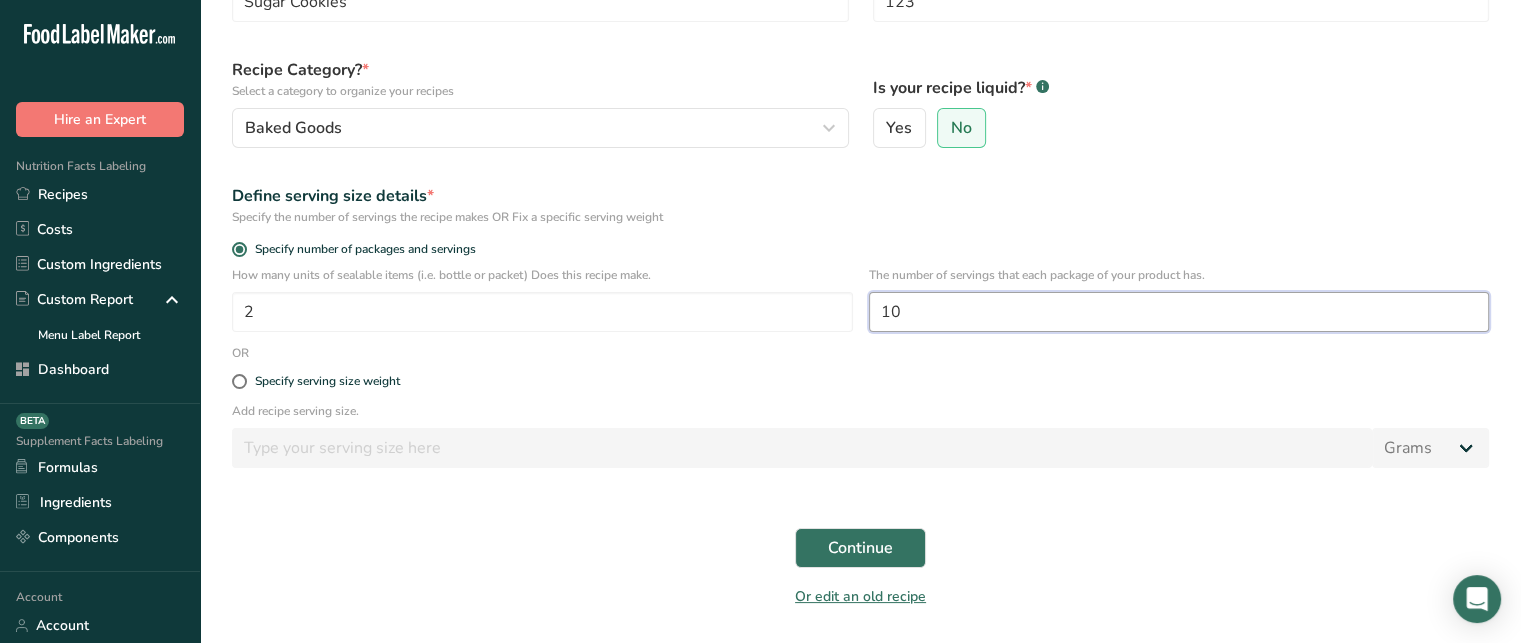 click on "10" at bounding box center [1179, 312] 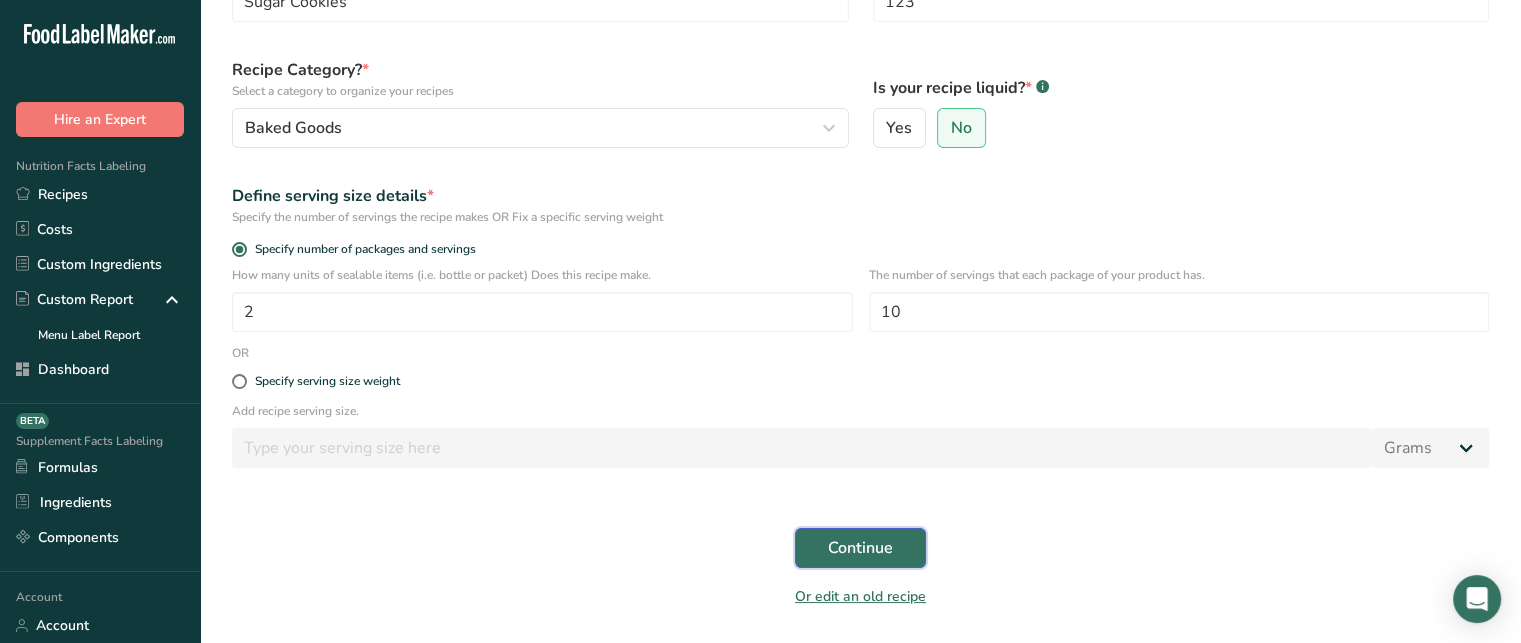 click on "Continue" at bounding box center (860, 548) 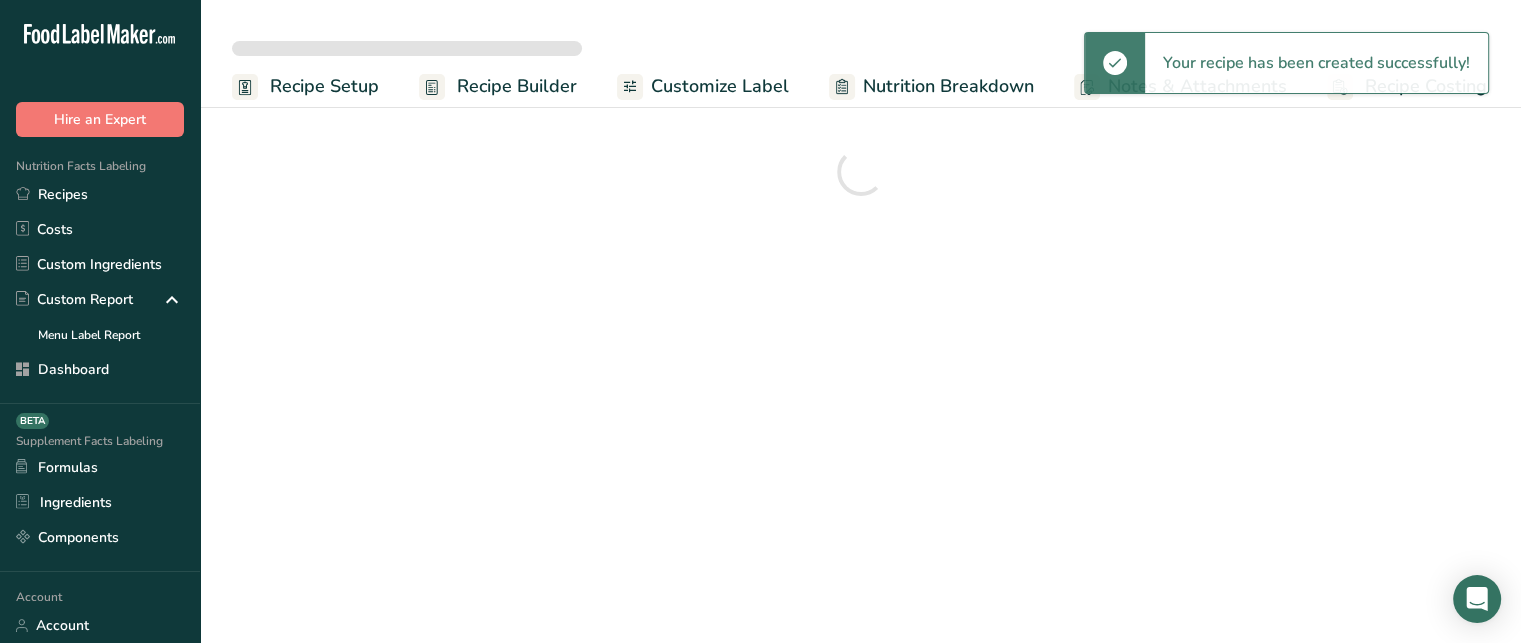 scroll, scrollTop: 0, scrollLeft: 0, axis: both 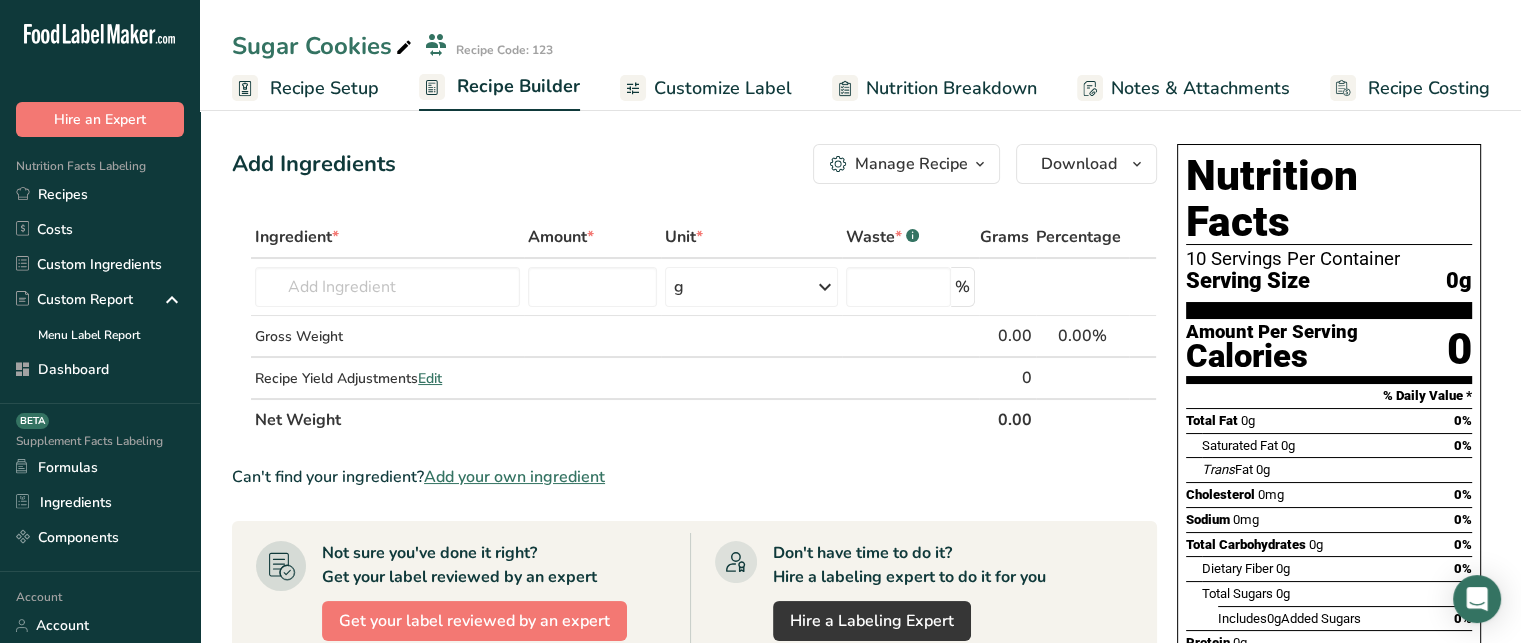 drag, startPoint x: 1187, startPoint y: 207, endPoint x: 1405, endPoint y: 215, distance: 218.14674 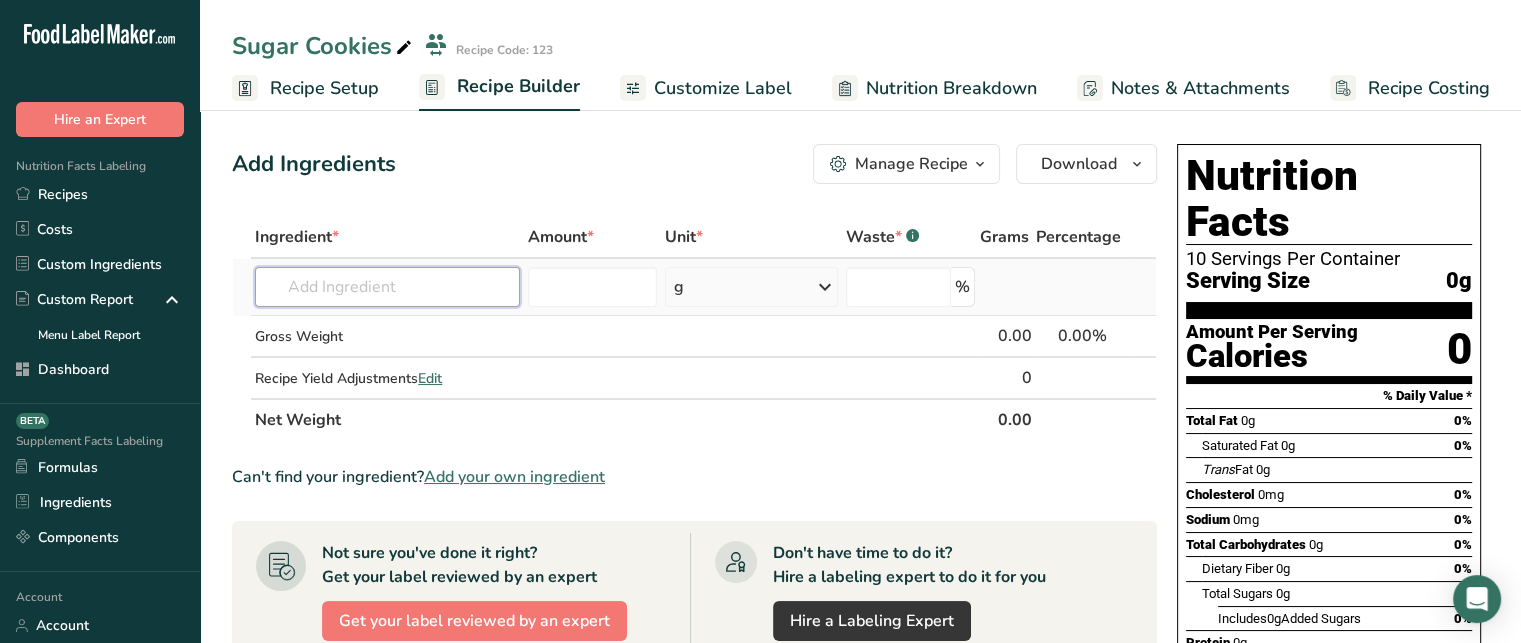 click at bounding box center [387, 287] 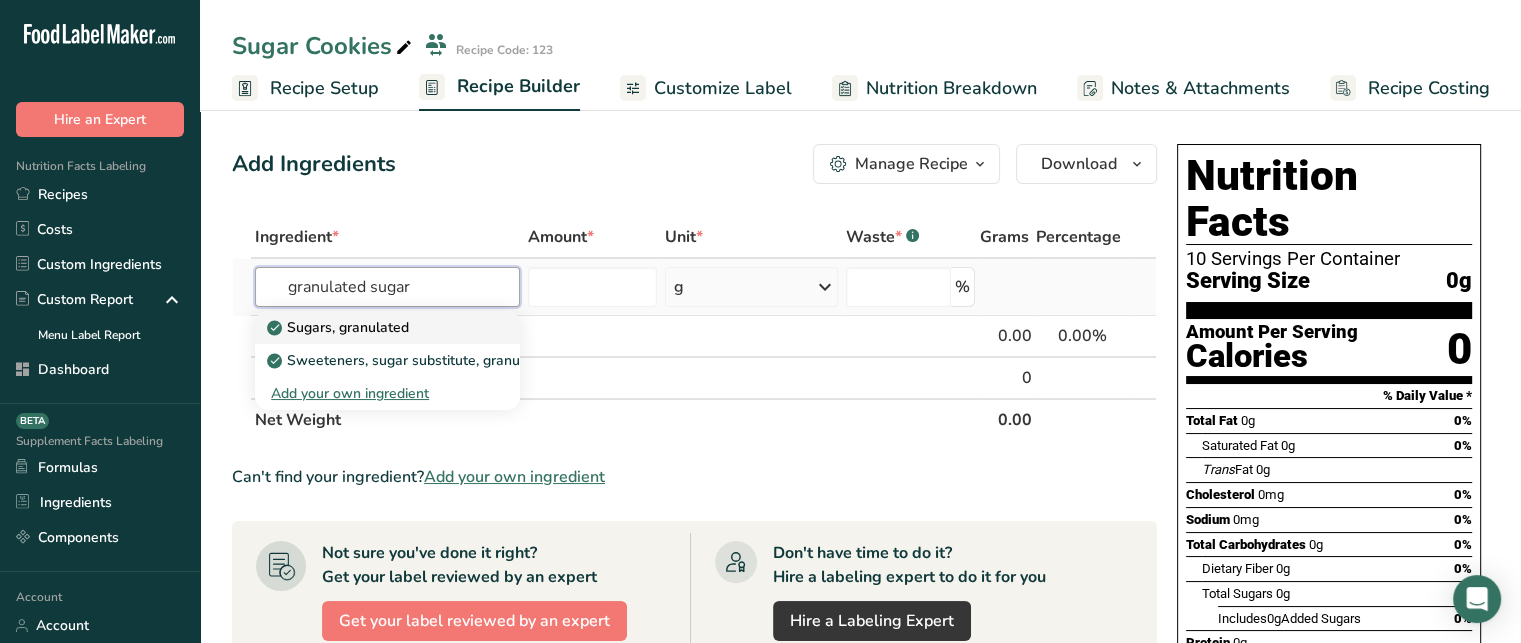type on "granulated sugar" 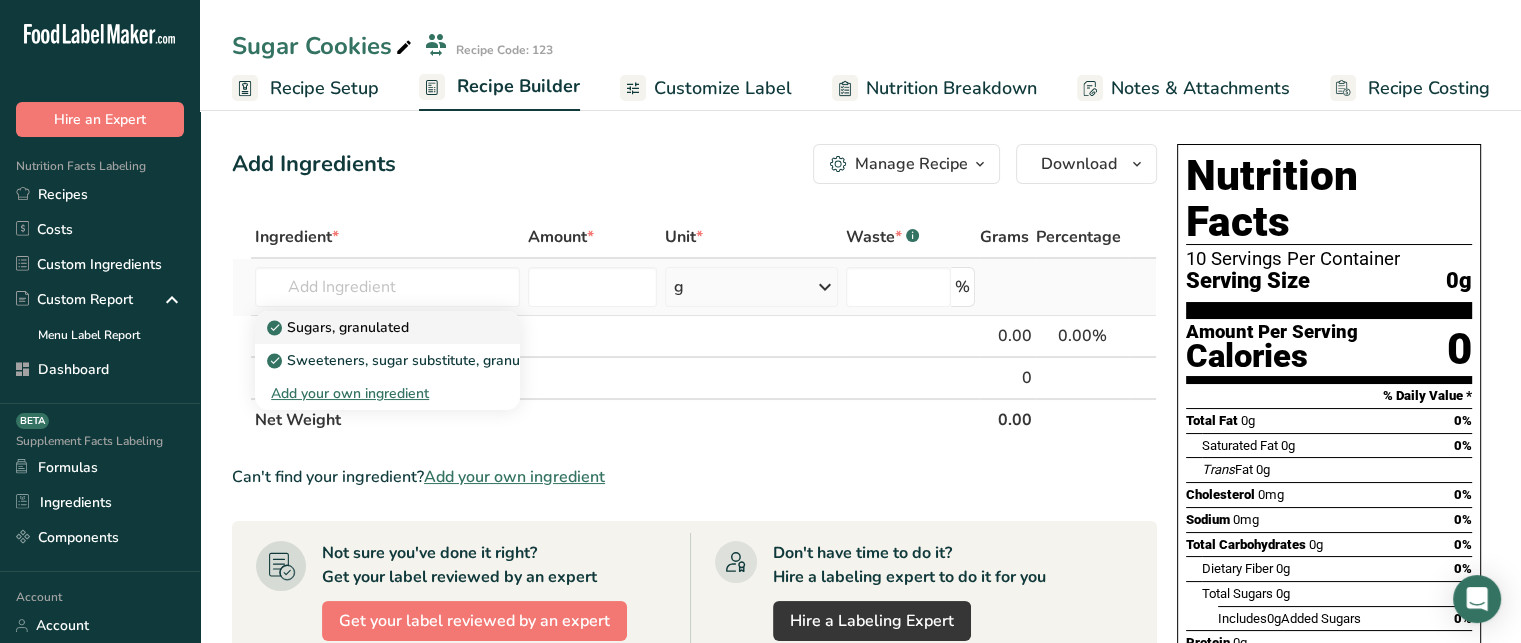 click on "Sugars, granulated" at bounding box center [340, 327] 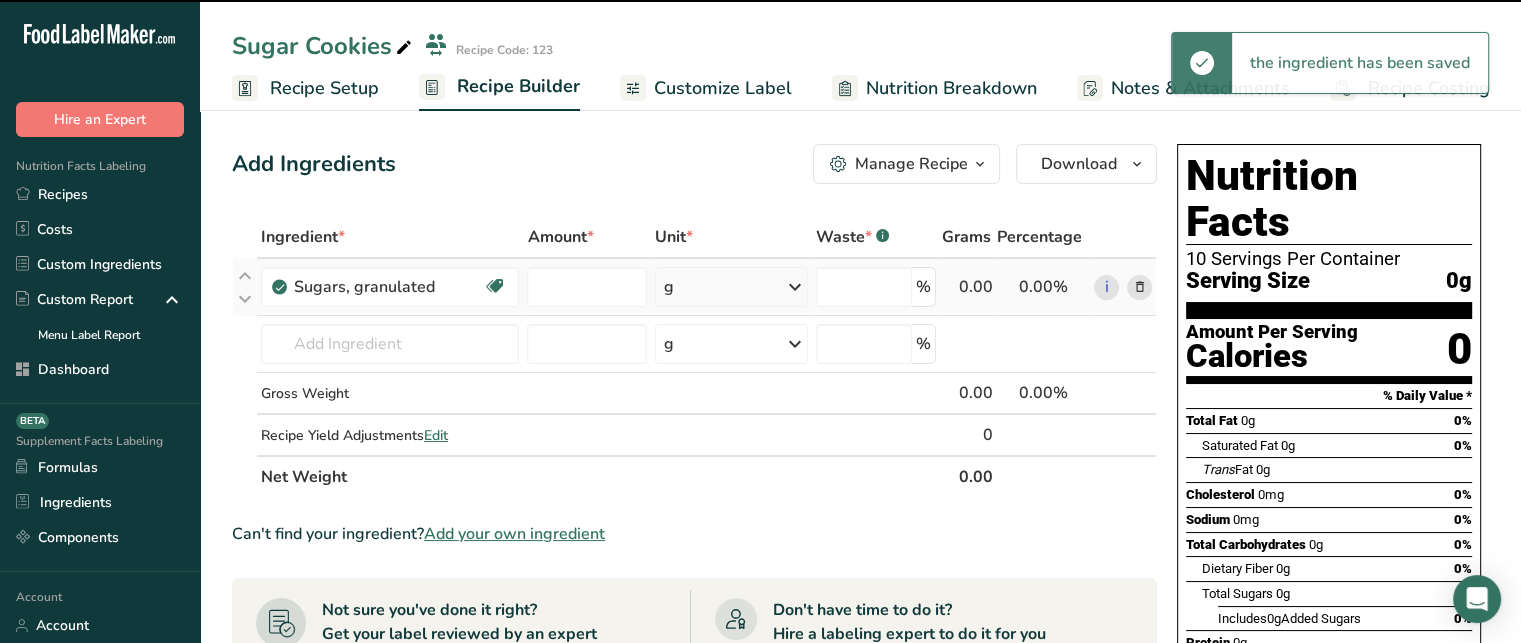 type on "0" 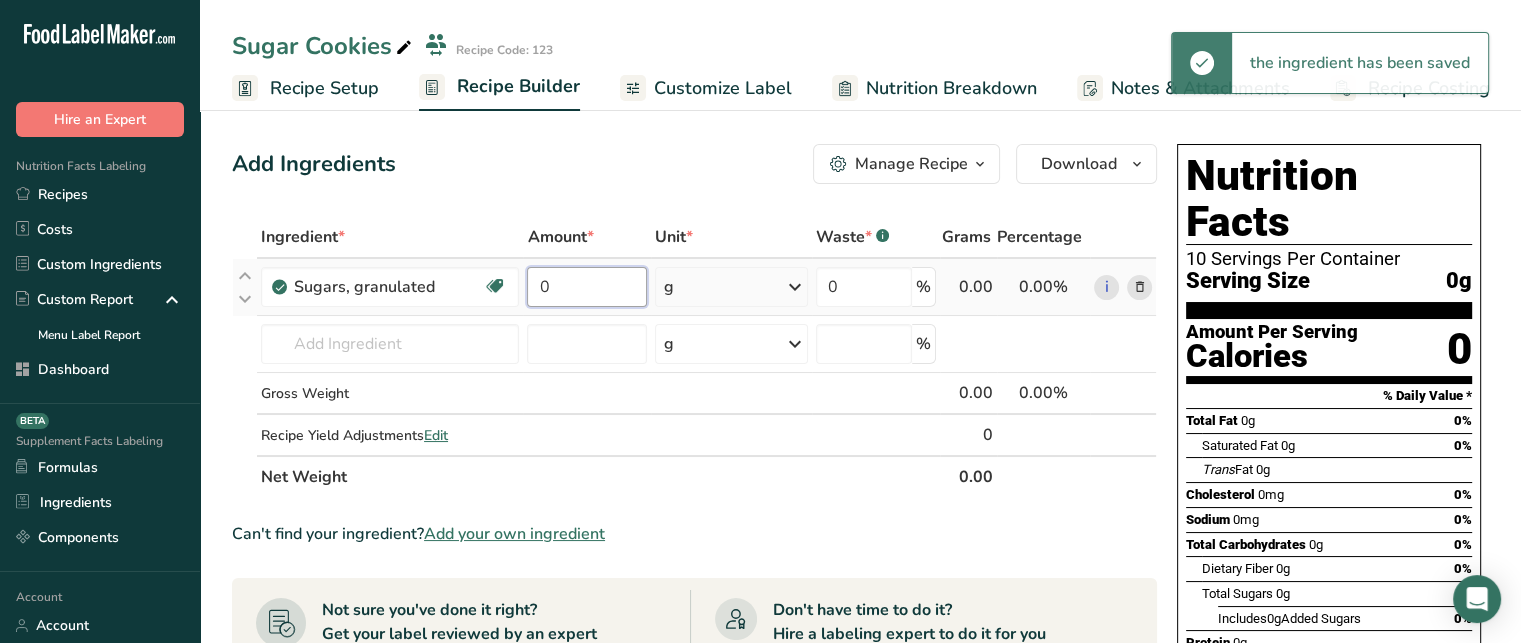 click on "0" at bounding box center (586, 287) 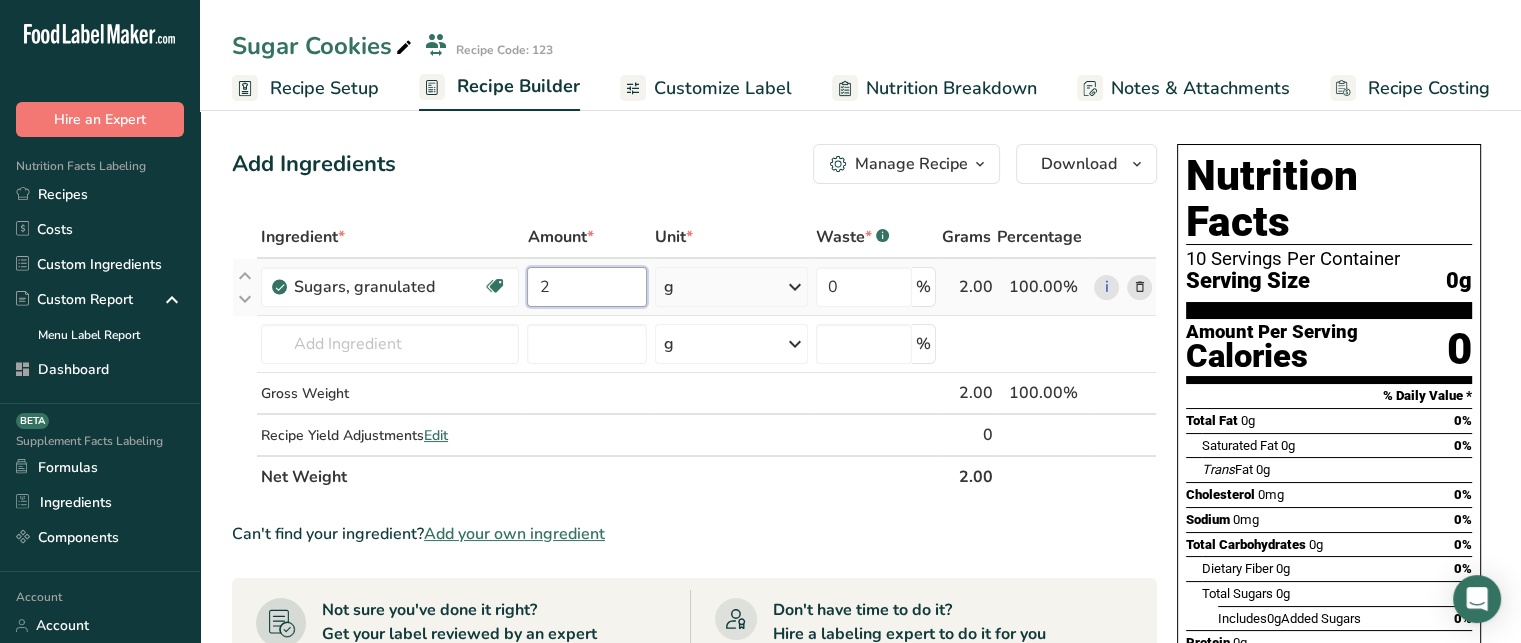 type on "2" 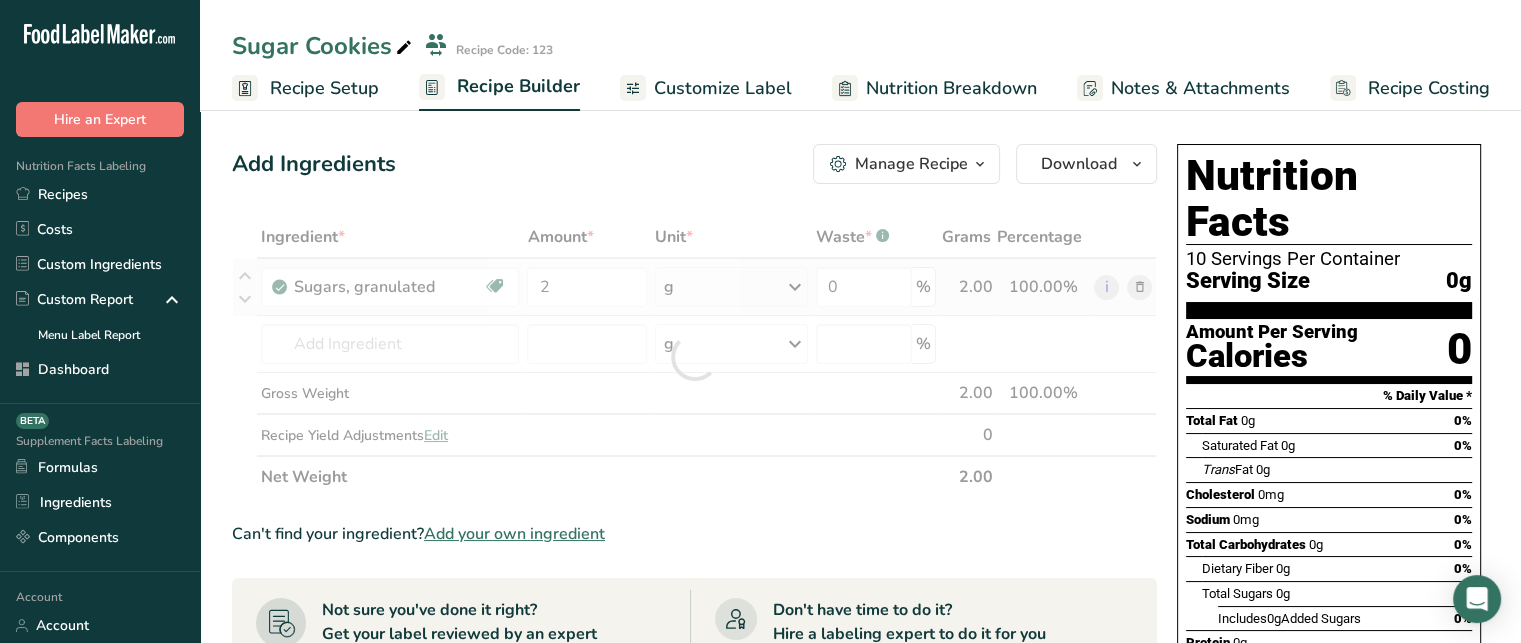 click on "Ingredient *
Amount *
Unit *
Waste *   .a-a{fill:#347362;}.b-a{fill:#fff;}          Grams
Percentage
[GEOGRAPHIC_DATA], granulated
Dairy free
Gluten free
Vegan
Vegetarian
Soy free
2
g
Portions
1 serving packet
1 cup
Weight Units
g
kg
mg
See more
Volume Units
l
Volume units require a density conversion. If you know your ingredient's density enter it below. Otherwise, click on "RIA" our AI Regulatory bot - she will be able to help you
lb/ft3
g/cm3
Confirm
mL
lb/ft3" at bounding box center [694, 357] 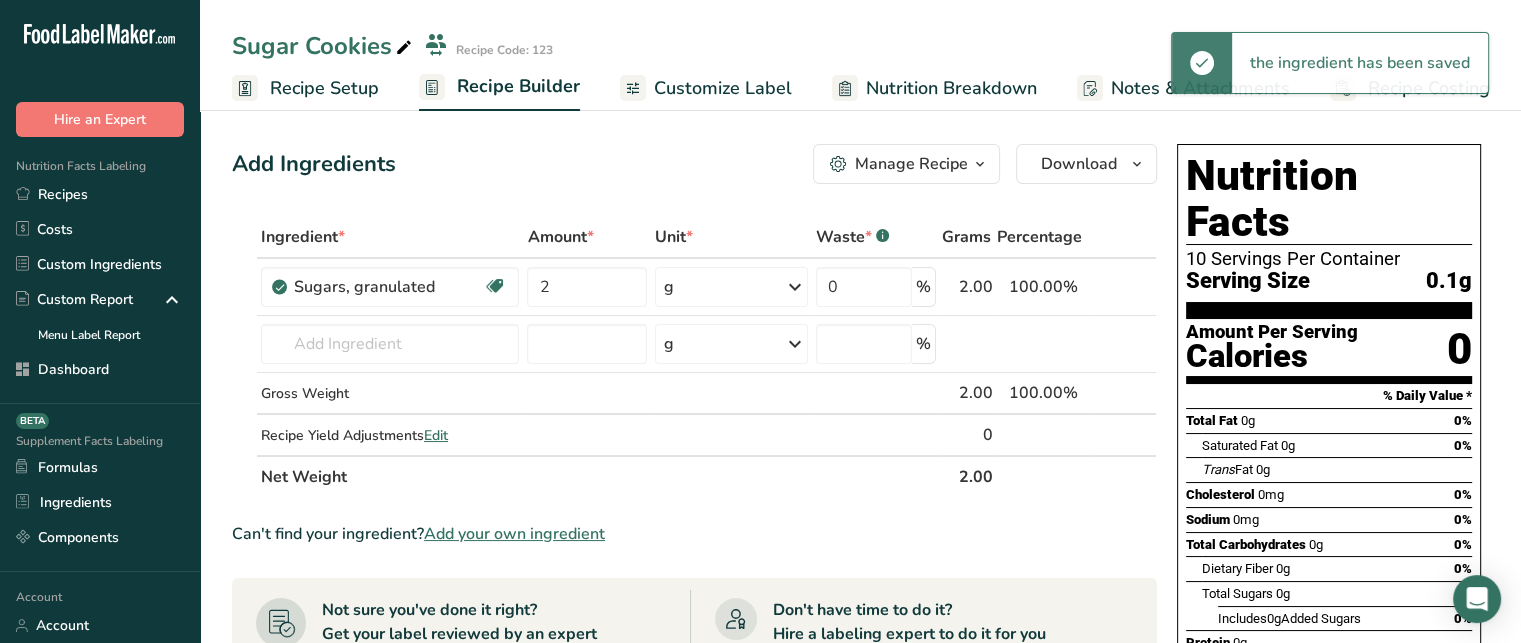 click on "g" at bounding box center (731, 287) 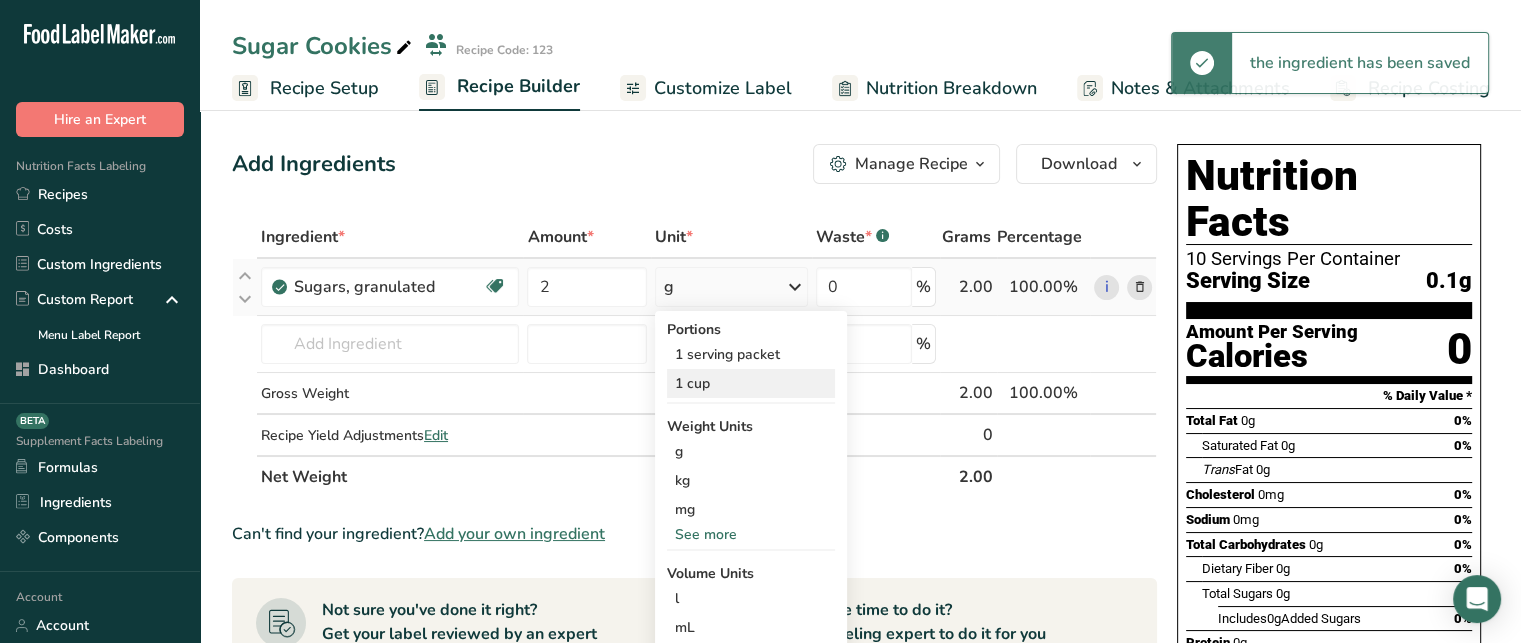 click on "1 cup" at bounding box center (751, 383) 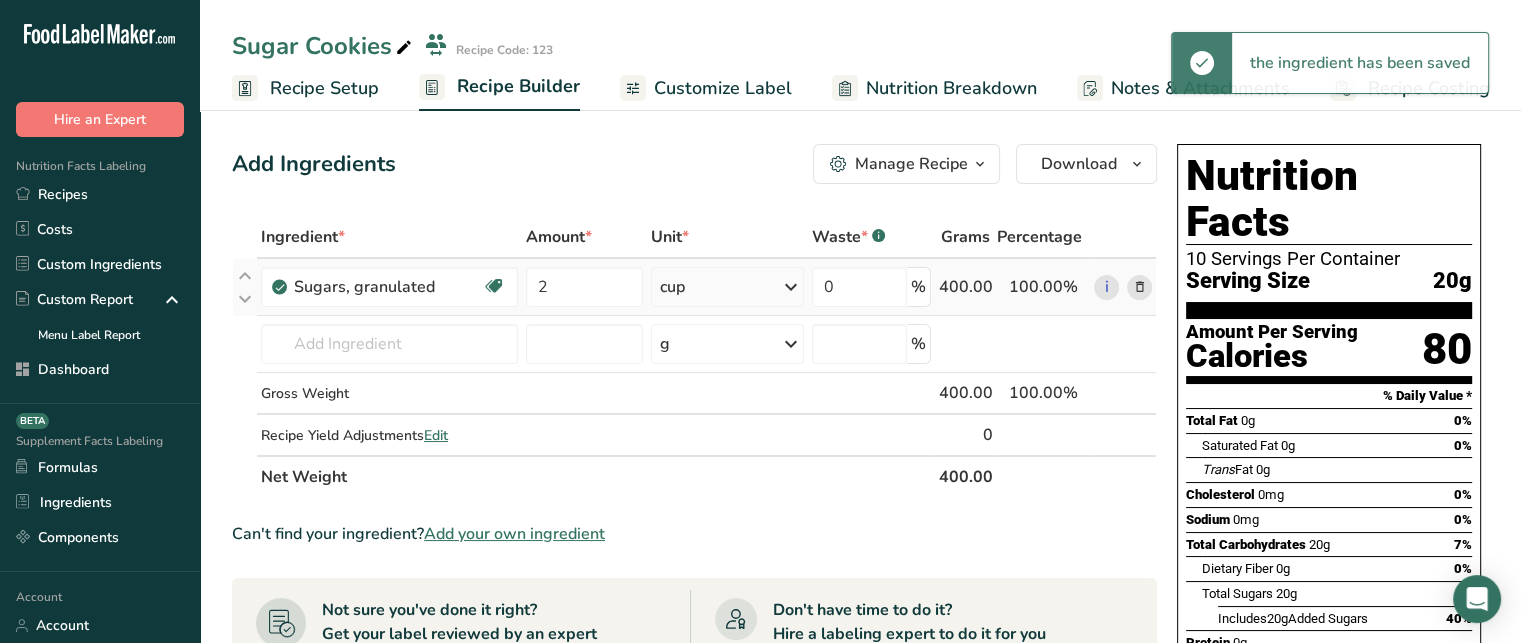 click on "cup" at bounding box center [727, 287] 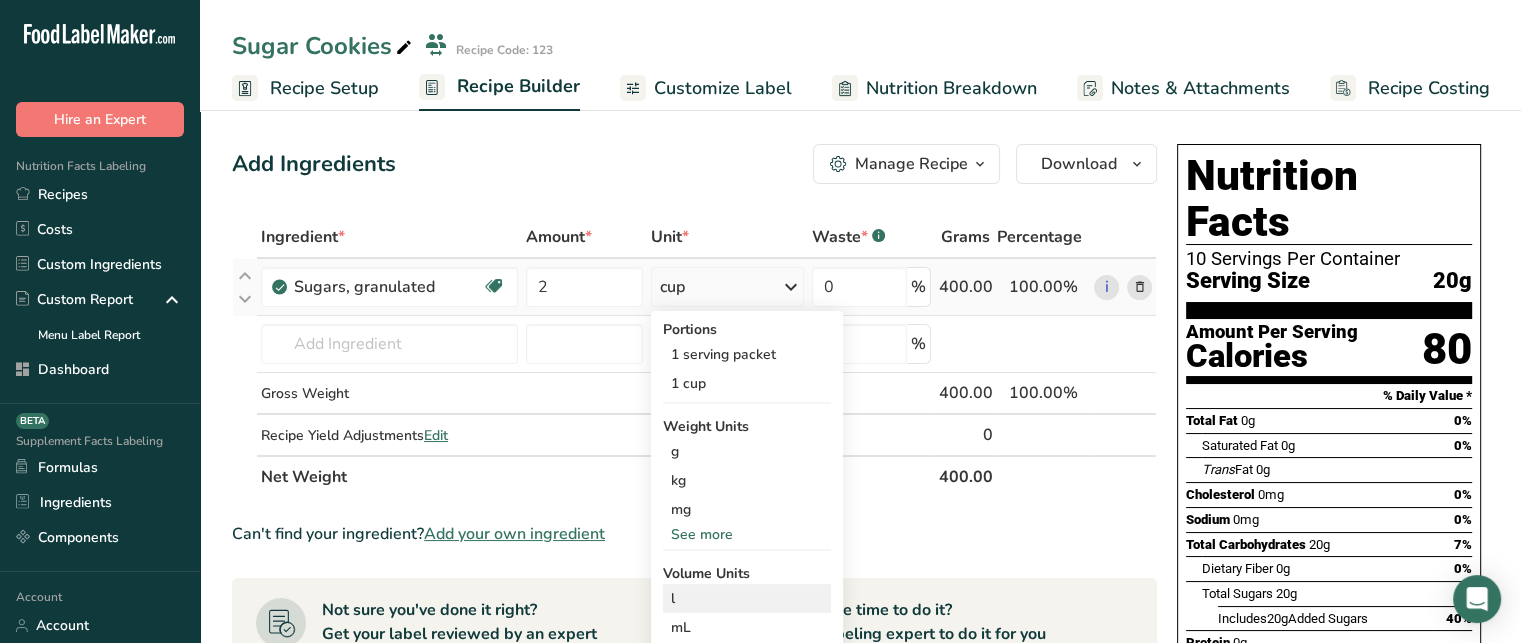 click on "l
Volume units require a density conversion. If you know your ingredient's density enter it below. Otherwise, click on "RIA" our AI Regulatory bot - she will be able to help you
lb/ft3
g/cm3
Confirm" at bounding box center (747, 598) 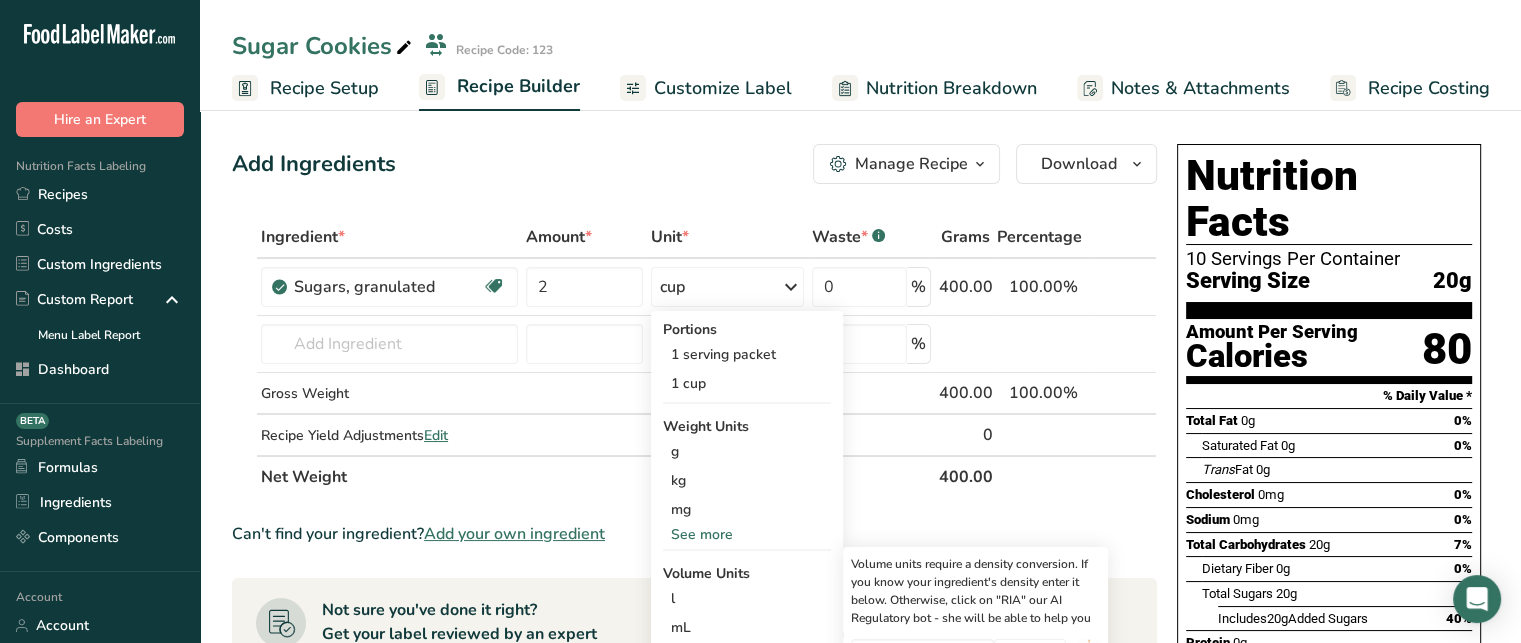 drag, startPoint x: 1520, startPoint y: 181, endPoint x: 1534, endPoint y: 245, distance: 65.51336 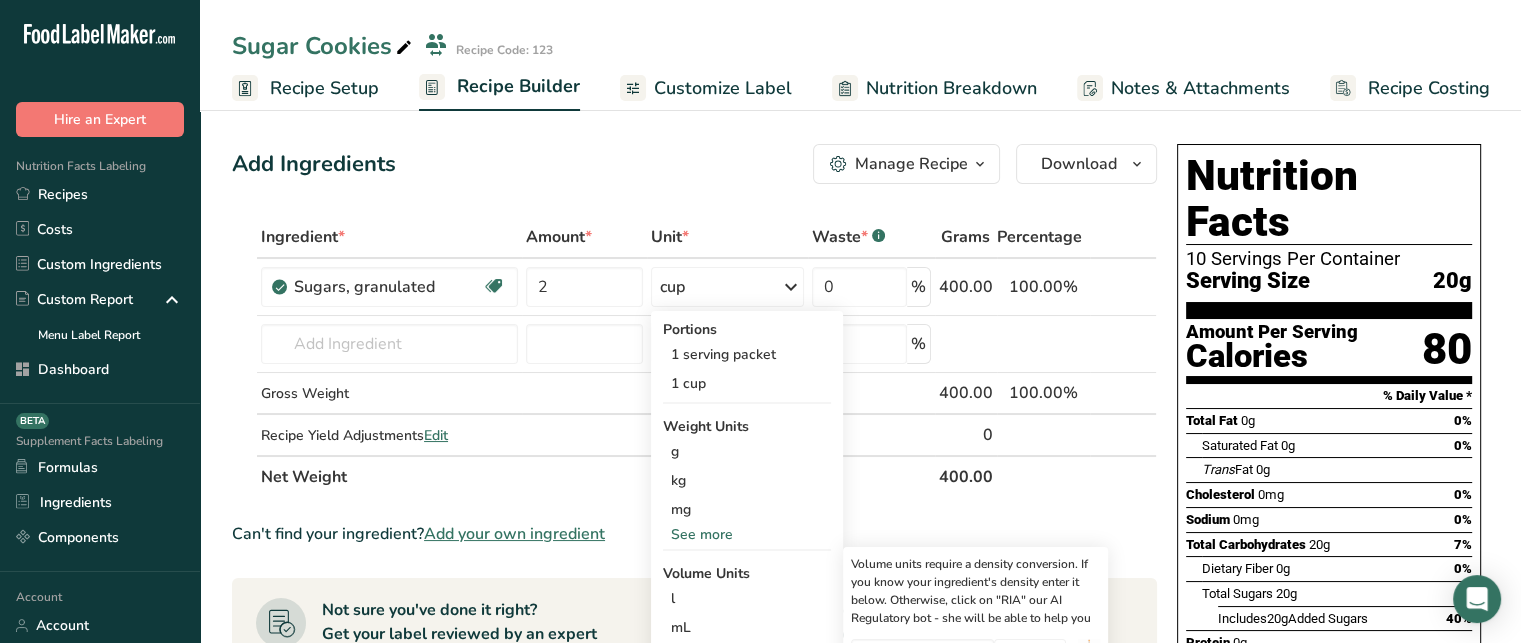 click on ".a-20{fill:#fff;}
Hire an Expert
Nutrition Facts Labeling
Recipes
Costs
Custom Ingredients
Custom Report
Menu Label Report
Dashboard
Supplement Facts Labeling
BETA
Formulas
Ingredients
Components
Account
Account
Language
EN
English
Spanish
Sign out
Hire an Expert .
FAQ .
About Us .
Terms & Conditions ." at bounding box center (760, 611) 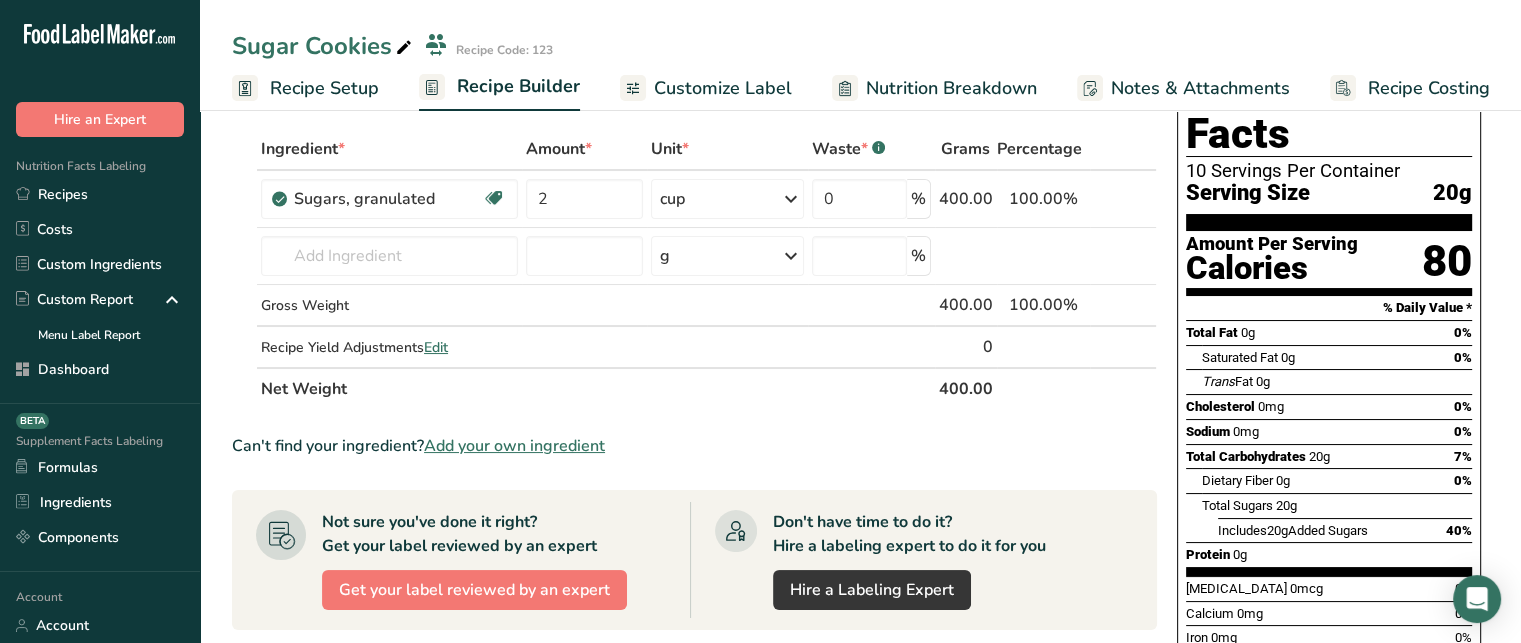 scroll, scrollTop: 93, scrollLeft: 0, axis: vertical 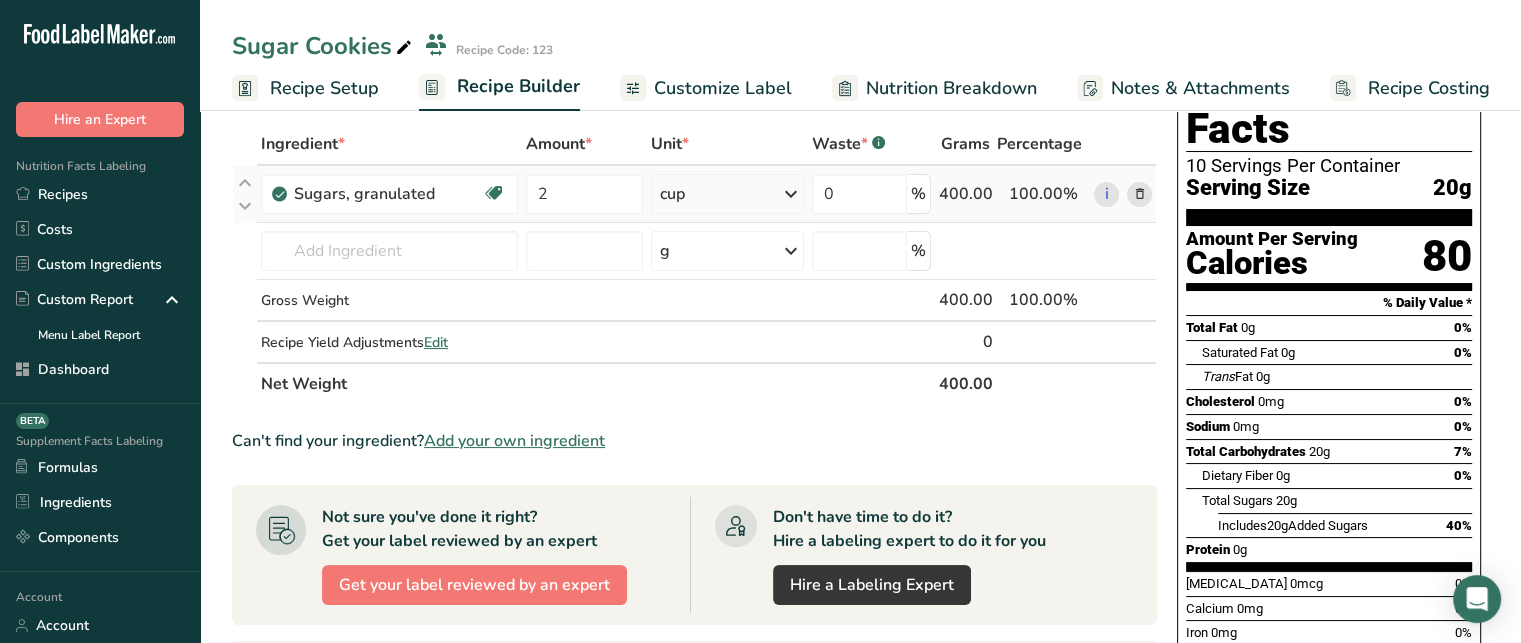 click on "cup" at bounding box center (727, 194) 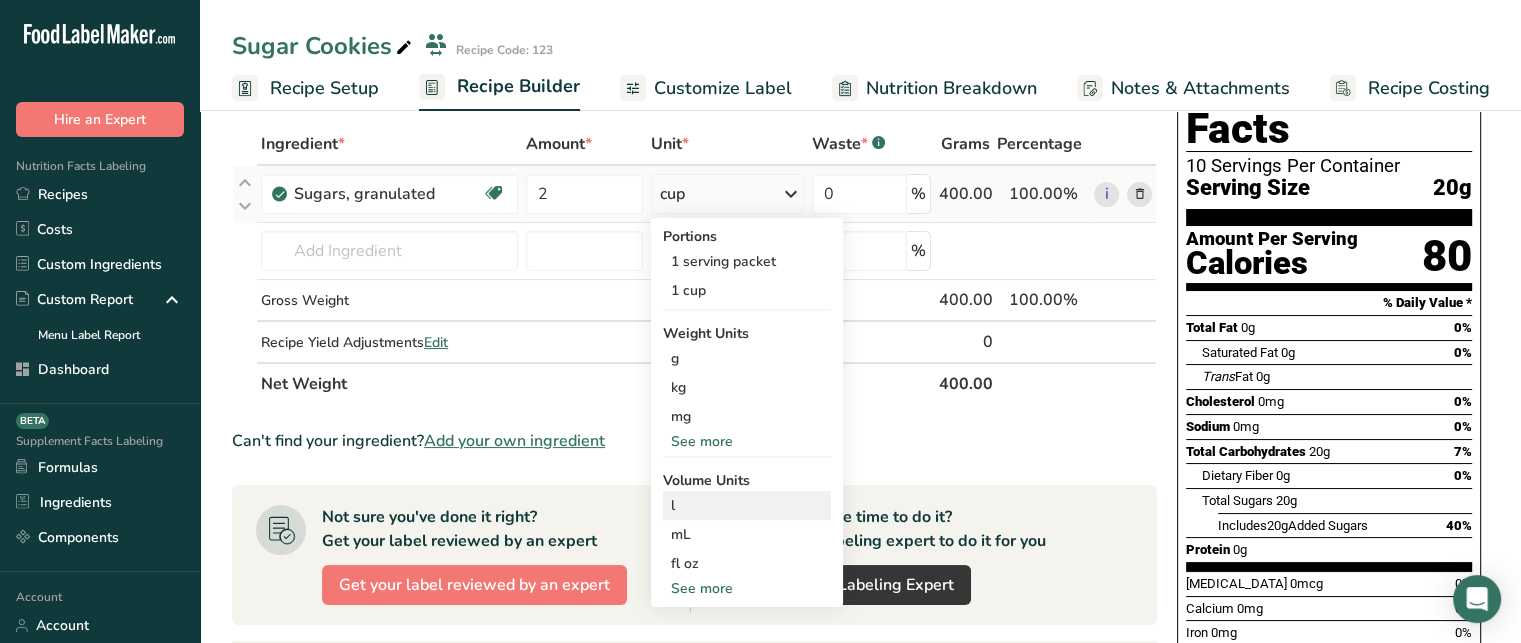 click on "l" at bounding box center (747, 505) 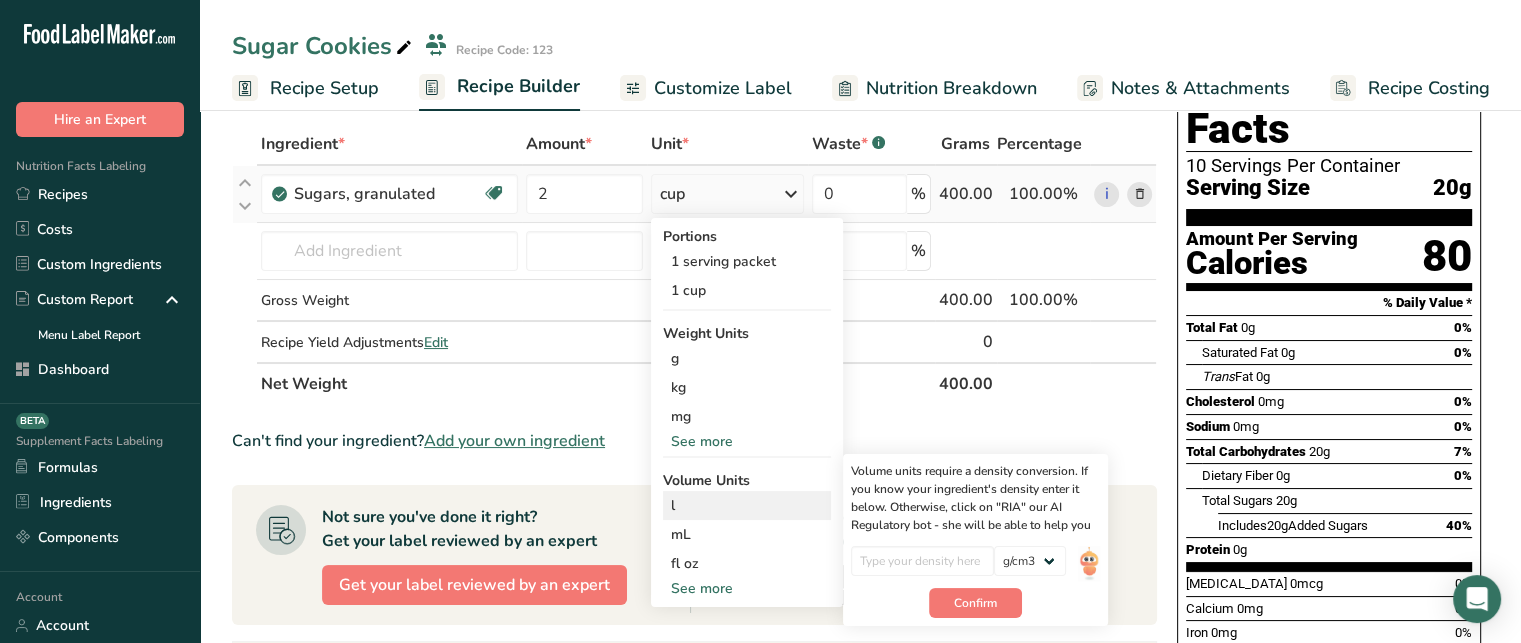click on "Volume units require a density conversion. If you know your ingredient's density enter it below. Otherwise, click on "RIA" our AI Regulatory bot - she will be able to help you
lb/ft3
g/cm3
Confirm" at bounding box center [975, 540] 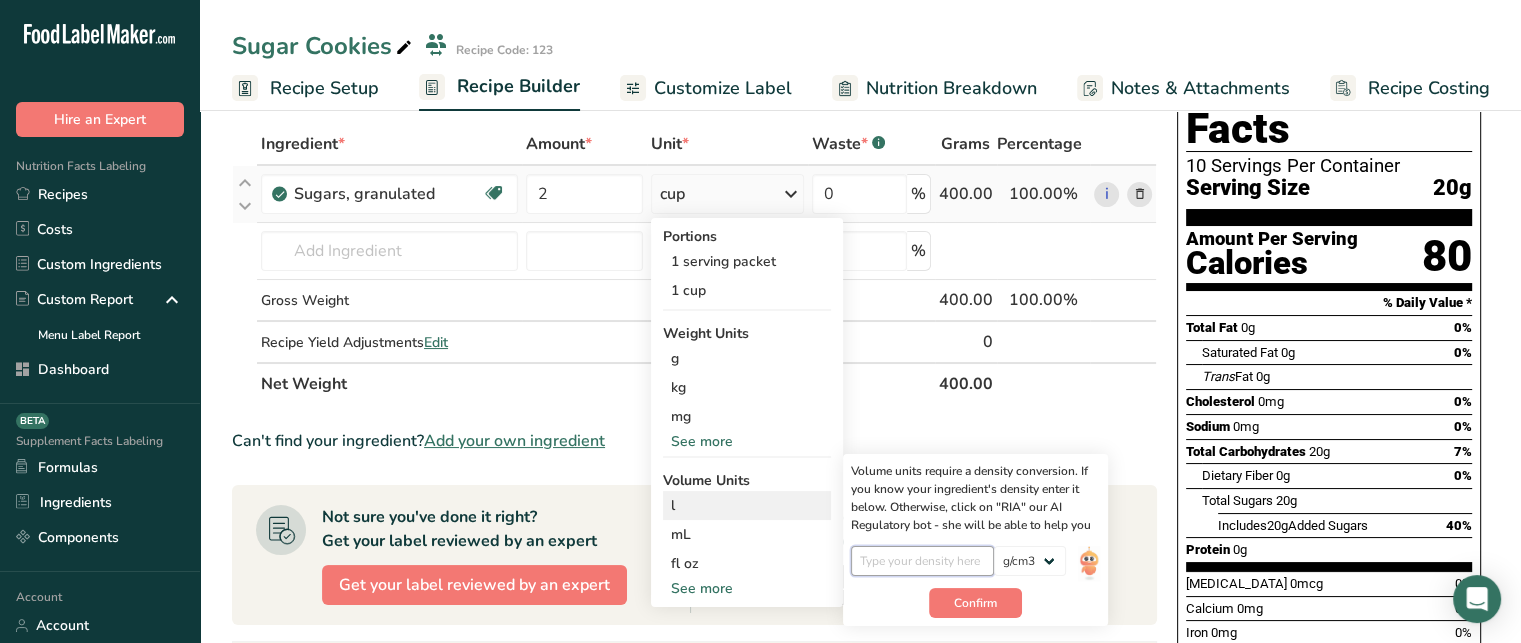 click at bounding box center [922, 561] 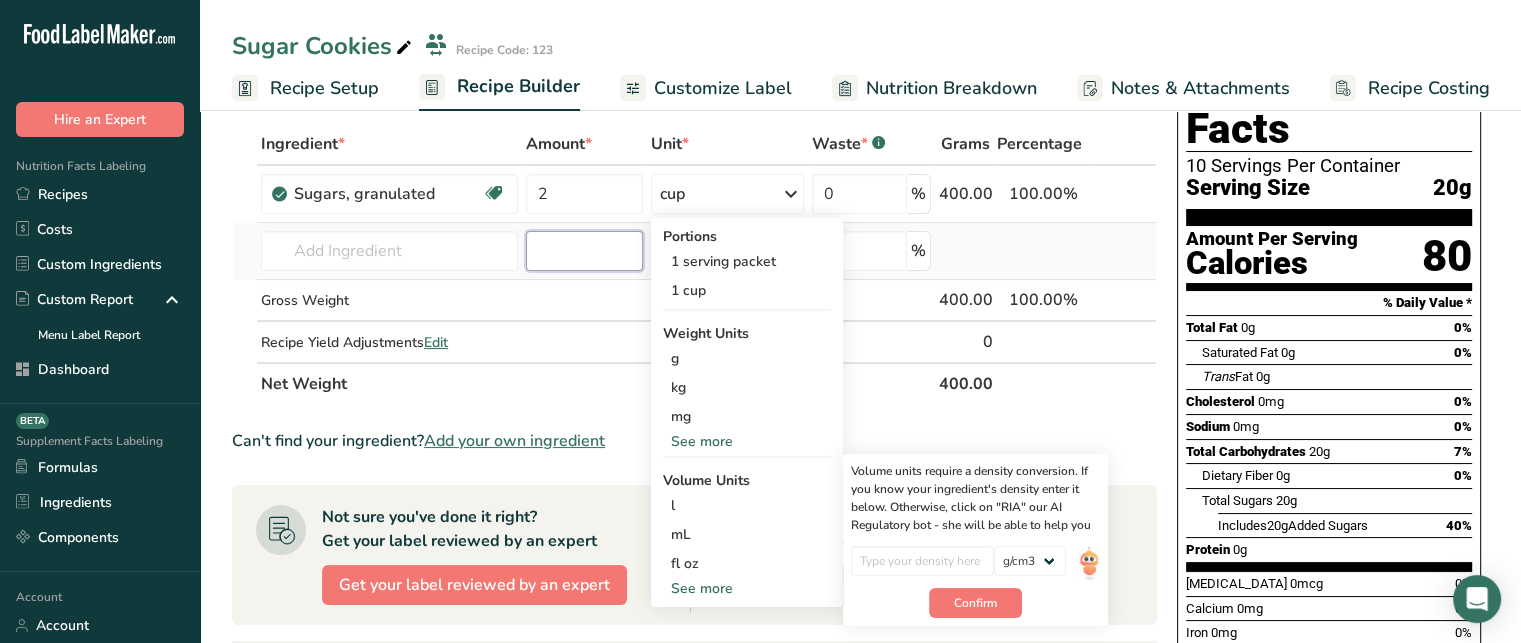 click at bounding box center (584, 251) 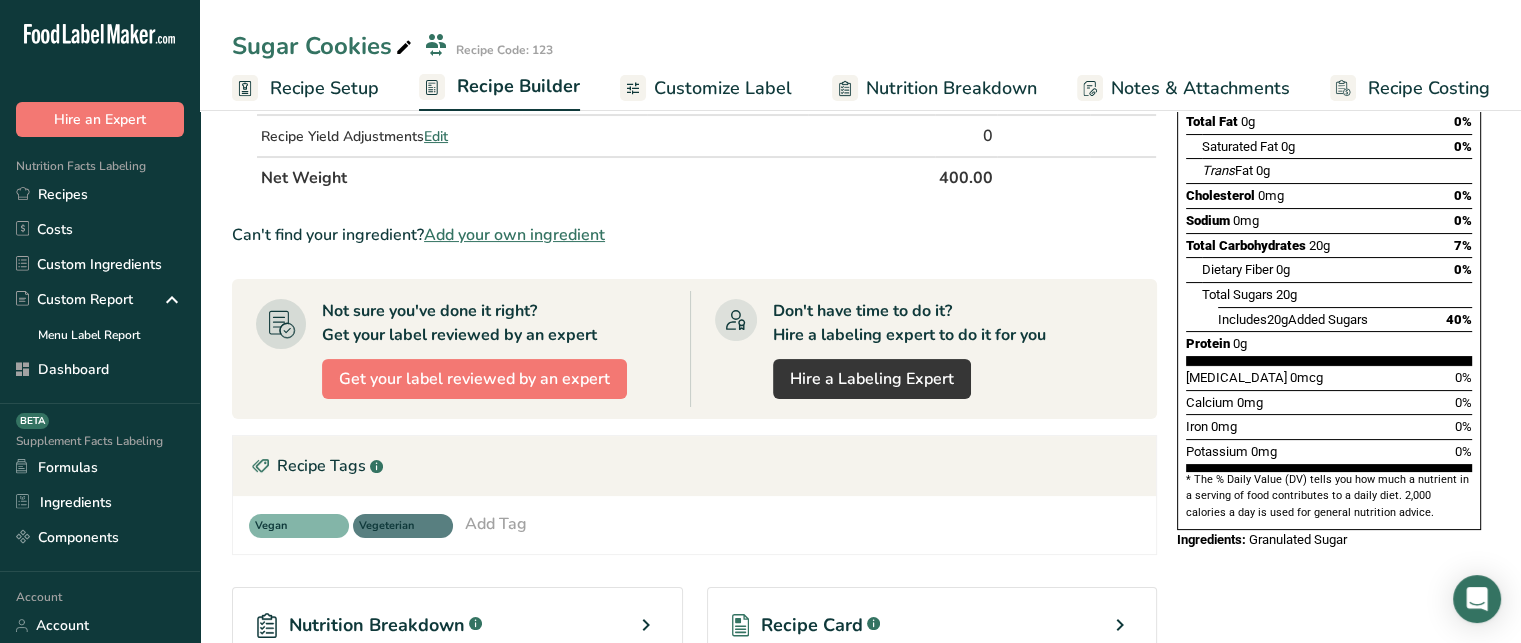 scroll, scrollTop: 315, scrollLeft: 0, axis: vertical 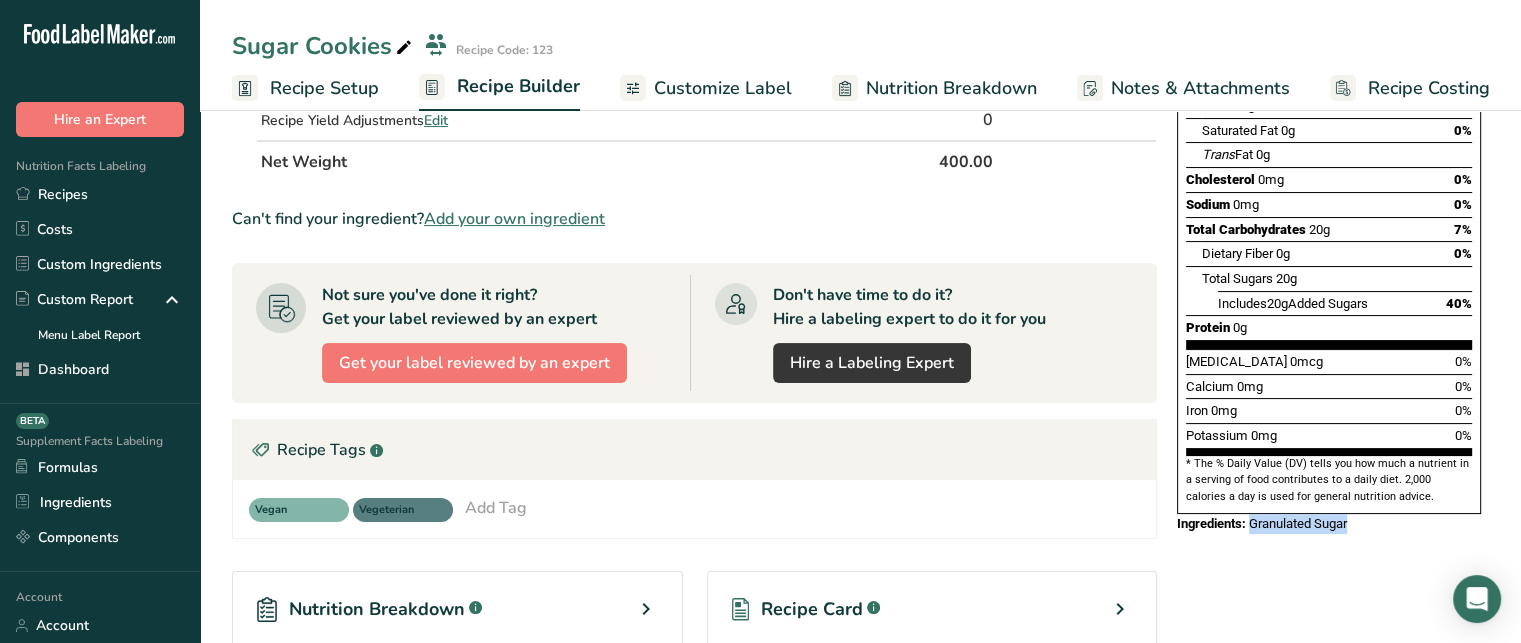 drag, startPoint x: 1252, startPoint y: 475, endPoint x: 1369, endPoint y: 477, distance: 117.01709 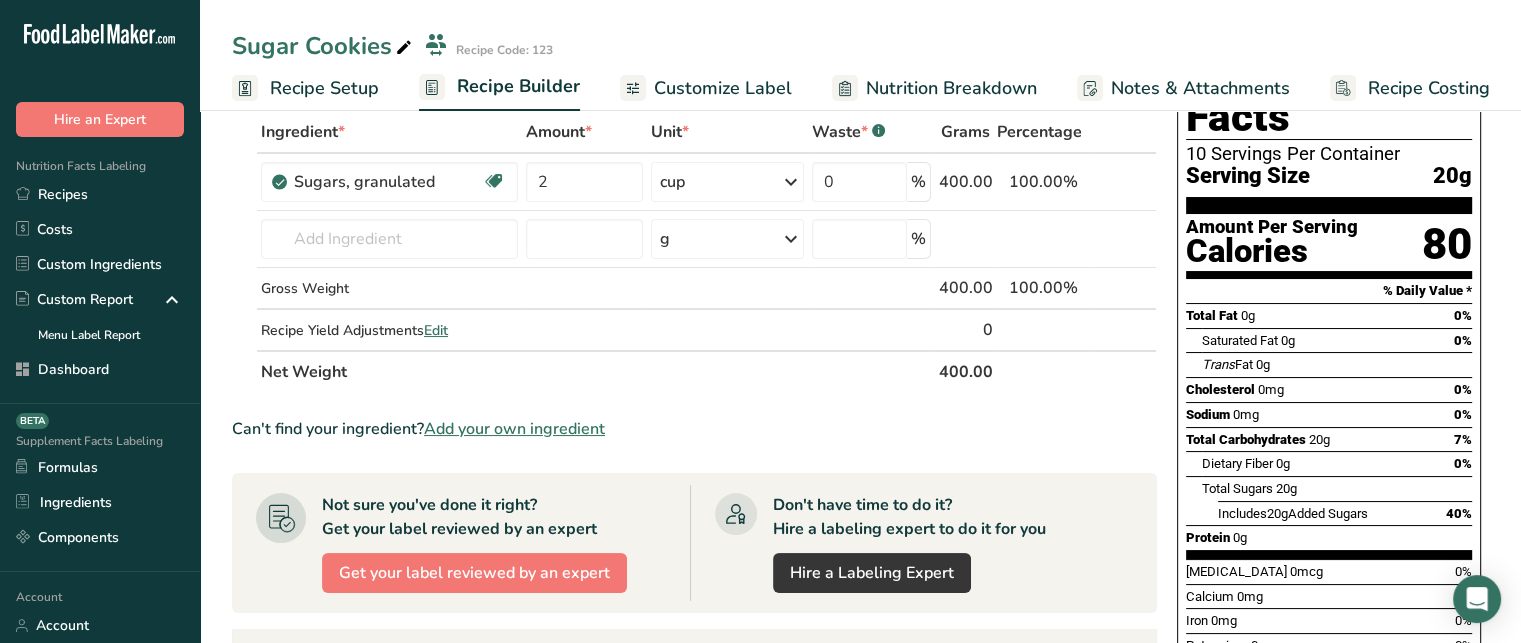 scroll, scrollTop: 9, scrollLeft: 0, axis: vertical 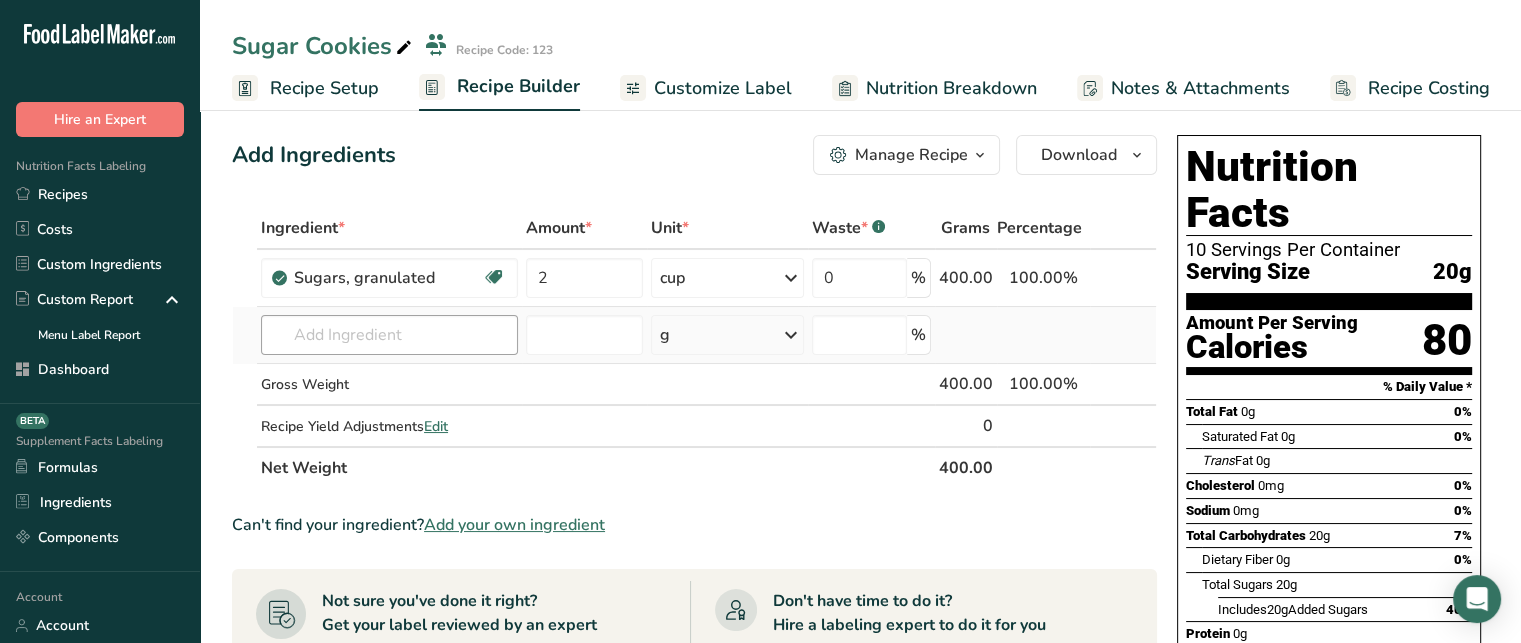 click on "Sugars, granulated
Sweeteners, sugar substitute, granulated, brown
Add your own ingredient" at bounding box center [389, 335] 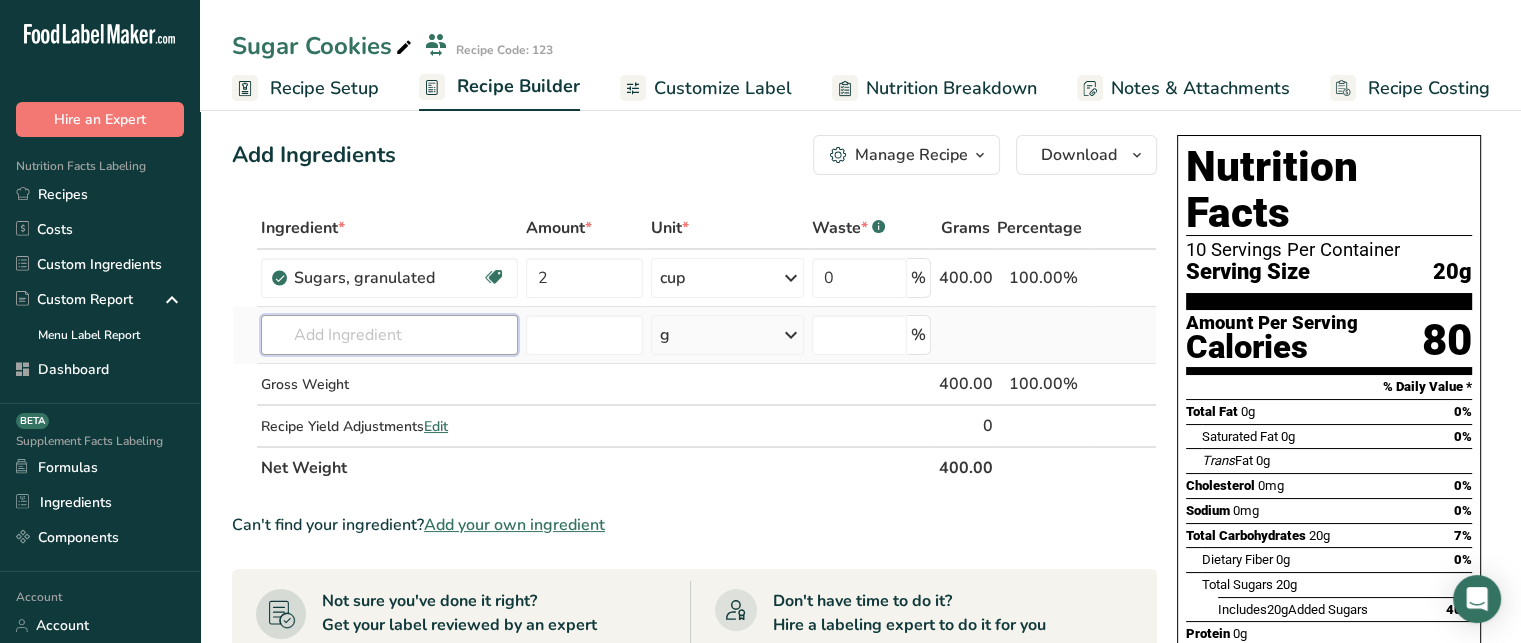 click at bounding box center [389, 335] 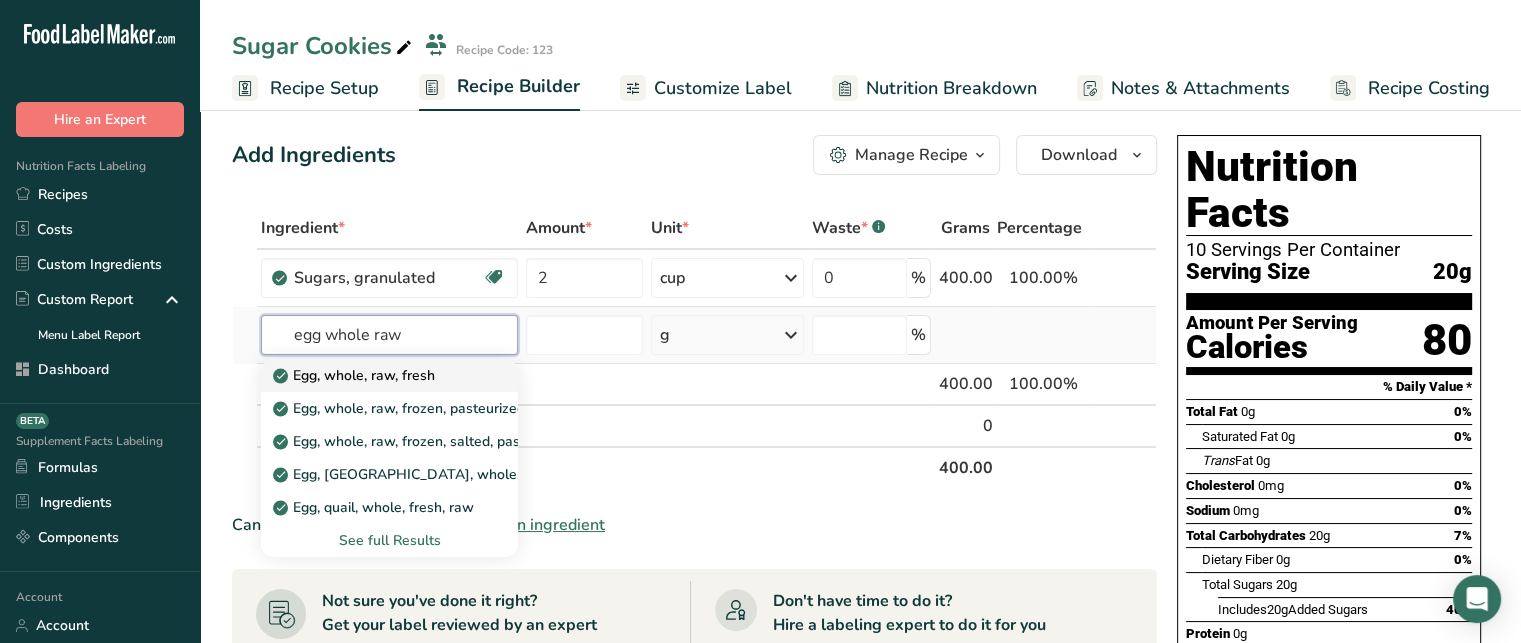 type on "egg whole raw" 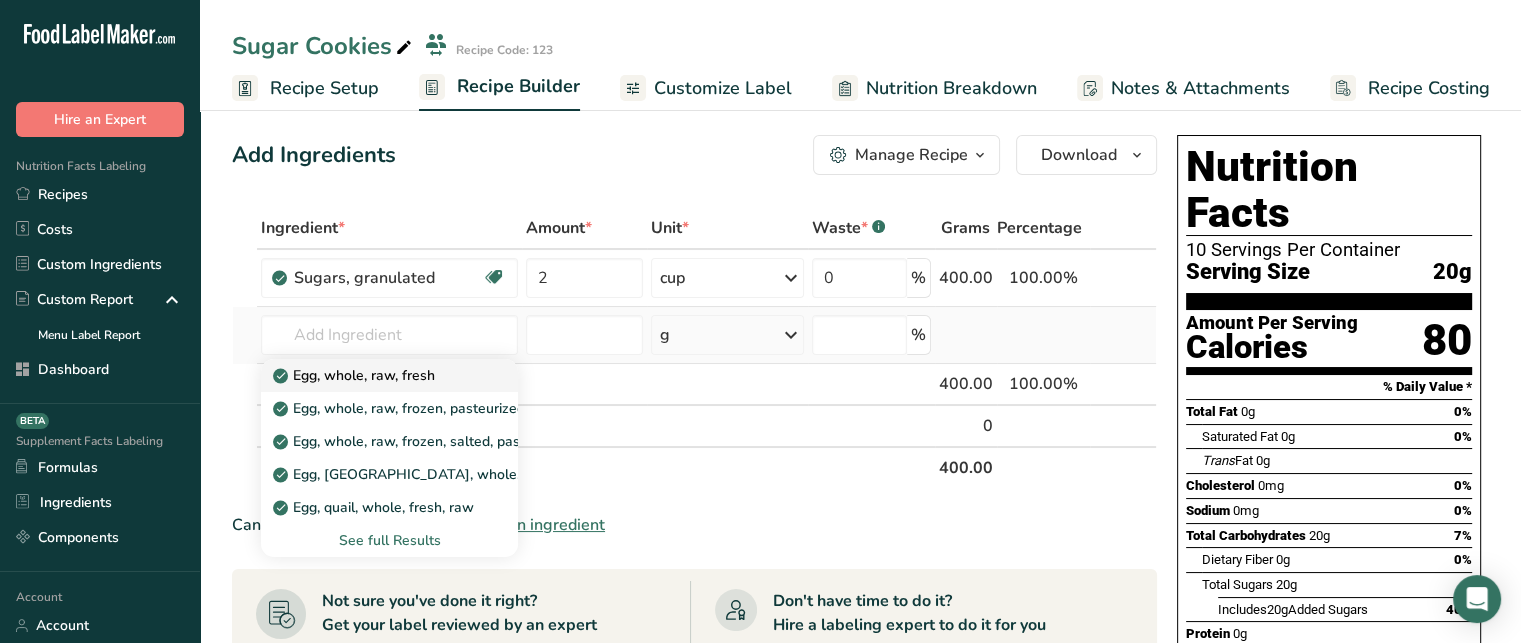 click on "Egg, whole, raw, fresh" at bounding box center (389, 375) 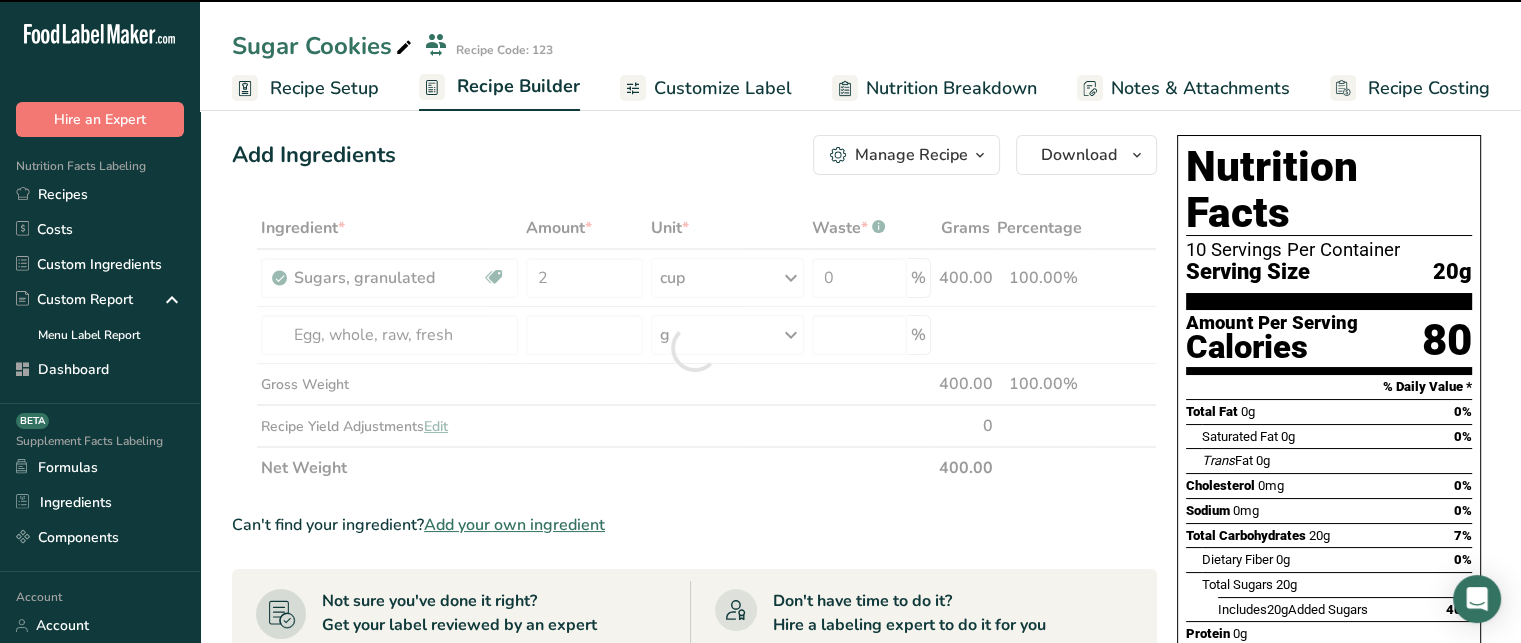 type on "0" 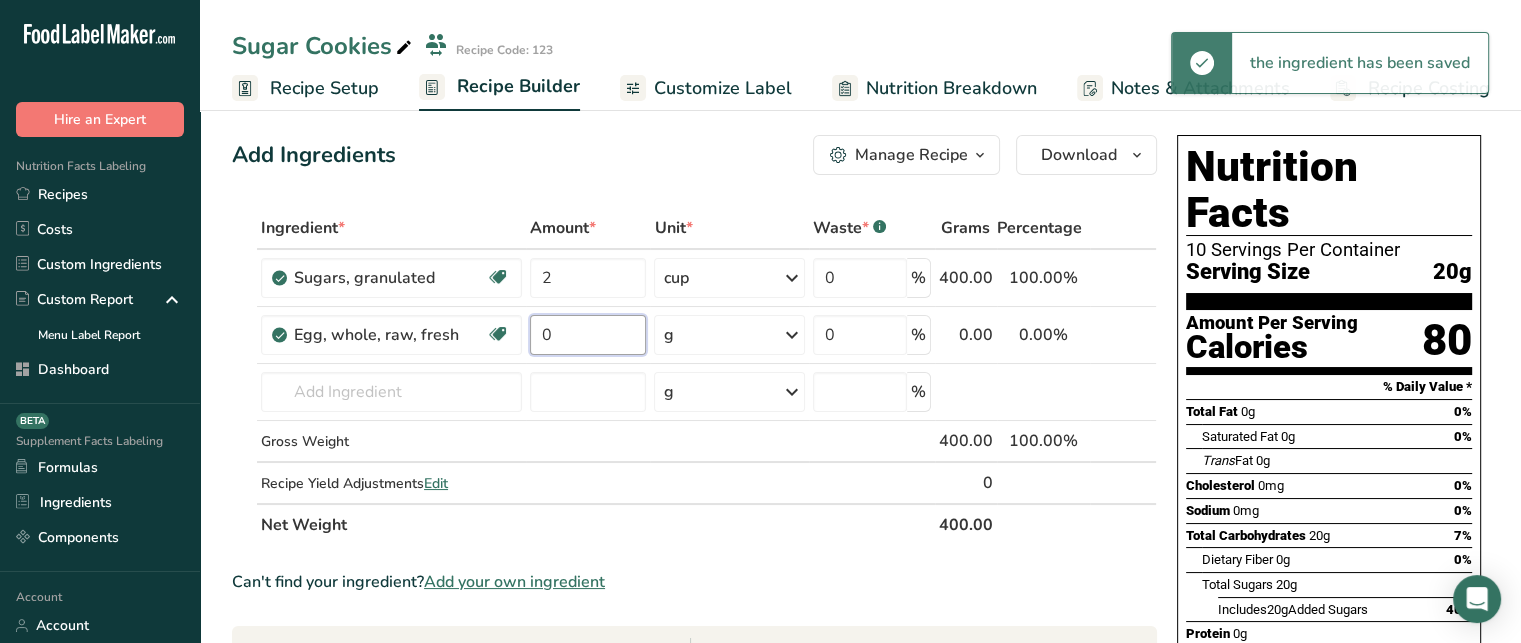 click on "0" at bounding box center (588, 335) 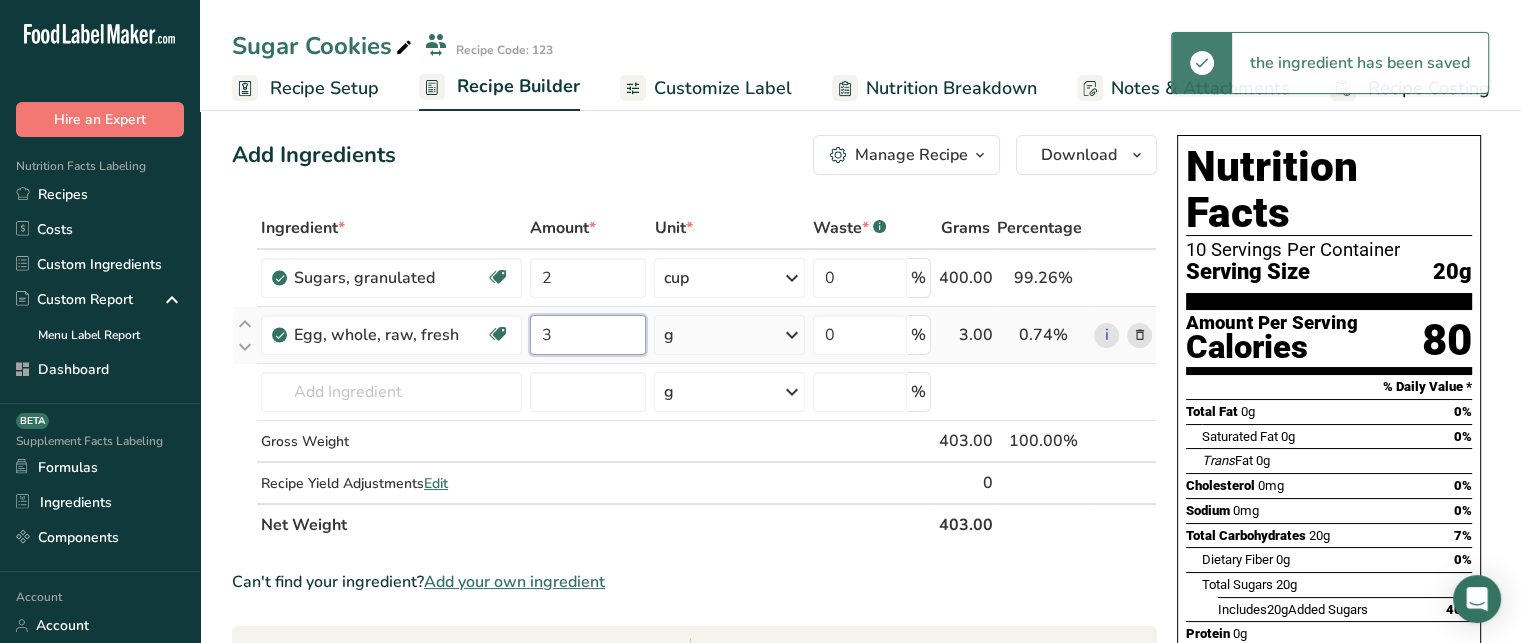 type on "3" 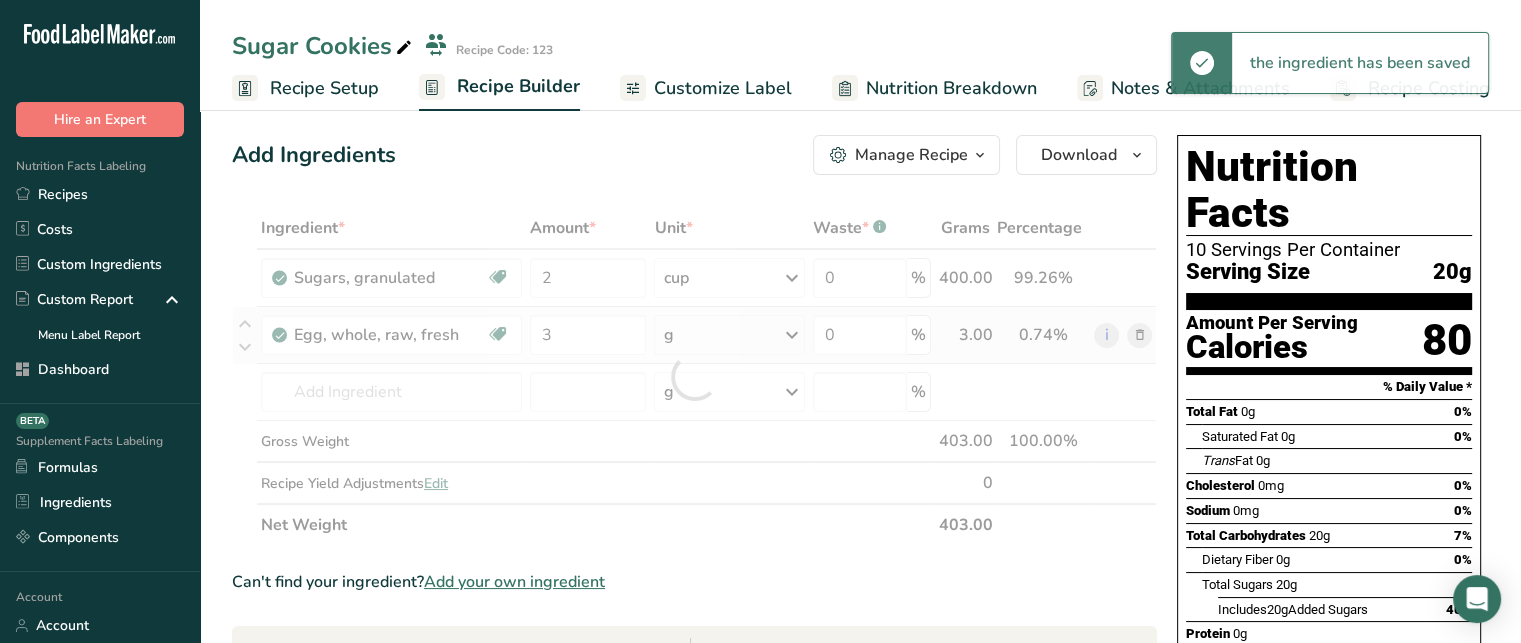 click on "Ingredient *
Amount *
Unit *
Waste *   .a-a{fill:#347362;}.b-a{fill:#fff;}          Grams
Percentage
[GEOGRAPHIC_DATA], granulated
Dairy free
Gluten free
Vegan
Vegetarian
Soy free
2
cup
Portions
1 serving packet
1 cup
Weight Units
g
kg
mg
See more
Volume Units
l
Volume units require a density conversion. If you know your ingredient's density enter it below. Otherwise, click on "RIA" our AI Regulatory bot - she will be able to help you
lb/ft3
g/cm3
Confirm
mL
lb/ft3" at bounding box center [694, 376] 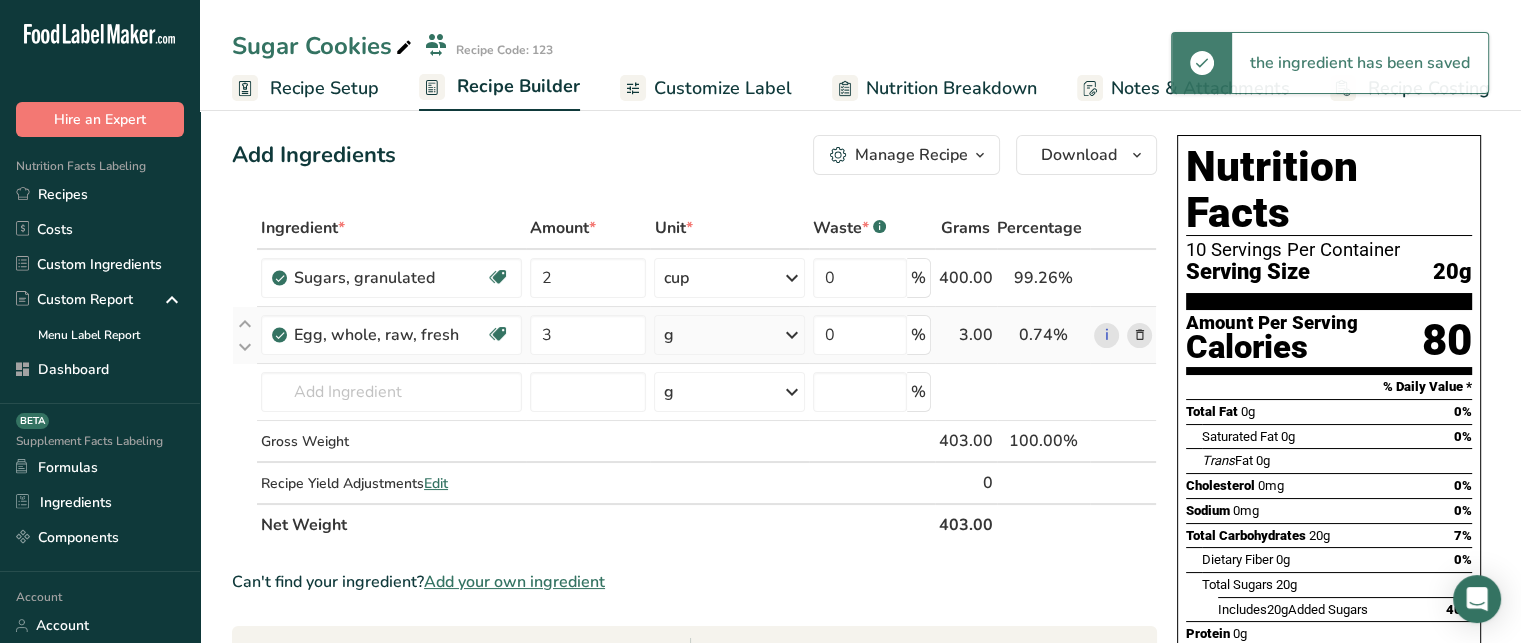 click on "g" at bounding box center (729, 335) 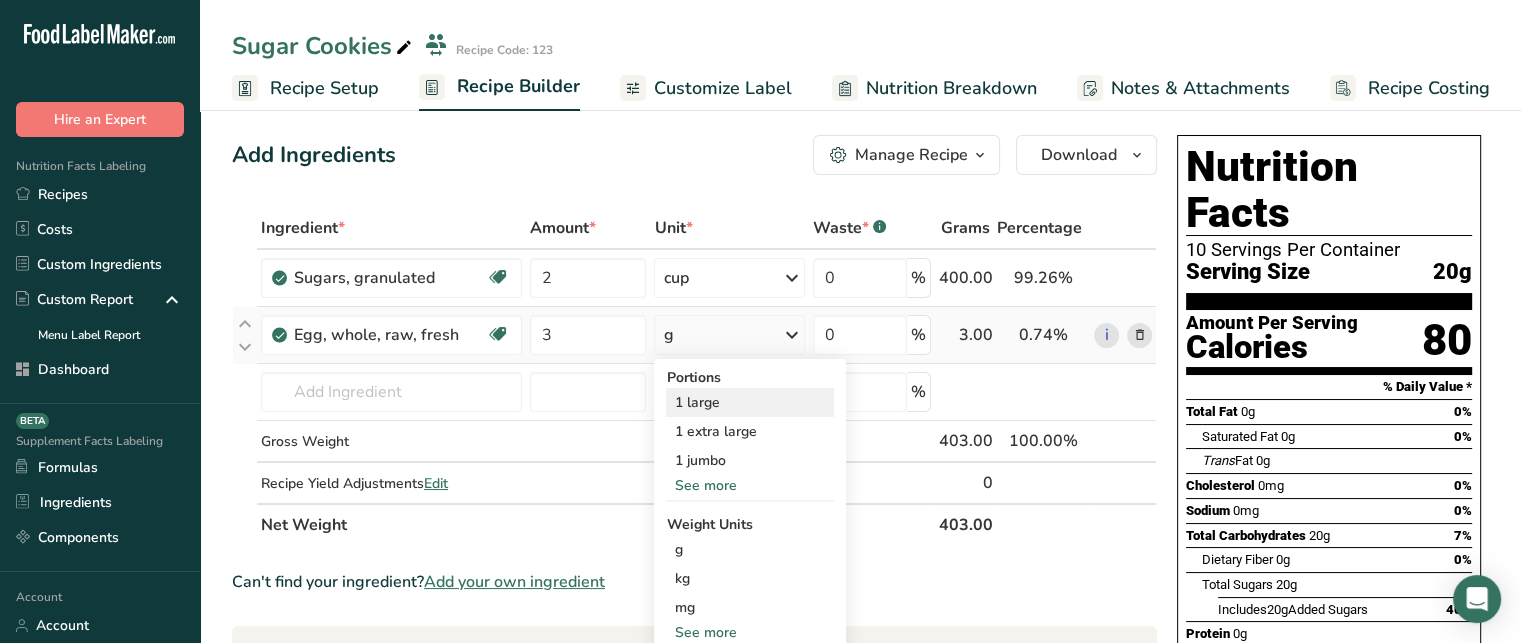 click on "1 large" at bounding box center [750, 402] 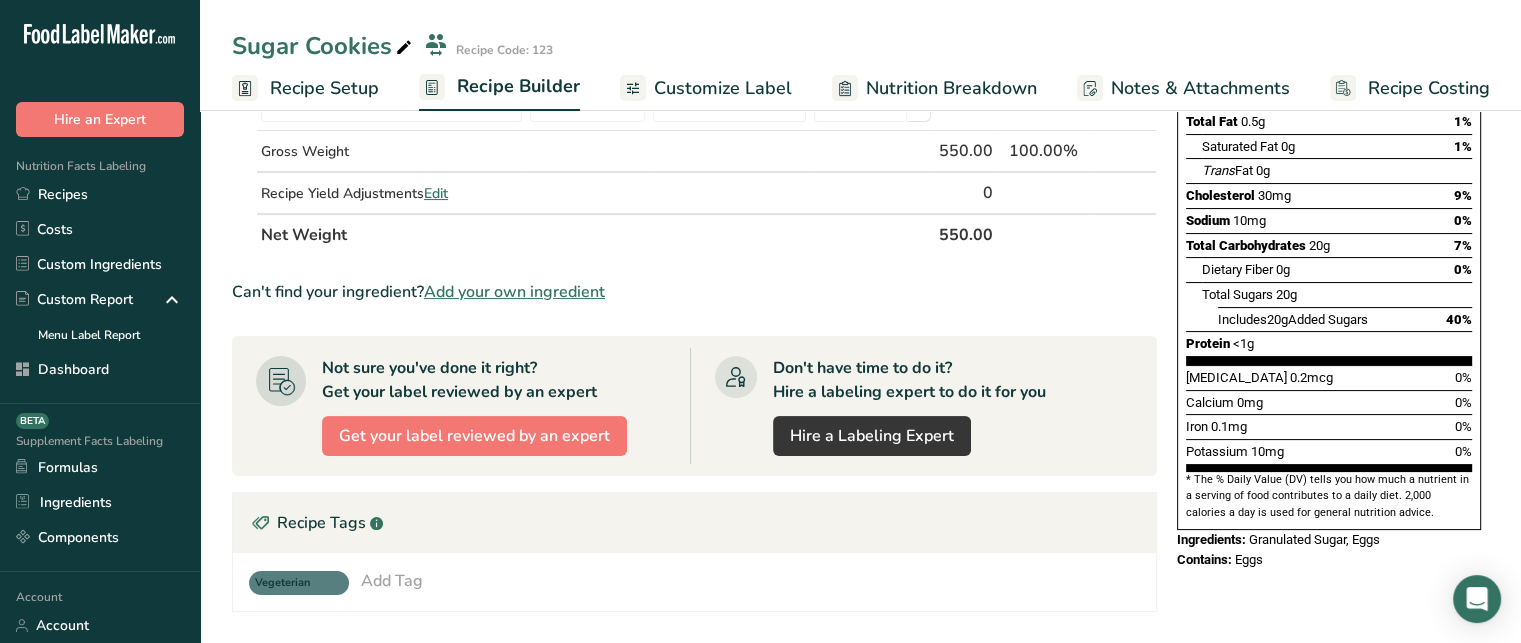 scroll, scrollTop: 356, scrollLeft: 0, axis: vertical 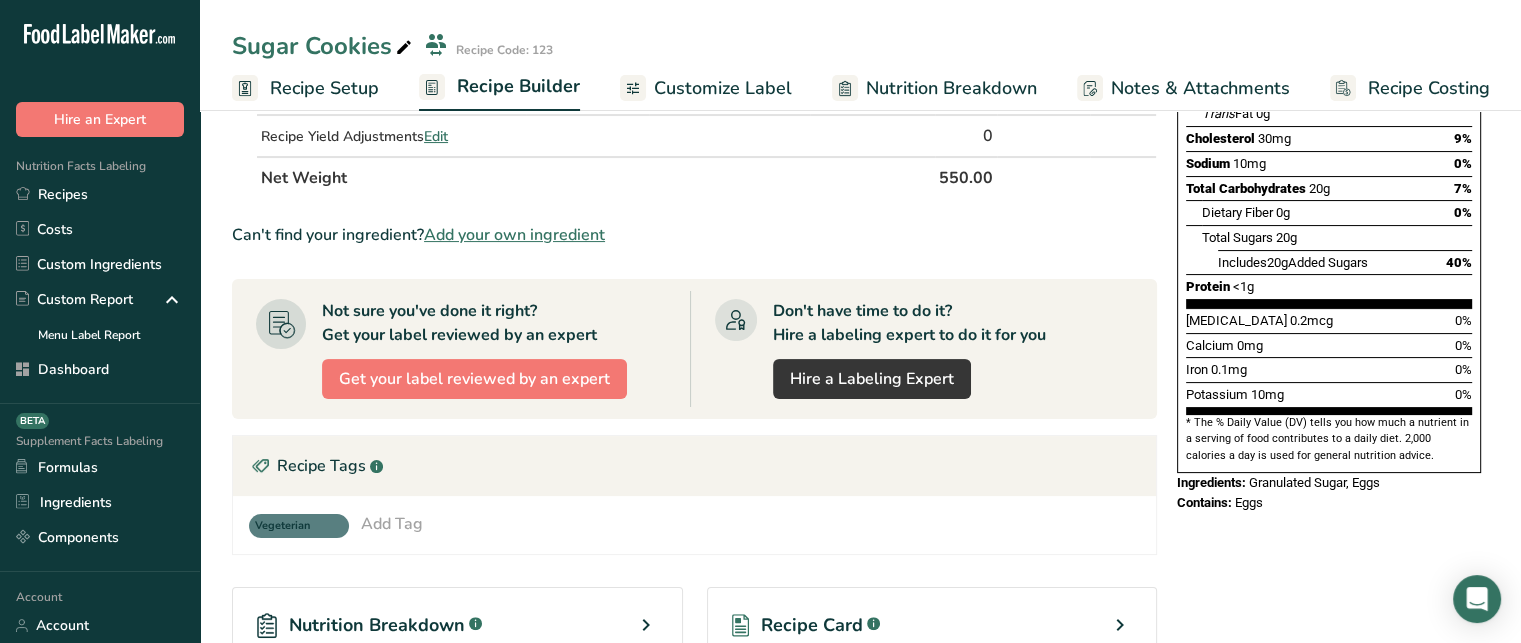 click on "Contains:" at bounding box center [1204, 502] 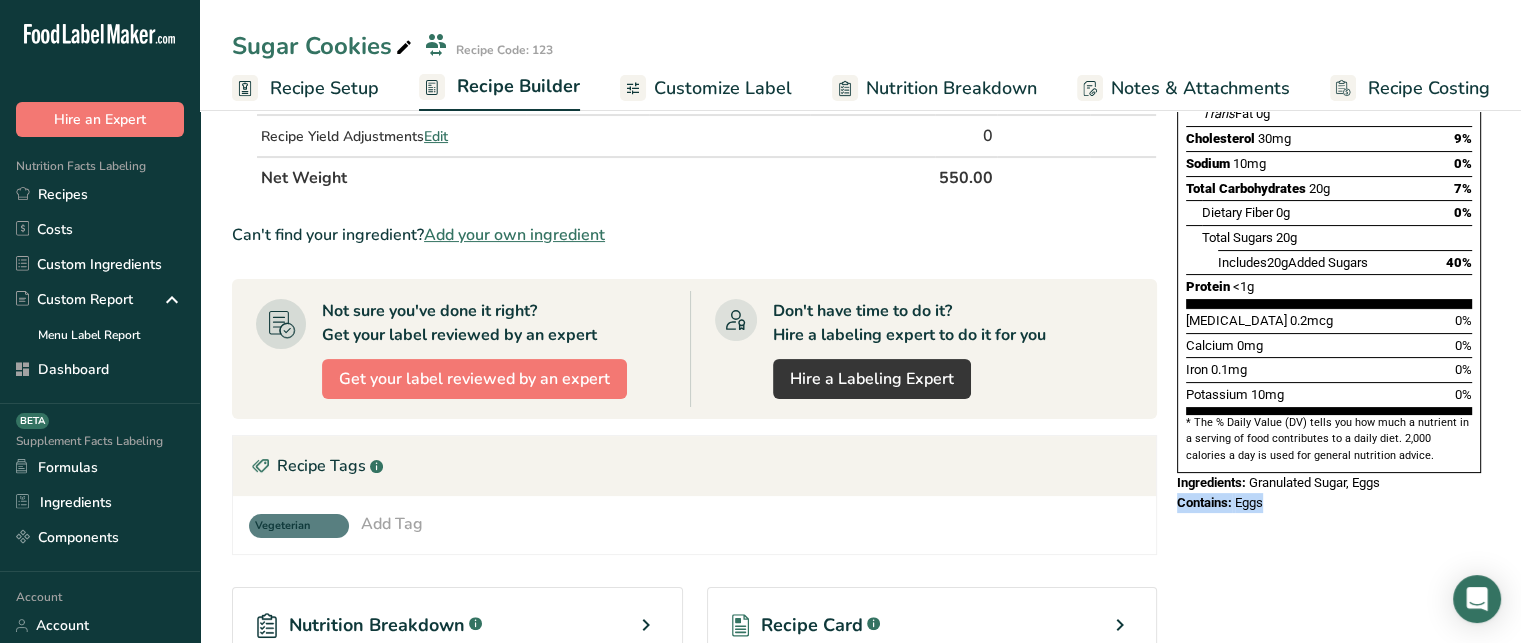 click on "Contains:" at bounding box center [1204, 502] 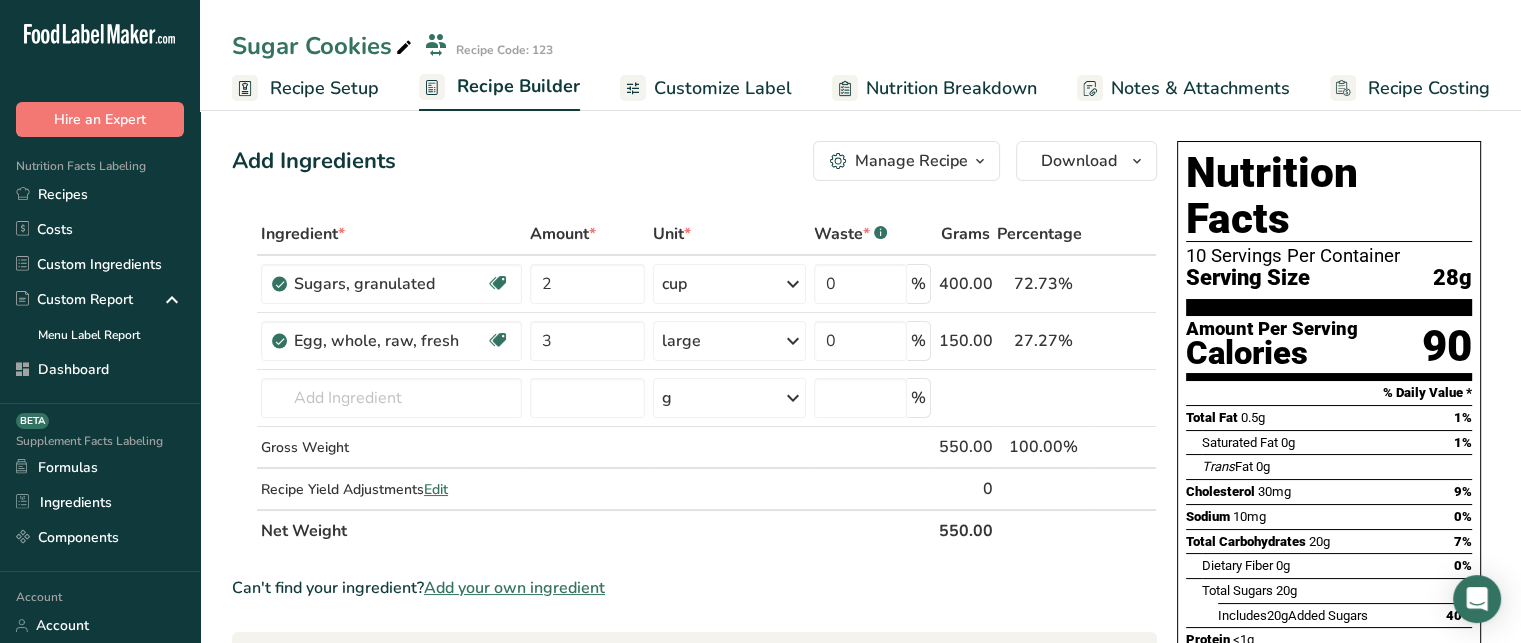 scroll, scrollTop: 0, scrollLeft: 0, axis: both 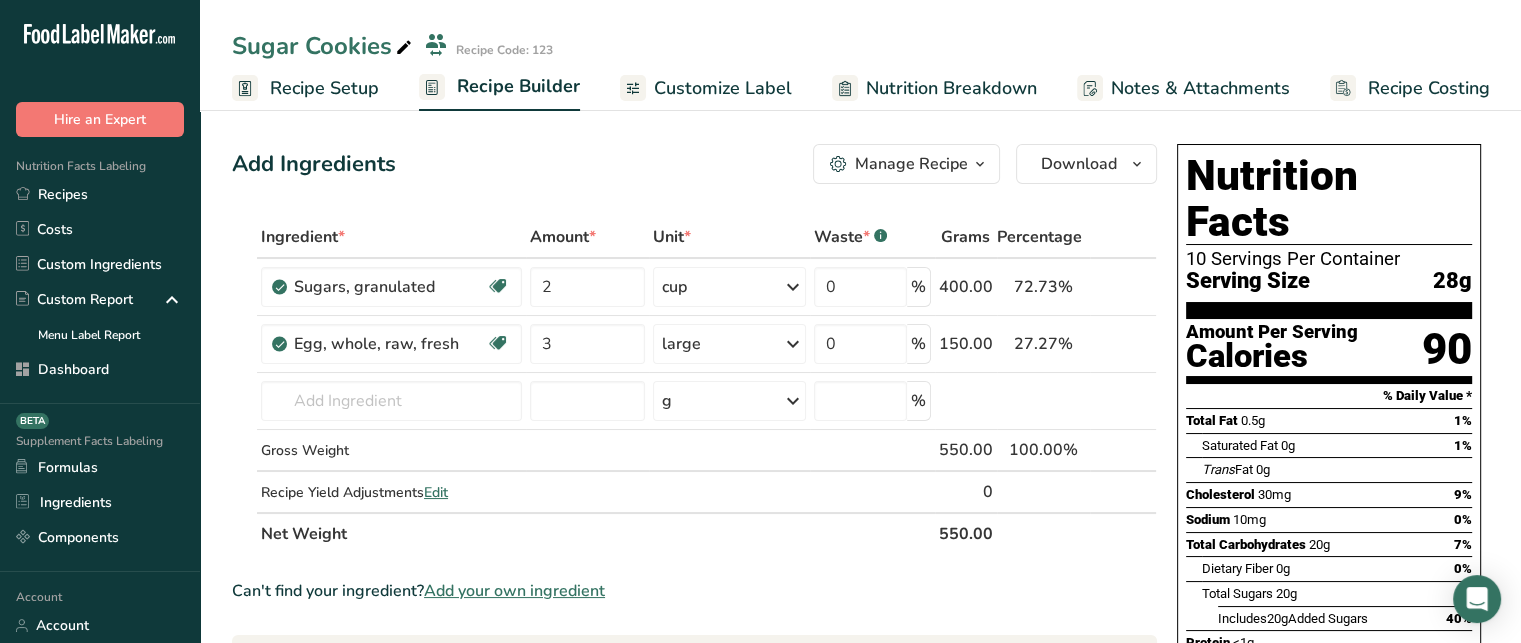 click on "Net Weight" at bounding box center [596, 533] 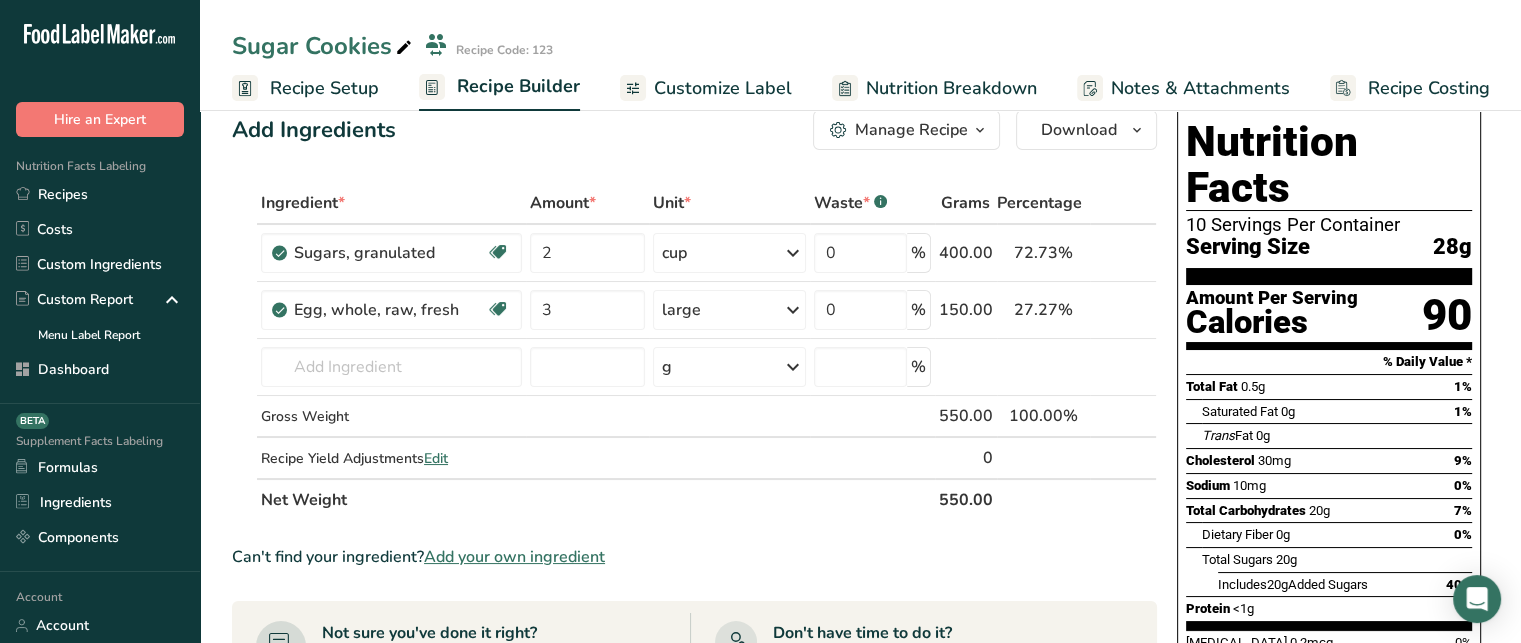 scroll, scrollTop: 40, scrollLeft: 0, axis: vertical 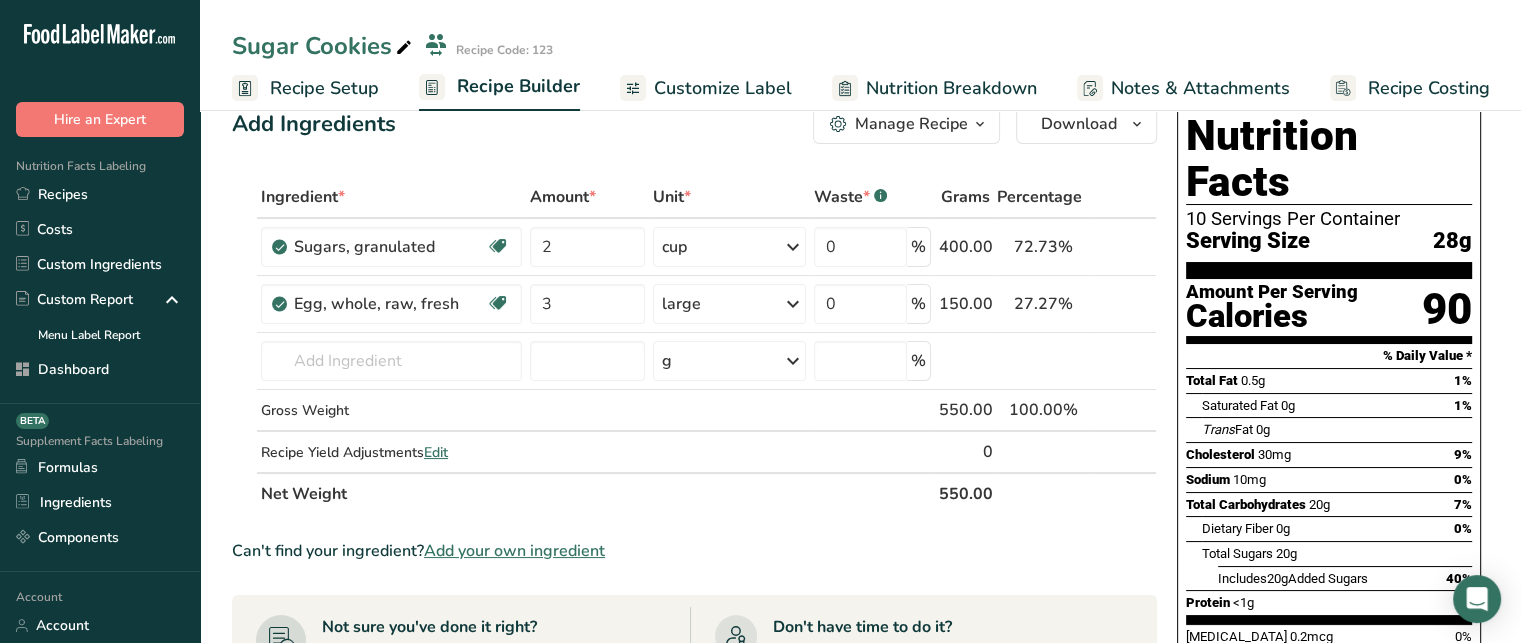 click on "Add your own ingredient" at bounding box center [514, 551] 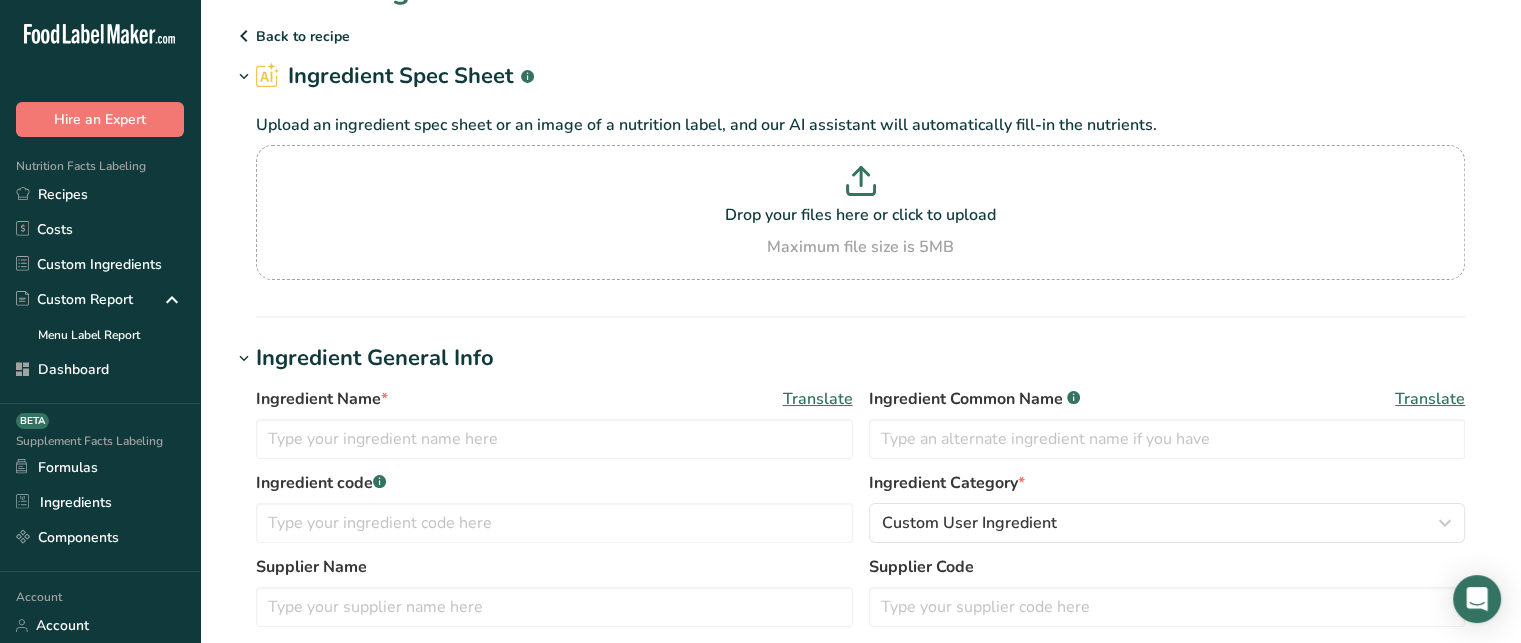 scroll, scrollTop: 0, scrollLeft: 0, axis: both 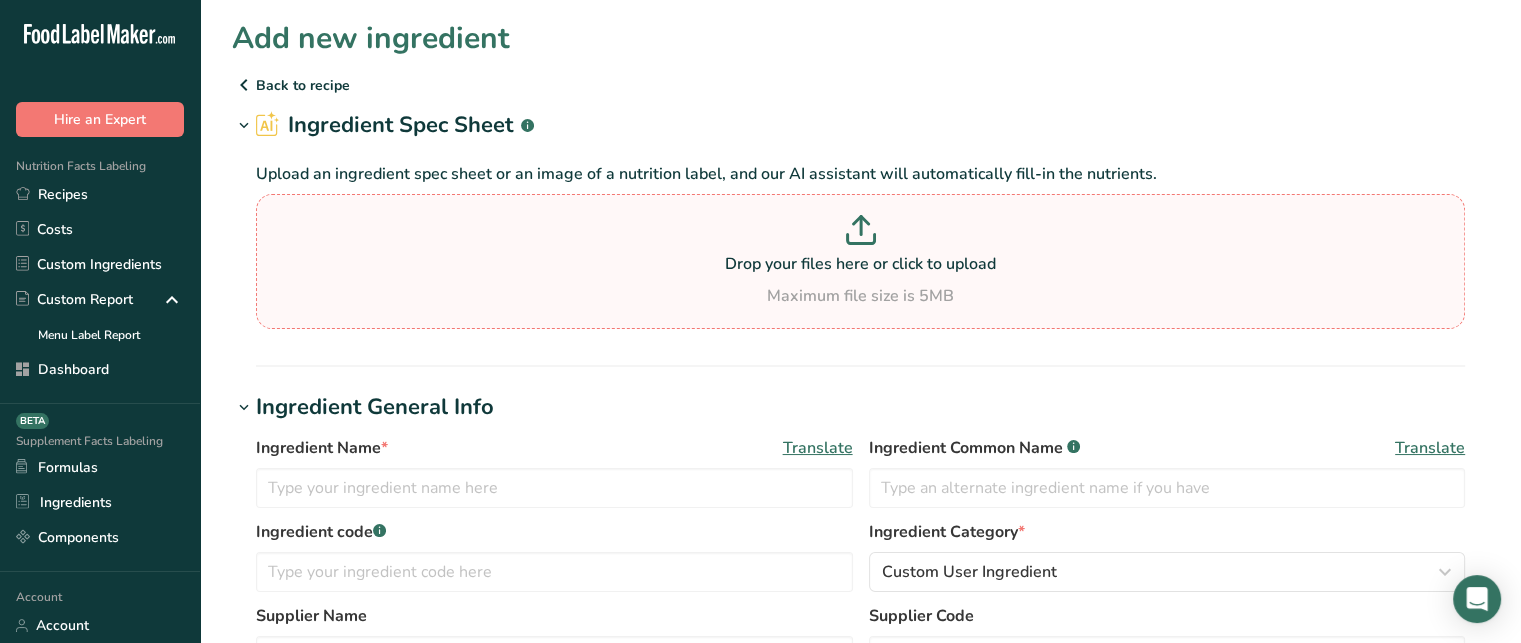 click on "Maximum file size is 5MB" at bounding box center [860, 296] 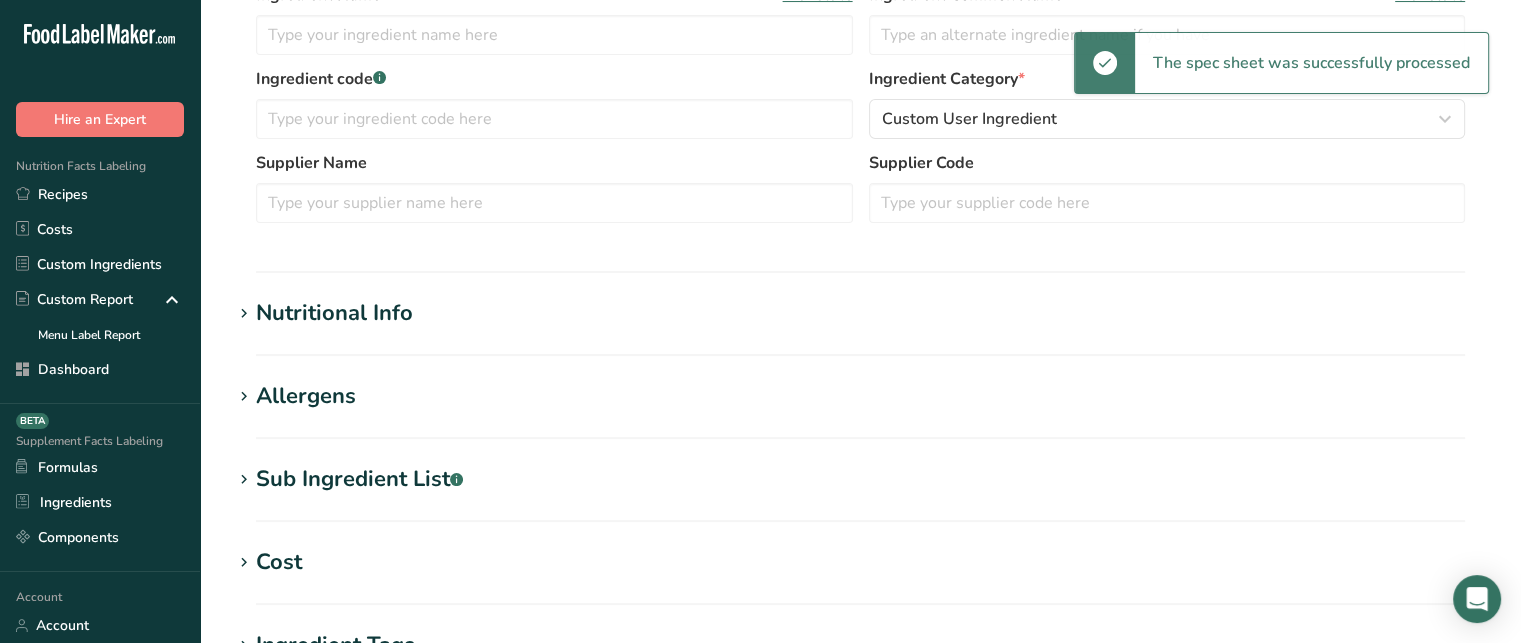 scroll, scrollTop: 343, scrollLeft: 0, axis: vertical 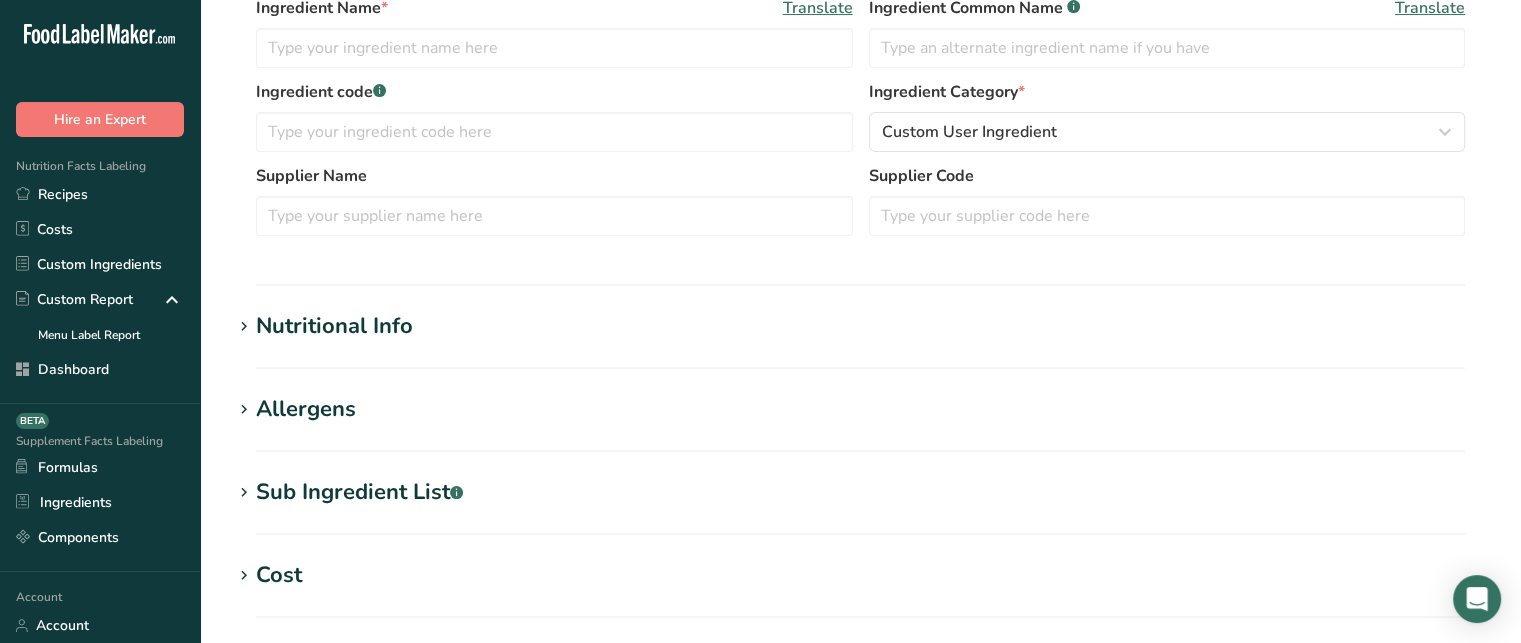click on "Nutritional Info" at bounding box center (860, 326) 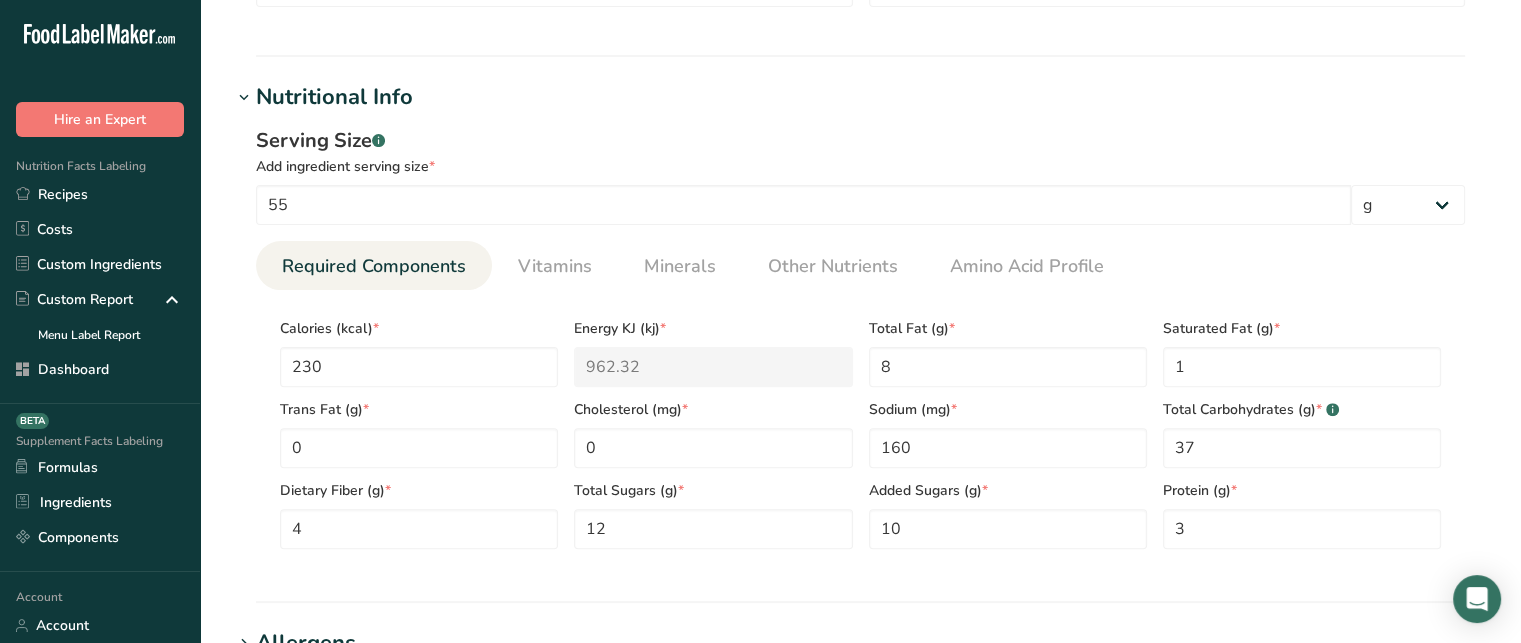scroll, scrollTop: 642, scrollLeft: 0, axis: vertical 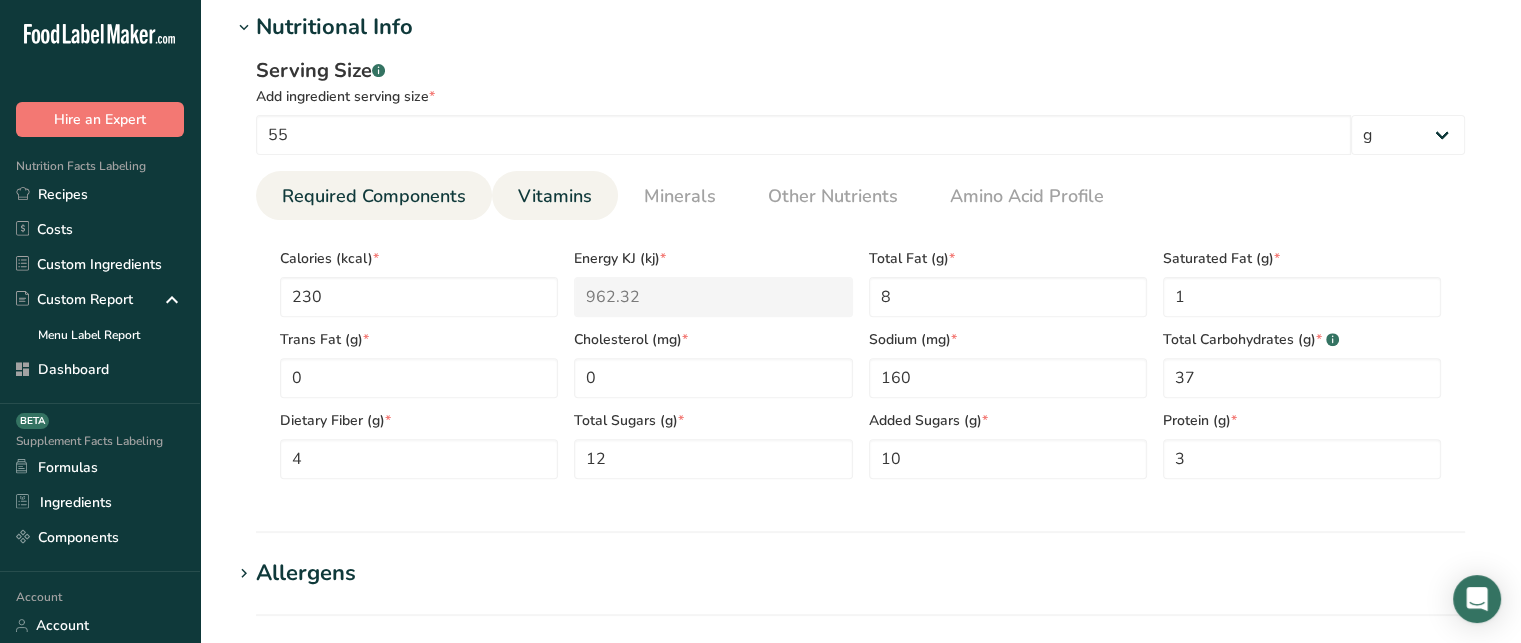 click on "Vitamins" at bounding box center [555, 196] 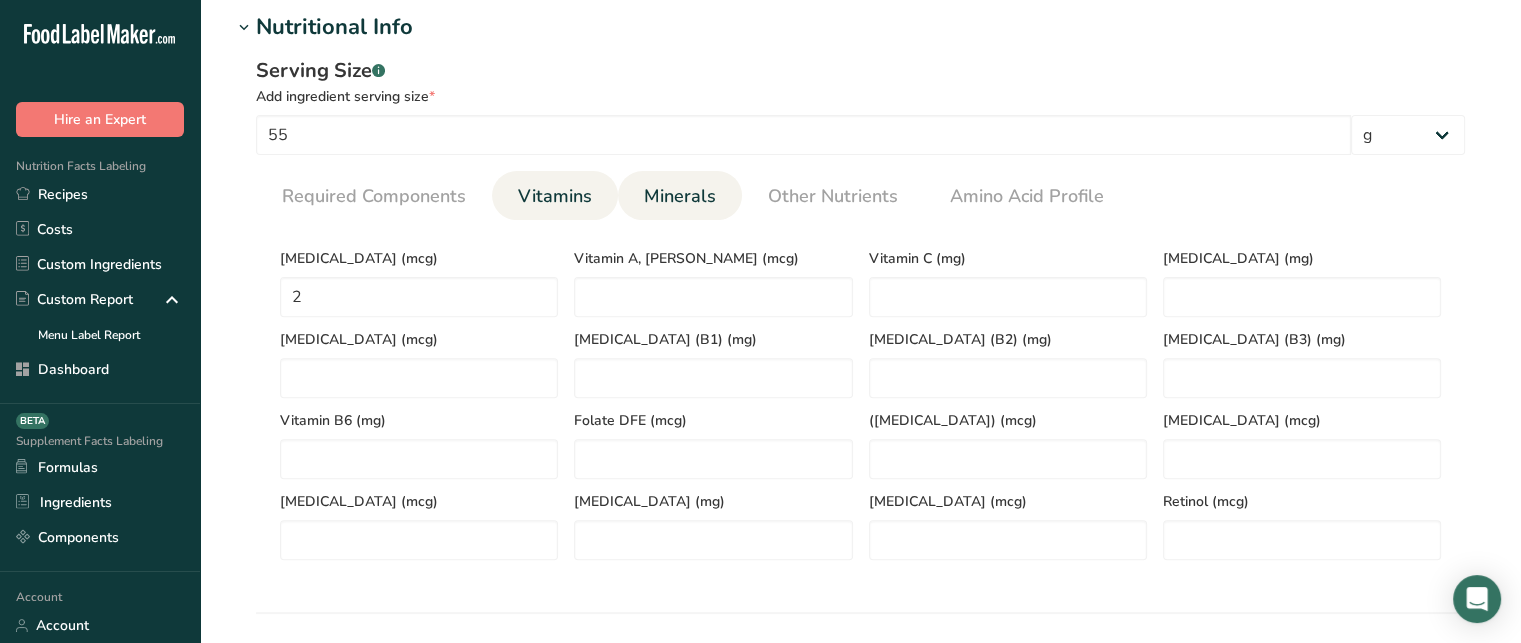 click on "Minerals" at bounding box center [680, 196] 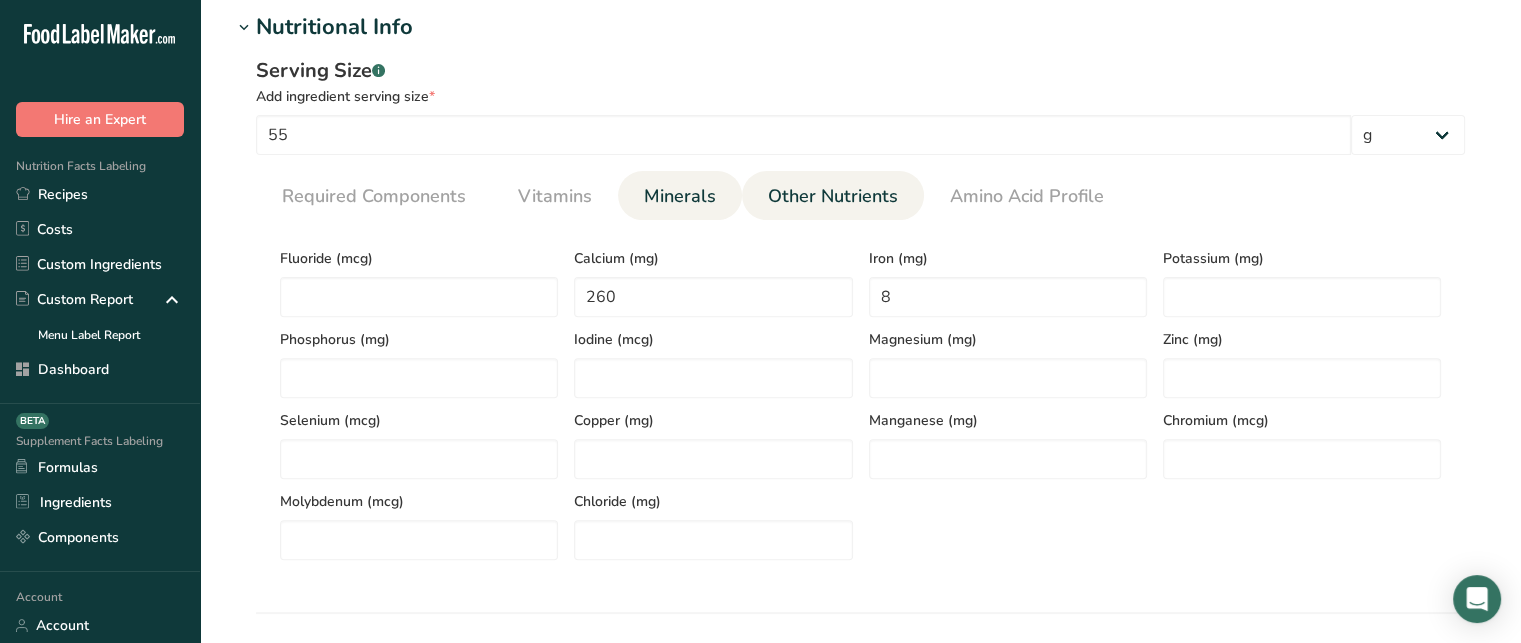 click on "Other Nutrients" at bounding box center [833, 196] 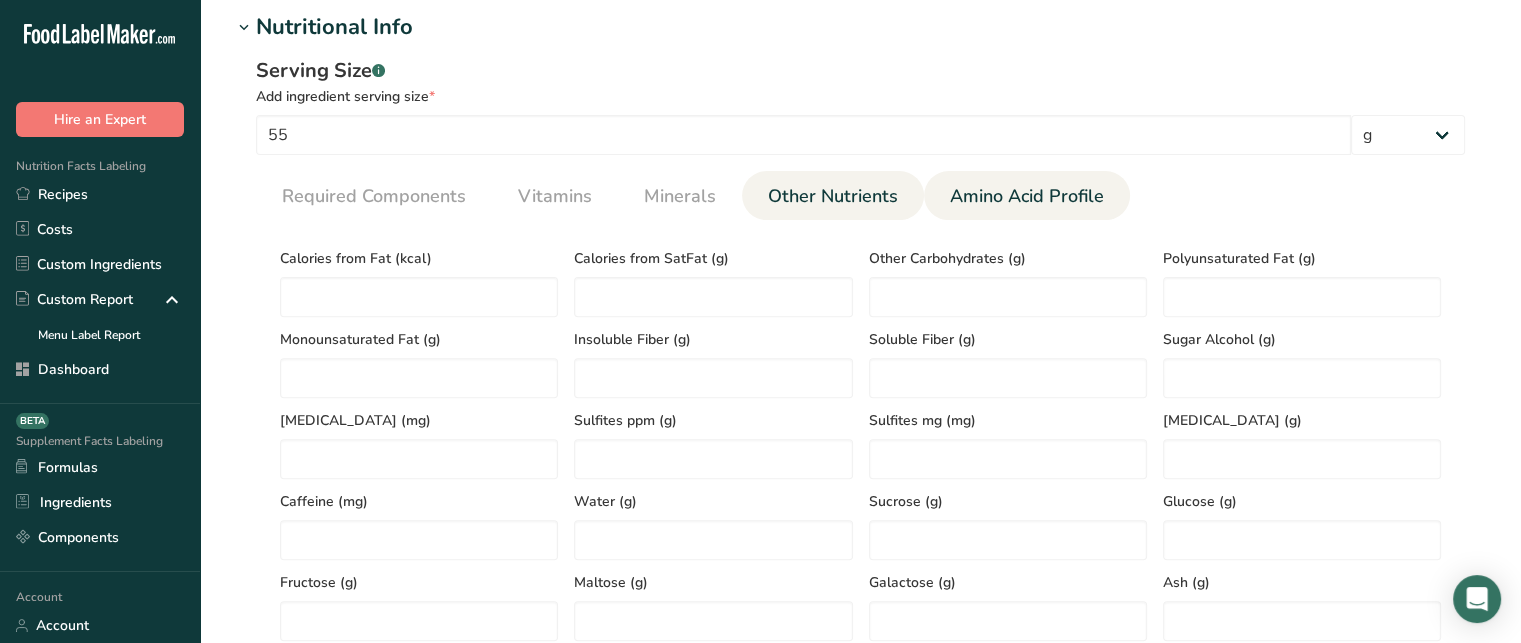 click on "Amino Acid Profile" at bounding box center [1027, 196] 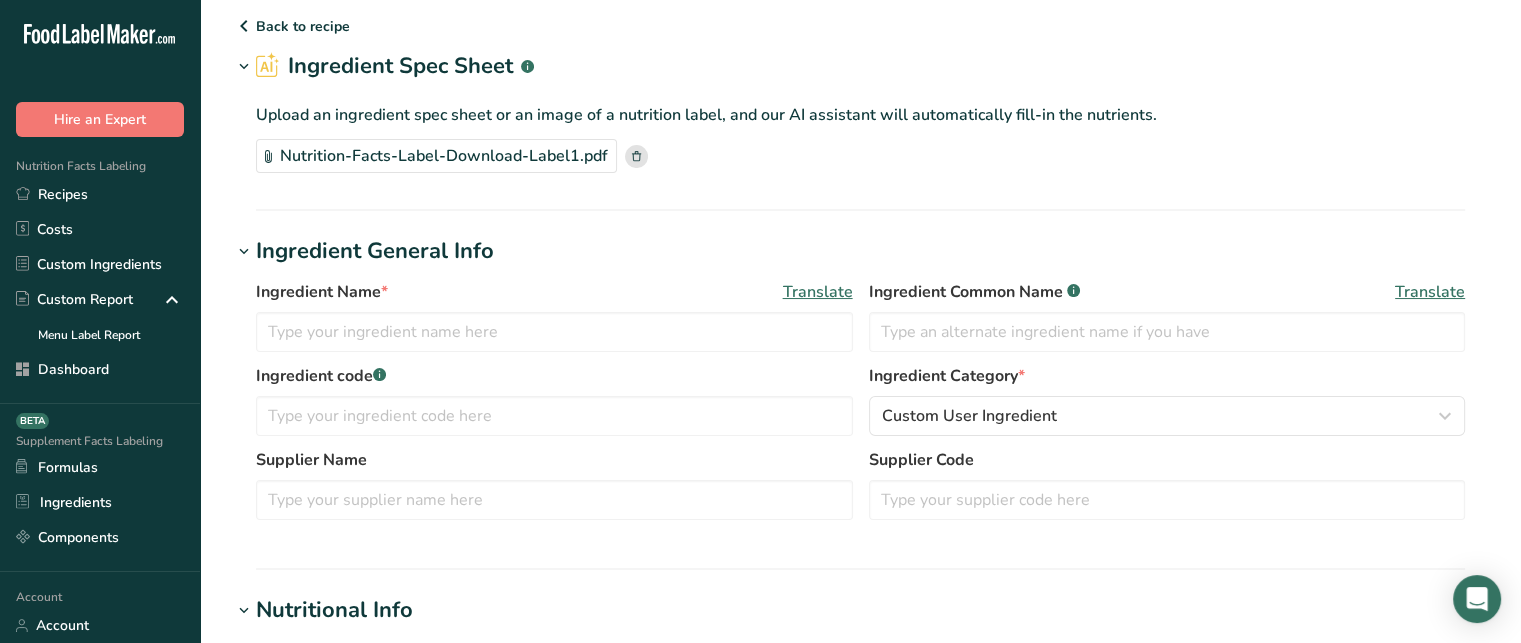 scroll, scrollTop: 95, scrollLeft: 0, axis: vertical 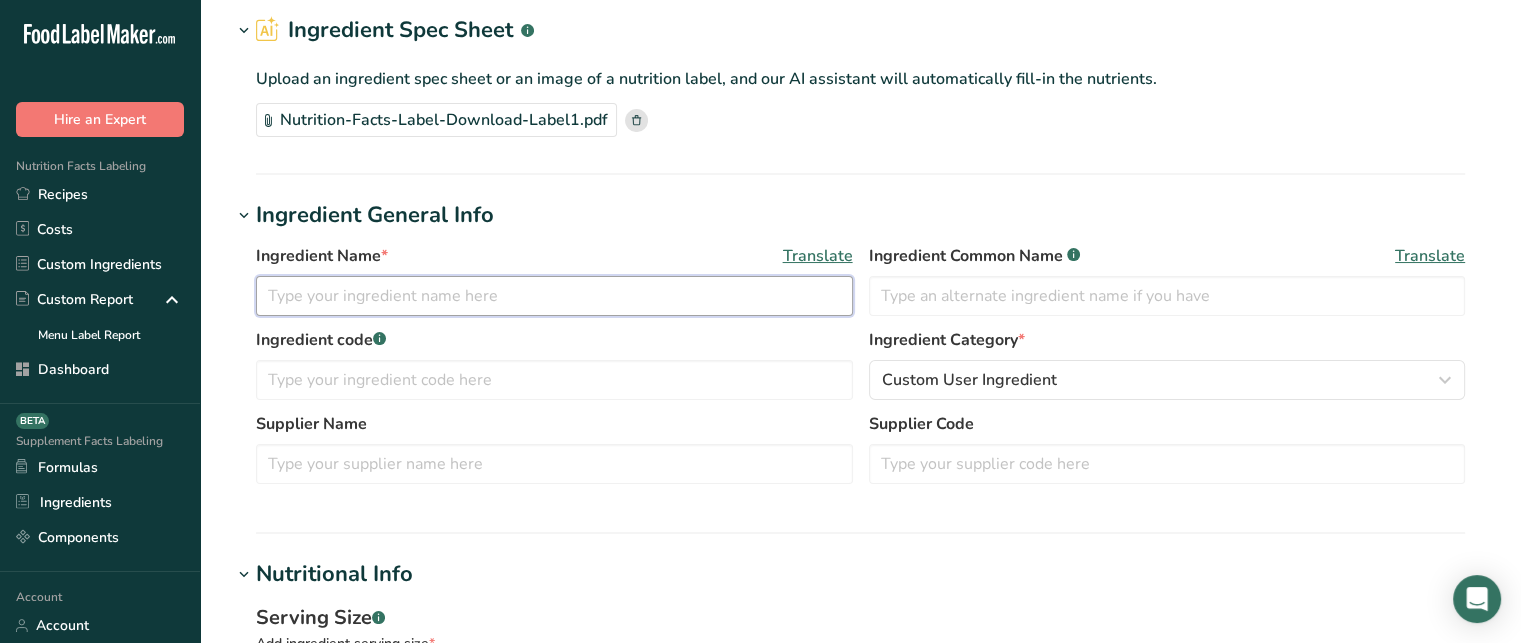 click at bounding box center (554, 296) 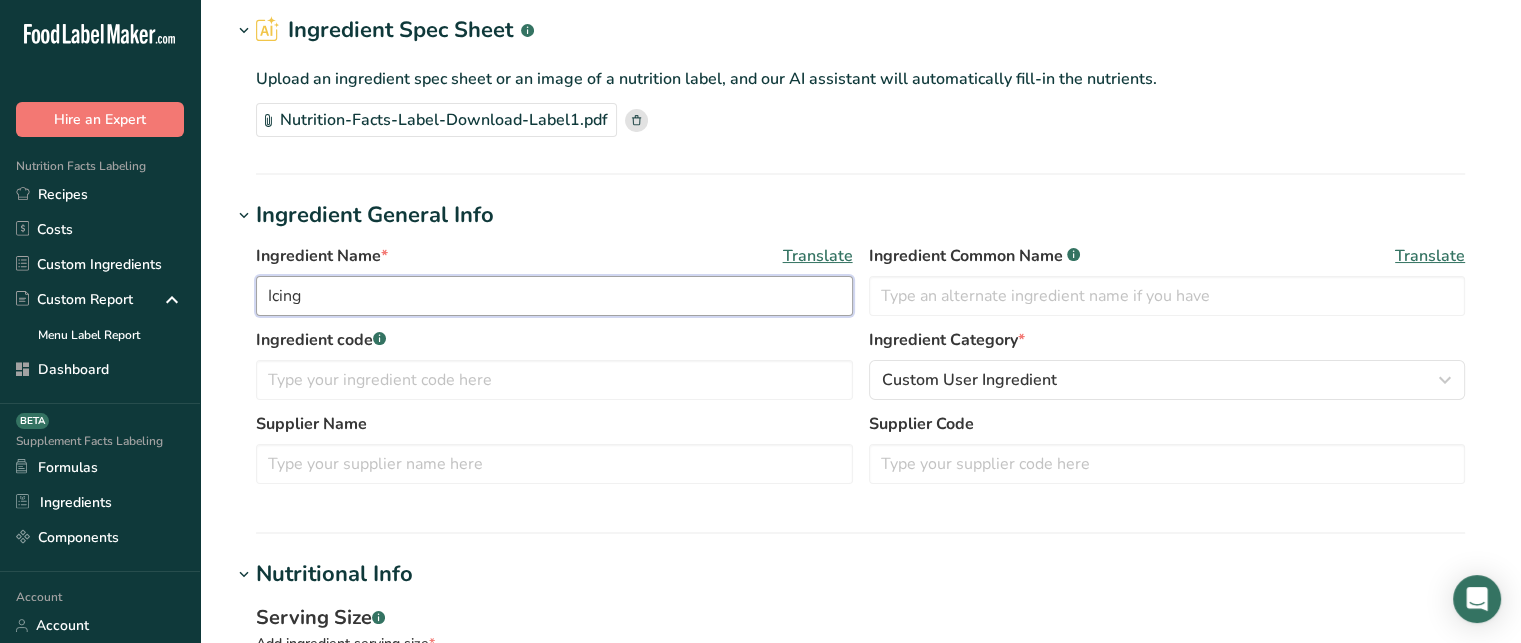 click on "Icing" at bounding box center [554, 296] 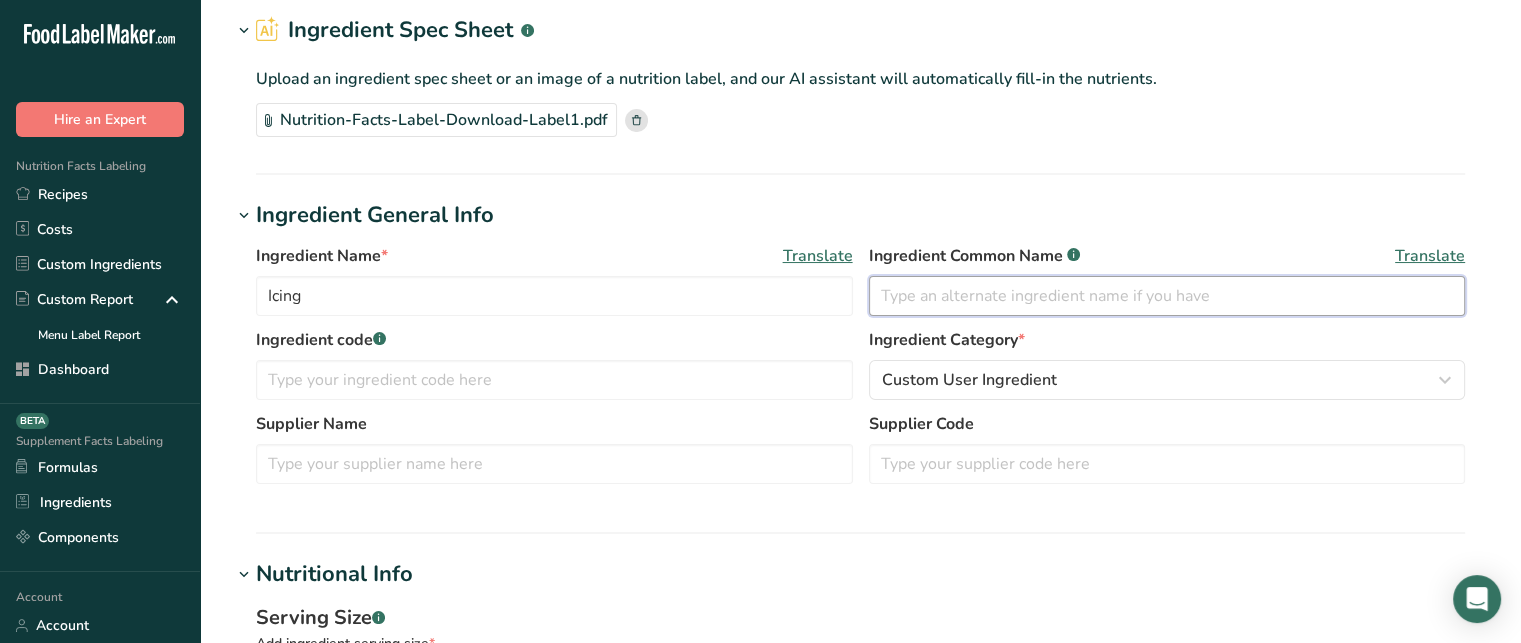 click at bounding box center [1167, 296] 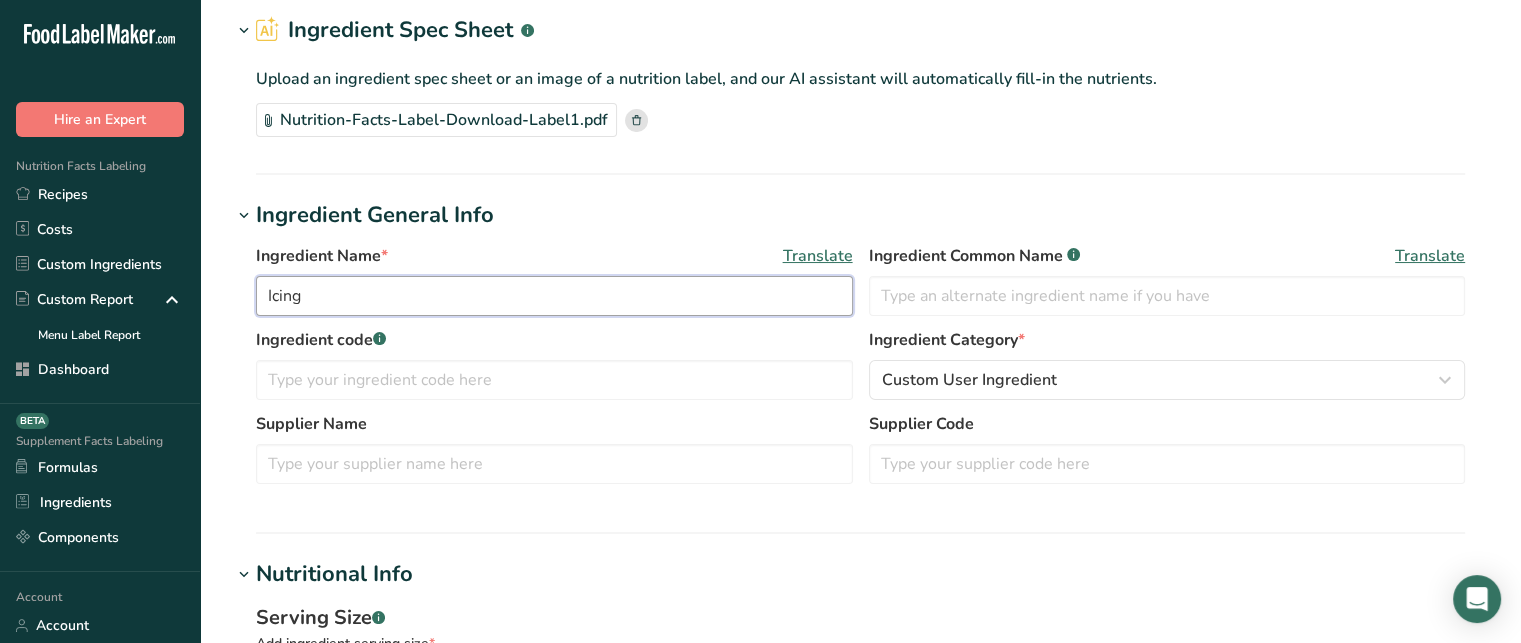 click on "Icing" at bounding box center (554, 296) 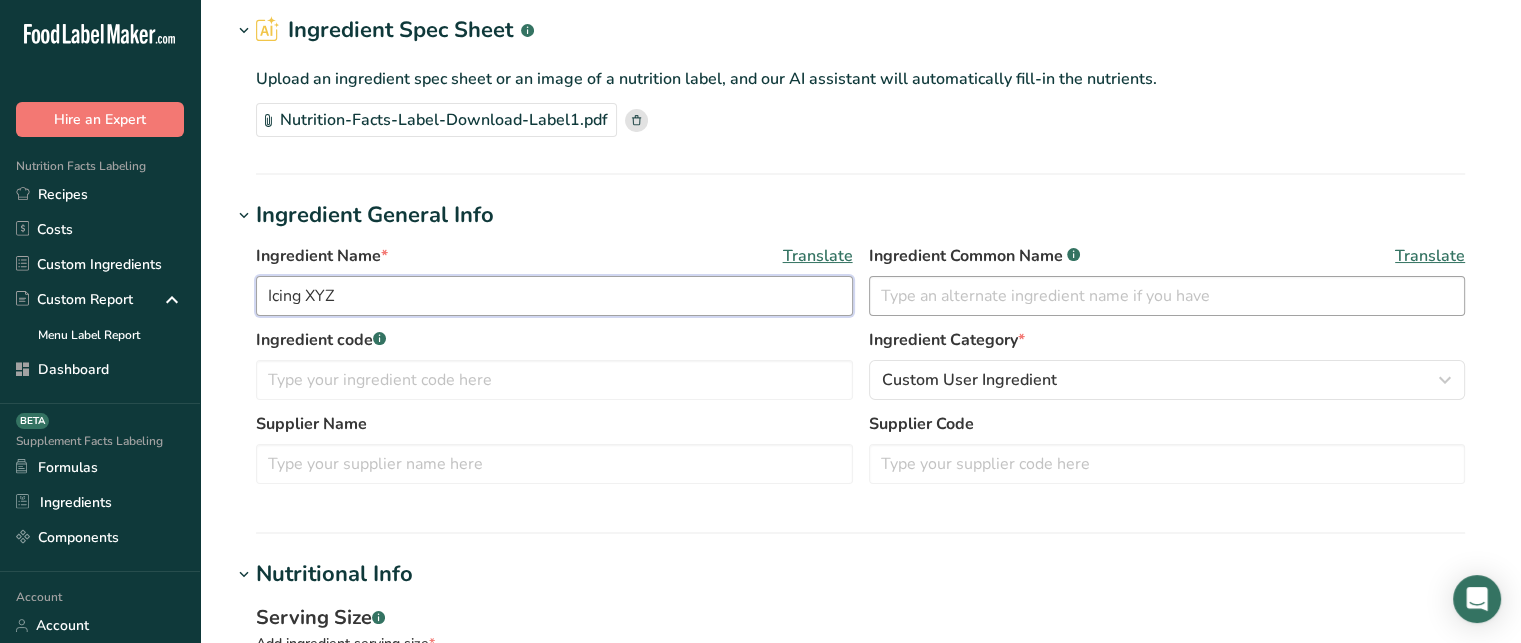 type on "Icing XYZ" 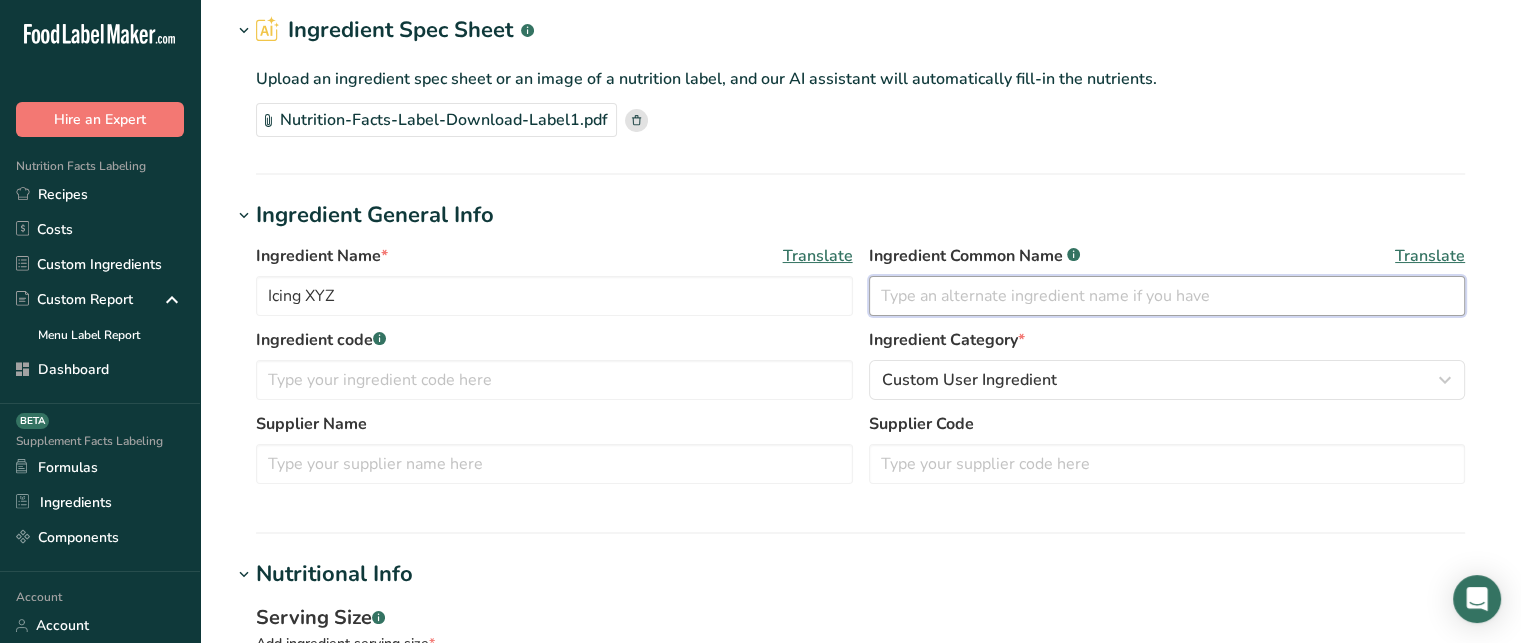 click at bounding box center (1167, 296) 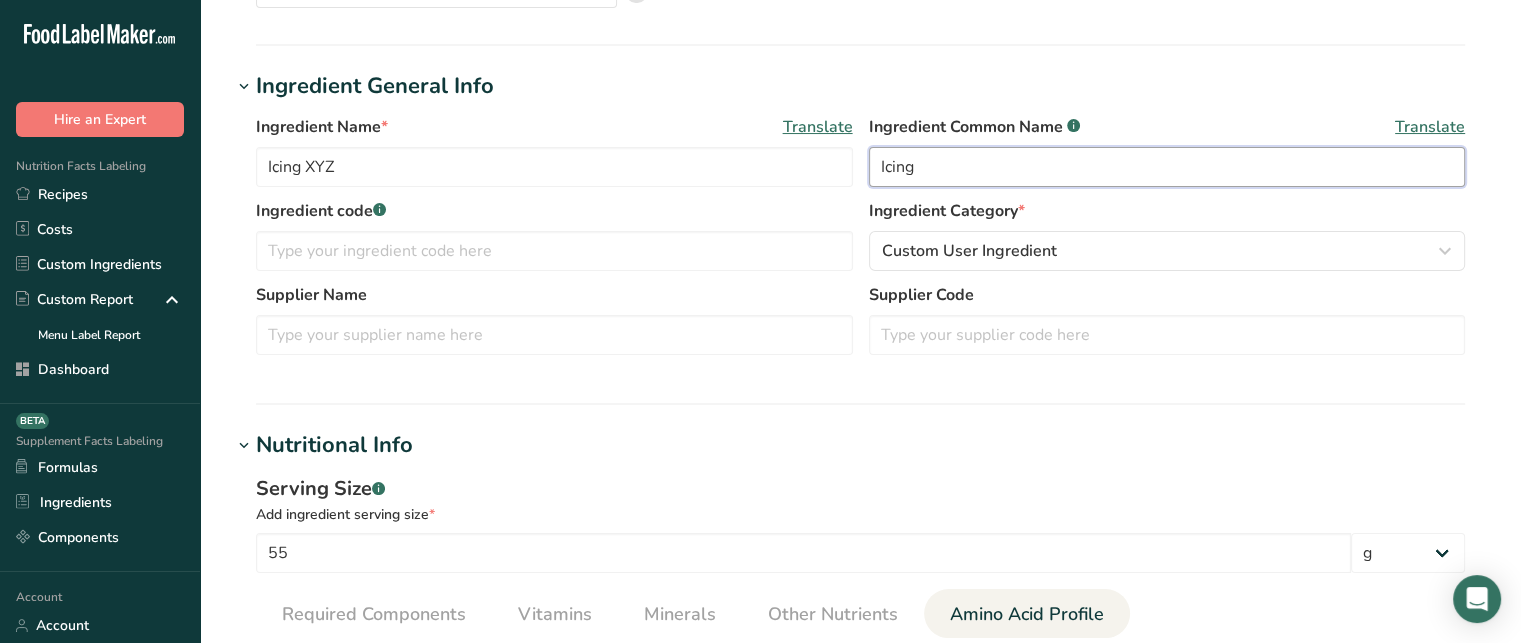 scroll, scrollTop: 227, scrollLeft: 0, axis: vertical 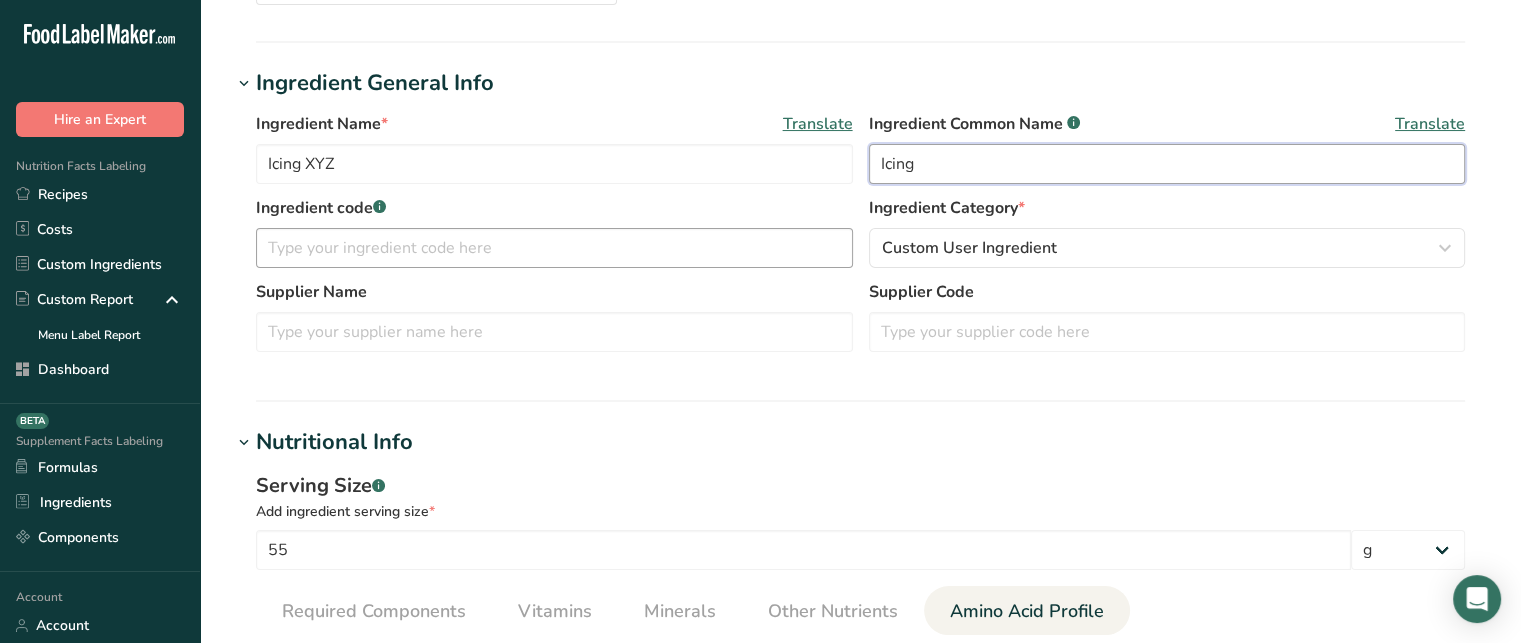 type on "Icing" 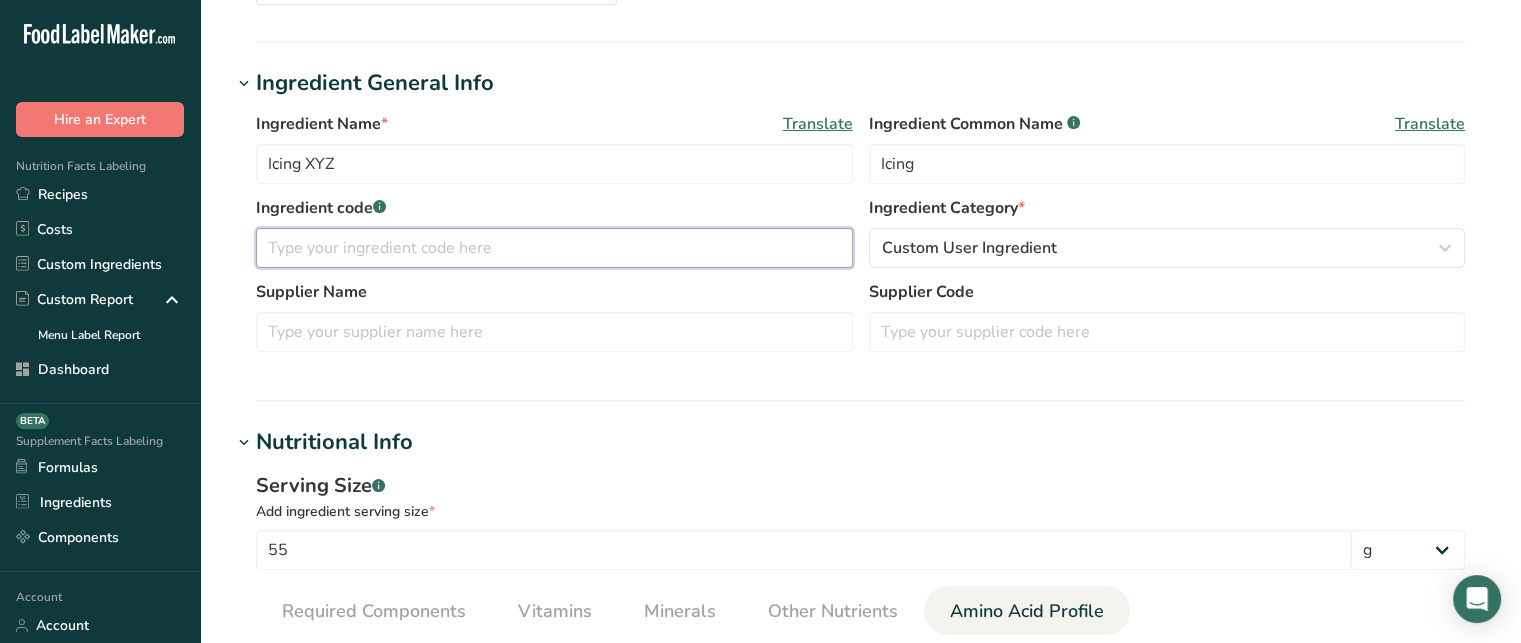 click at bounding box center (554, 248) 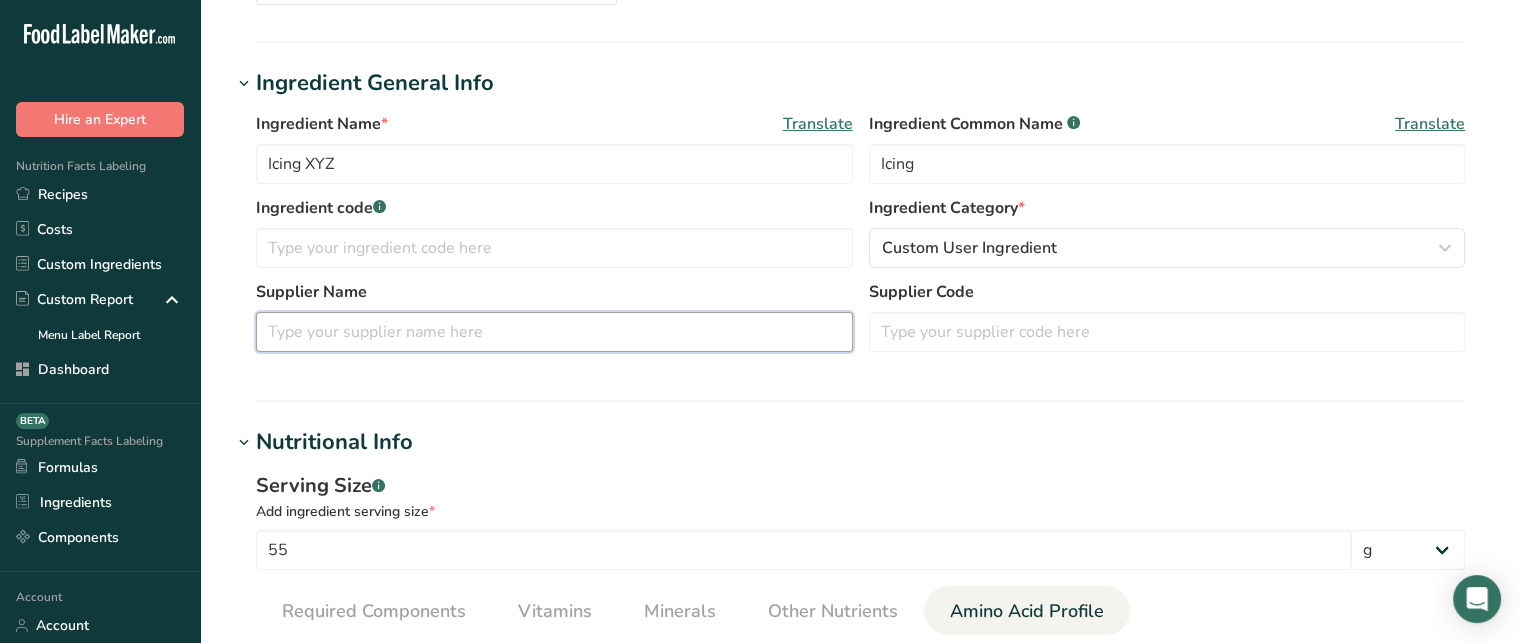 click at bounding box center [554, 332] 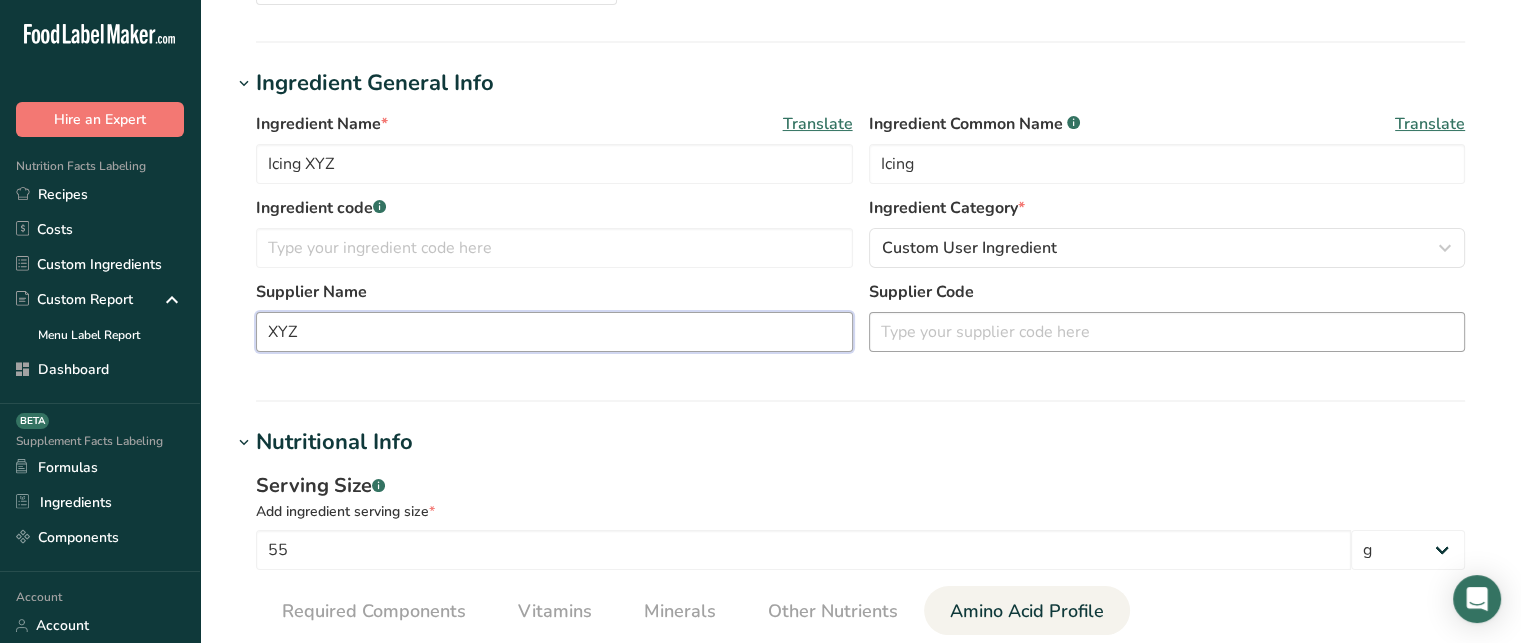 type on "XYZ" 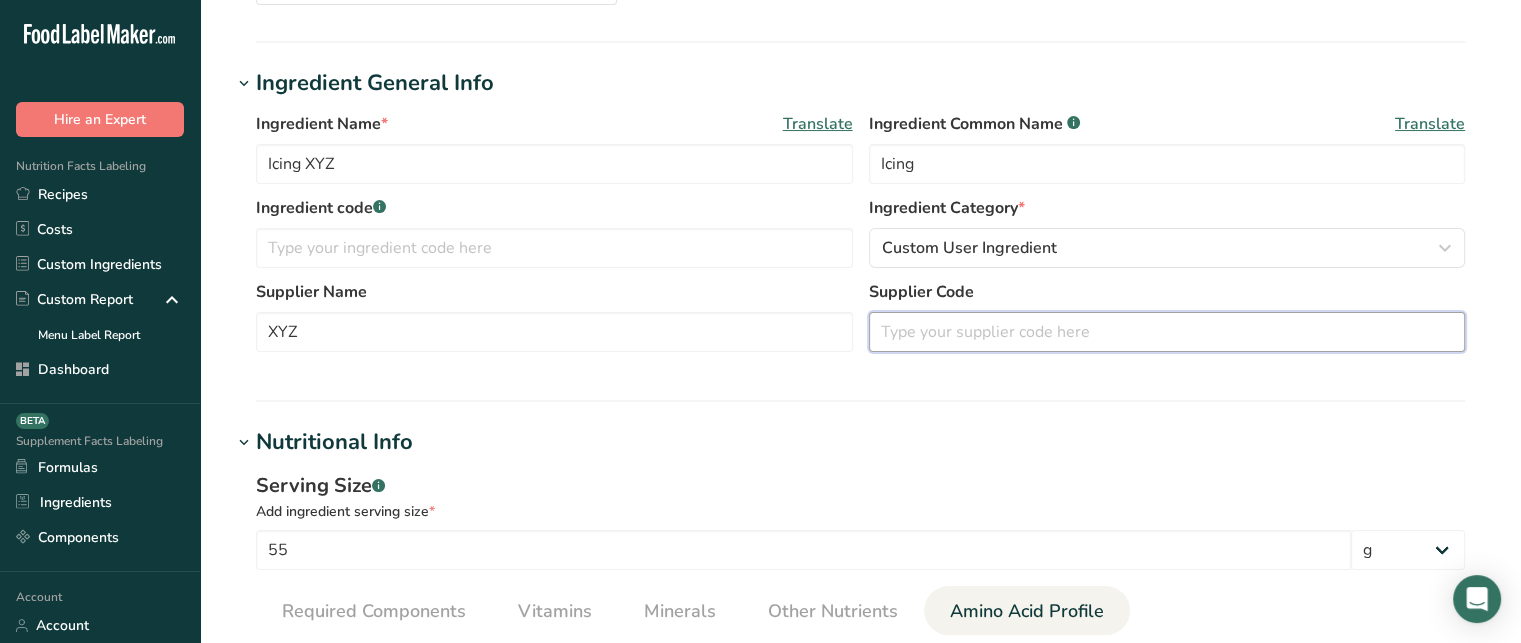 click at bounding box center [1167, 332] 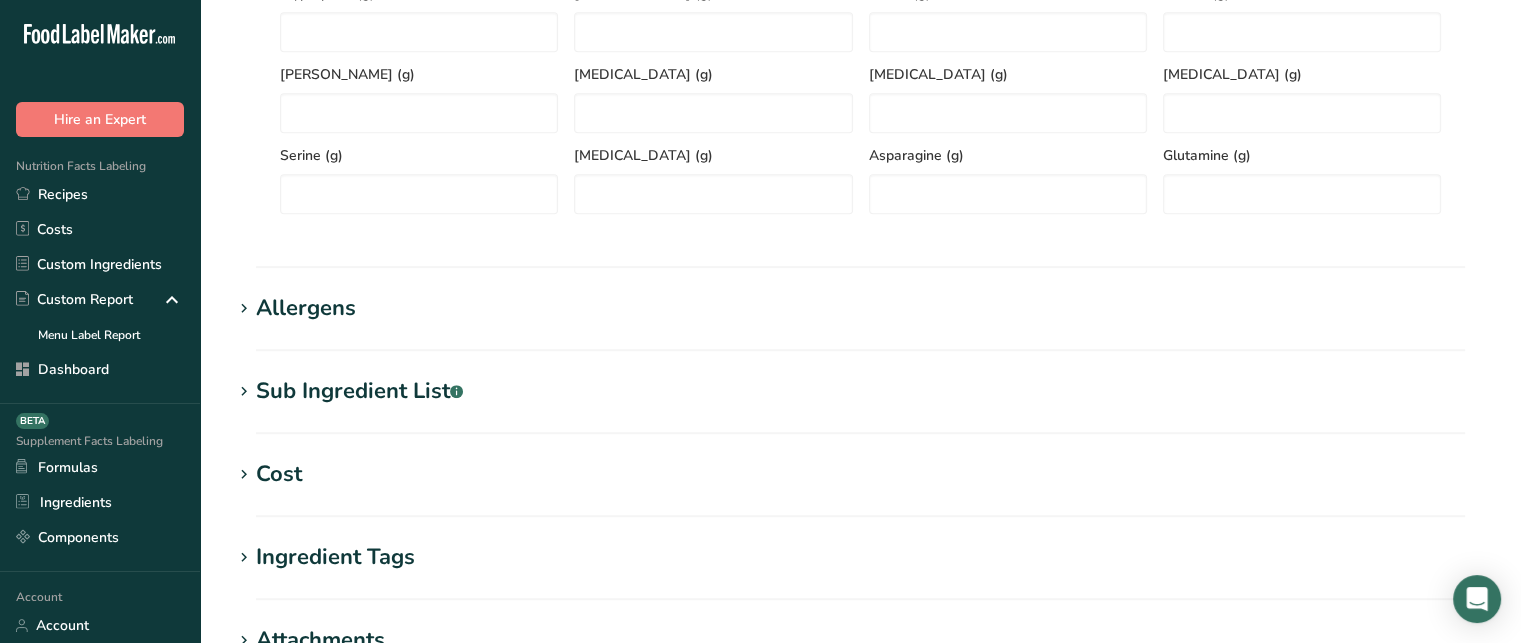scroll, scrollTop: 1072, scrollLeft: 0, axis: vertical 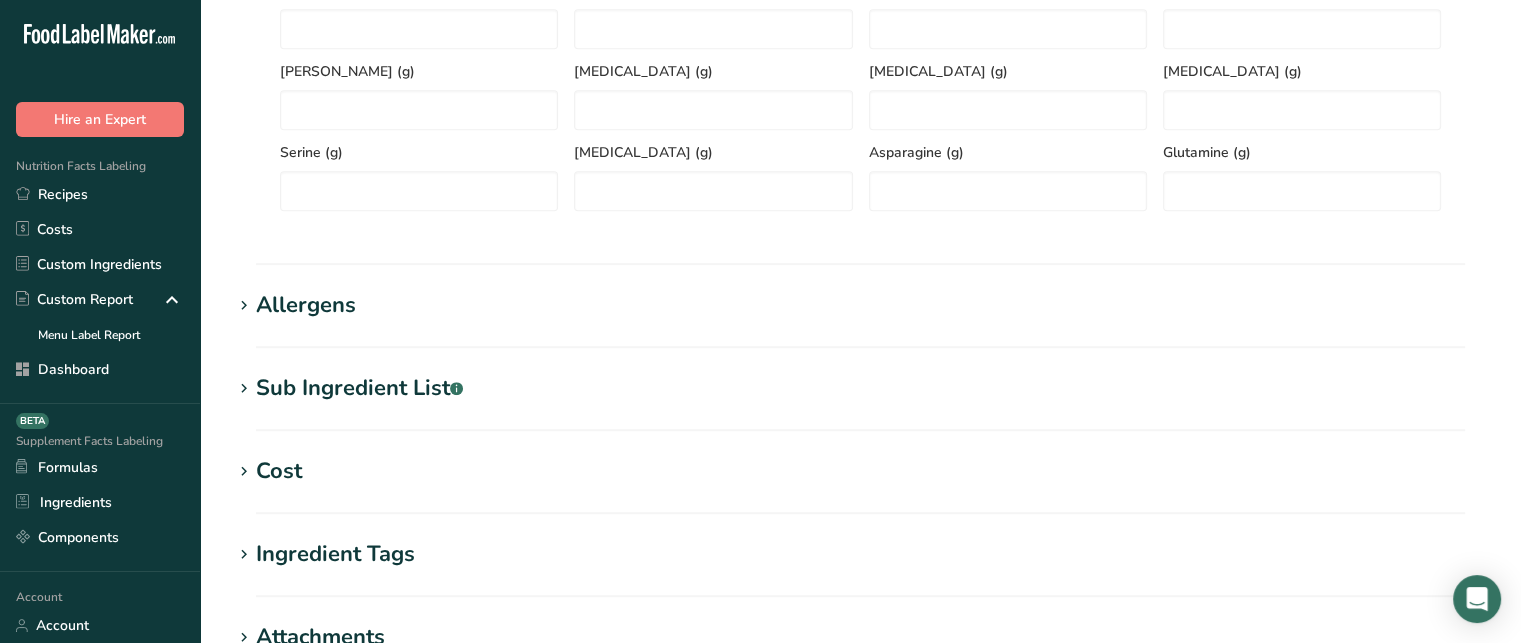 type on "123" 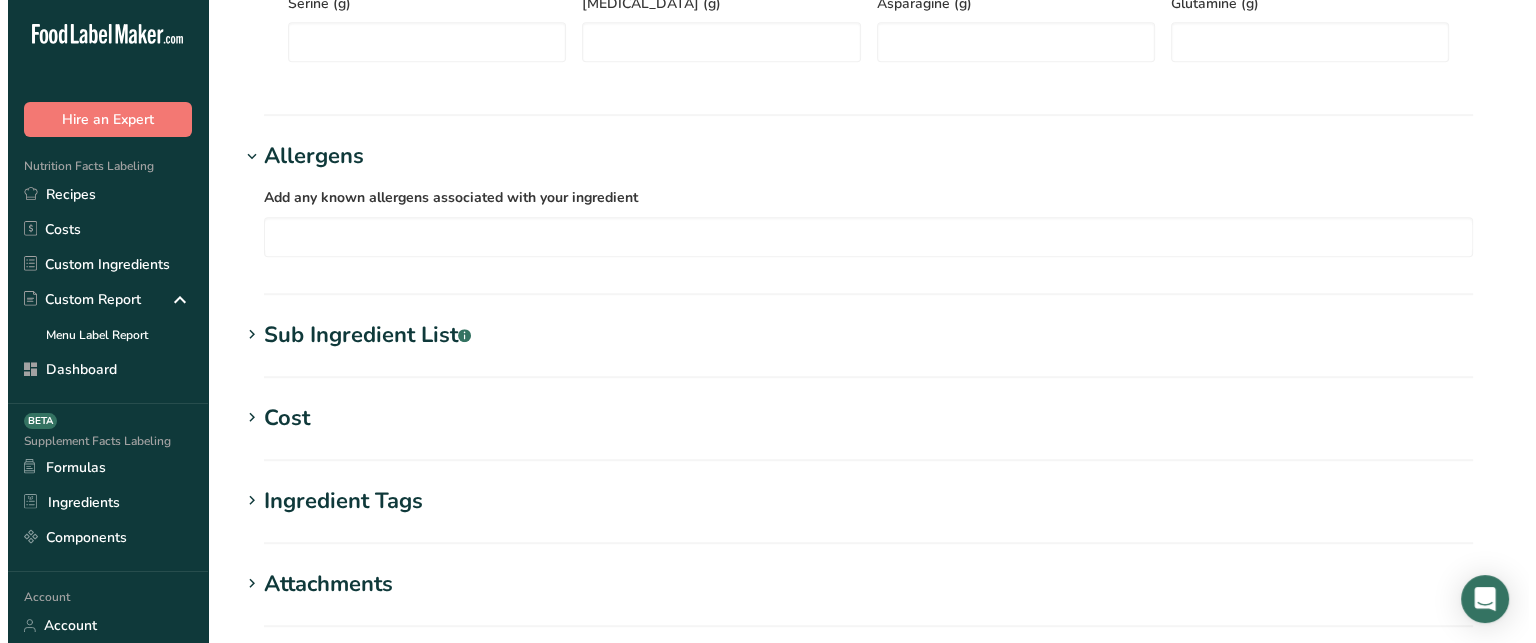 scroll, scrollTop: 1212, scrollLeft: 0, axis: vertical 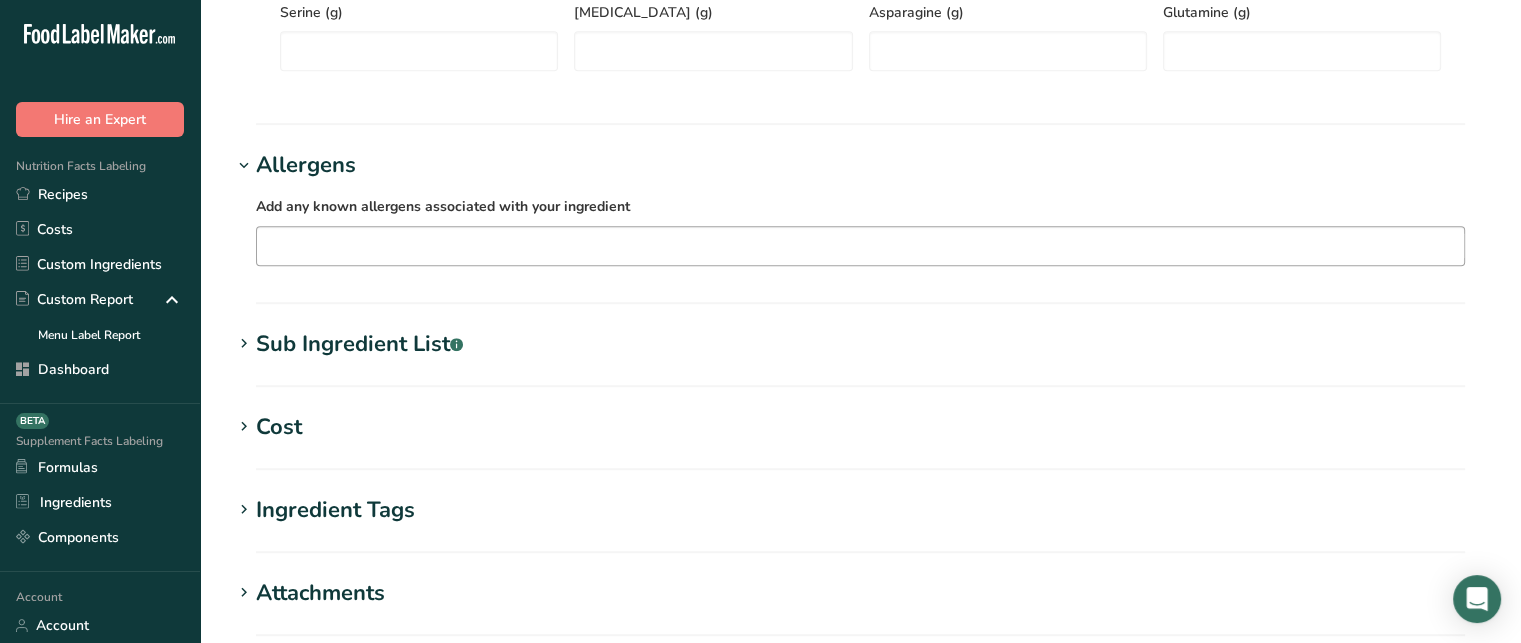click at bounding box center (860, 245) 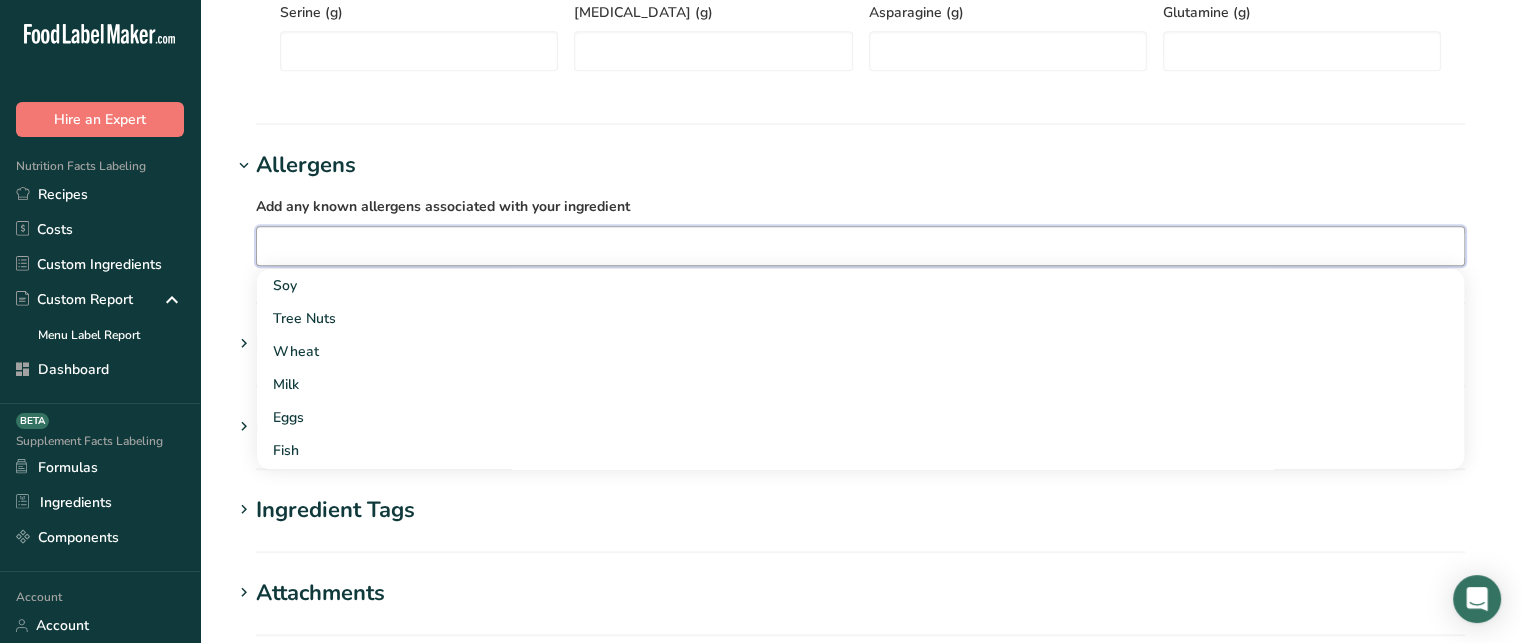 click at bounding box center (860, 245) 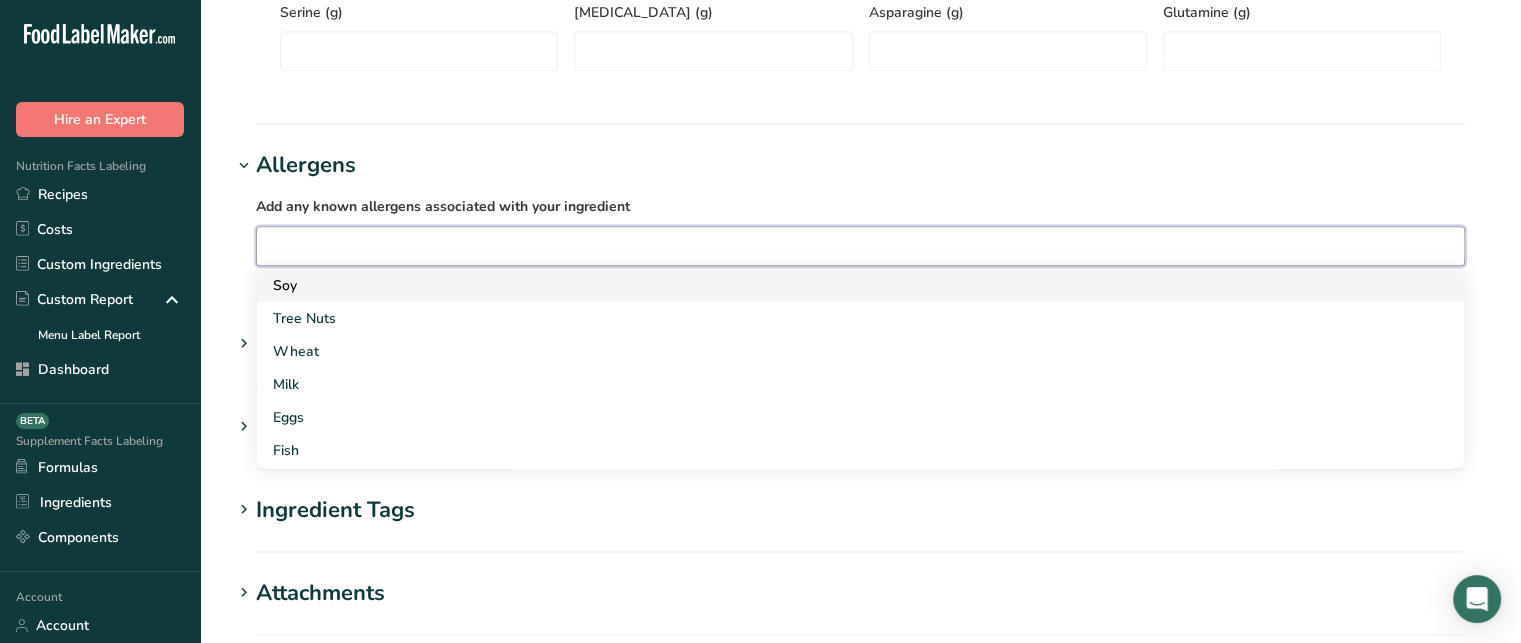 click on "Soy" at bounding box center (844, 285) 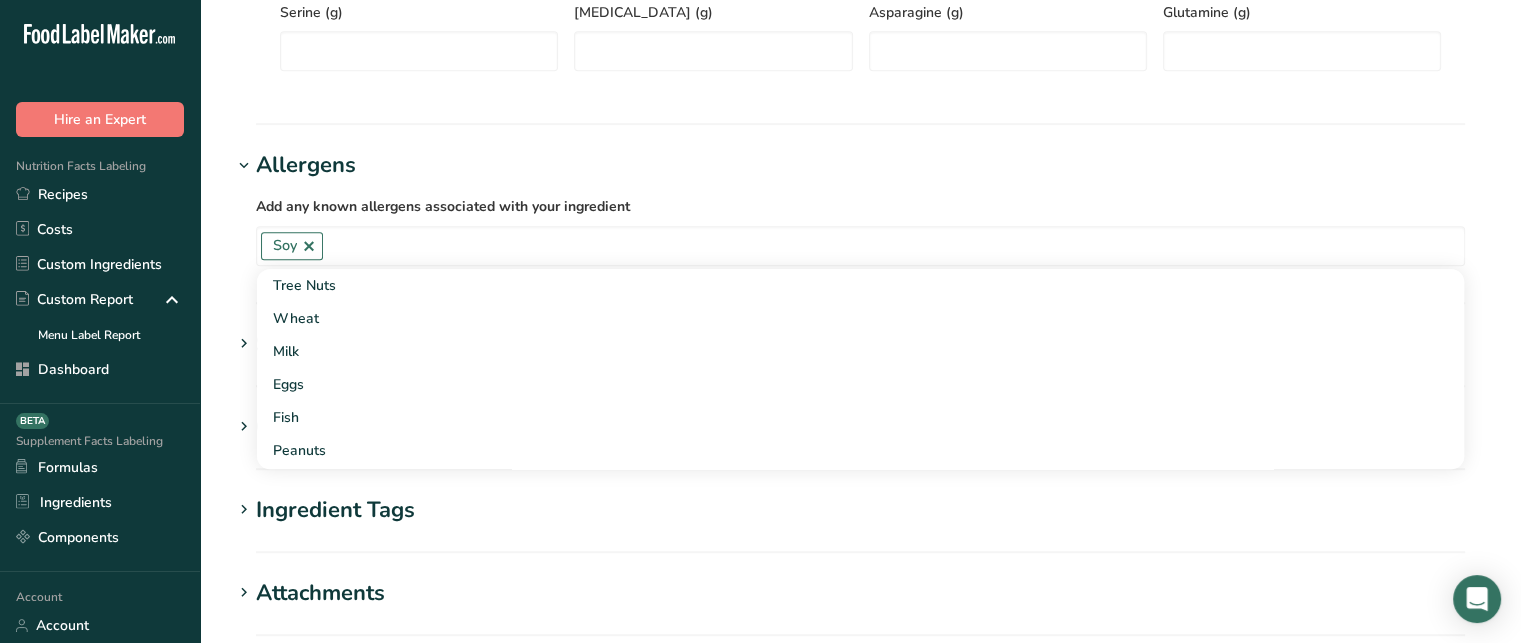 click on "Add any known allergens associated with your ingredient
Soy
Tree Nuts
Wheat
Milk
Eggs
Fish
Peanuts
Sesame
Crustaceans
Sulphites
Celery
Mustard
Lupins
[GEOGRAPHIC_DATA]
[GEOGRAPHIC_DATA]
[GEOGRAPHIC_DATA]
Beech nut
Brazil nut
Butternut
Cashew
Chestnut
[GEOGRAPHIC_DATA]
[GEOGRAPHIC_DATA]
Hazelnut
Gingko nut
Hickory nut" at bounding box center (860, 230) 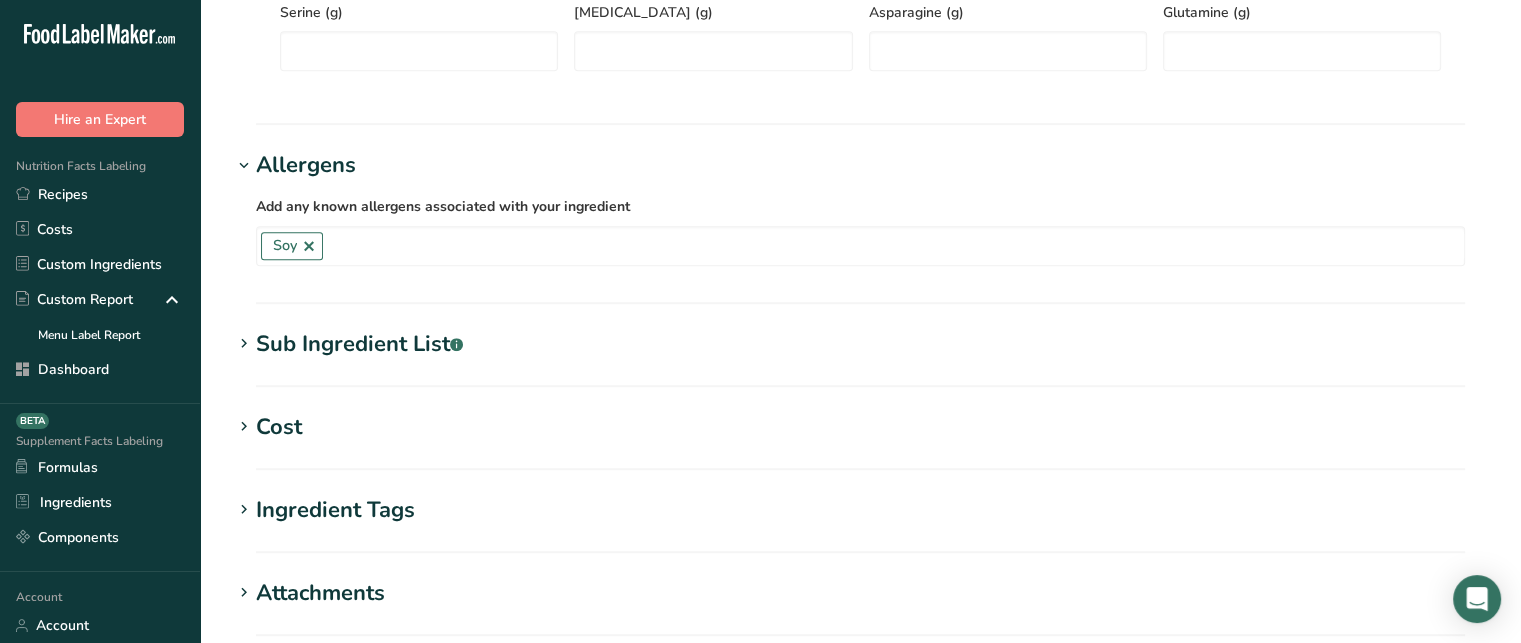 click on "Add new ingredient
Back to recipe
Ingredient Spec Sheet
.a-a{fill:#347362;}.b-a{fill:#fff;}
Upload an ingredient spec sheet or an image of a nutrition label, and our AI assistant will automatically fill-in the nutrients.
Nutrition-Facts-Label-Download-Label1.pdf
Hold Tight!
Our AI tool is busy reading your ingredient spec sheet and [MEDICAL_DATA] all the juicy details.
Just a moment, and we'll have everything sorted for you!
Ingredient General Info
Ingredient Name *
Translate
Icing XYZ
Ingredient Common Name
.a-a{fill:#347362;}.b-a{fill:#fff;}
Translate
Icing
Ingredient code
.a-a{fill:#347362;}.b-a{fill:#fff;}
Ingredient Category *" at bounding box center (860, -158) 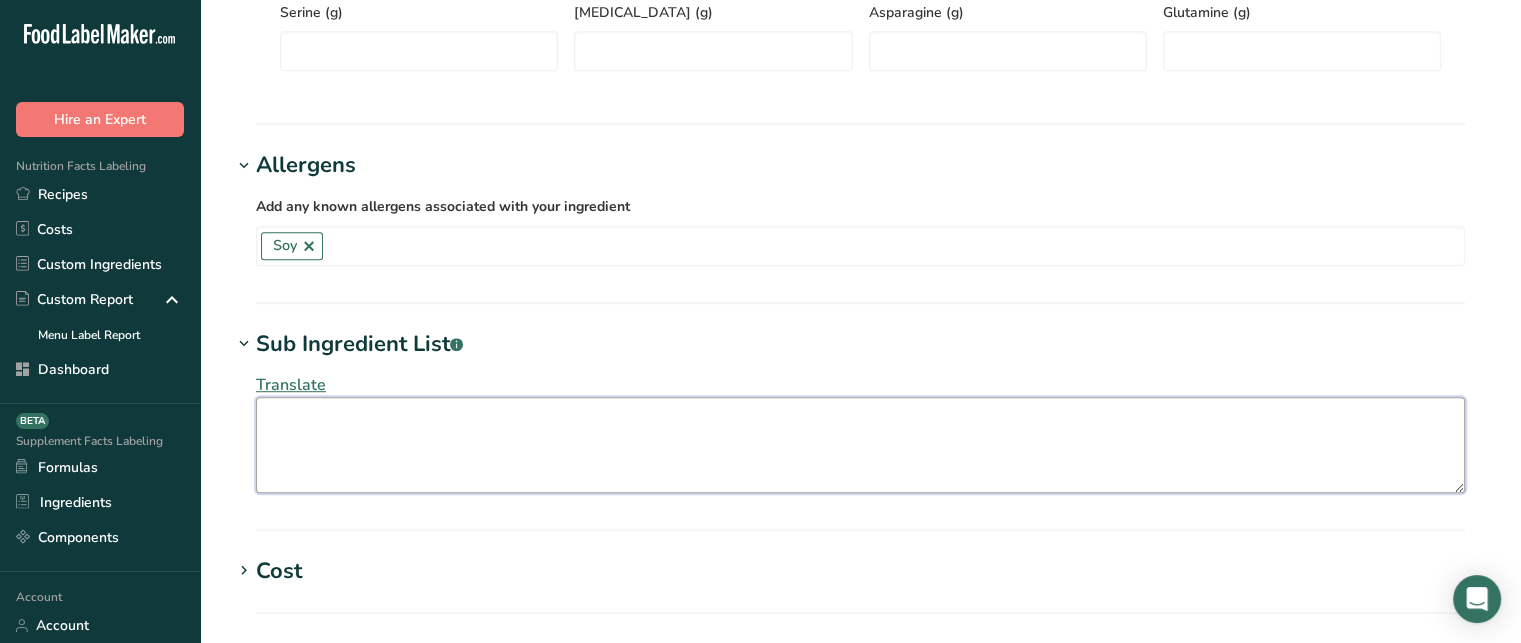 click at bounding box center (860, 445) 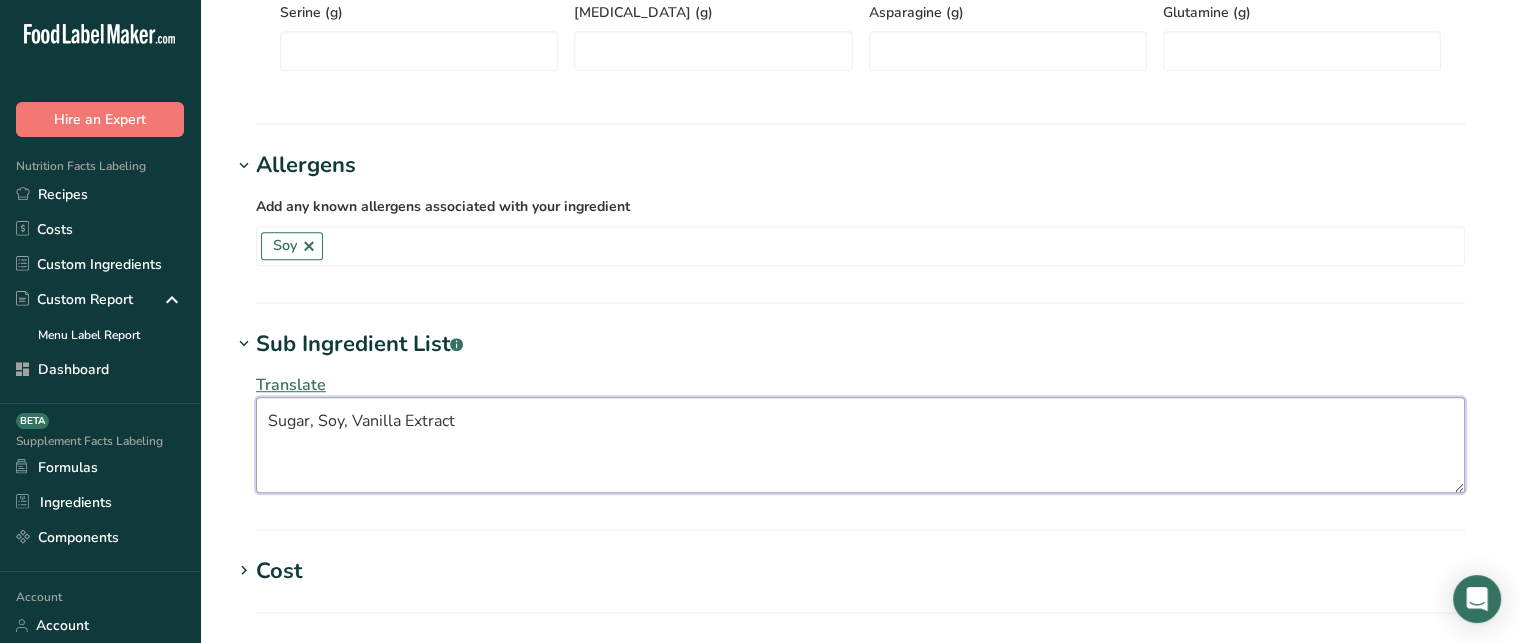 type on "Sugar, Soy, Vanilla Extract" 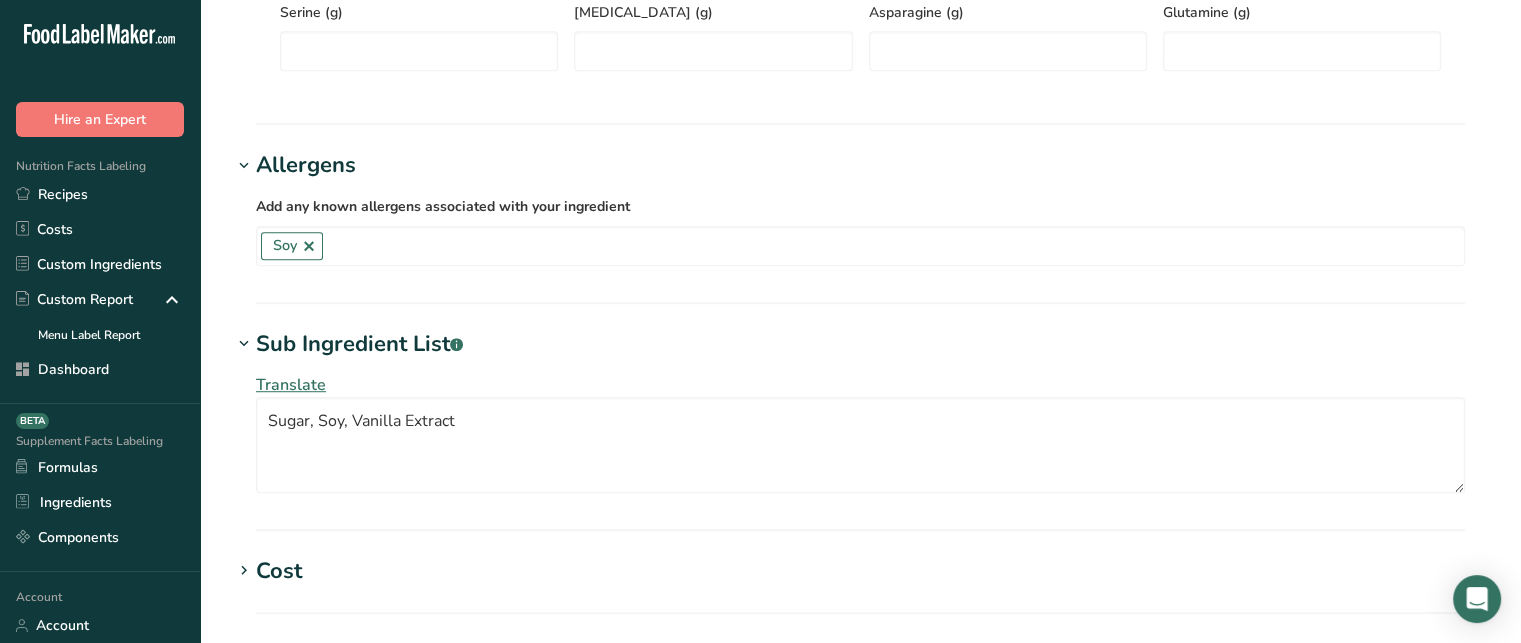 click on "Translate" at bounding box center (291, 385) 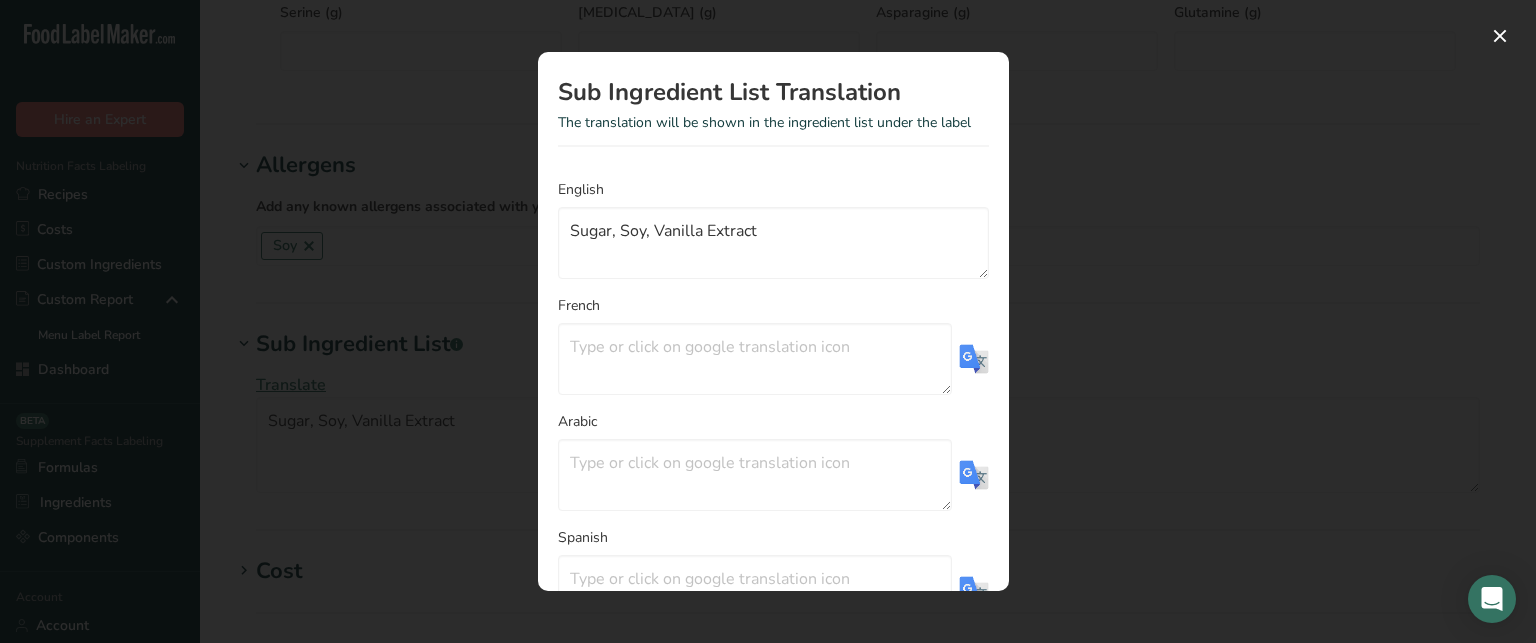 click at bounding box center (974, 359) 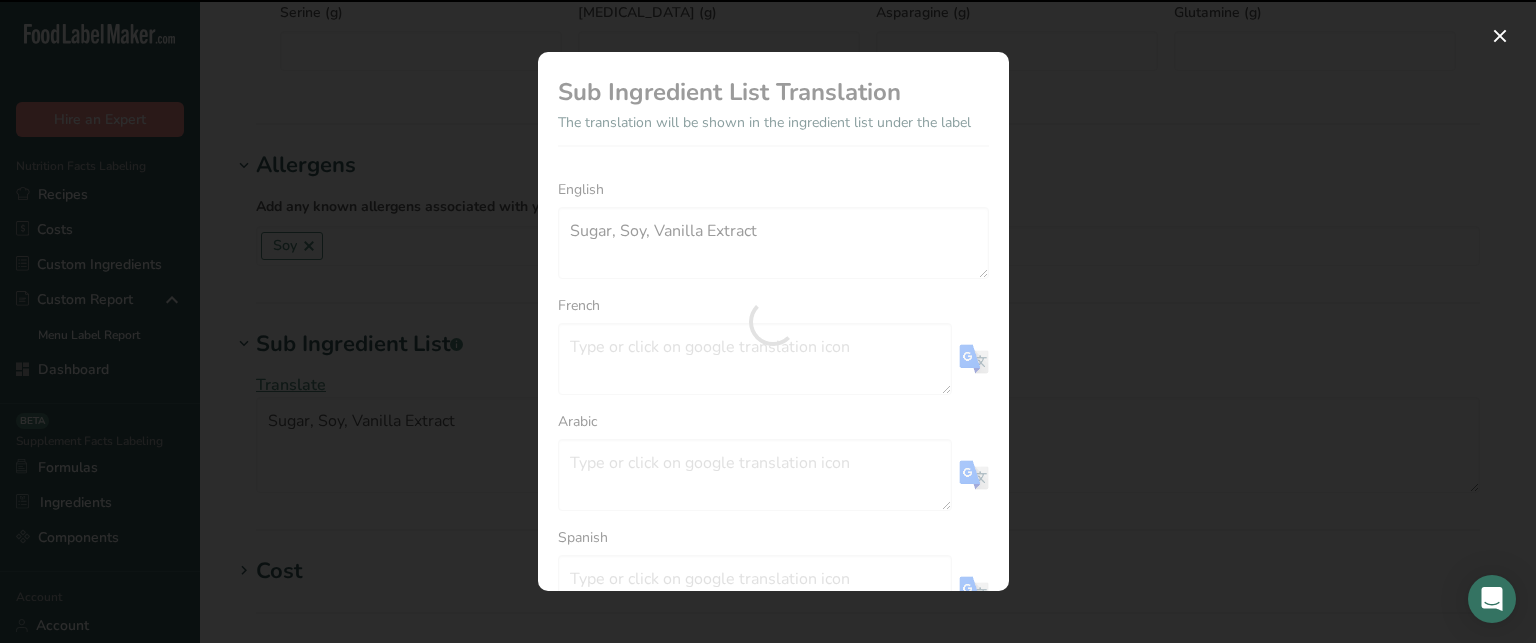type on "Sucre, soja, extrait de vanille" 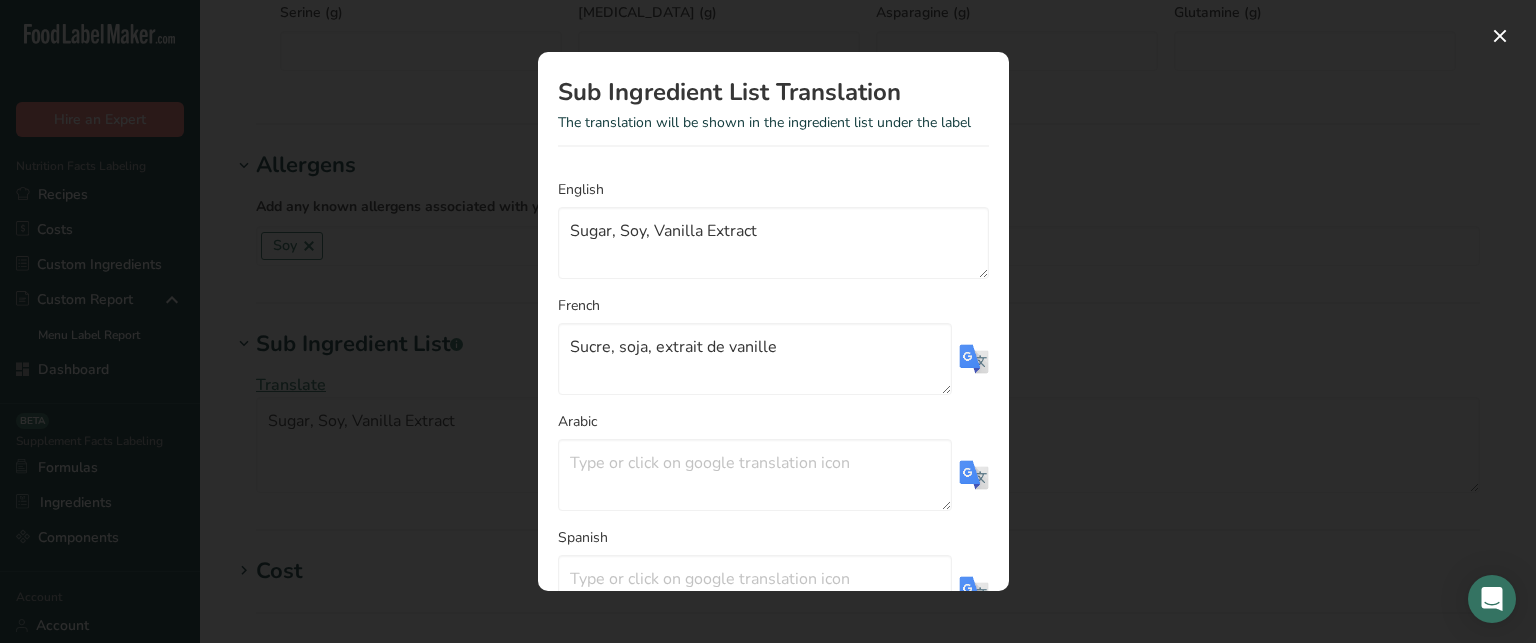 click at bounding box center (974, 475) 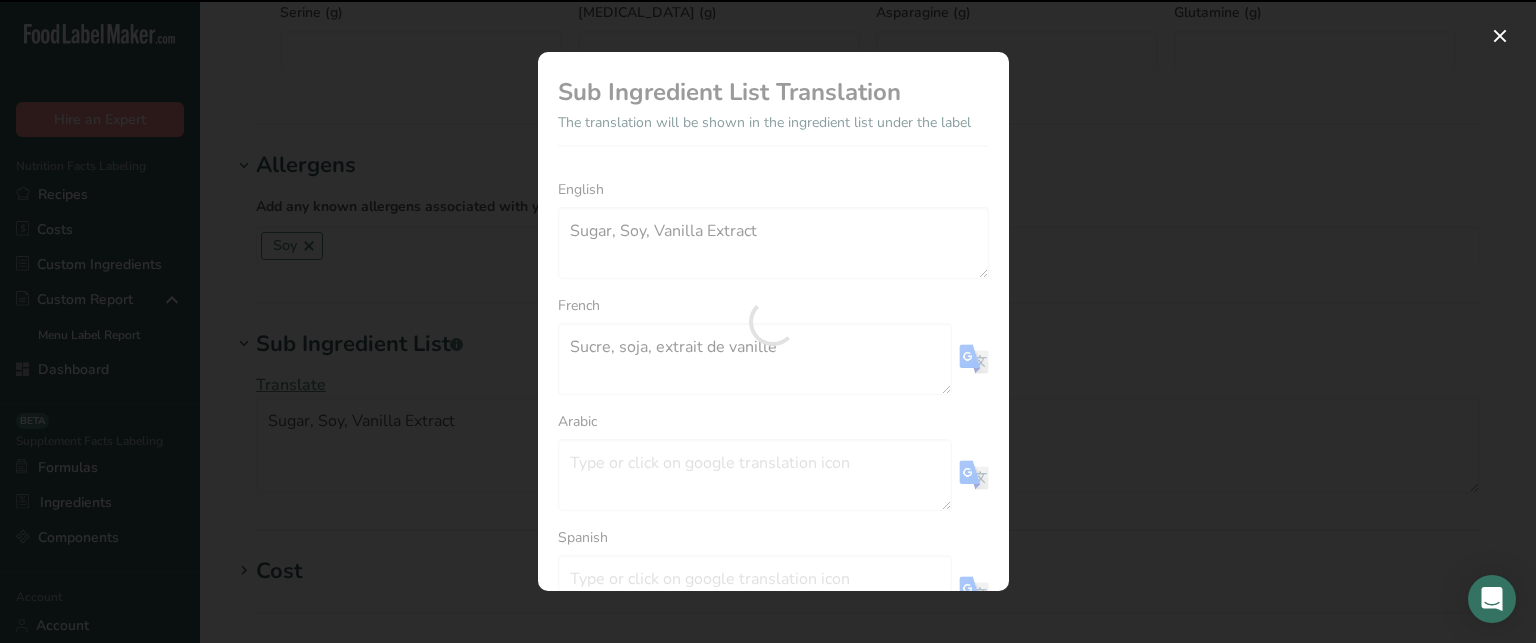 type on "السكر، [PERSON_NAME]، خلاصة الفانيليا" 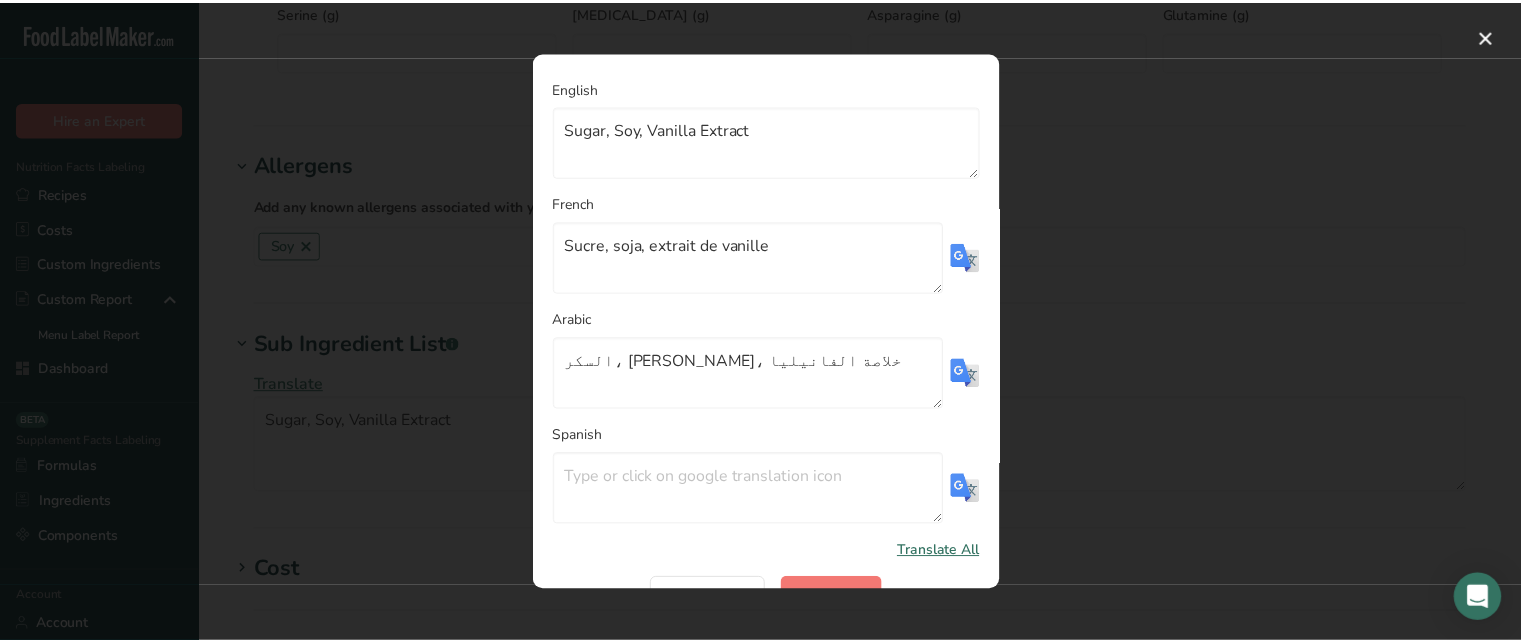 scroll, scrollTop: 147, scrollLeft: 0, axis: vertical 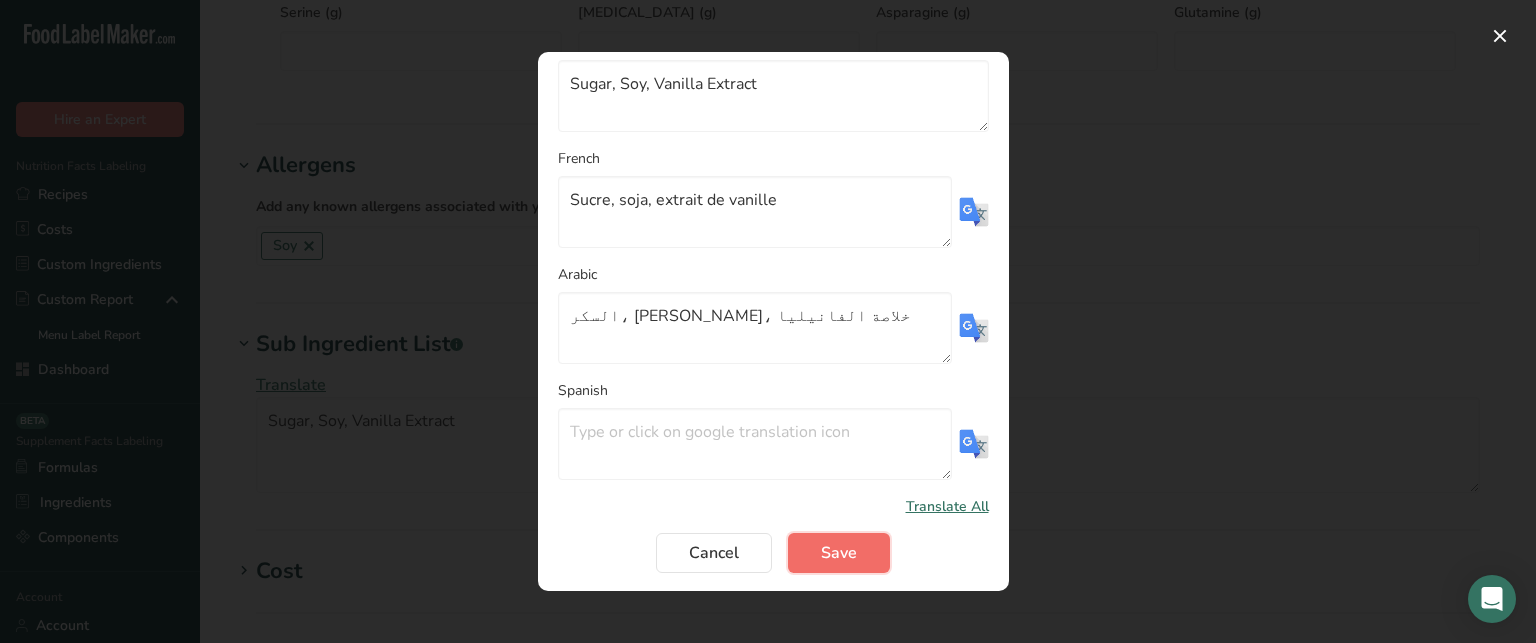 click on "Save" at bounding box center [839, 553] 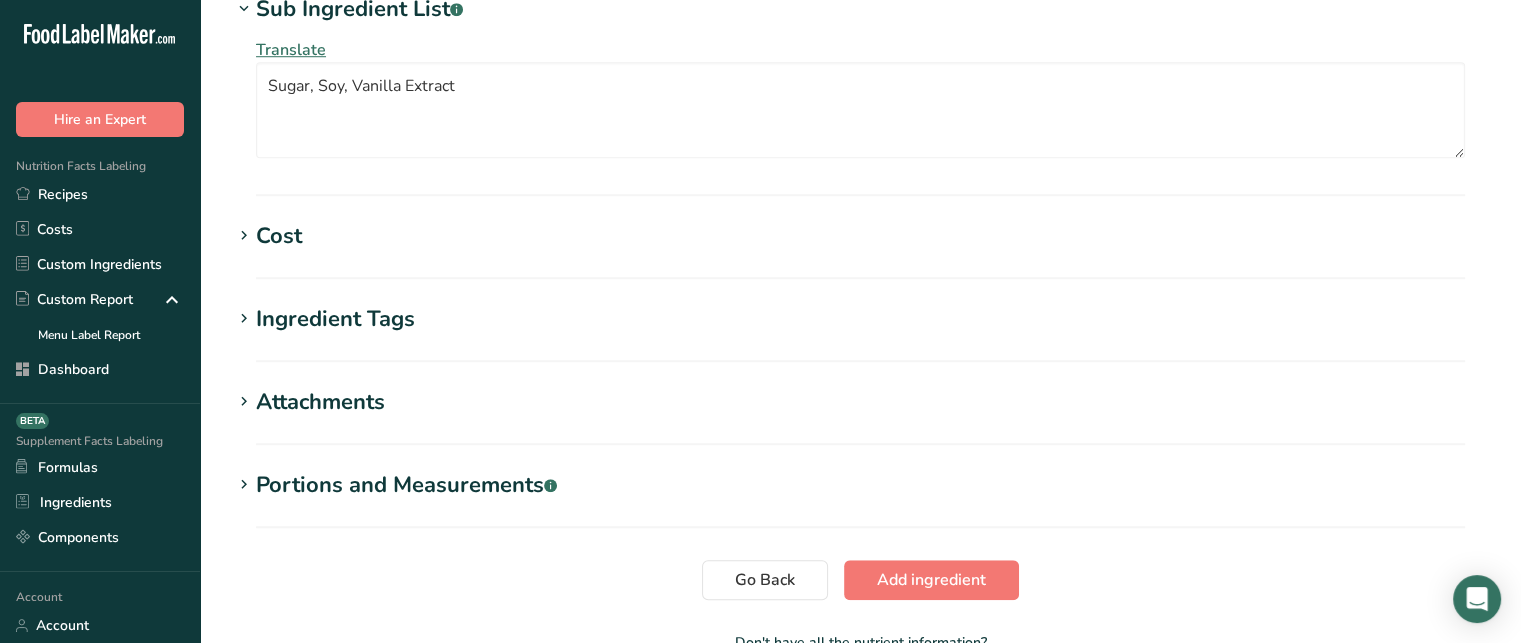 scroll, scrollTop: 1559, scrollLeft: 0, axis: vertical 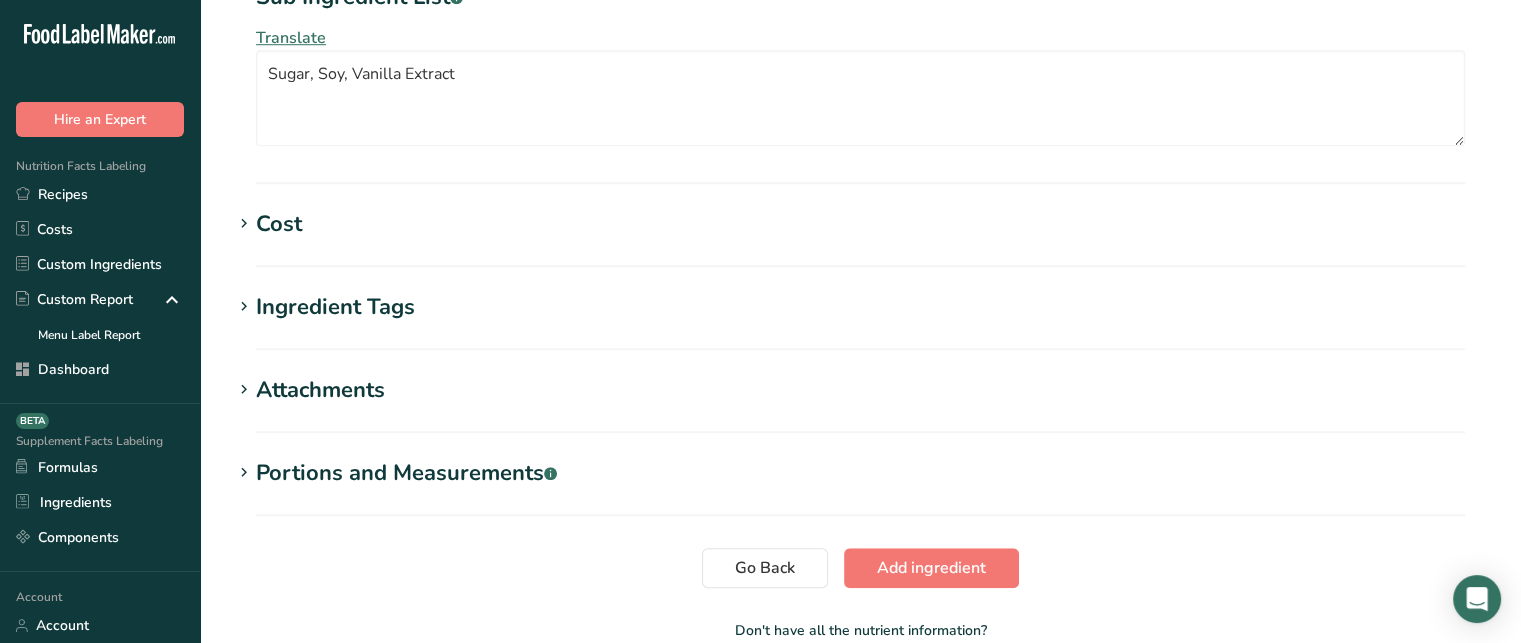click on "Cost" at bounding box center [279, 224] 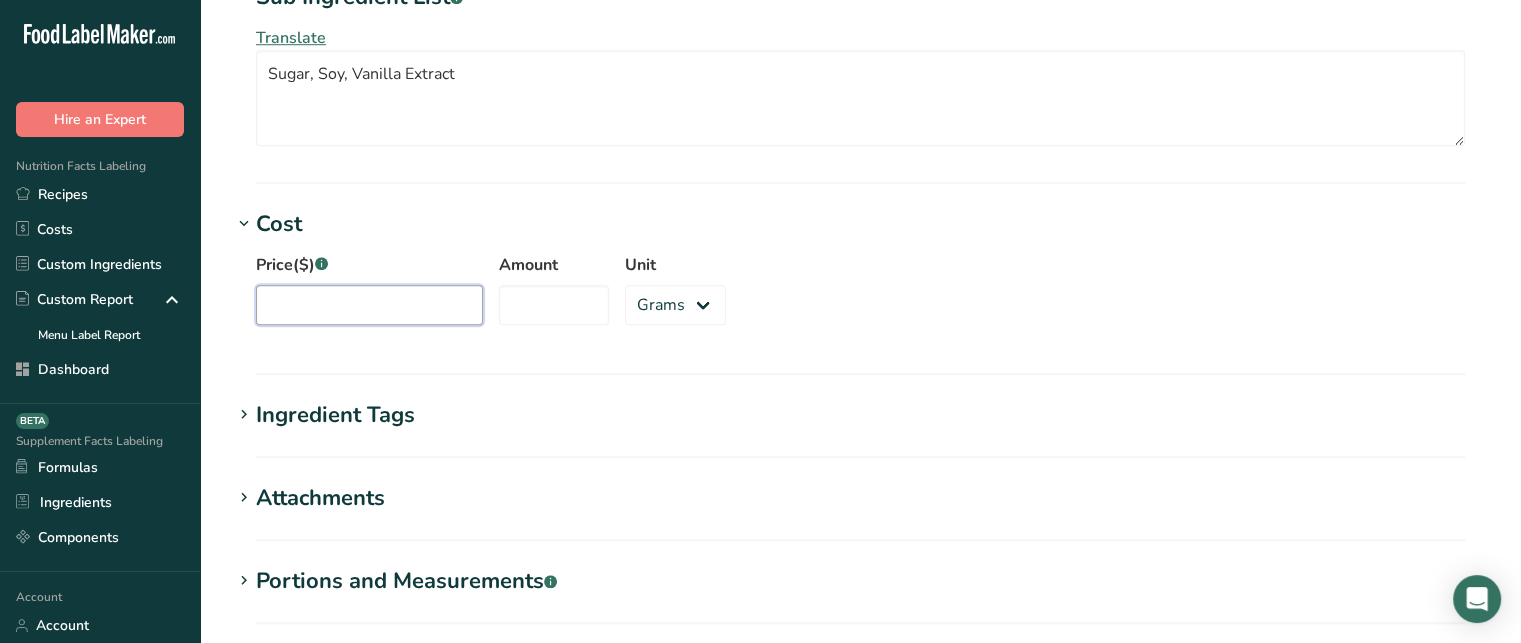 click on "Price($)
.a-a{fill:#347362;}.b-a{fill:#fff;}" at bounding box center [369, 305] 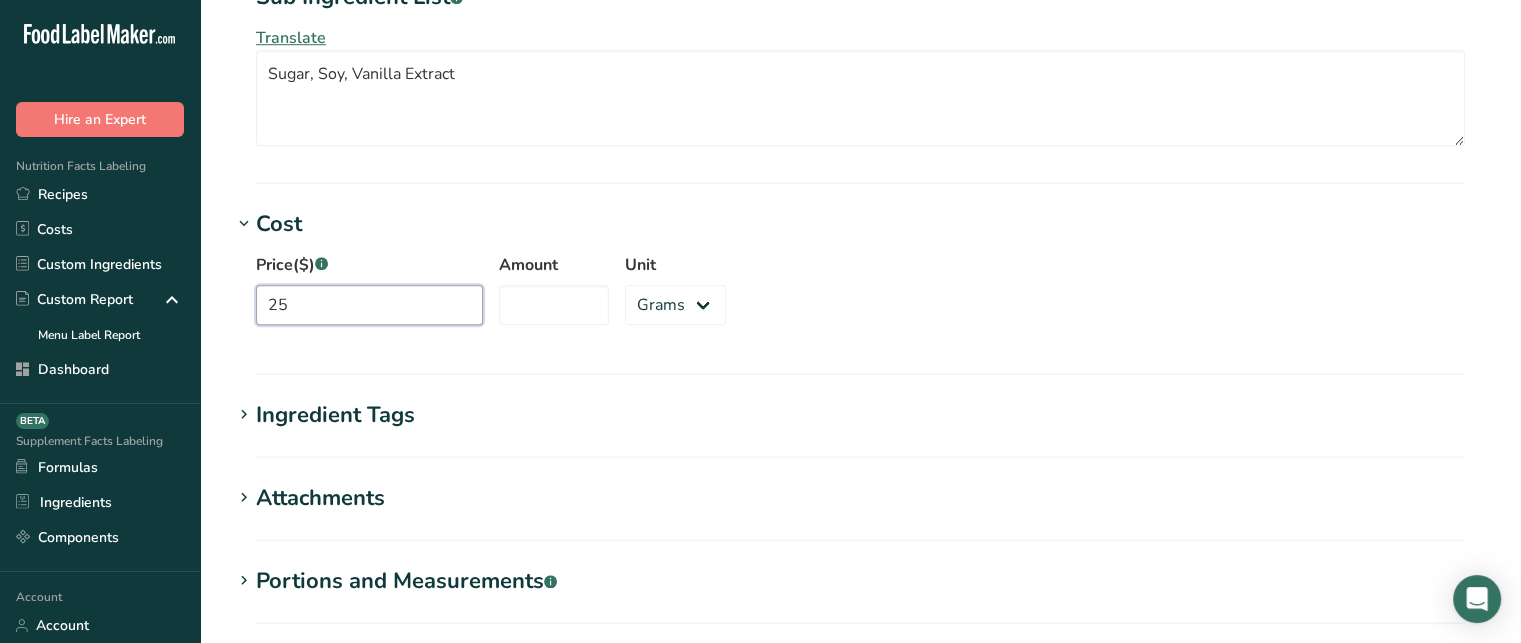 type on "25" 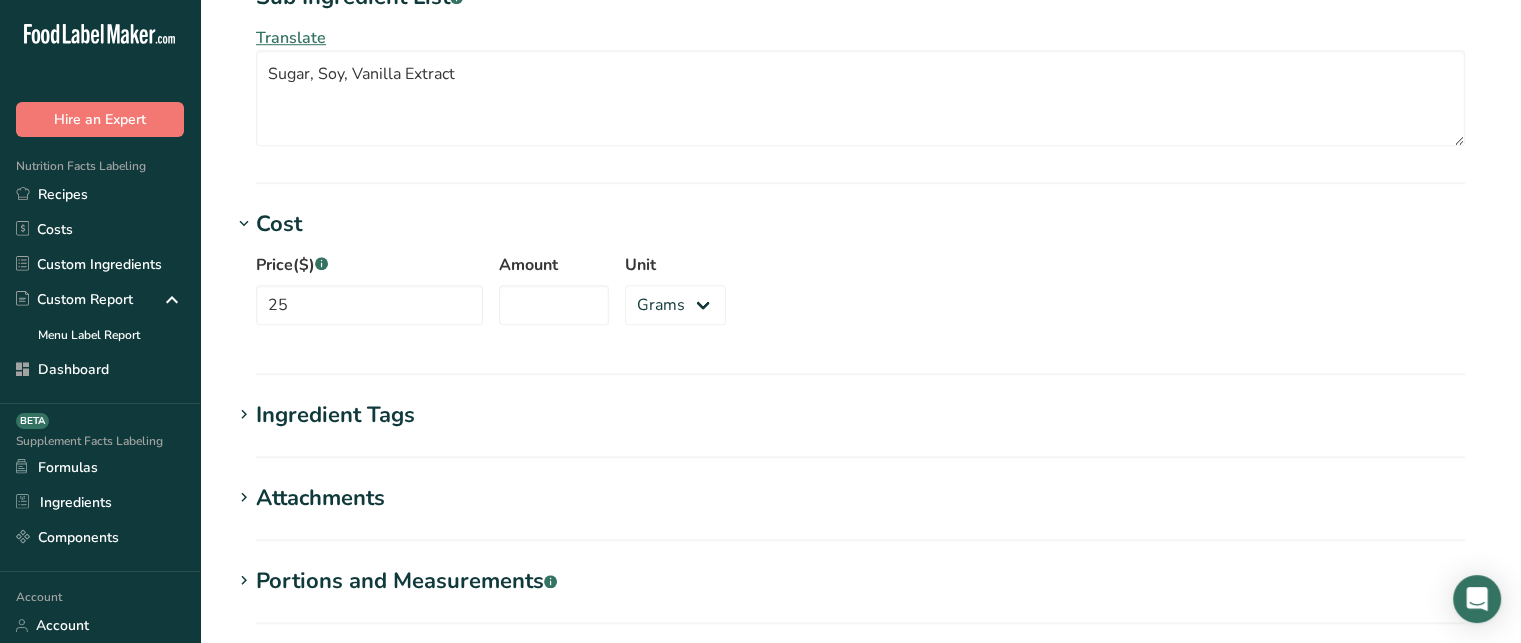click on "Amount" at bounding box center (554, 289) 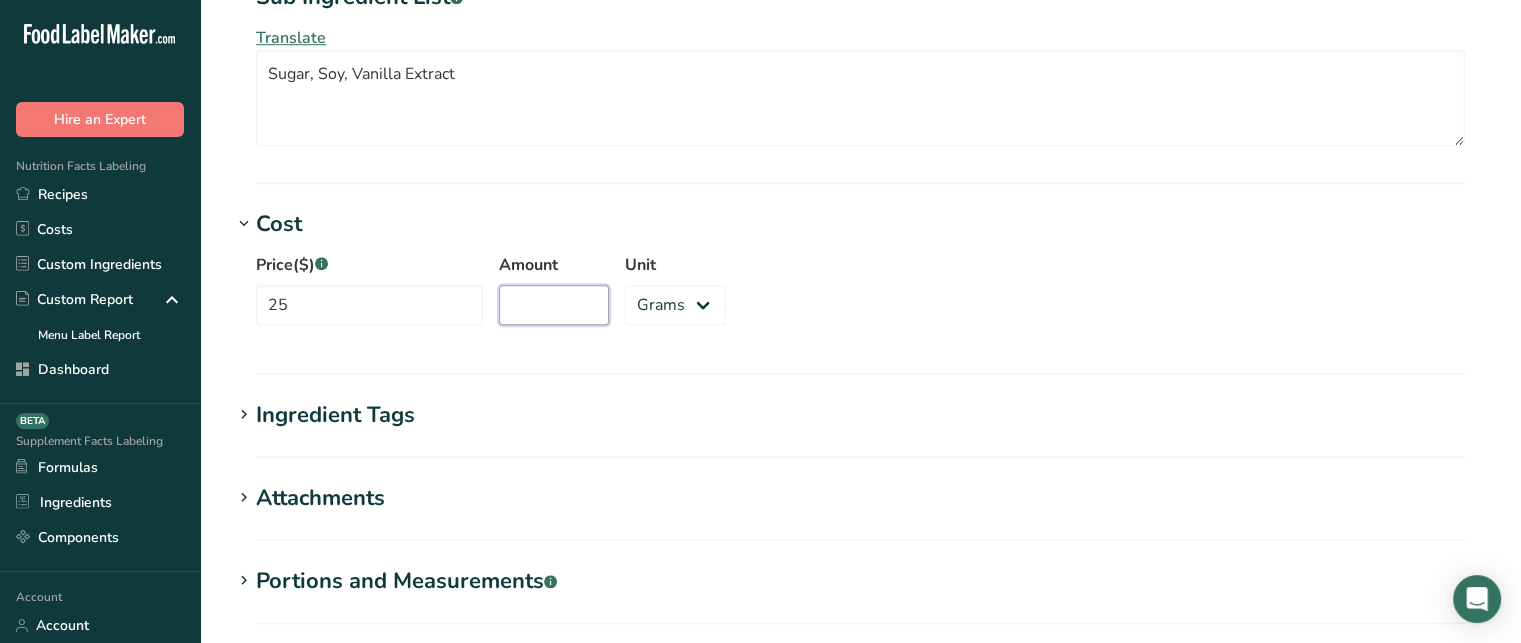 click on "Amount" at bounding box center [554, 305] 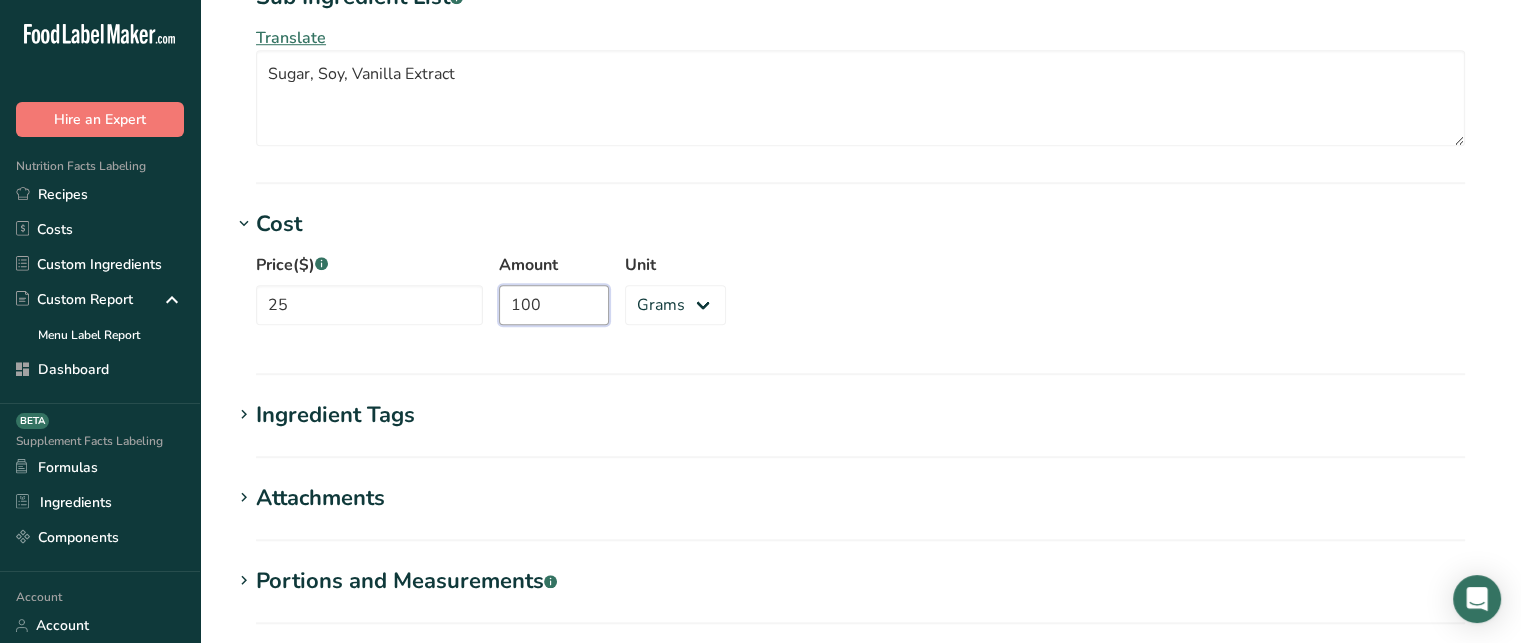 type on "100" 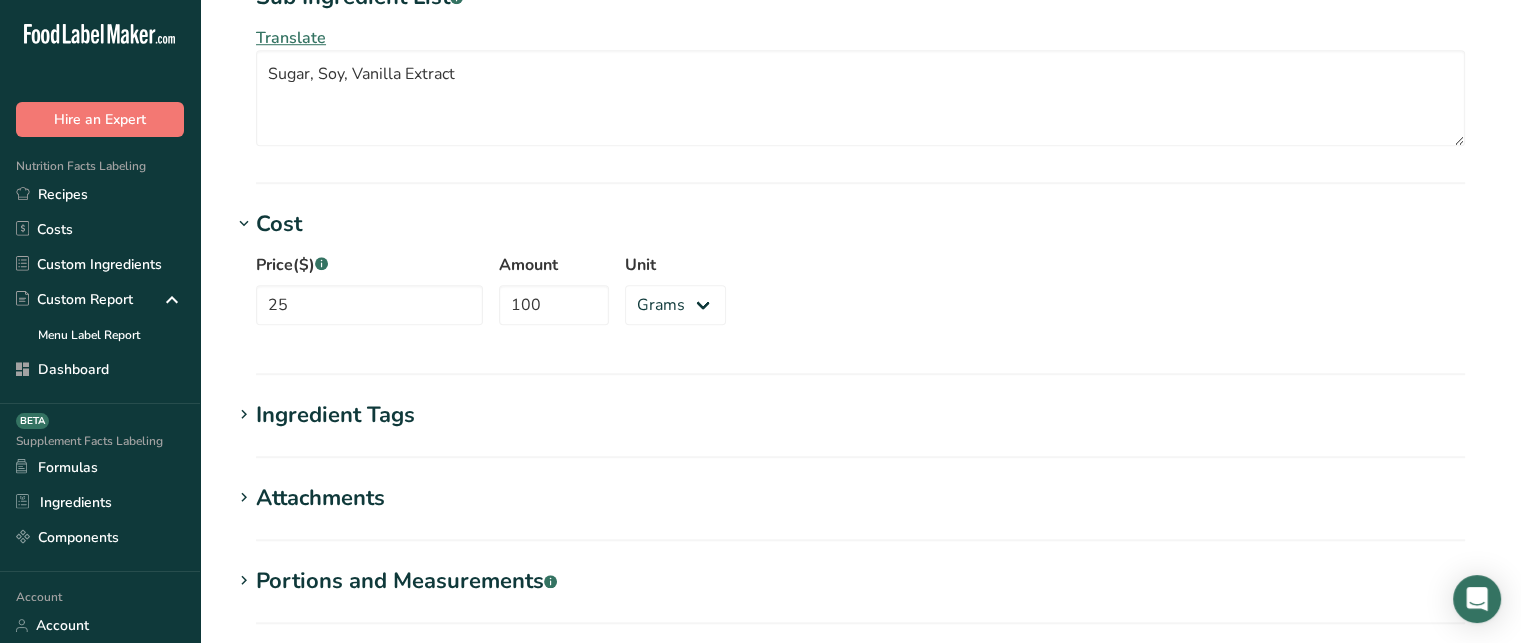 click on "Price($)
.a-a{fill:#347362;}.b-a{fill:#fff;}           25   Amount 100   Unit
Grams
kg
mg
mcg
lb
oz" at bounding box center [860, 295] 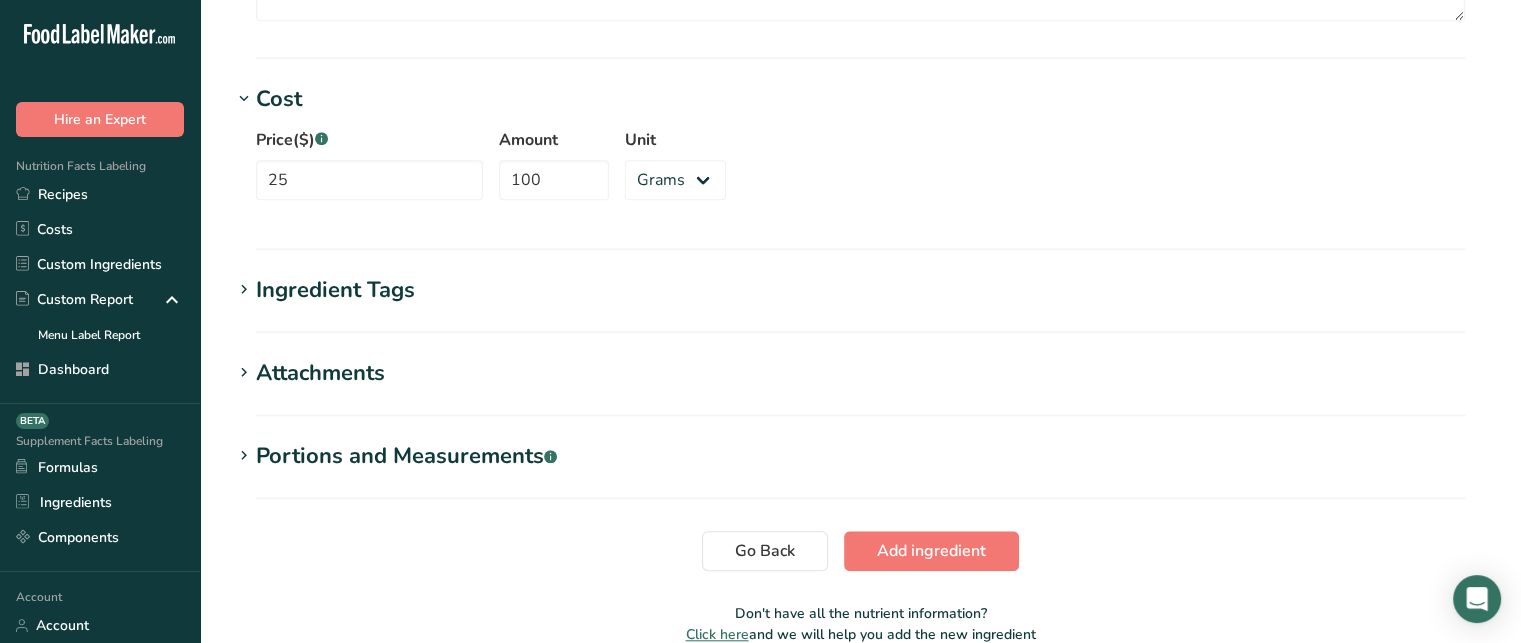 scroll, scrollTop: 1726, scrollLeft: 0, axis: vertical 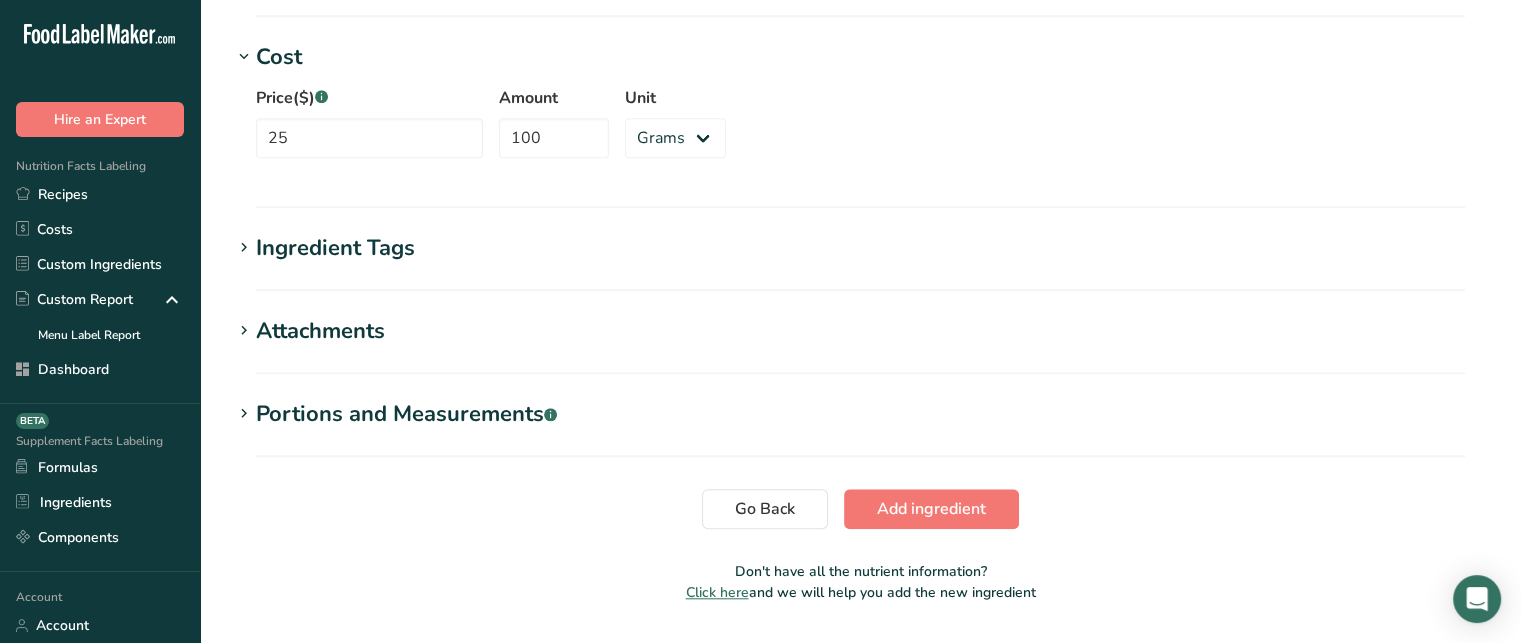 click on "Ingredient Tags" at bounding box center [335, 248] 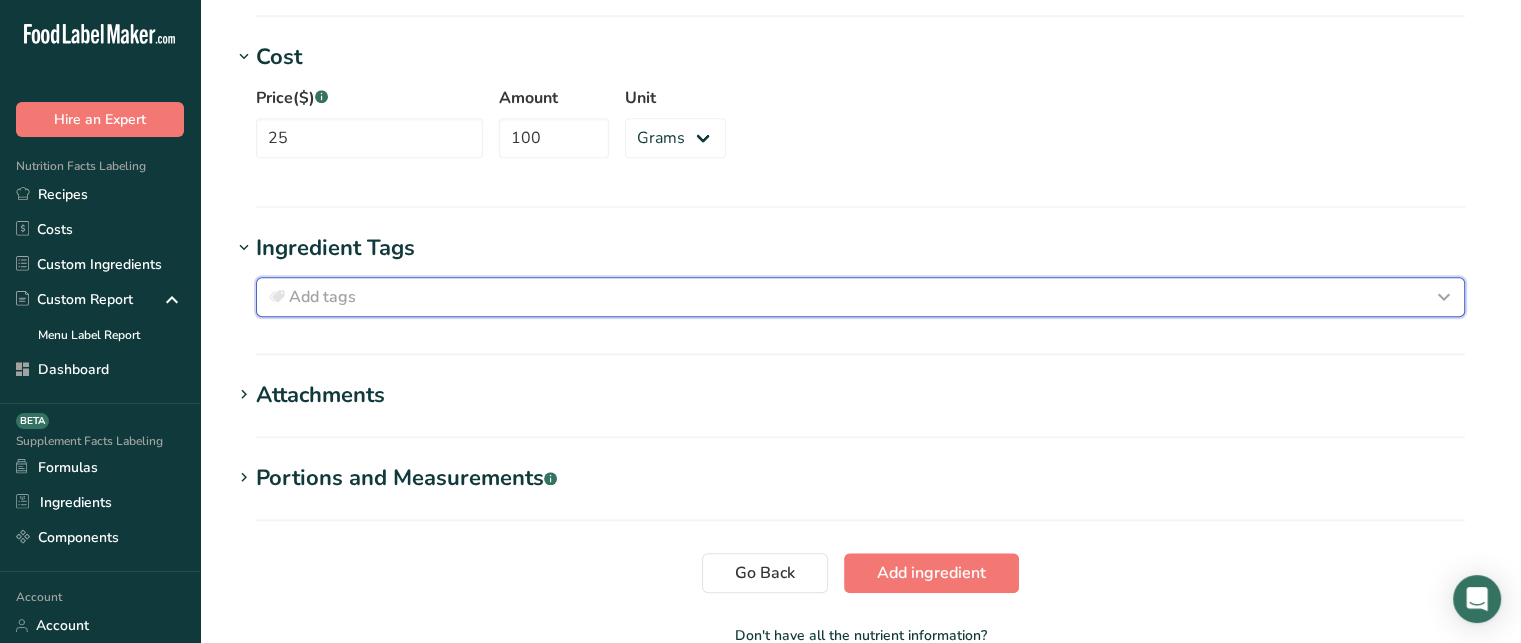 click on "Add tags" at bounding box center [322, 297] 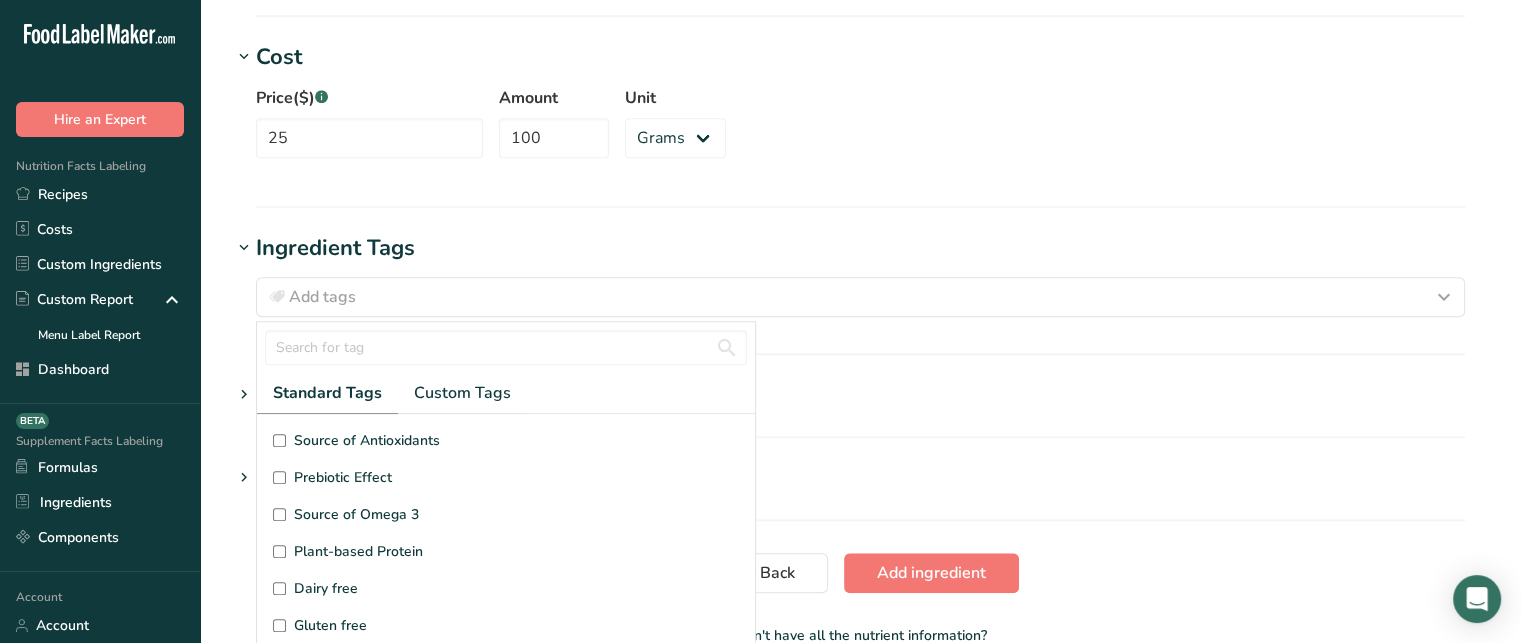 click on "Source of Antioxidants" at bounding box center (367, 440) 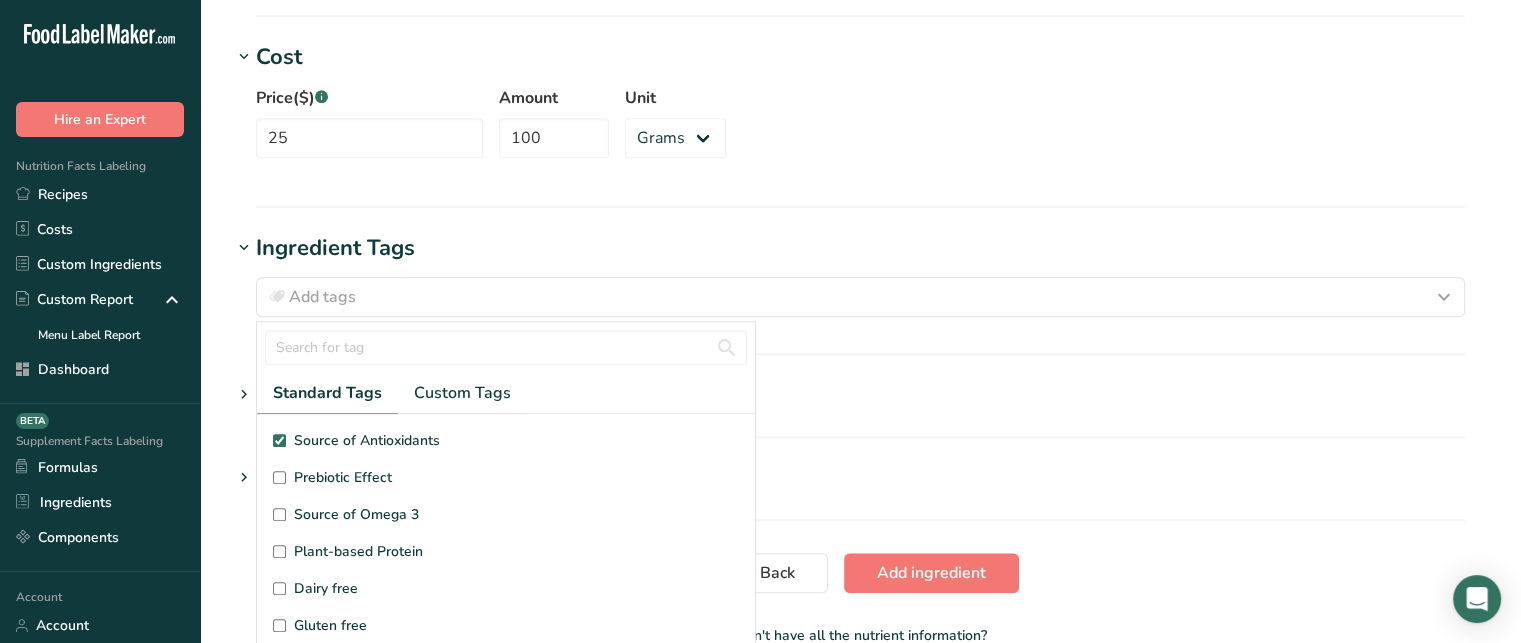 checkbox on "true" 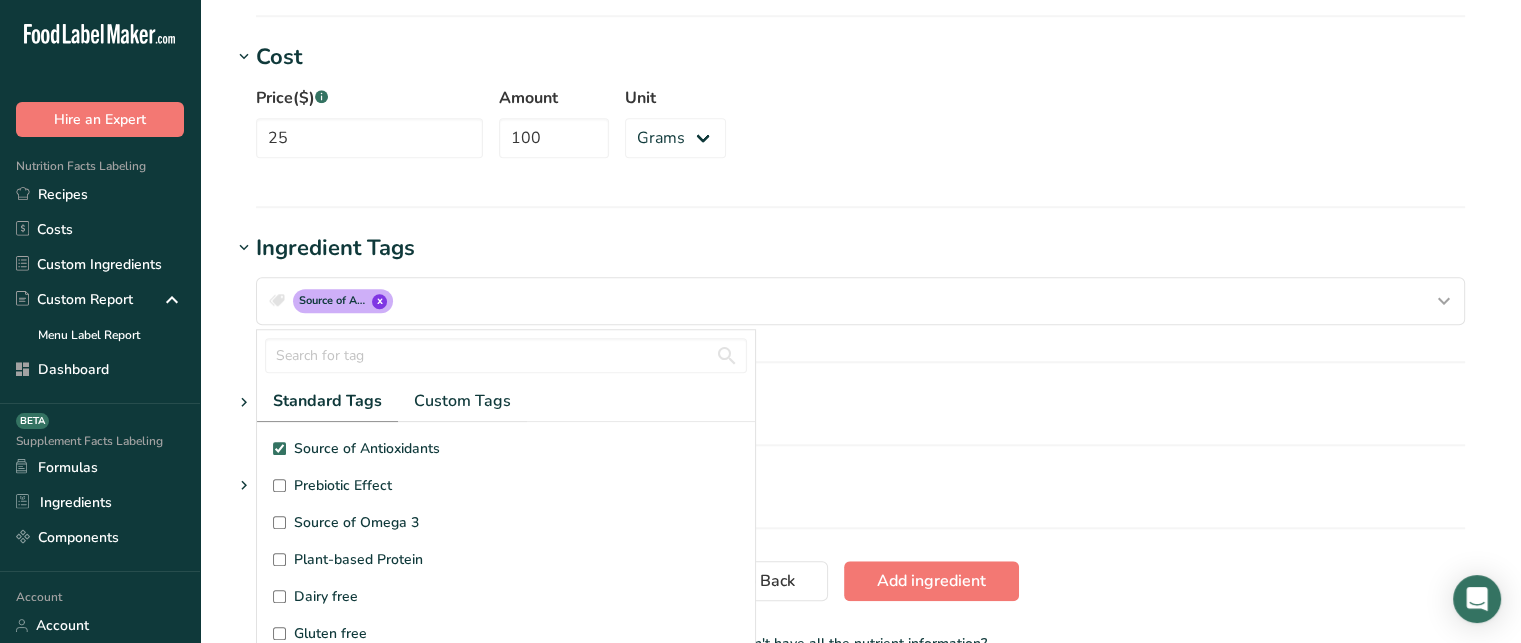 click on "Add new ingredient
Back to recipe
Ingredient Spec Sheet
.a-a{fill:#347362;}.b-a{fill:#fff;}
Upload an ingredient spec sheet or an image of a nutrition label, and our AI assistant will automatically fill-in the nutrients.
Nutrition-Facts-Label-Download-Label1.pdf
Hold Tight!
Our AI tool is busy reading your ingredient spec sheet and [MEDICAL_DATA] all the juicy details.
Just a moment, and we'll have everything sorted for you!
Ingredient General Info
Ingredient Name *
Translate
Icing XYZ
Ingredient Common Name
.a-a{fill:#347362;}.b-a{fill:#fff;}
Translate
Icing
Ingredient code
.a-a{fill:#347362;}.b-a{fill:#fff;}
Ingredient Category *" at bounding box center (860, -510) 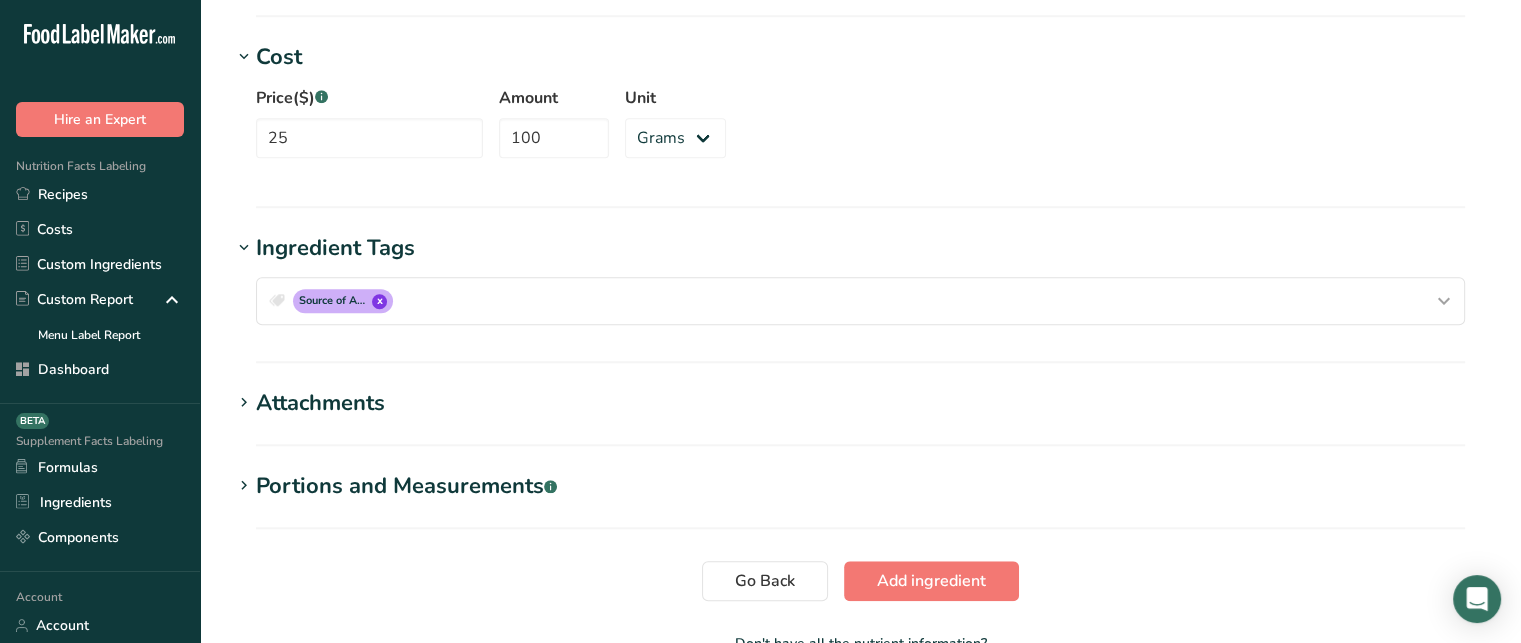 click on "Attachments" at bounding box center (320, 403) 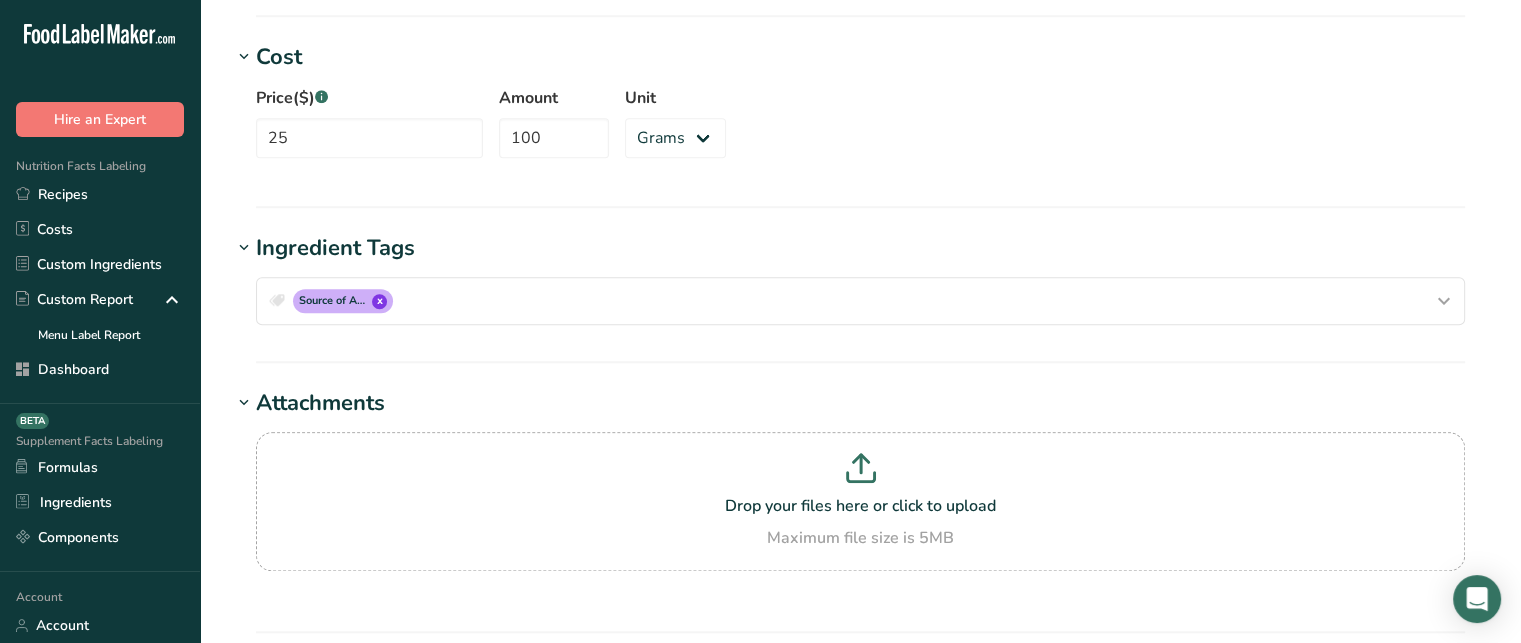 click on "Add new ingredient
Back to recipe
Ingredient Spec Sheet
.a-a{fill:#347362;}.b-a{fill:#fff;}
Upload an ingredient spec sheet or an image of a nutrition label, and our AI assistant will automatically fill-in the nutrients.
Nutrition-Facts-Label-Download-Label1.pdf
Hold Tight!
Our AI tool is busy reading your ingredient spec sheet and [MEDICAL_DATA] all the juicy details.
Just a moment, and we'll have everything sorted for you!
Ingredient General Info
Ingredient Name *
Translate
Icing XYZ
Ingredient Common Name
.a-a{fill:#347362;}.b-a{fill:#fff;}
Translate
Icing
Ingredient code
.a-a{fill:#347362;}.b-a{fill:#fff;}
Ingredient Category *" at bounding box center [860, -416] 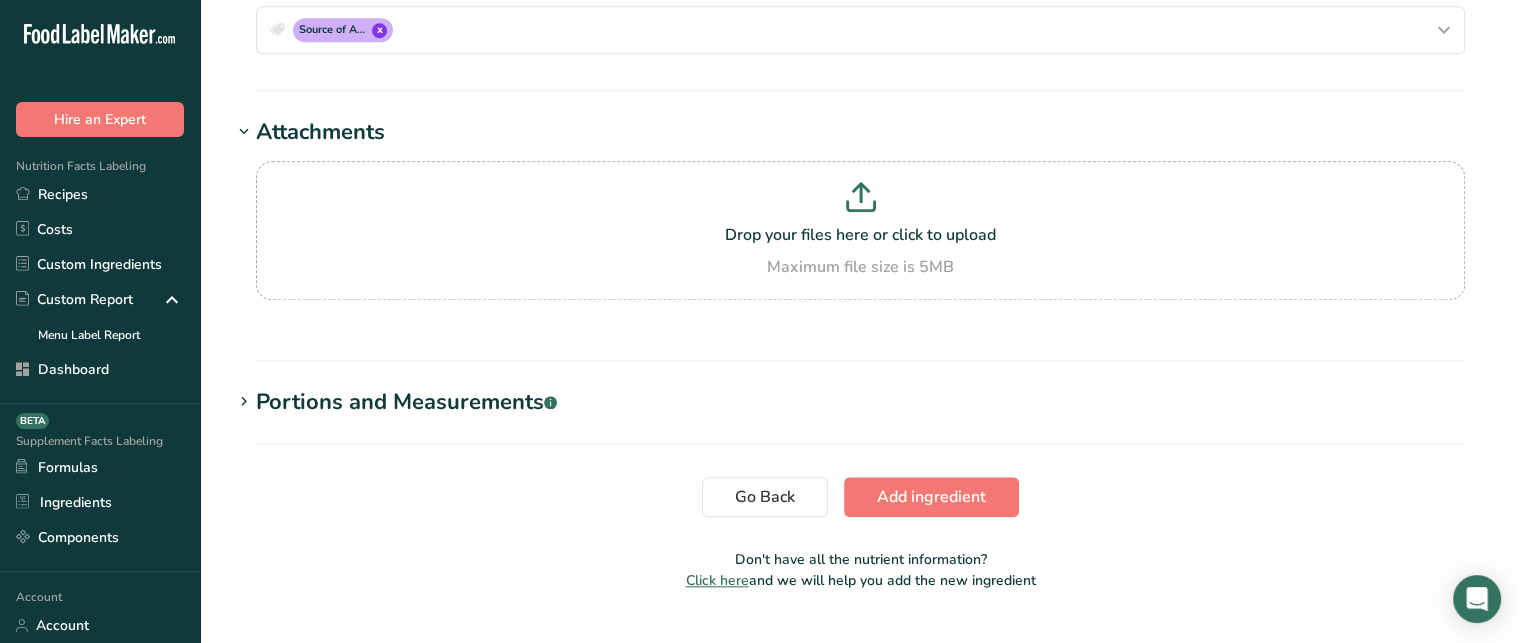 scroll, scrollTop: 2039, scrollLeft: 0, axis: vertical 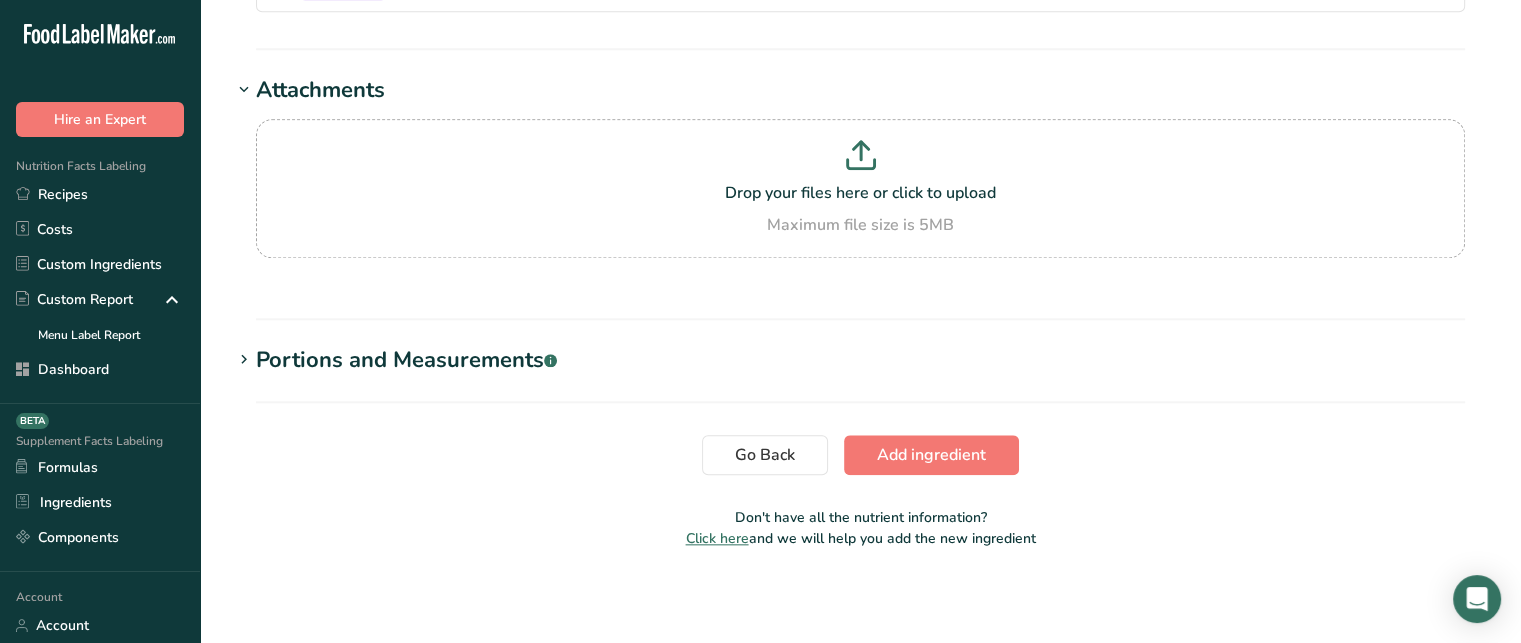 click on "Portions and Measurements
.a-a{fill:#347362;}.b-a{fill:#fff;}" at bounding box center (406, 360) 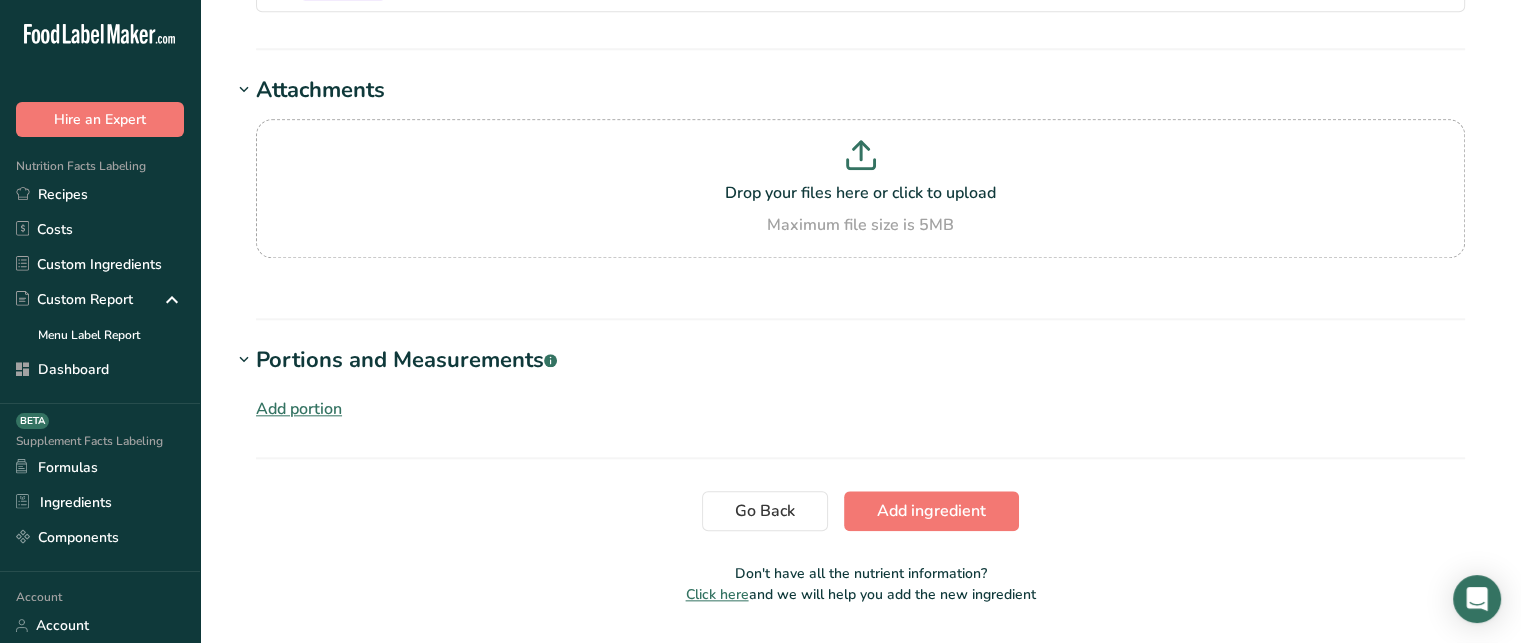 click on "Add portion" at bounding box center (299, 409) 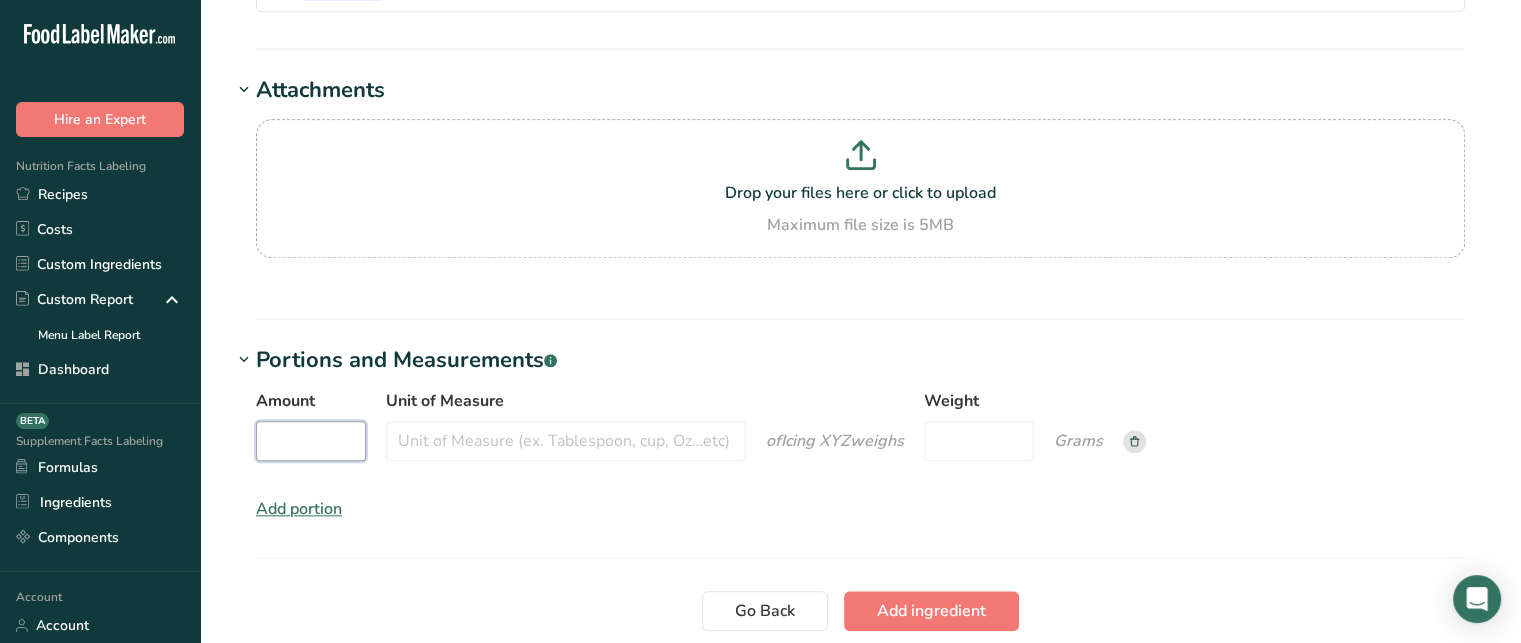 click on "Amount" at bounding box center (311, 441) 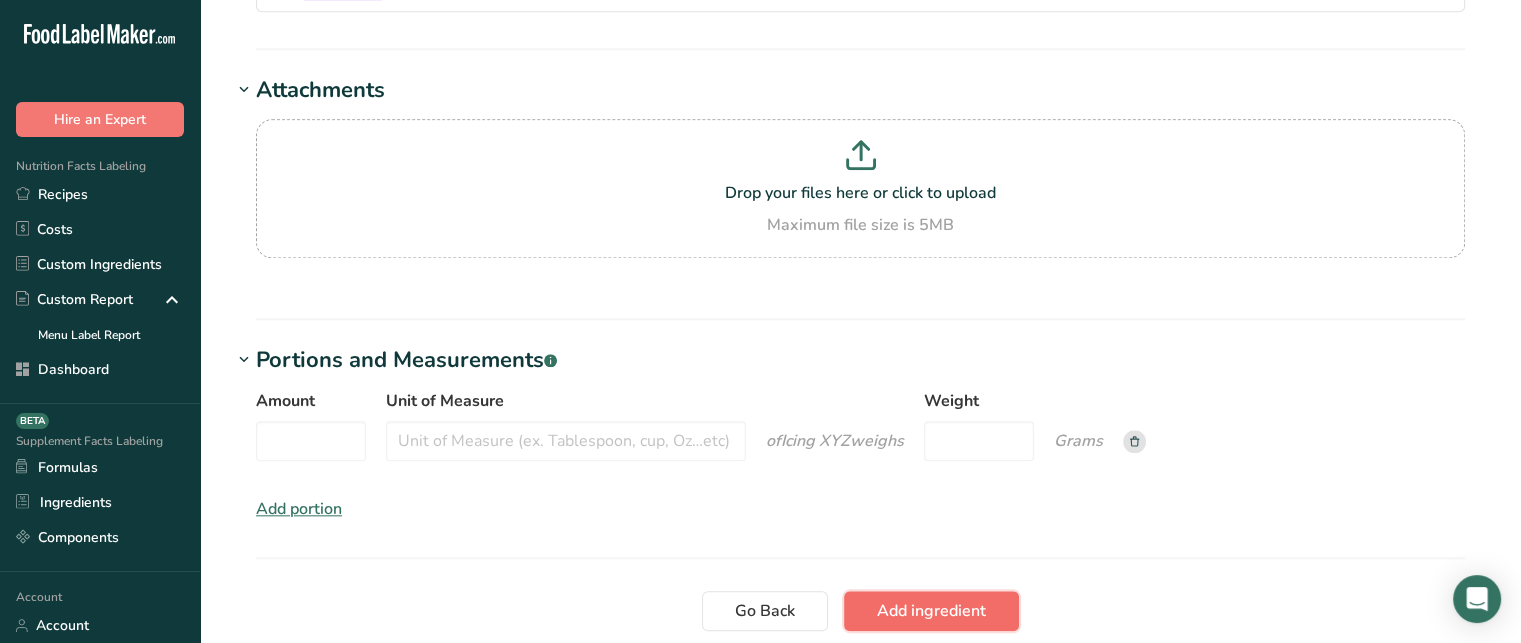 click on "Add ingredient" at bounding box center [931, 611] 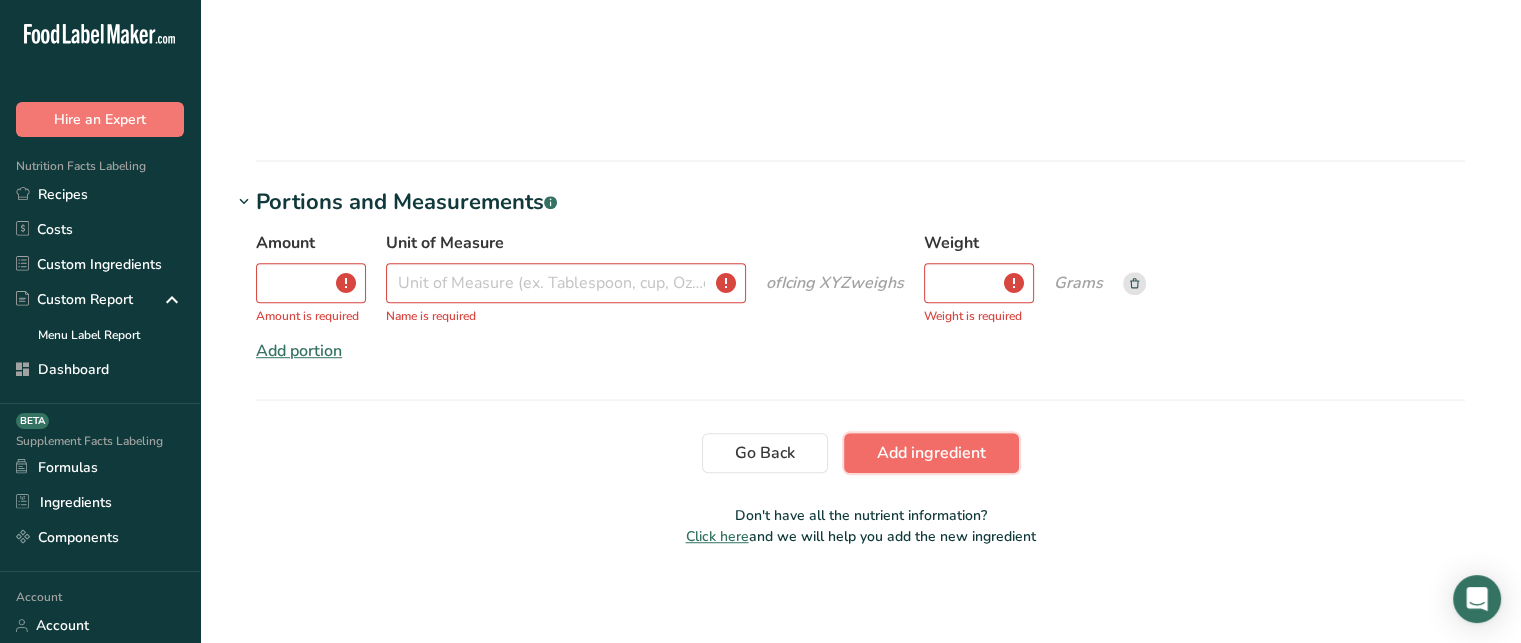 scroll, scrollTop: 587, scrollLeft: 0, axis: vertical 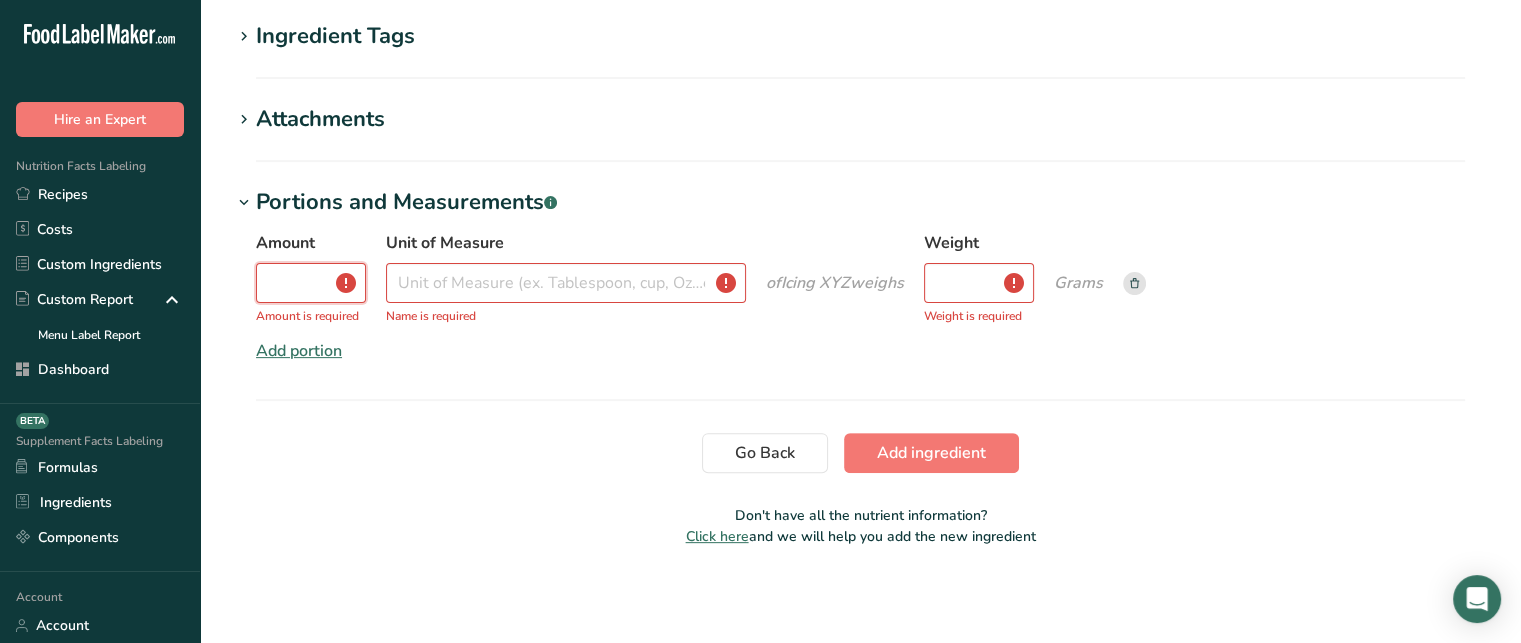 click on "Amount" at bounding box center [311, 283] 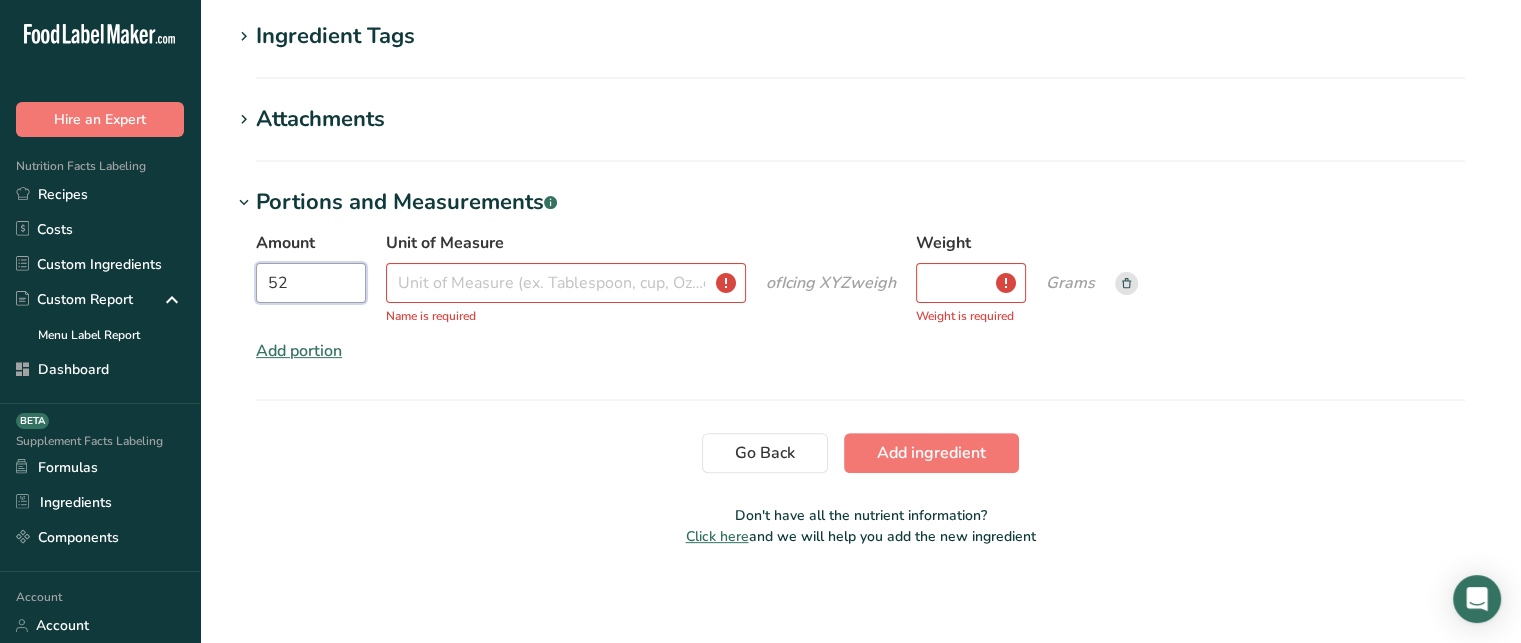 type on "52" 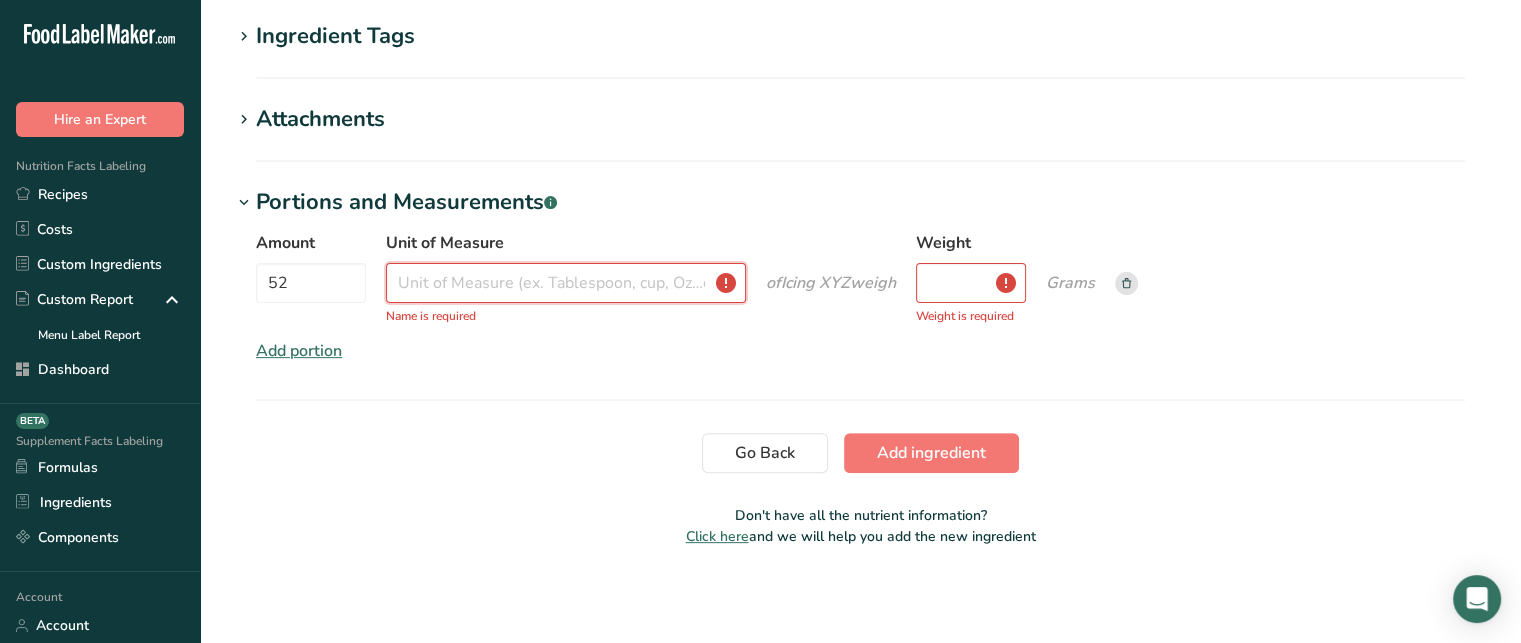 click on "Unit of Measure" at bounding box center [566, 283] 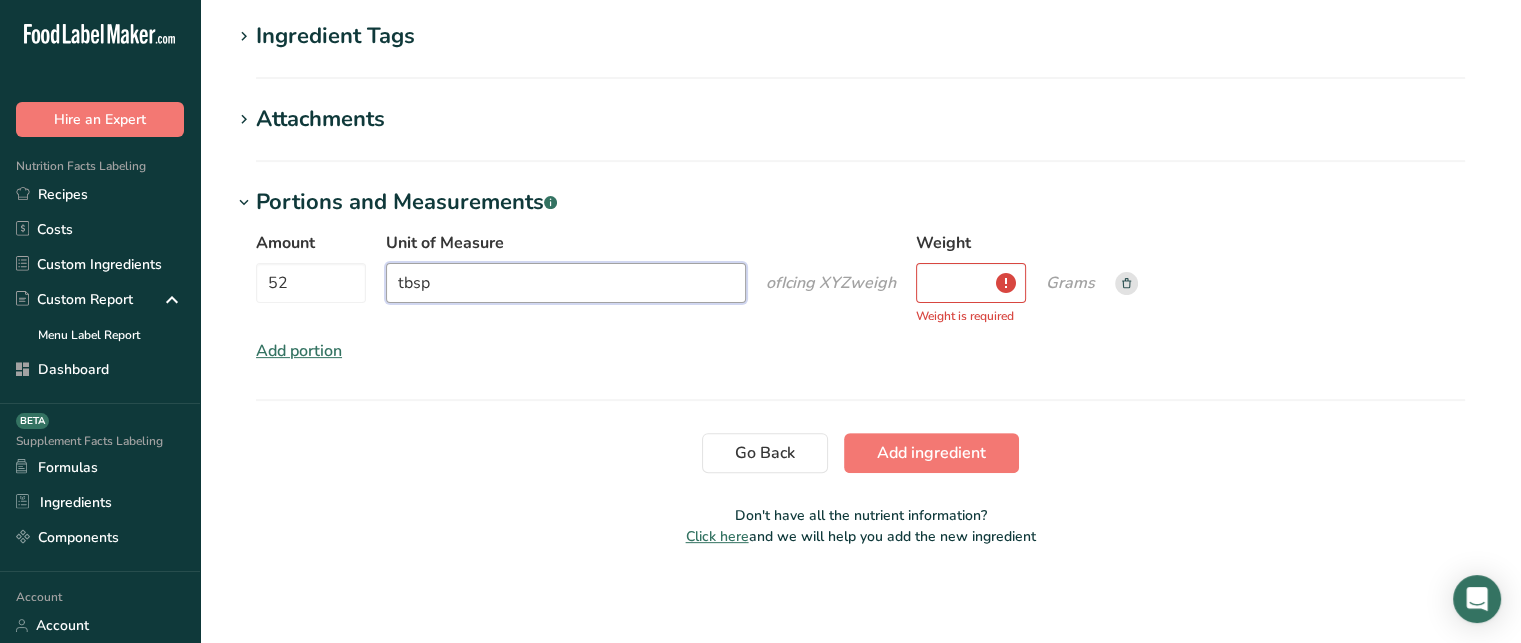 type on "tbsp" 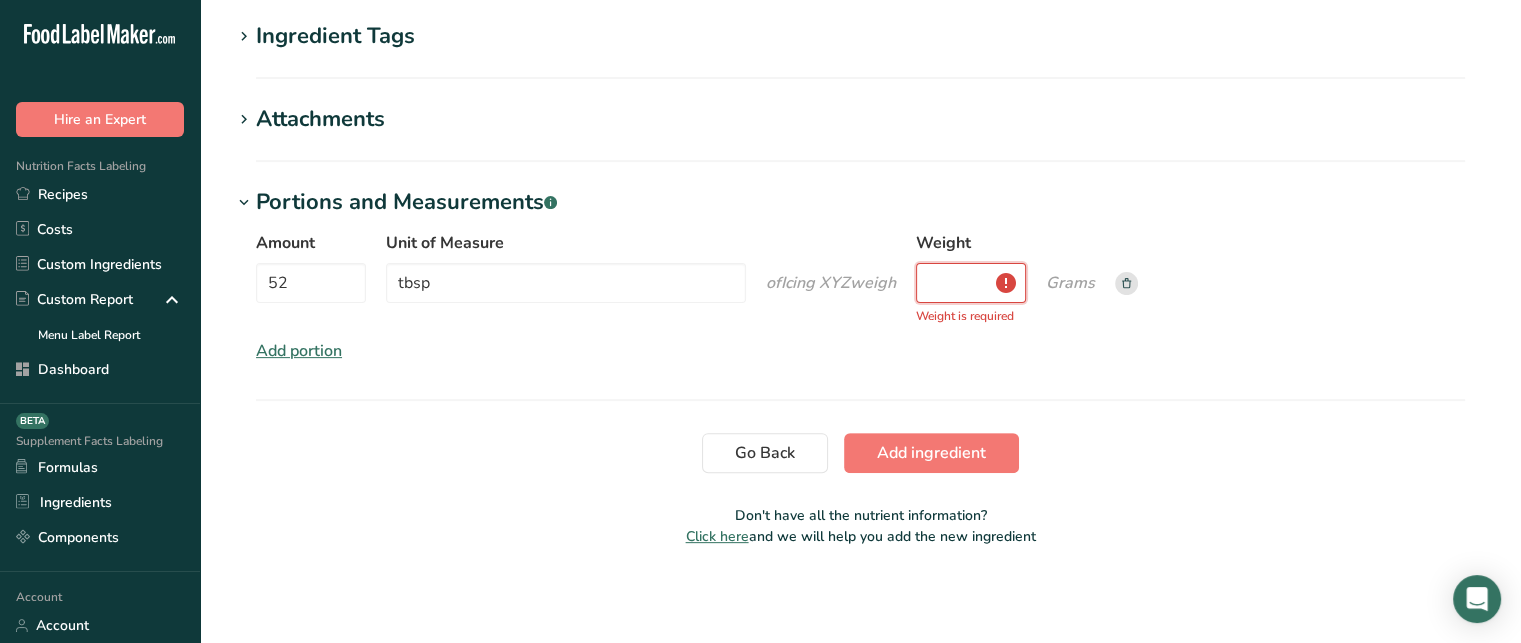 click on "Weight" at bounding box center (971, 283) 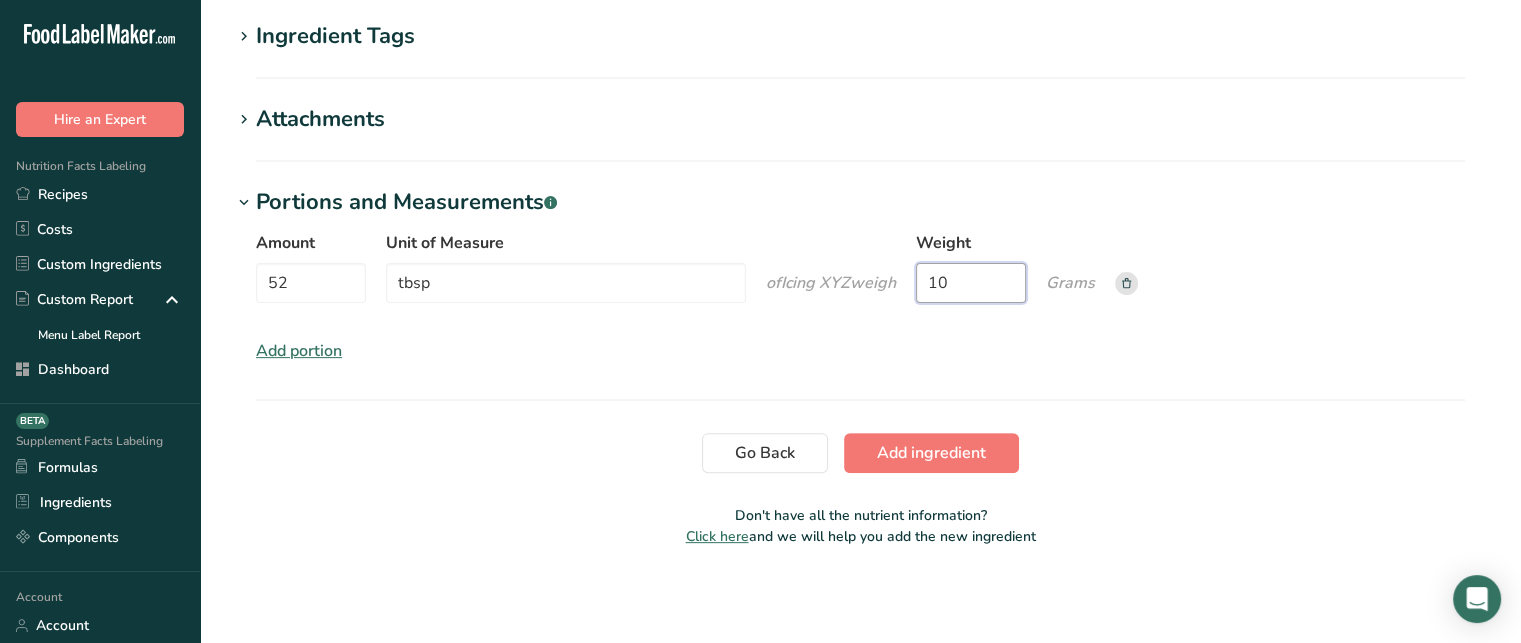type on "10" 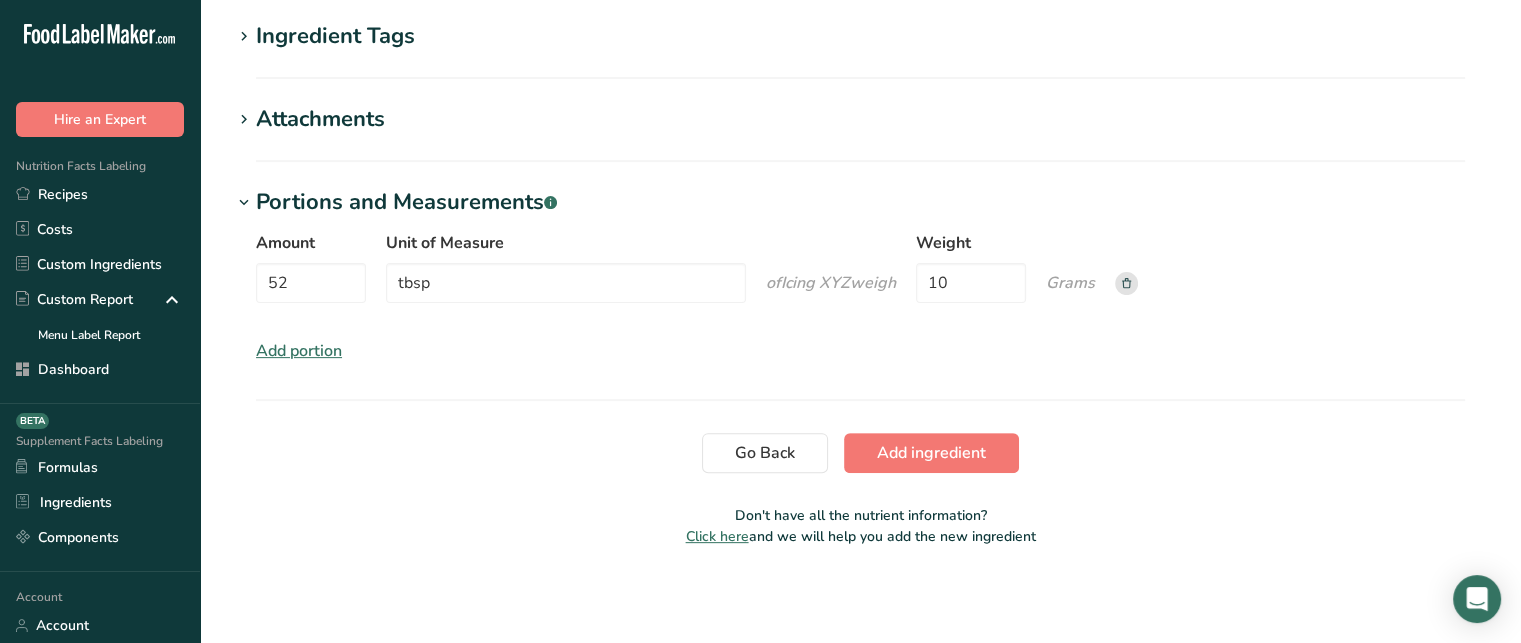 click on "Add new ingredient
Back to recipe
Ingredient Spec Sheet
.a-a{fill:#347362;}.b-a{fill:#fff;}
Upload an ingredient spec sheet or an image of a nutrition label, and our AI assistant will automatically fill-in the nutrients.
Nutrition-Facts-Label-Download-Label1.pdf
Hold Tight!
Our AI tool is busy reading your ingredient spec sheet and [MEDICAL_DATA] all the juicy details.
Just a moment, and we'll have everything sorted for you!
Ingredient General Info
Ingredient Name *
Translate
Icing XYZ
Ingredient Common Name
.a-a{fill:#347362;}.b-a{fill:#fff;}
Translate
Icing
Ingredient code
.a-a{fill:#347362;}.b-a{fill:#fff;}
Ingredient Category *" at bounding box center [860, -4] 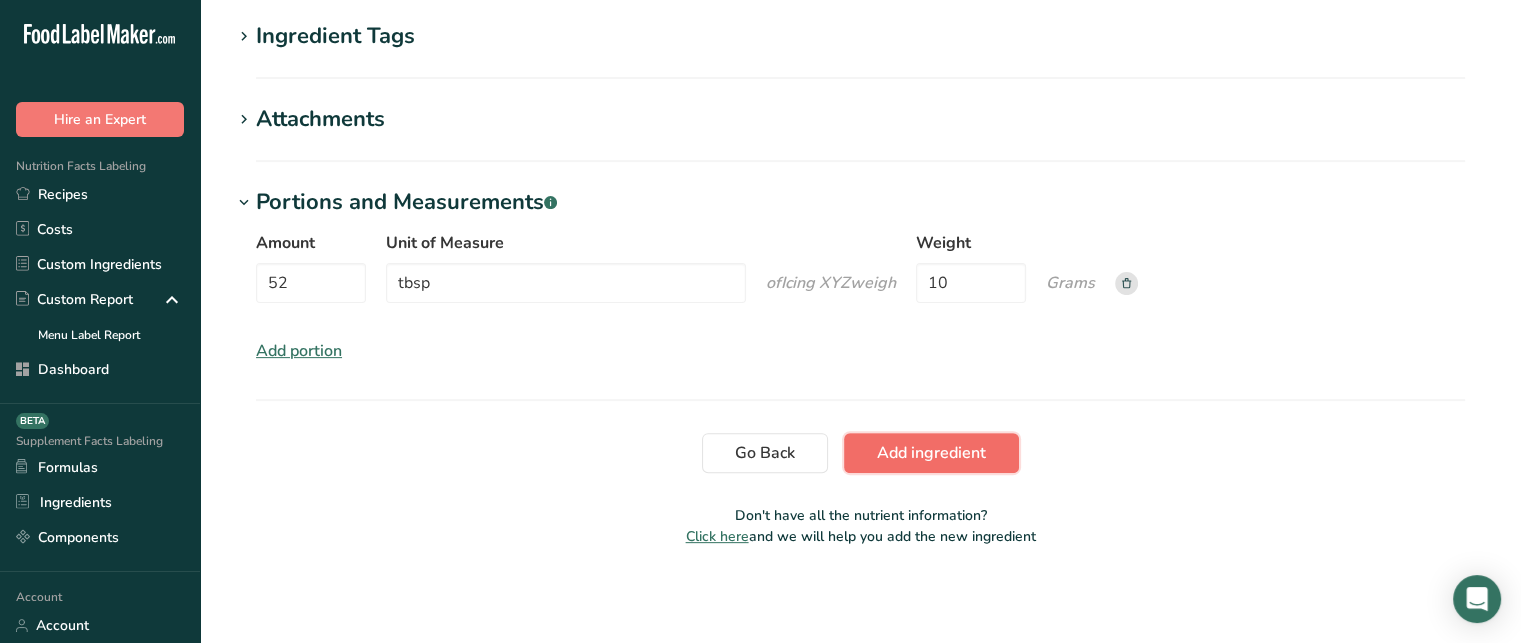 click on "Add ingredient" at bounding box center (931, 453) 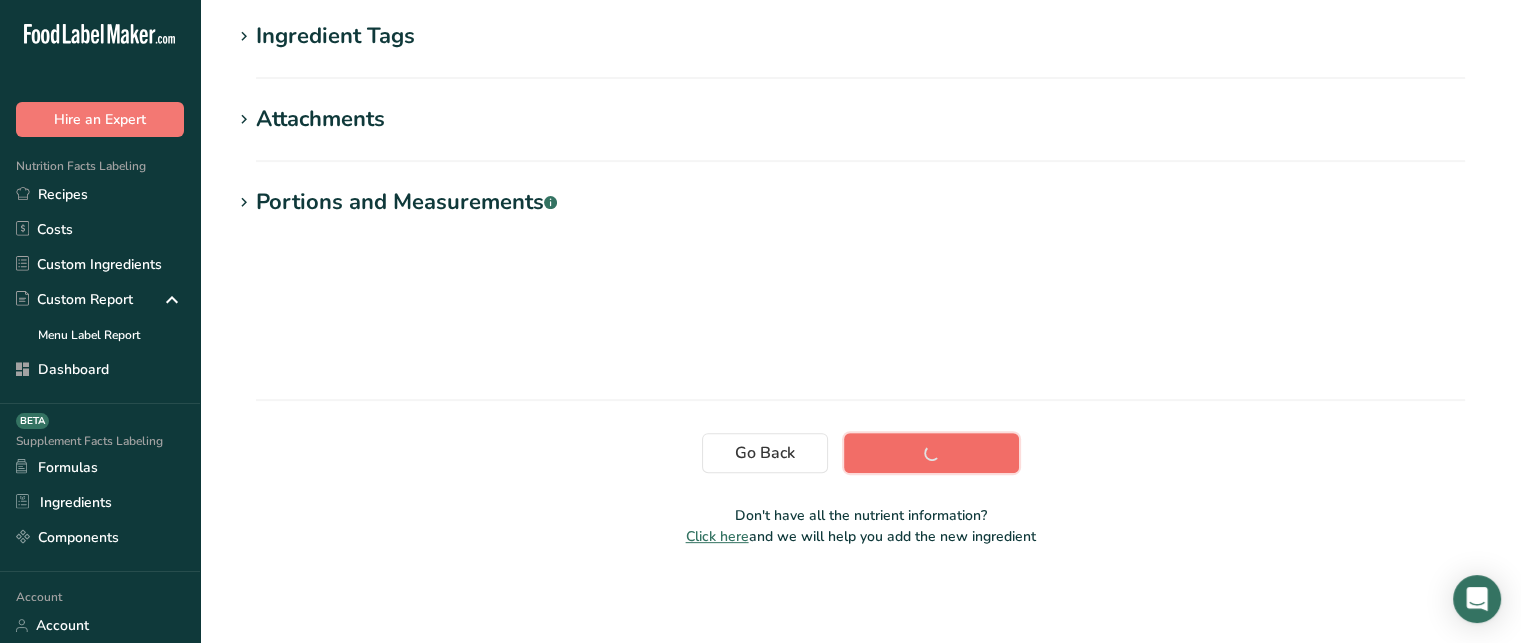 scroll, scrollTop: 431, scrollLeft: 0, axis: vertical 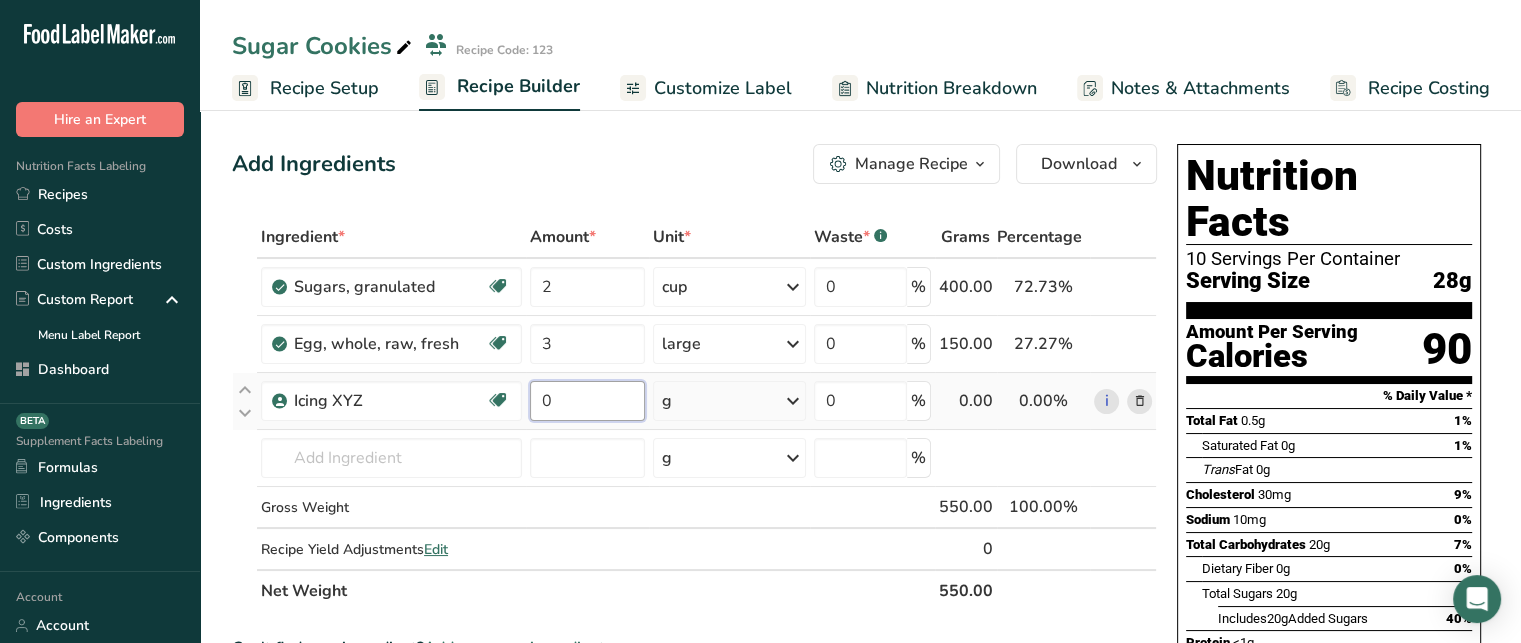 click on "0" at bounding box center [587, 401] 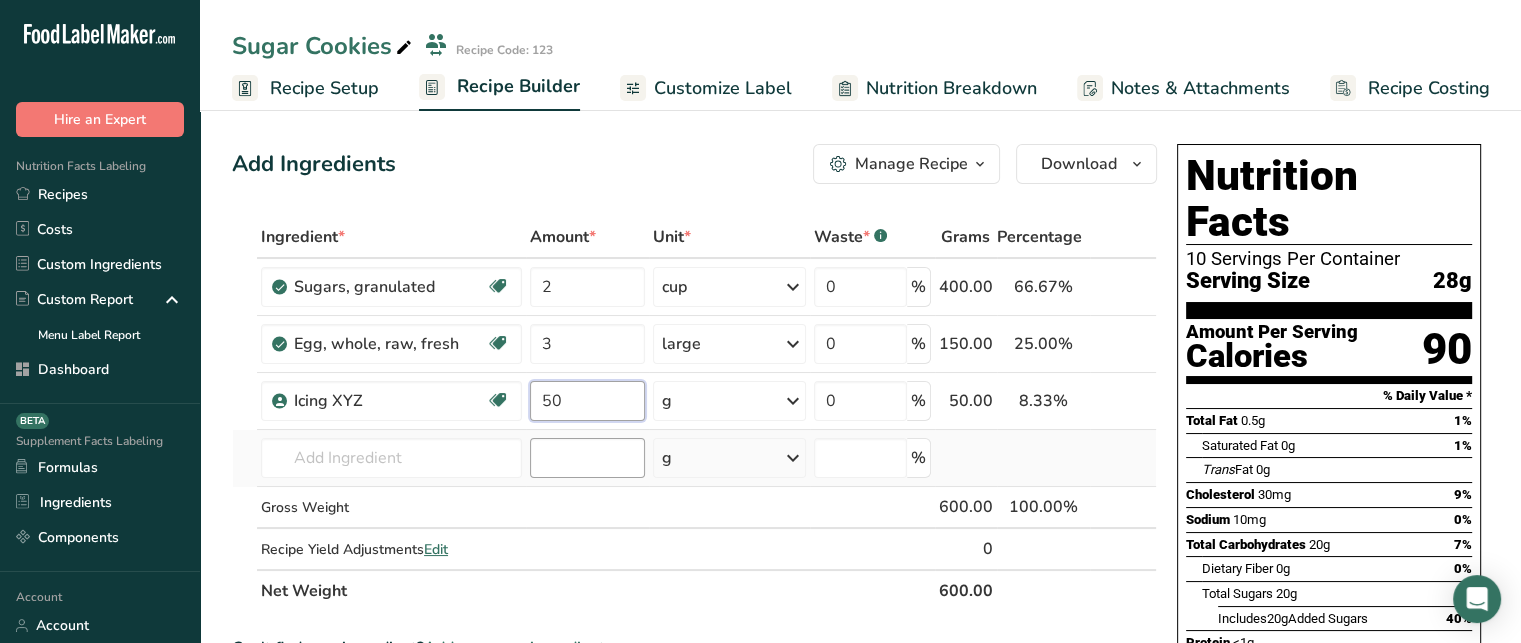 type on "50" 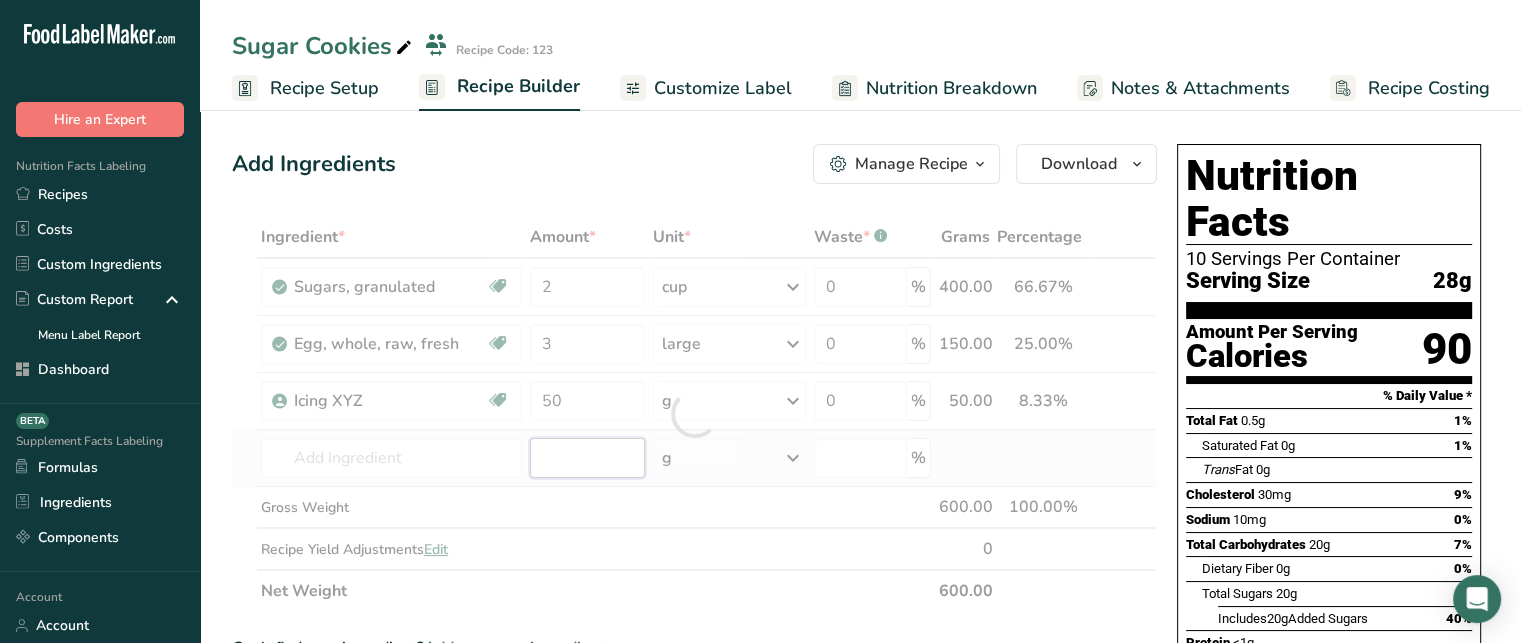 click on "Ingredient *
Amount *
Unit *
Waste *   .a-a{fill:#347362;}.b-a{fill:#fff;}          Grams
Percentage
[GEOGRAPHIC_DATA], granulated
Dairy free
Gluten free
Vegan
Vegetarian
Soy free
2
cup
Portions
1 serving packet
1 cup
Weight Units
g
kg
mg
See more
Volume Units
l
Volume units require a density conversion. If you know your ingredient's density enter it below. Otherwise, click on "RIA" our AI Regulatory bot - she will be able to help you
lb/ft3
g/cm3
Confirm
mL
lb/ft3" at bounding box center [694, 414] 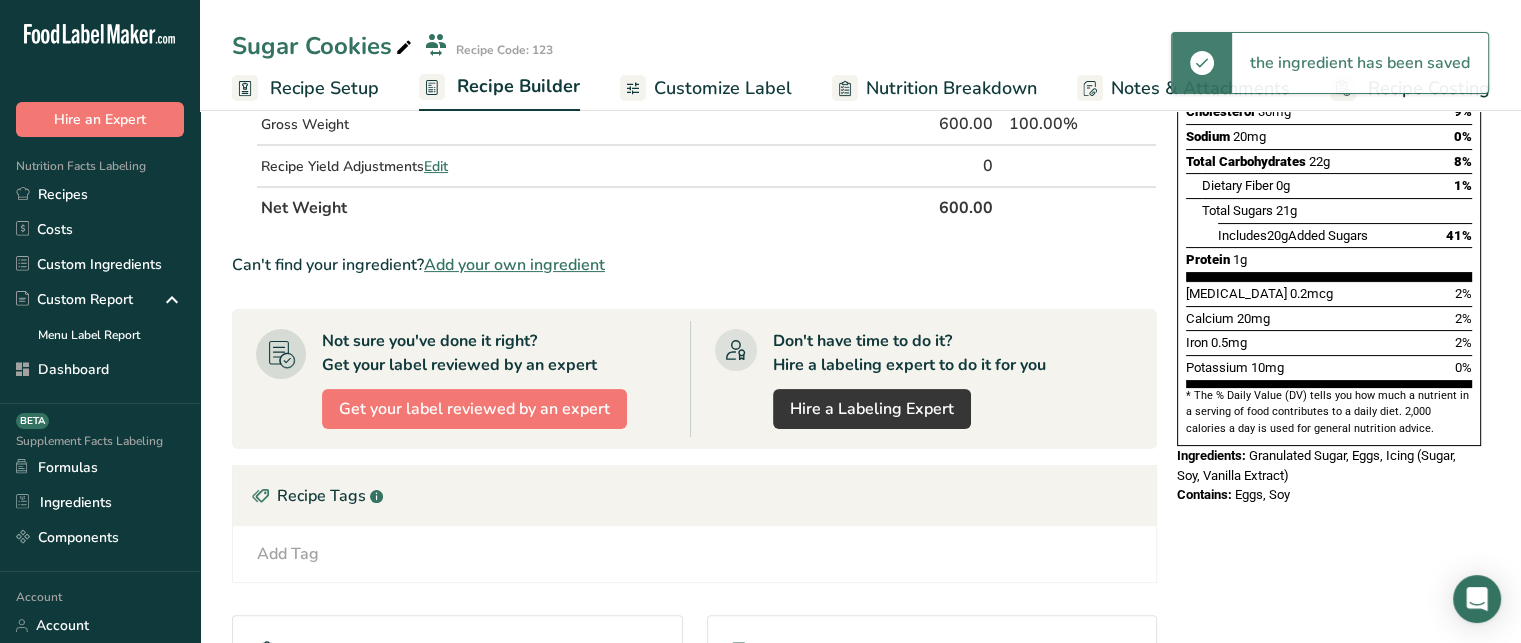 scroll, scrollTop: 392, scrollLeft: 0, axis: vertical 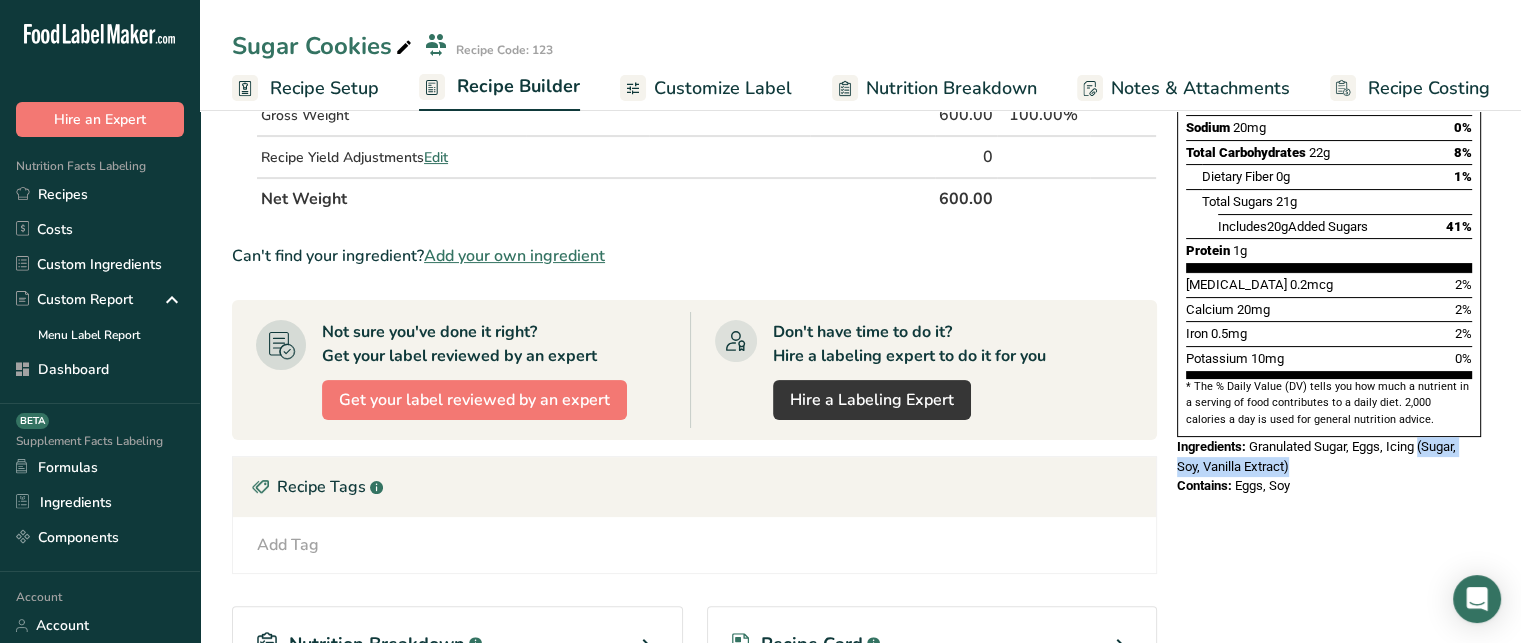 drag, startPoint x: 1422, startPoint y: 398, endPoint x: 1430, endPoint y: 423, distance: 26.24881 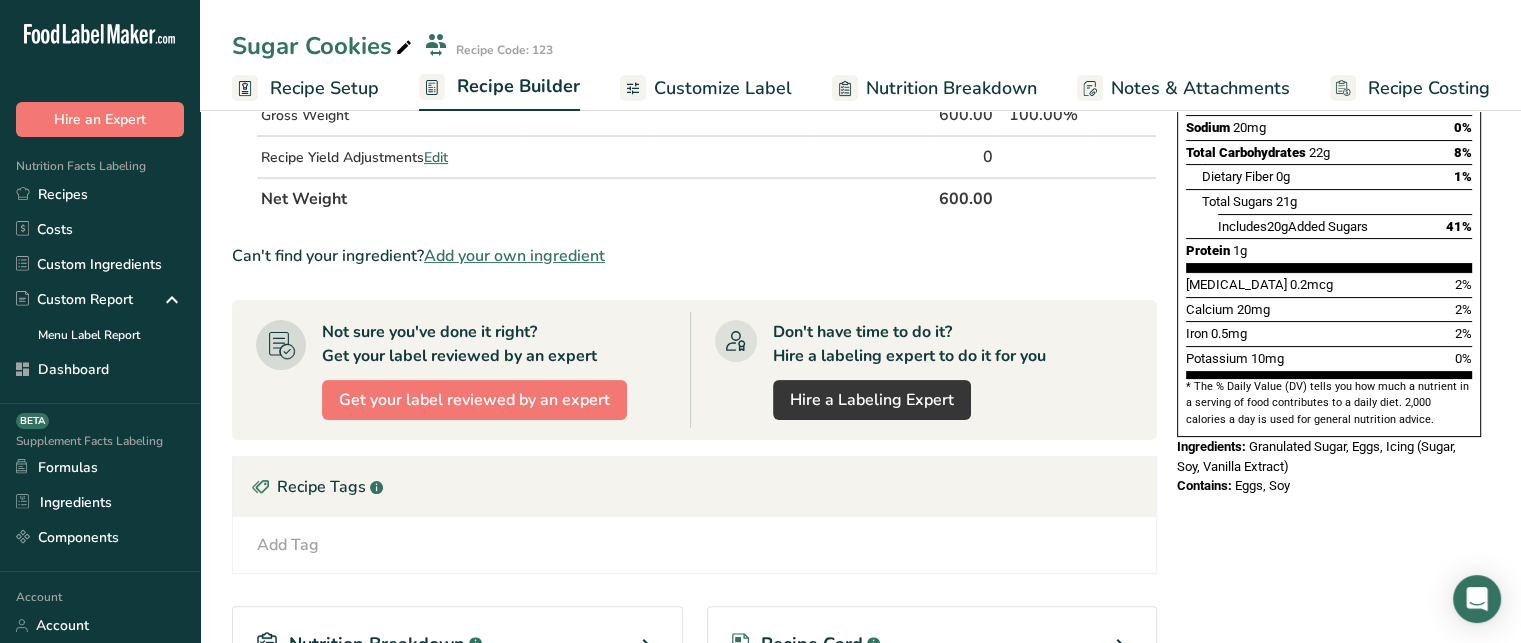 click on "Eggs, Soy" at bounding box center (1262, 485) 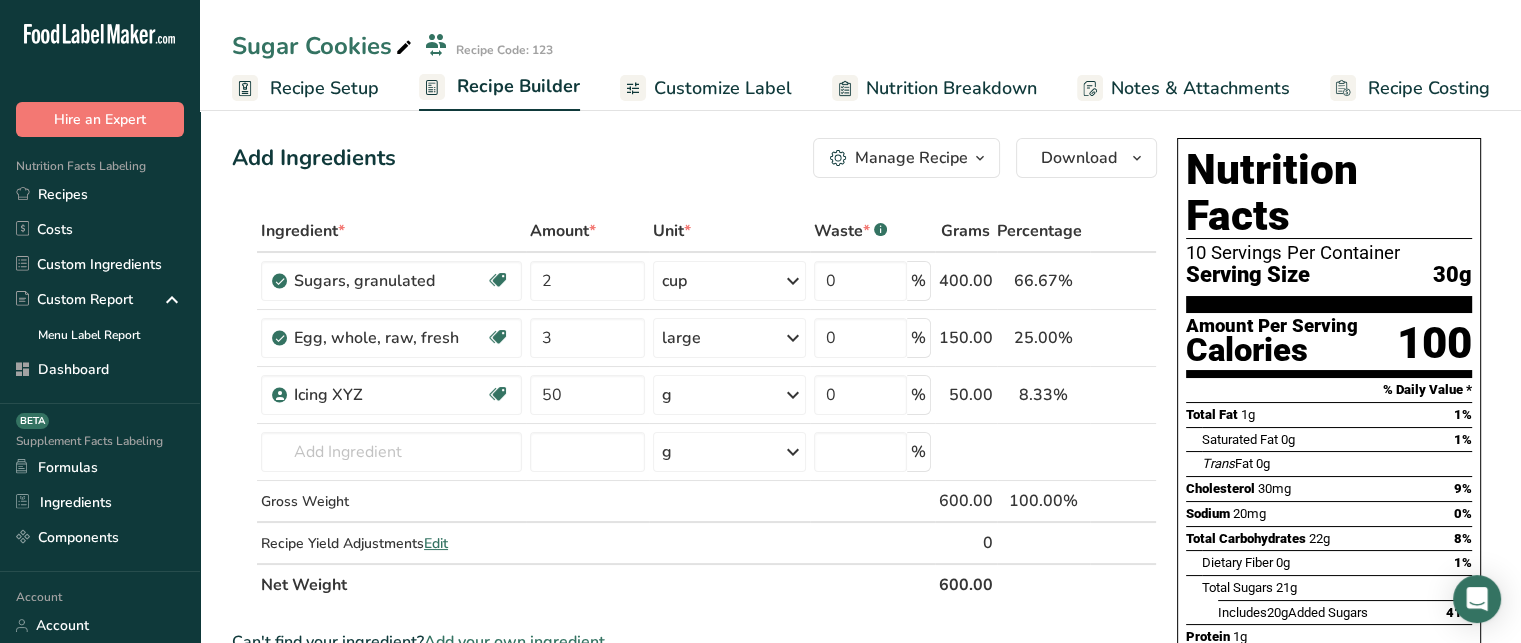 scroll, scrollTop: 4, scrollLeft: 0, axis: vertical 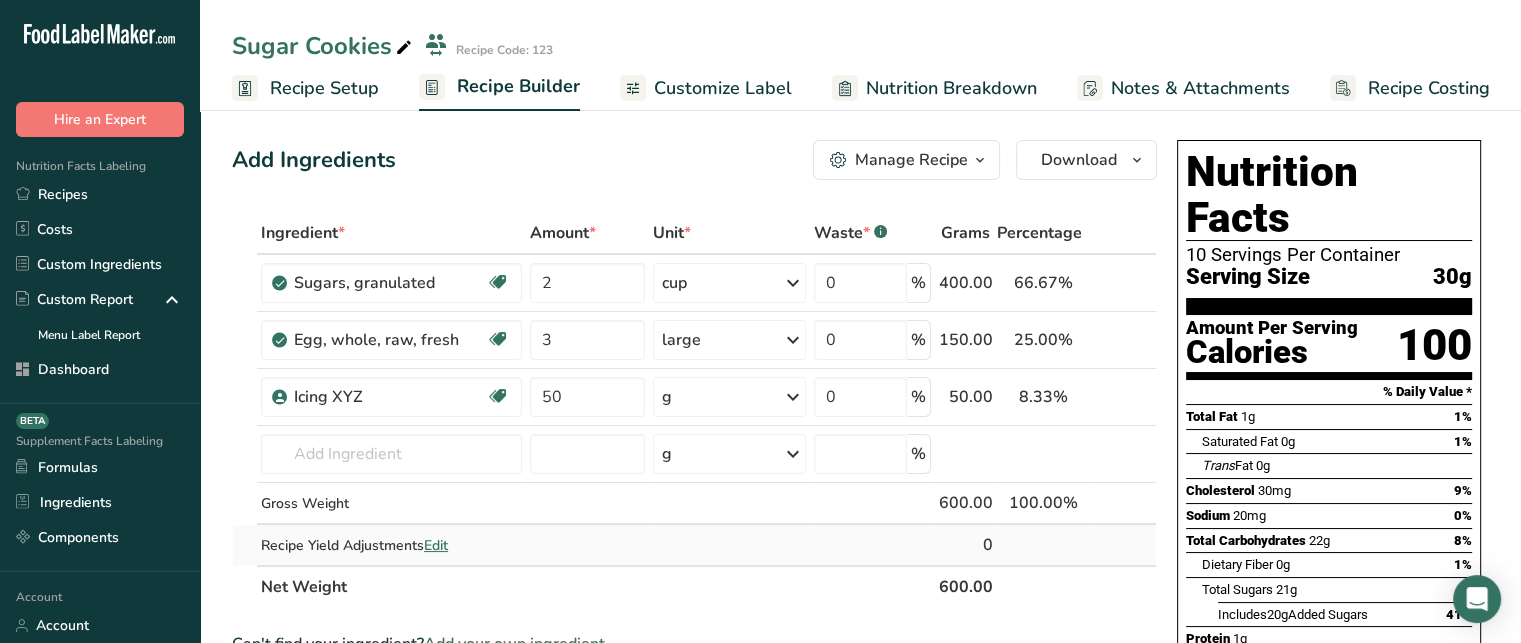 click on "Edit" at bounding box center (436, 545) 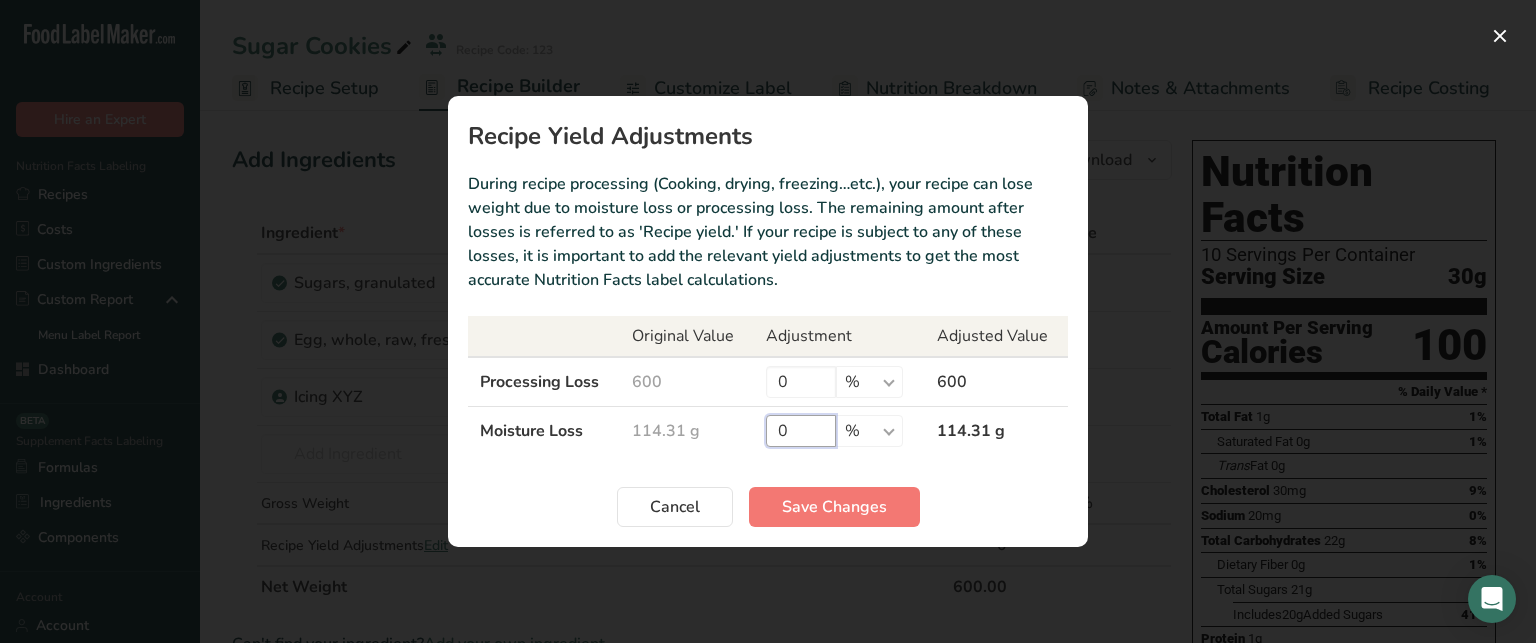 click on "0" at bounding box center [801, 431] 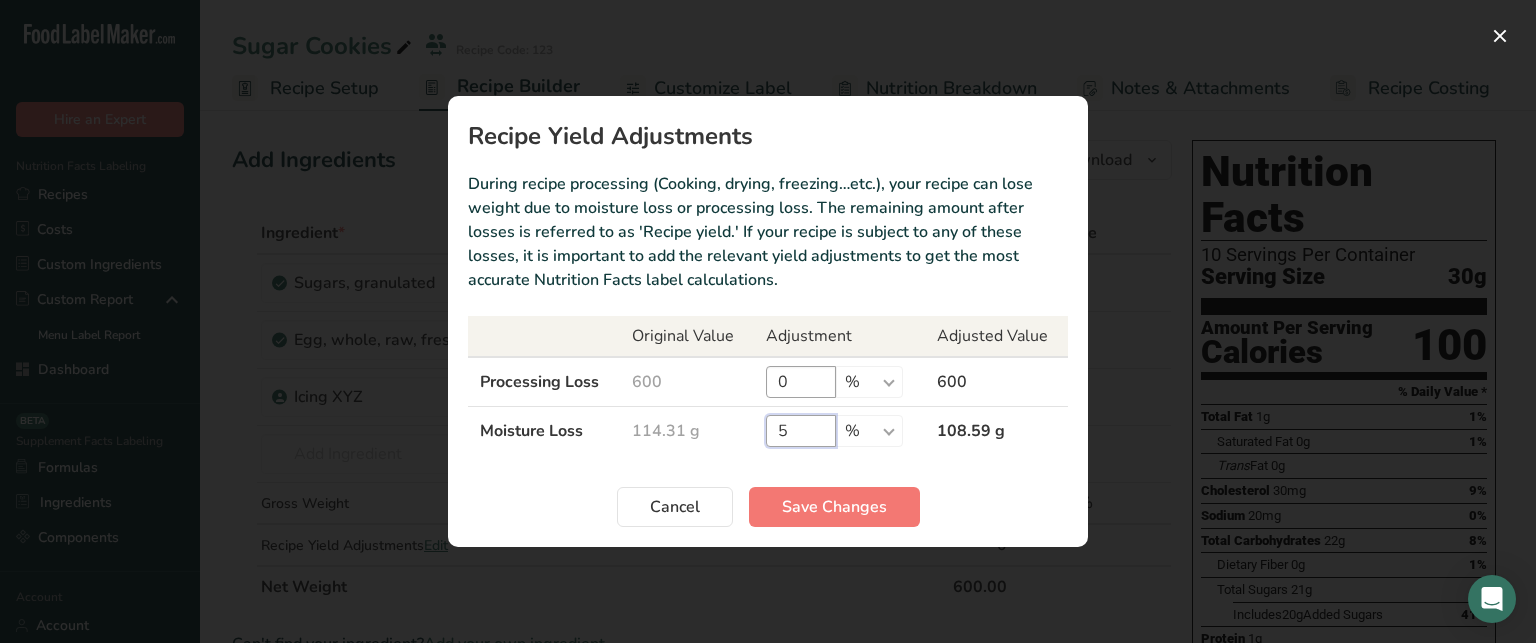 type on "5" 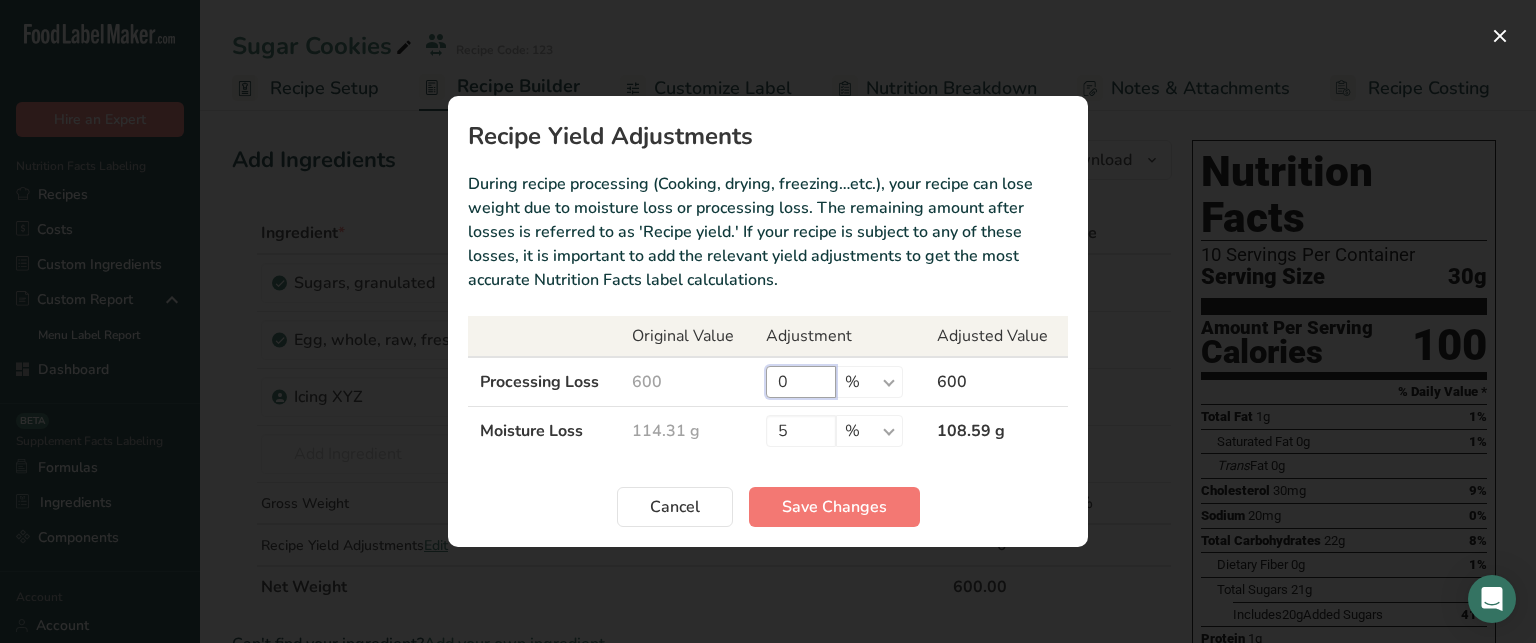 click on "0" at bounding box center [801, 382] 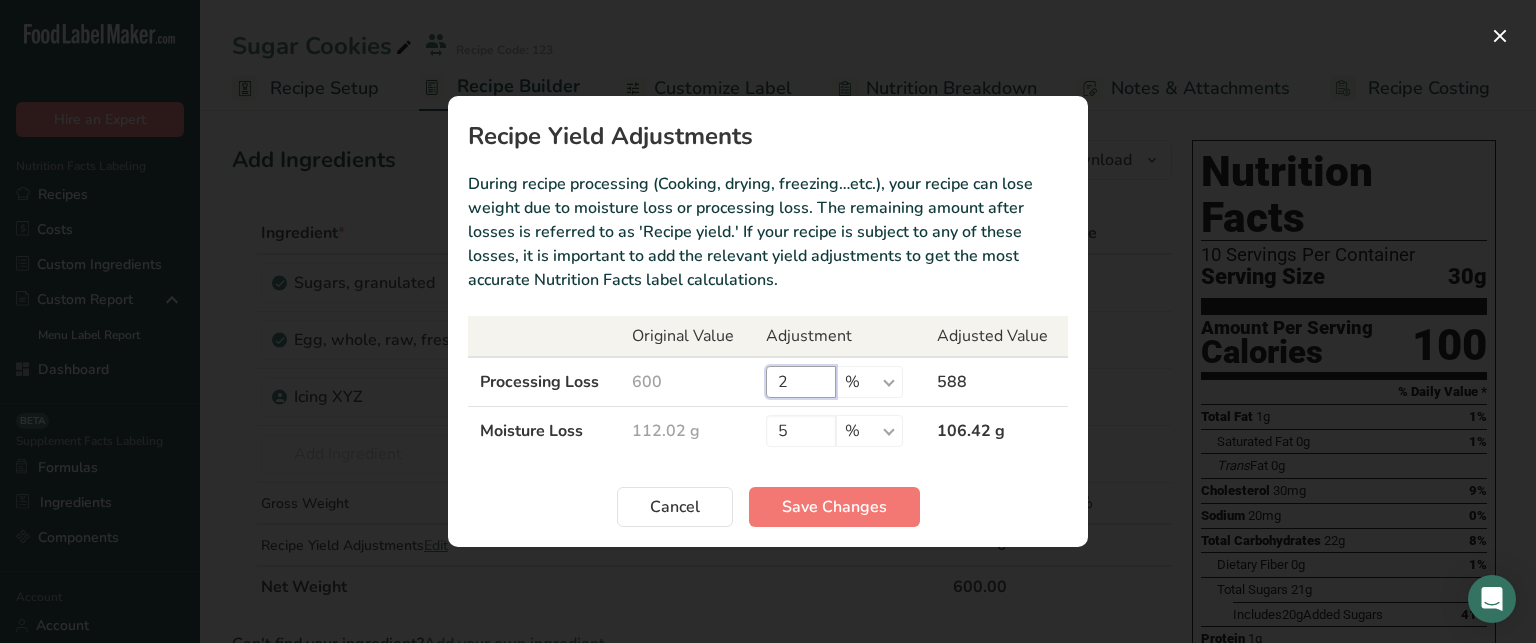 type on "2" 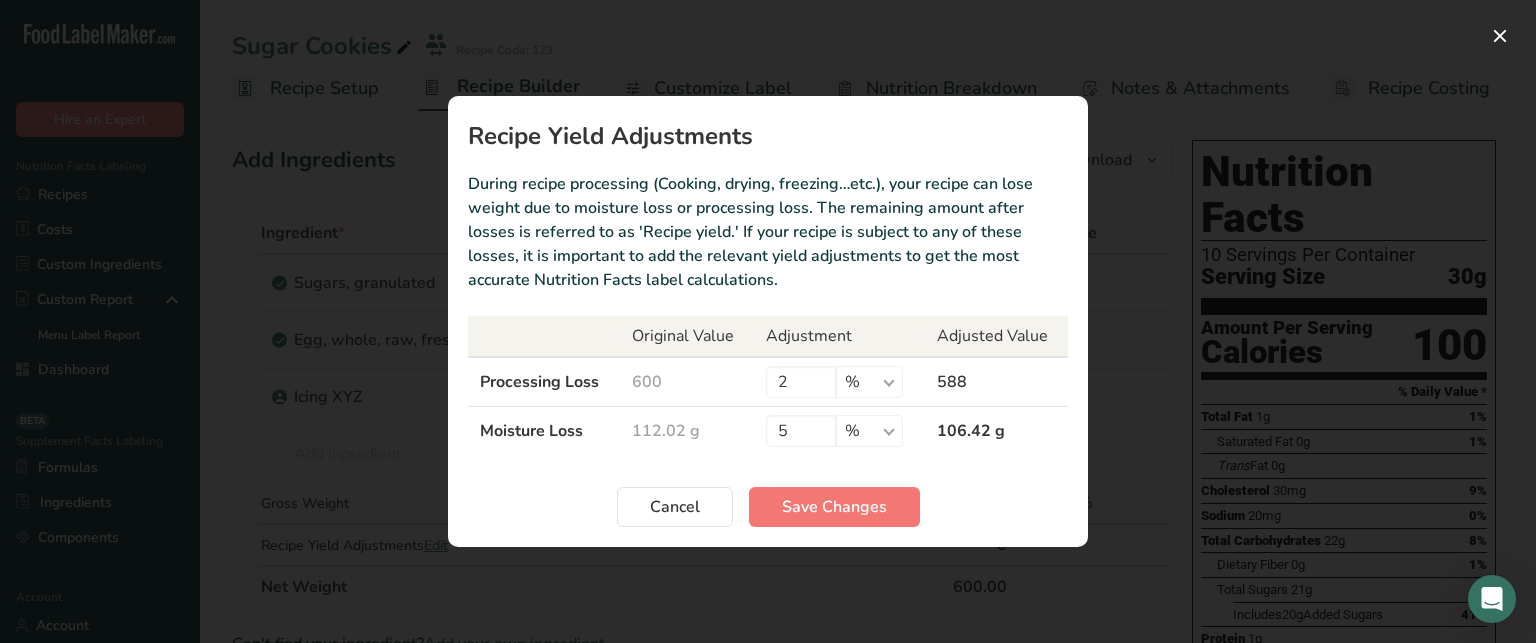 click on "Processing Loss" at bounding box center (544, 382) 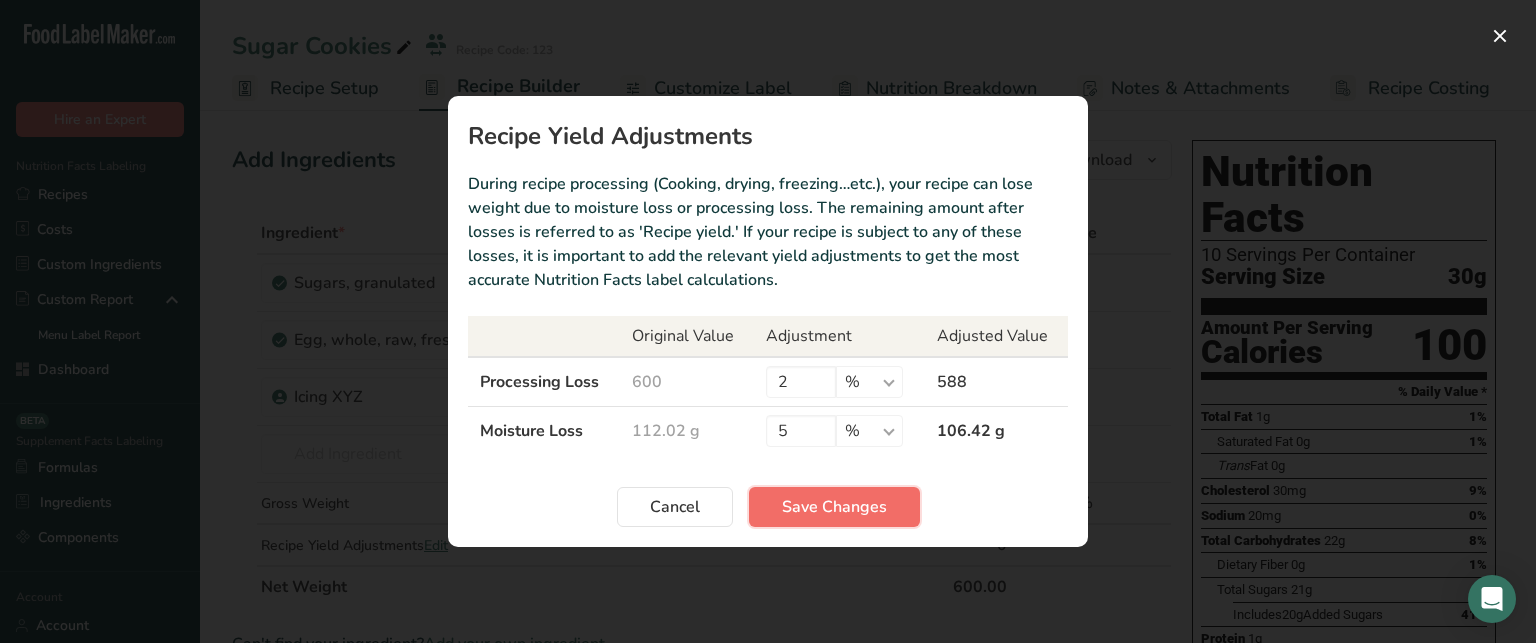 click on "Save Changes" at bounding box center (834, 507) 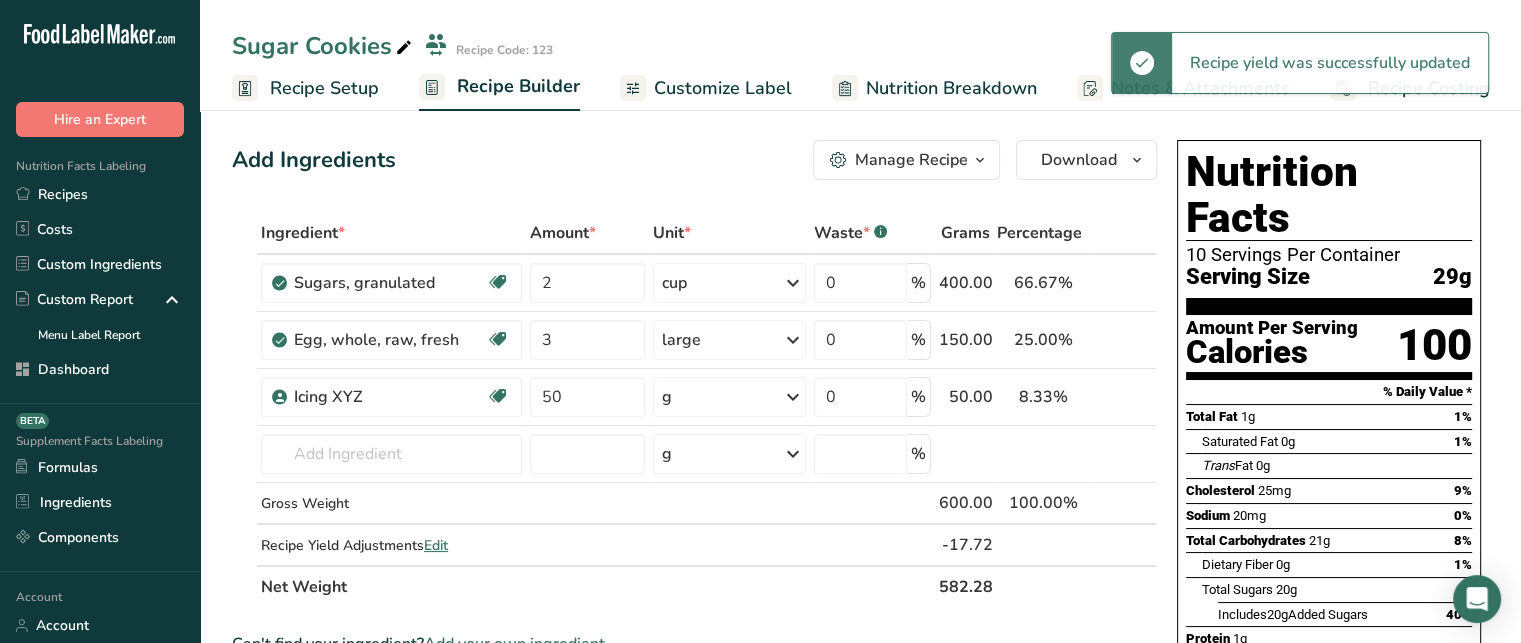 click on "582.28" at bounding box center (966, 586) 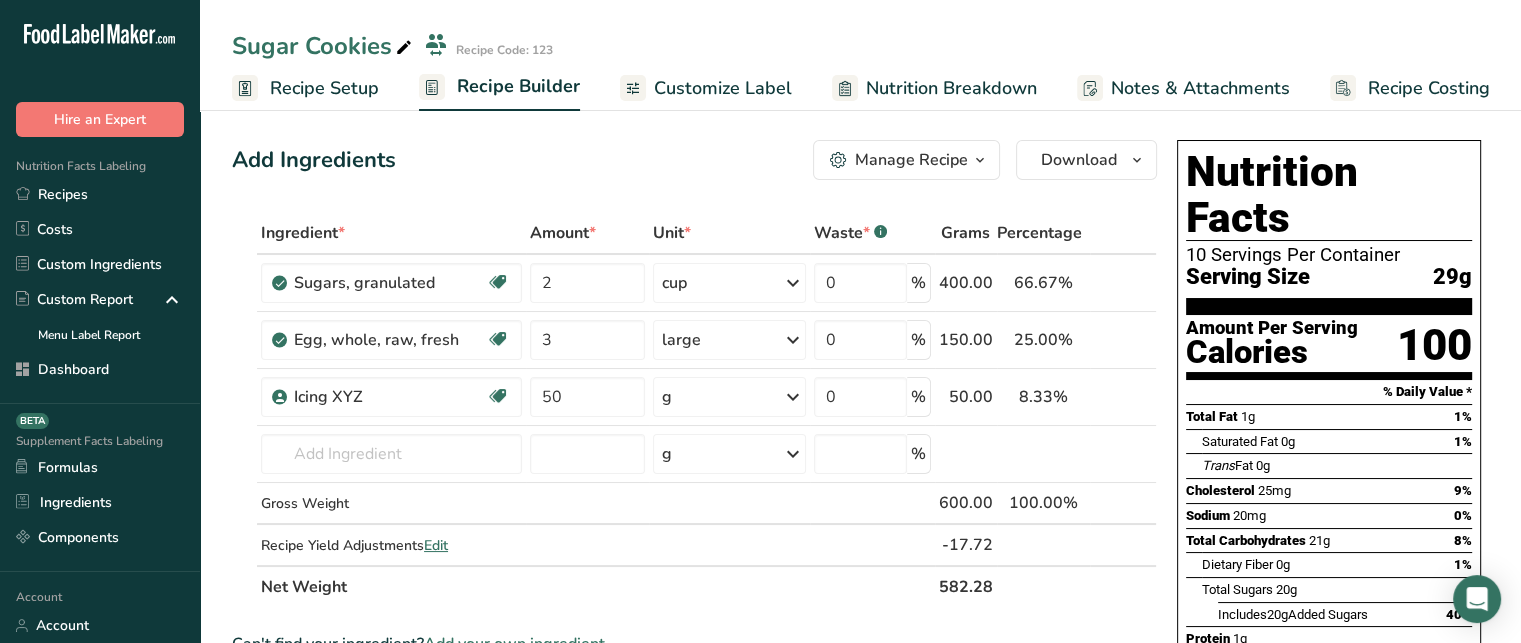 click on "582.28" at bounding box center [966, 586] 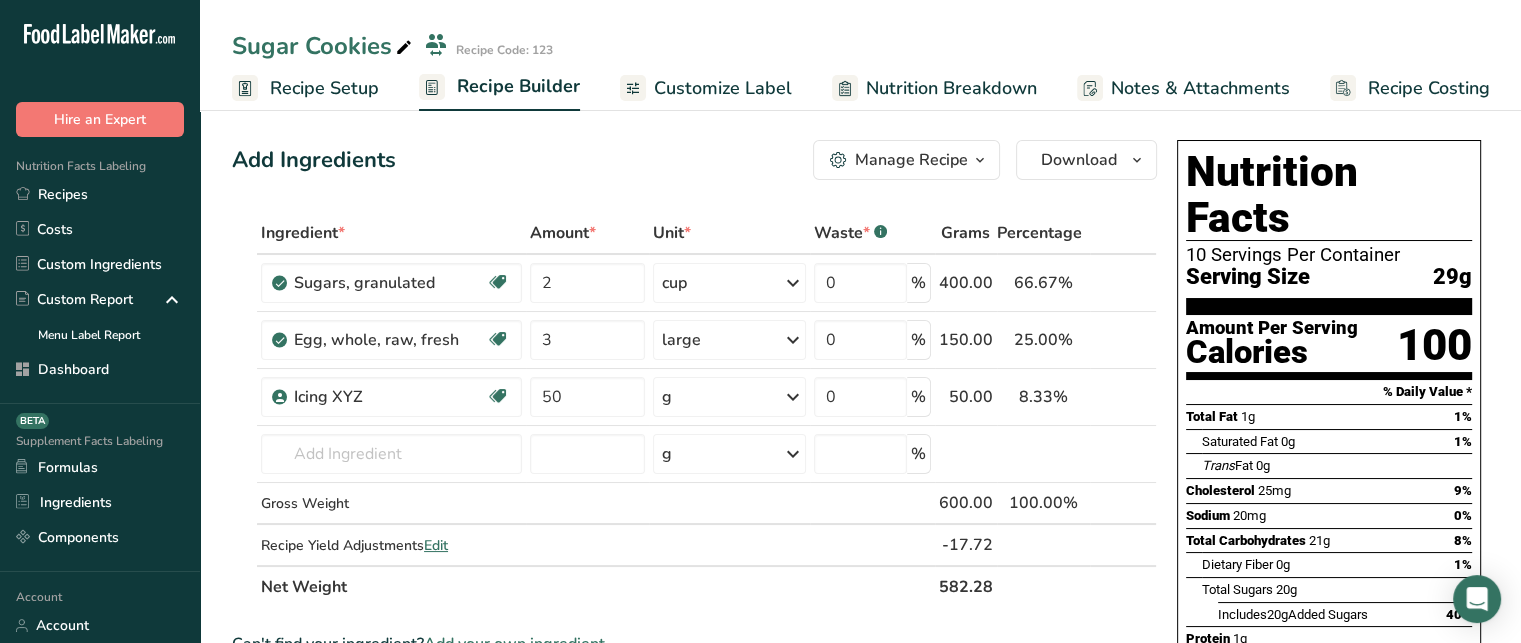 click on "29g" at bounding box center [1452, 277] 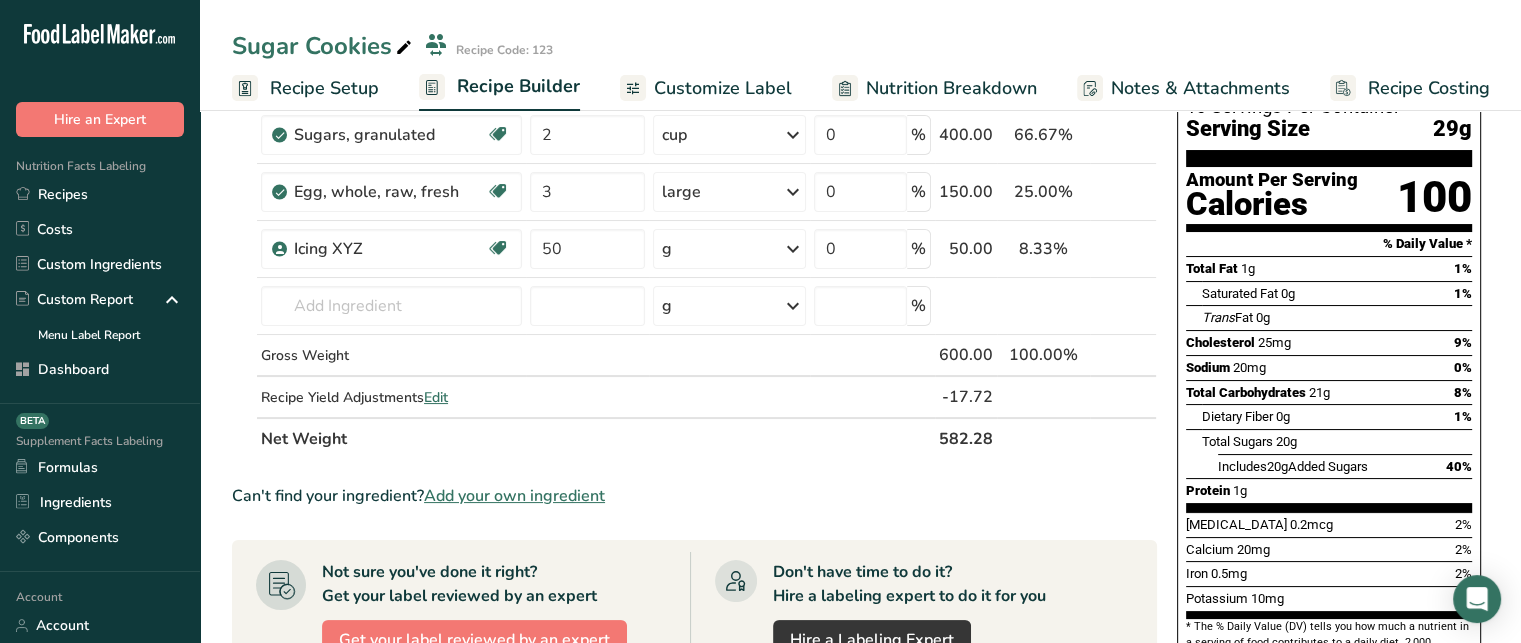 scroll, scrollTop: 150, scrollLeft: 0, axis: vertical 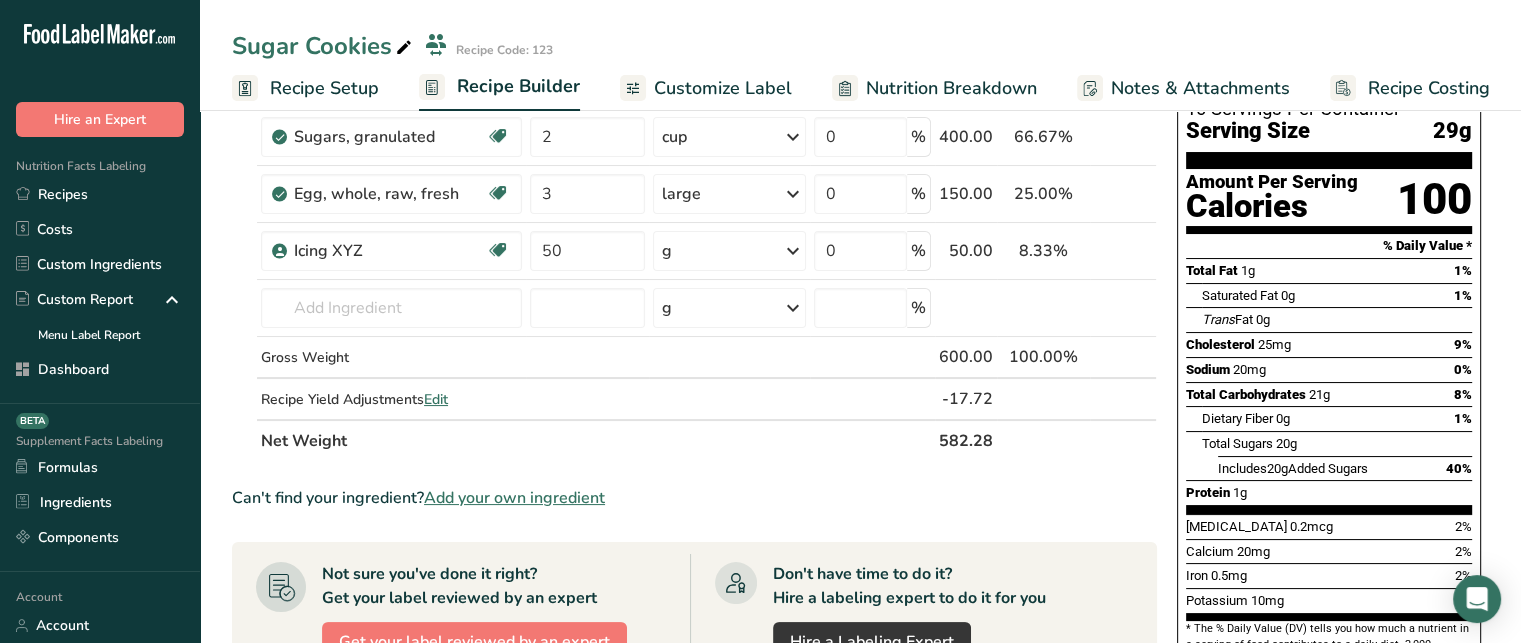 click on "Net Weight" at bounding box center (596, 440) 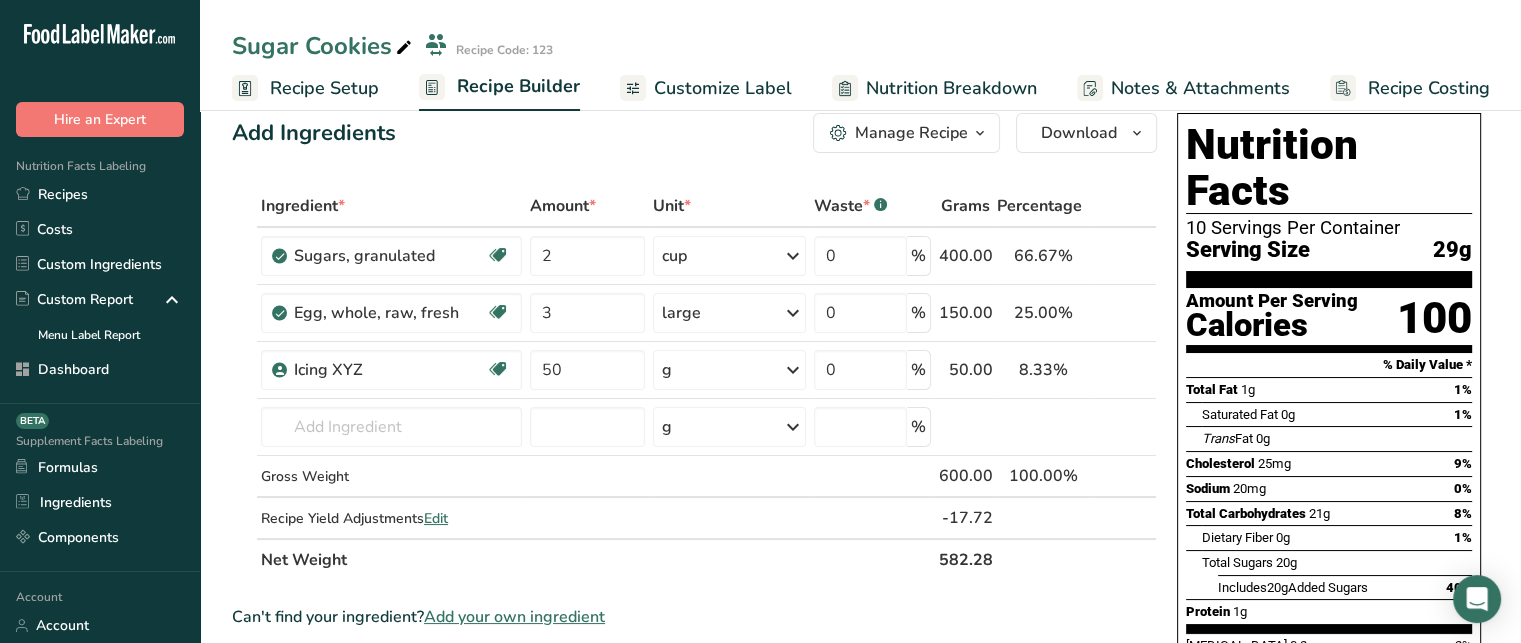 scroll, scrollTop: 30, scrollLeft: 0, axis: vertical 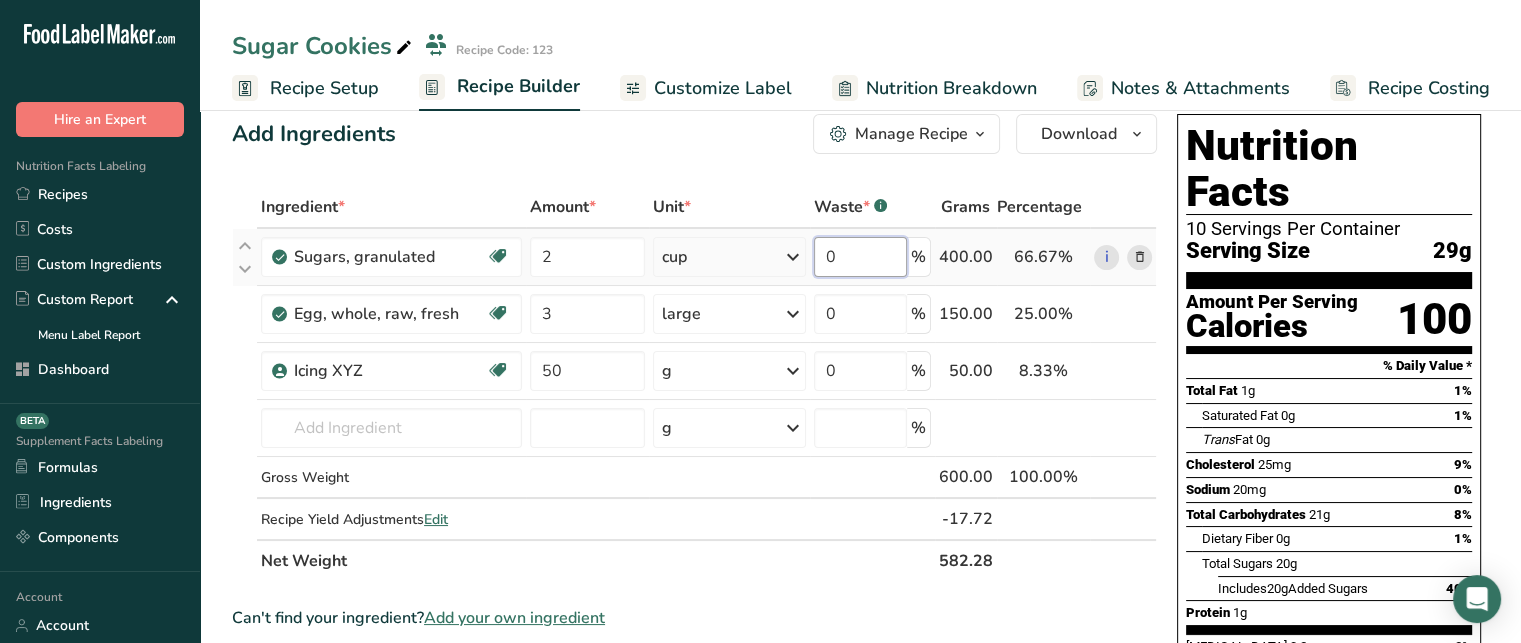 click on "0" at bounding box center [860, 257] 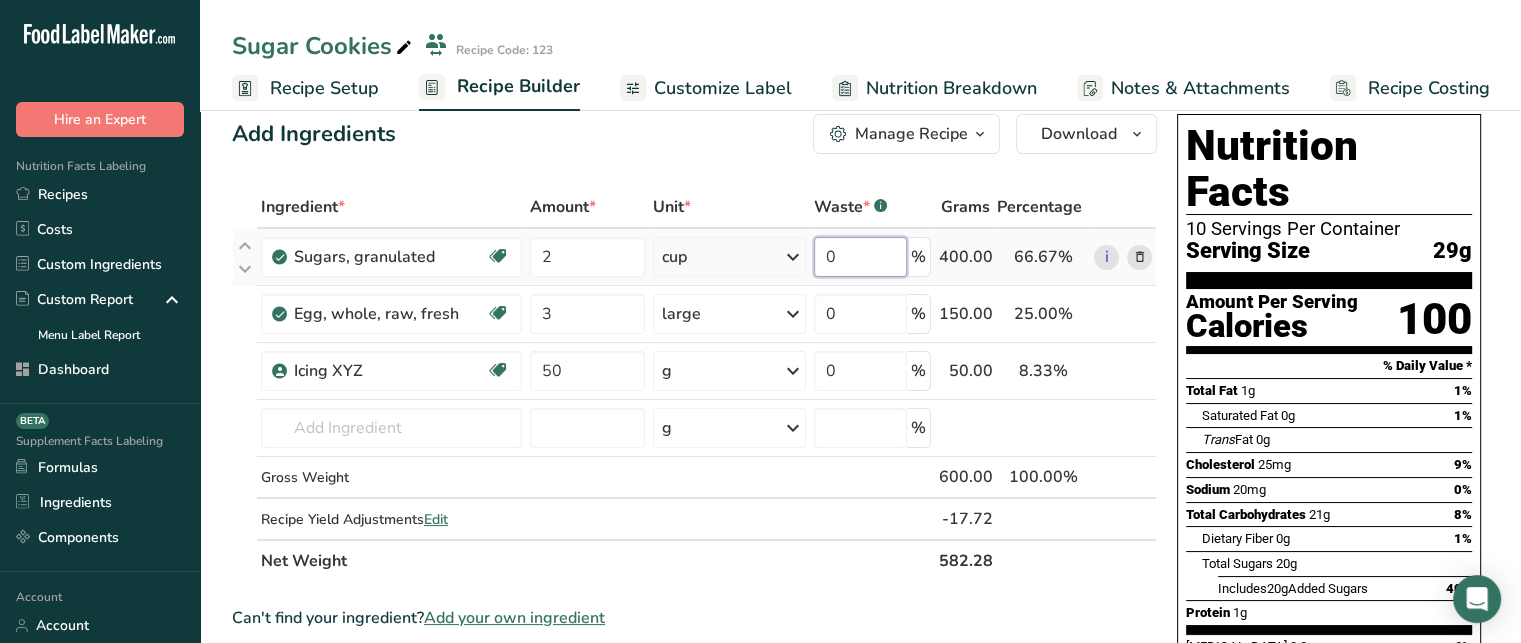 drag, startPoint x: 852, startPoint y: 245, endPoint x: 838, endPoint y: 247, distance: 14.142136 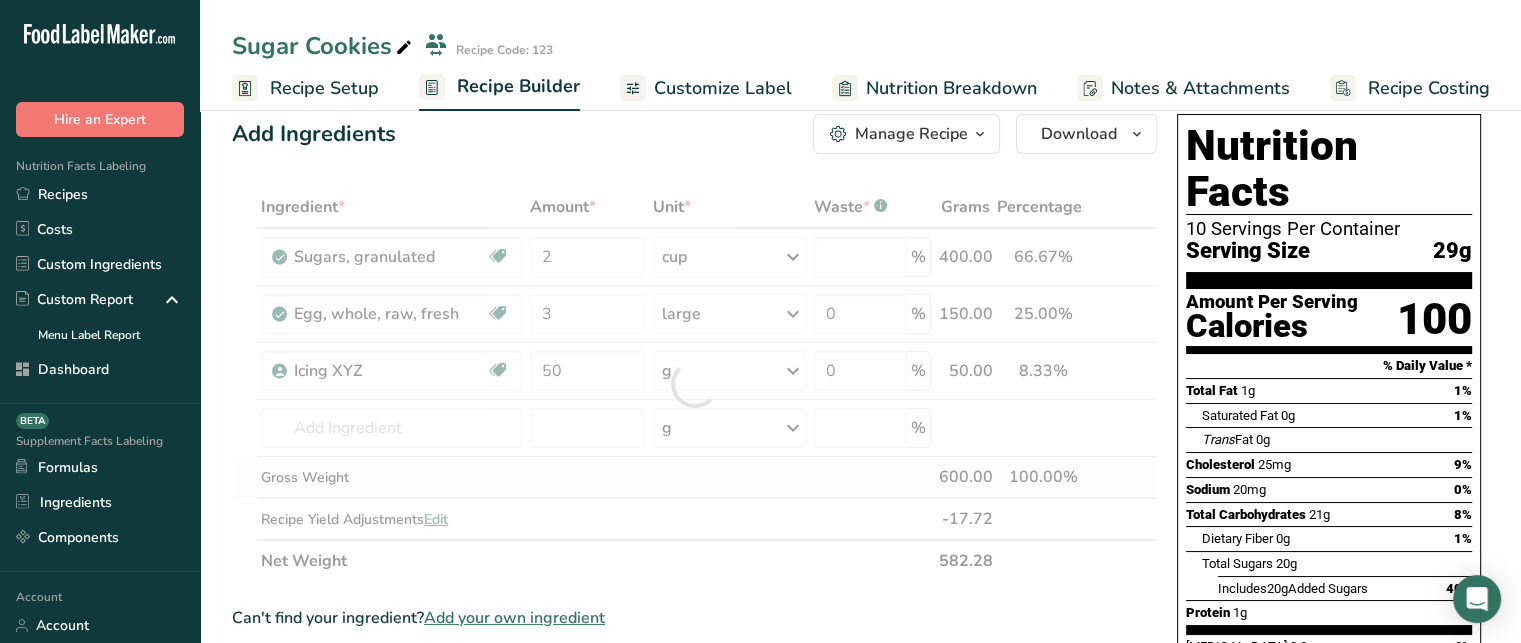 click on "Ingredient *
Amount *
Unit *
Waste *   .a-a{fill:#347362;}.b-a{fill:#fff;}          Grams
Percentage
[GEOGRAPHIC_DATA], granulated
Dairy free
Gluten free
Vegan
Vegetarian
Soy free
2
cup
Portions
1 serving packet
1 cup
Weight Units
g
kg
mg
See more
Volume Units
l
Volume units require a density conversion. If you know your ingredient's density enter it below. Otherwise, click on "RIA" our AI Regulatory bot - she will be able to help you
lb/ft3
g/cm3
Confirm
mL
lb/ft3" at bounding box center [694, 384] 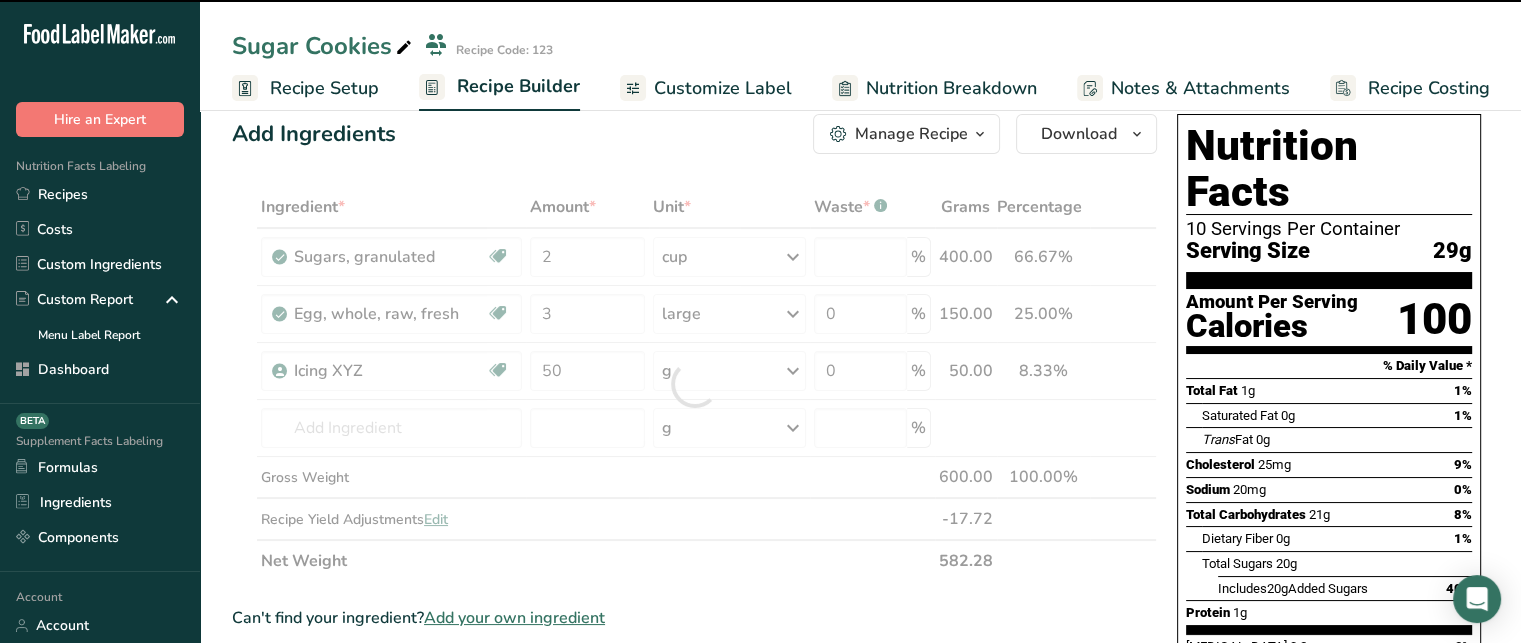 type on "0" 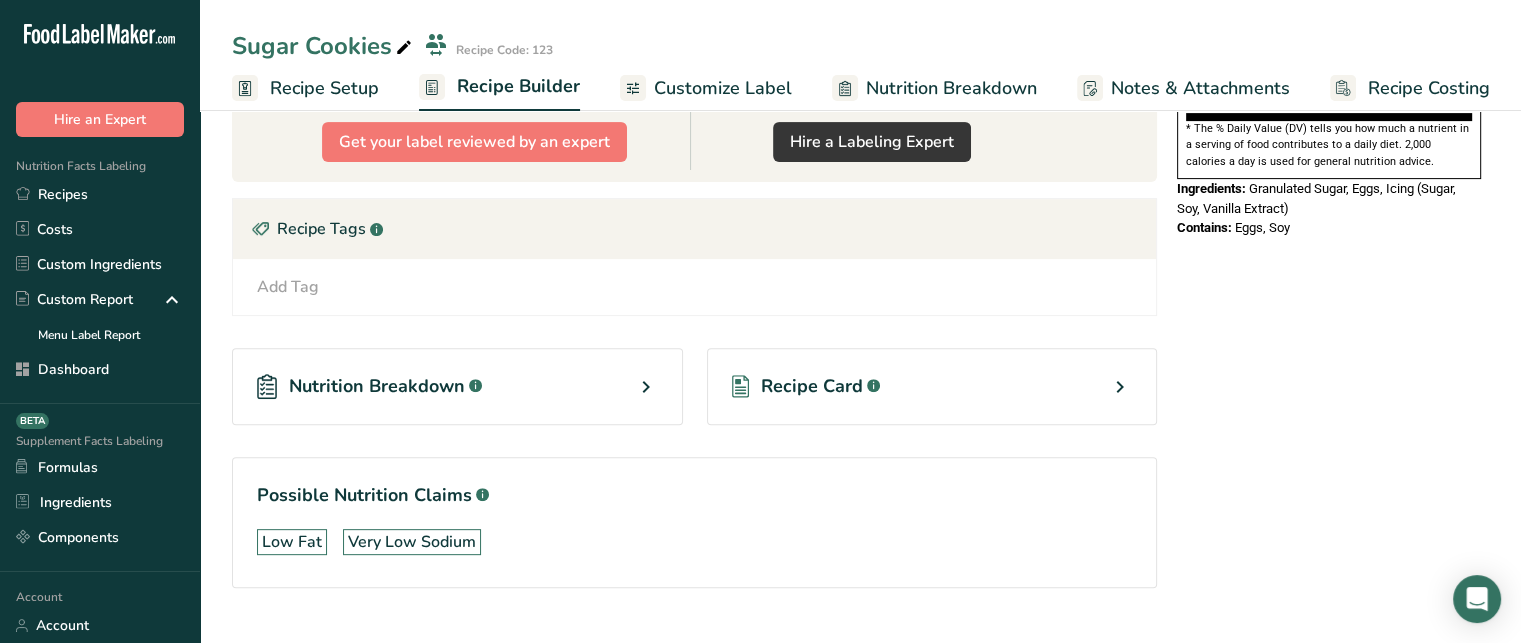 scroll, scrollTop: 663, scrollLeft: 0, axis: vertical 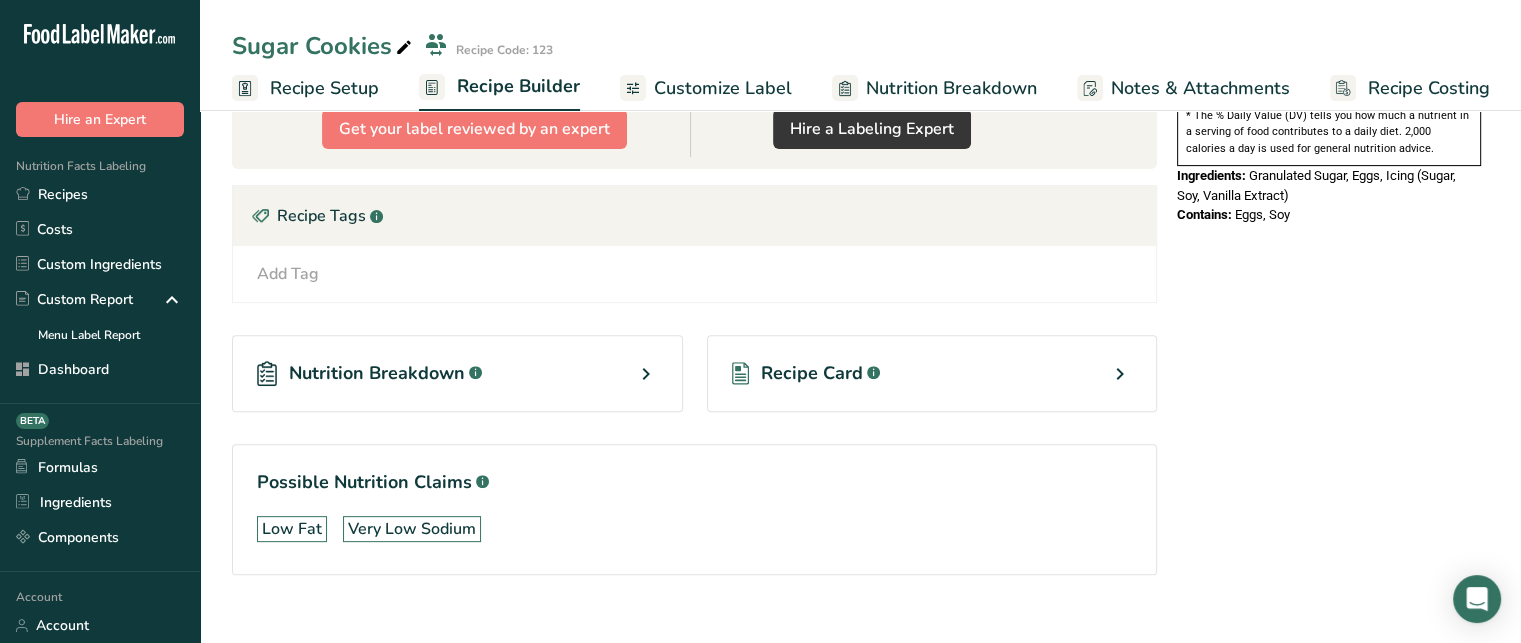 click on "Add Tag" at bounding box center [288, 274] 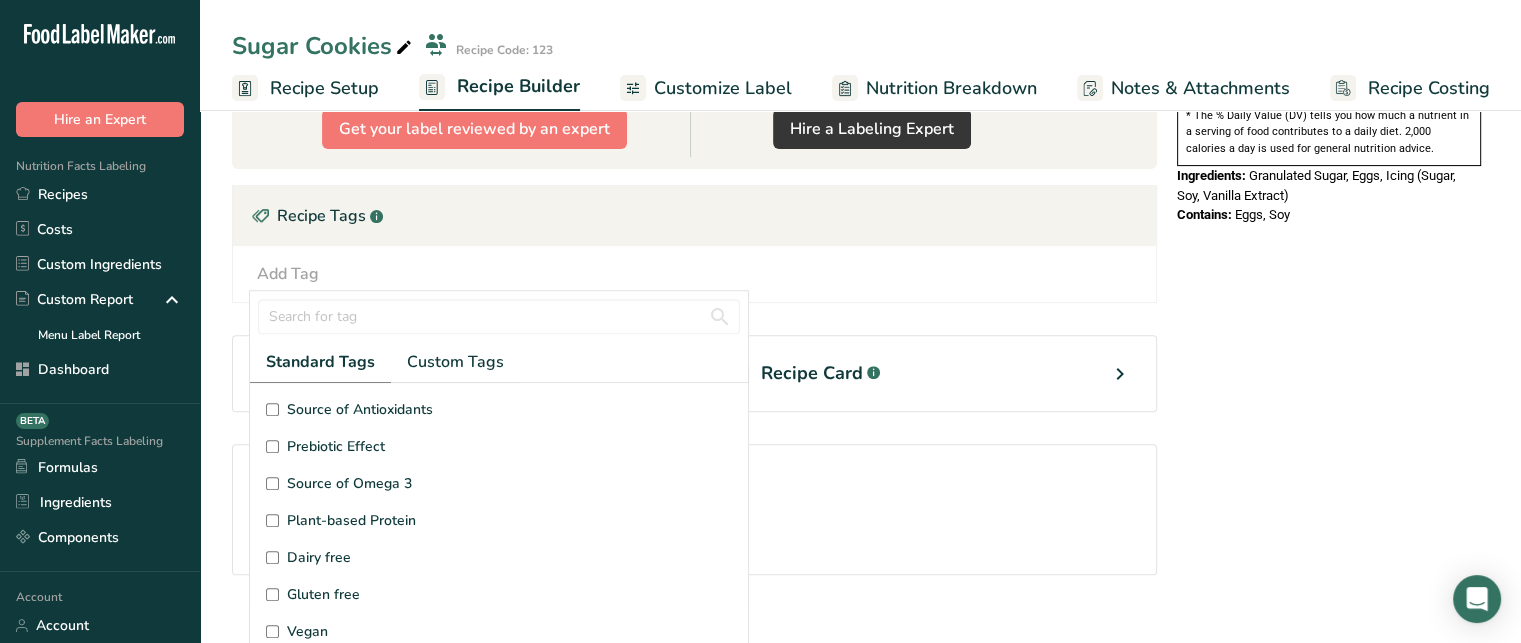 click on "Dairy free" at bounding box center [272, 557] 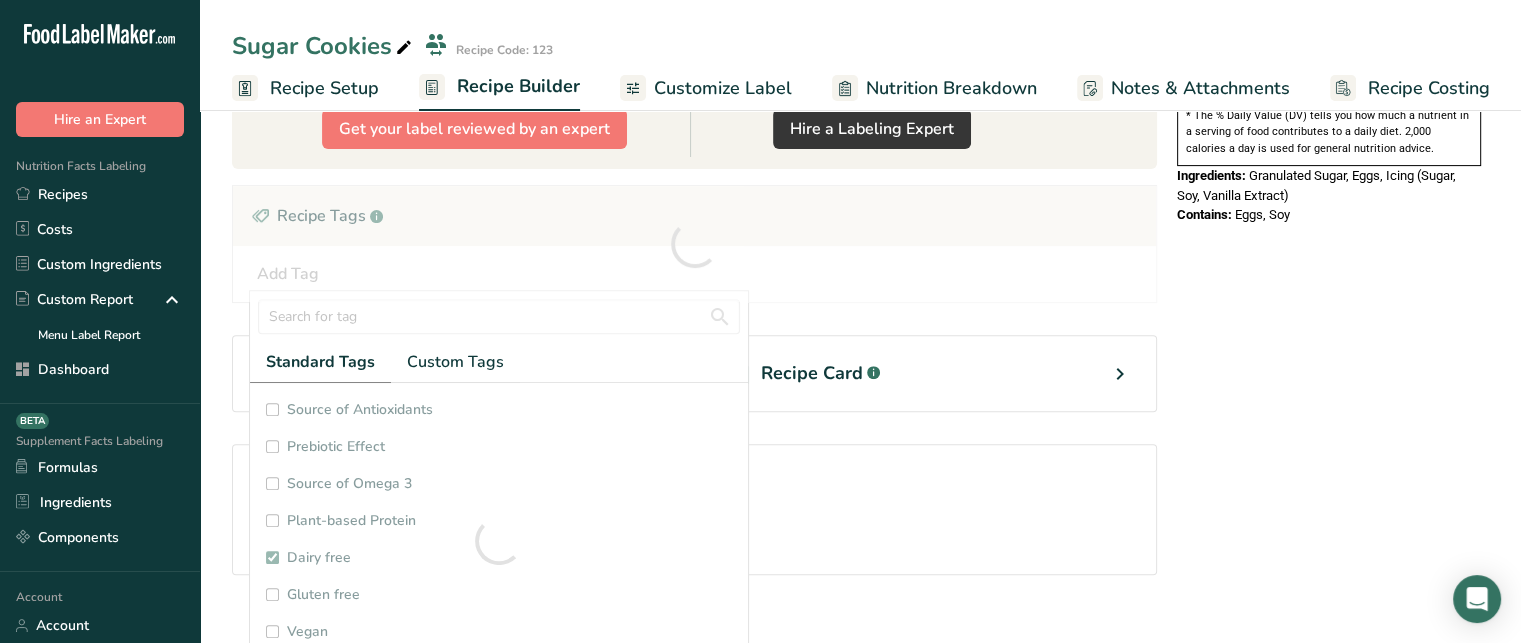checkbox on "true" 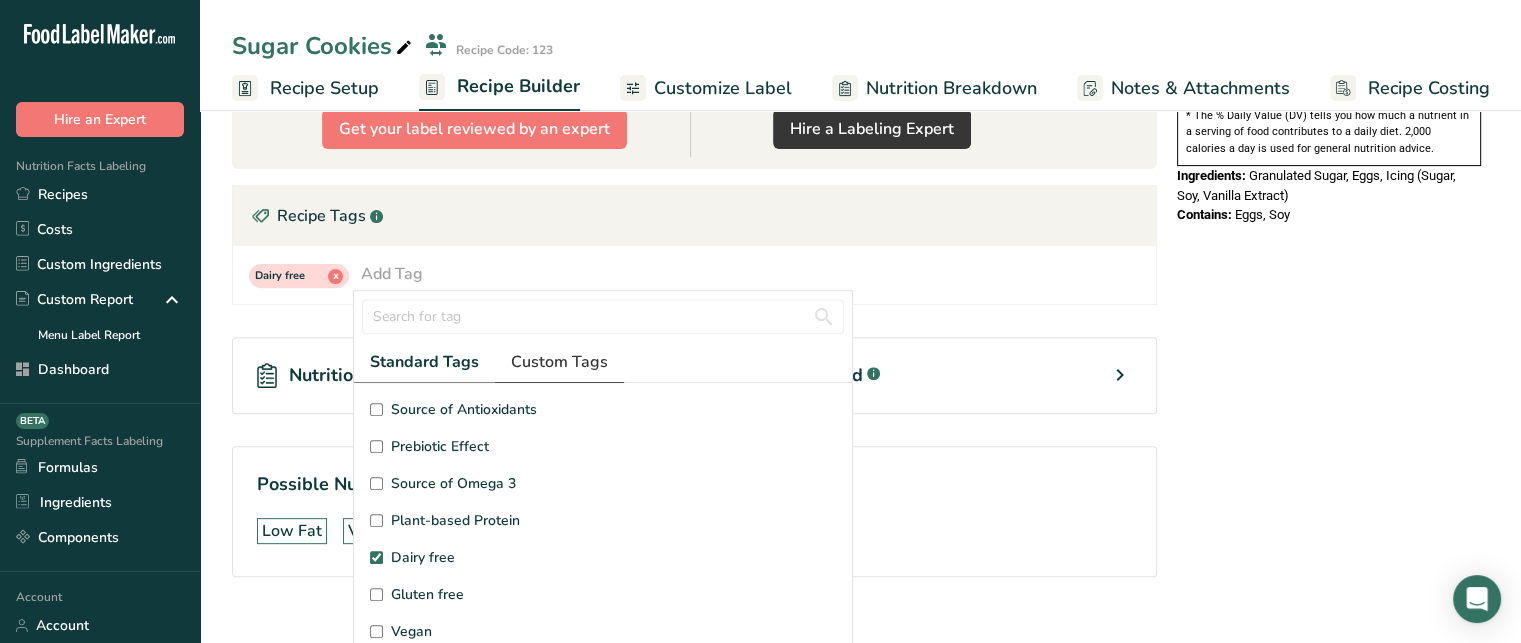 click on "Custom Tags" at bounding box center (559, 362) 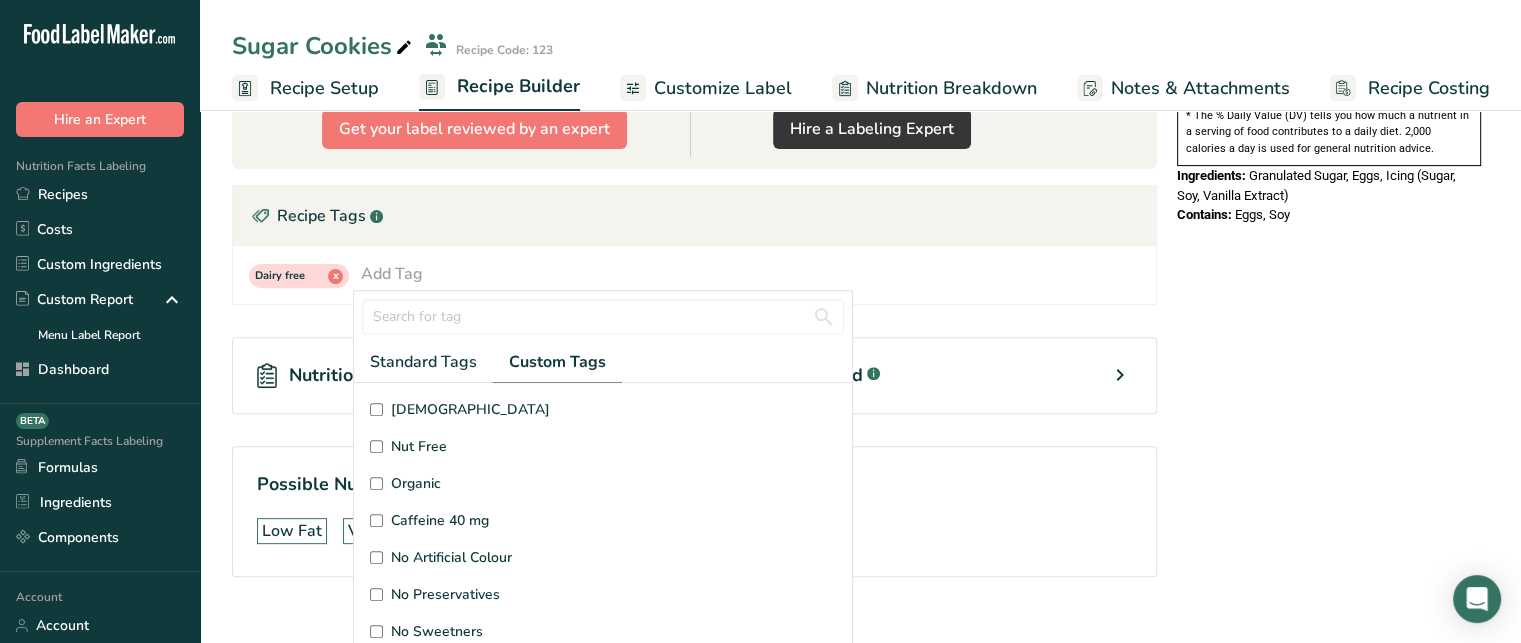 scroll, scrollTop: 34, scrollLeft: 0, axis: vertical 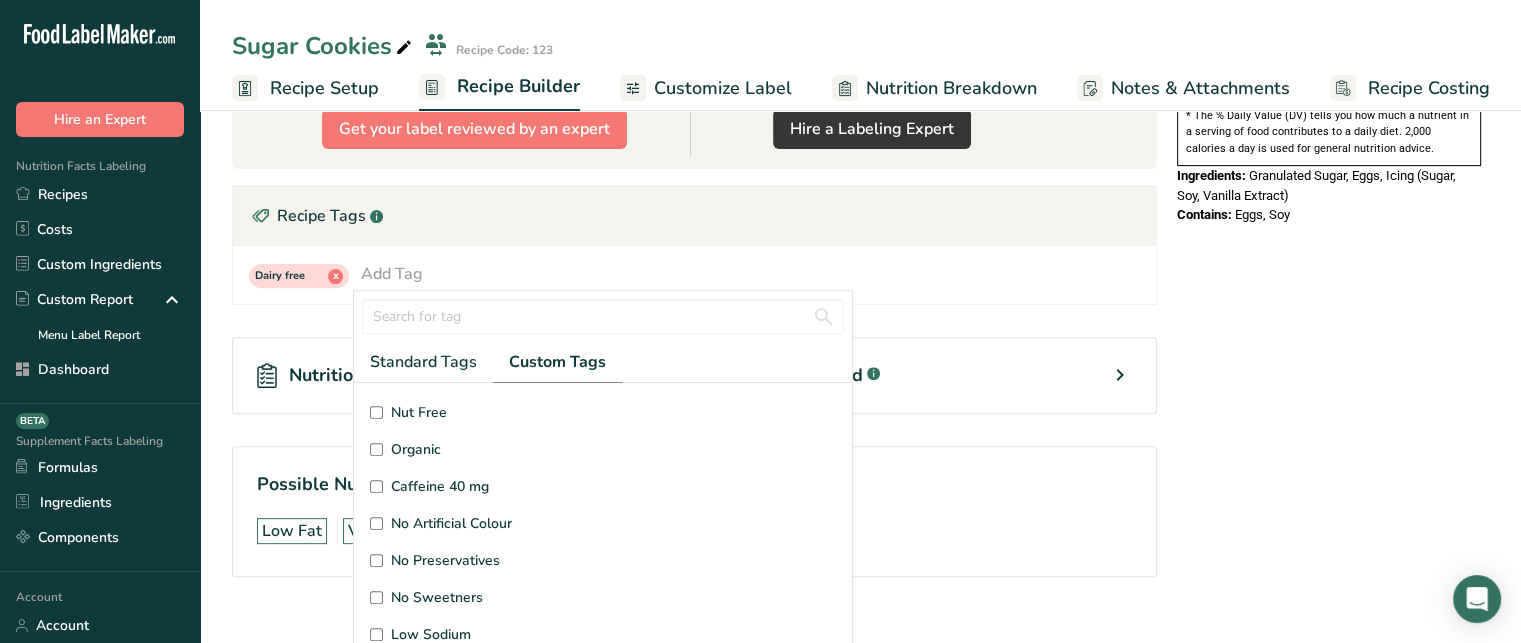 click on "Nutrition Breakdown
.a-a{fill:#347362;}.b-a{fill:#fff;}
Recipe Card
.a-a{fill:#347362;}.b-a{fill:#fff;}" at bounding box center (694, 375) 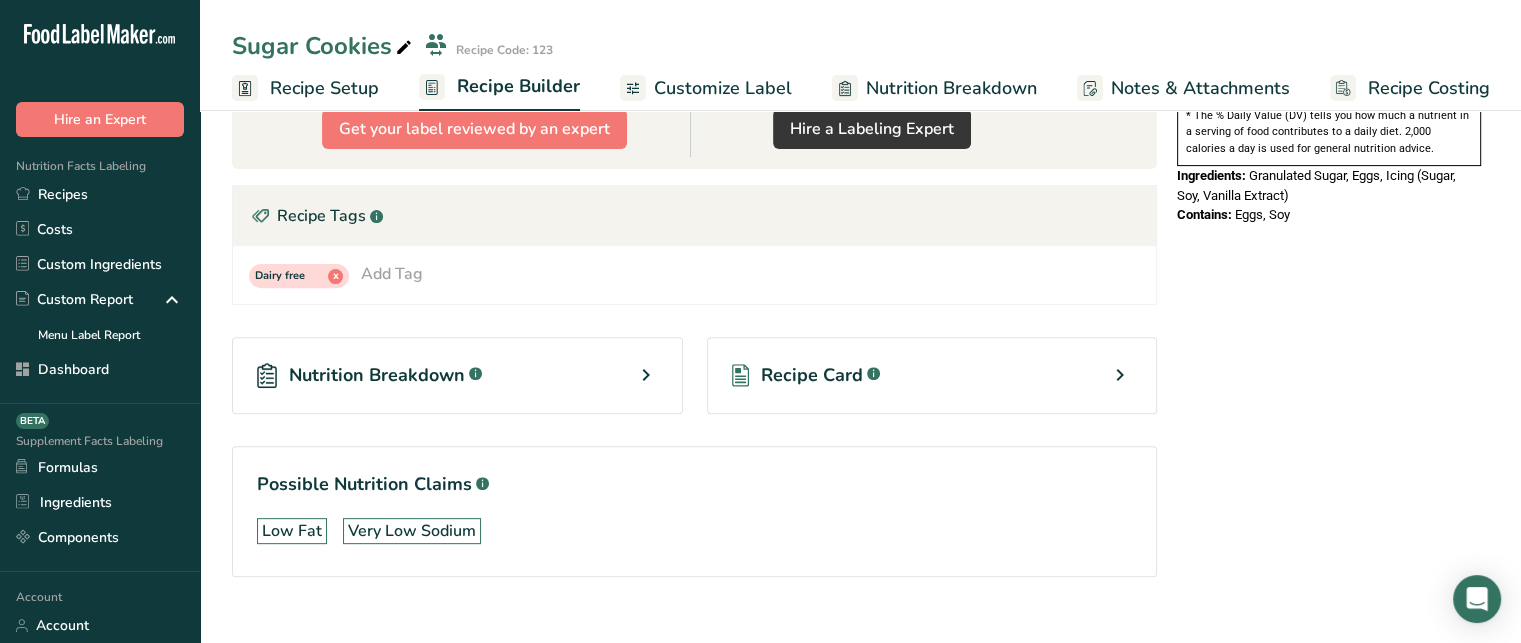 scroll, scrollTop: 608, scrollLeft: 0, axis: vertical 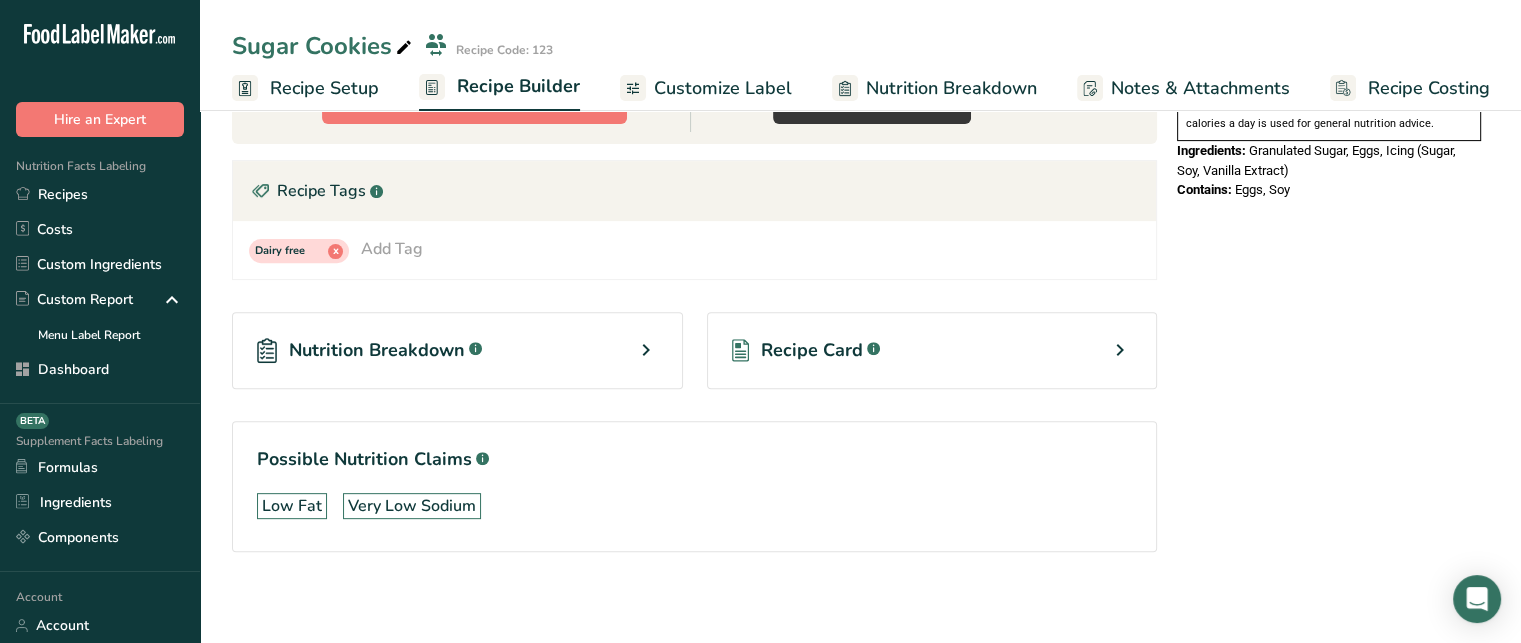 click on "Recipe Card
.a-a{fill:#347362;}.b-a{fill:#fff;}" at bounding box center [932, 350] 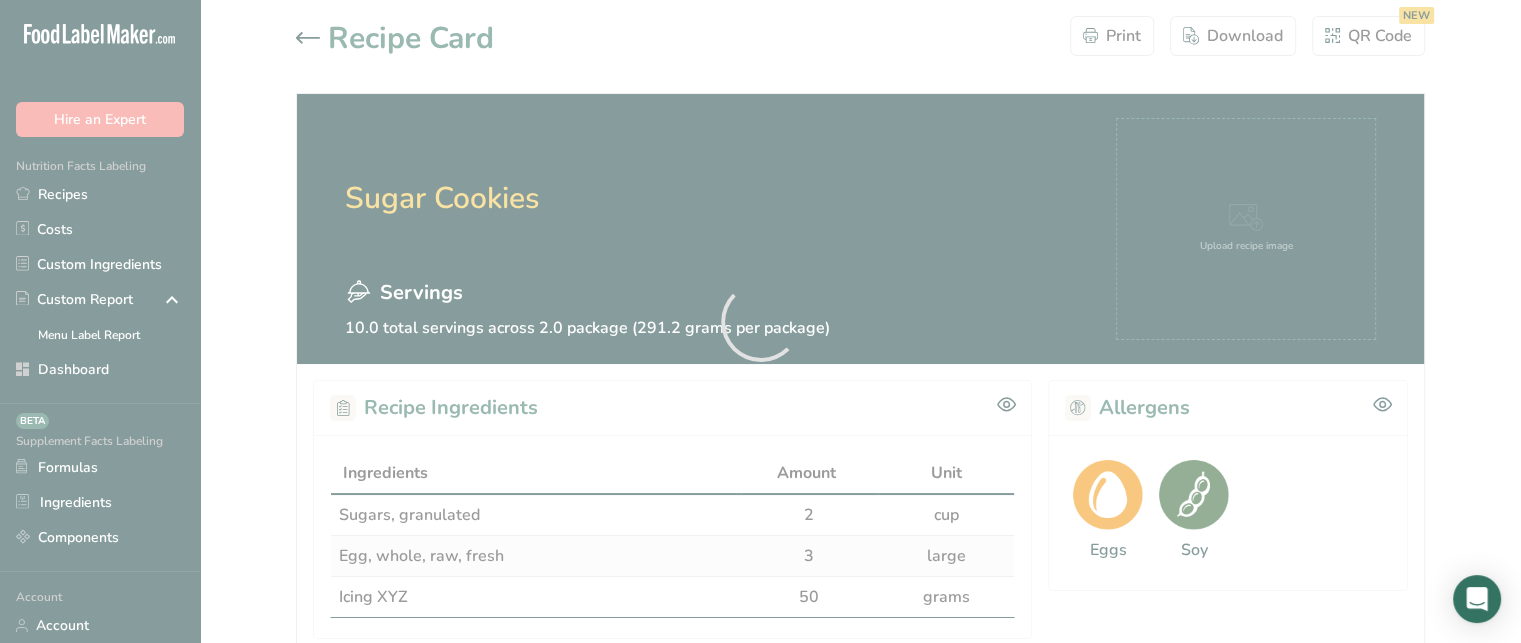scroll, scrollTop: 0, scrollLeft: 0, axis: both 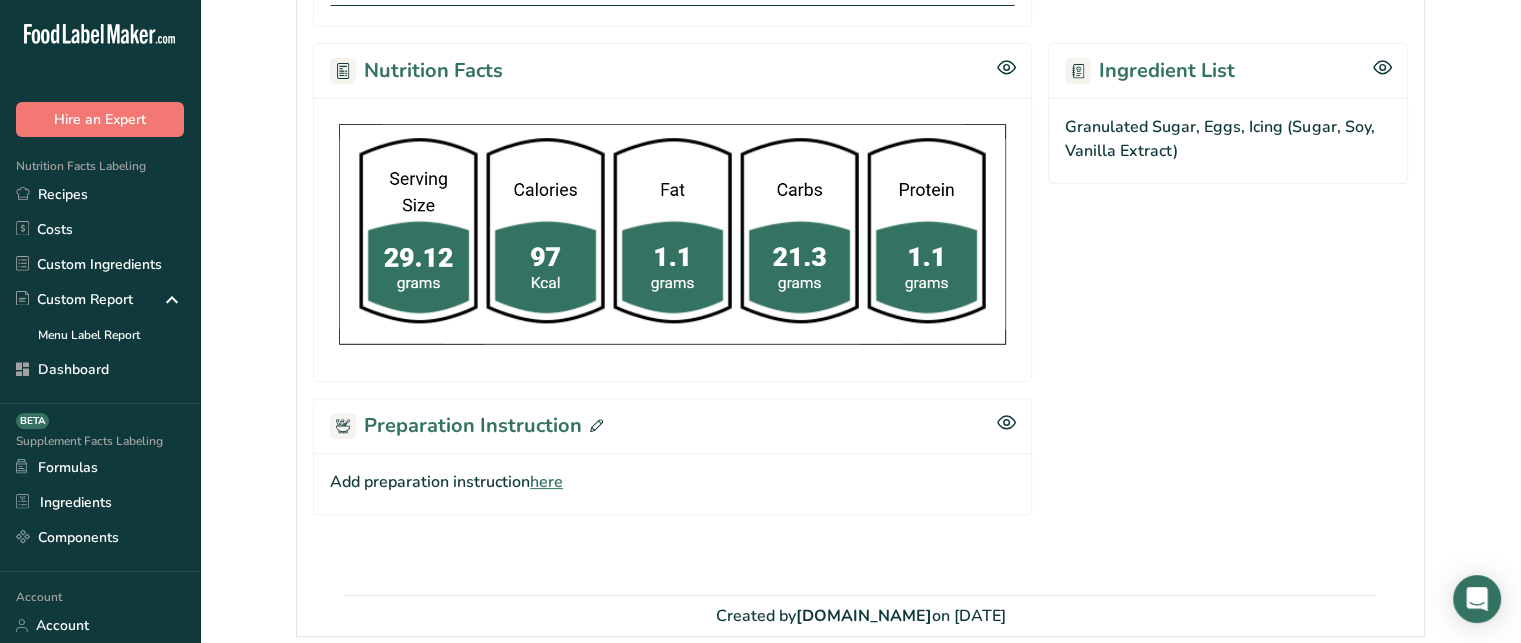 click on "here" at bounding box center [546, 482] 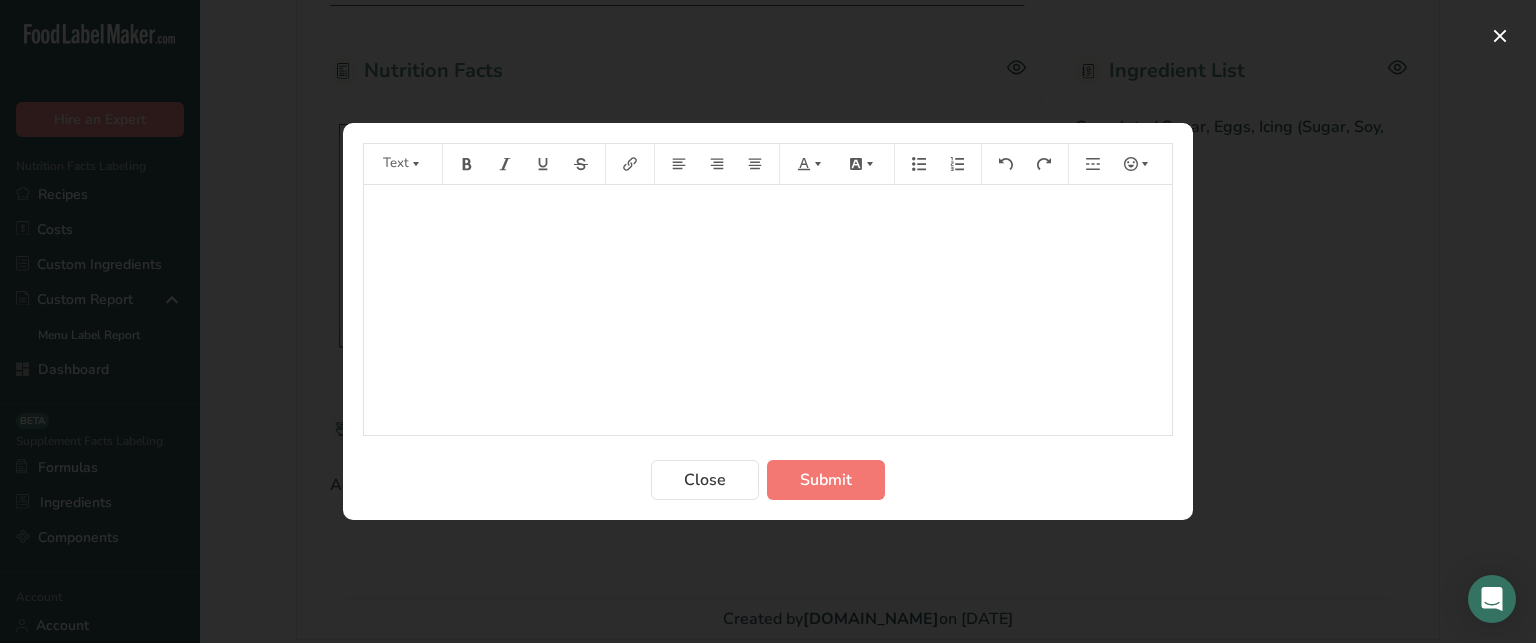 click on "﻿" at bounding box center [768, 310] 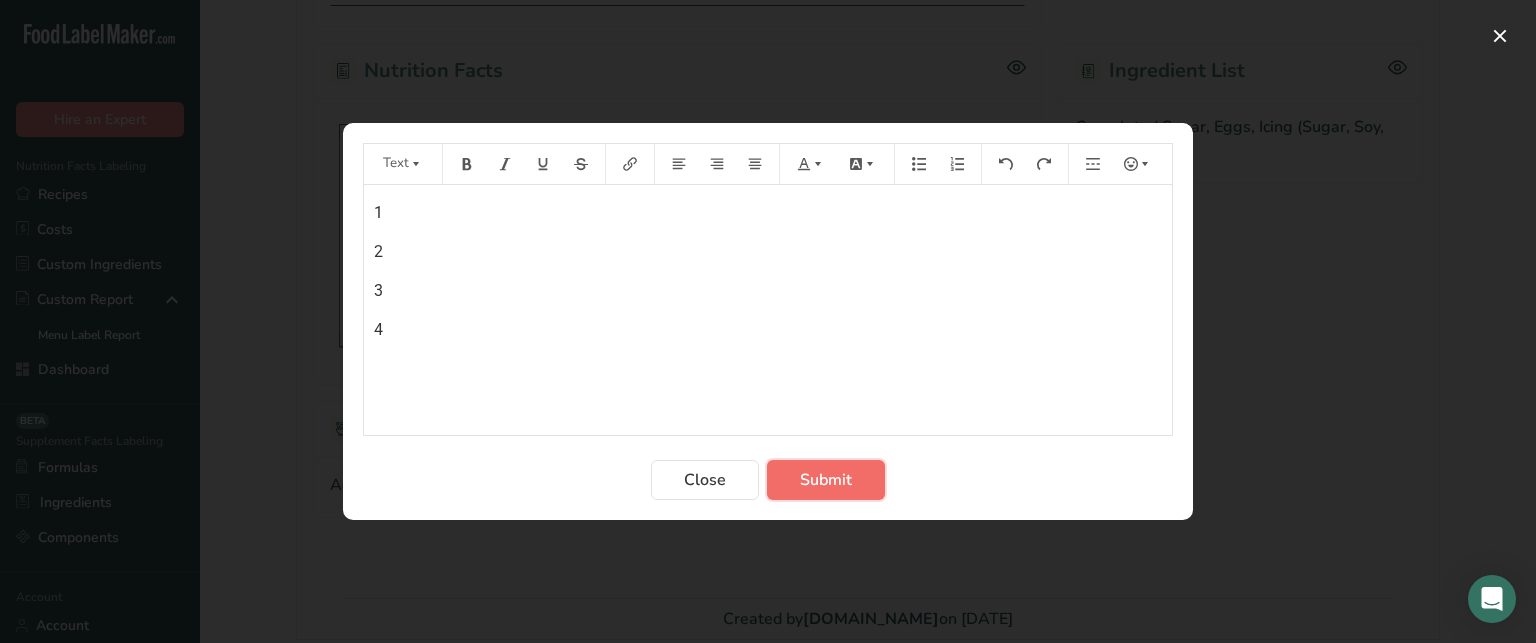 click on "Submit" at bounding box center (826, 480) 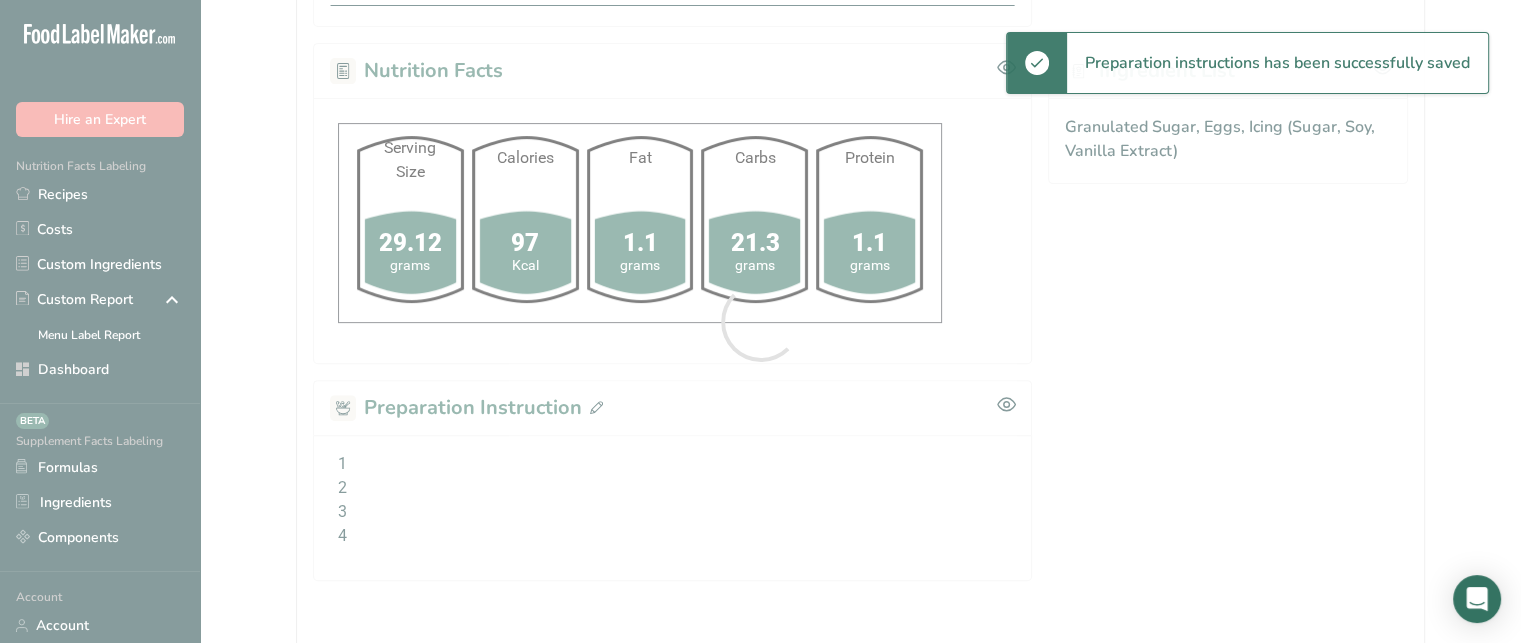 scroll, scrollTop: 0, scrollLeft: 0, axis: both 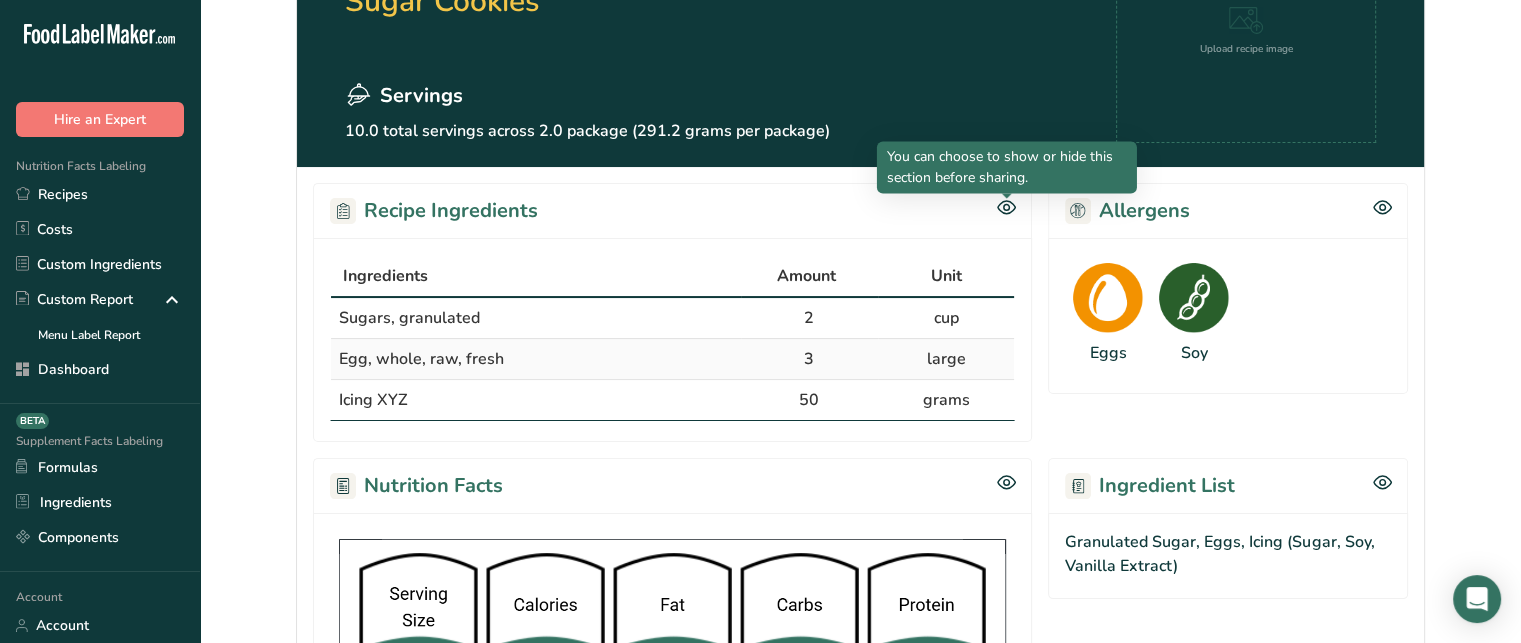 click 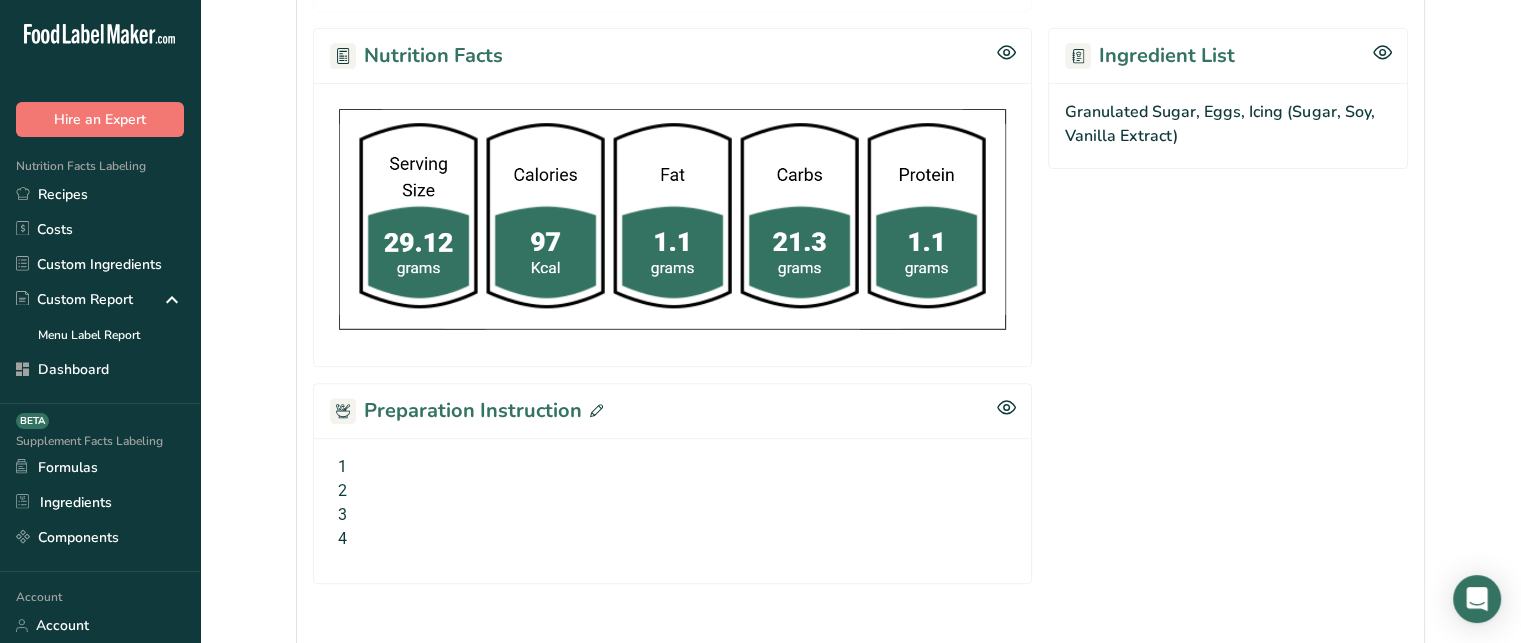 scroll, scrollTop: 621, scrollLeft: 0, axis: vertical 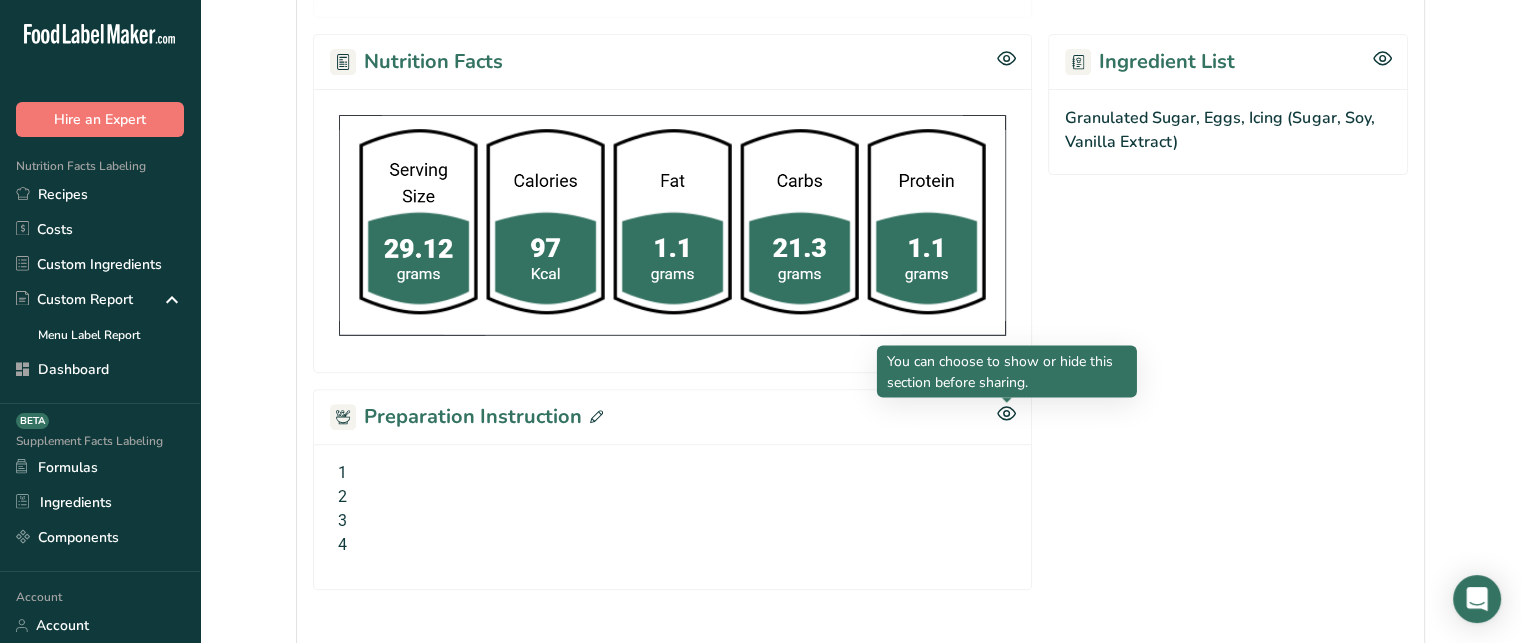 click 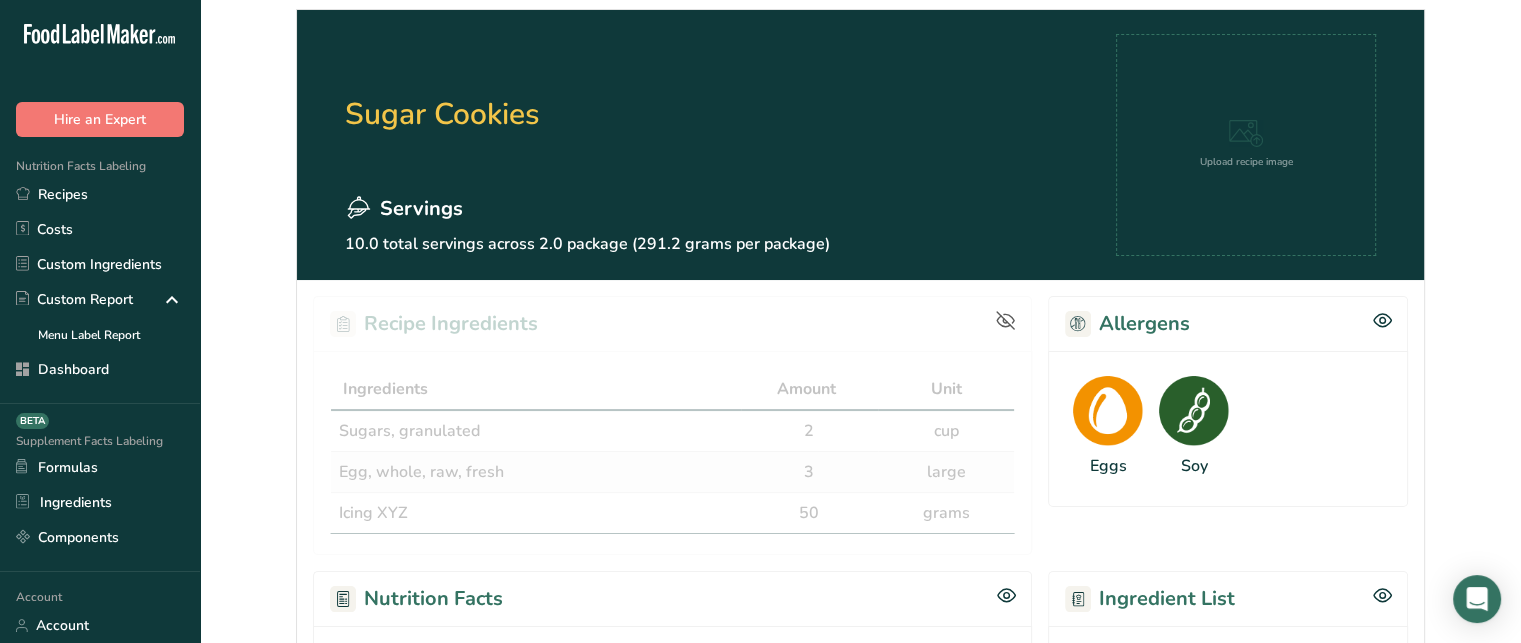 scroll, scrollTop: 0, scrollLeft: 0, axis: both 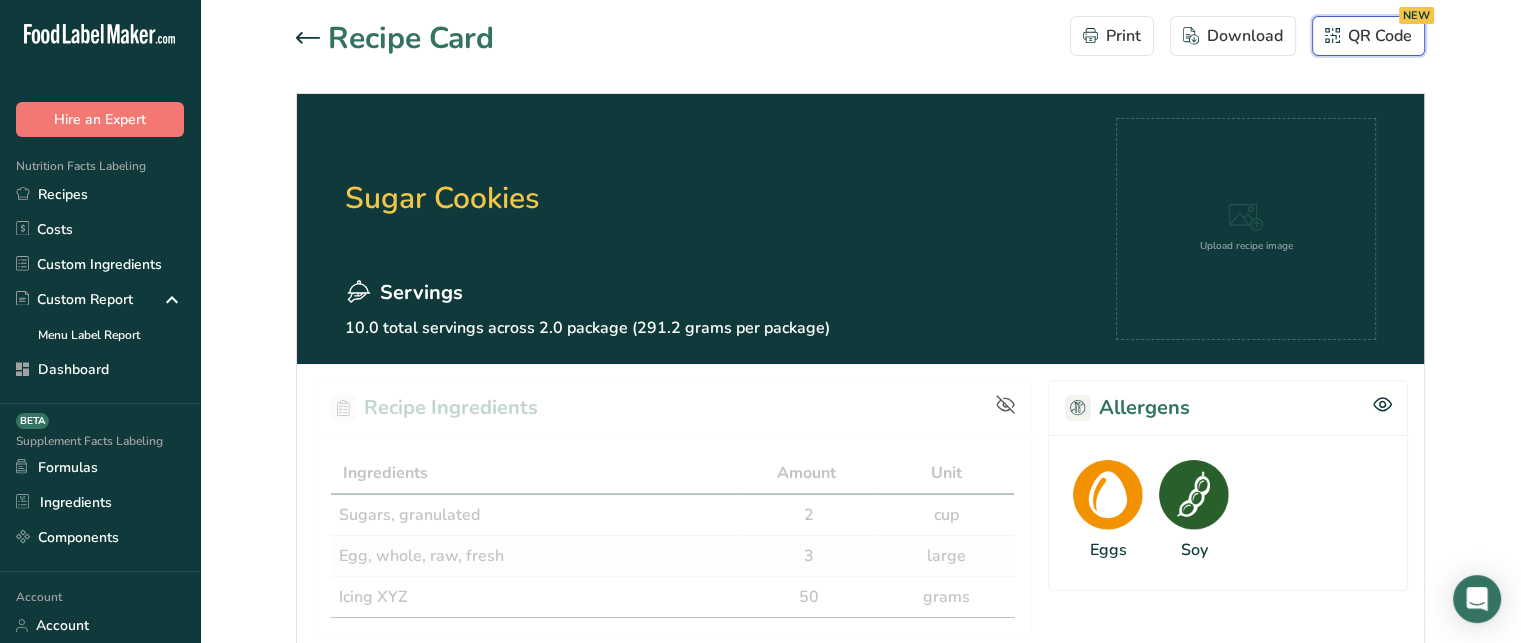 click on "QR Code
NEW" at bounding box center (1368, 36) 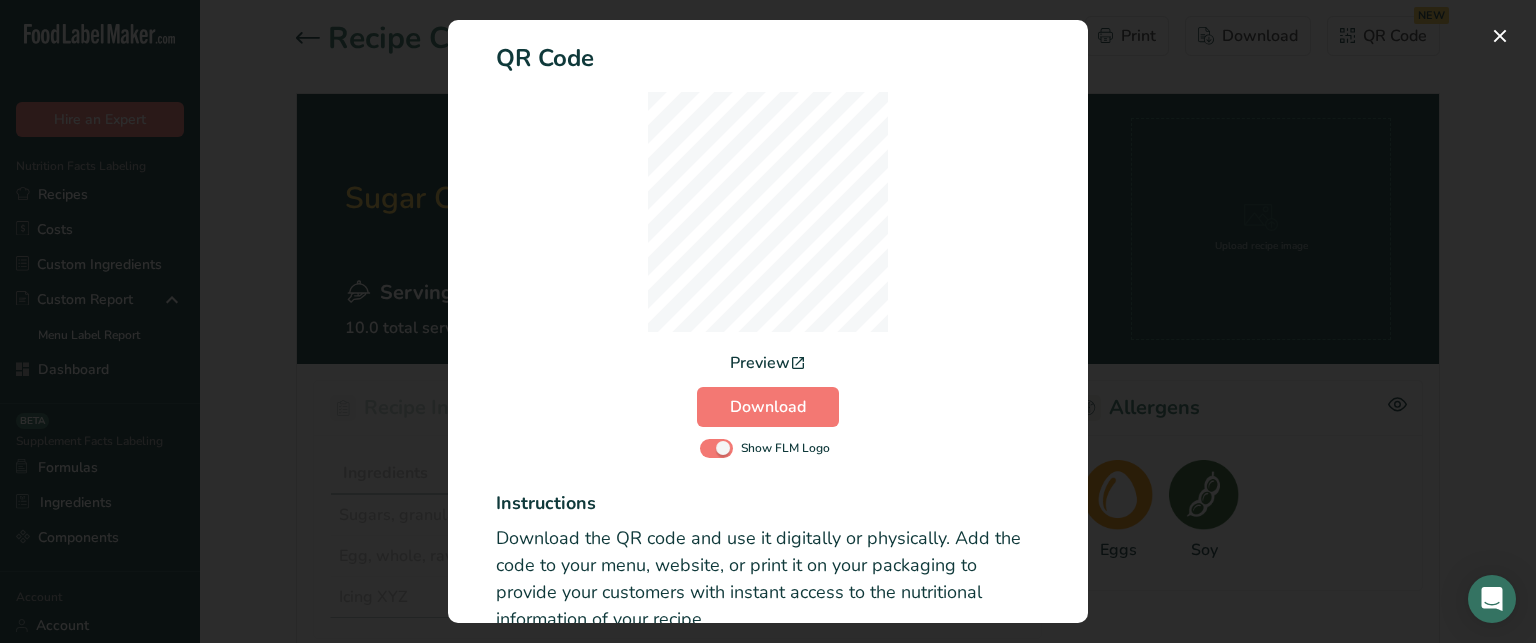 click at bounding box center (768, 321) 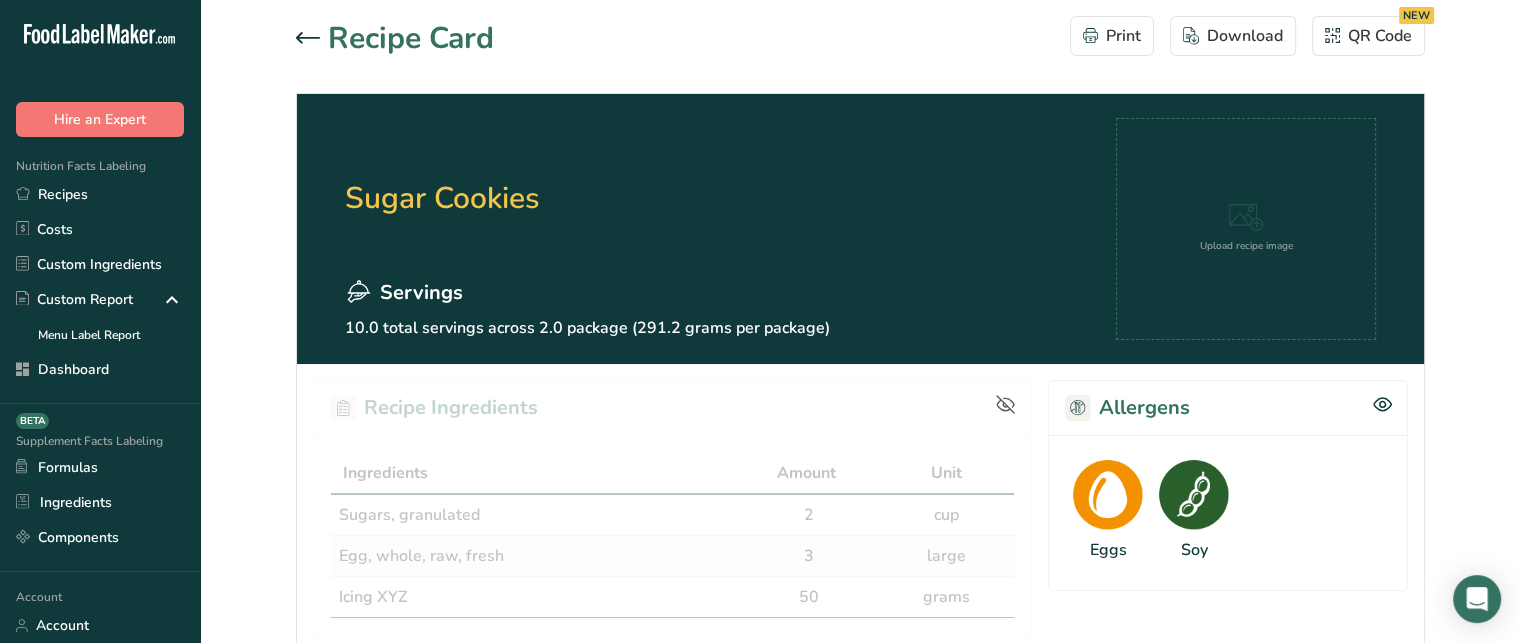 click 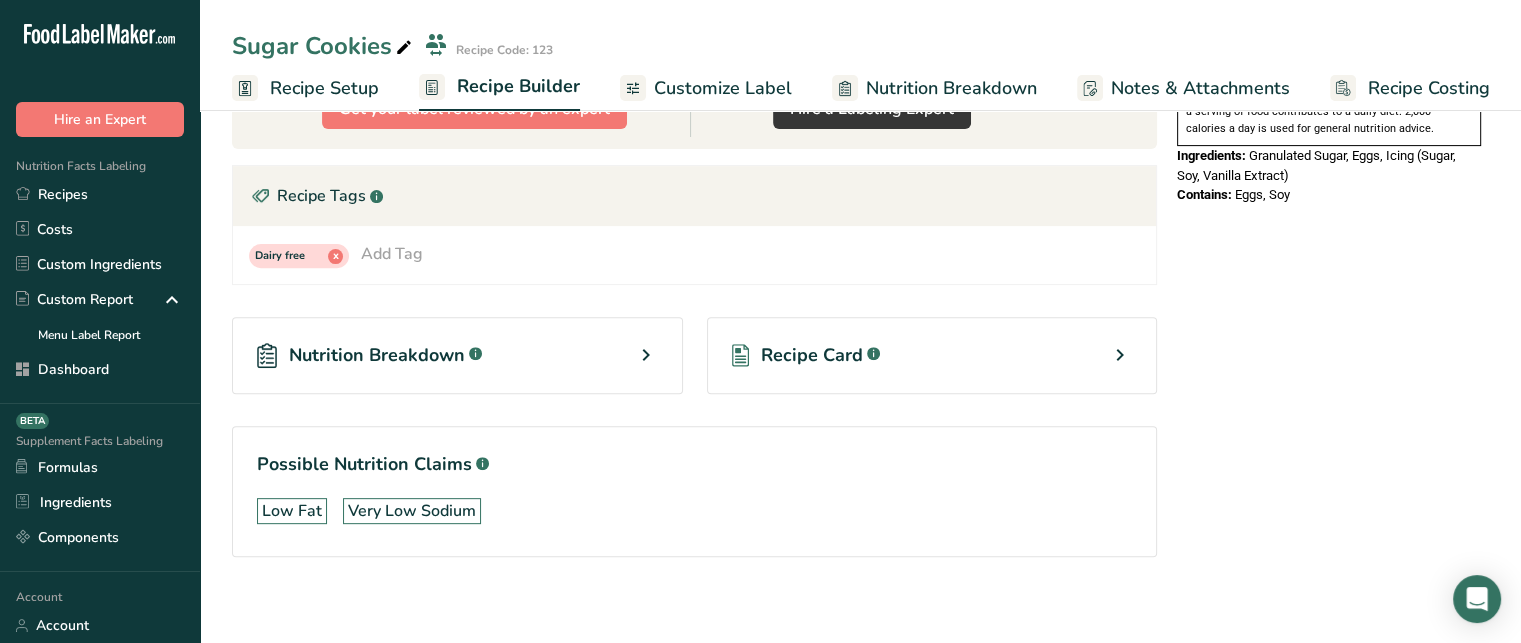 scroll, scrollTop: 684, scrollLeft: 0, axis: vertical 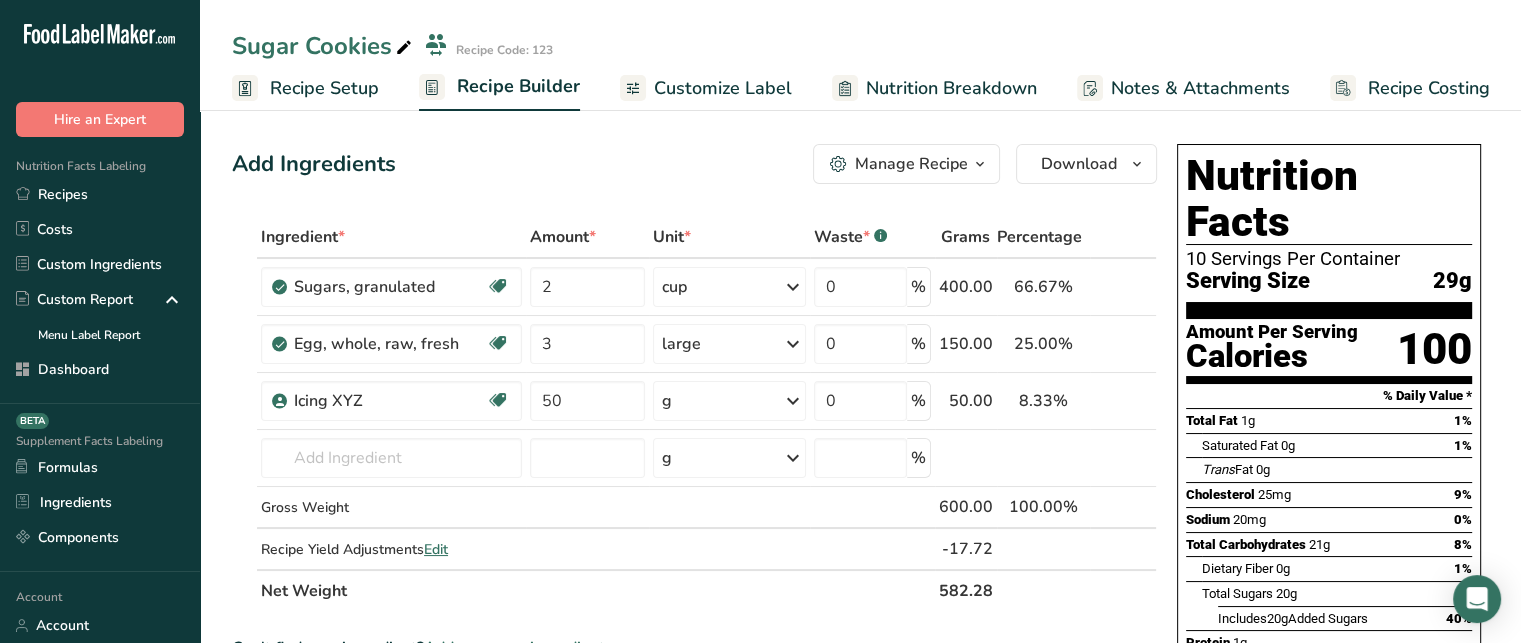 click on "Manage Recipe" at bounding box center (906, 164) 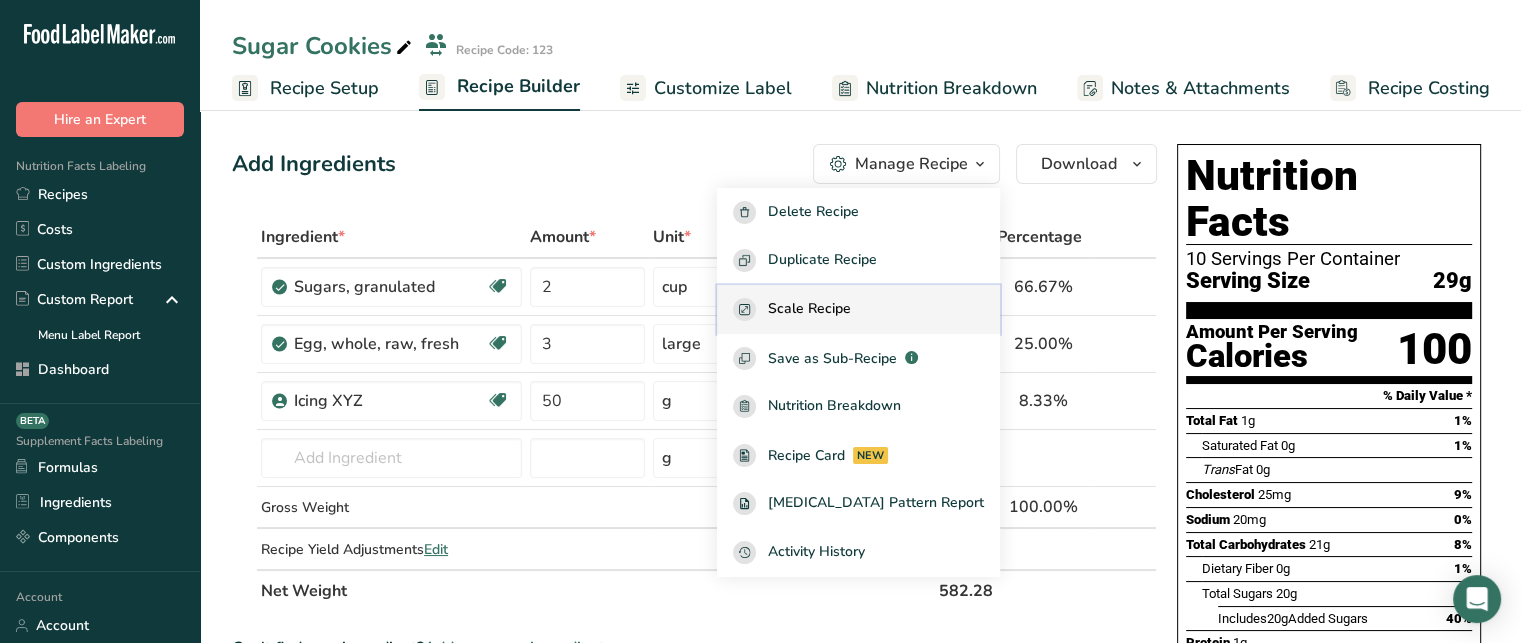click on "Scale Recipe" at bounding box center (858, 309) 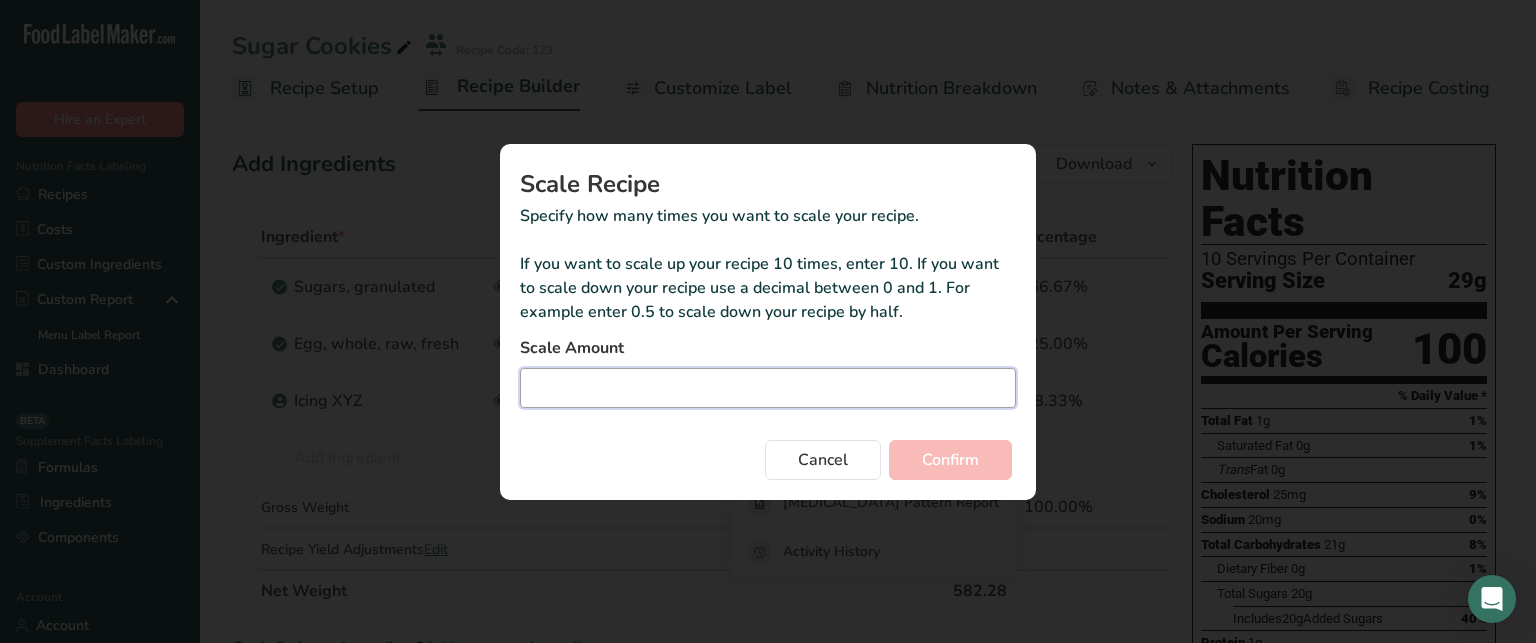 click at bounding box center (768, 388) 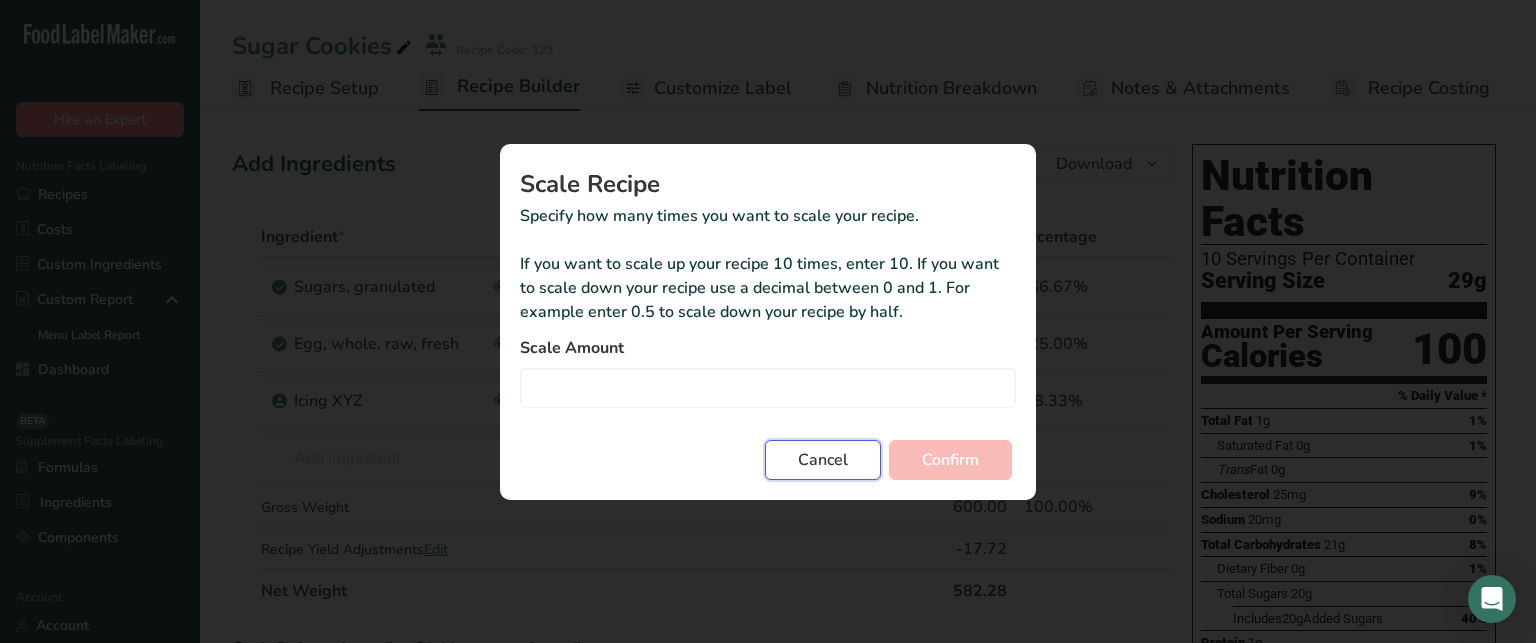 click on "Cancel" at bounding box center [823, 460] 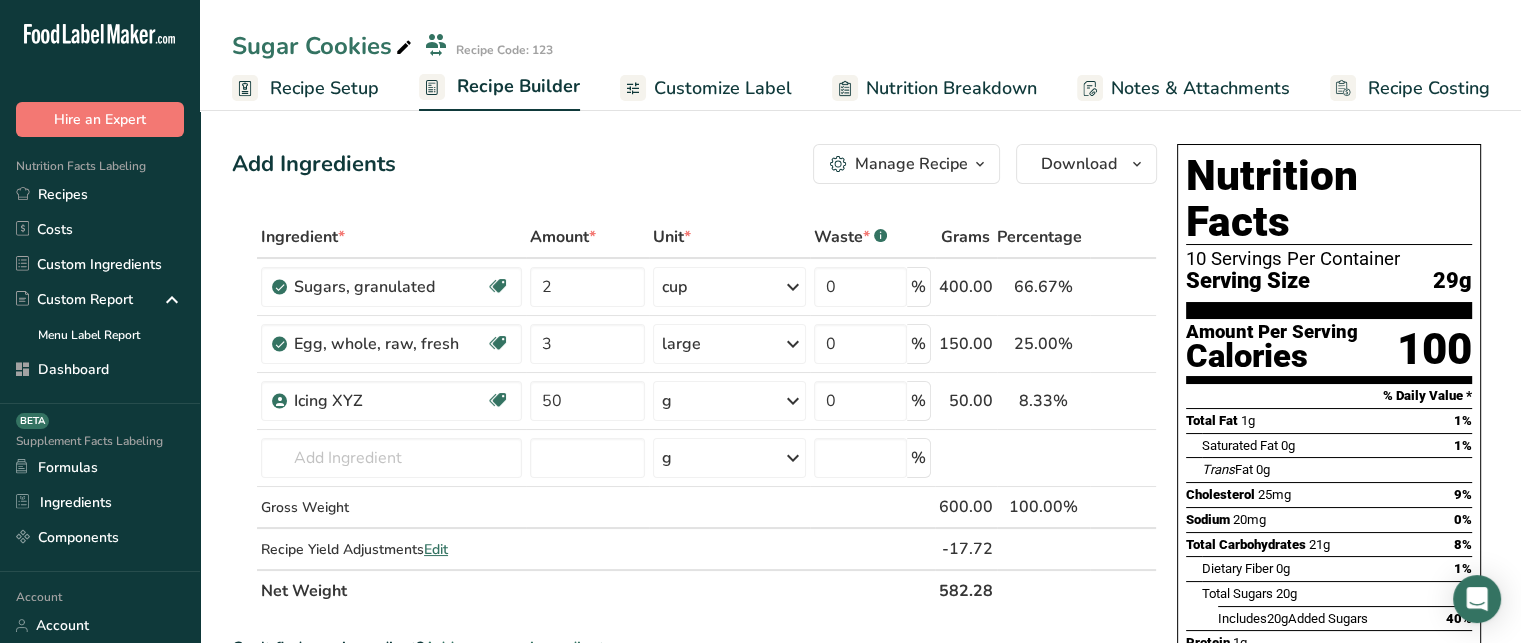 click on "Manage Recipe" at bounding box center (911, 164) 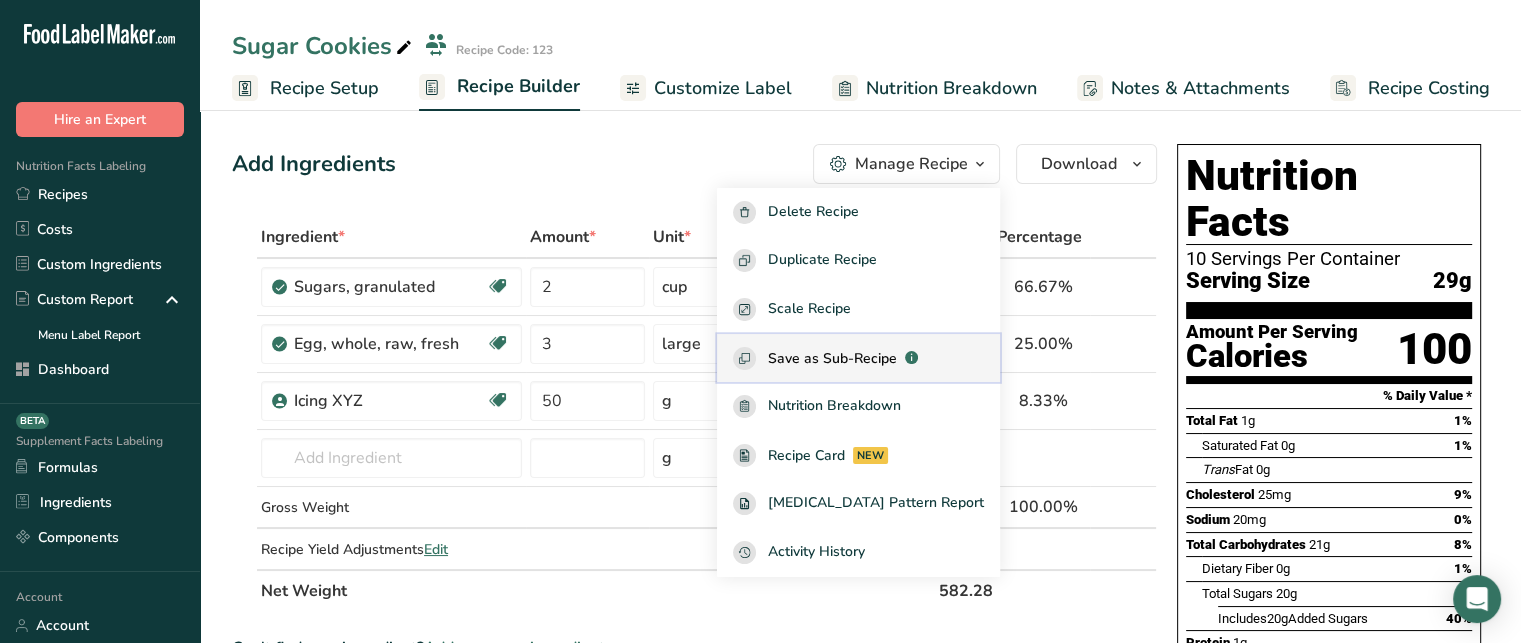click on "Save as Sub-Recipe" at bounding box center (832, 358) 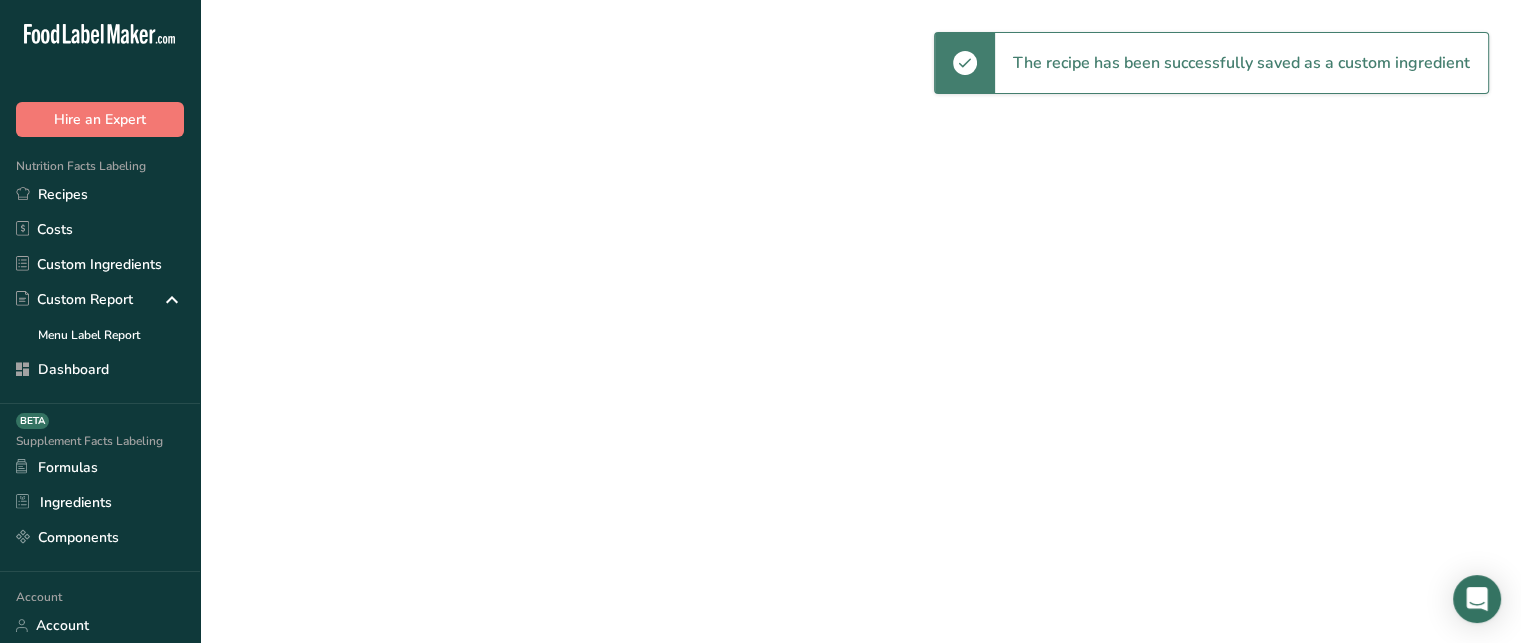 select on "30" 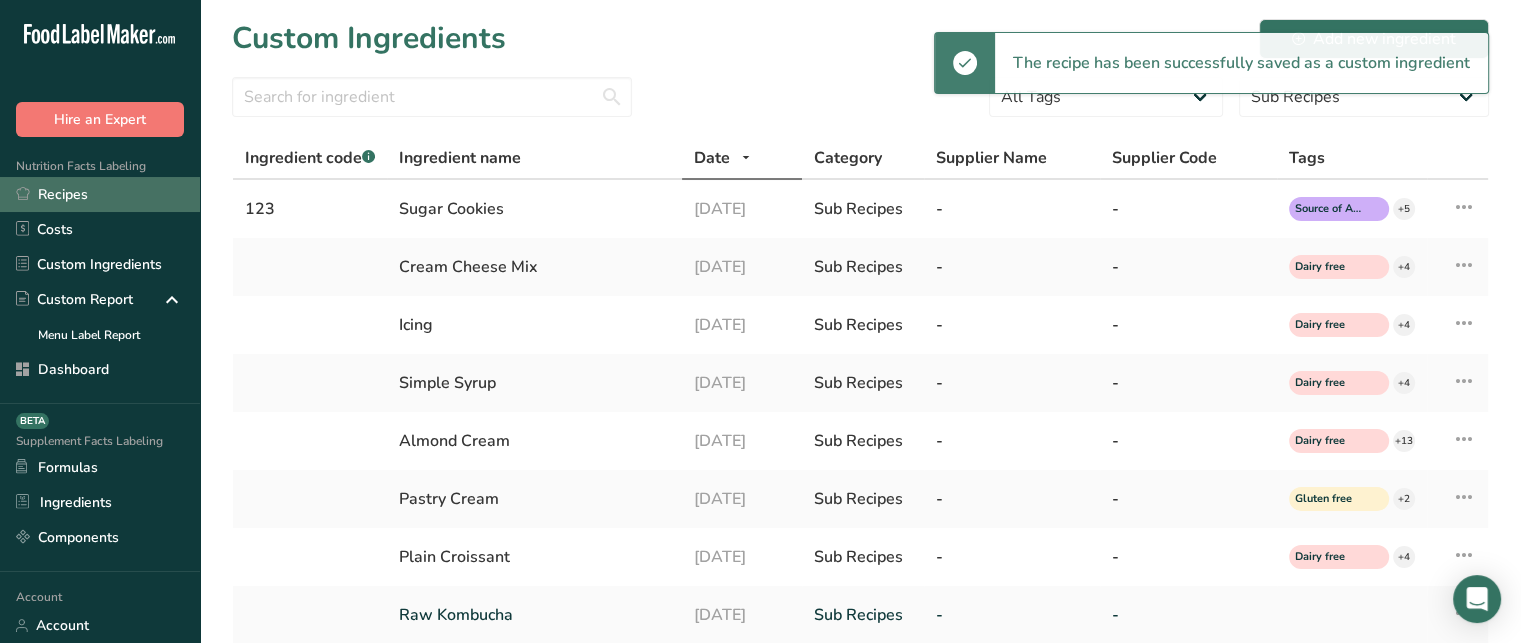 click on "Recipes" at bounding box center (100, 194) 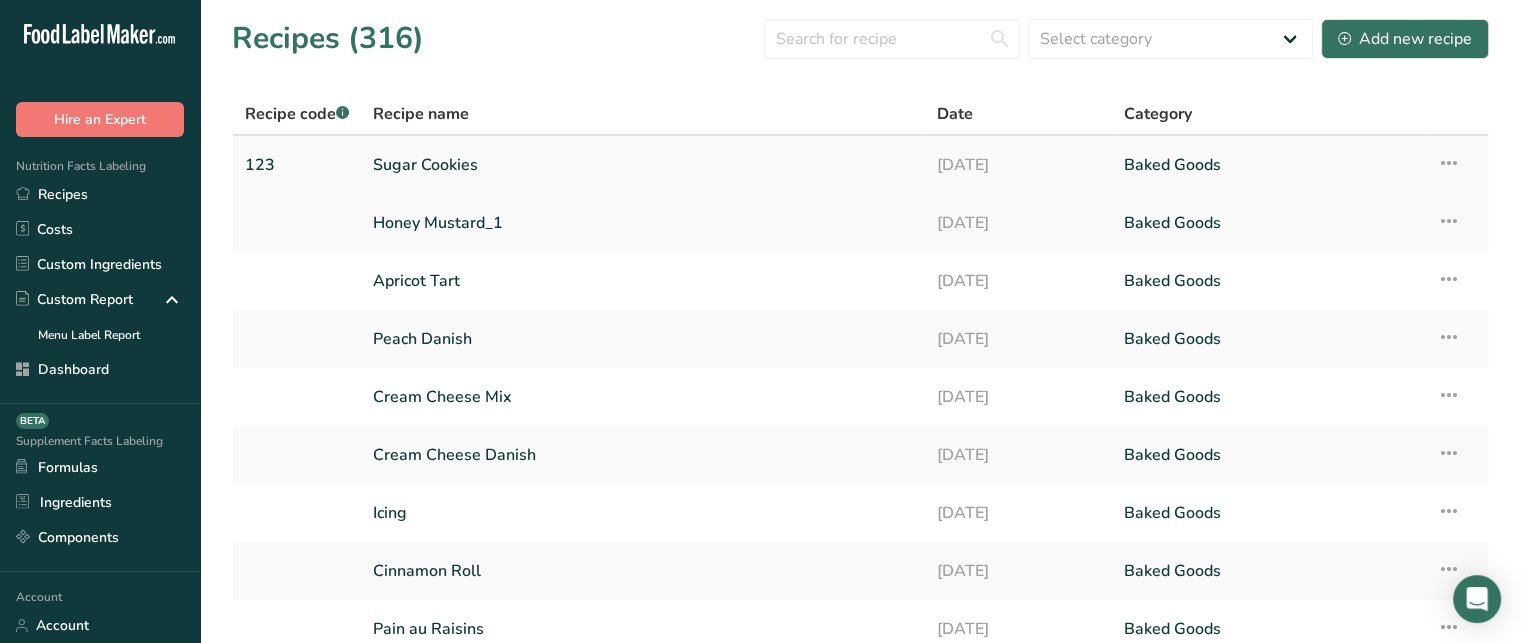 click on "Sugar Cookies" at bounding box center (642, 165) 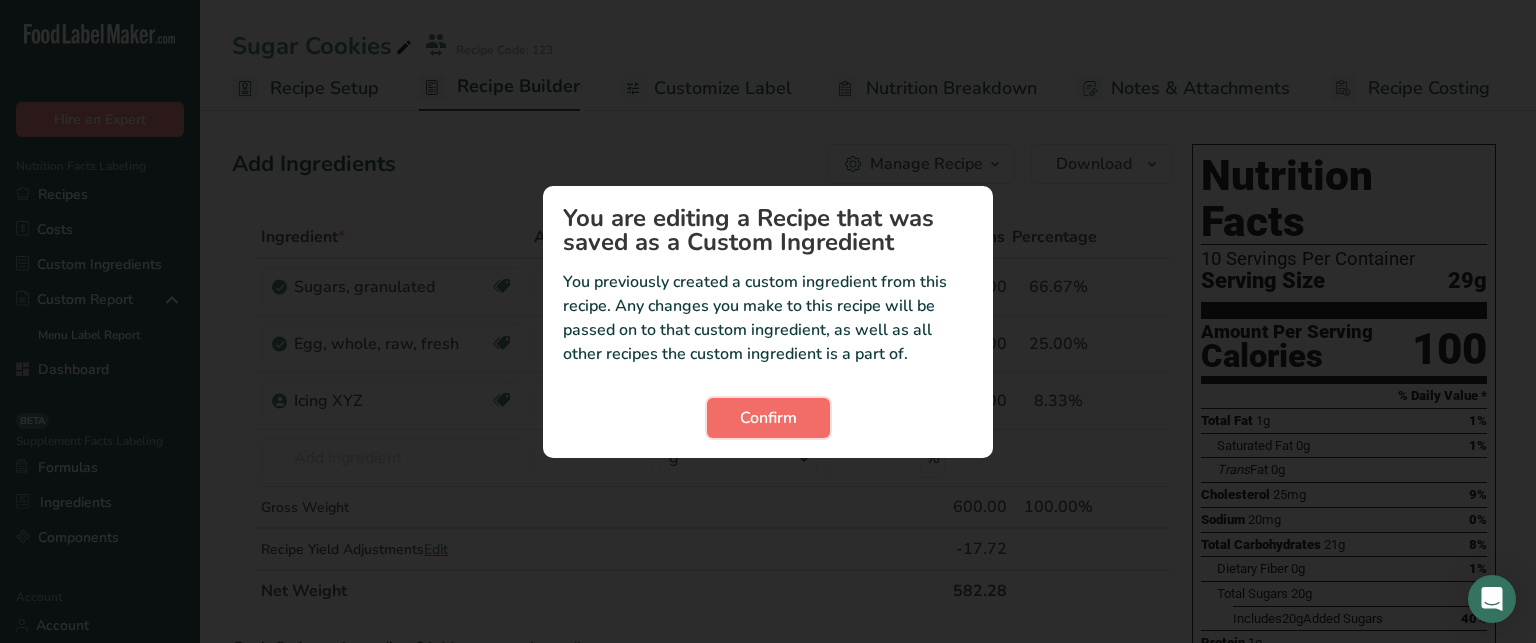 click on "Confirm" at bounding box center (768, 418) 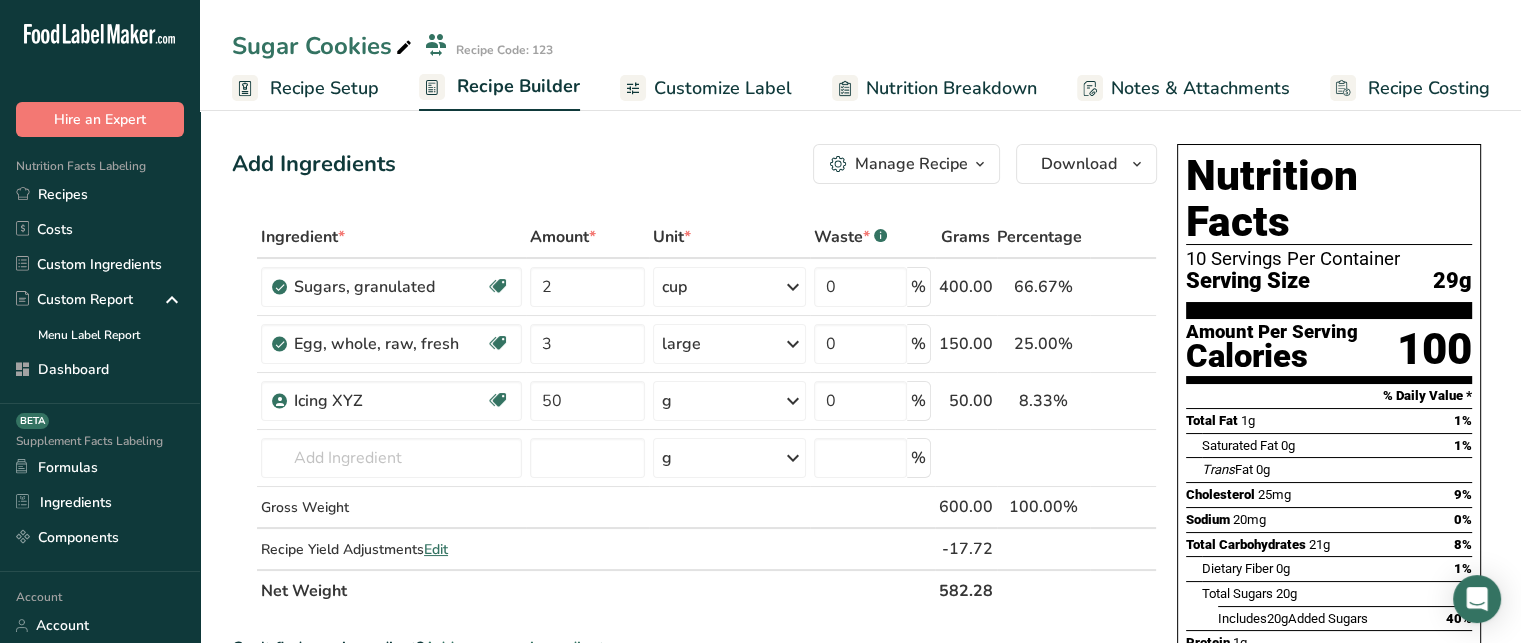 click on "Manage Recipe" at bounding box center (906, 164) 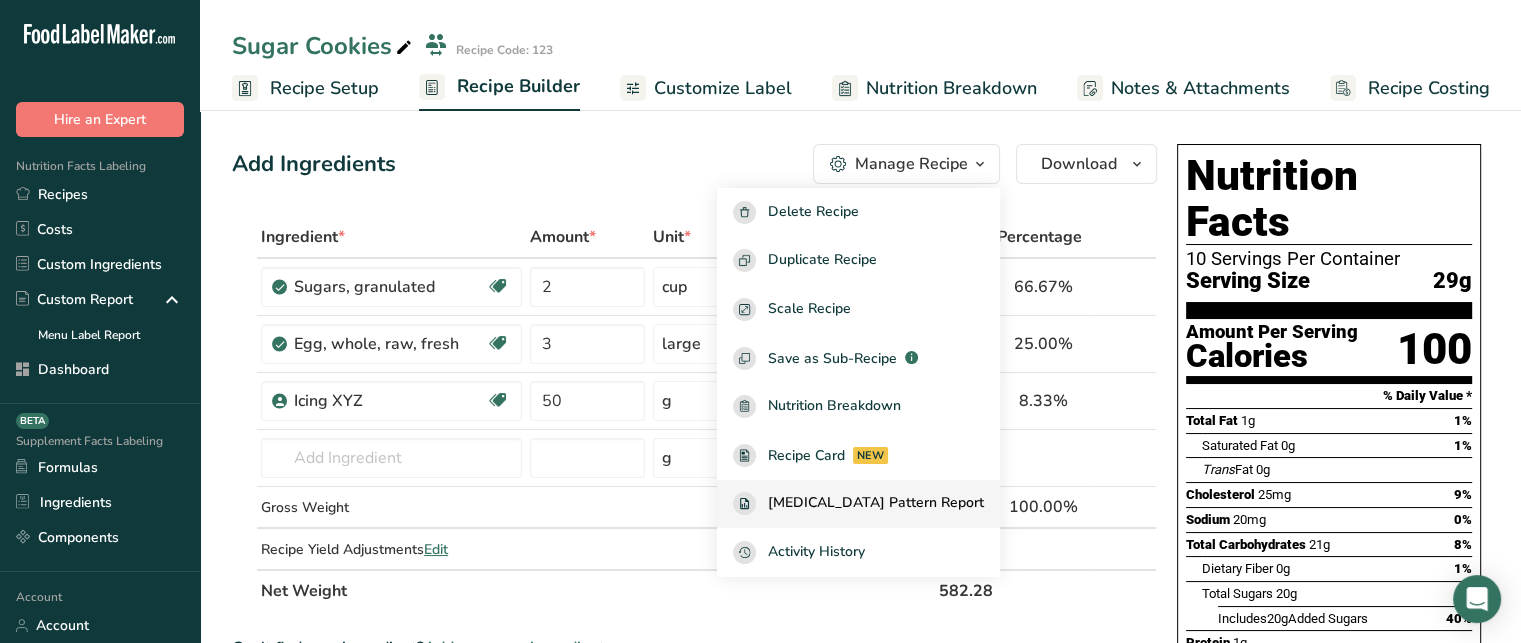 click on "[MEDICAL_DATA] Pattern Report" at bounding box center (876, 503) 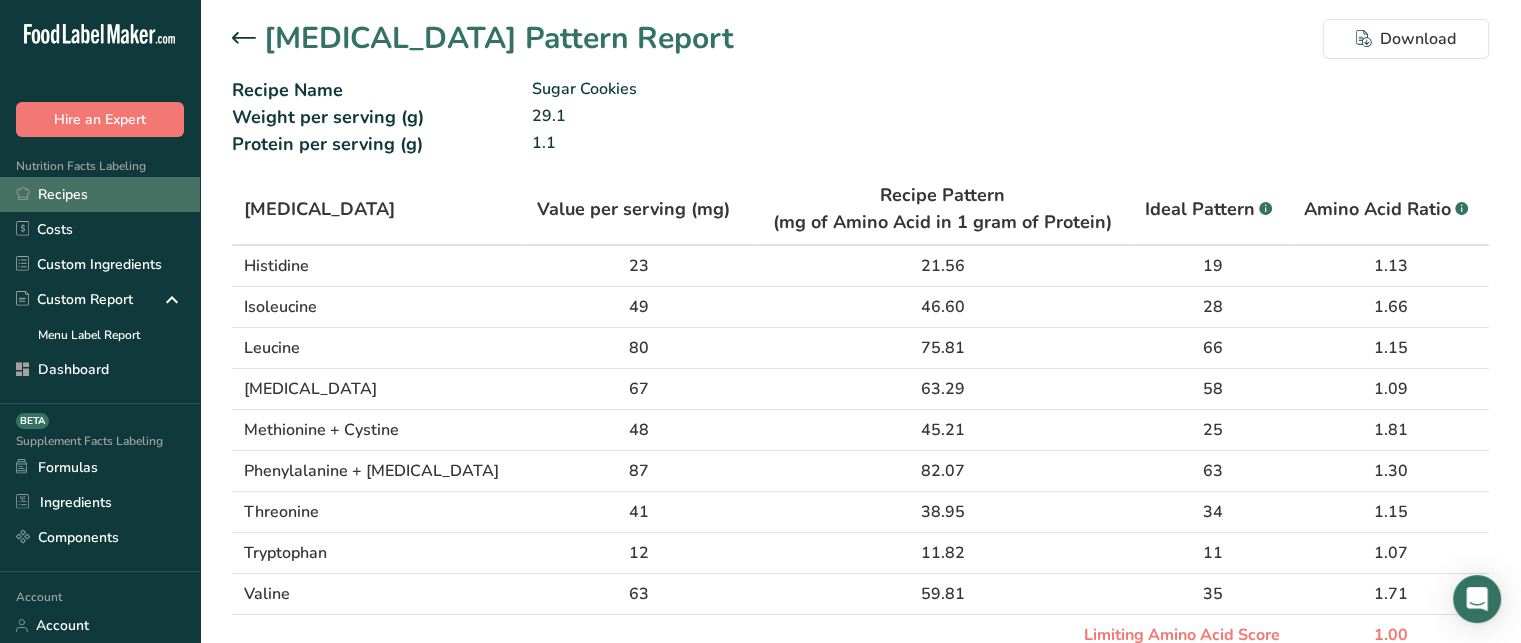 click on "Recipes" at bounding box center (100, 194) 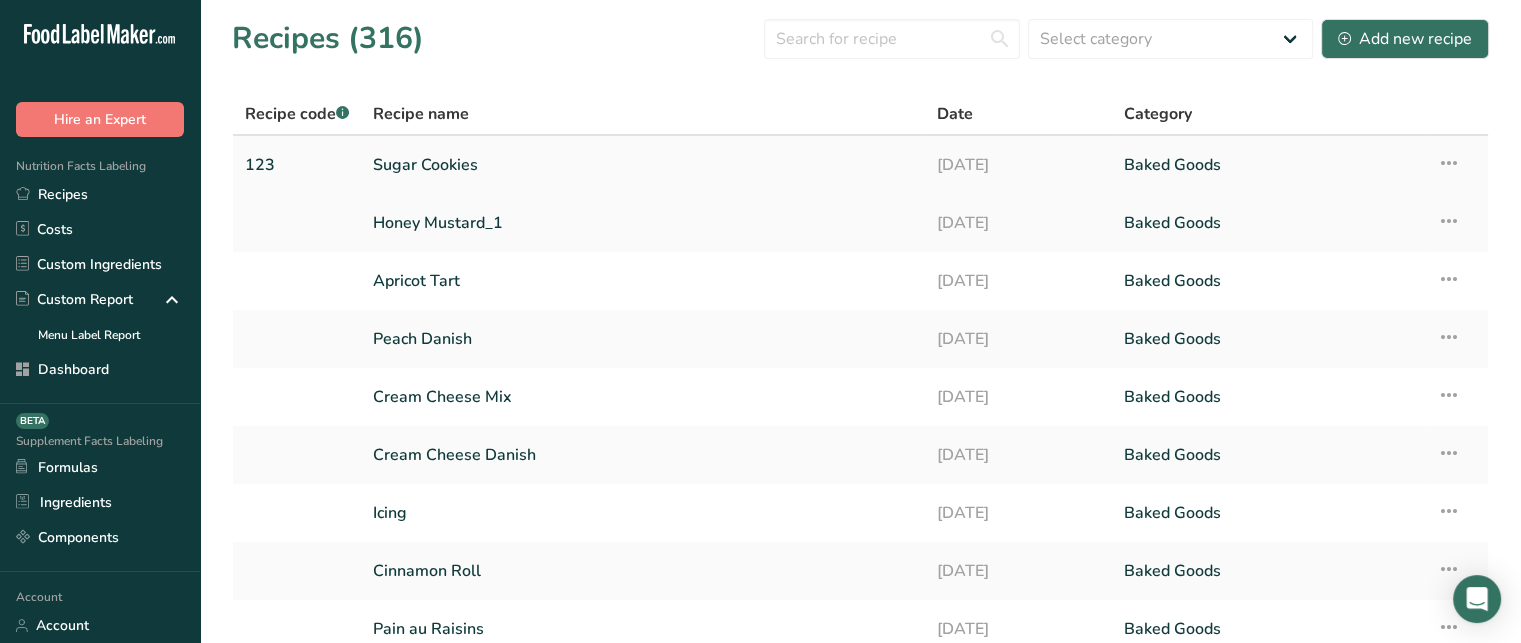 click on "Sugar Cookies" at bounding box center (642, 165) 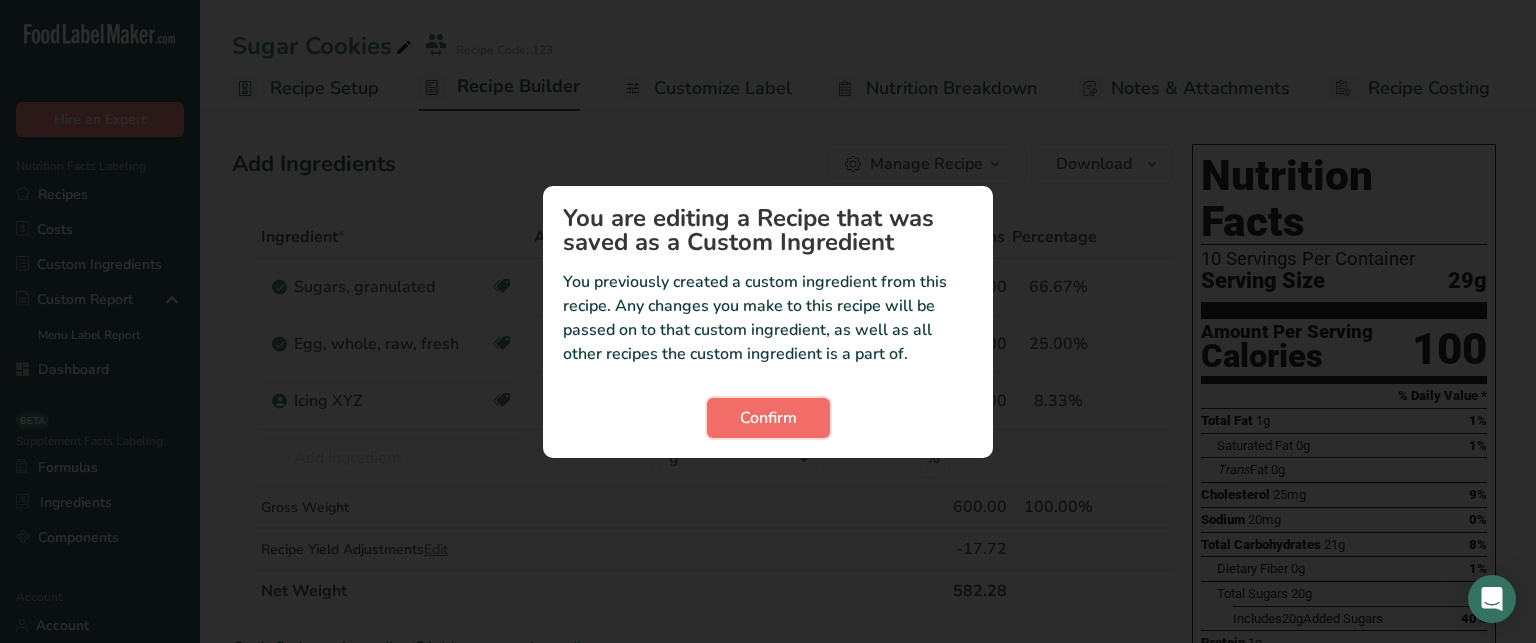 click on "Confirm" at bounding box center [768, 418] 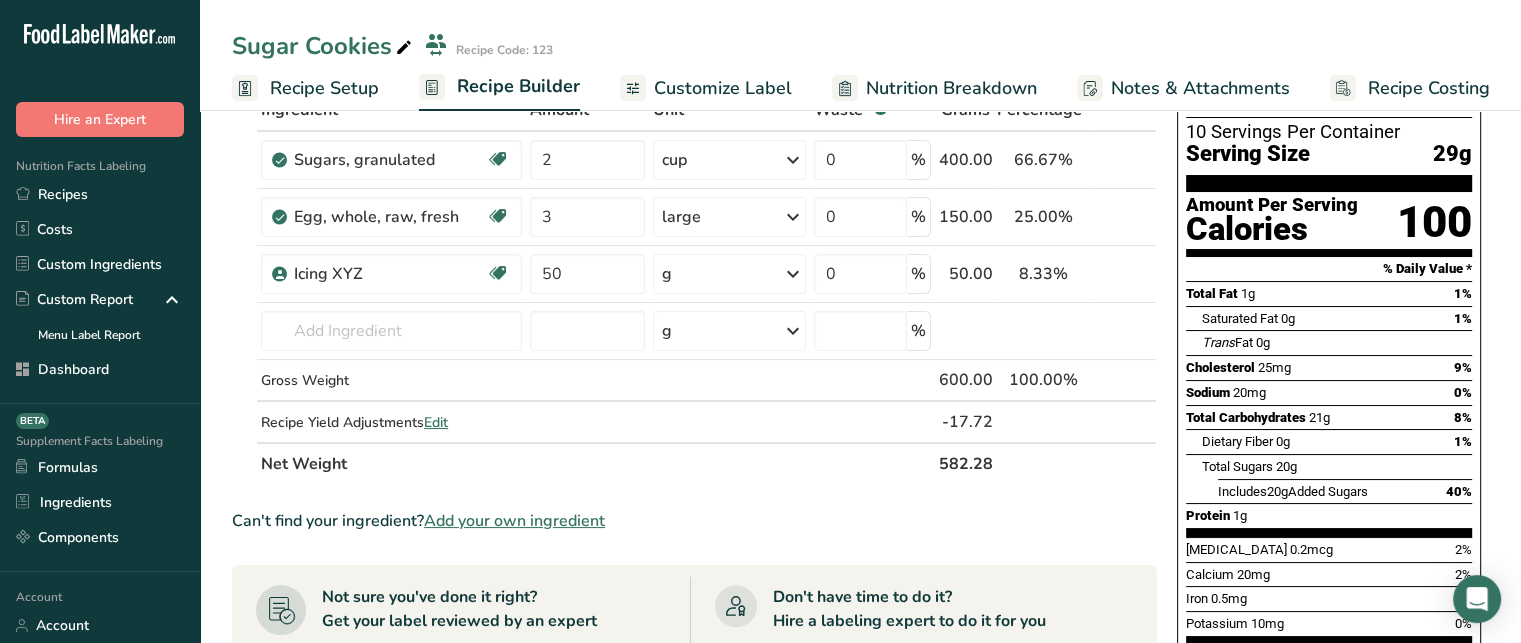scroll, scrollTop: 137, scrollLeft: 0, axis: vertical 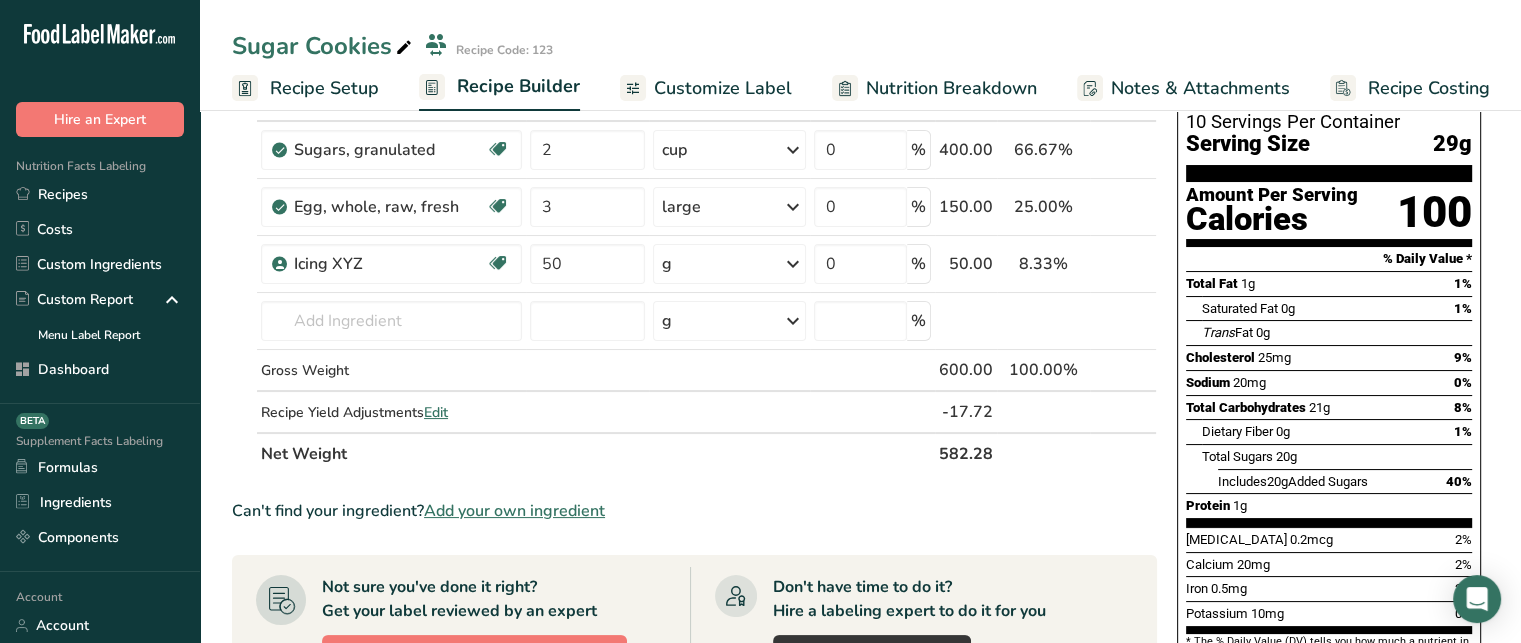 click on "Ingredient *
Amount *
Unit *
Waste *   .a-a{fill:#347362;}.b-a{fill:#fff;}          Grams
Percentage
[GEOGRAPHIC_DATA], granulated
Dairy free
Gluten free
Vegan
Vegetarian
Soy free
2
cup
Portions
1 serving packet
1 cup
Weight Units
g
kg
mg
See more
Volume Units
l
Volume units require a density conversion. If you know your ingredient's density enter it below. Otherwise, click on "RIA" our AI Regulatory bot - she will be able to help you
lb/ft3
g/cm3
Confirm
mL
fl oz" at bounding box center [694, 607] 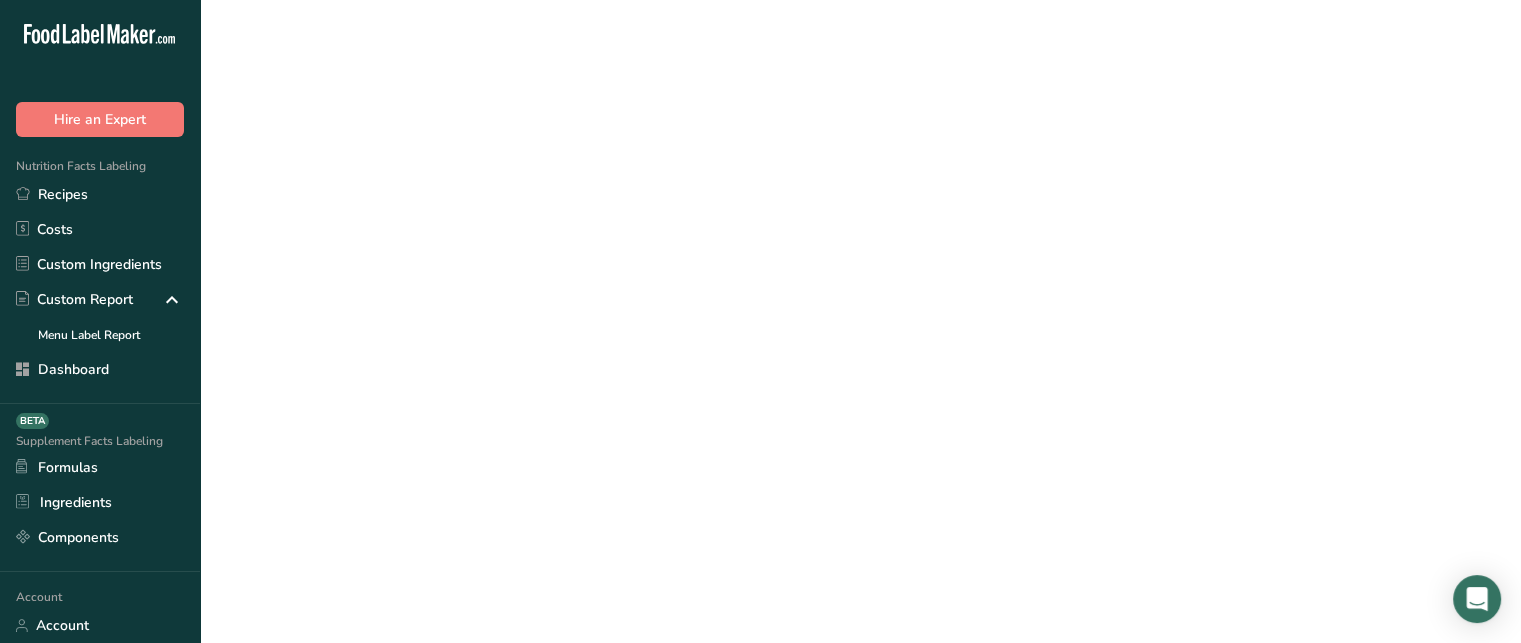 scroll, scrollTop: 0, scrollLeft: 0, axis: both 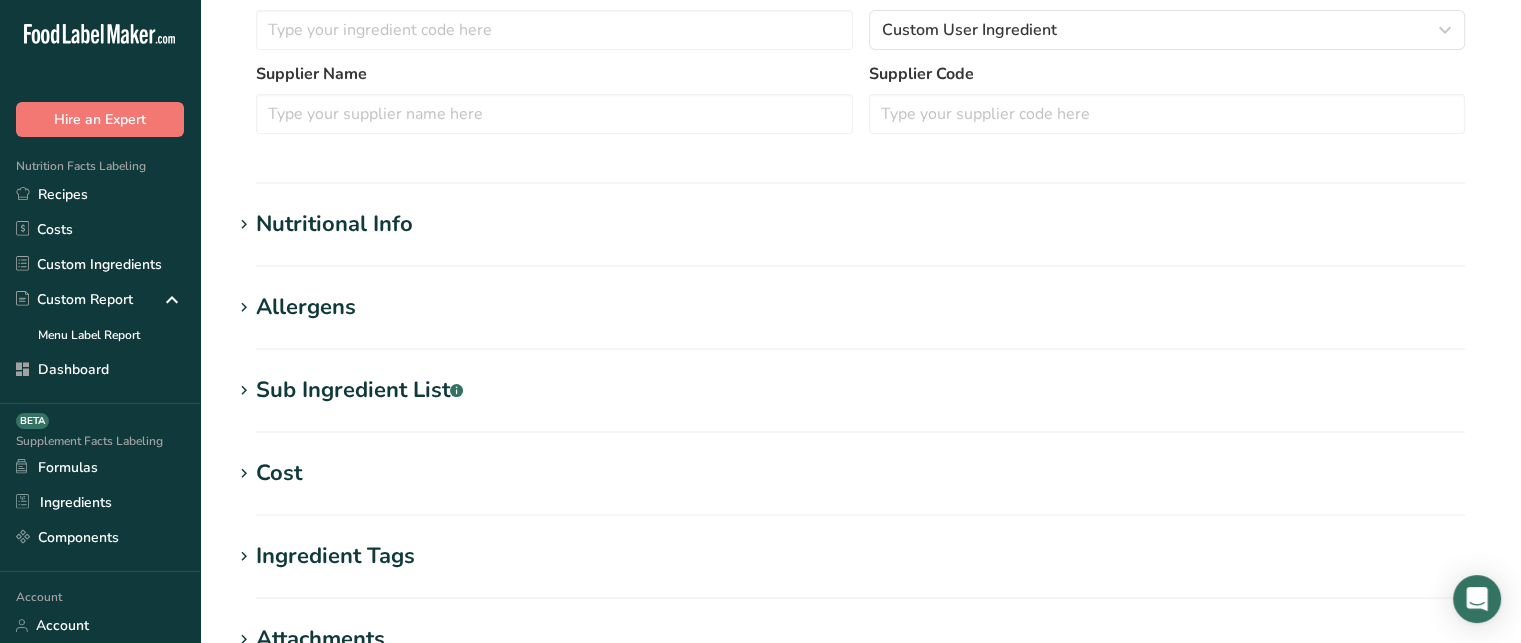 click on "Nutritional Info" at bounding box center [860, 224] 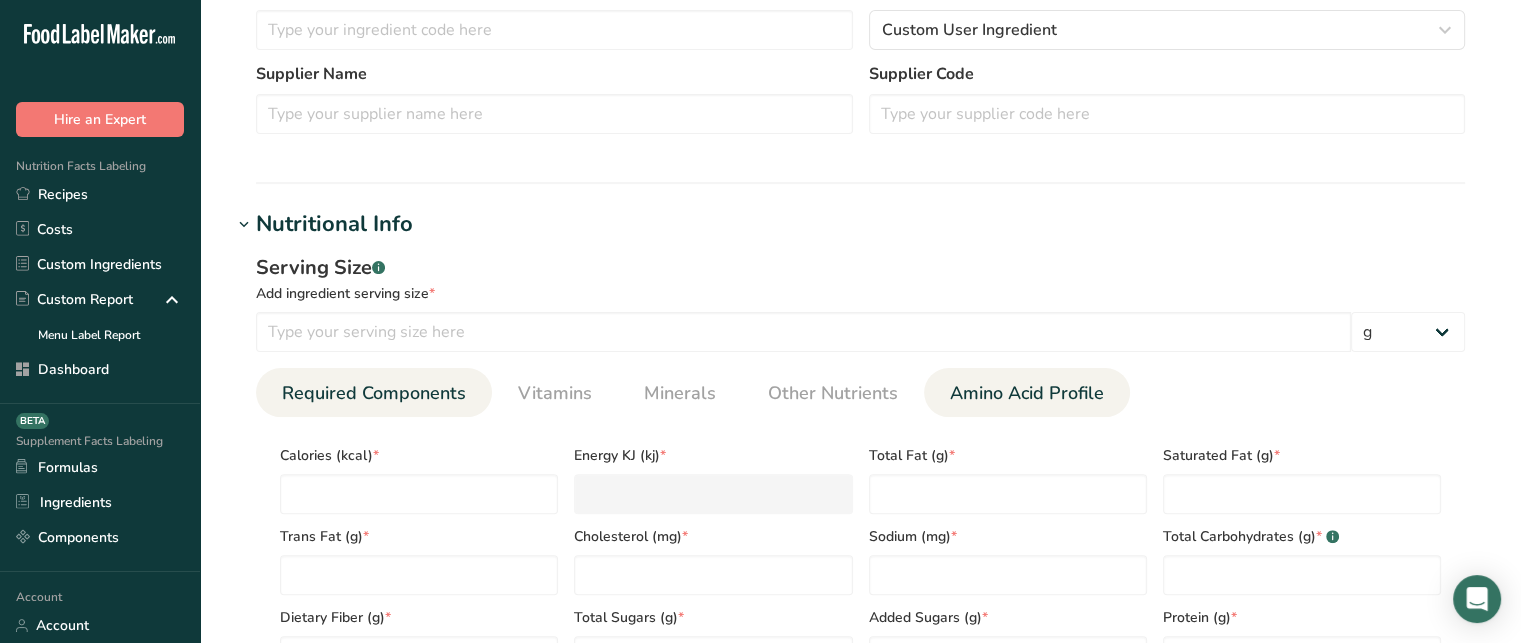 click on "Amino Acid Profile" at bounding box center [1027, 393] 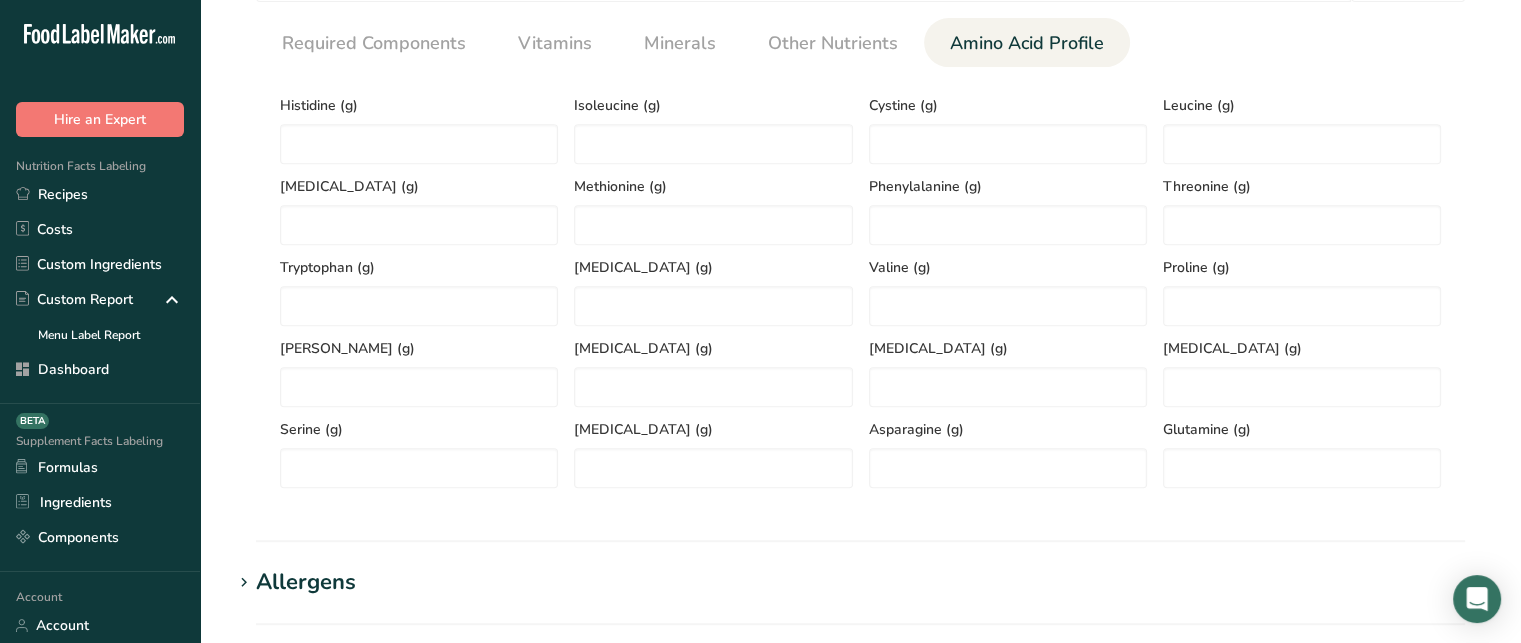 scroll, scrollTop: 826, scrollLeft: 0, axis: vertical 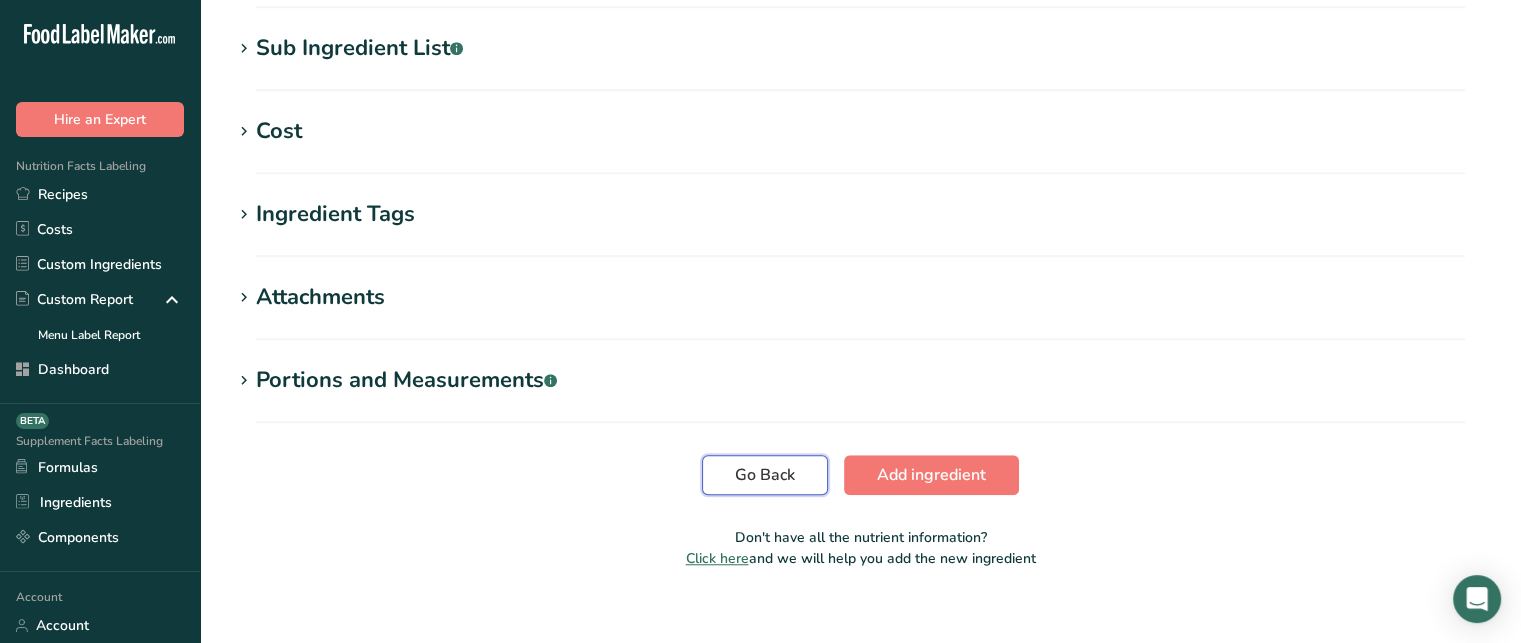 click on "Go Back" at bounding box center [765, 475] 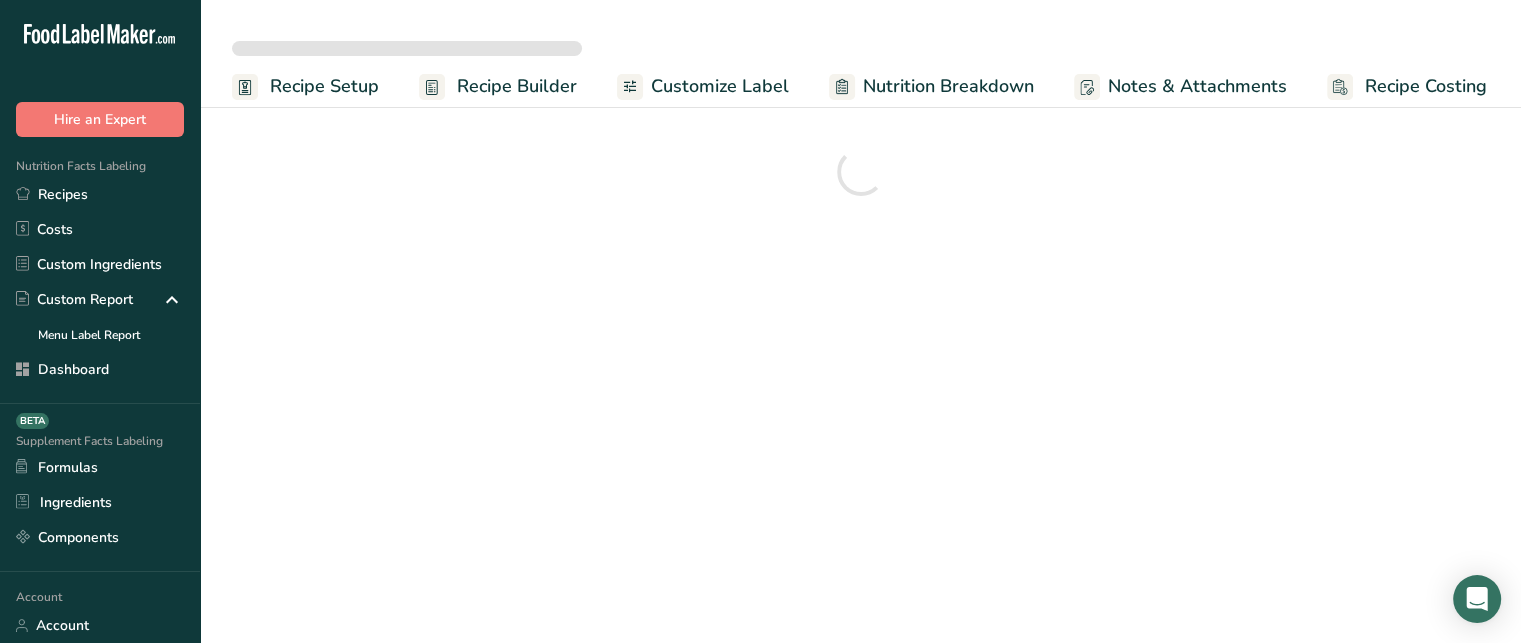 scroll, scrollTop: 0, scrollLeft: 0, axis: both 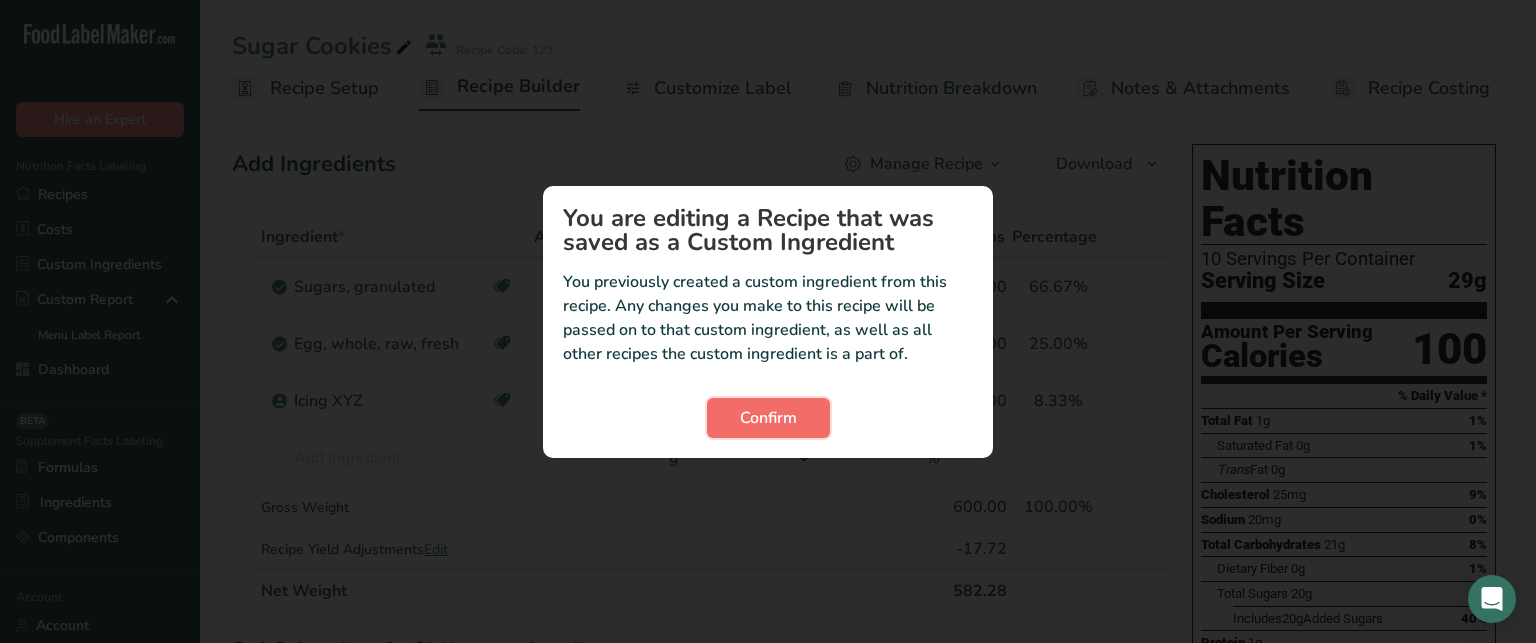 click on "Confirm" at bounding box center (768, 418) 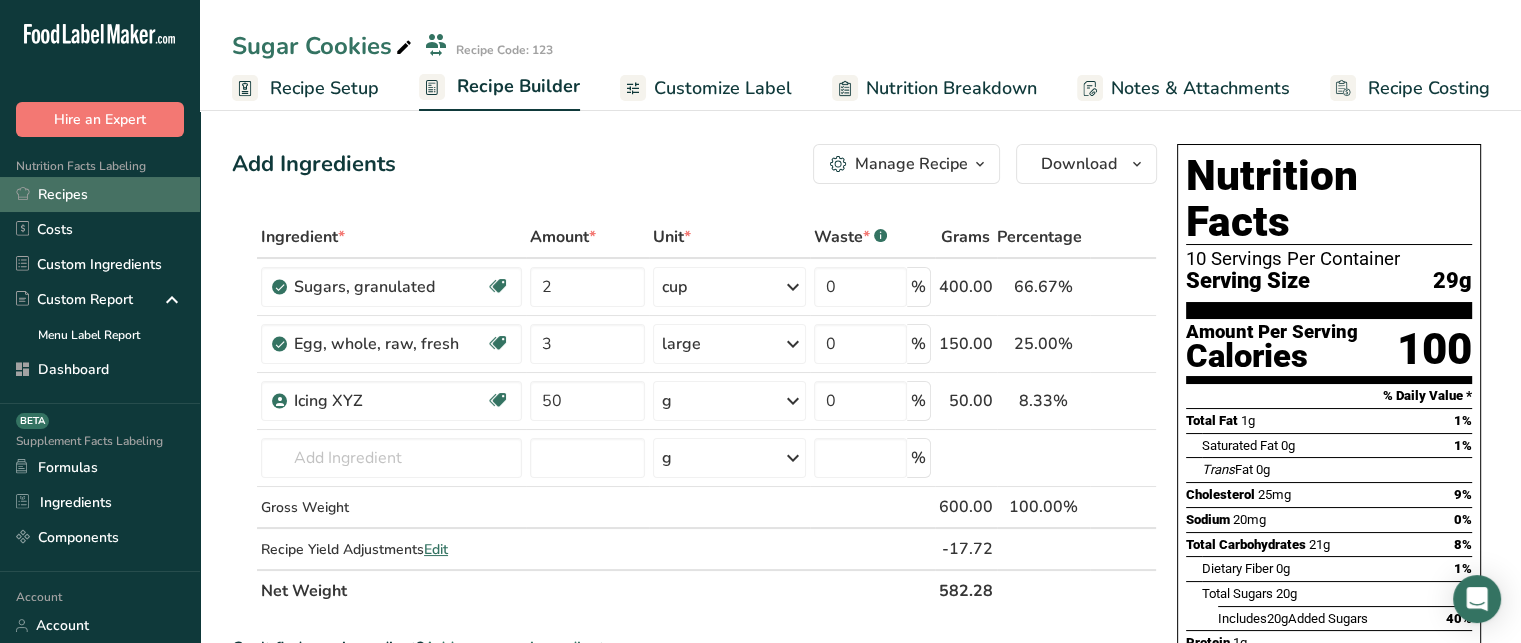 click on "Recipes" at bounding box center [100, 194] 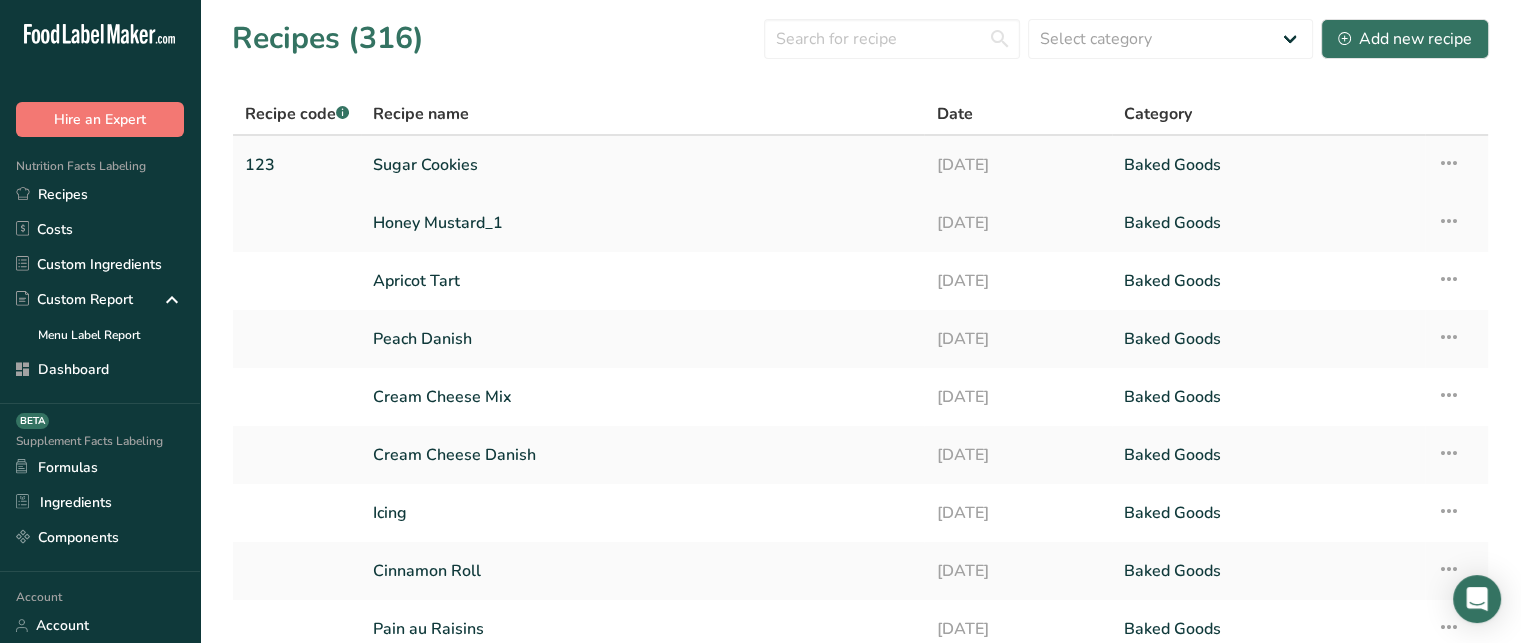 click at bounding box center (1449, 163) 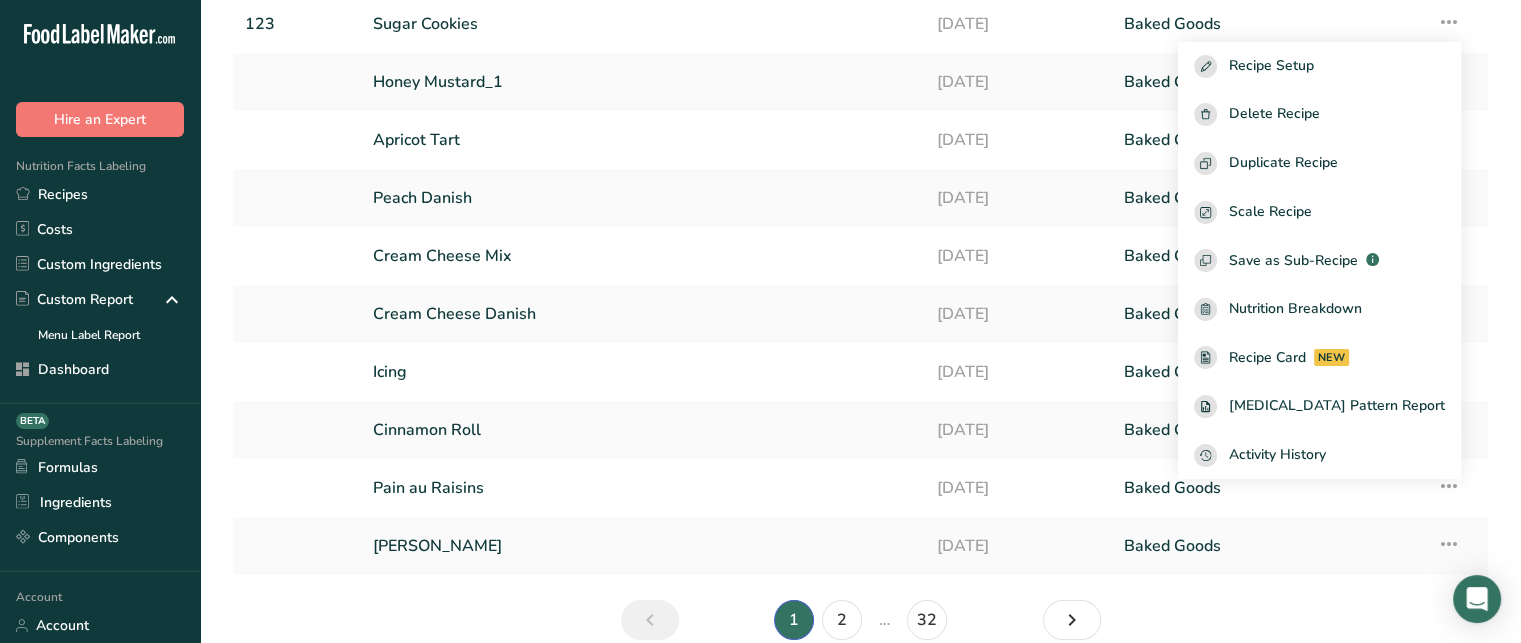 scroll, scrollTop: 148, scrollLeft: 0, axis: vertical 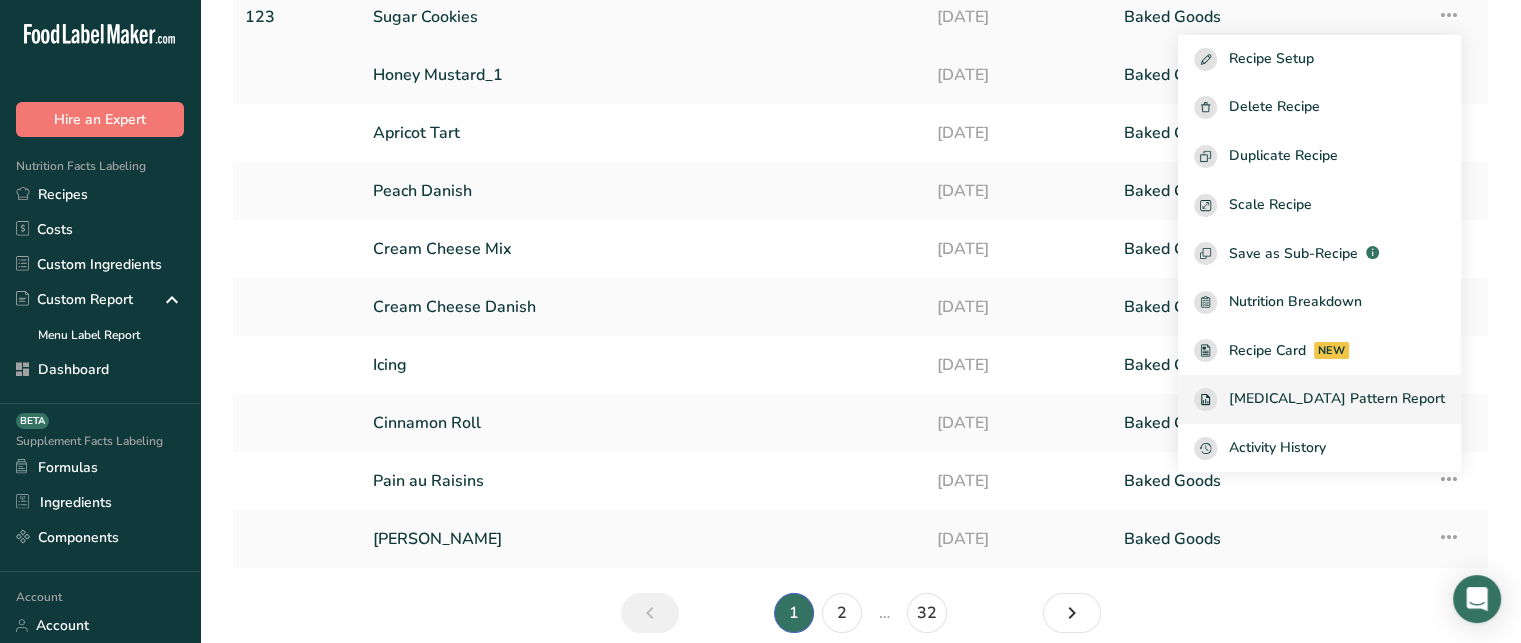 click on "[MEDICAL_DATA] Pattern Report" at bounding box center [1337, 399] 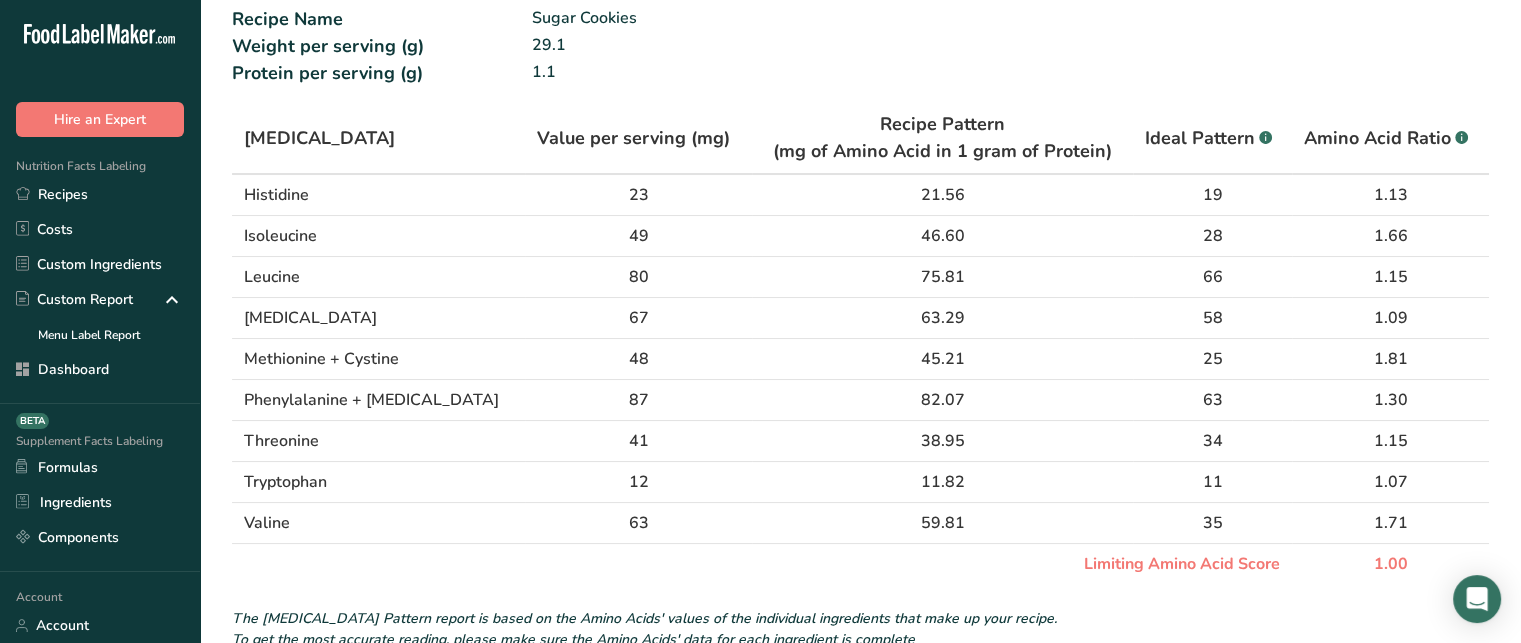 scroll, scrollTop: 172, scrollLeft: 0, axis: vertical 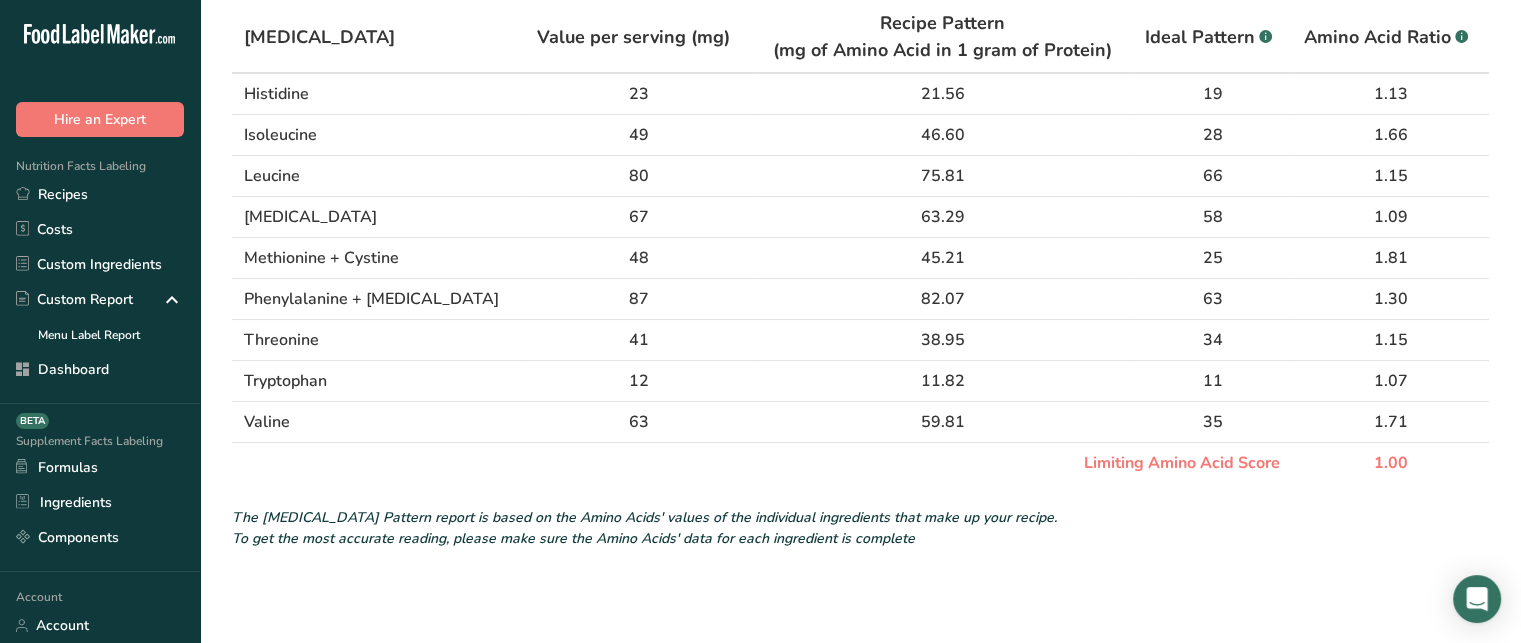 drag, startPoint x: 1057, startPoint y: 459, endPoint x: 1264, endPoint y: 474, distance: 207.54277 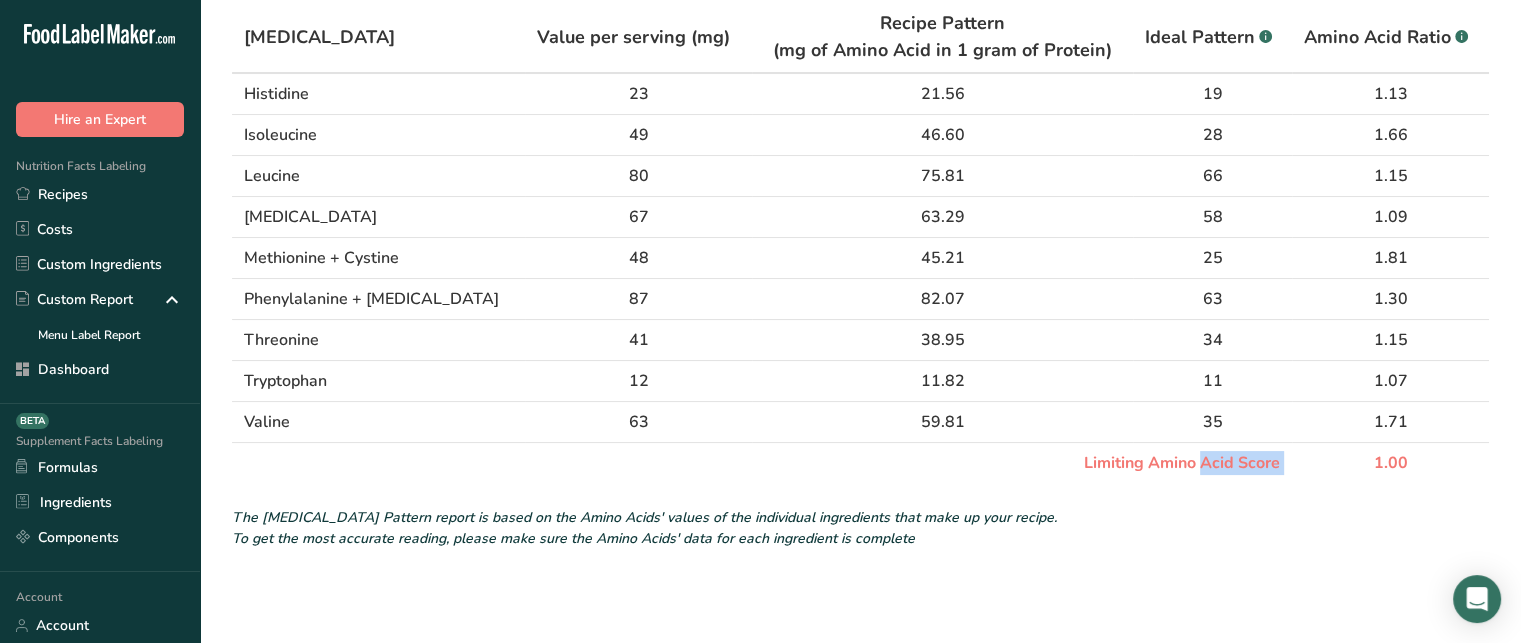 click on "Limiting Amino Acid Score" at bounding box center (762, 463) 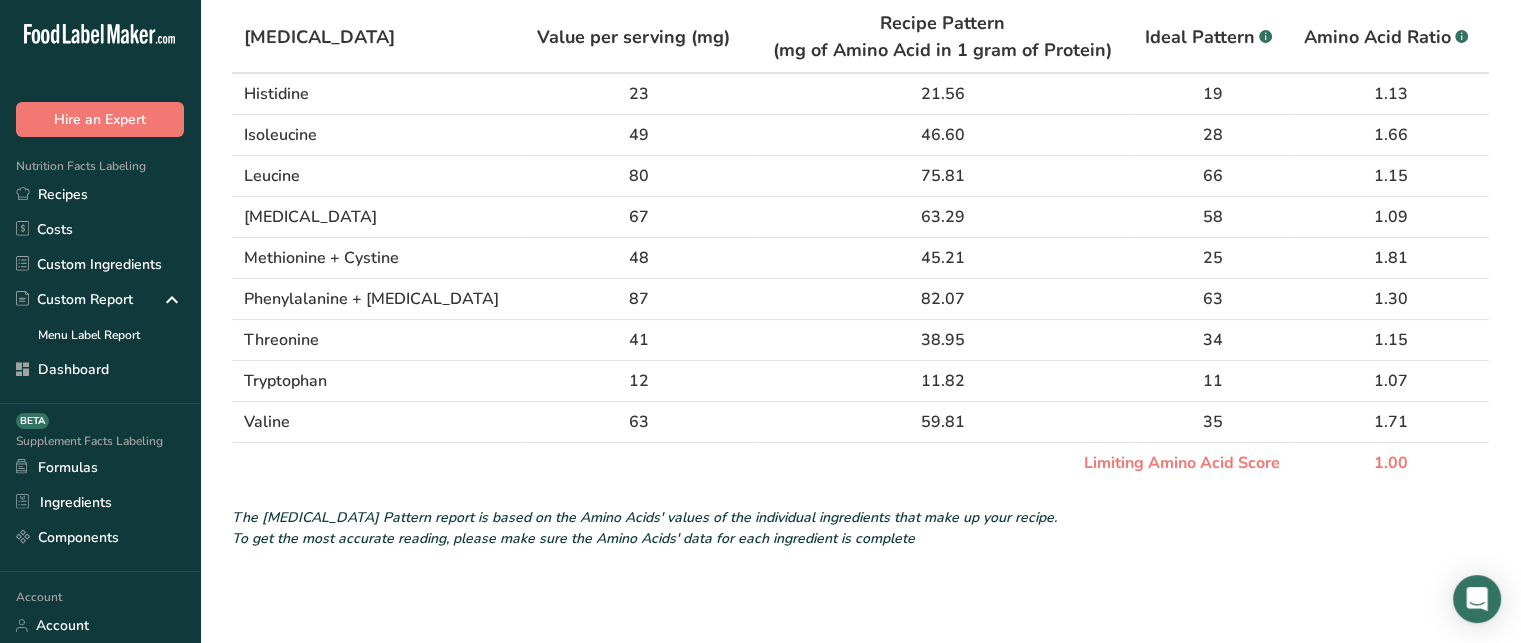 click on "1.00" at bounding box center (1390, 463) 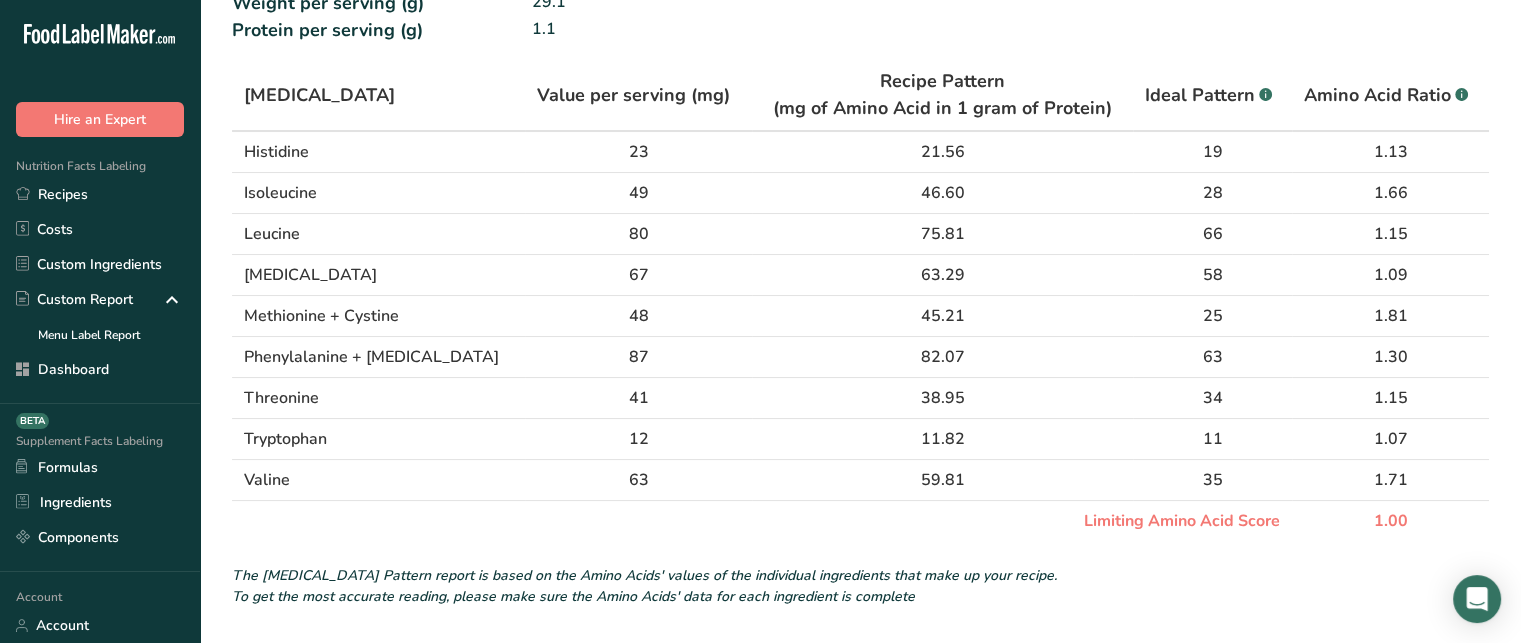 scroll, scrollTop: 0, scrollLeft: 0, axis: both 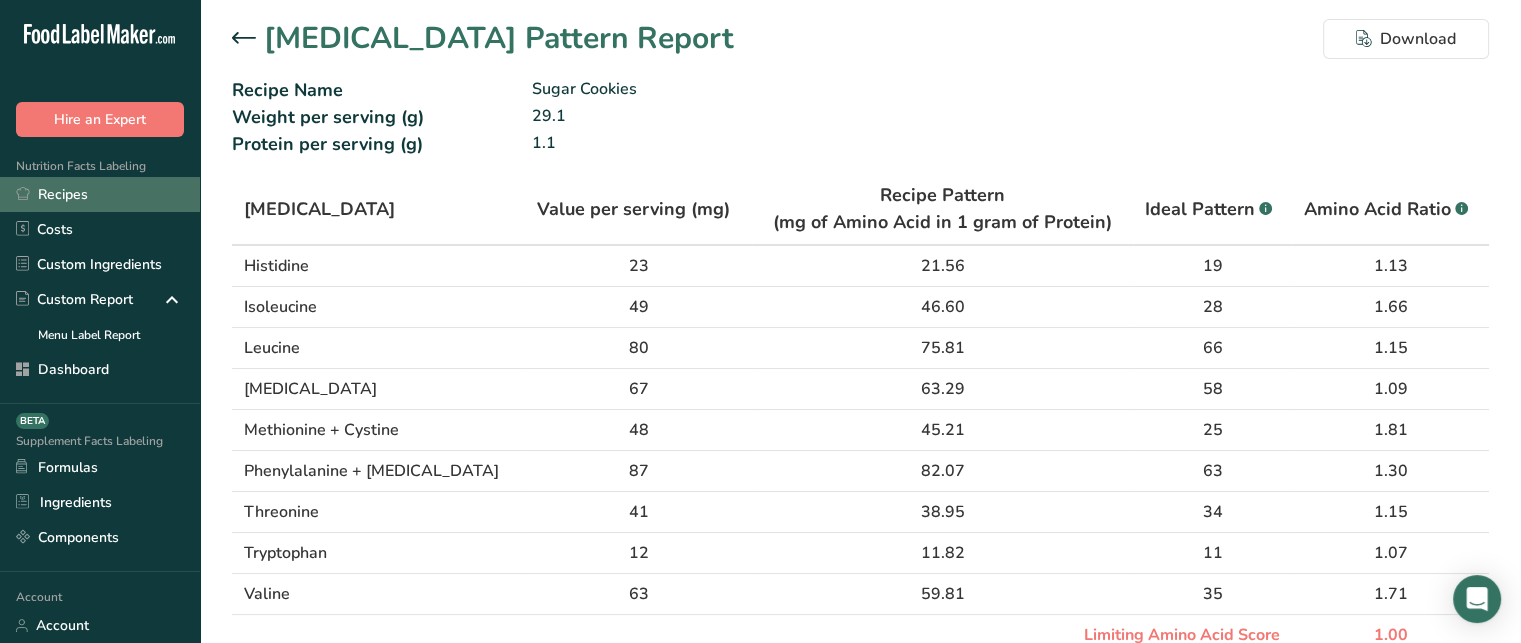 click on "Recipes" at bounding box center (100, 194) 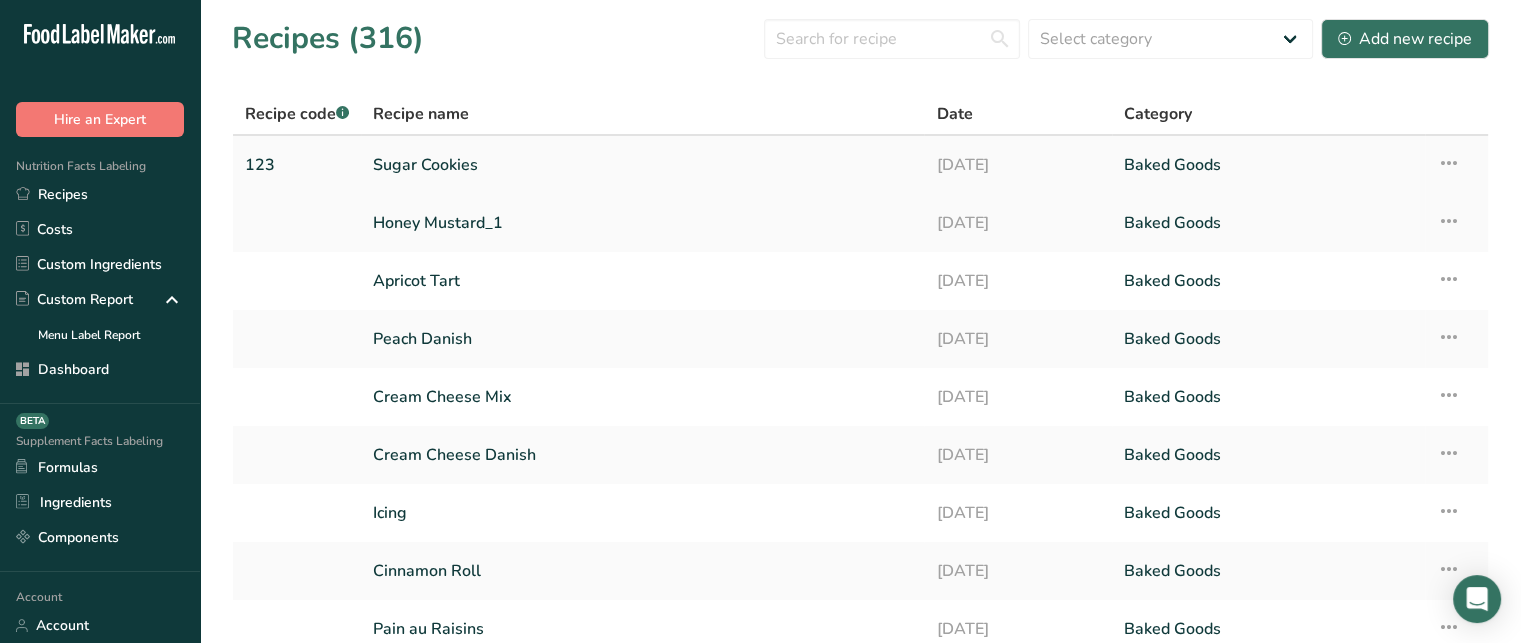 click on "Sugar Cookies" at bounding box center (642, 165) 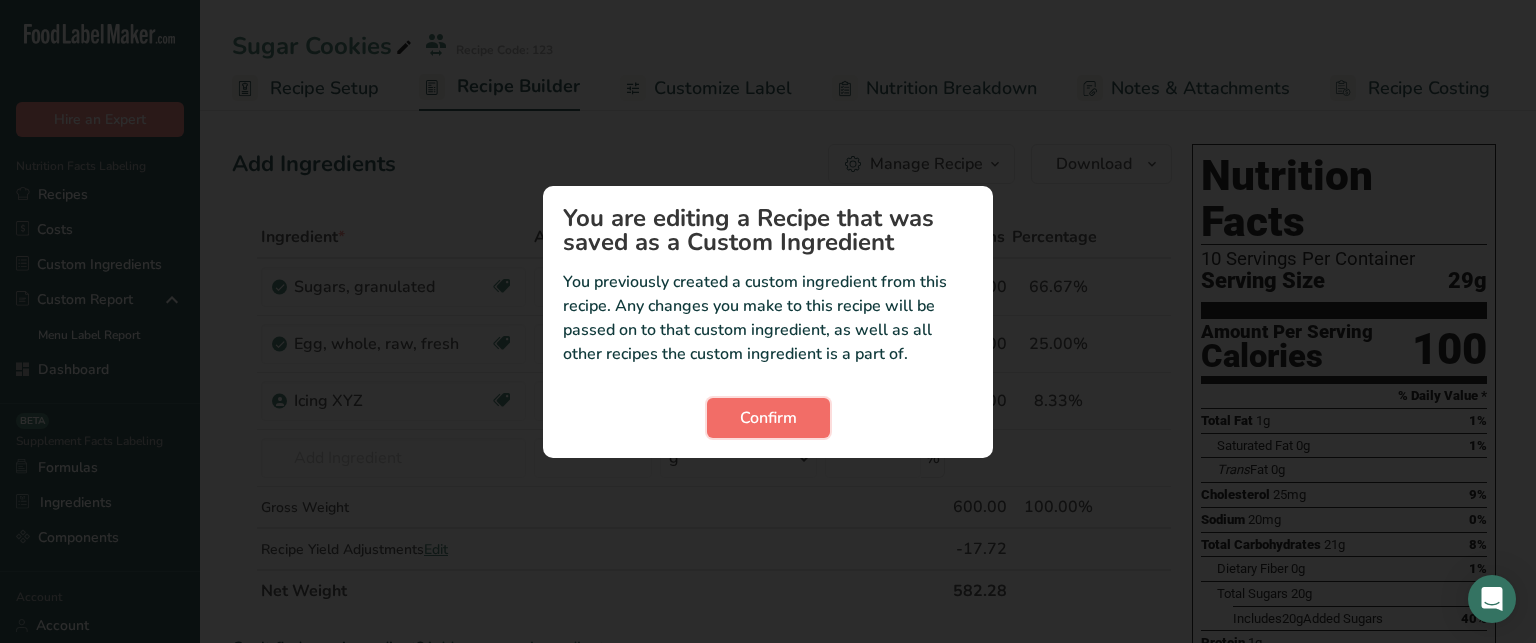 click on "Confirm" at bounding box center [768, 418] 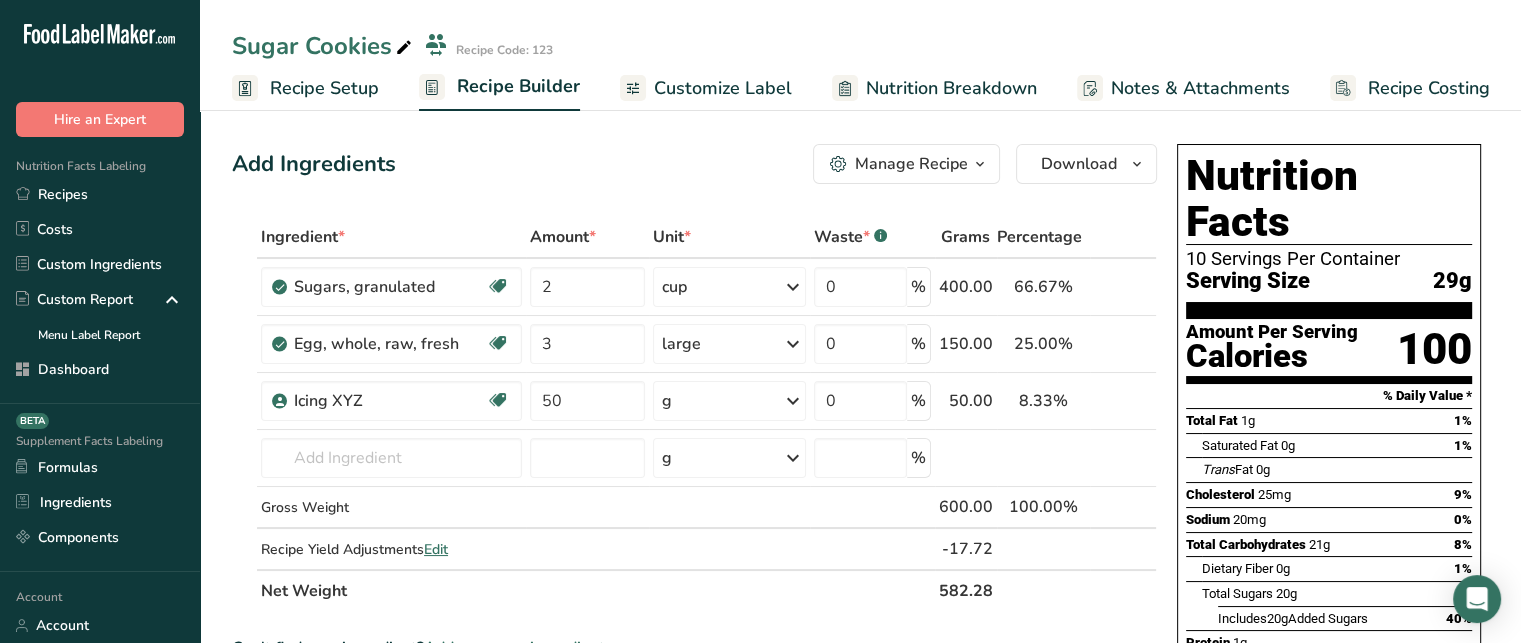 click on "Manage Recipe" at bounding box center (911, 164) 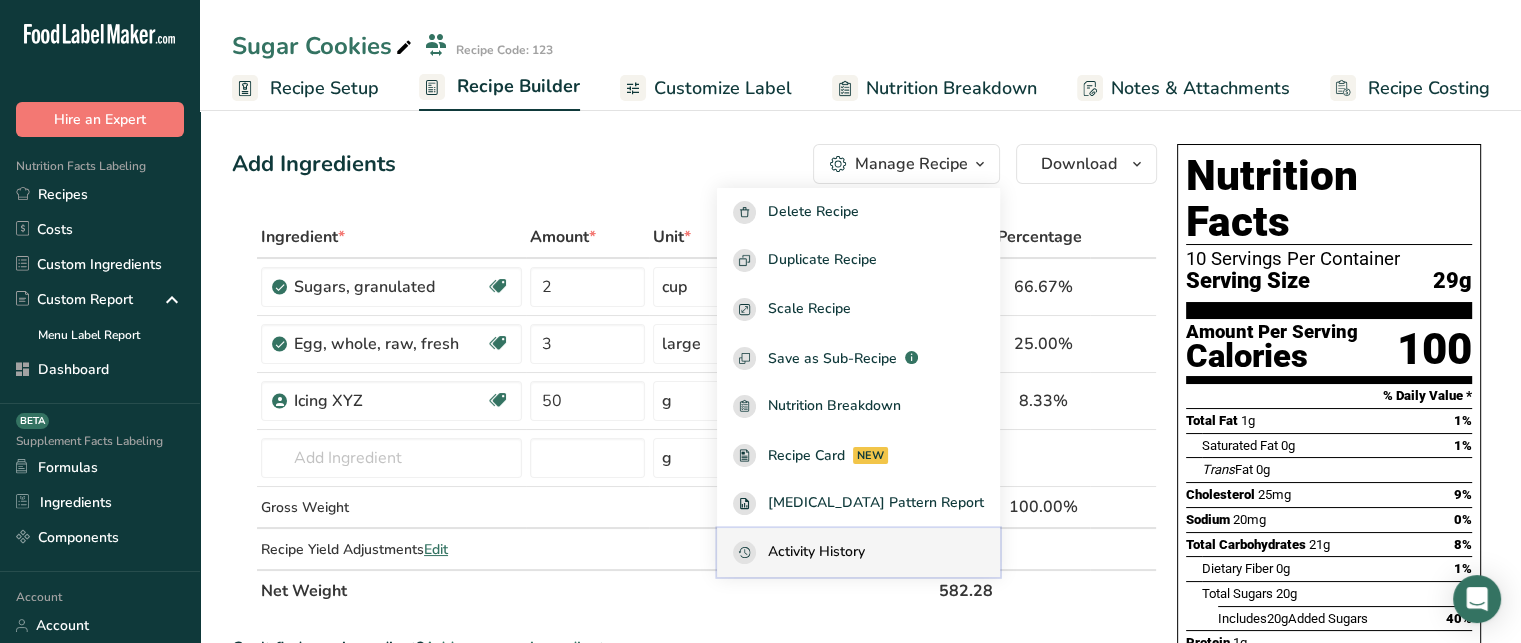 click on "Activity History" at bounding box center (858, 552) 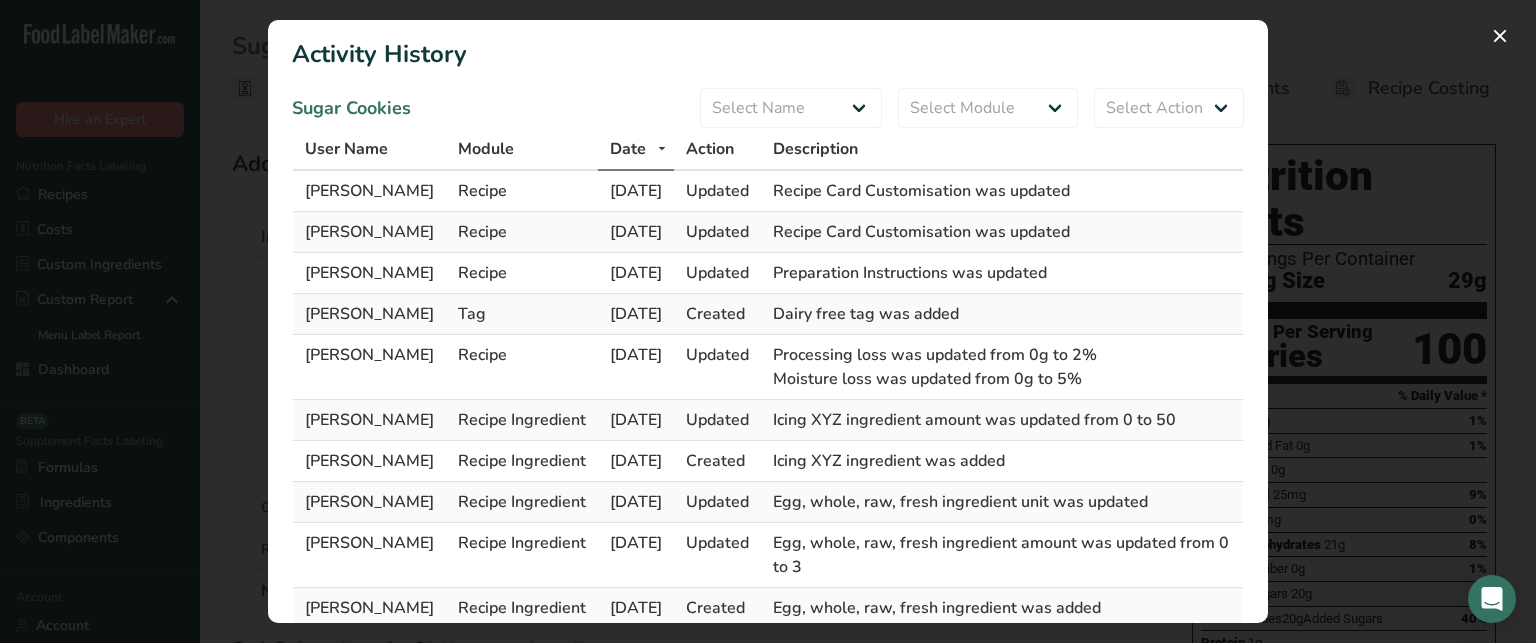 click on "[PERSON_NAME]" at bounding box center (369, 191) 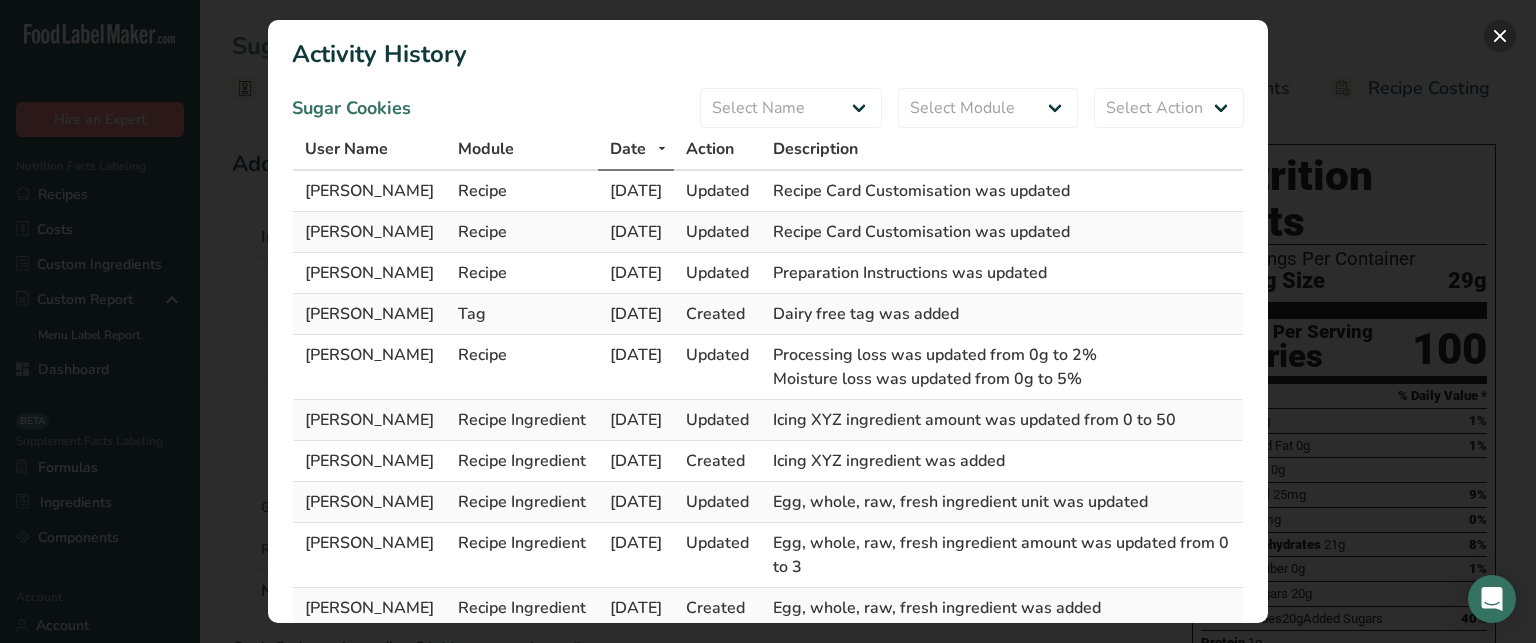 click at bounding box center [1500, 36] 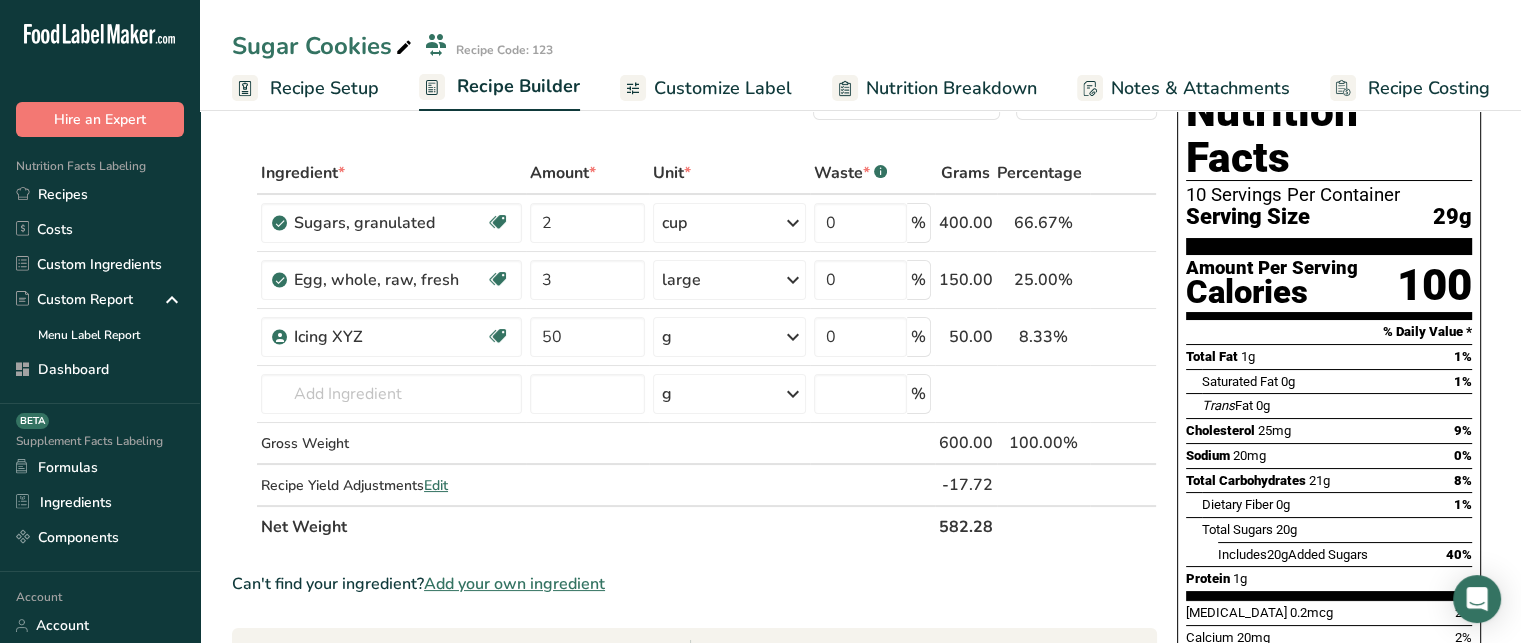 scroll, scrollTop: 0, scrollLeft: 0, axis: both 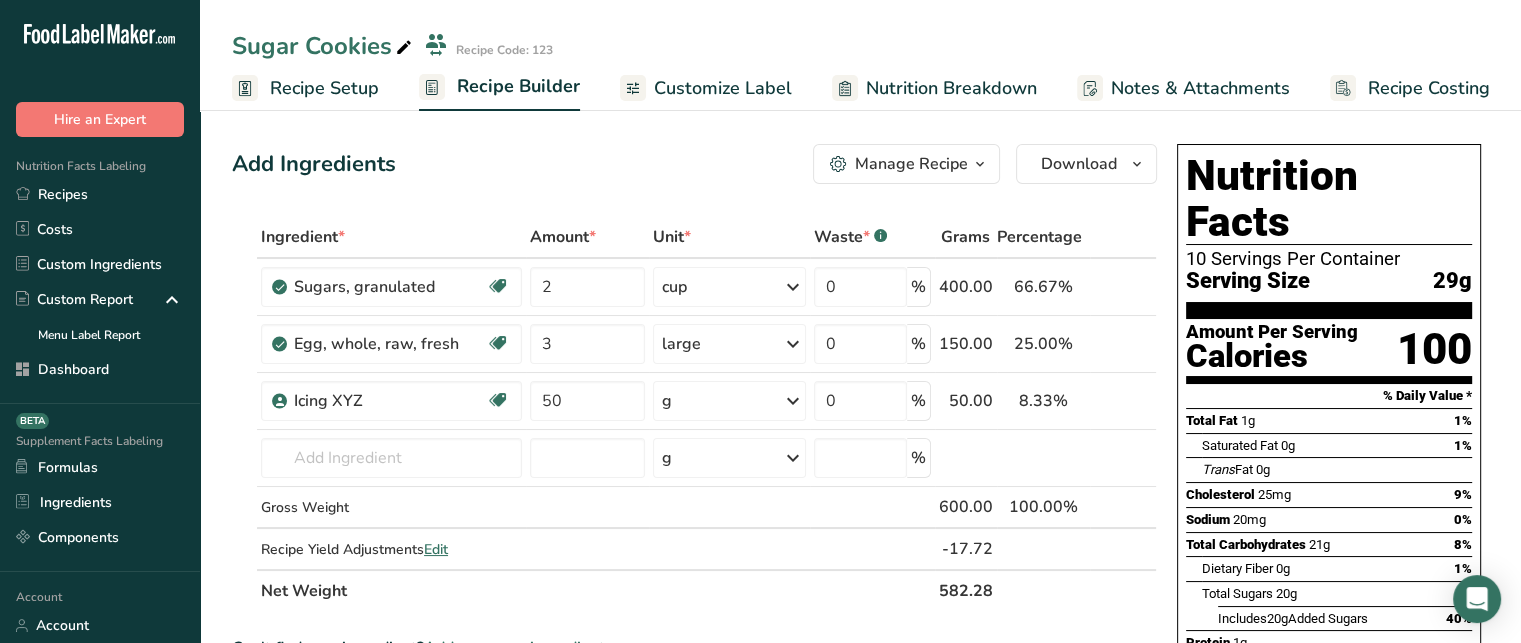 click on "Customize Label" at bounding box center (723, 88) 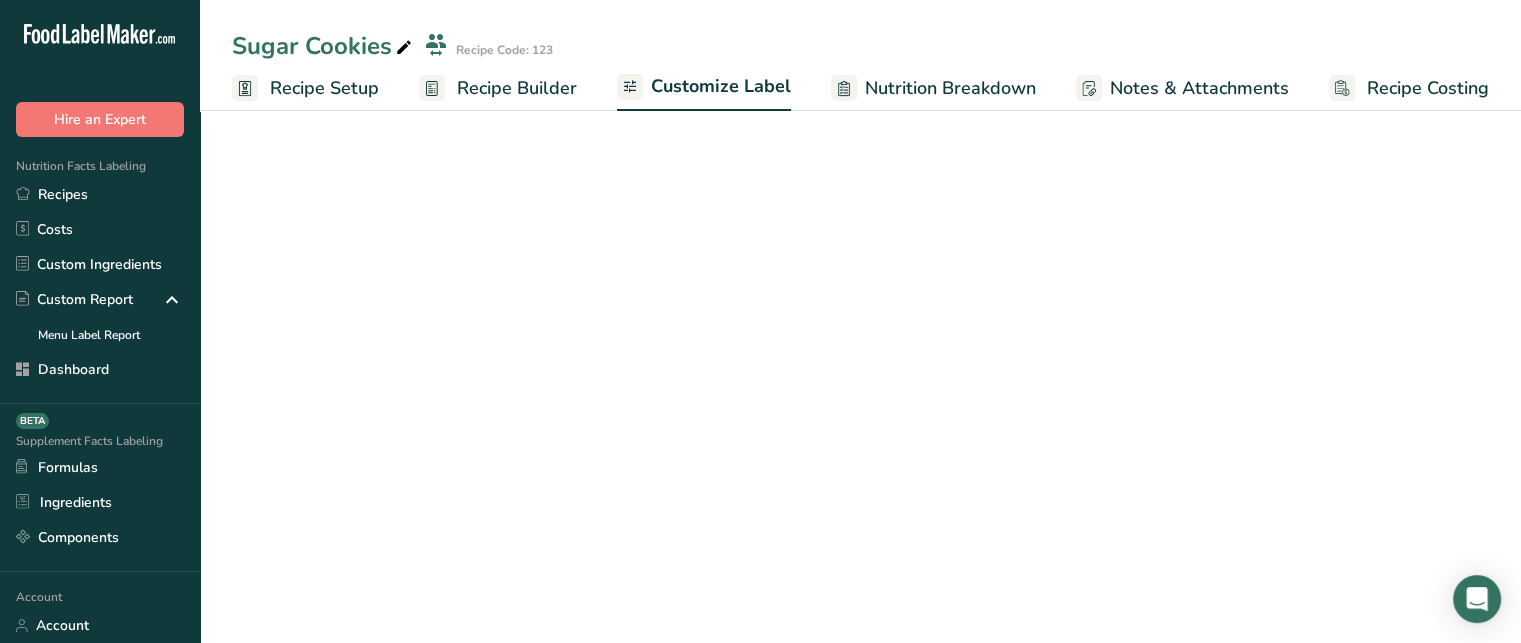 scroll, scrollTop: 0, scrollLeft: 0, axis: both 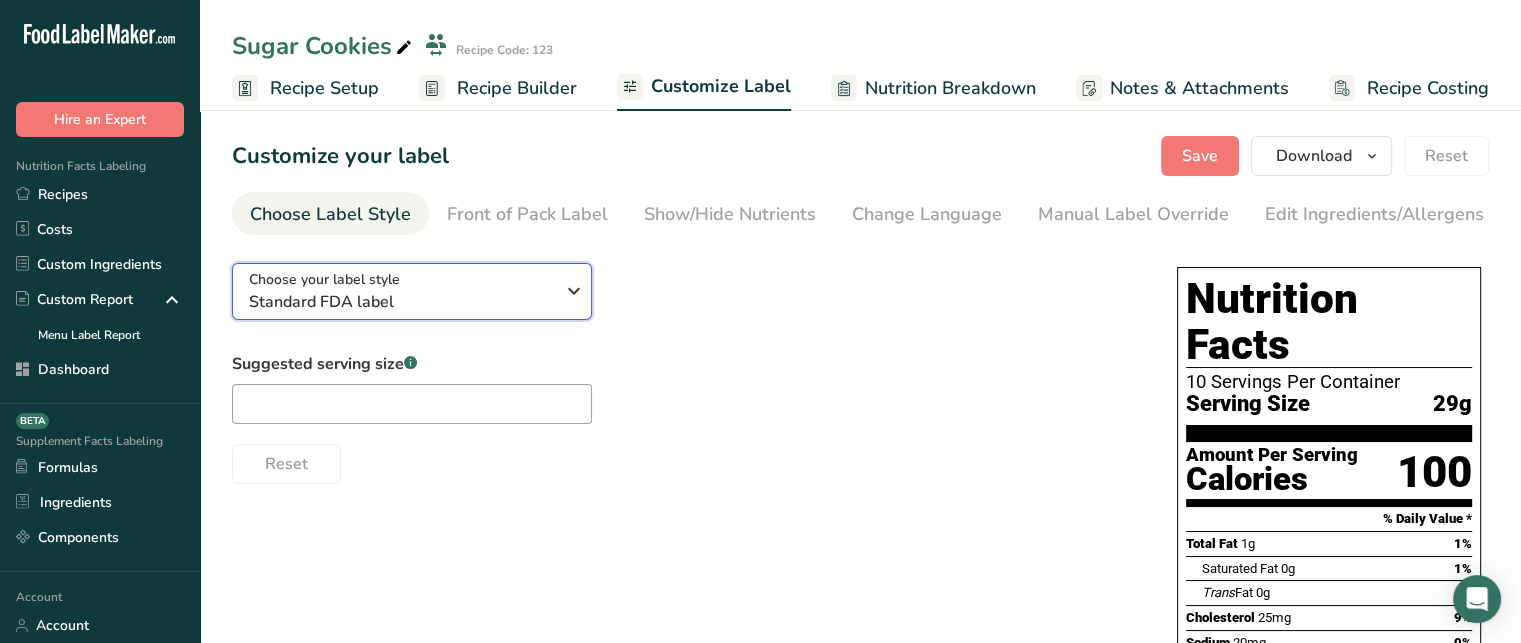 click on "Standard FDA label" at bounding box center [401, 302] 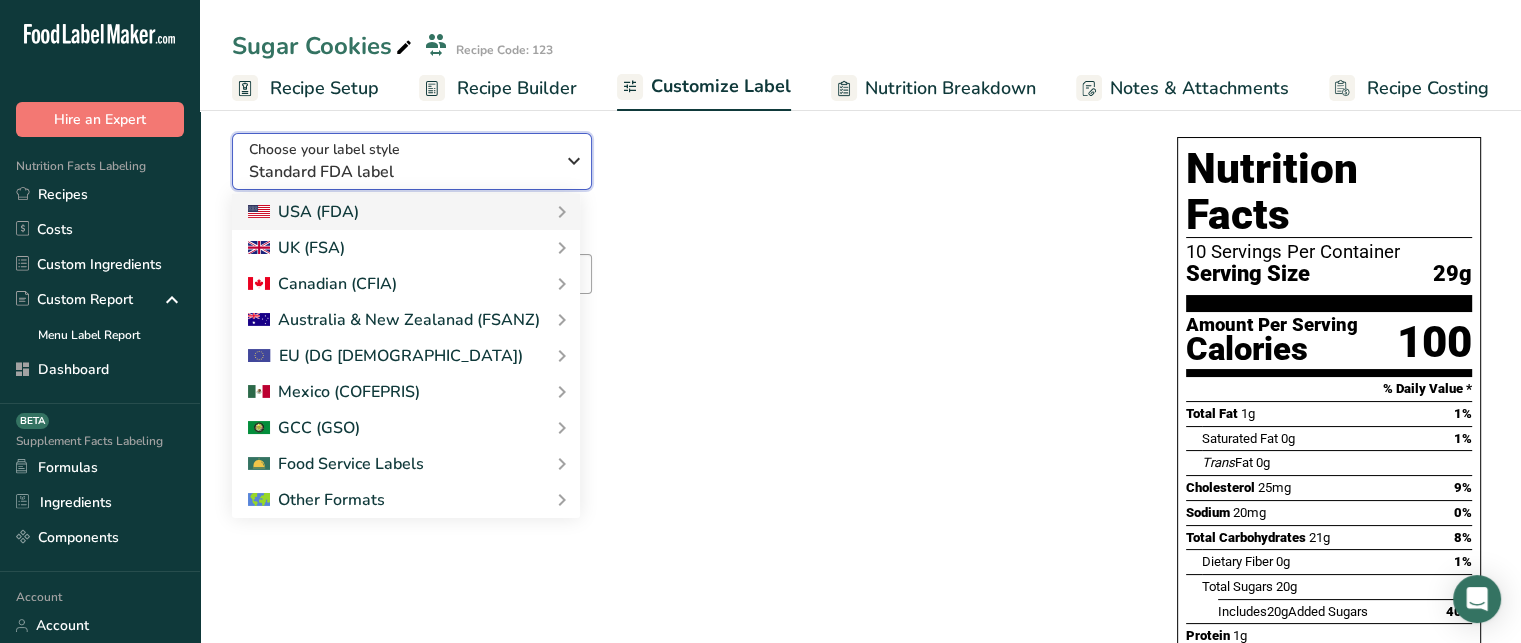 scroll, scrollTop: 128, scrollLeft: 0, axis: vertical 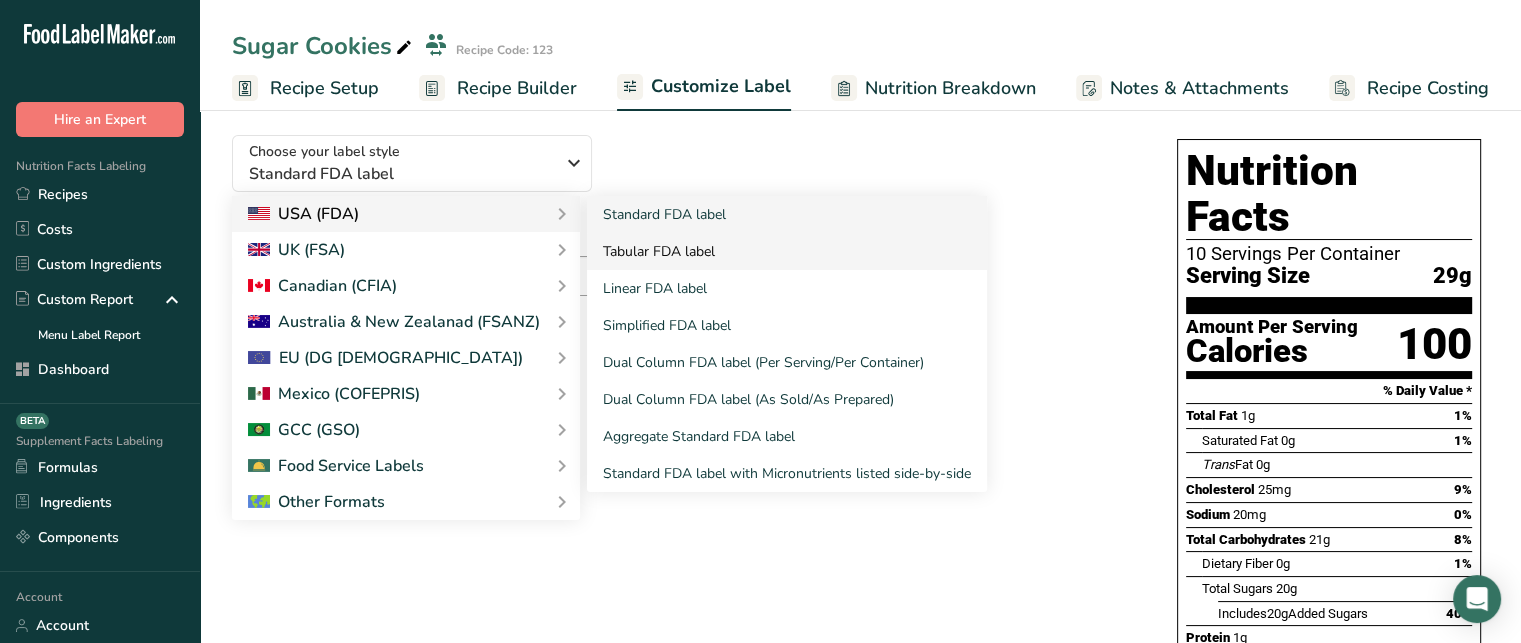 click on "Tabular FDA label" at bounding box center (787, 251) 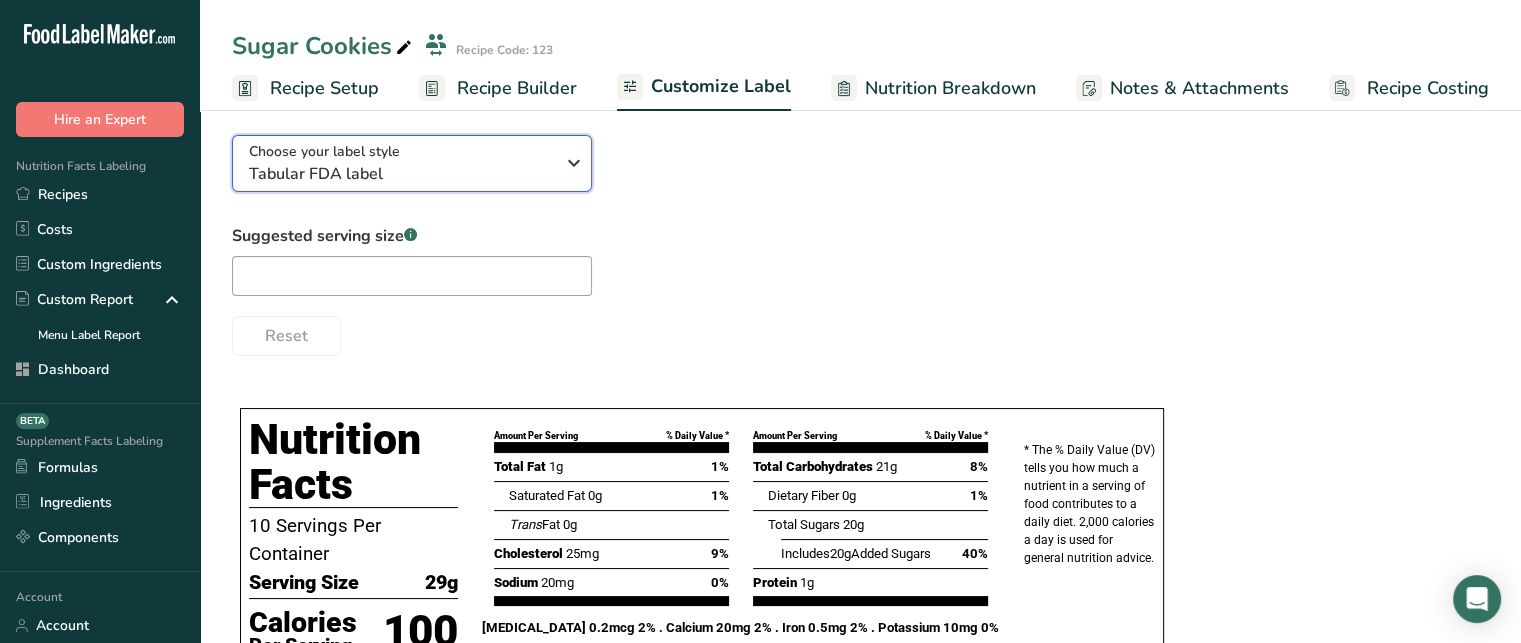 click on "Tabular FDA label" at bounding box center (401, 174) 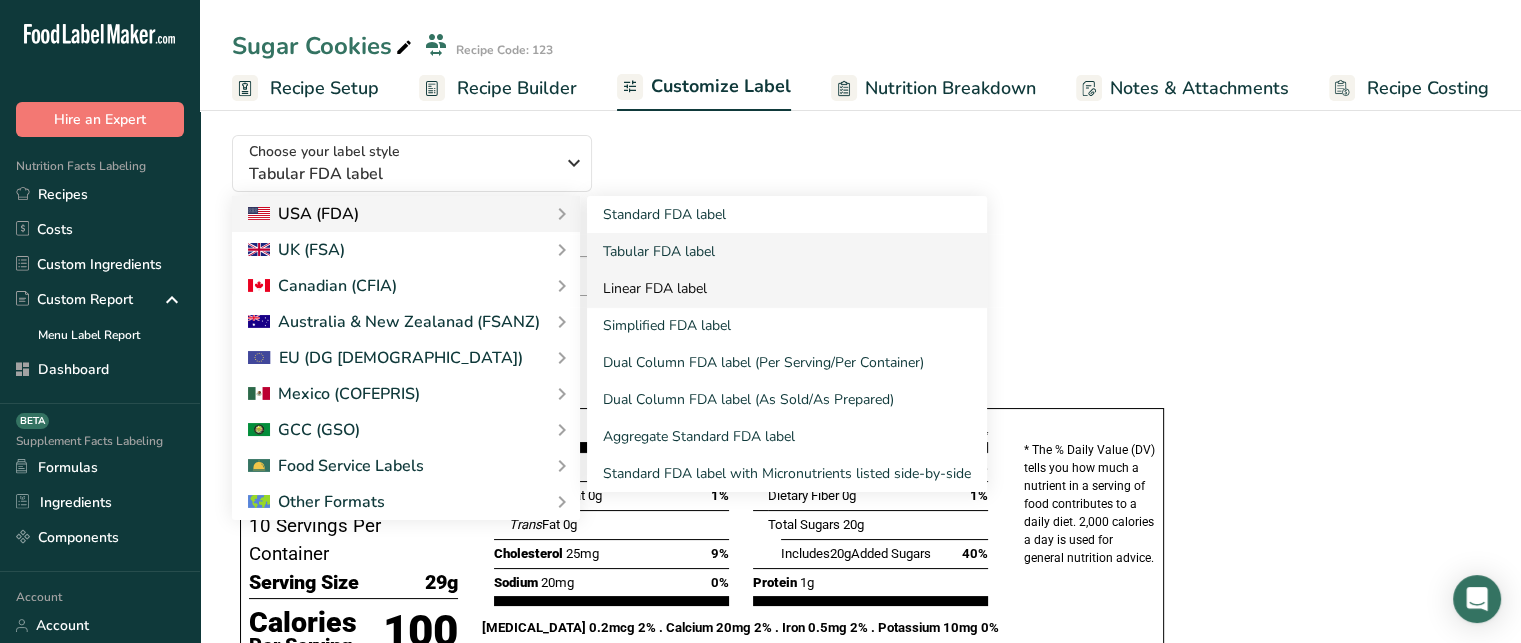 click on "Linear FDA label" at bounding box center (787, 288) 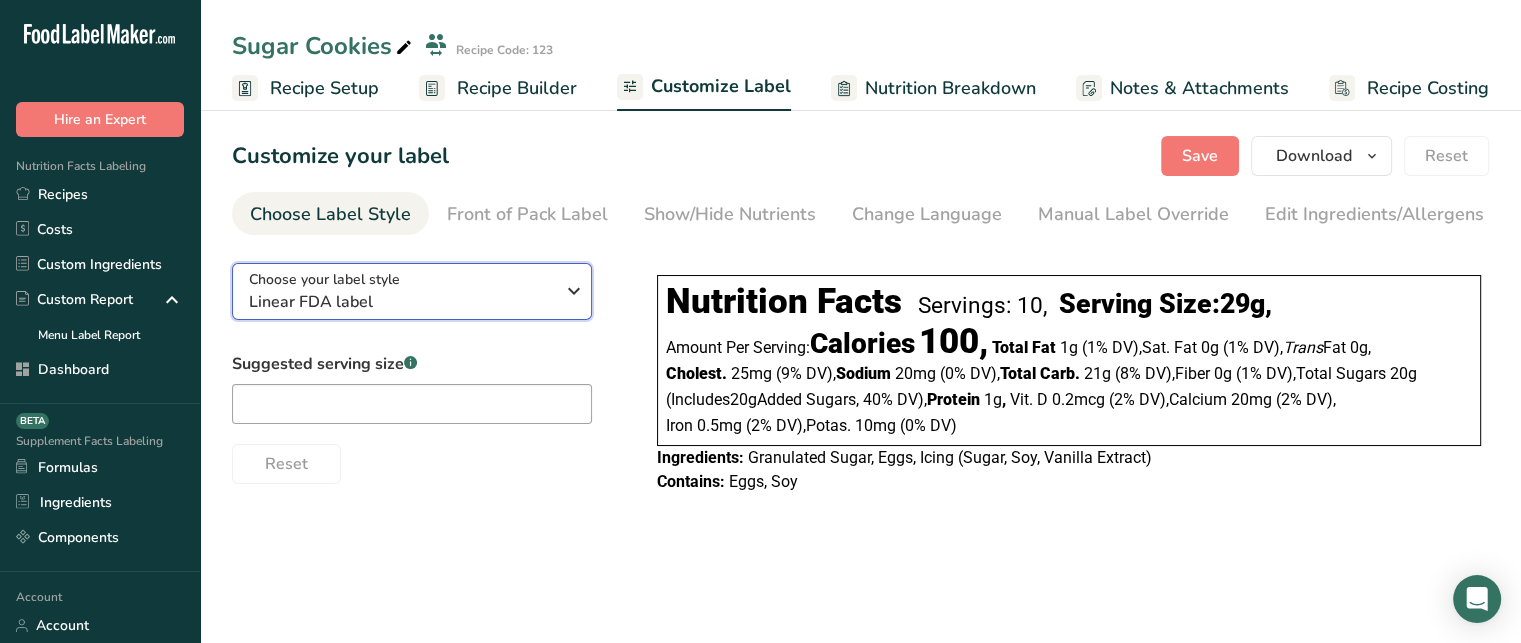 click on "Linear FDA label" at bounding box center [401, 302] 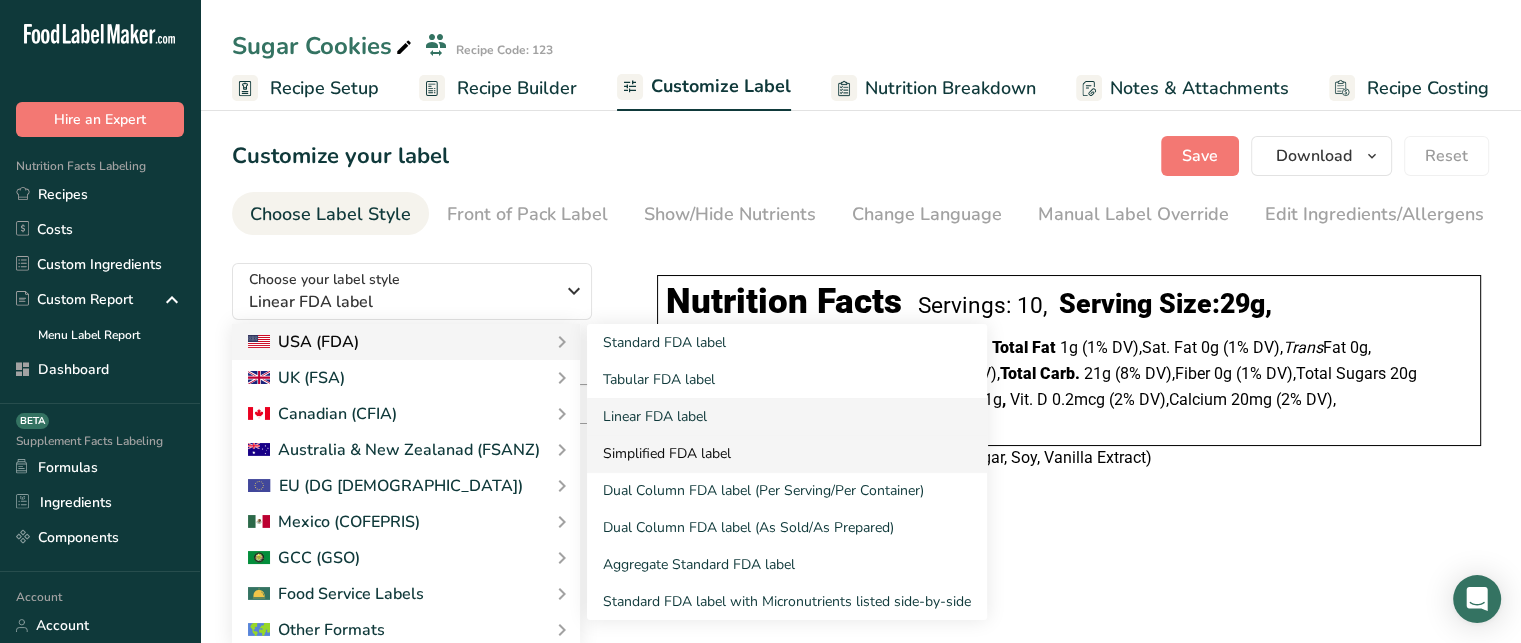 click on "Simplified FDA label" at bounding box center [787, 453] 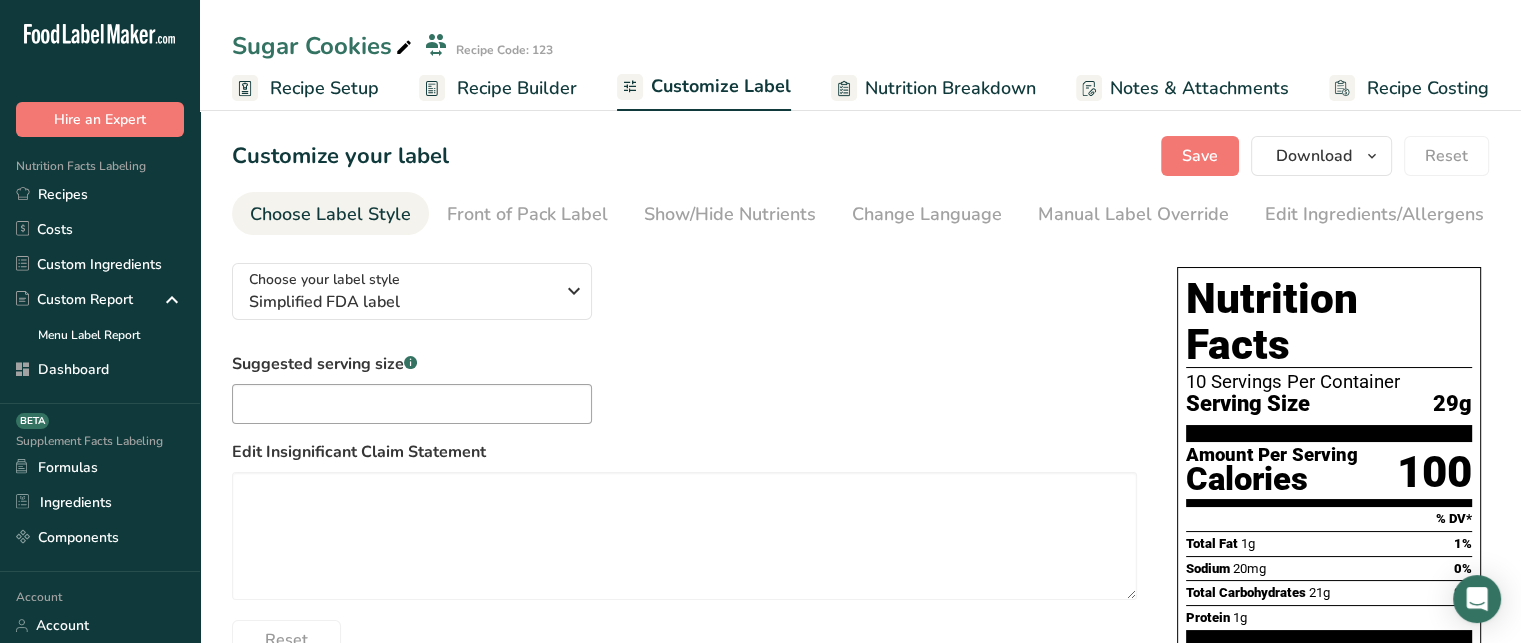 click on "Suggested serving size
.a-a{fill:#347362;}.b-a{fill:#fff;}                                           Edit Insignificant Claim Statement
Reset" at bounding box center [684, 506] 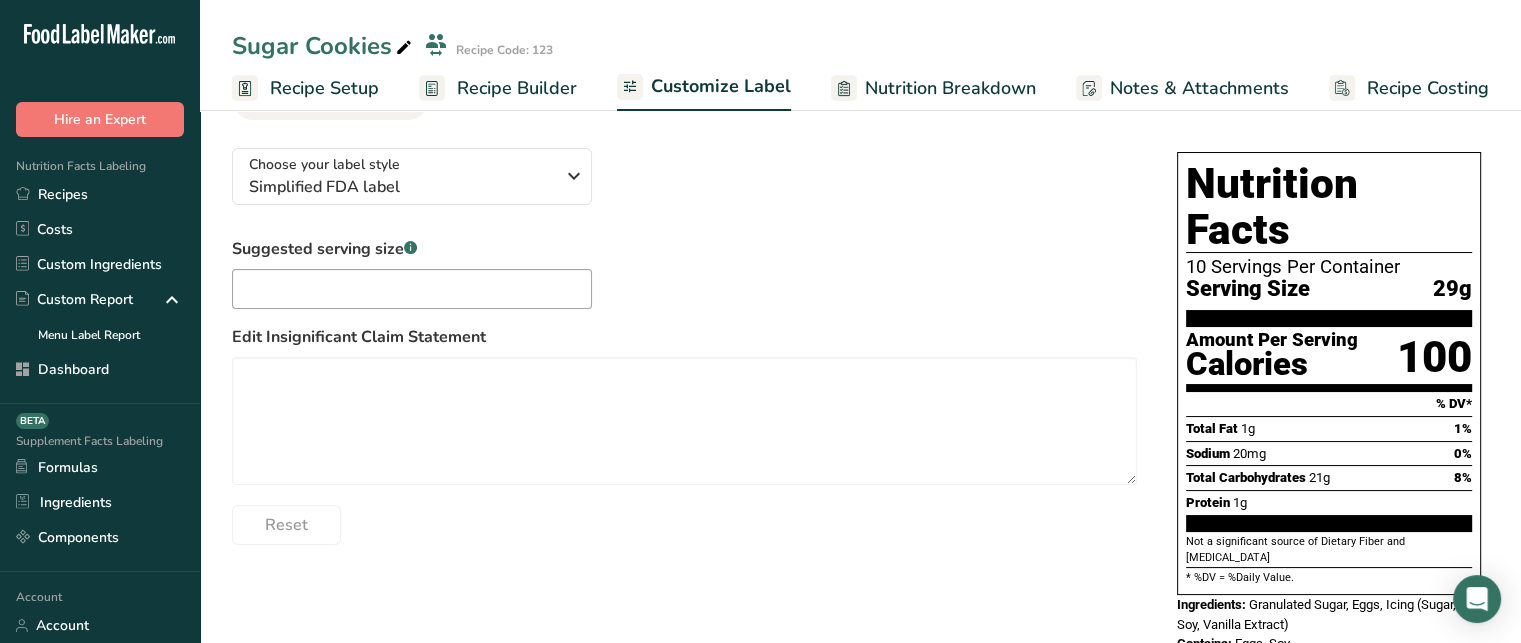 scroll, scrollTop: 118, scrollLeft: 0, axis: vertical 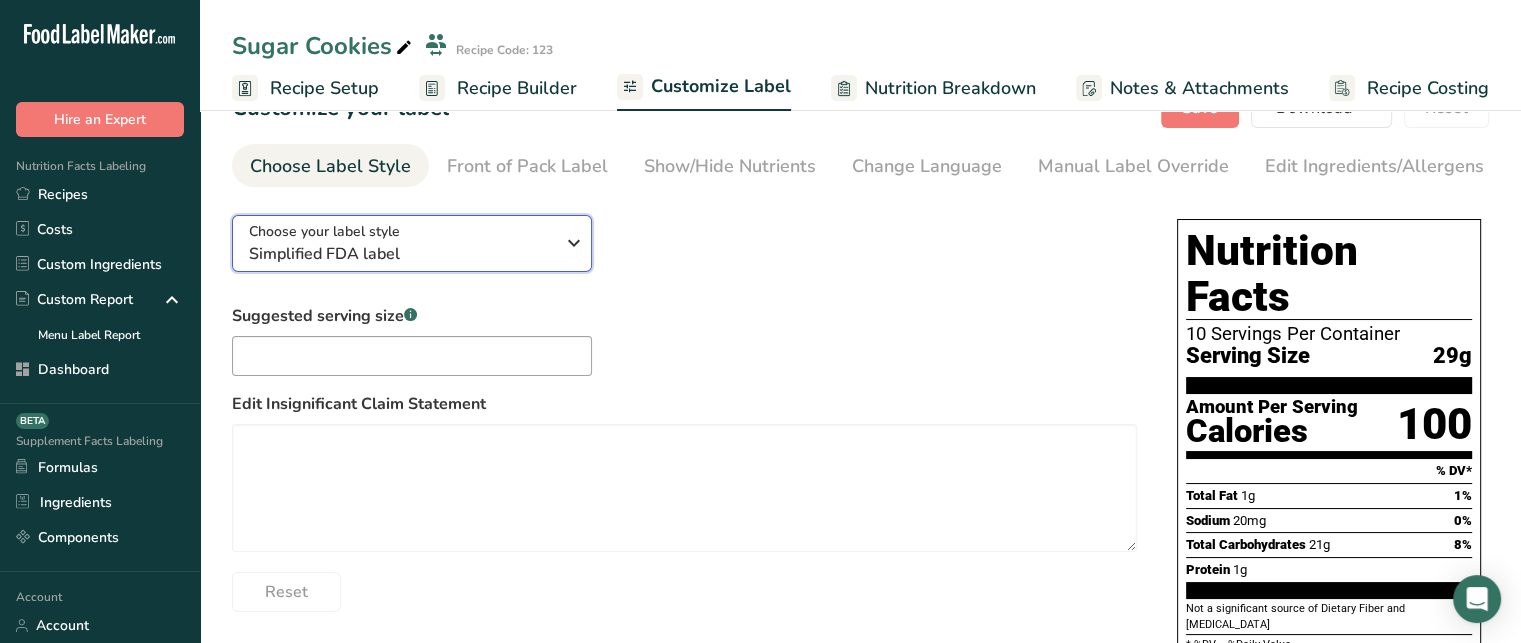 click on "Simplified FDA label" at bounding box center (401, 254) 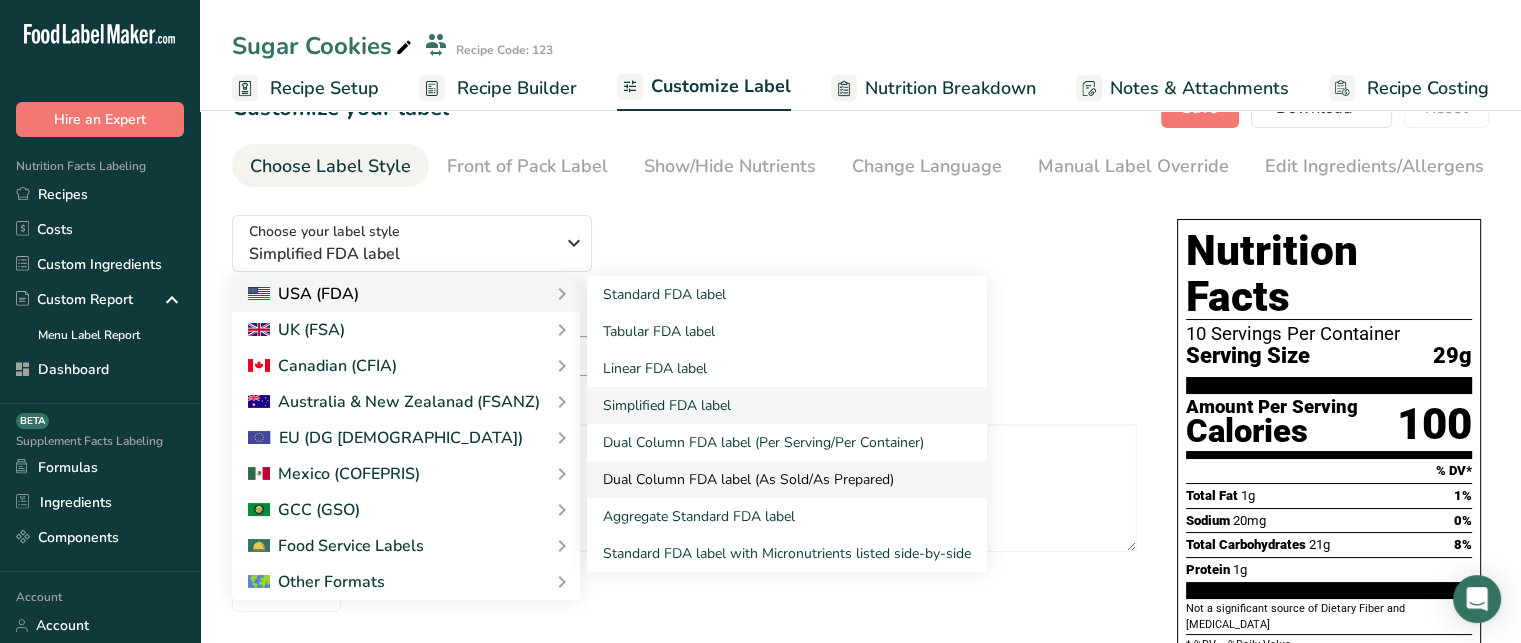 click on "Dual Column FDA label (As Sold/As Prepared)" at bounding box center (787, 479) 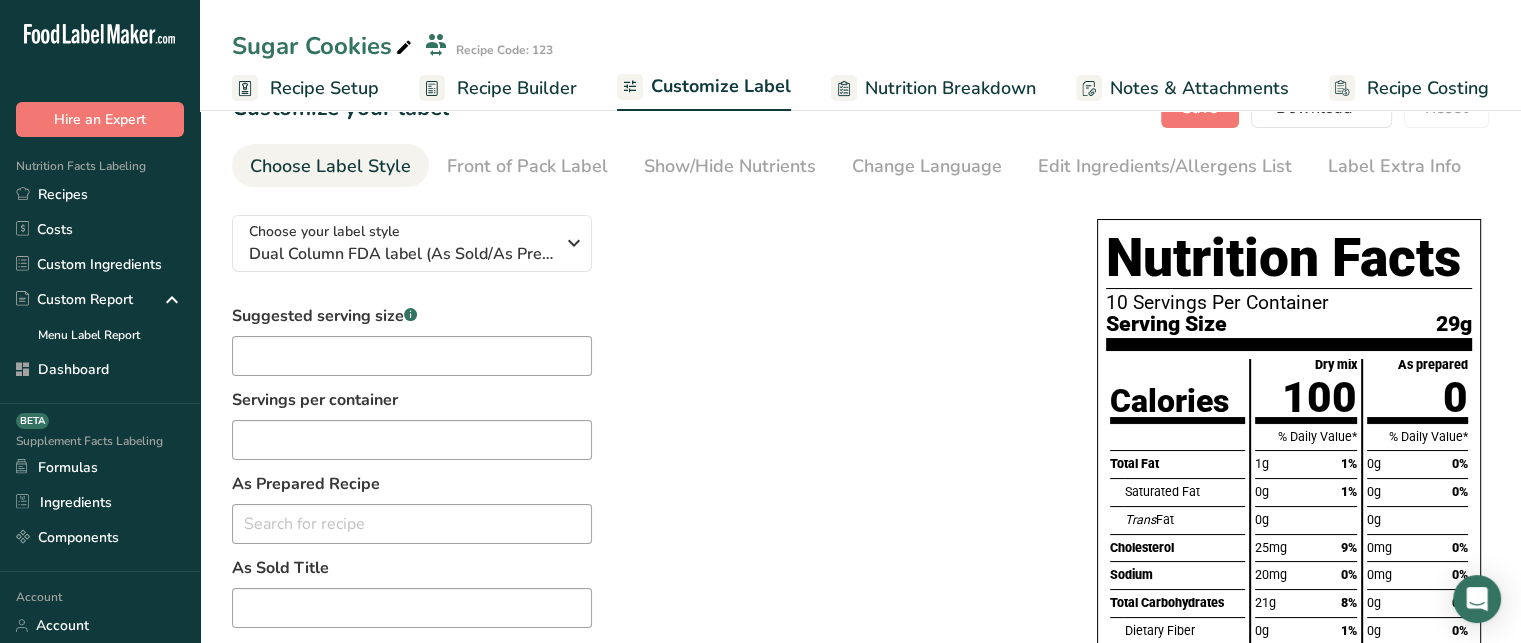 click on "Suggested serving size
.a-a{fill:#347362;}.b-a{fill:#fff;}
Servings per container
As Prepared Recipe
No results found
As Sold Title   As Prepared Title
Reset" at bounding box center (644, 538) 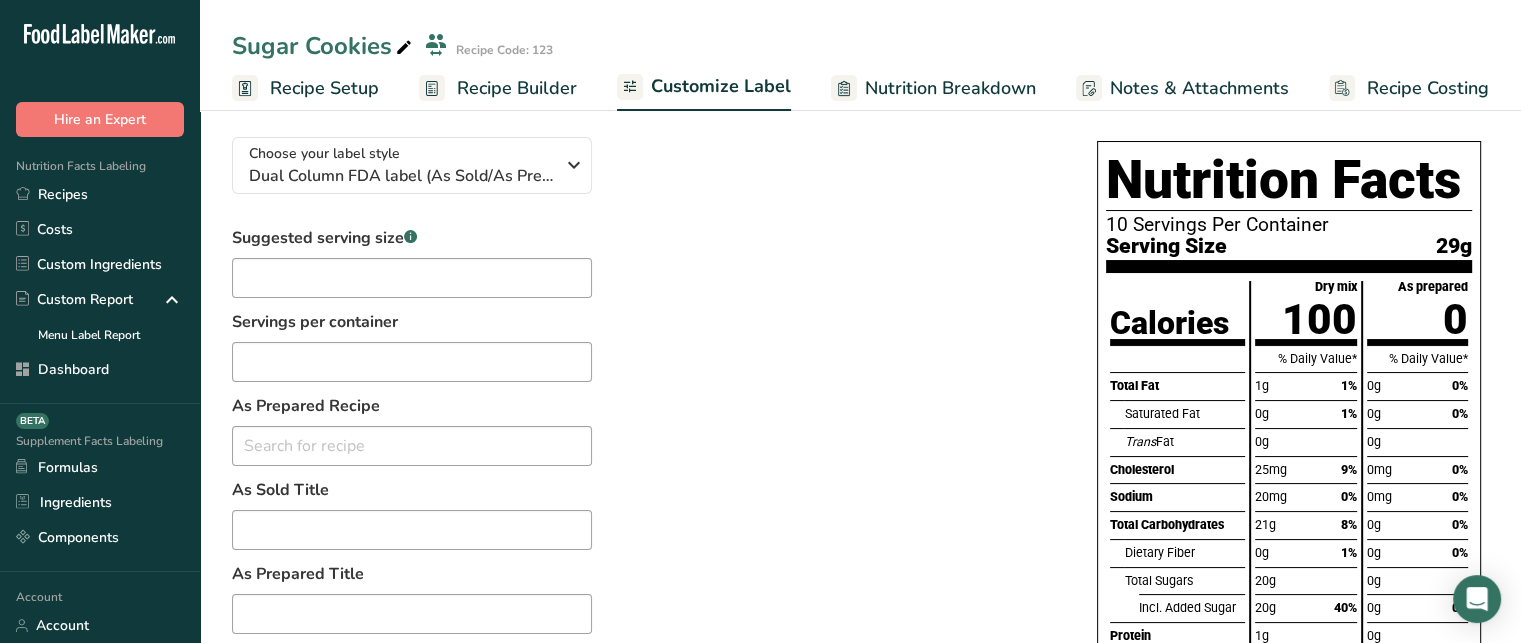 scroll, scrollTop: 128, scrollLeft: 0, axis: vertical 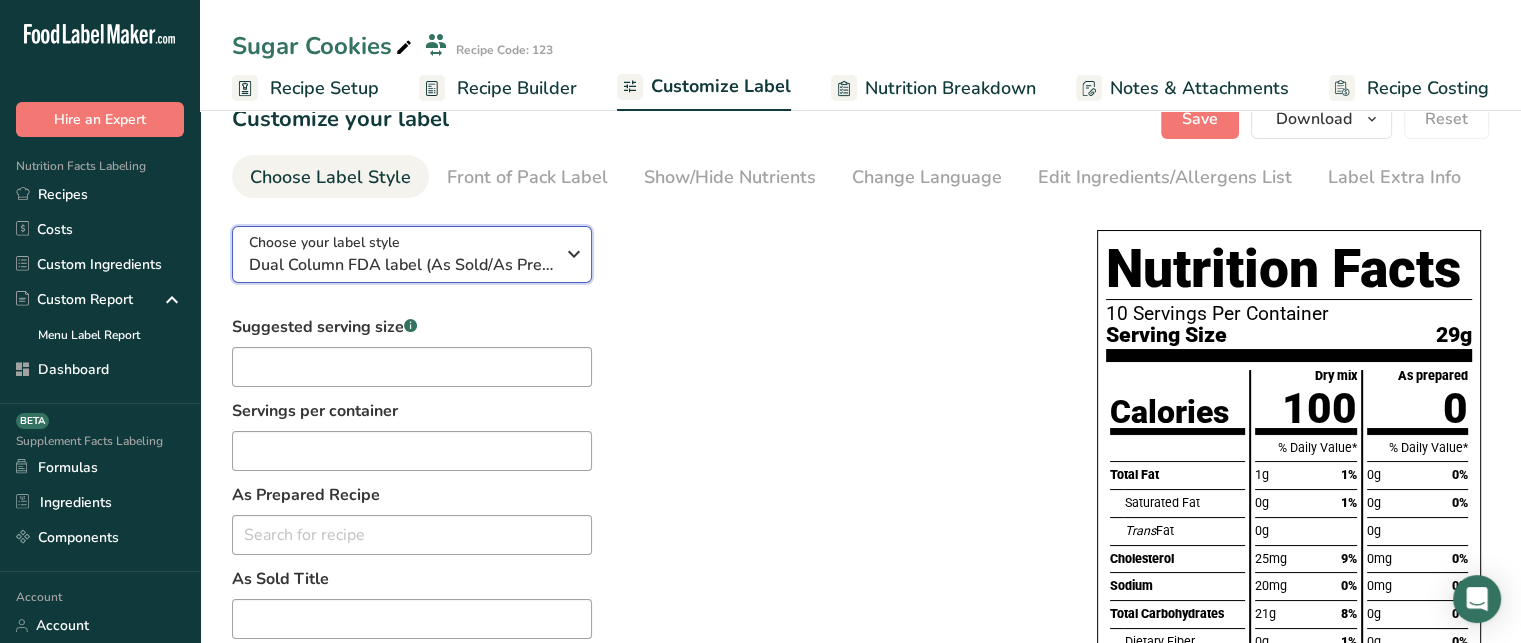 click on "Choose your label style
Dual Column FDA label (As Sold/As Prepared)" at bounding box center [401, 254] 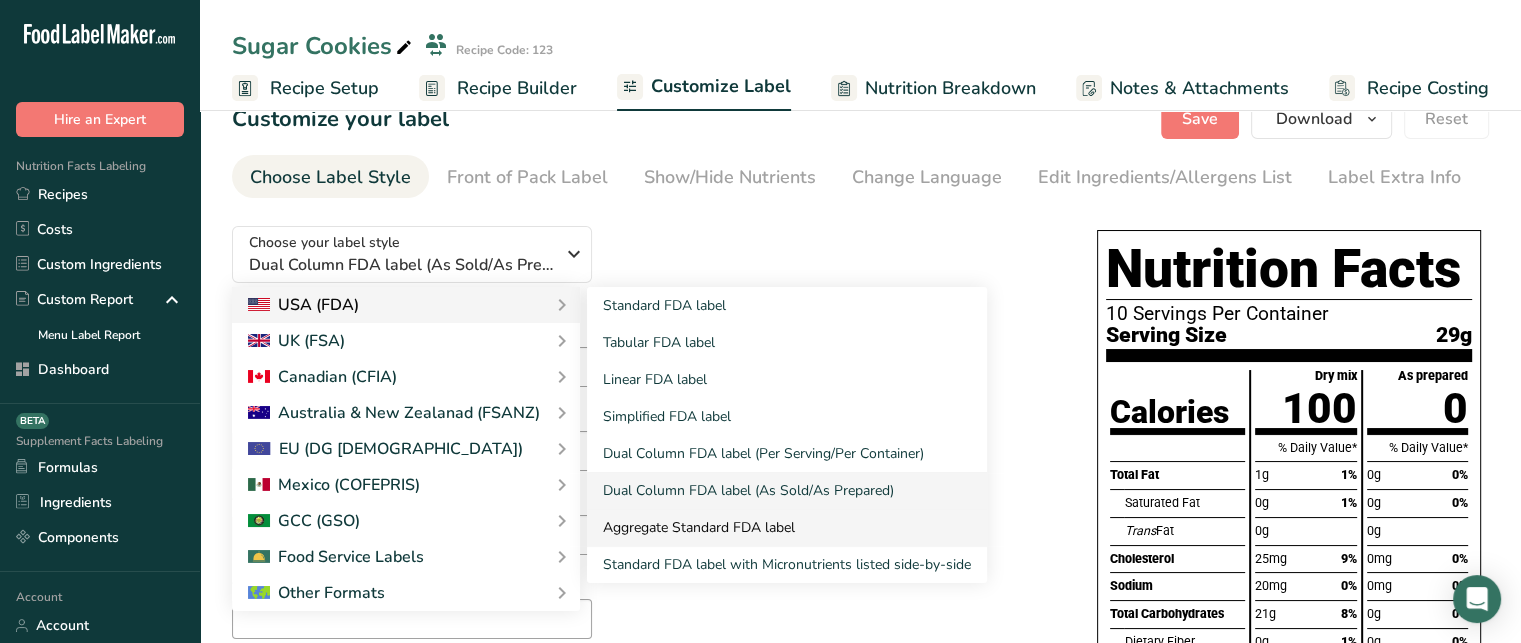 click on "Aggregate Standard FDA label" at bounding box center (787, 527) 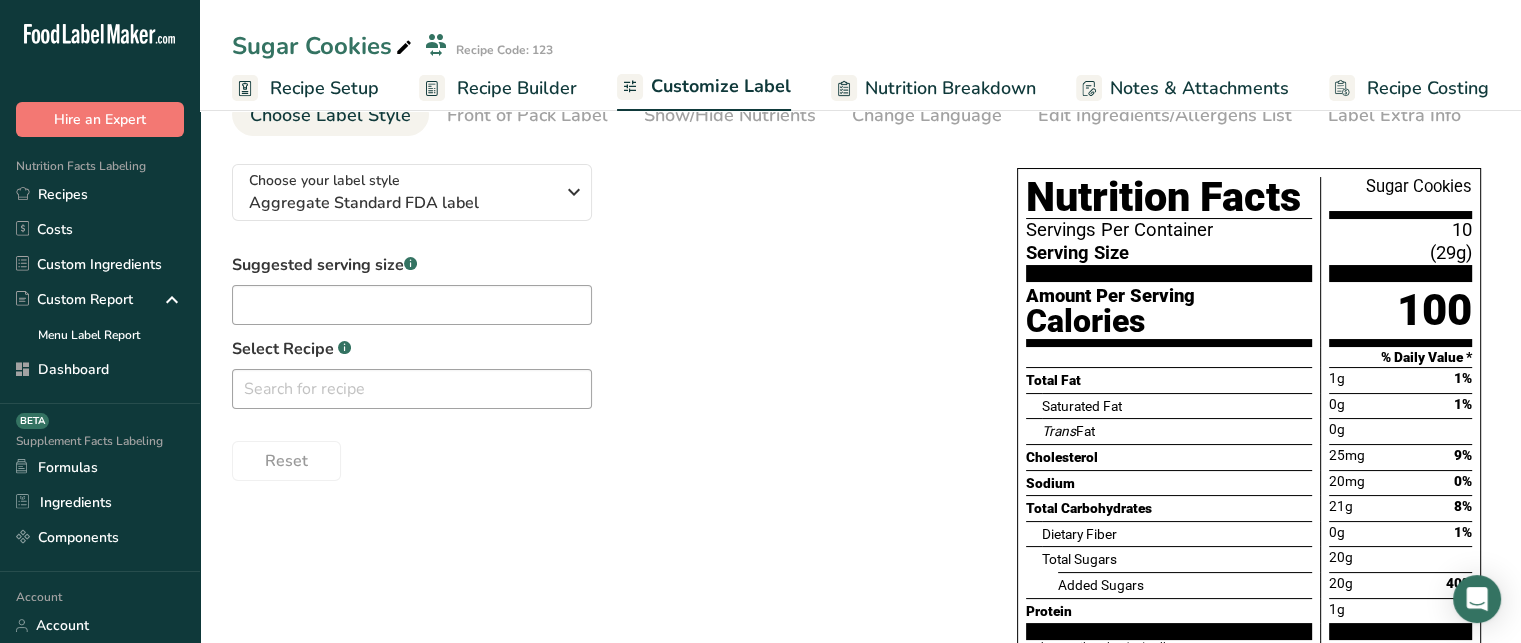 scroll, scrollTop: 84, scrollLeft: 0, axis: vertical 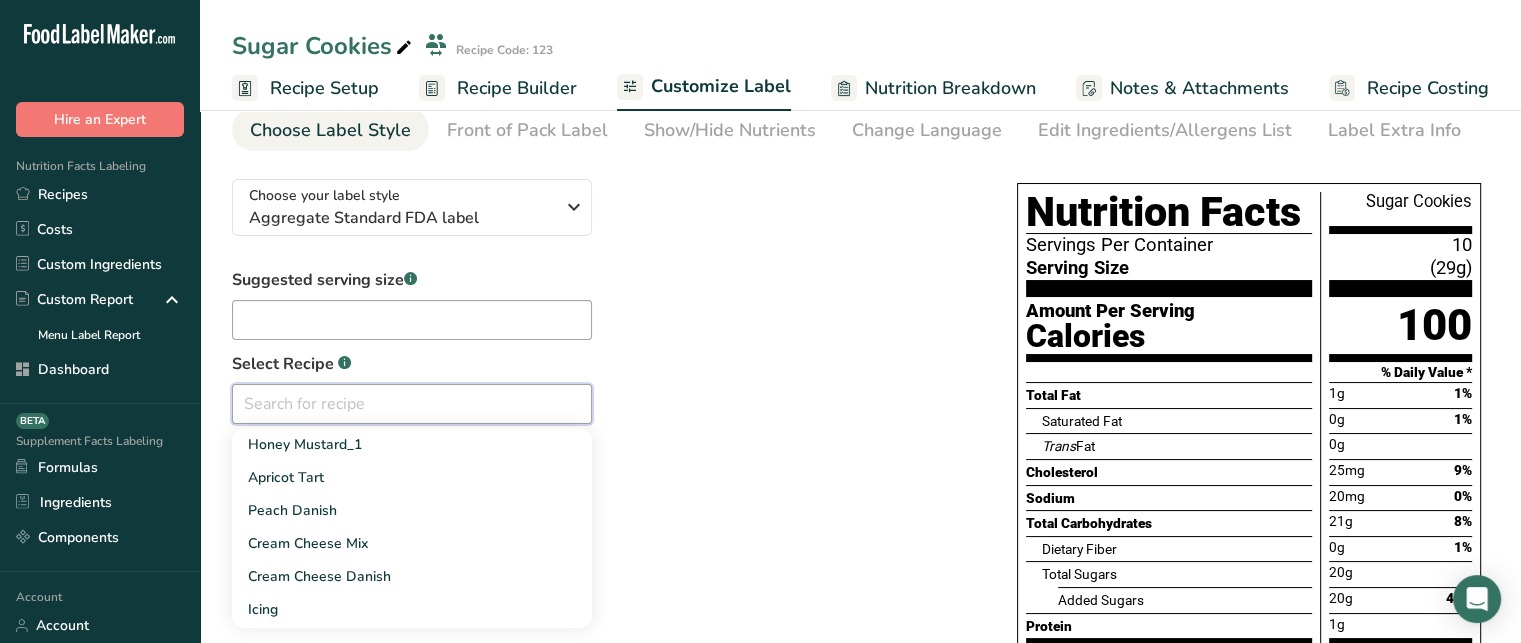 click at bounding box center [412, 404] 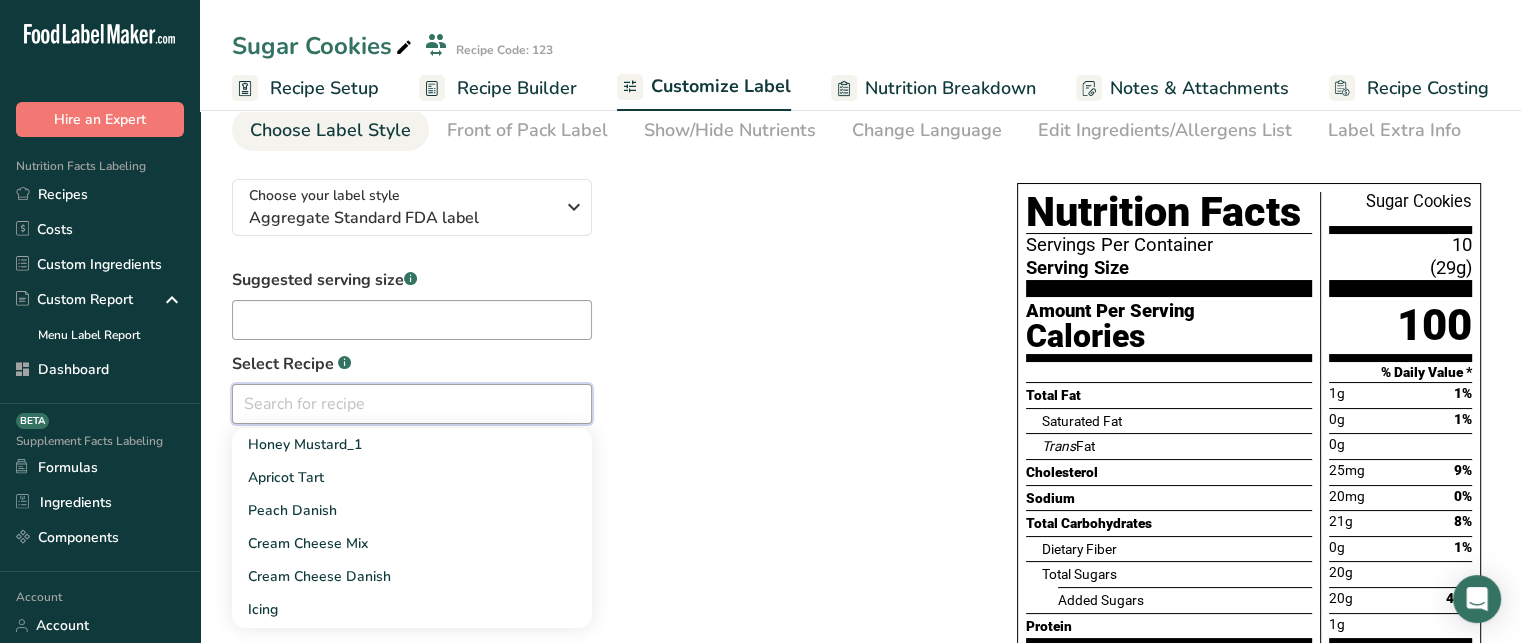 scroll, scrollTop: 0, scrollLeft: 0, axis: both 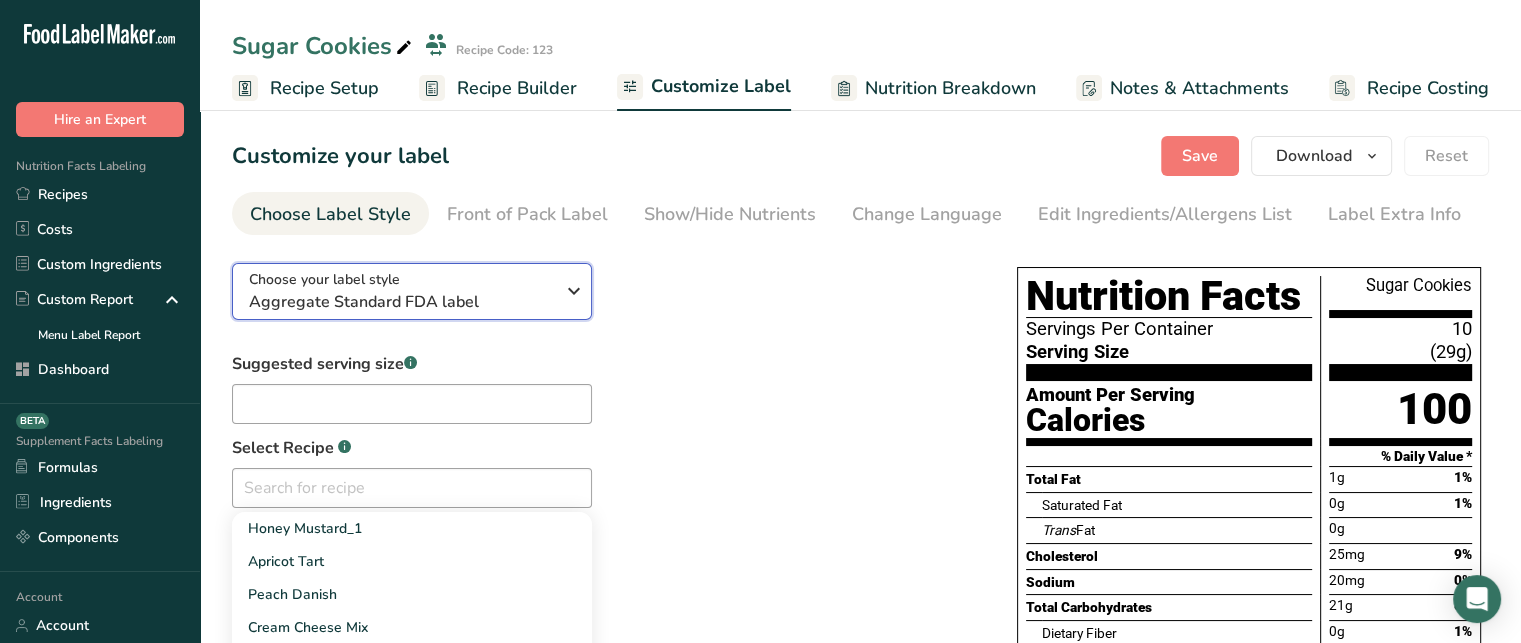 click on "Choose your label style
Aggregate Standard FDA label" at bounding box center [401, 291] 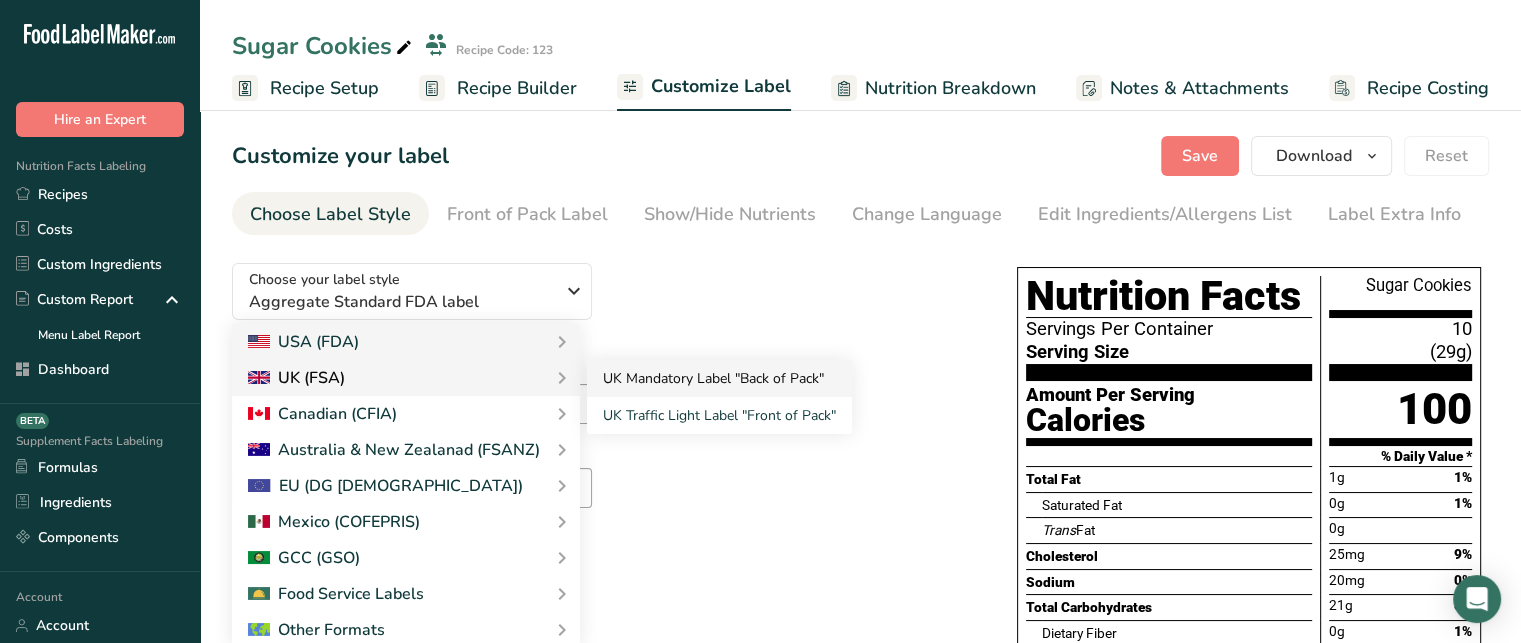 click on "UK Mandatory Label "Back of Pack"" at bounding box center [719, 378] 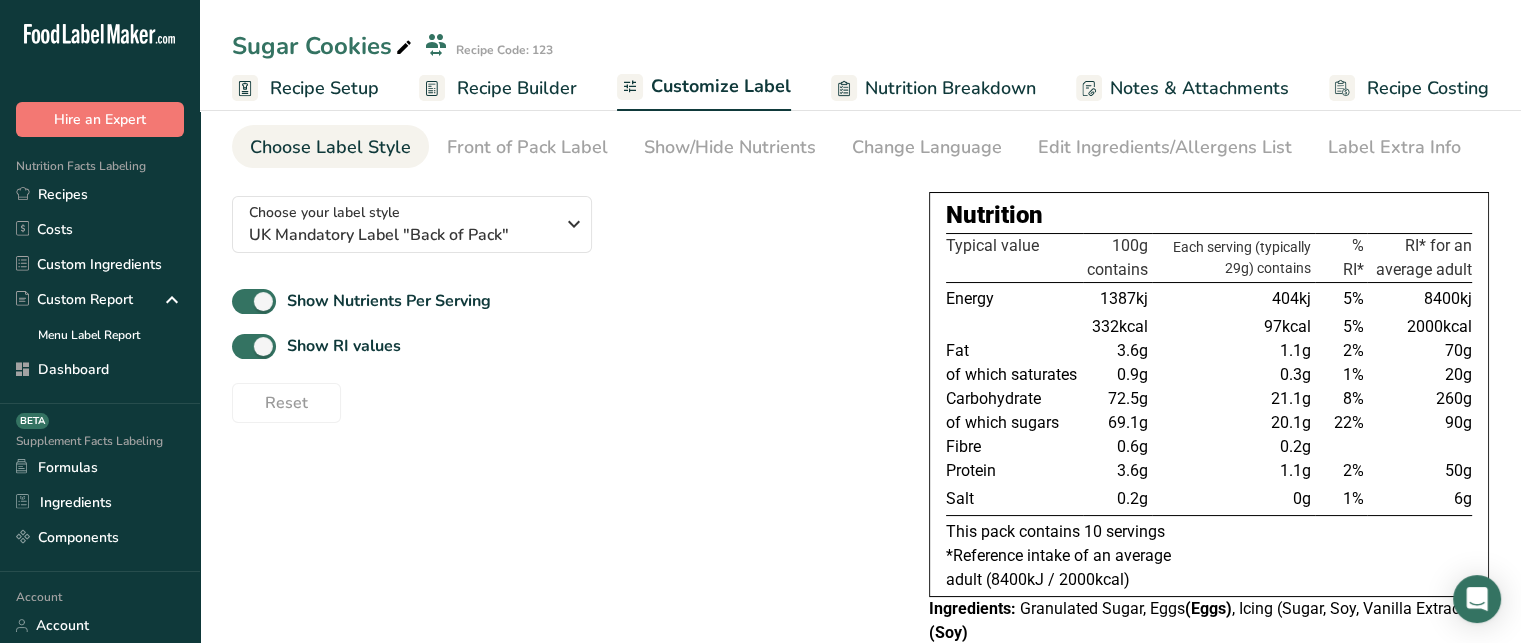 scroll, scrollTop: 63, scrollLeft: 0, axis: vertical 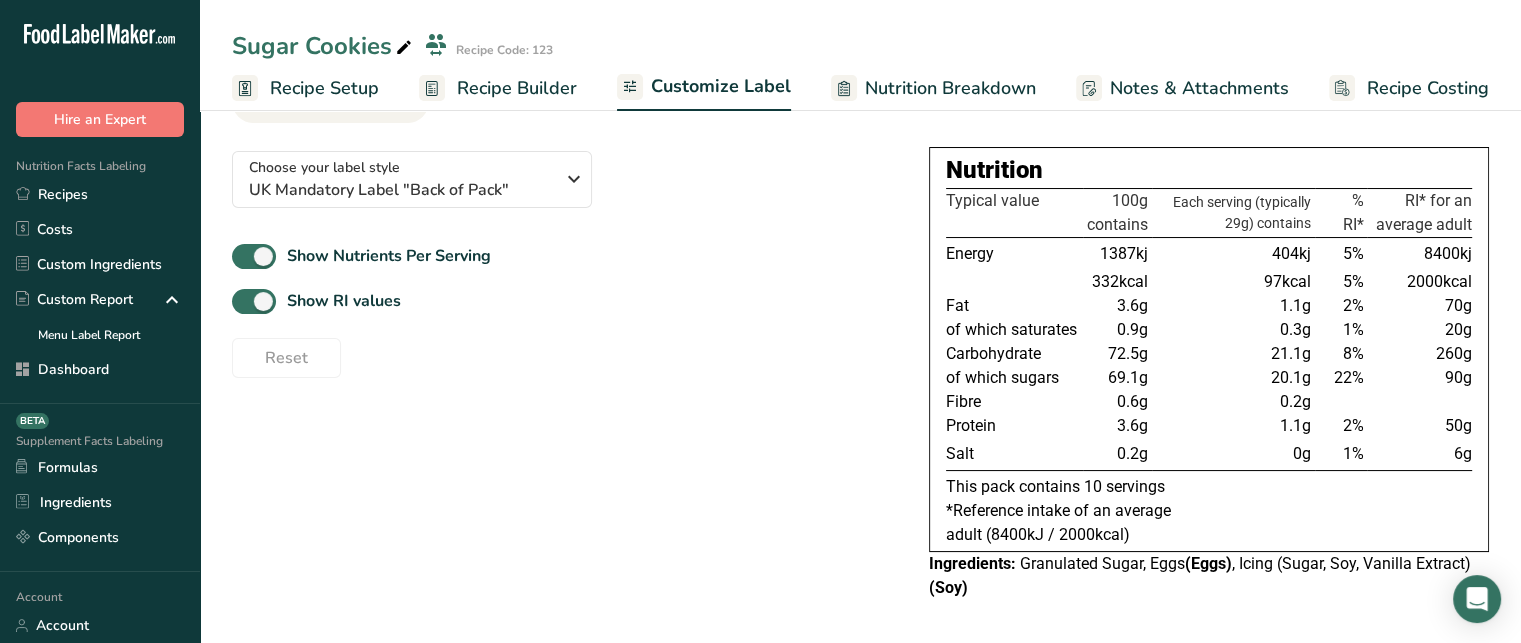 click on "(Eggs)" at bounding box center [1208, 563] 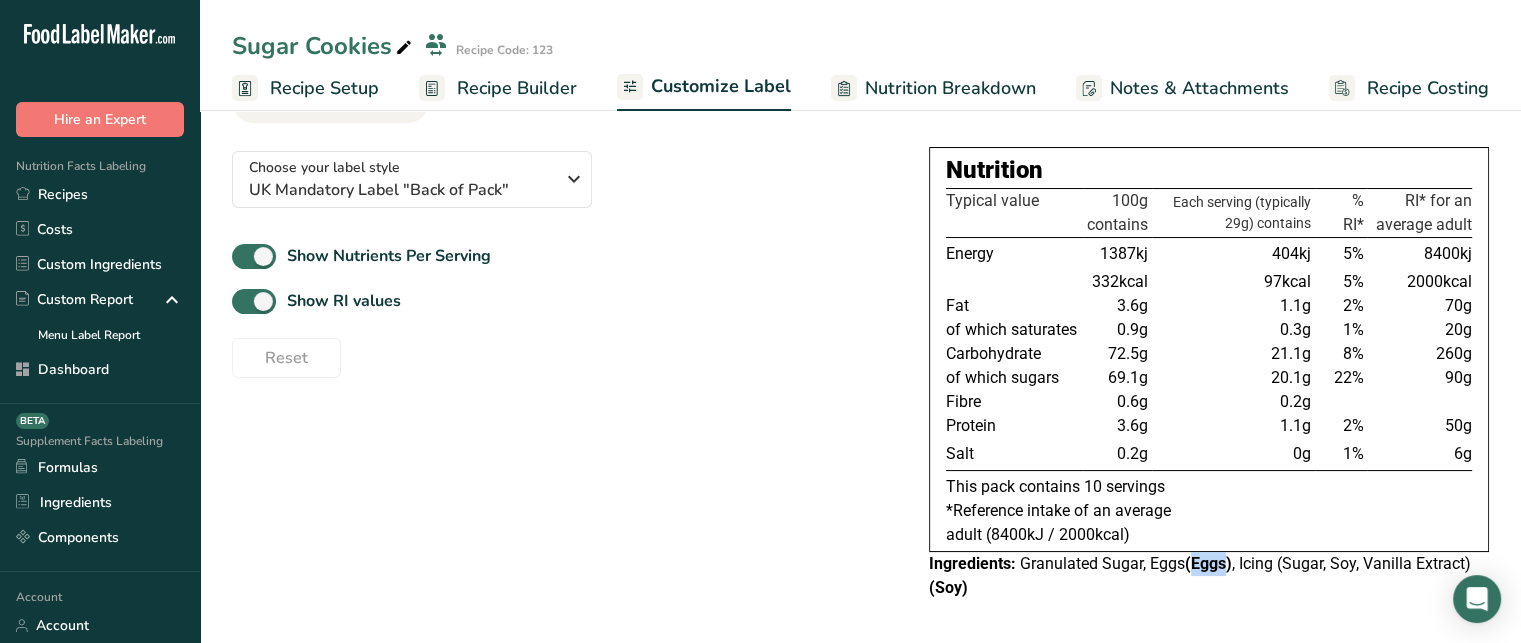 click on "(Eggs)" at bounding box center (1208, 563) 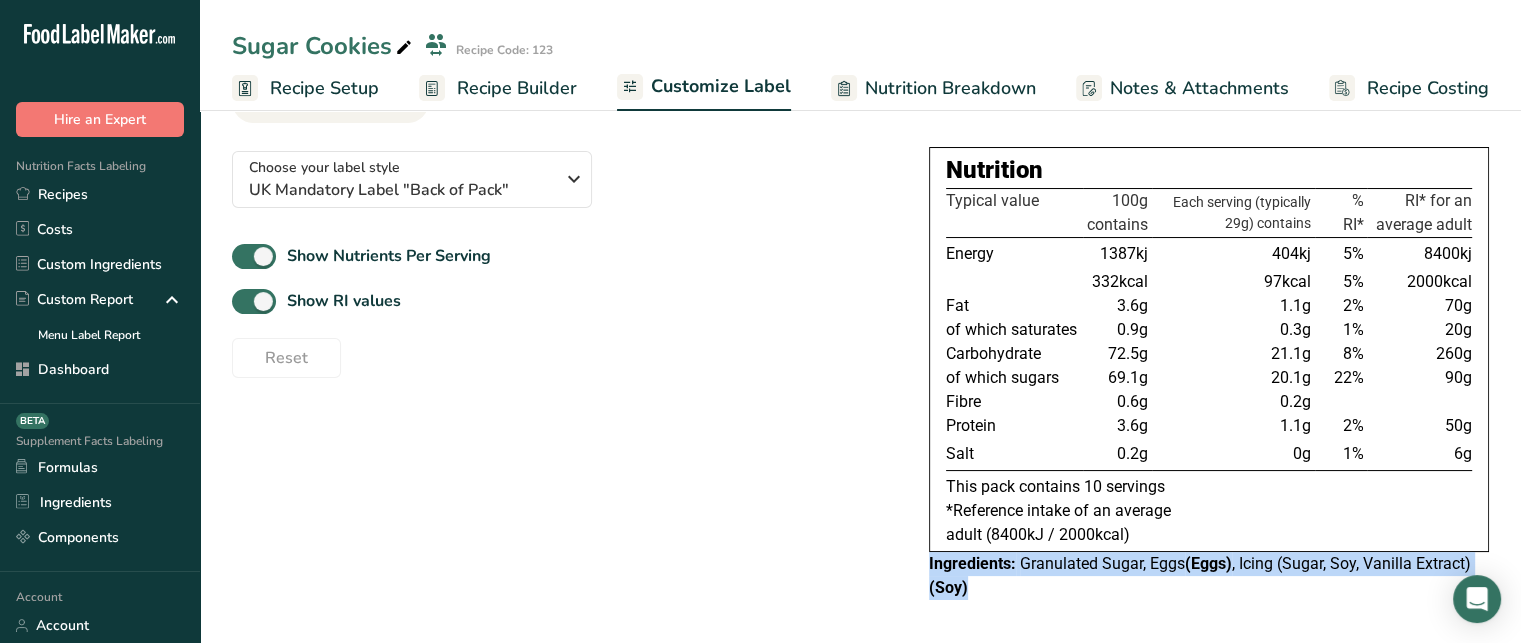 click on "(Eggs)" at bounding box center [1208, 563] 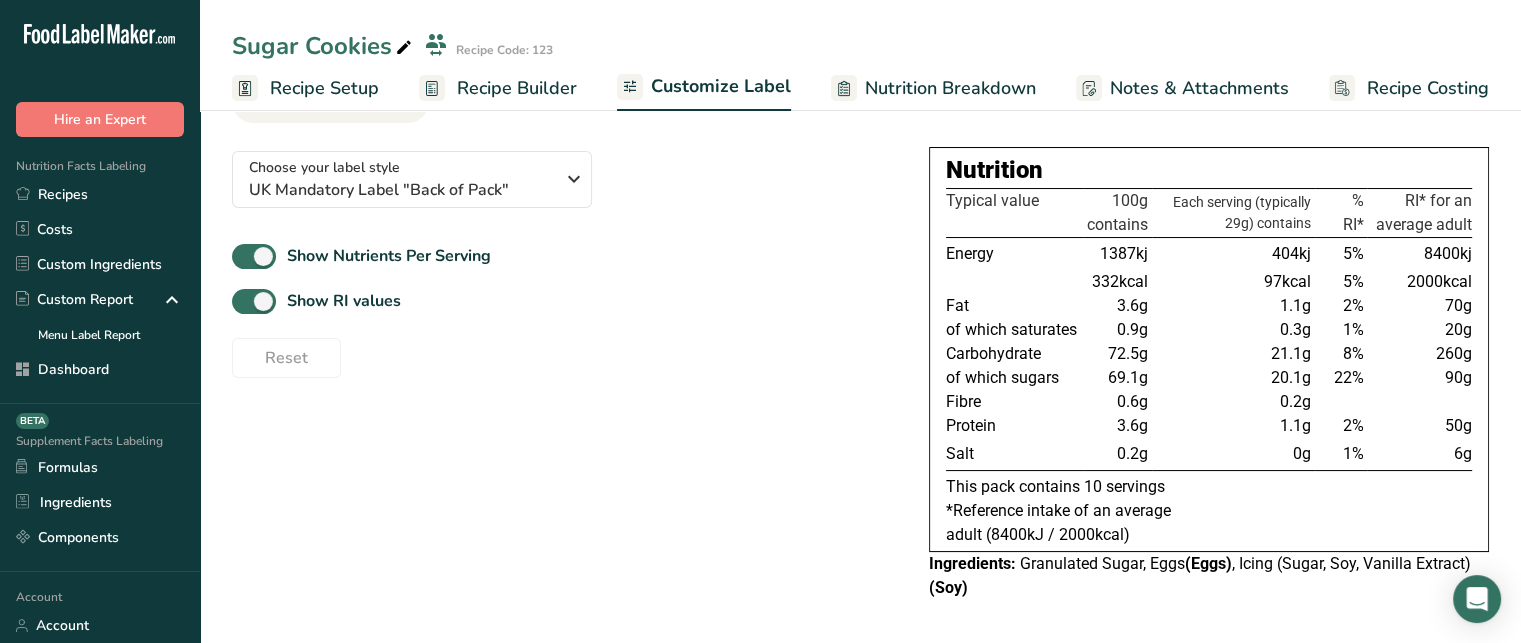 scroll, scrollTop: 76, scrollLeft: 0, axis: vertical 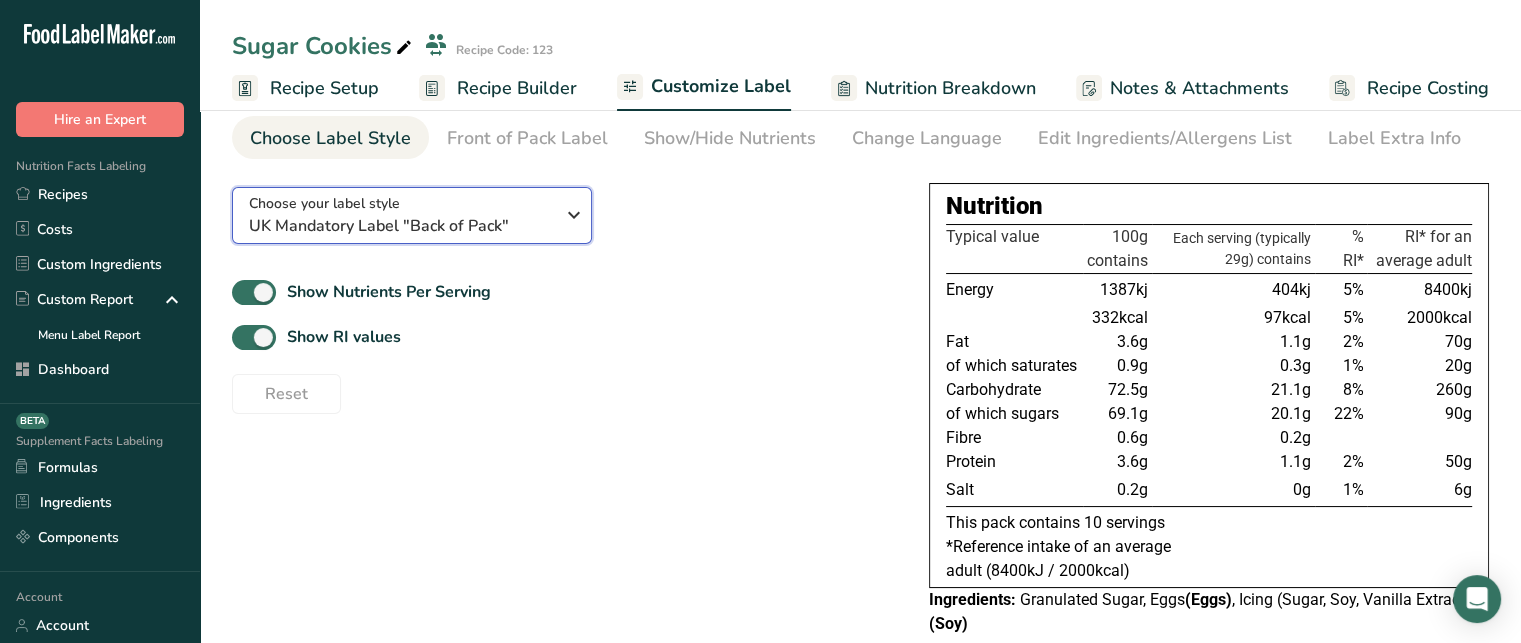 click on "Choose your label style
UK Mandatory Label "Back of Pack"" at bounding box center [401, 215] 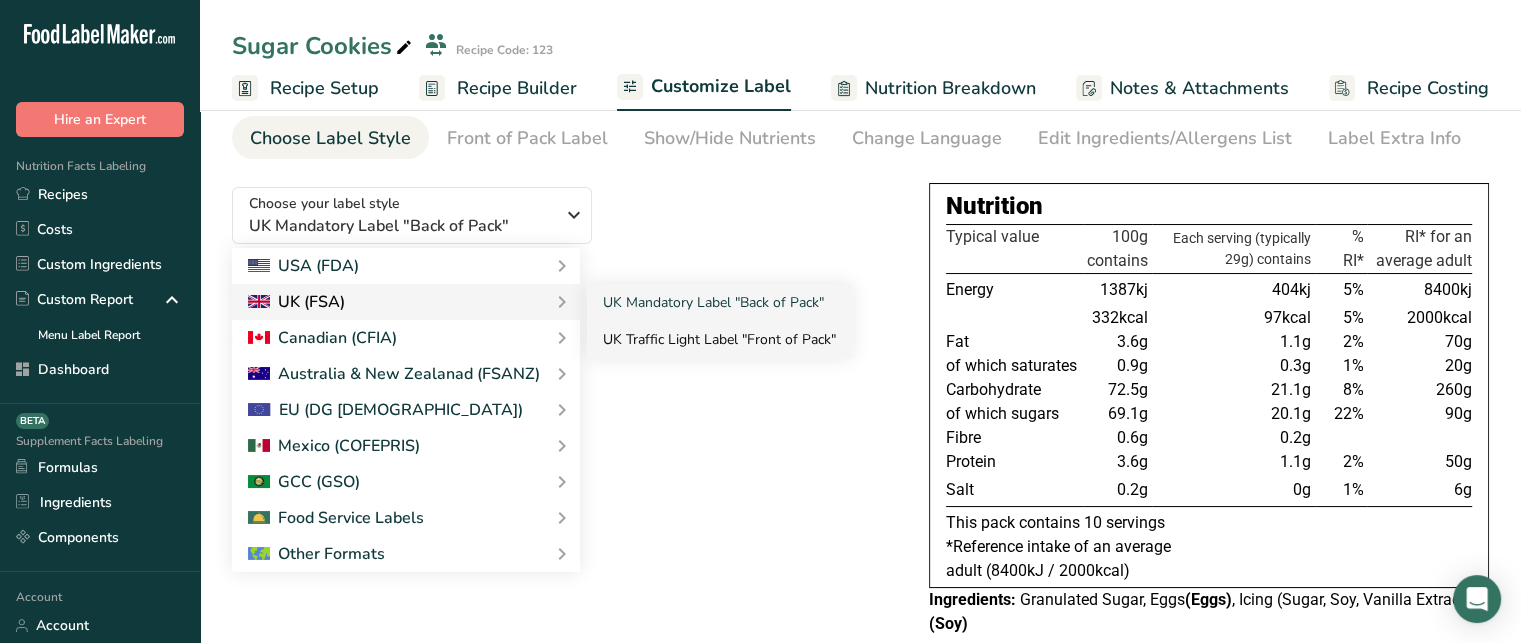 click on "UK Traffic Light Label  "Front of Pack"" at bounding box center (719, 339) 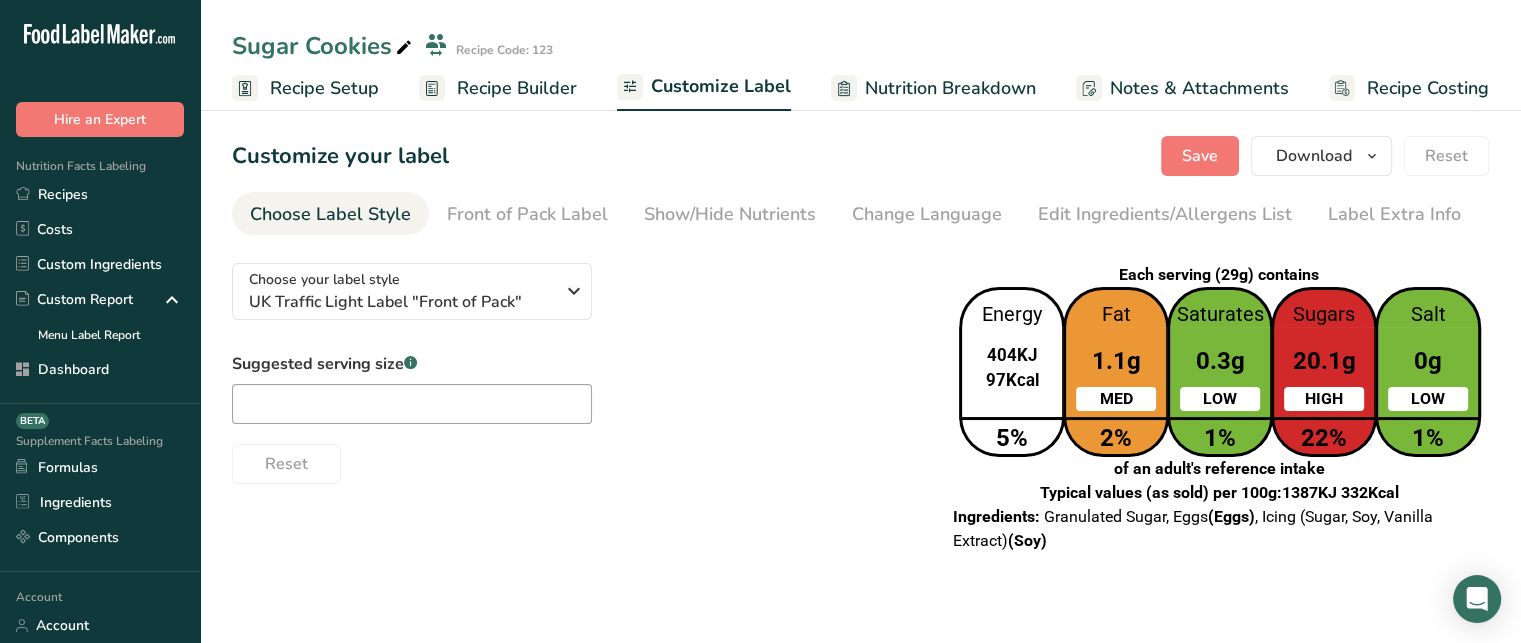 scroll, scrollTop: 0, scrollLeft: 0, axis: both 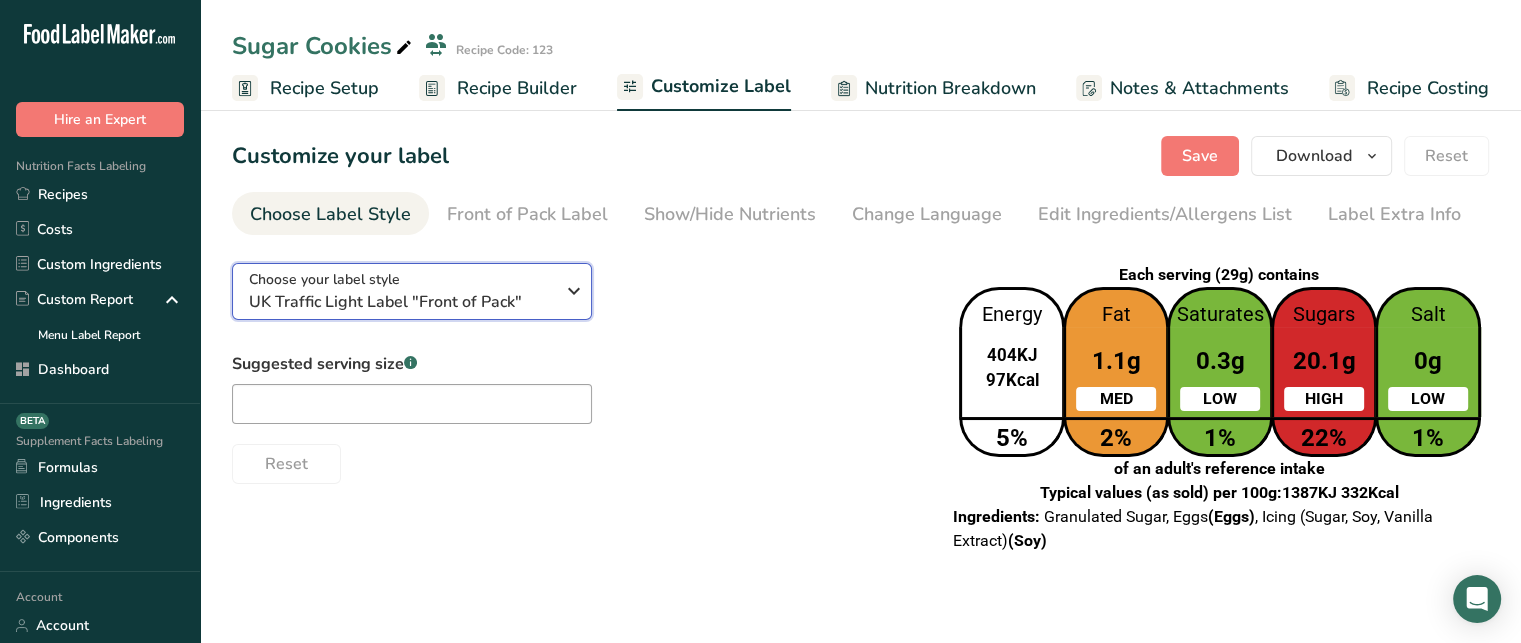 click on "Choose your label style
UK Traffic Light Label  "Front of Pack"" at bounding box center [401, 291] 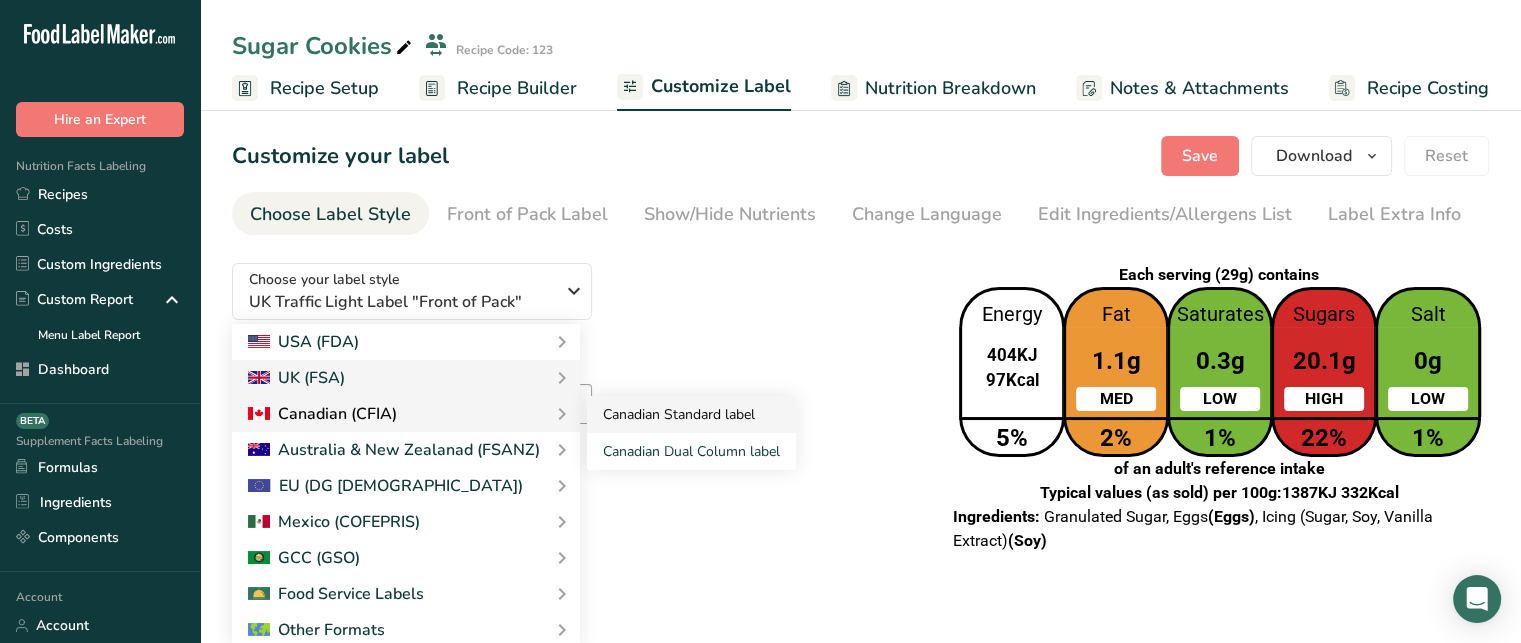 click on "Canadian Standard label" at bounding box center [691, 414] 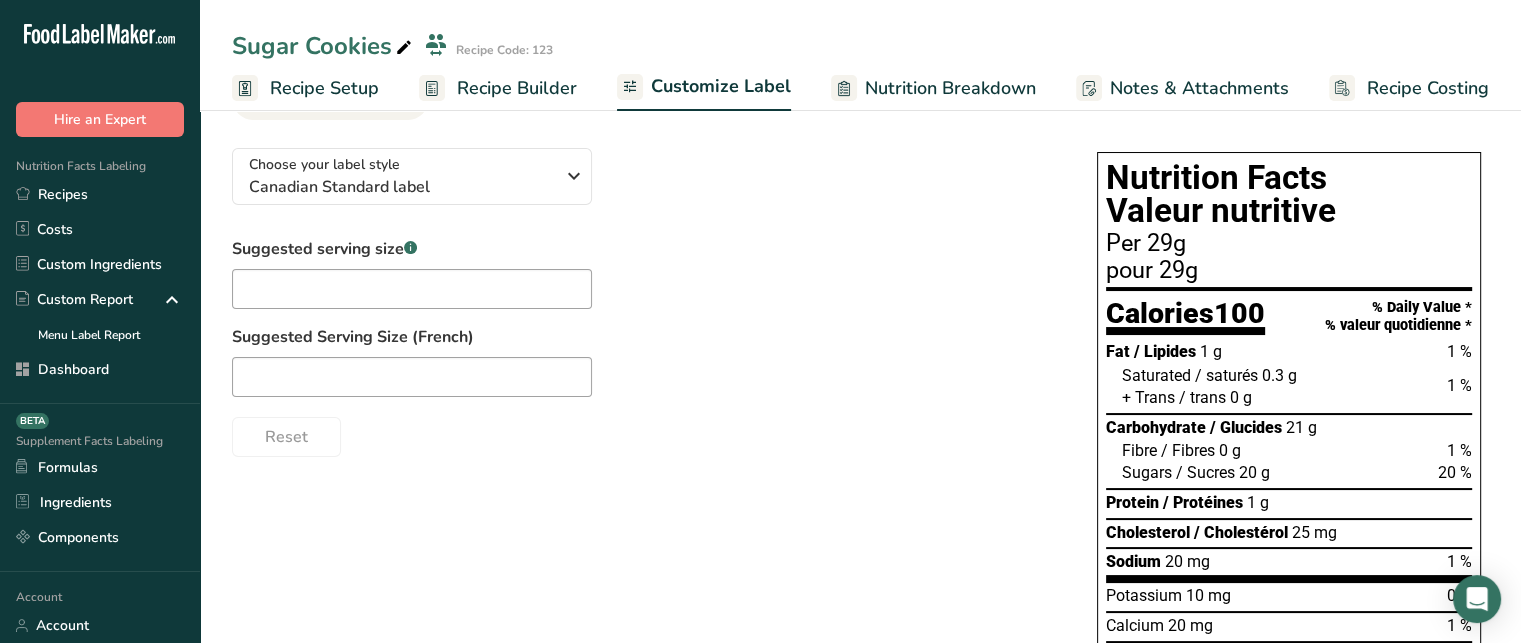scroll, scrollTop: 113, scrollLeft: 0, axis: vertical 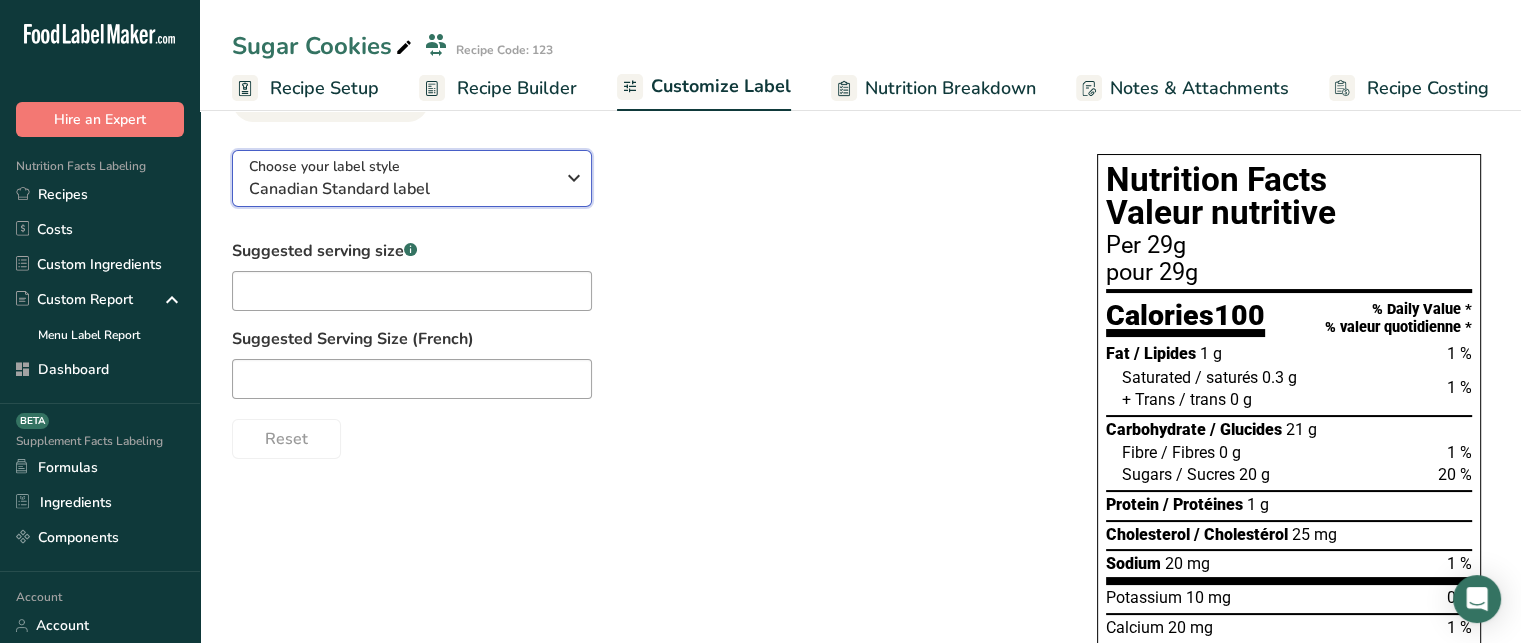 click on "Canadian Standard label" at bounding box center (401, 189) 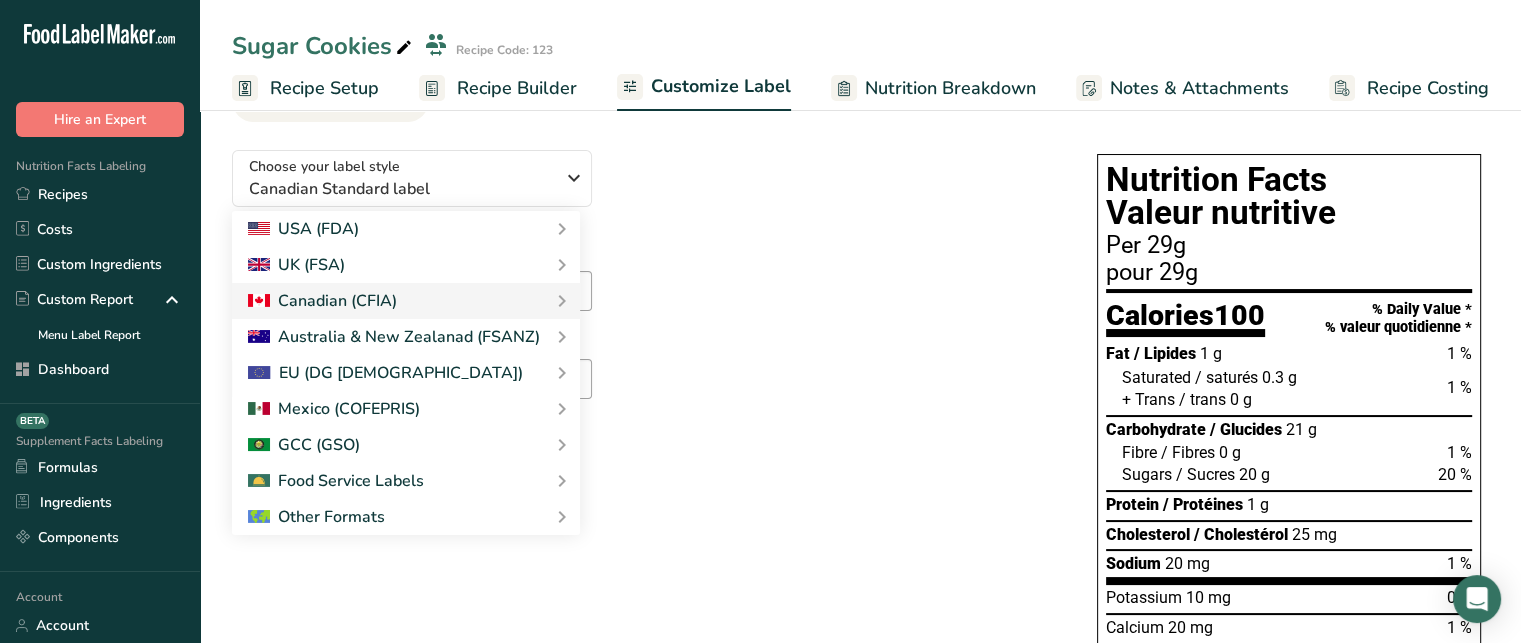 click on "Suggested serving size
.a-a{fill:#347362;}.b-a{fill:#fff;}                             Suggested Serving Size (French)
Reset" at bounding box center [644, 349] 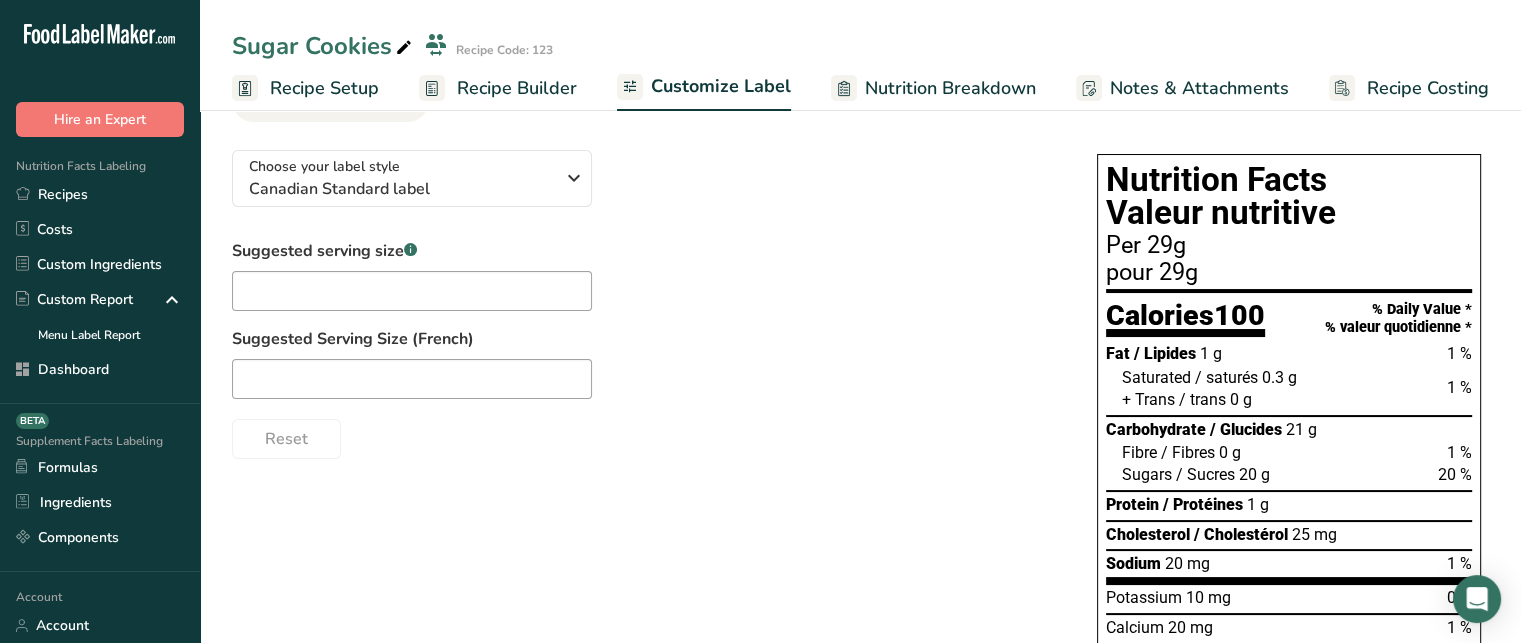 scroll, scrollTop: 0, scrollLeft: 0, axis: both 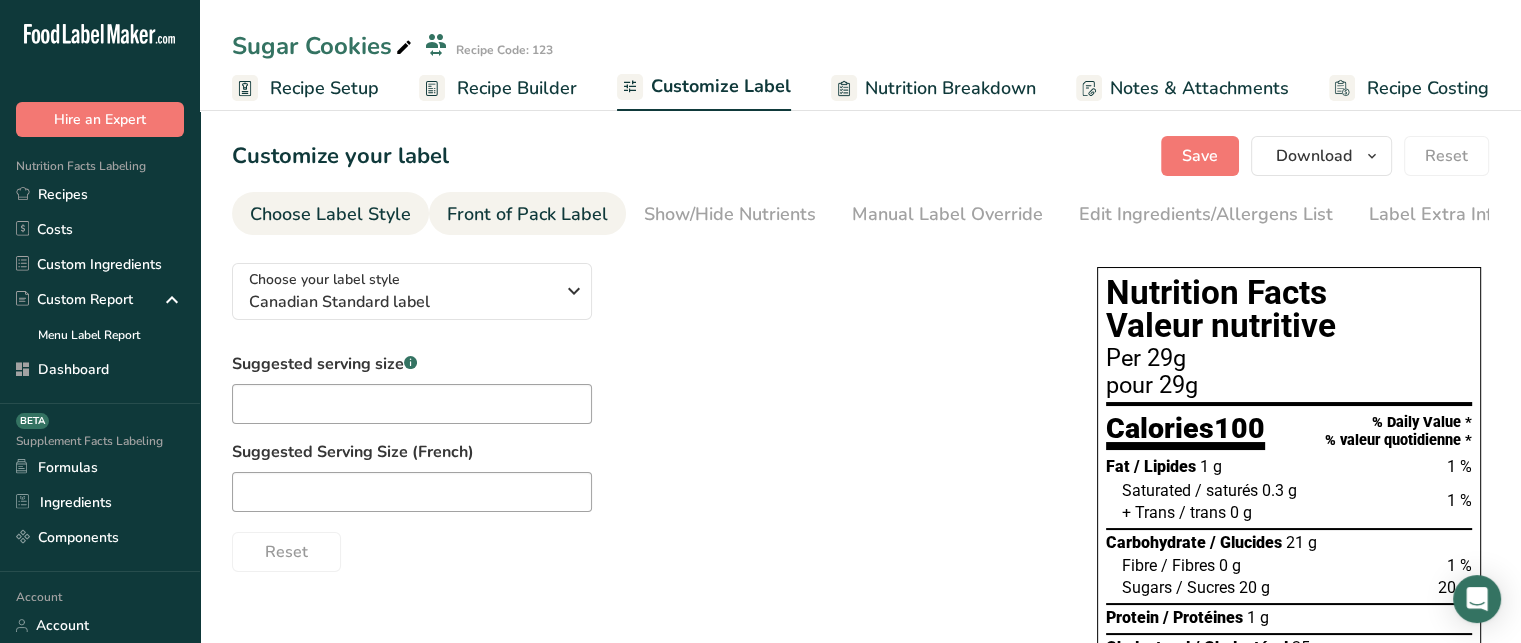 click on "Front of Pack Label" at bounding box center [527, 214] 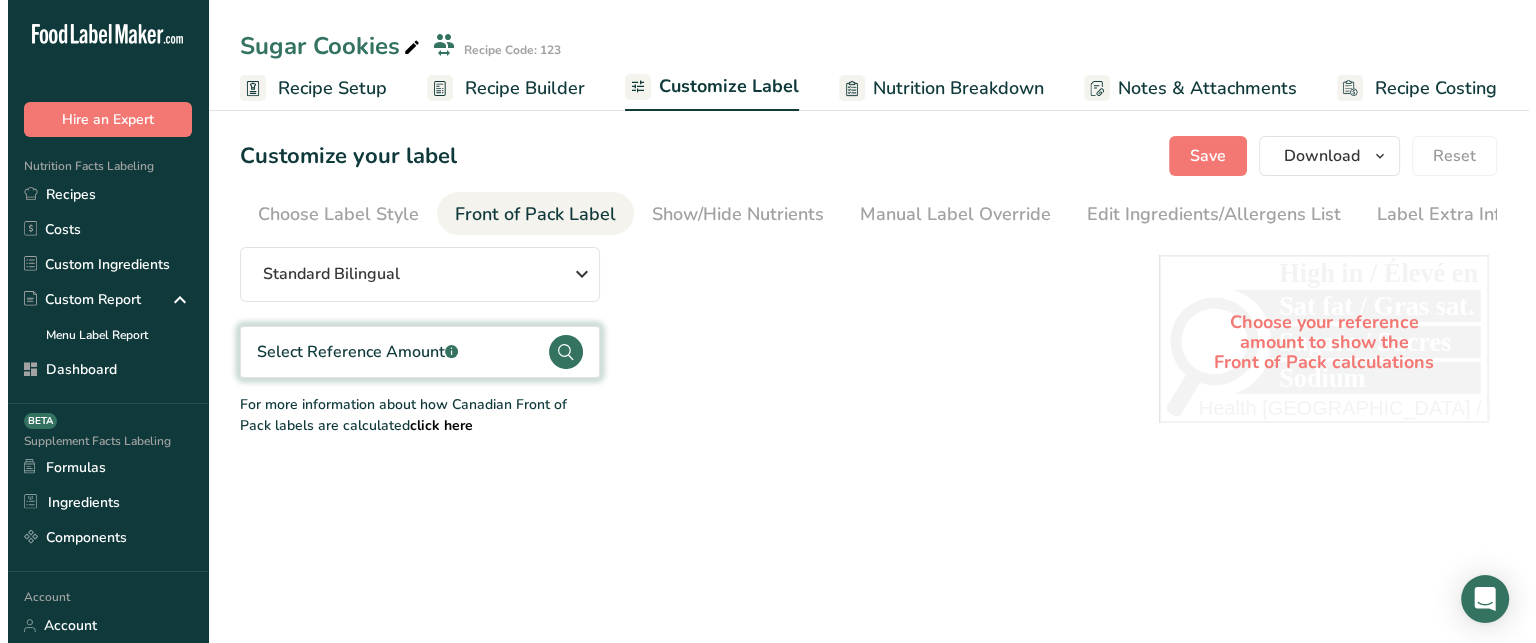 scroll, scrollTop: 0, scrollLeft: 12, axis: horizontal 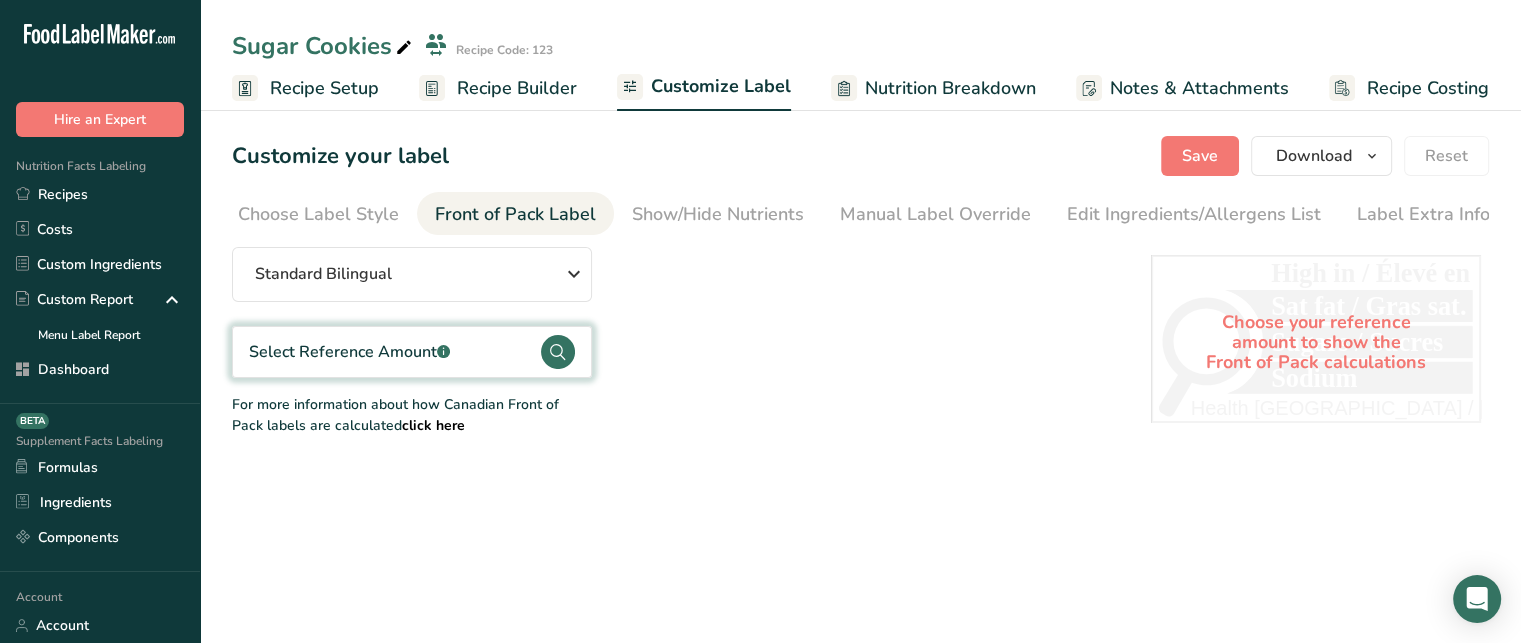 click on "Standard Bilingual
Standard Bilingual
Standard English Only
Linear Bilingual
Standard Vertical
Select Reference Amount
.a-a{fill:#347362;}.b-a{fill:#fff;}
For more information about how Canadian Front of Pack labels are calculated
click here" at bounding box center (671, 341) 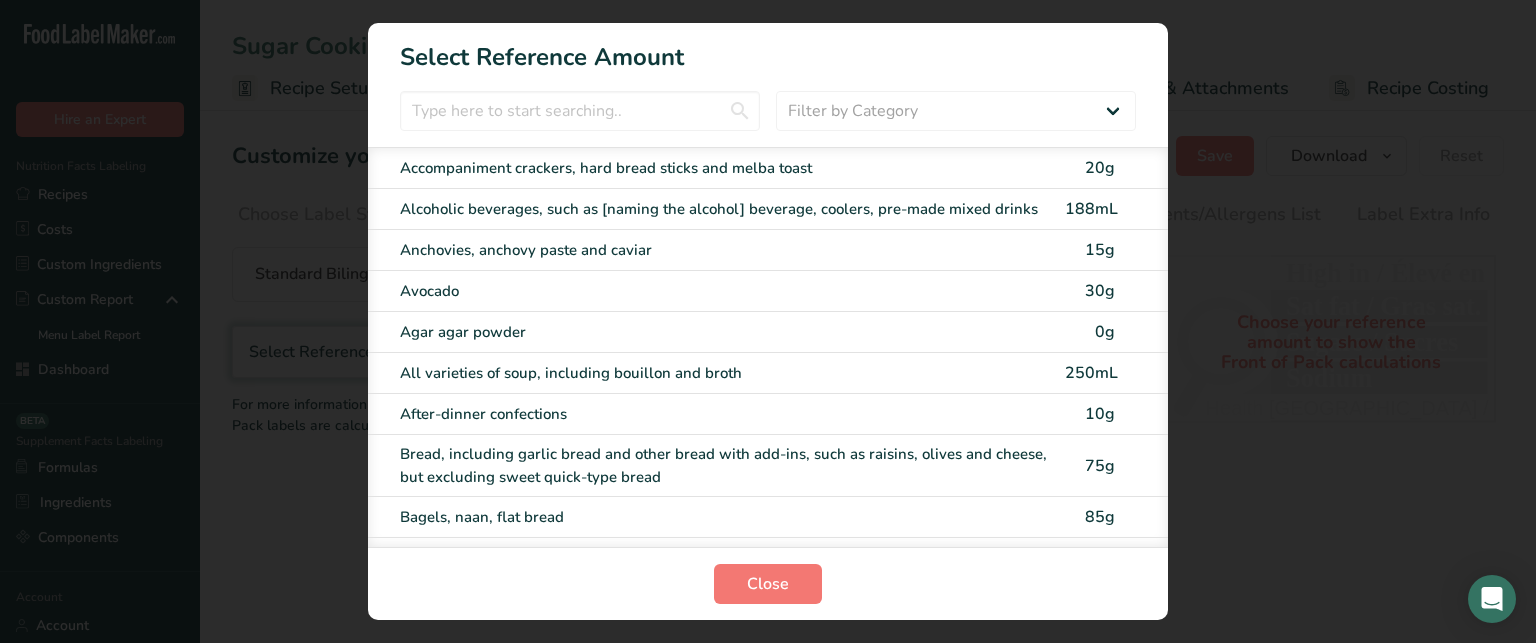 scroll, scrollTop: 0, scrollLeft: 0, axis: both 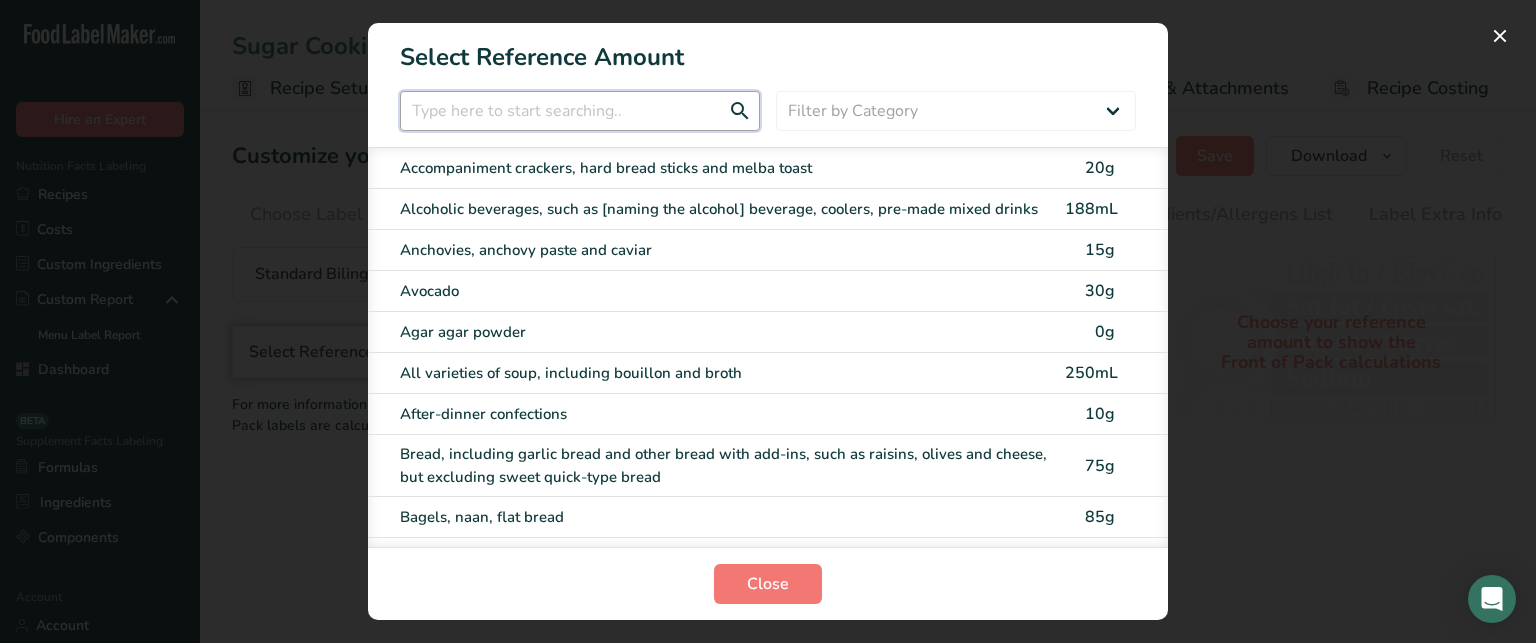 click at bounding box center (580, 111) 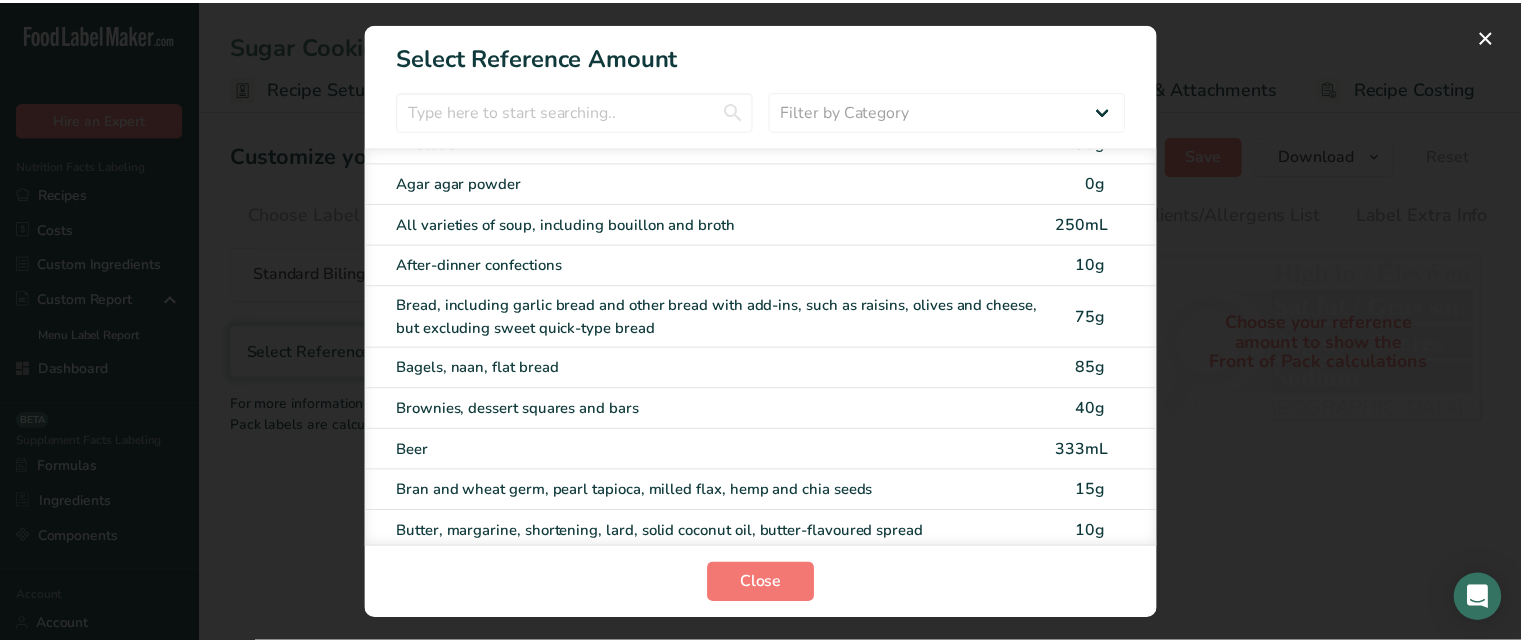 scroll, scrollTop: 0, scrollLeft: 0, axis: both 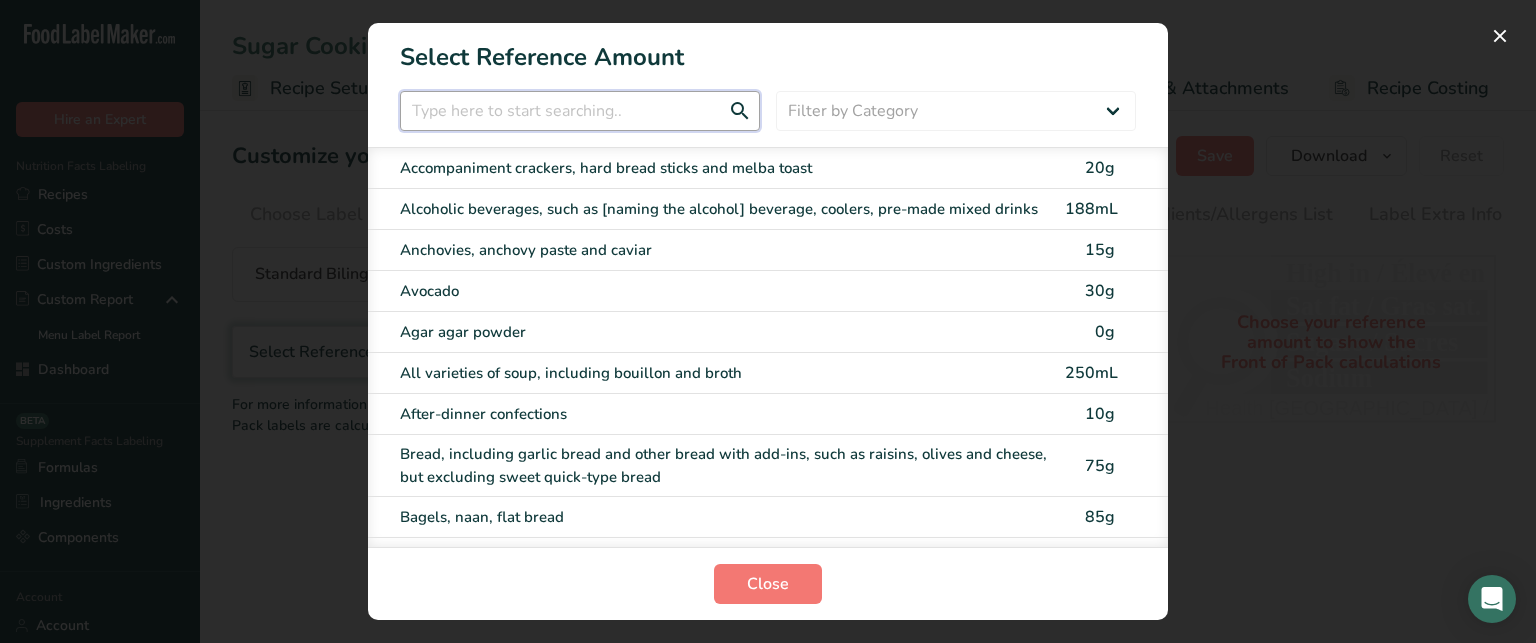 click at bounding box center (580, 111) 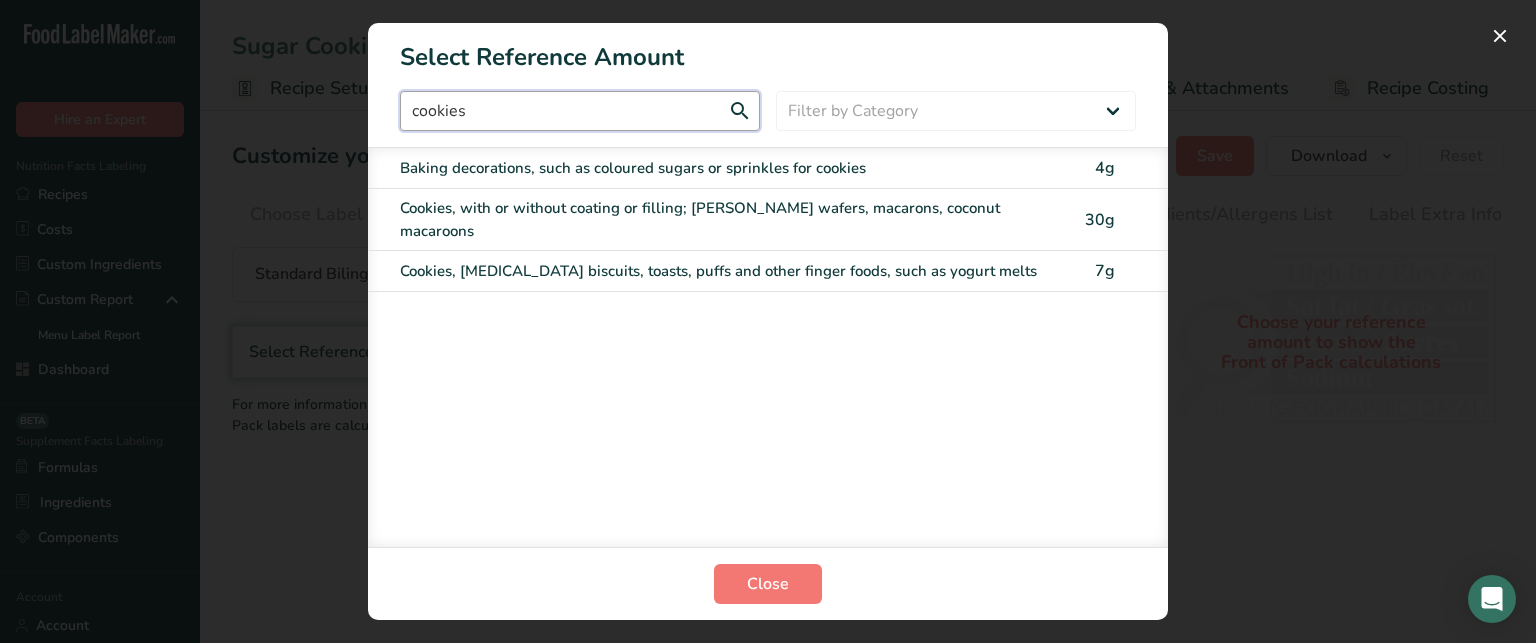 type on "cookies" 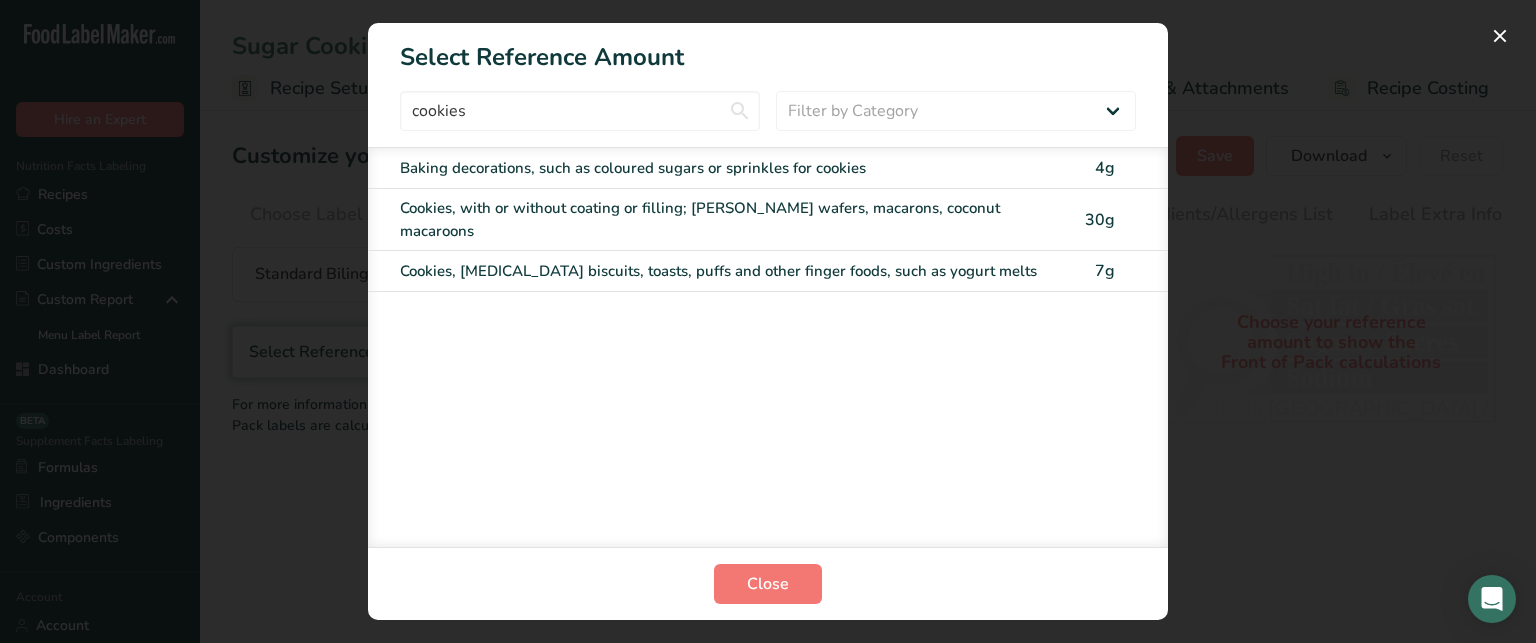 click on "Cookies, with or without coating or filling; [PERSON_NAME] wafers, macarons, coconut macaroons" at bounding box center [726, 219] 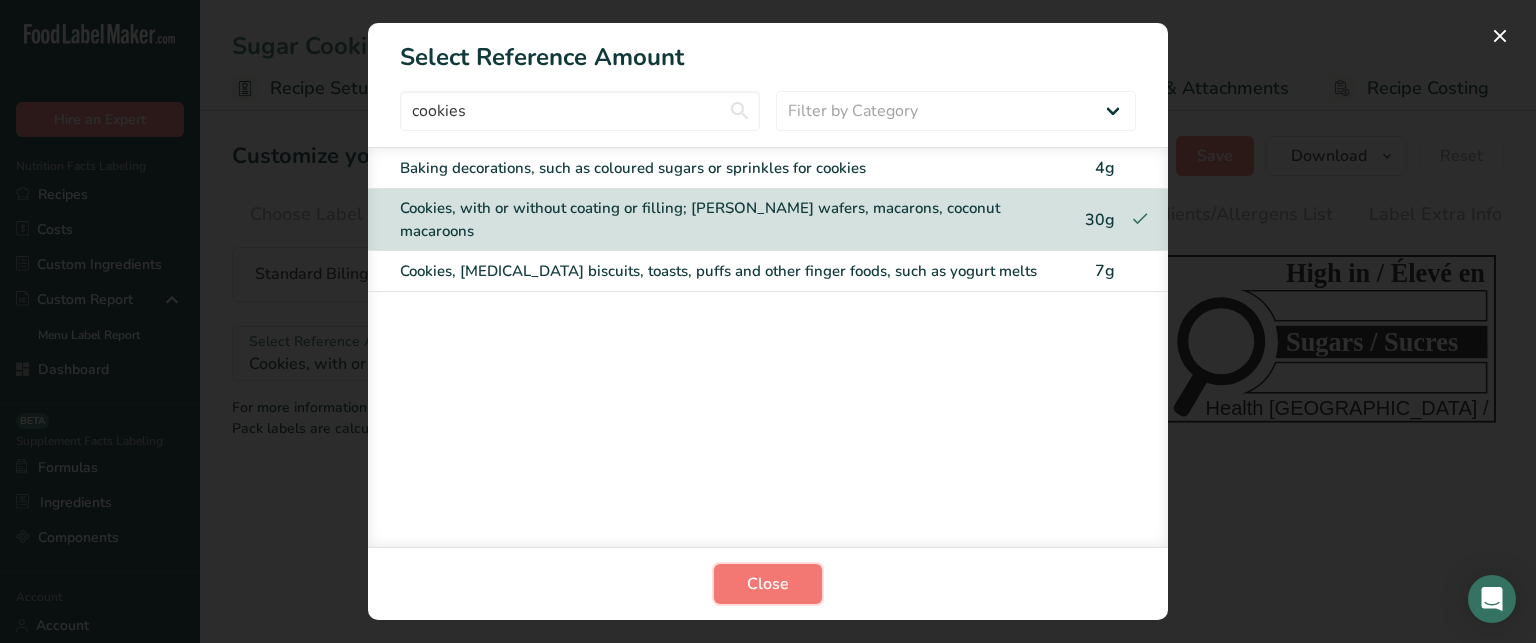 drag, startPoint x: 780, startPoint y: 583, endPoint x: 741, endPoint y: 319, distance: 266.86514 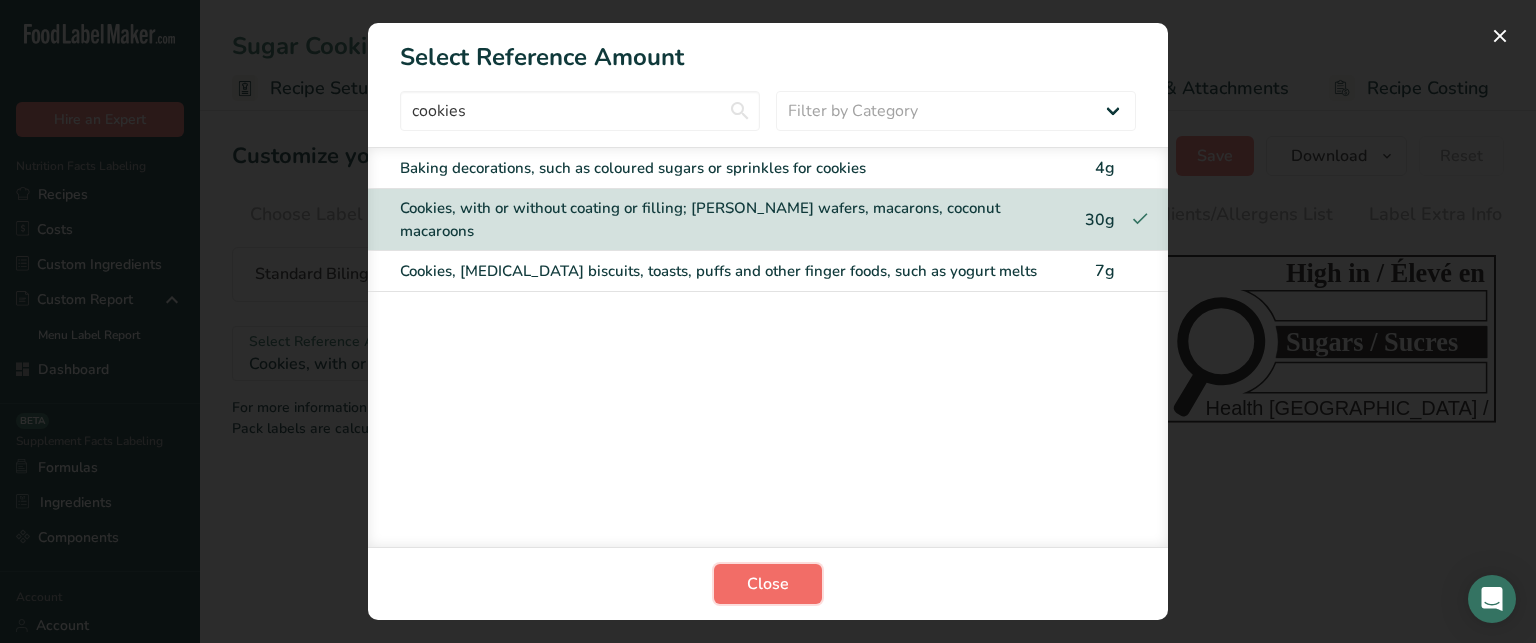 click on "Close" at bounding box center [768, 584] 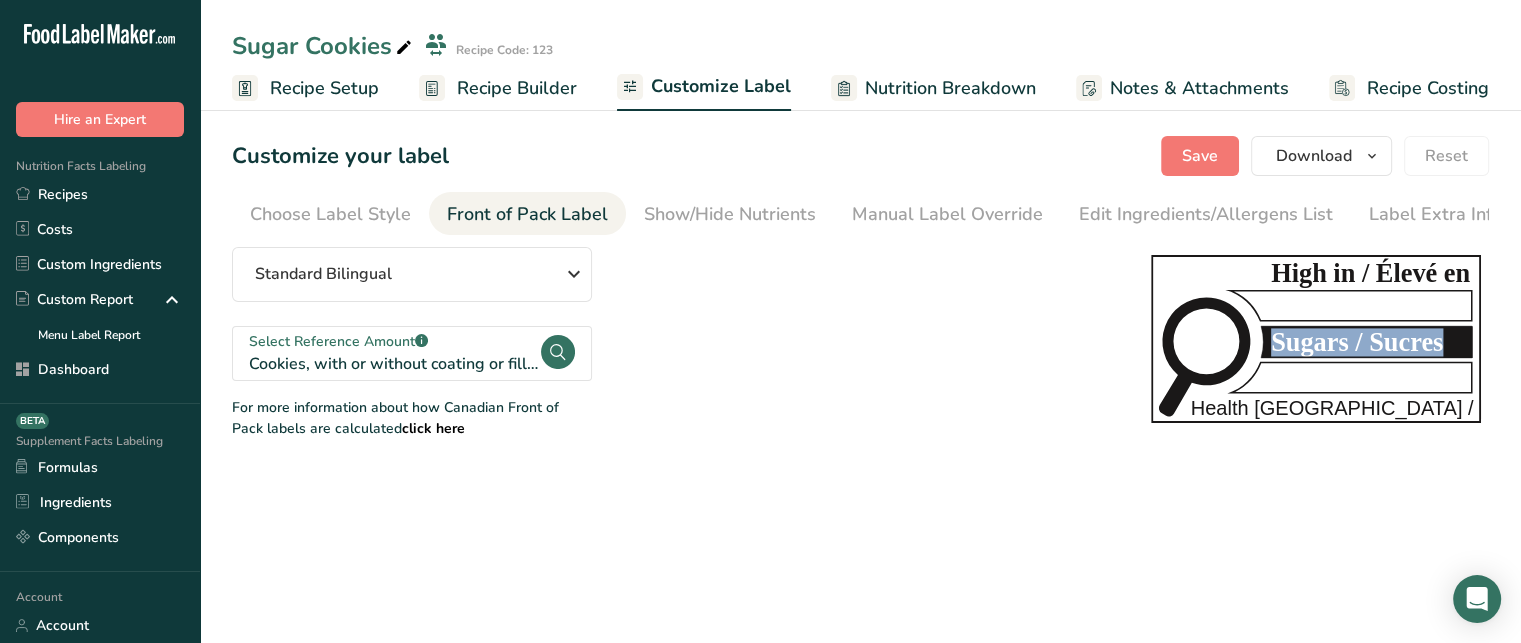 drag, startPoint x: 1269, startPoint y: 343, endPoint x: 1443, endPoint y: 358, distance: 174.64536 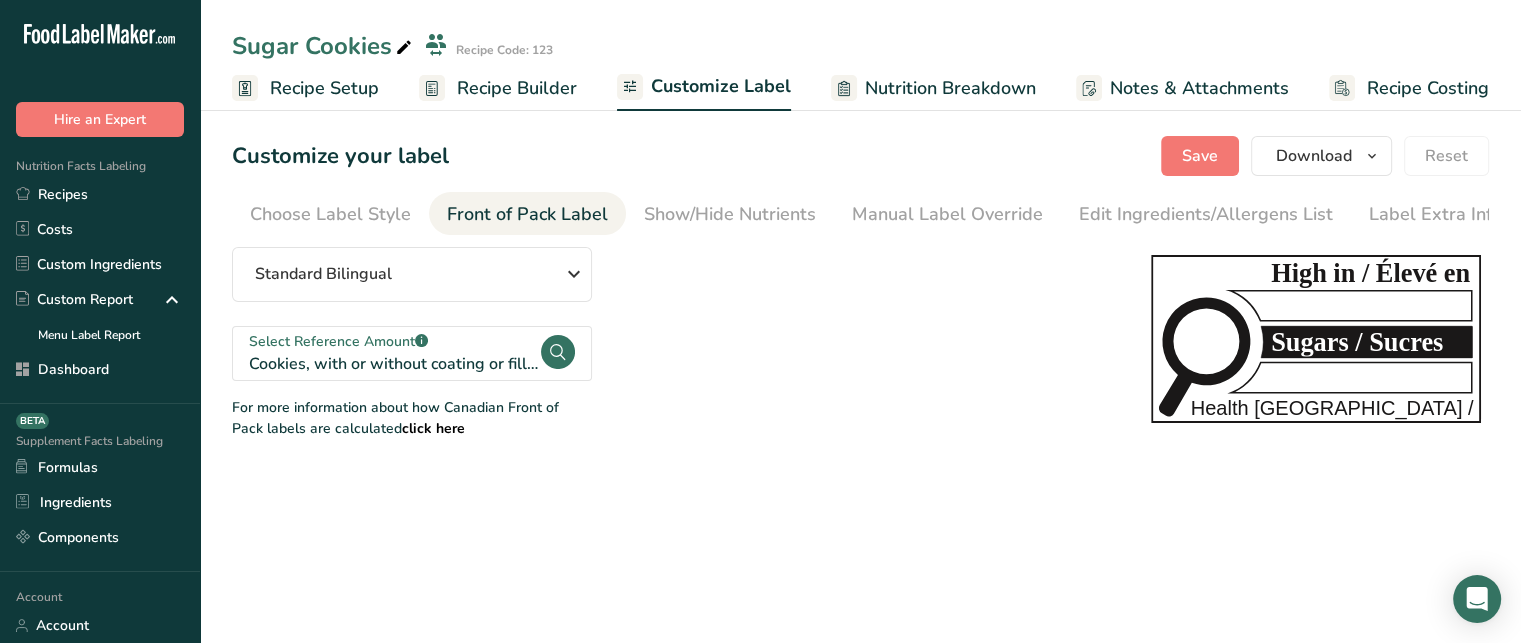 drag, startPoint x: 1273, startPoint y: 351, endPoint x: 1444, endPoint y: 352, distance: 171.00293 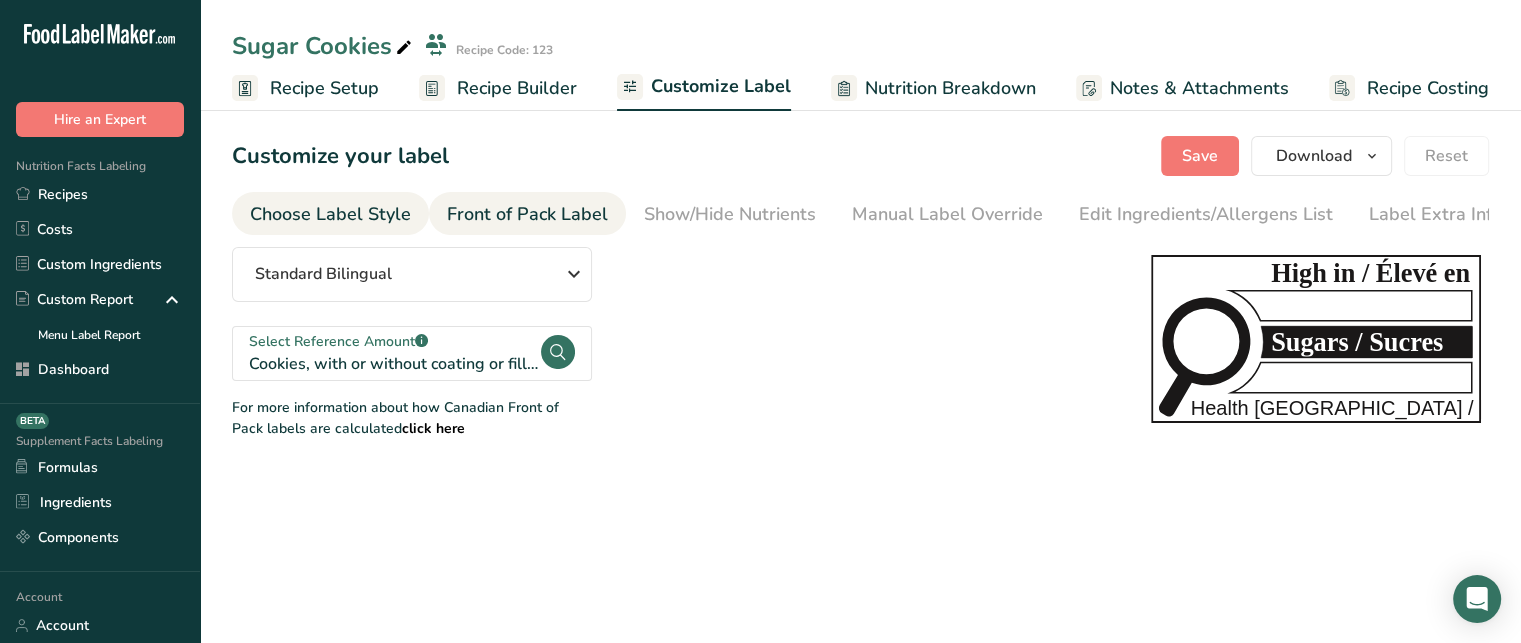 click on "Choose Label Style" at bounding box center (330, 213) 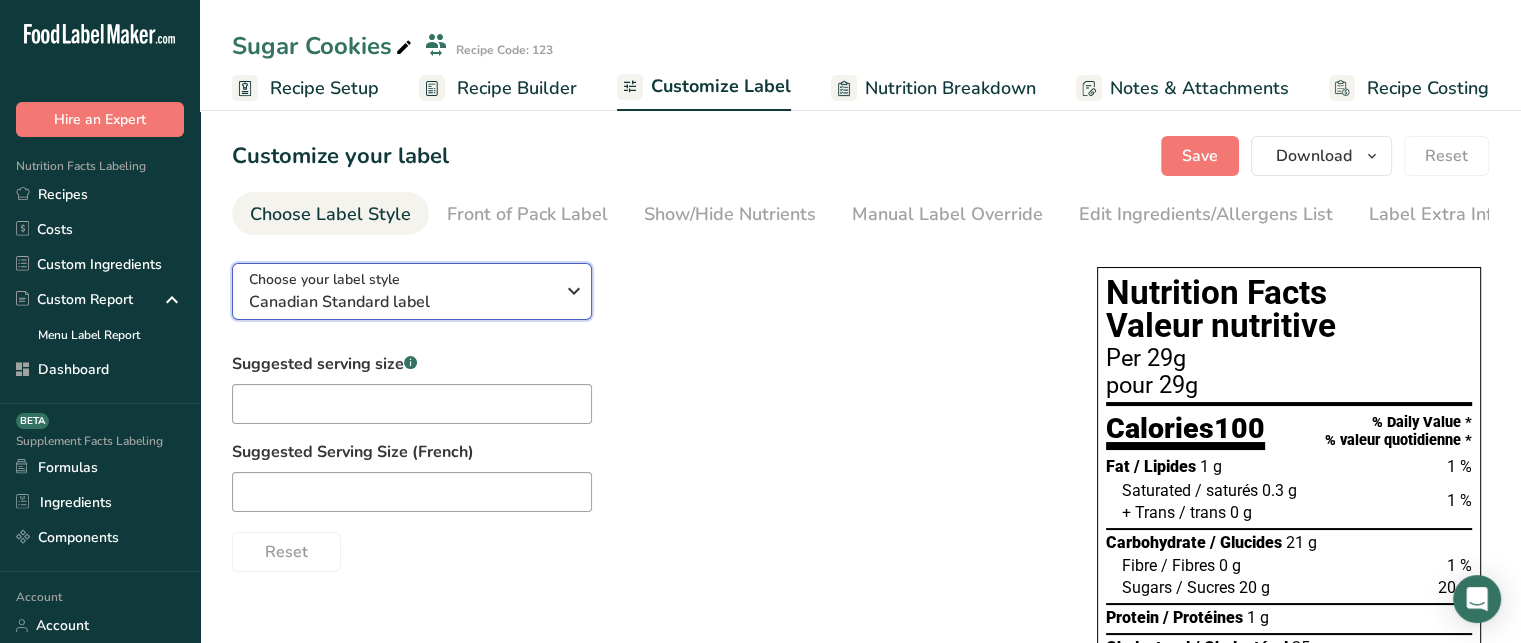 click on "Choose your label style
Canadian Standard label" at bounding box center [409, 291] 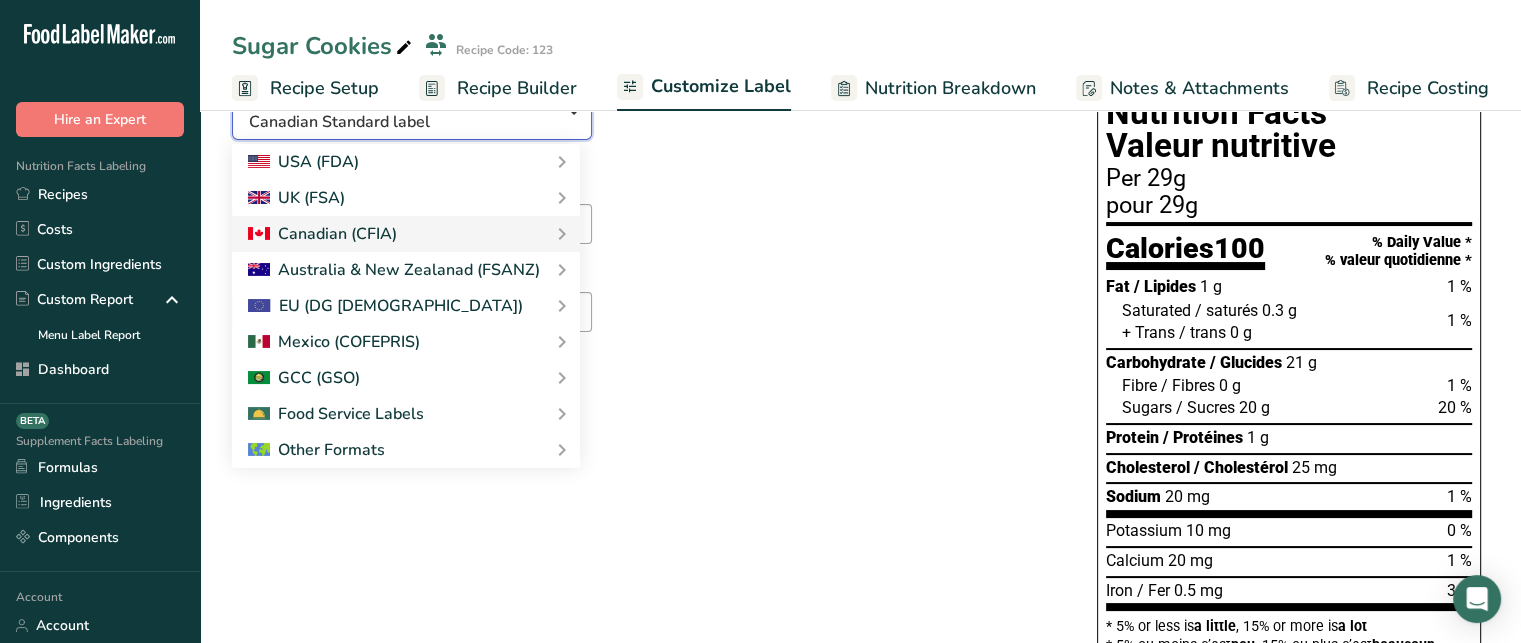 scroll, scrollTop: 183, scrollLeft: 0, axis: vertical 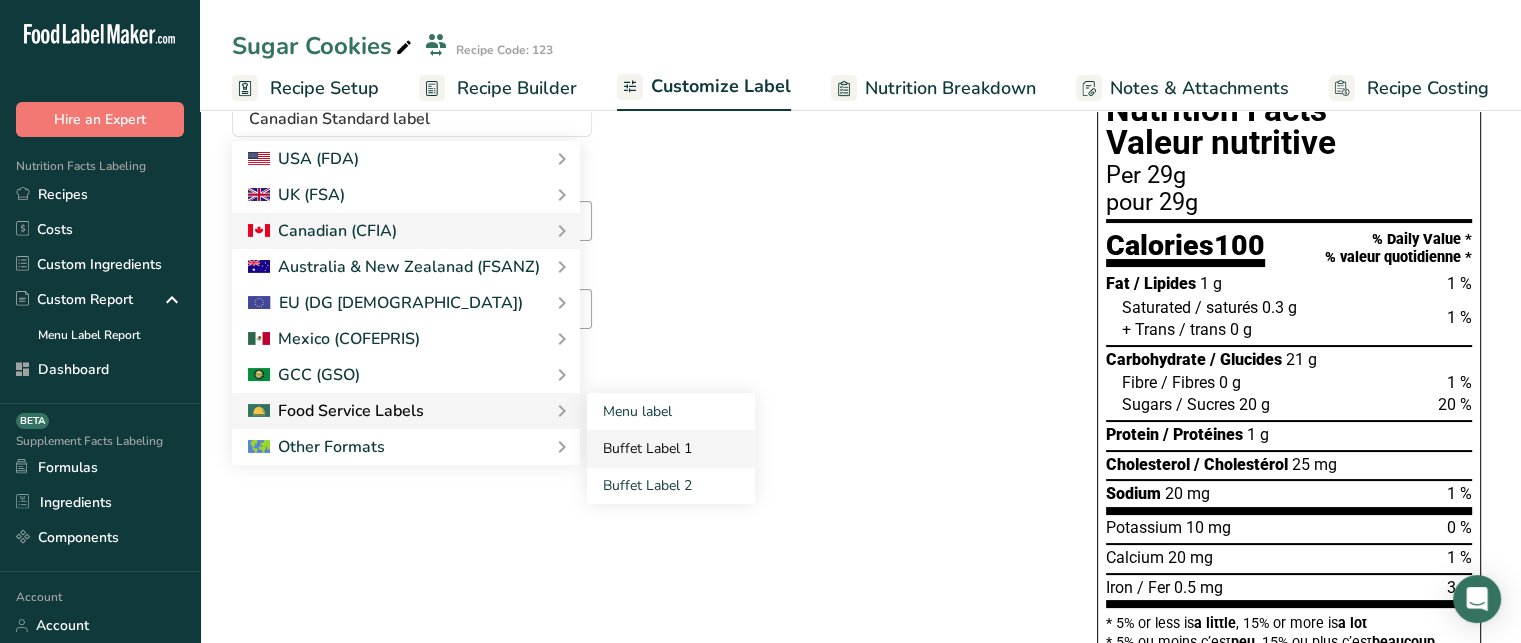 click on "Buffet Label 1" at bounding box center (671, 448) 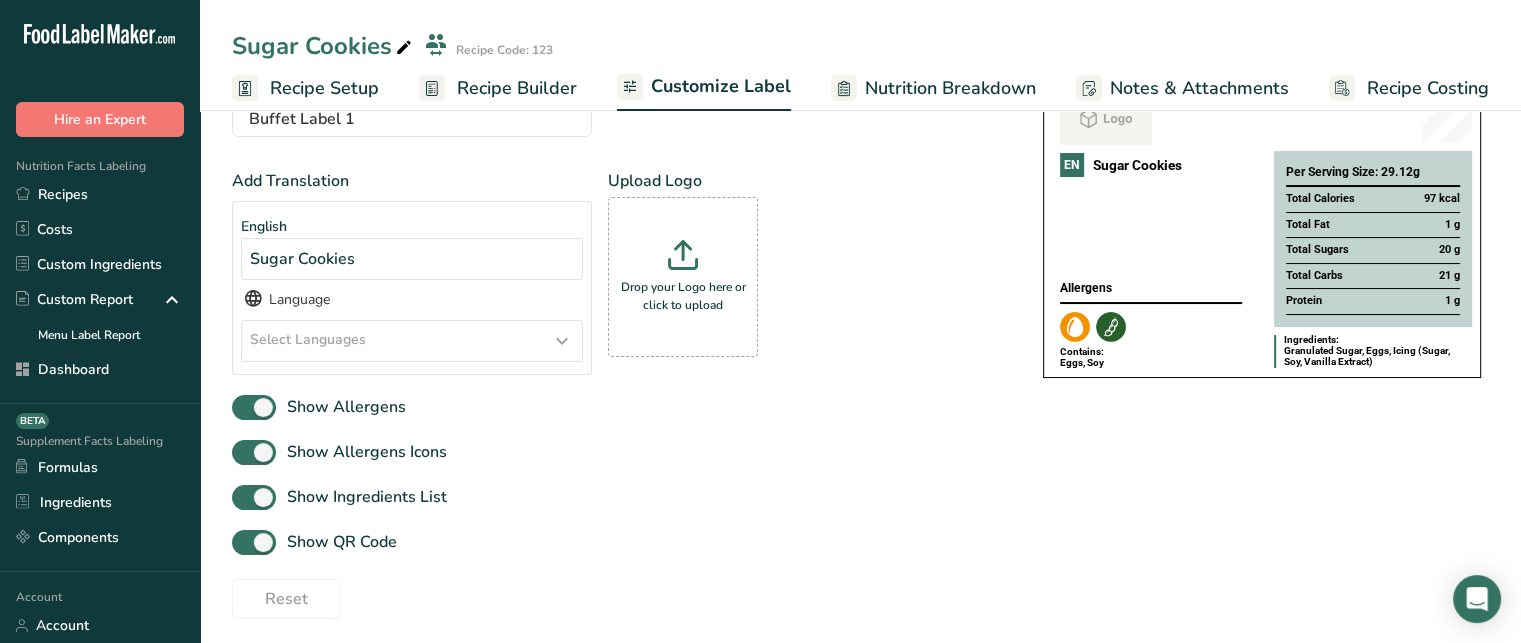 scroll, scrollTop: 92, scrollLeft: 0, axis: vertical 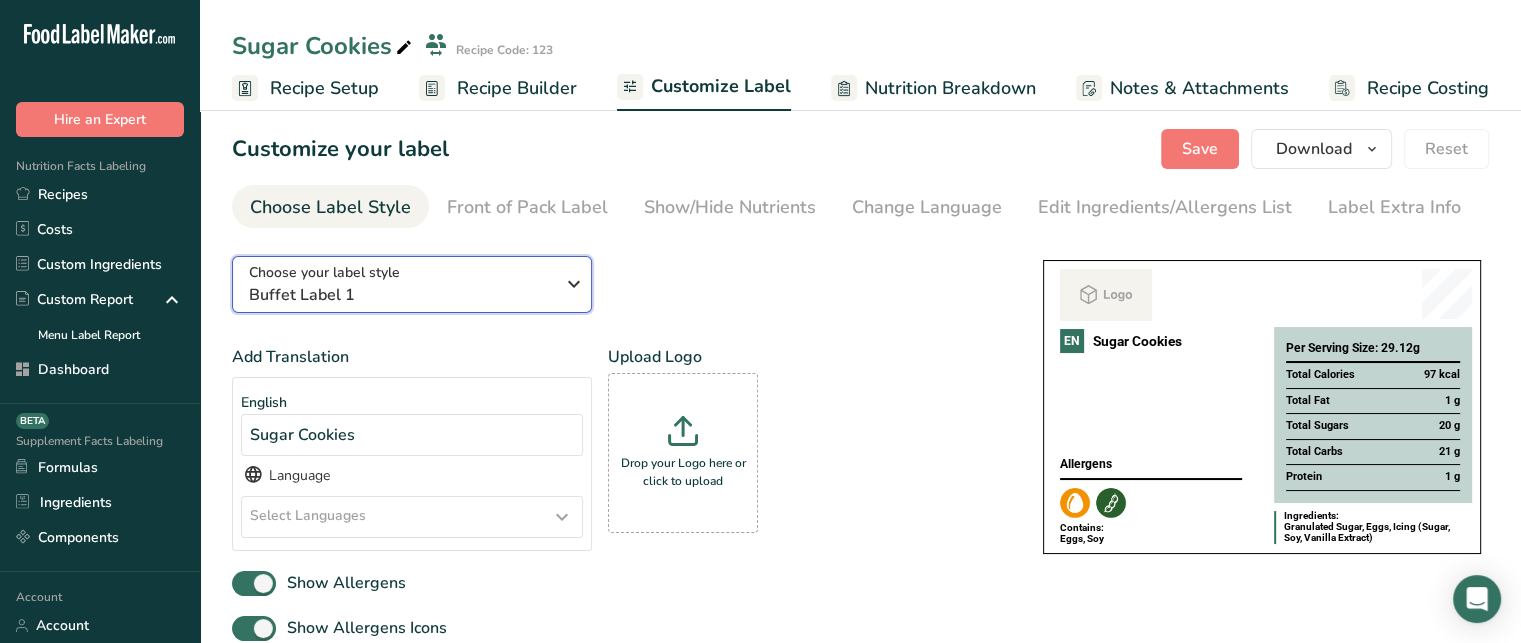 click on "Buffet Label 1" at bounding box center [401, 295] 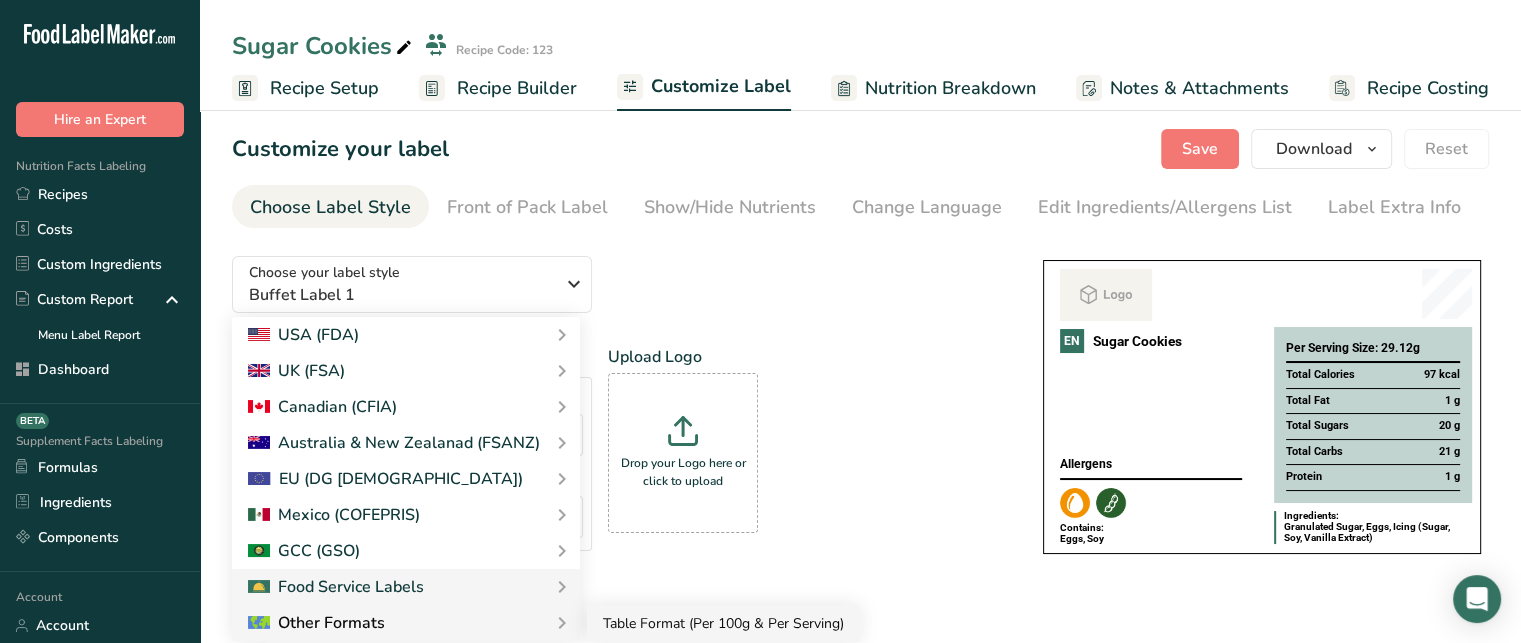 click on "Table Format (Per 100g & Per Serving)" at bounding box center (723, 623) 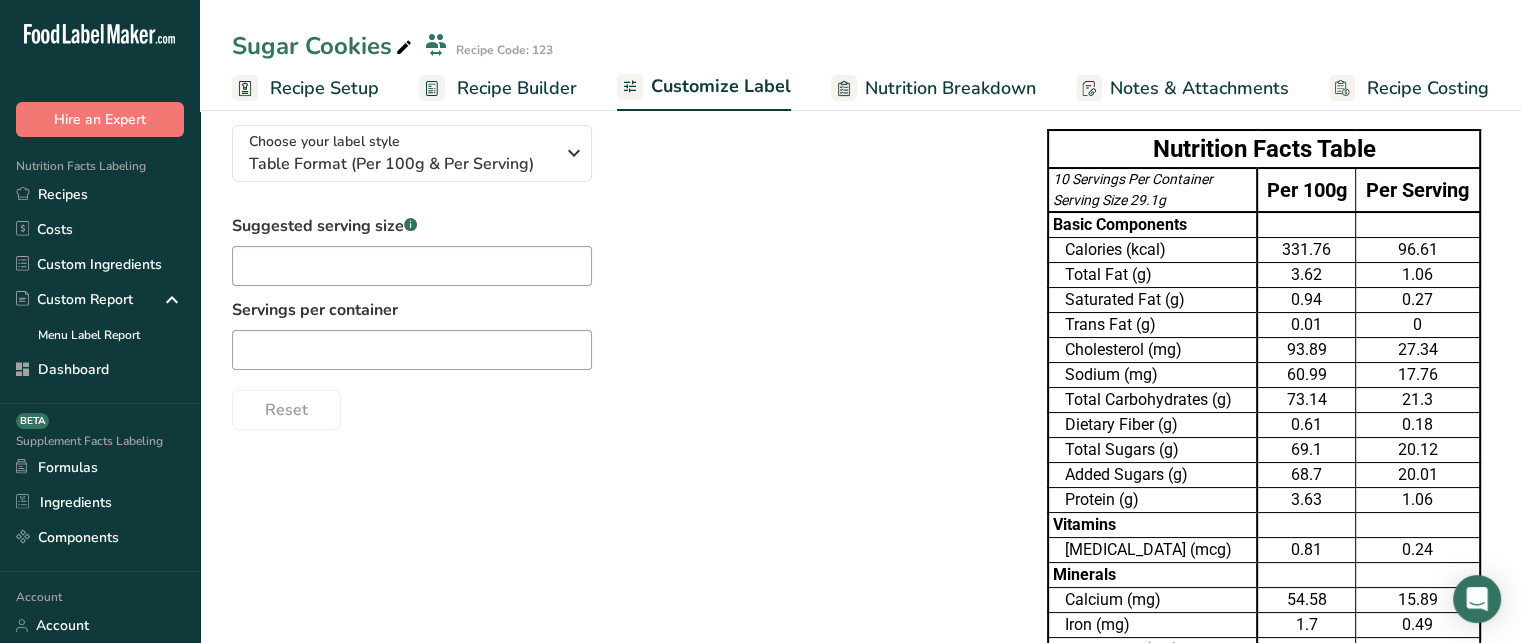 scroll, scrollTop: 140, scrollLeft: 0, axis: vertical 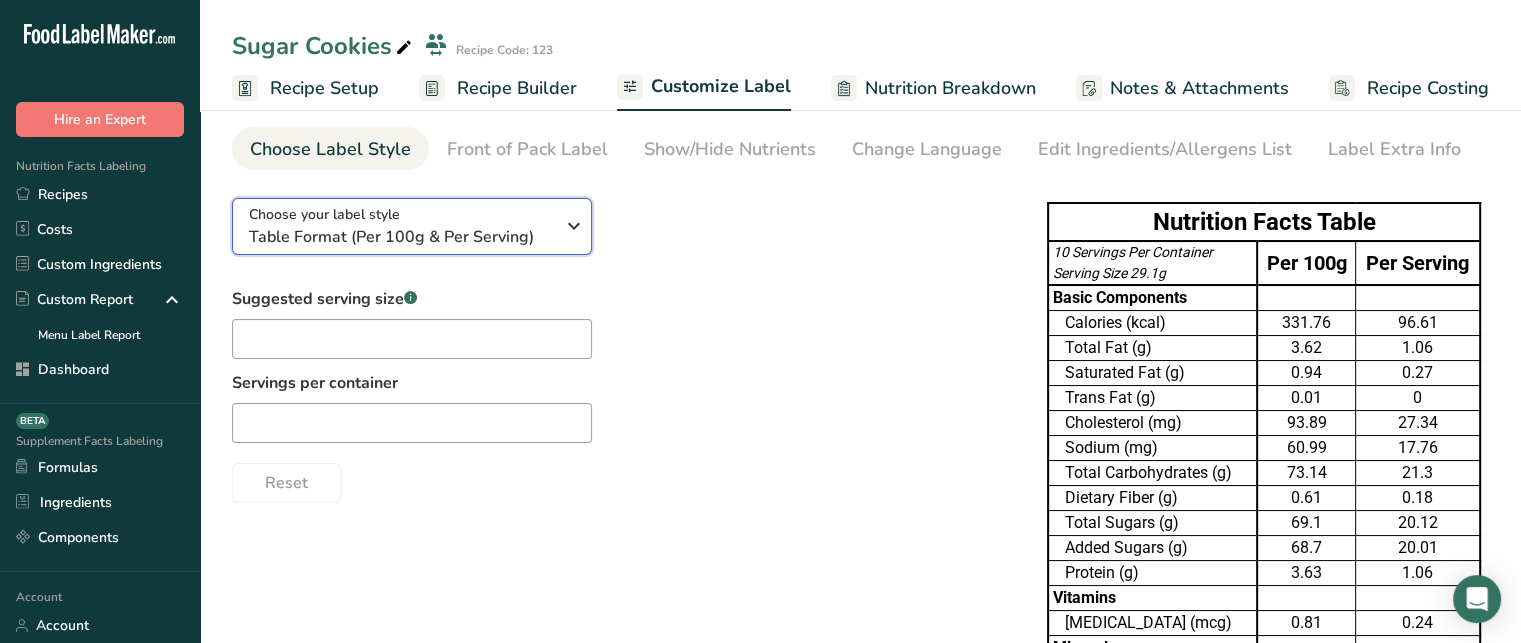 click on "Choose your label style" at bounding box center [324, 214] 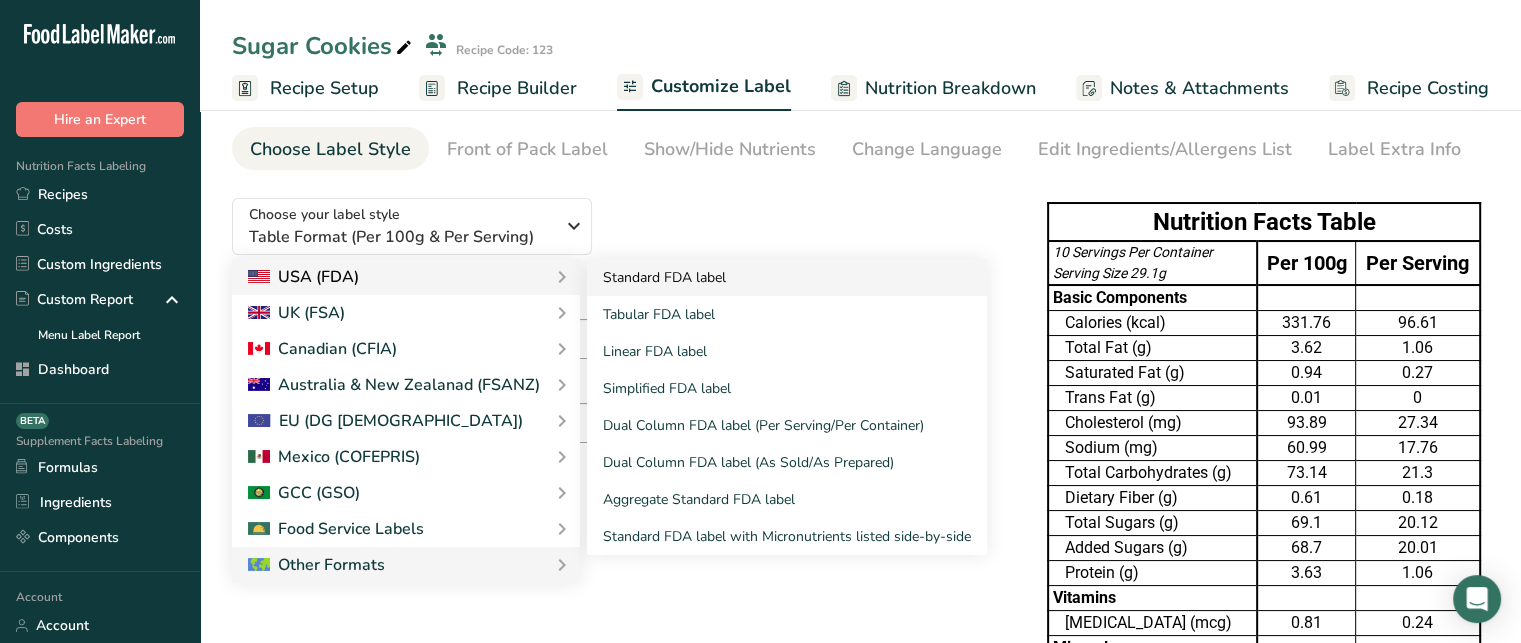click on "Standard FDA label" at bounding box center [787, 277] 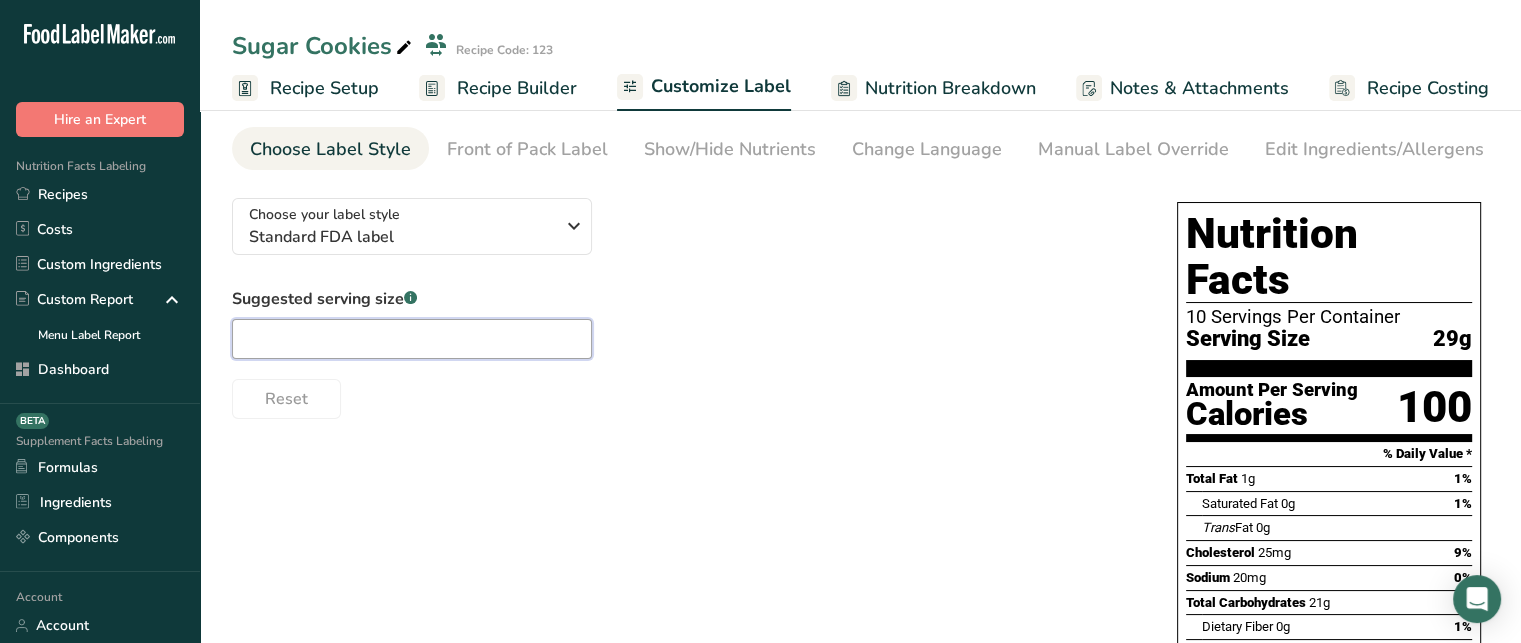 click at bounding box center (412, 339) 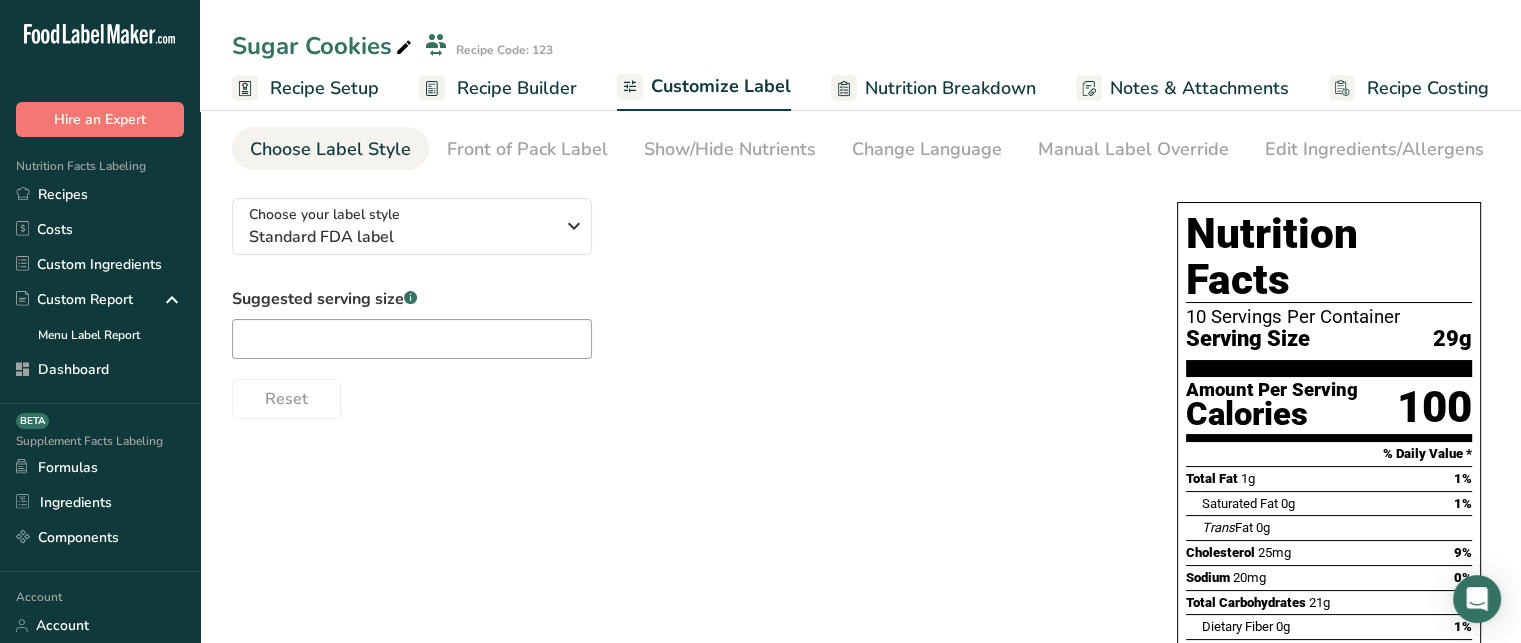 click on "Suggested serving size
.a-a{fill:#347362;}.b-a{fill:#fff;}" at bounding box center (412, 299) 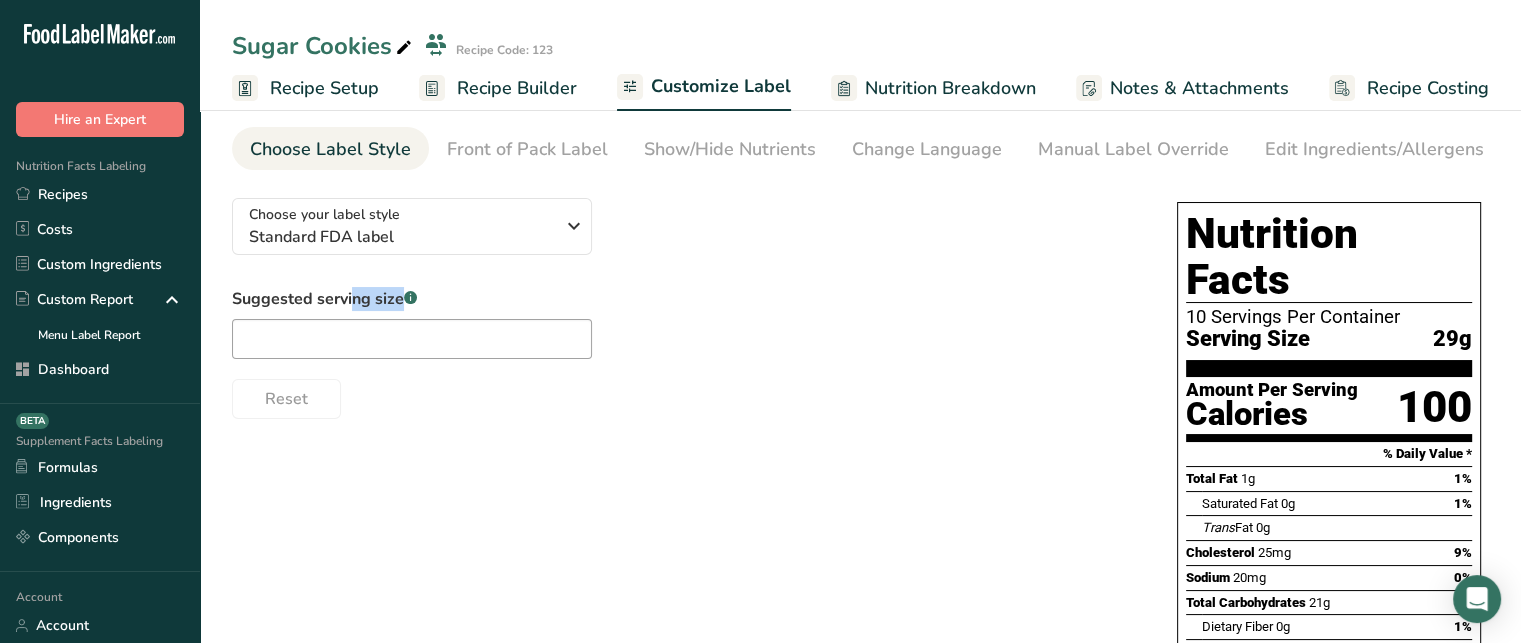 click on "Suggested serving size
.a-a{fill:#347362;}.b-a{fill:#fff;}" at bounding box center (412, 299) 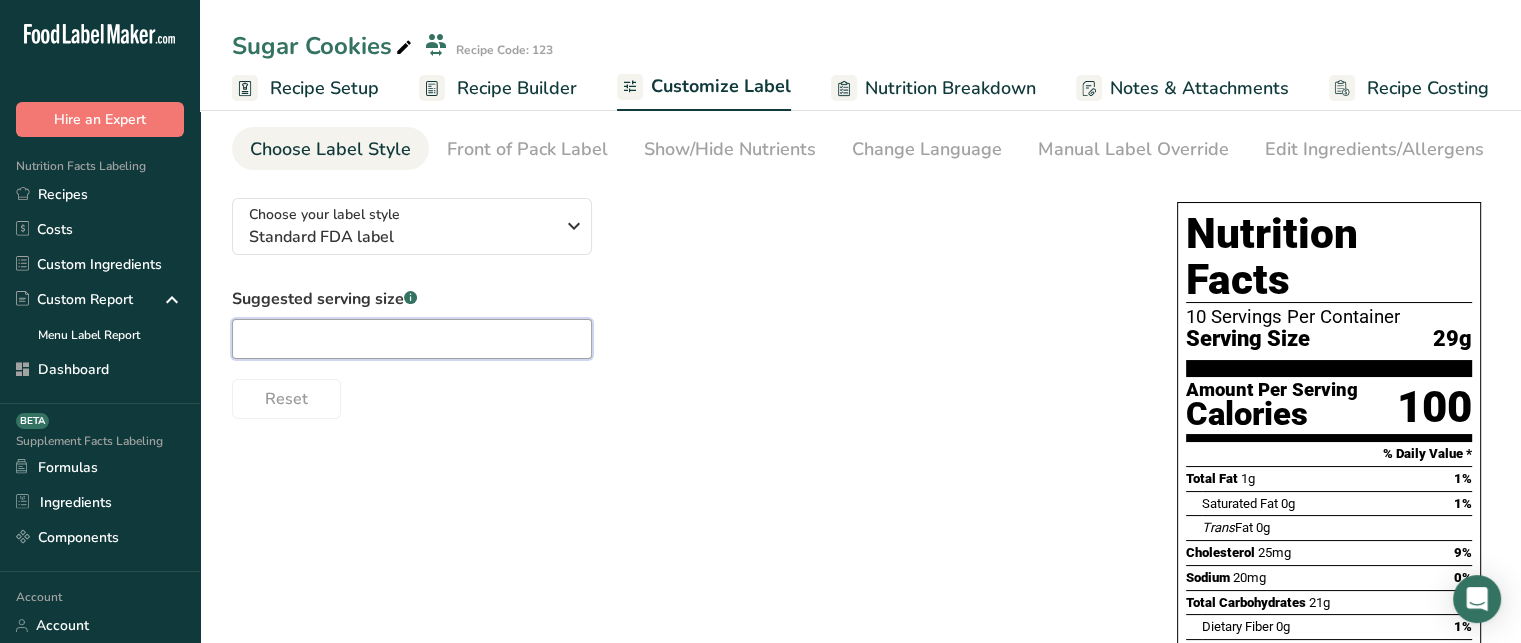 click at bounding box center (412, 339) 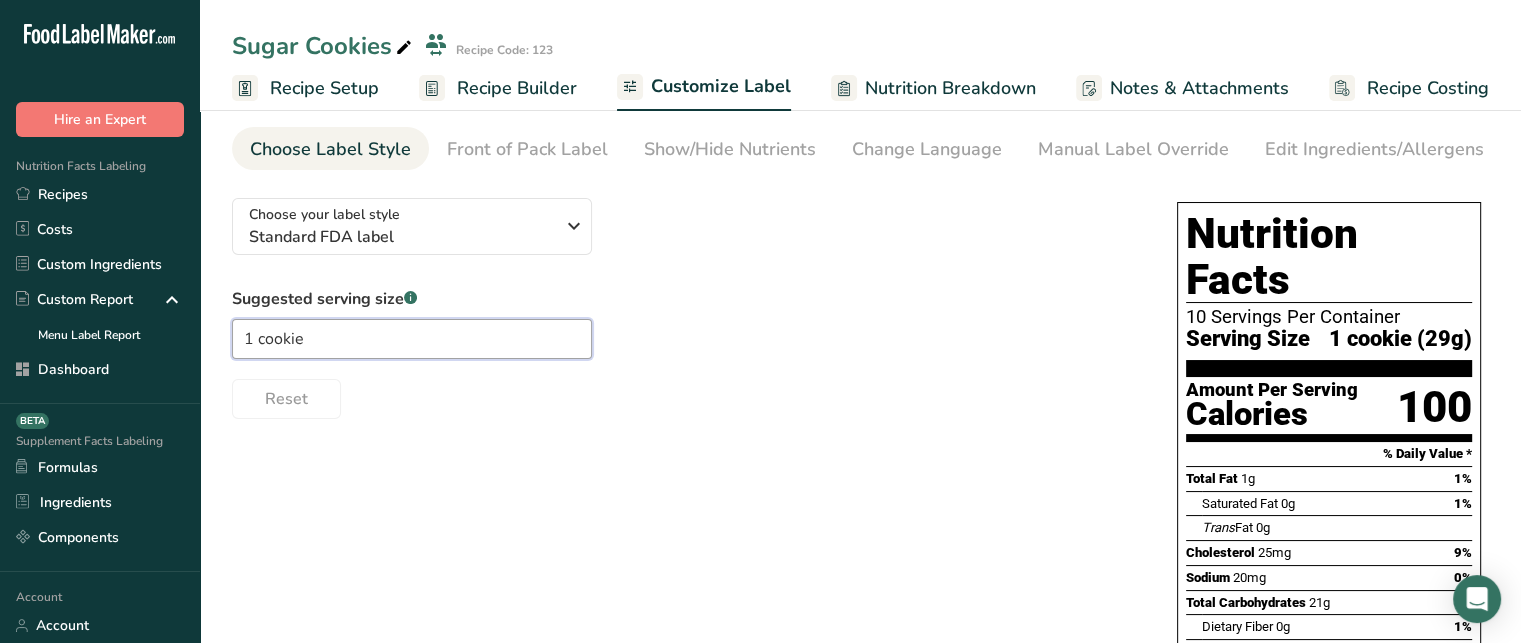type on "1 cookie" 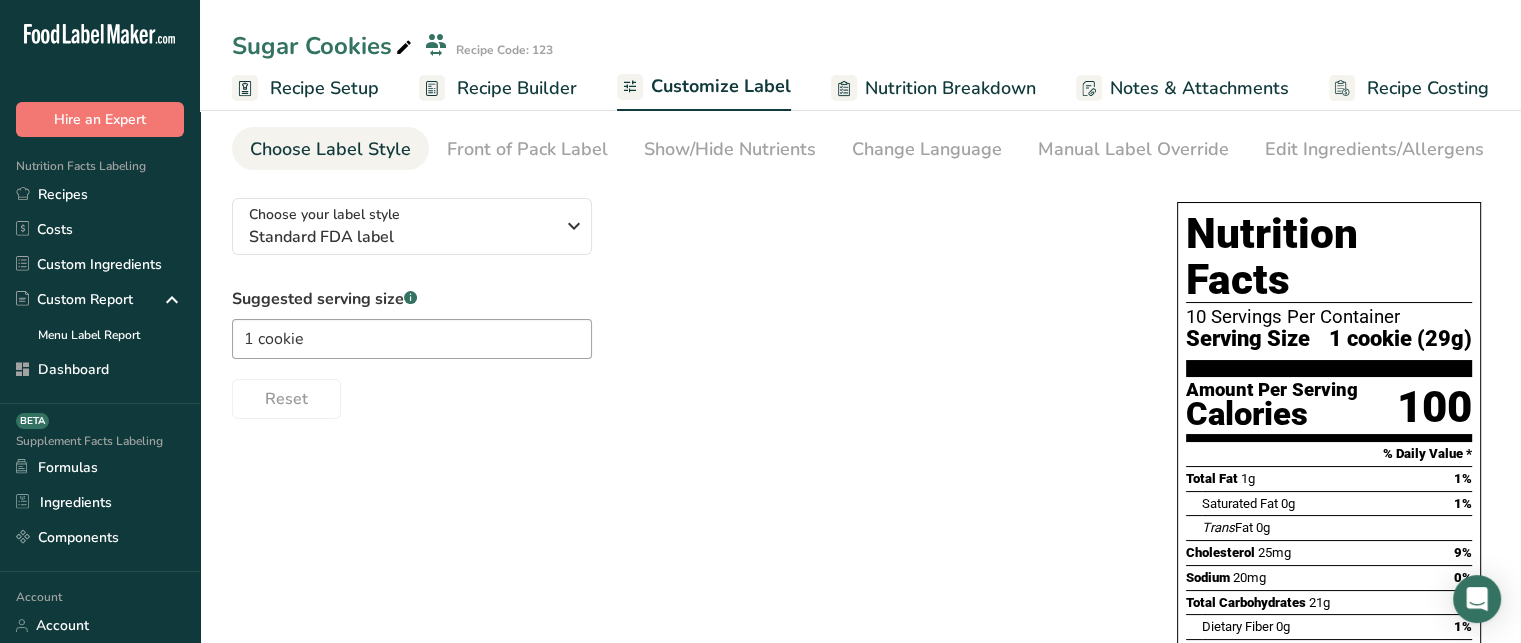 drag, startPoint x: 1328, startPoint y: 295, endPoint x: 1412, endPoint y: 300, distance: 84.14868 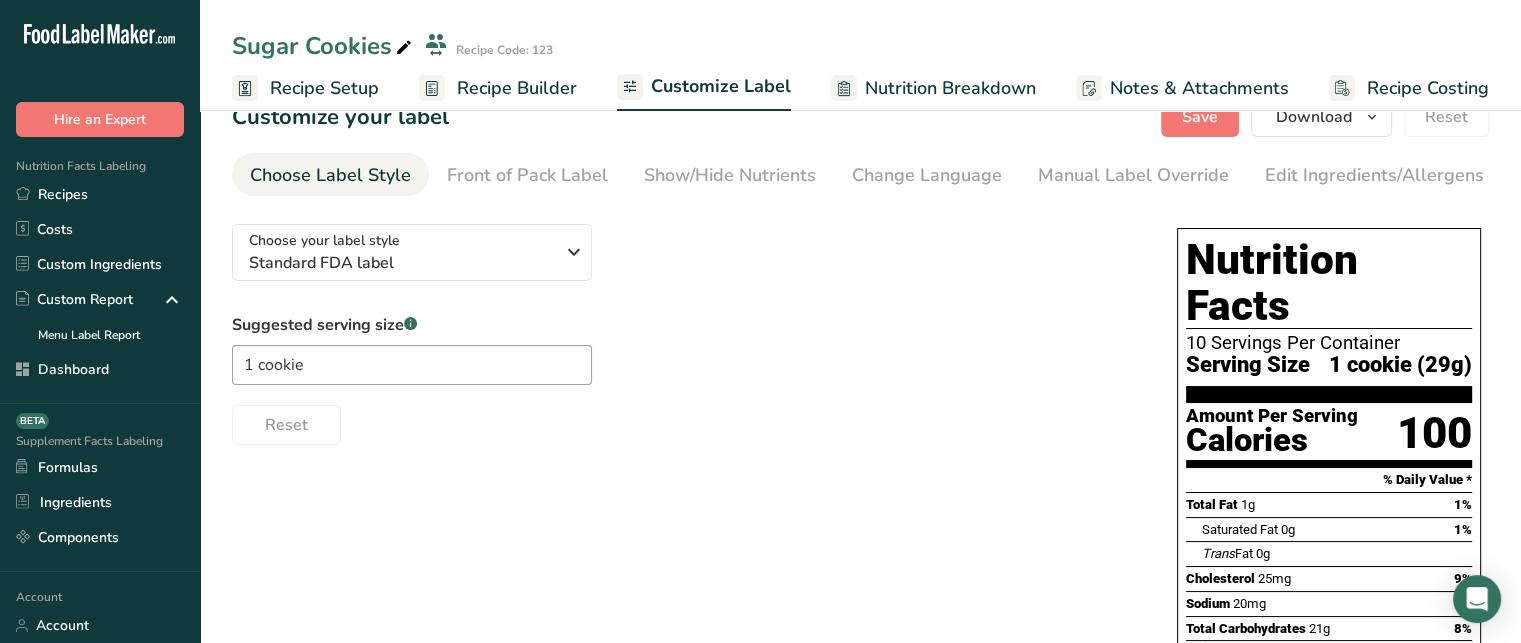 scroll, scrollTop: 0, scrollLeft: 0, axis: both 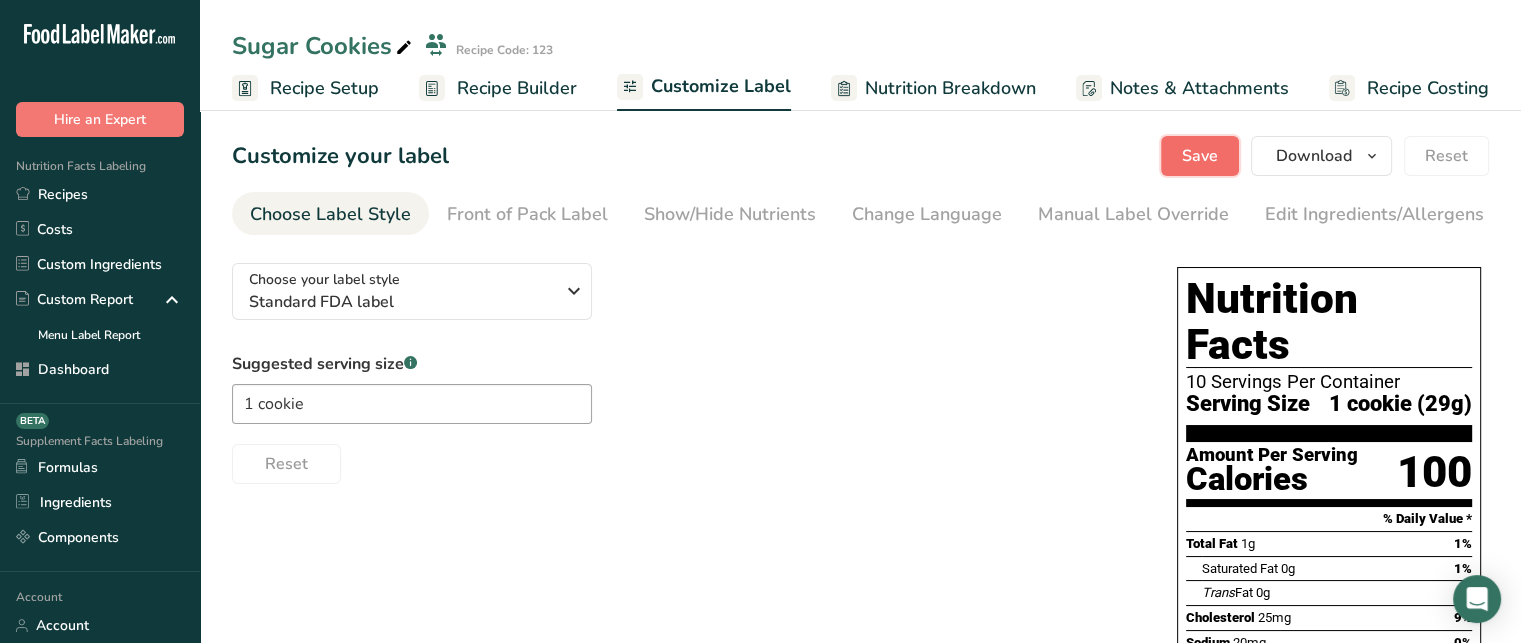 click on "Save" at bounding box center [1200, 156] 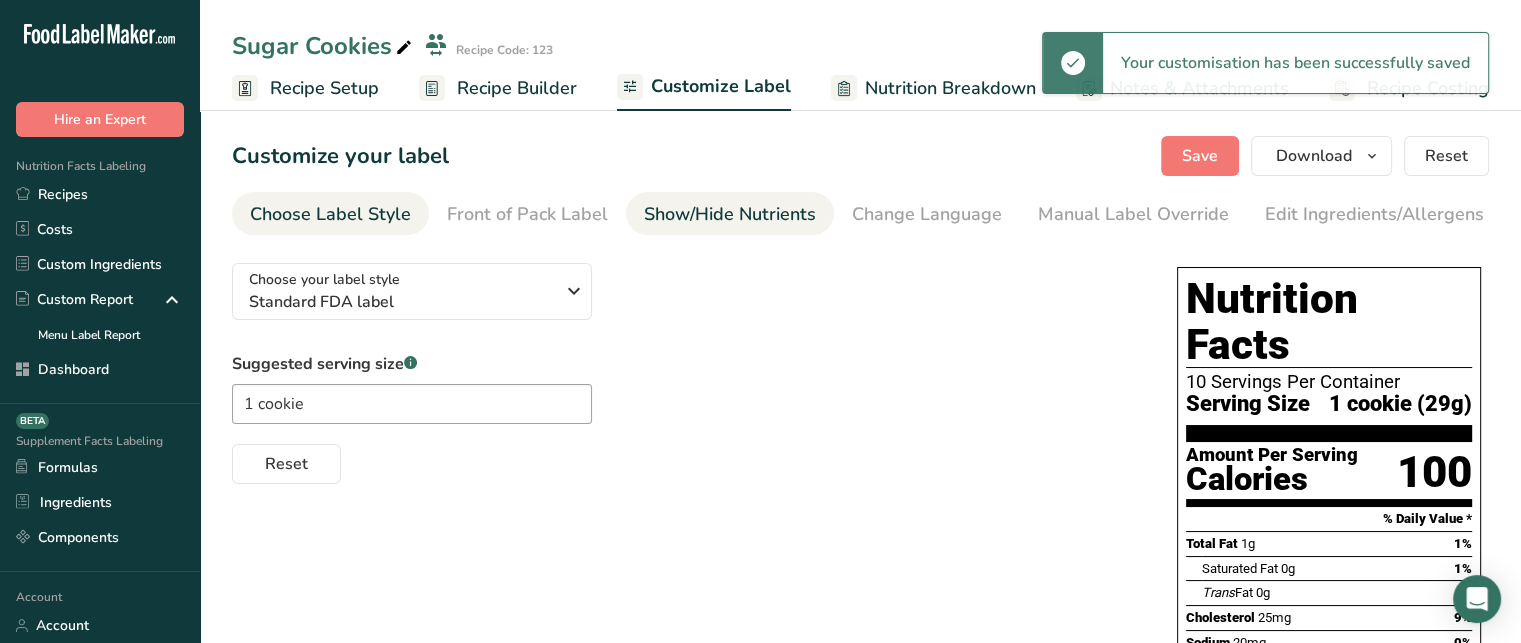 click on "Show/Hide Nutrients" at bounding box center (730, 214) 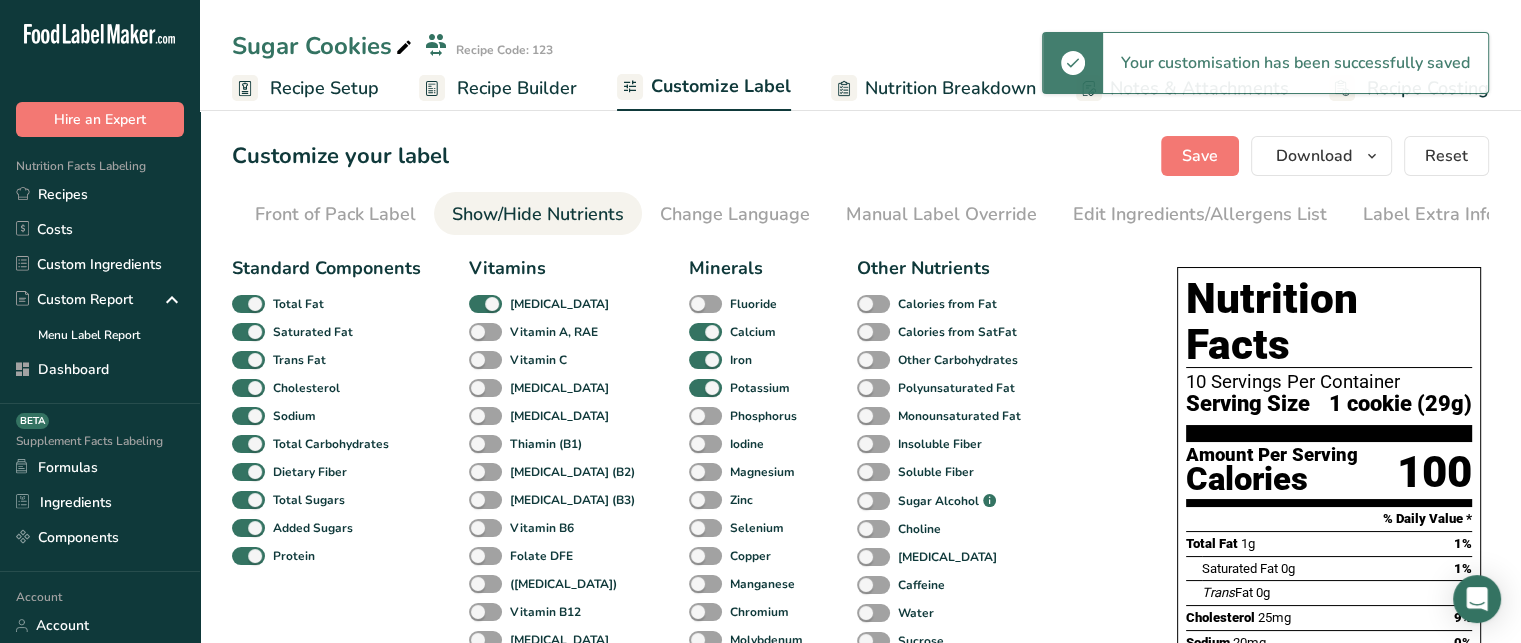 scroll, scrollTop: 0, scrollLeft: 196, axis: horizontal 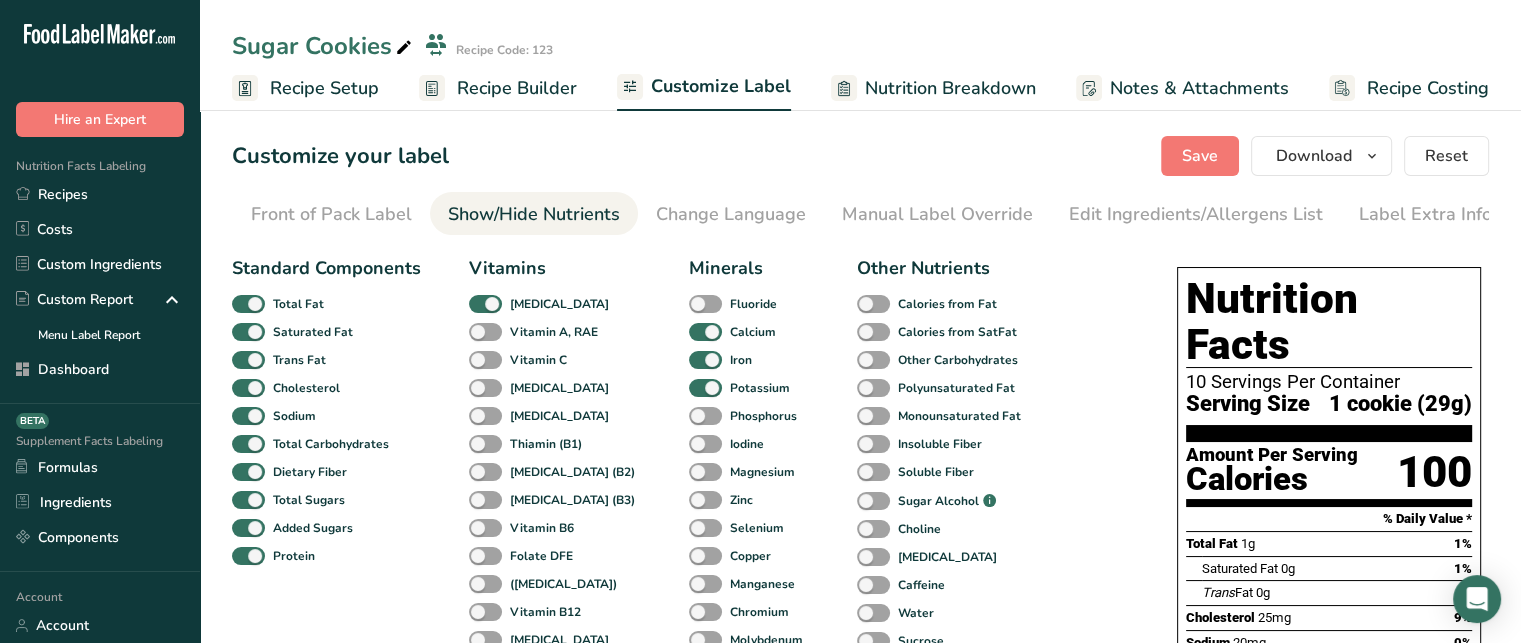 click on "Show/Hide Nutrients" at bounding box center (534, 214) 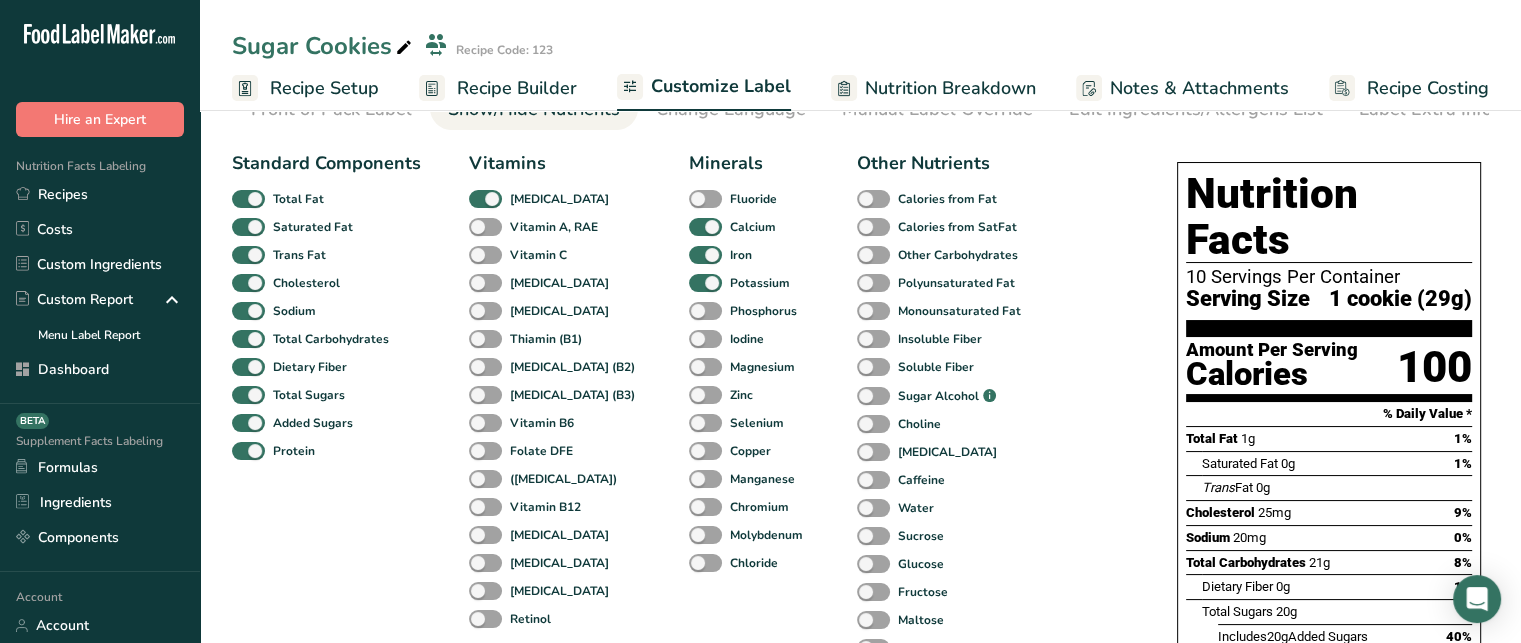 scroll, scrollTop: 95, scrollLeft: 0, axis: vertical 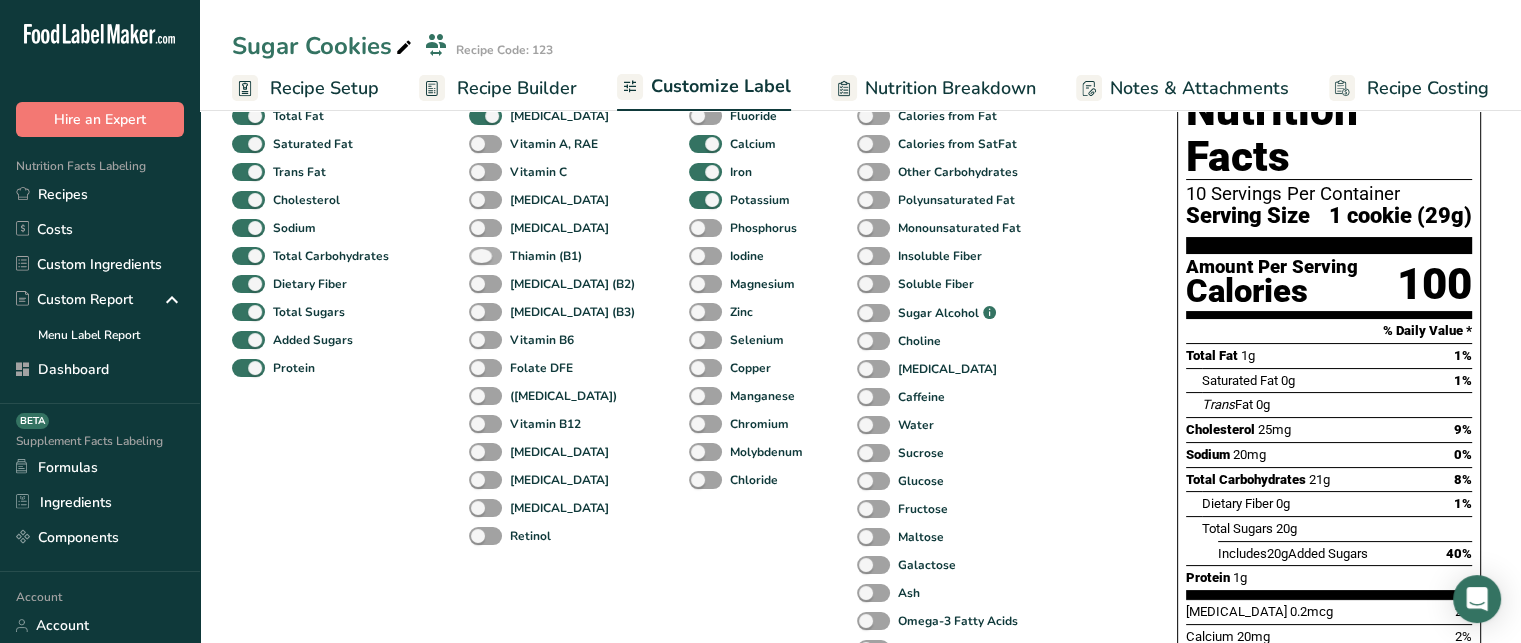click at bounding box center (485, 256) 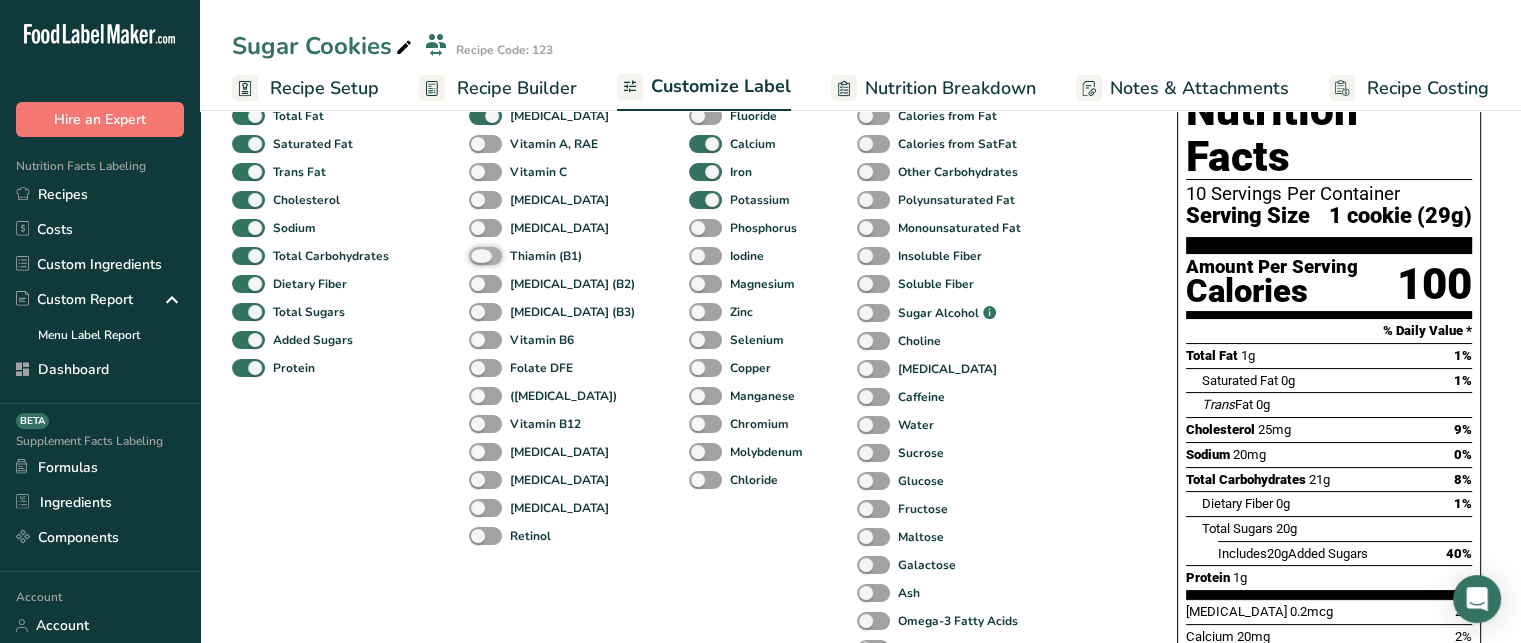 click on "Thiamin (B1)" at bounding box center (475, 255) 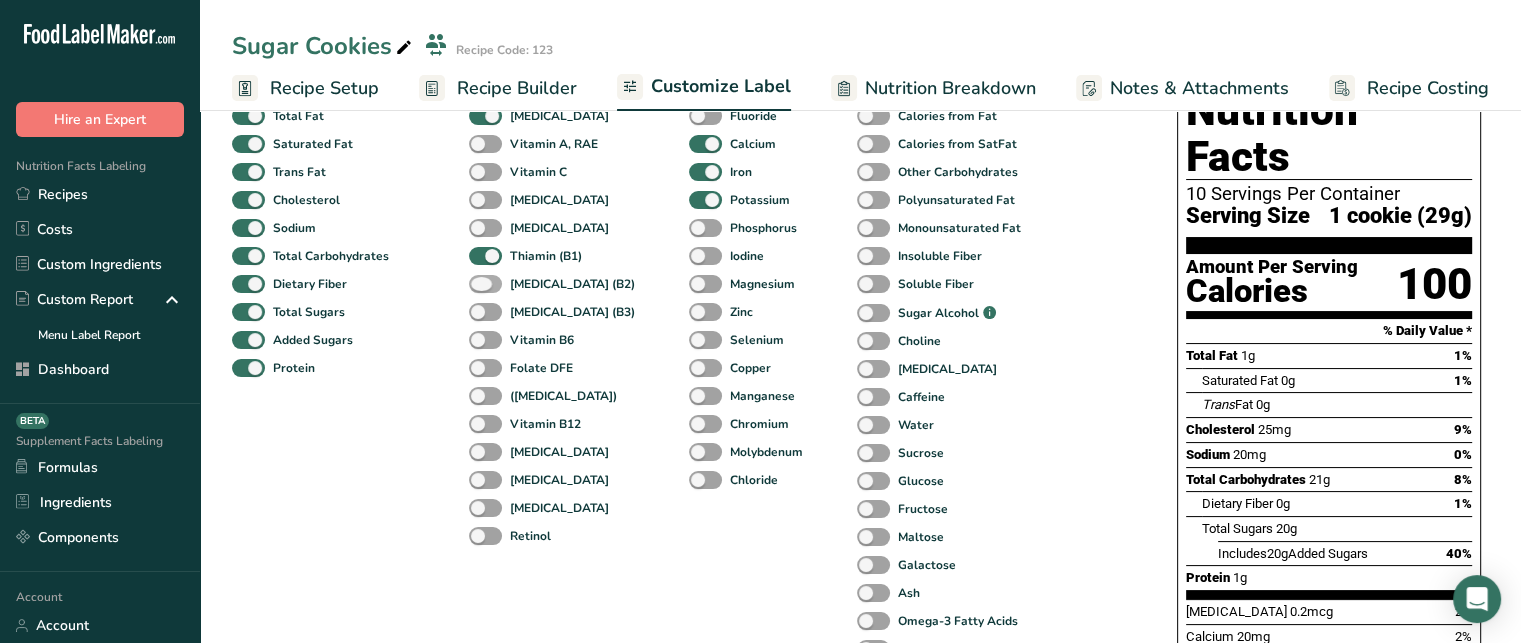 click at bounding box center (485, 284) 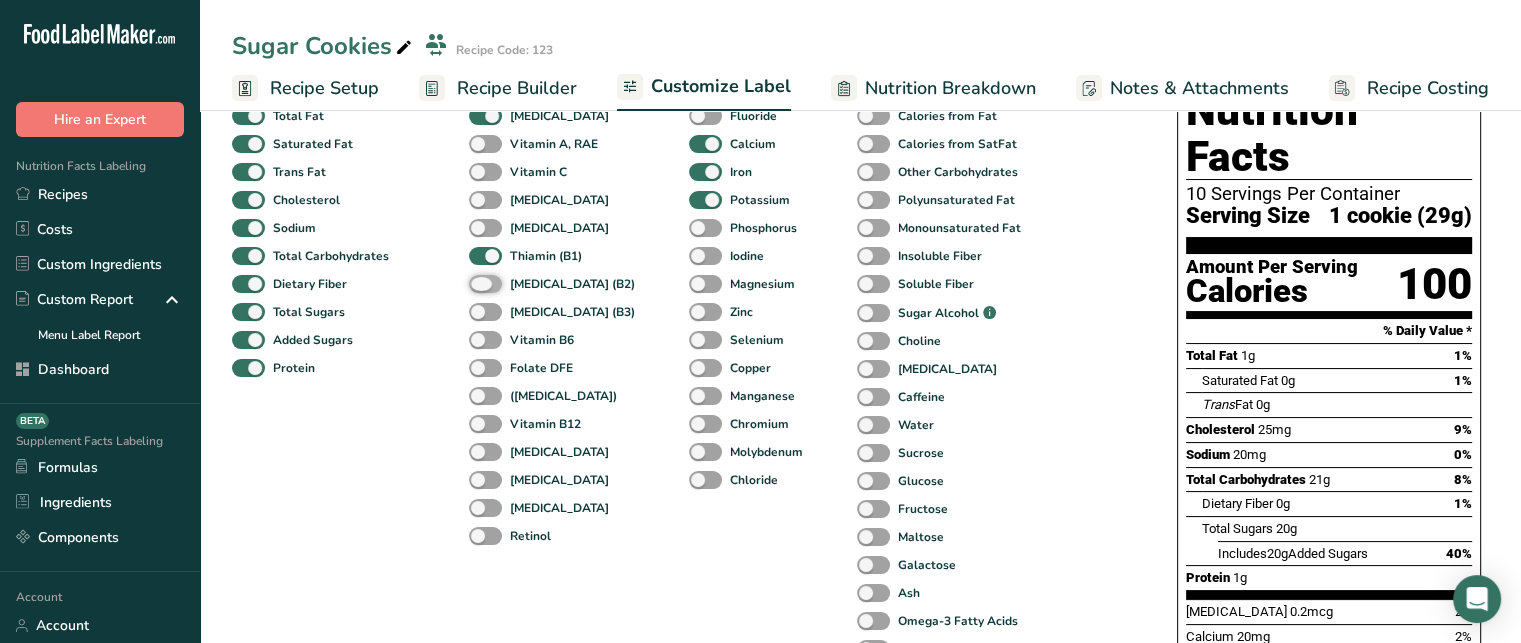 click on "[MEDICAL_DATA] (B2)" at bounding box center [475, 283] 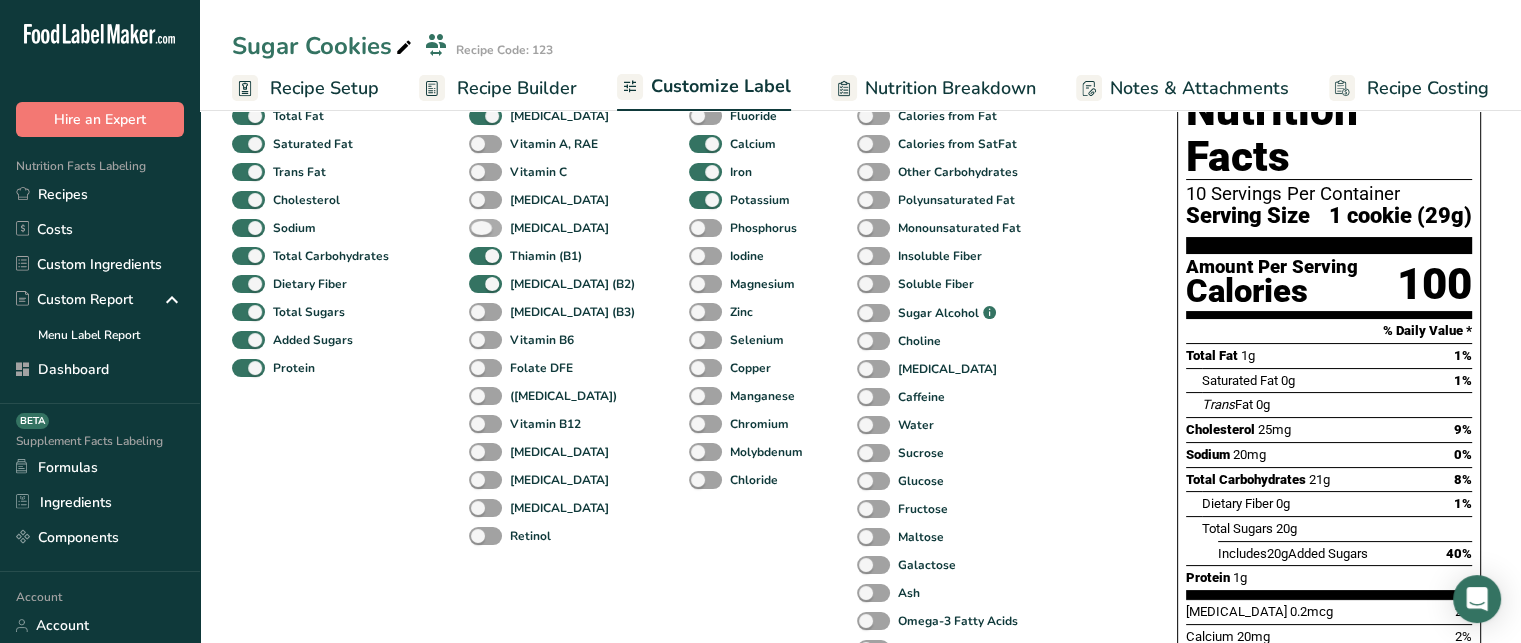 click at bounding box center [485, 228] 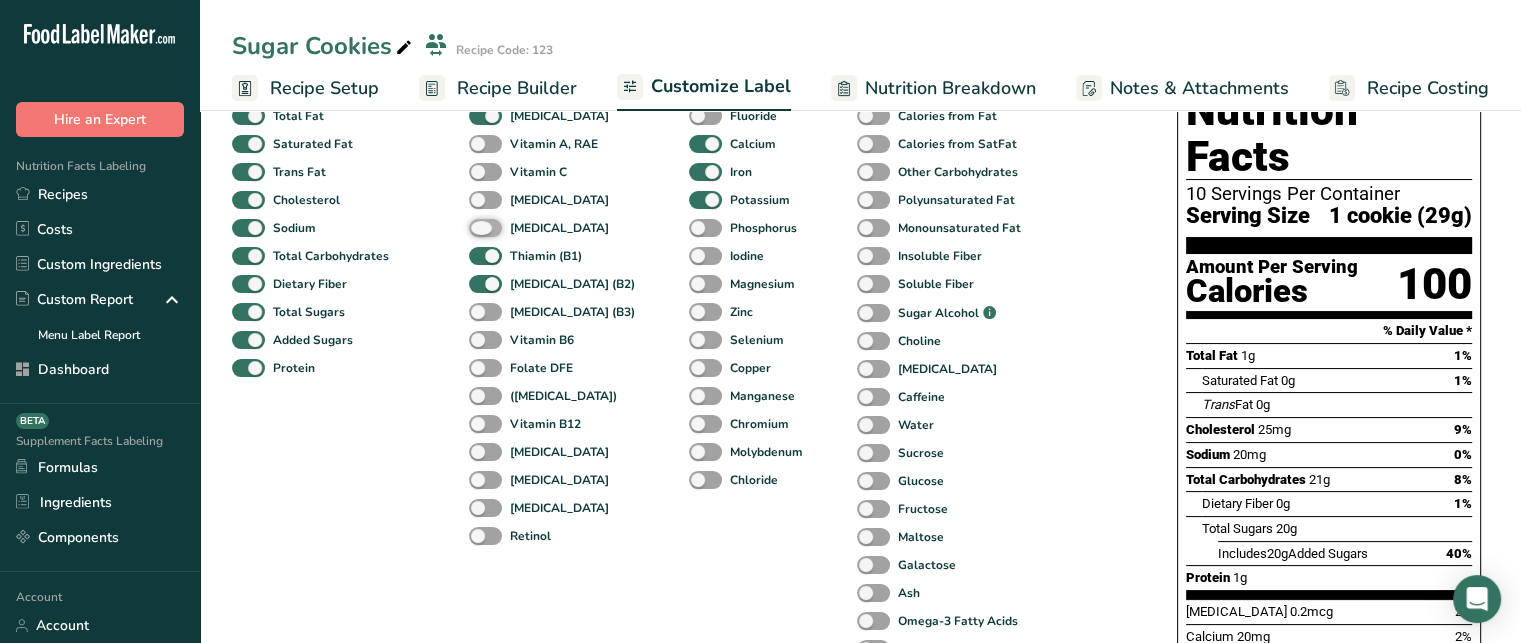 click on "[MEDICAL_DATA]" at bounding box center (475, 227) 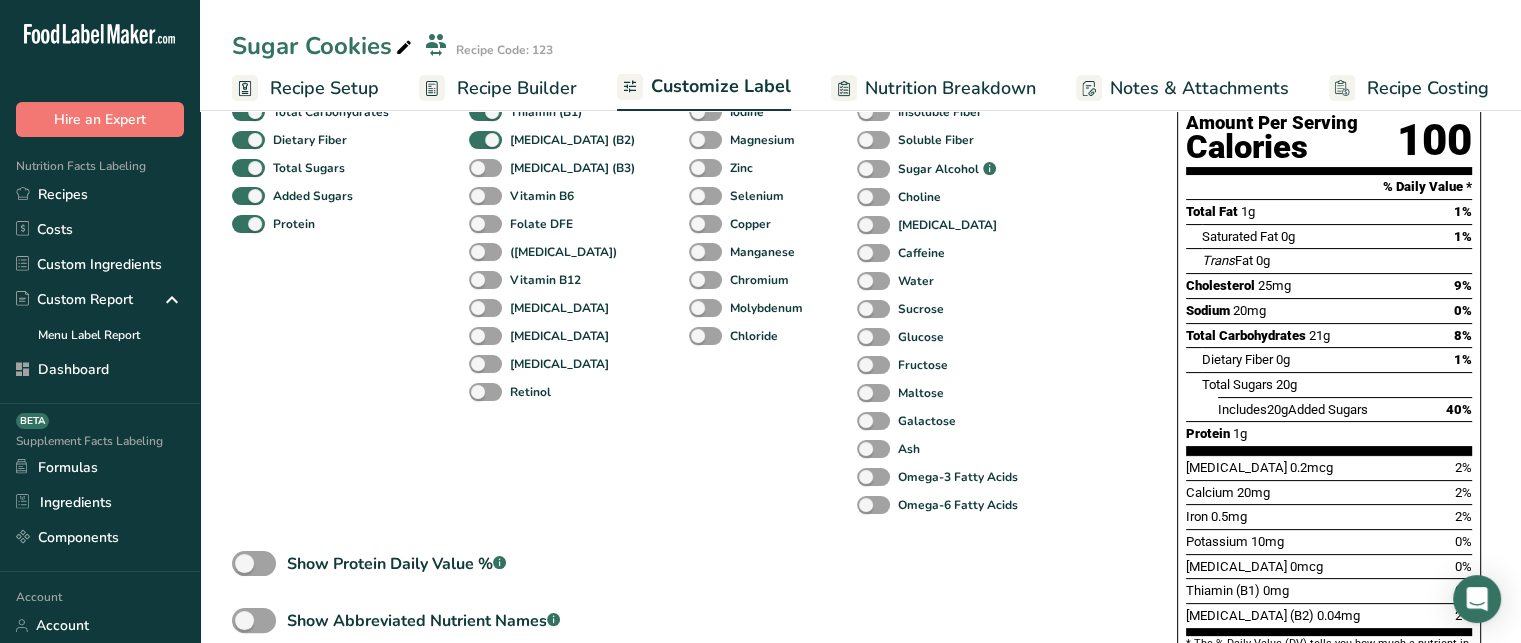 scroll, scrollTop: 339, scrollLeft: 0, axis: vertical 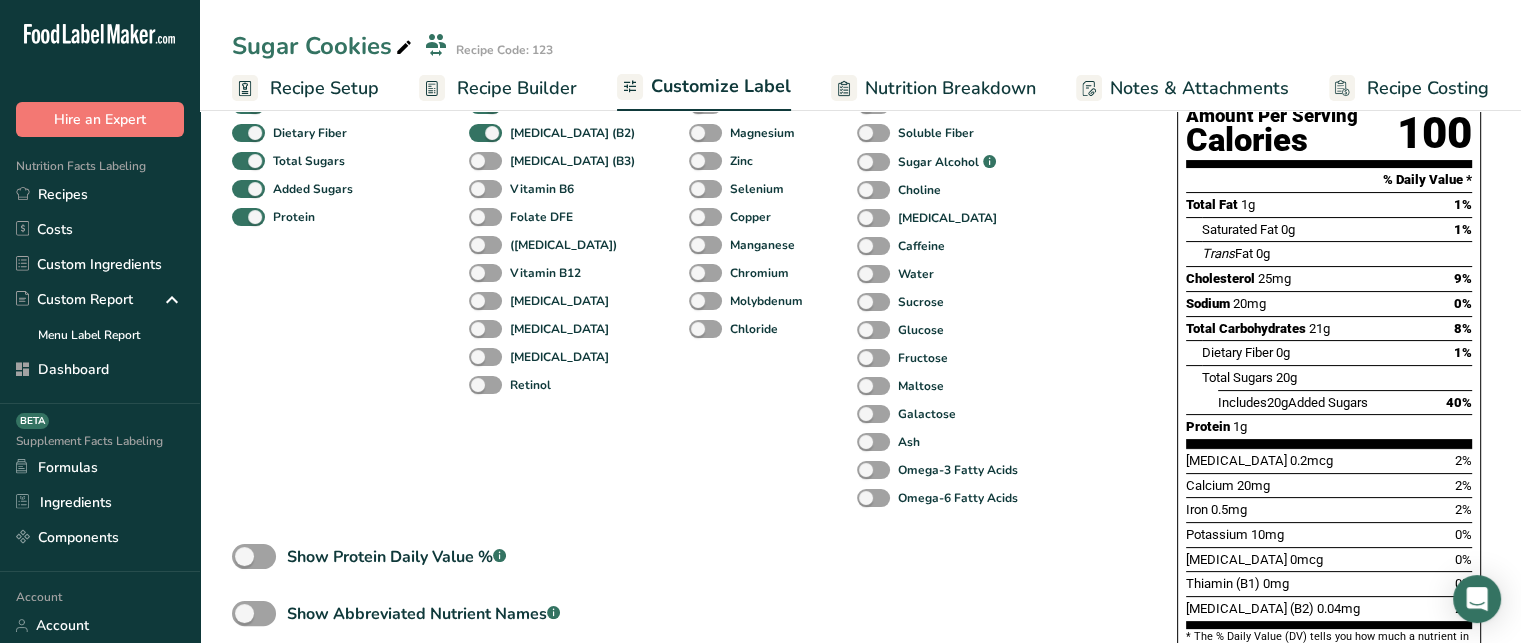 click on "[MEDICAL_DATA]
0mcg
0%" at bounding box center [1329, 559] 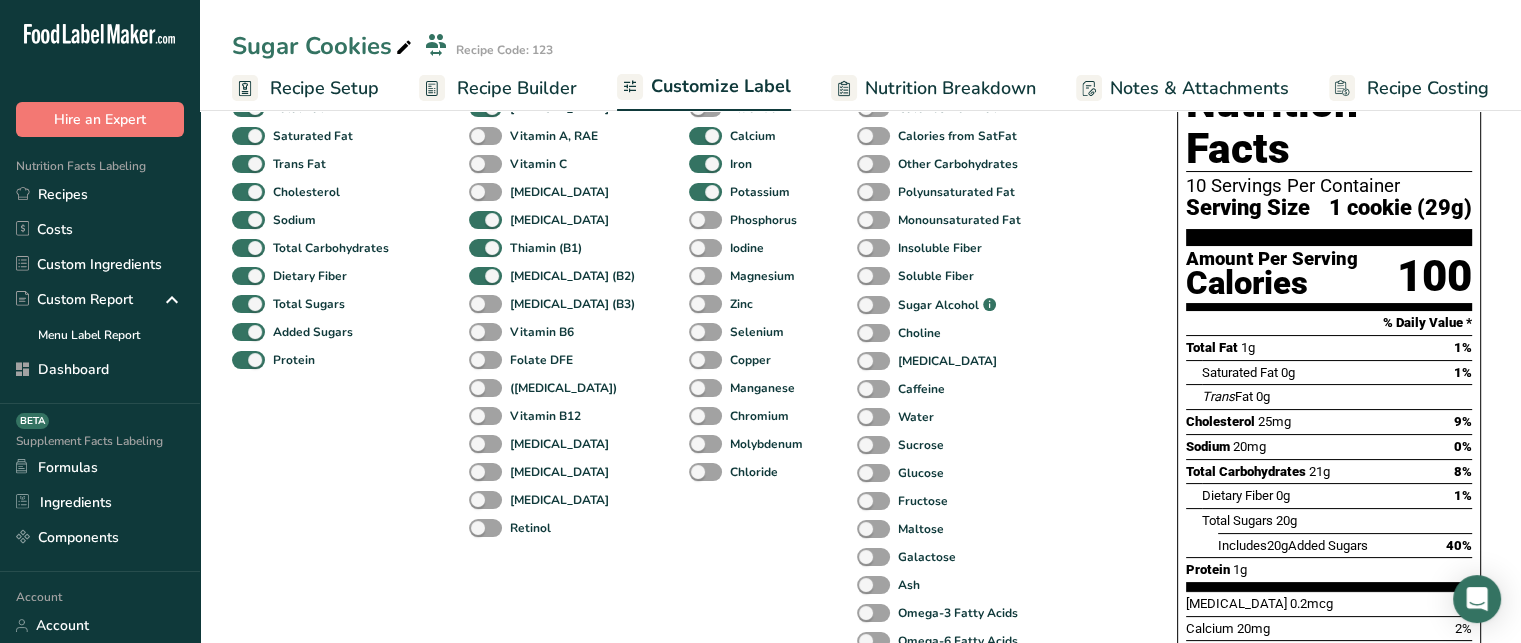 scroll, scrollTop: 168, scrollLeft: 0, axis: vertical 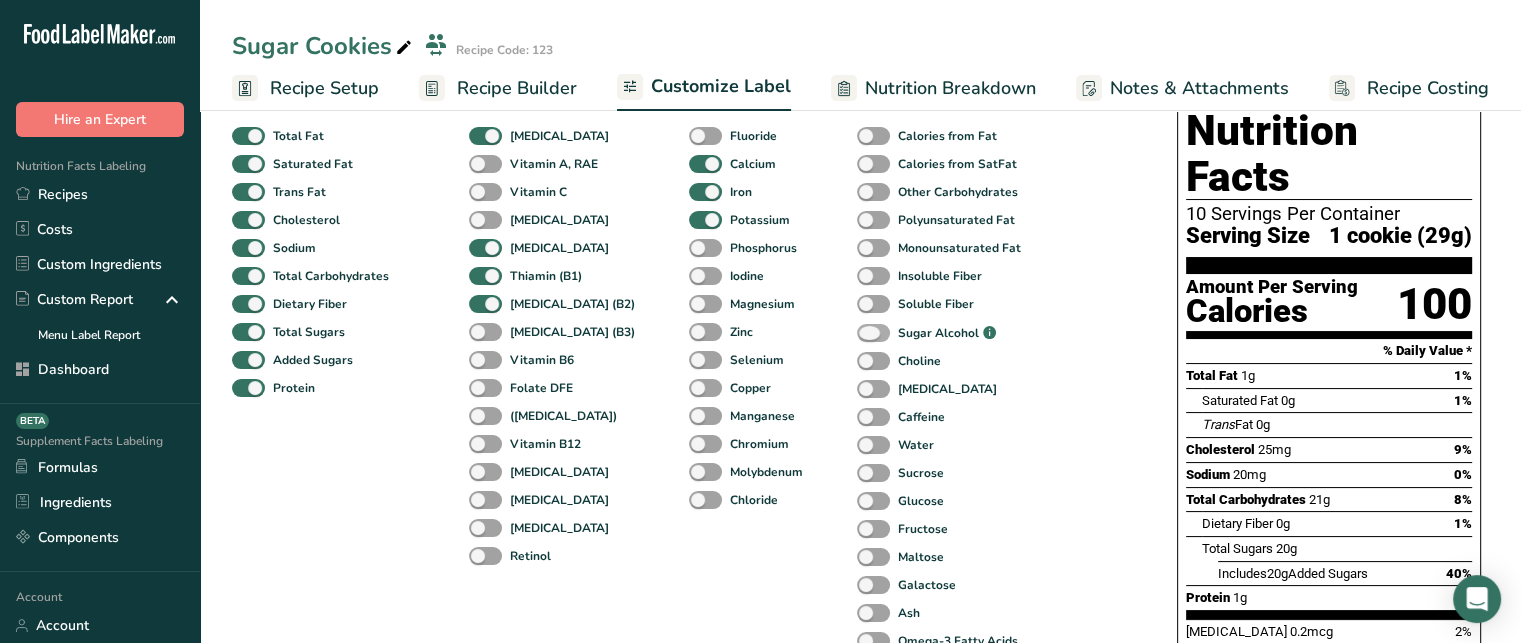 click on "Sugar Alcohol   .a-a{fill:#347362;}.b-a{fill:#fff;}" at bounding box center (943, 333) 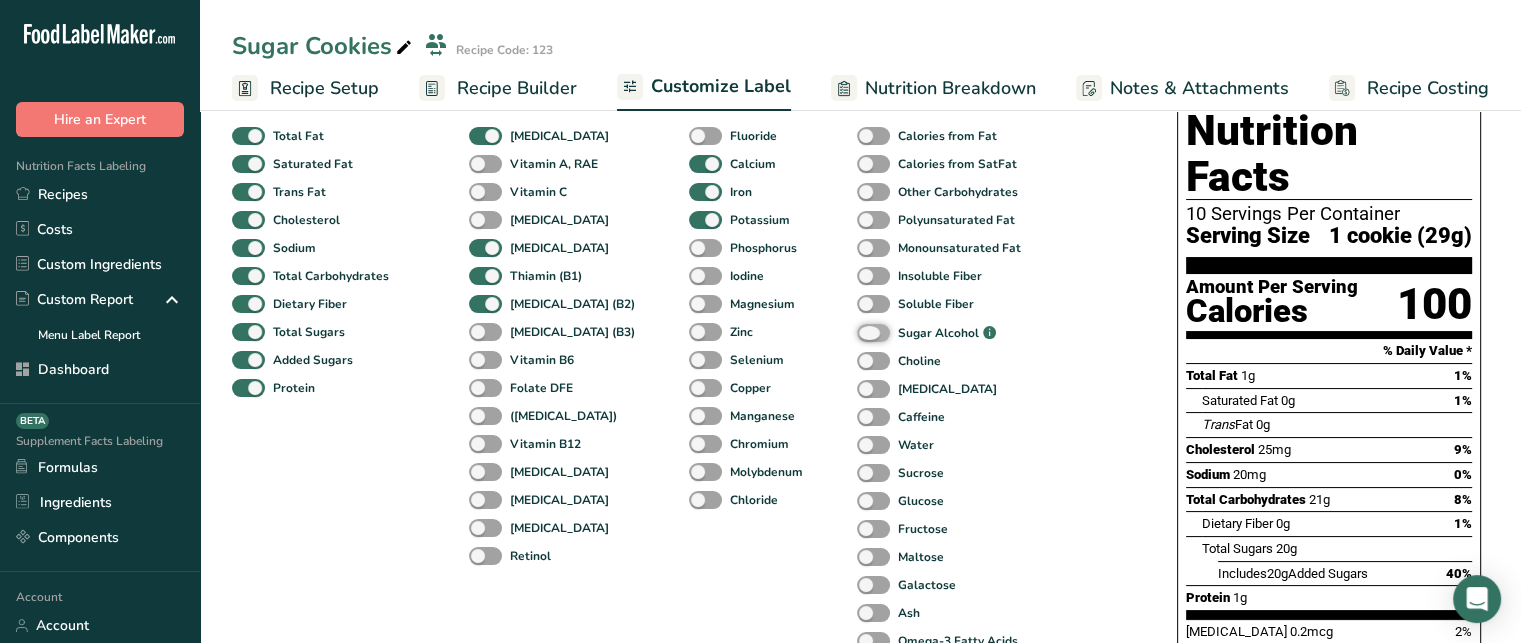 click on "Sugar Alcohol   .a-a{fill:#347362;}.b-a{fill:#fff;}" at bounding box center [863, 333] 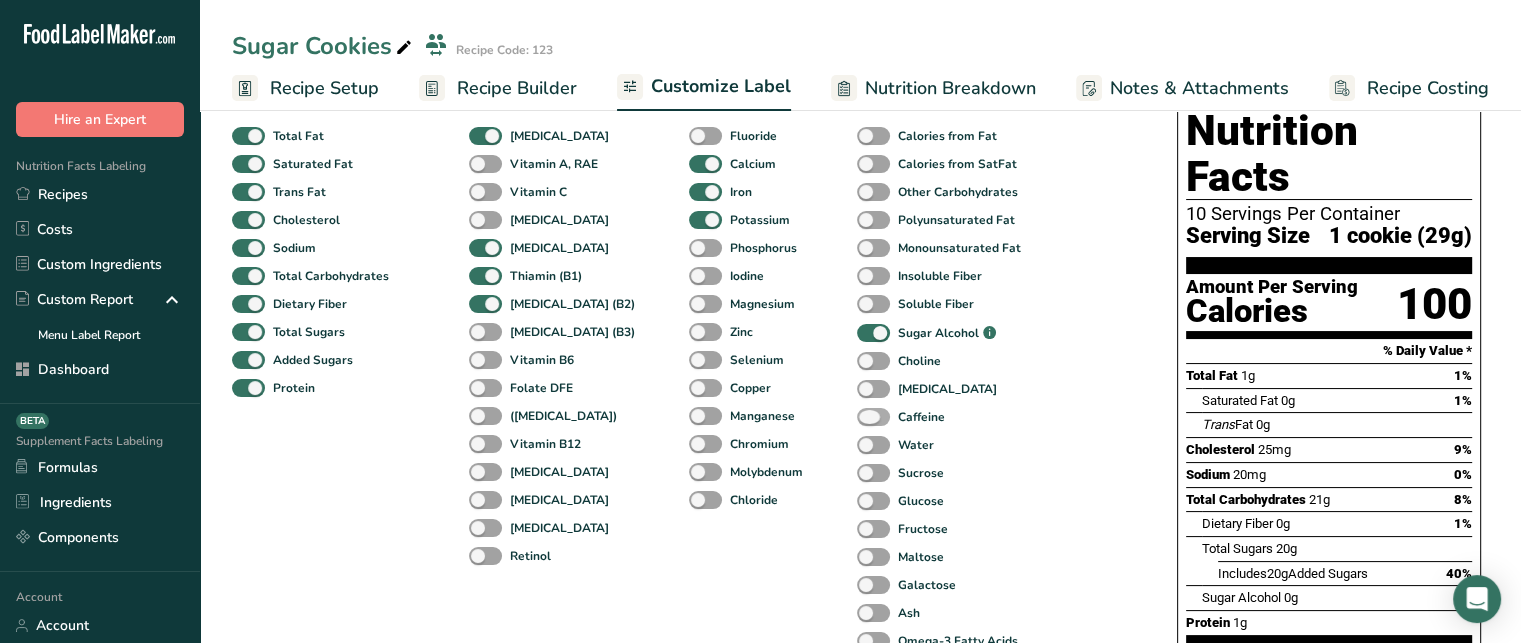 click at bounding box center (873, 417) 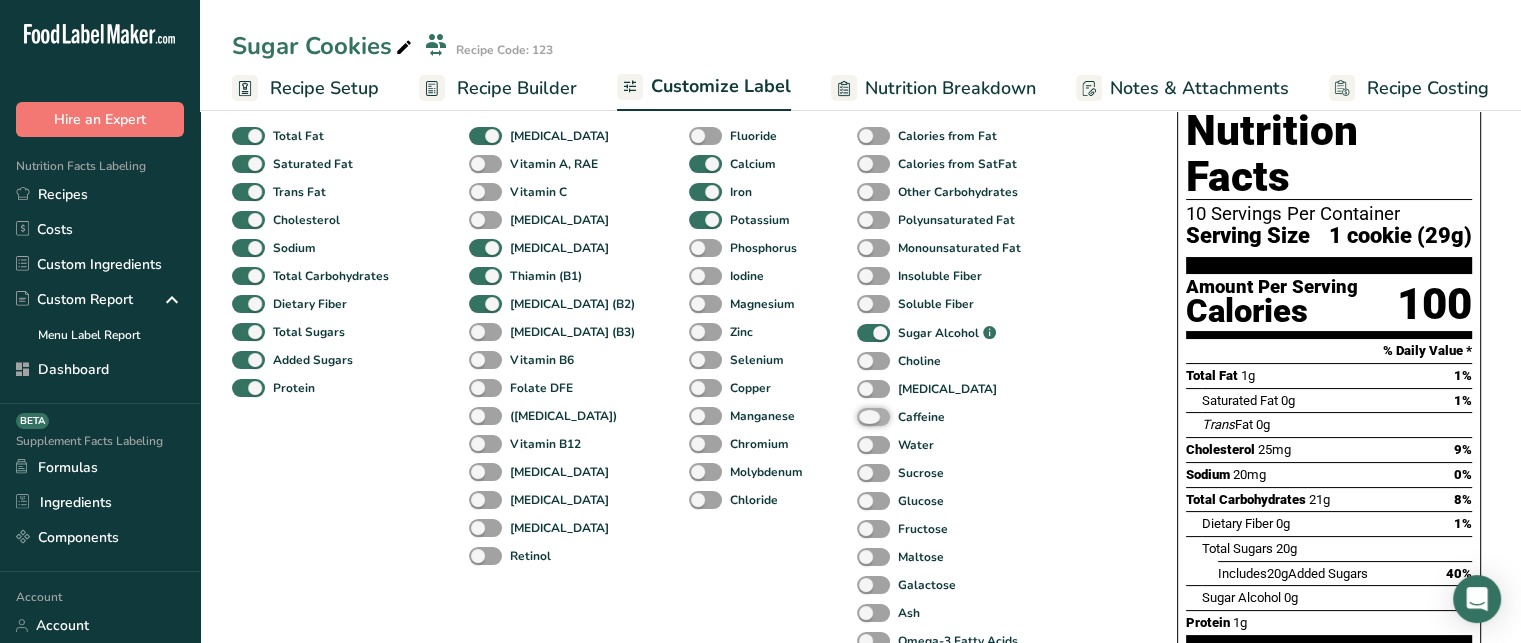click on "Caffeine" at bounding box center (863, 416) 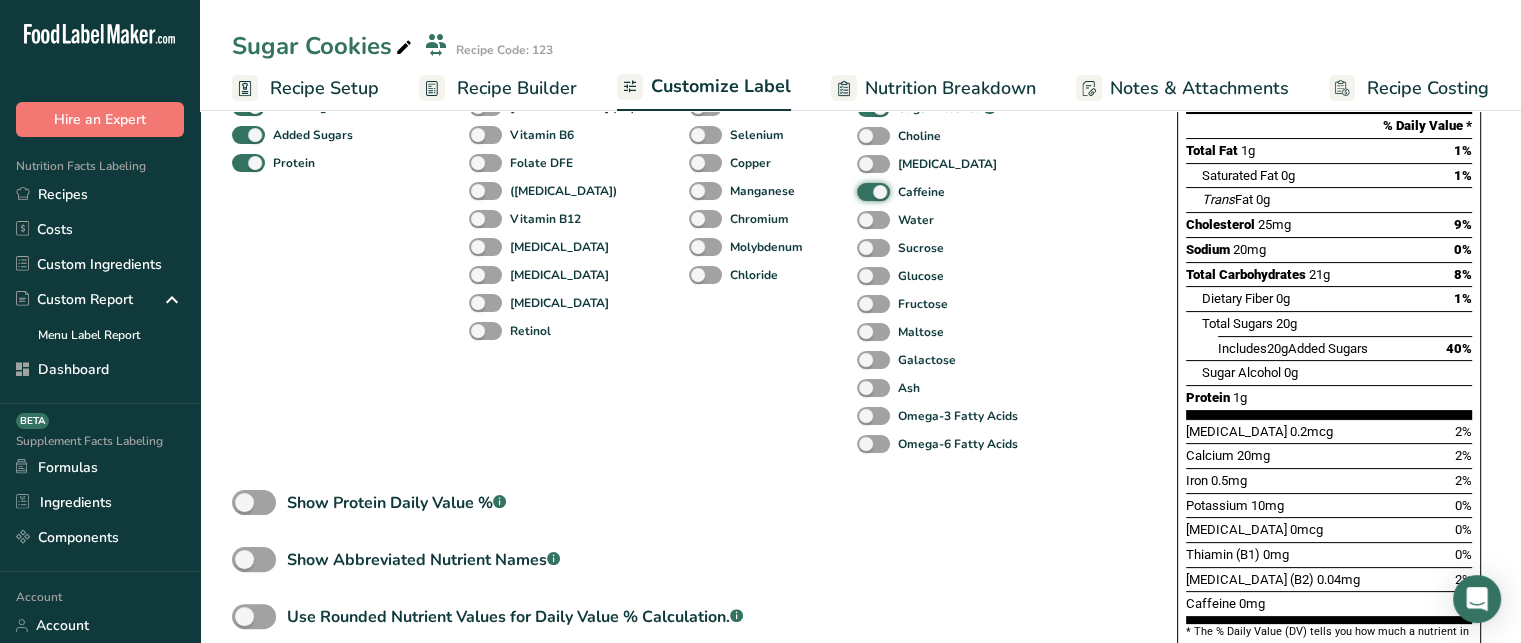 scroll, scrollTop: 379, scrollLeft: 0, axis: vertical 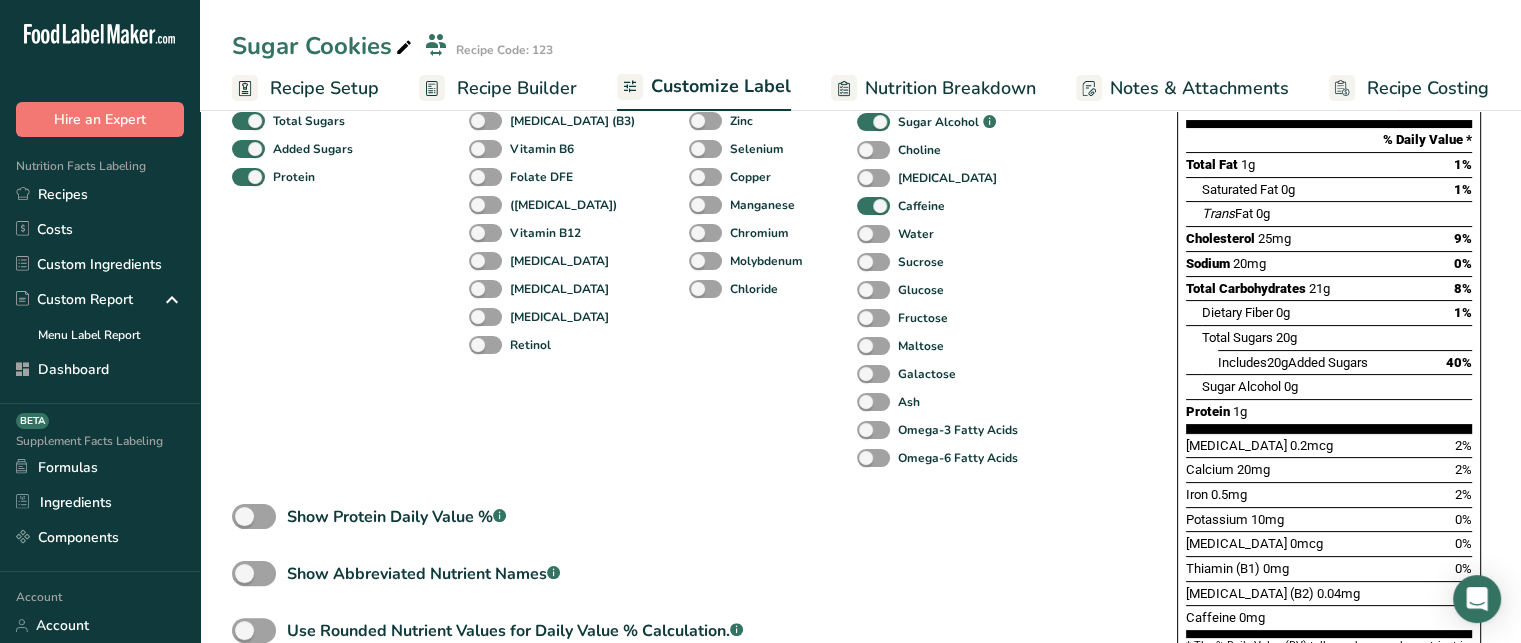 click on "Caffeine" at bounding box center (1211, 617) 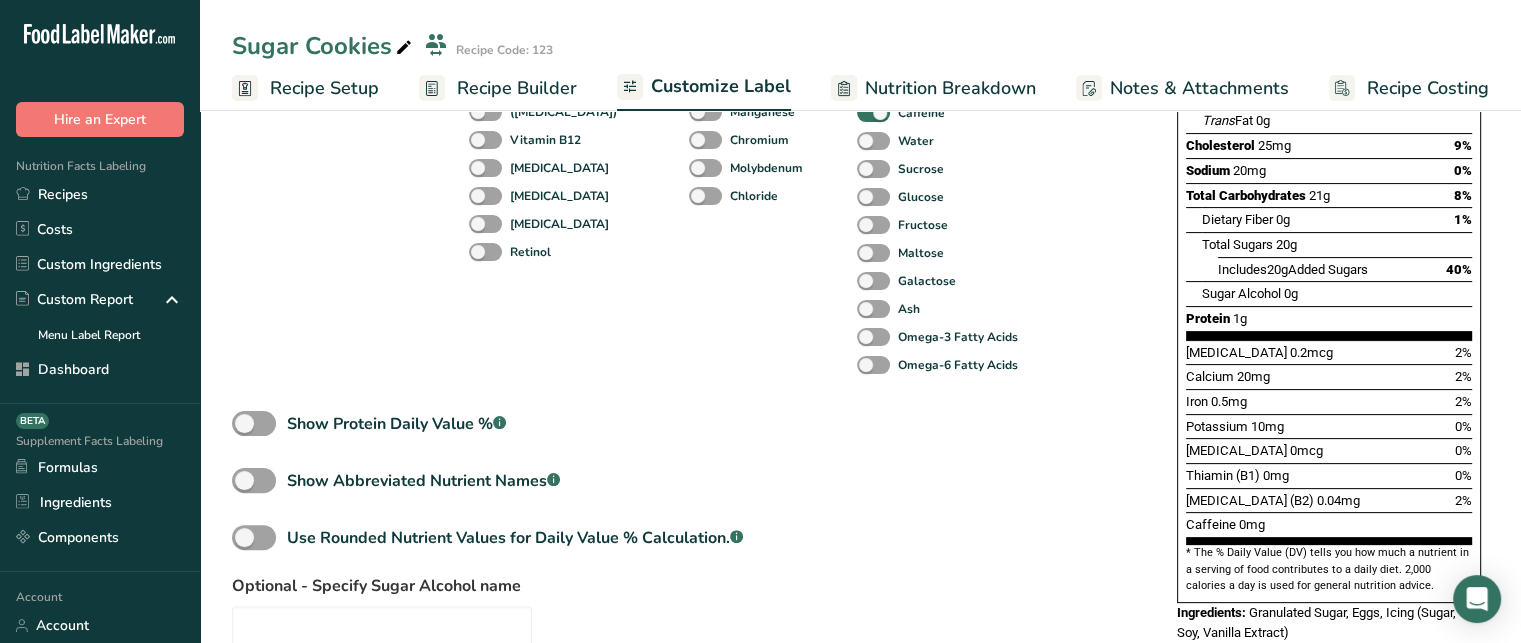 scroll, scrollTop: 473, scrollLeft: 0, axis: vertical 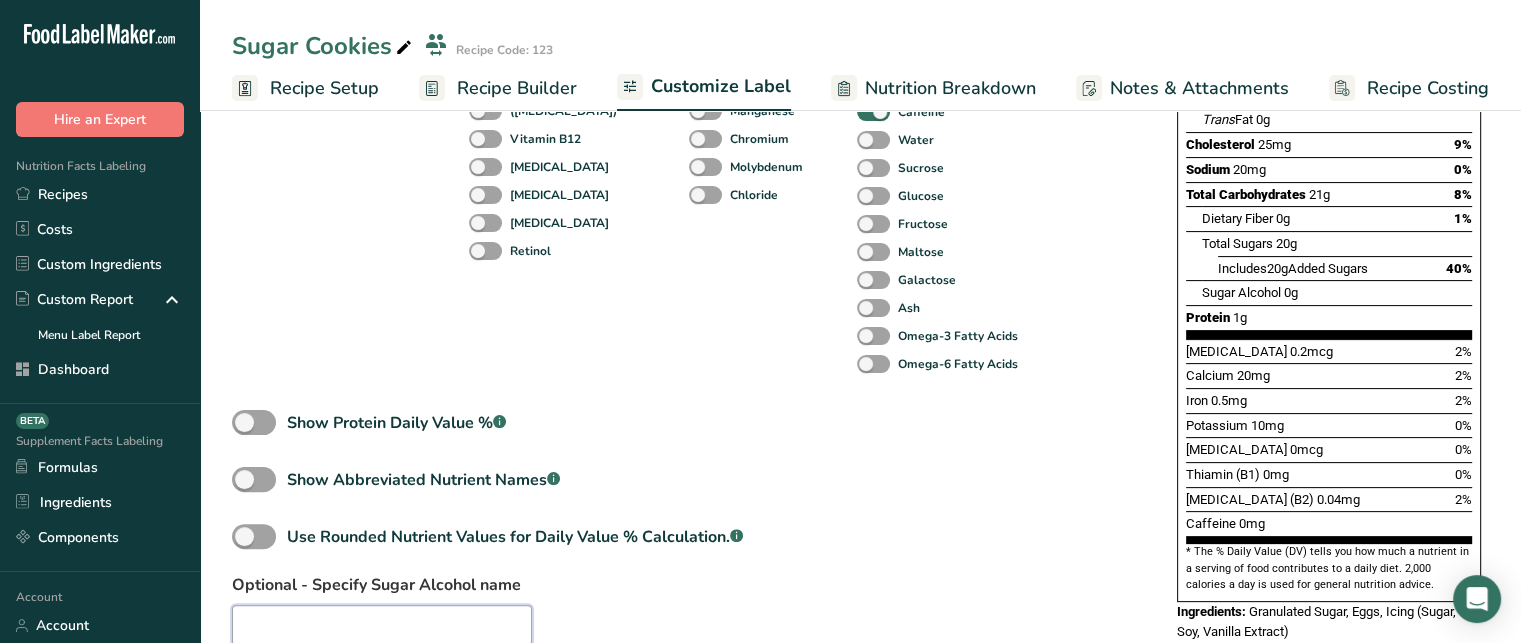 click at bounding box center [382, 625] 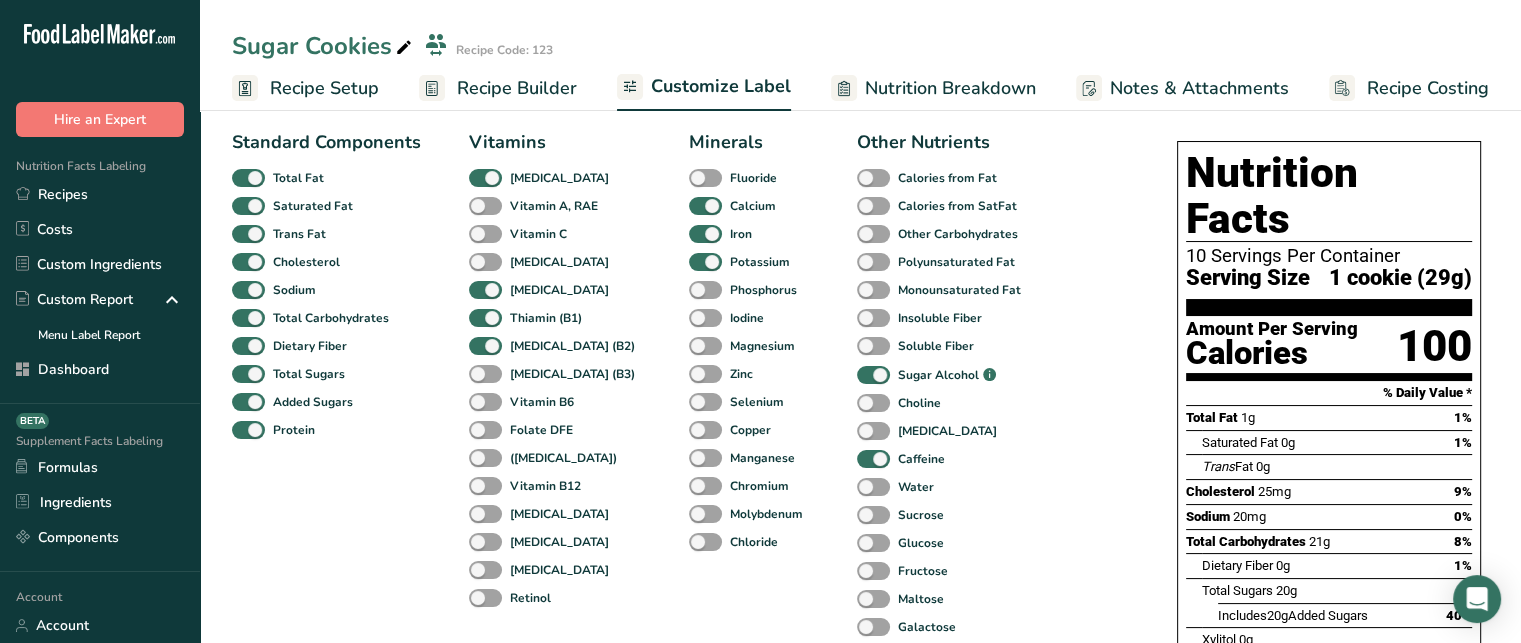 scroll, scrollTop: 0, scrollLeft: 0, axis: both 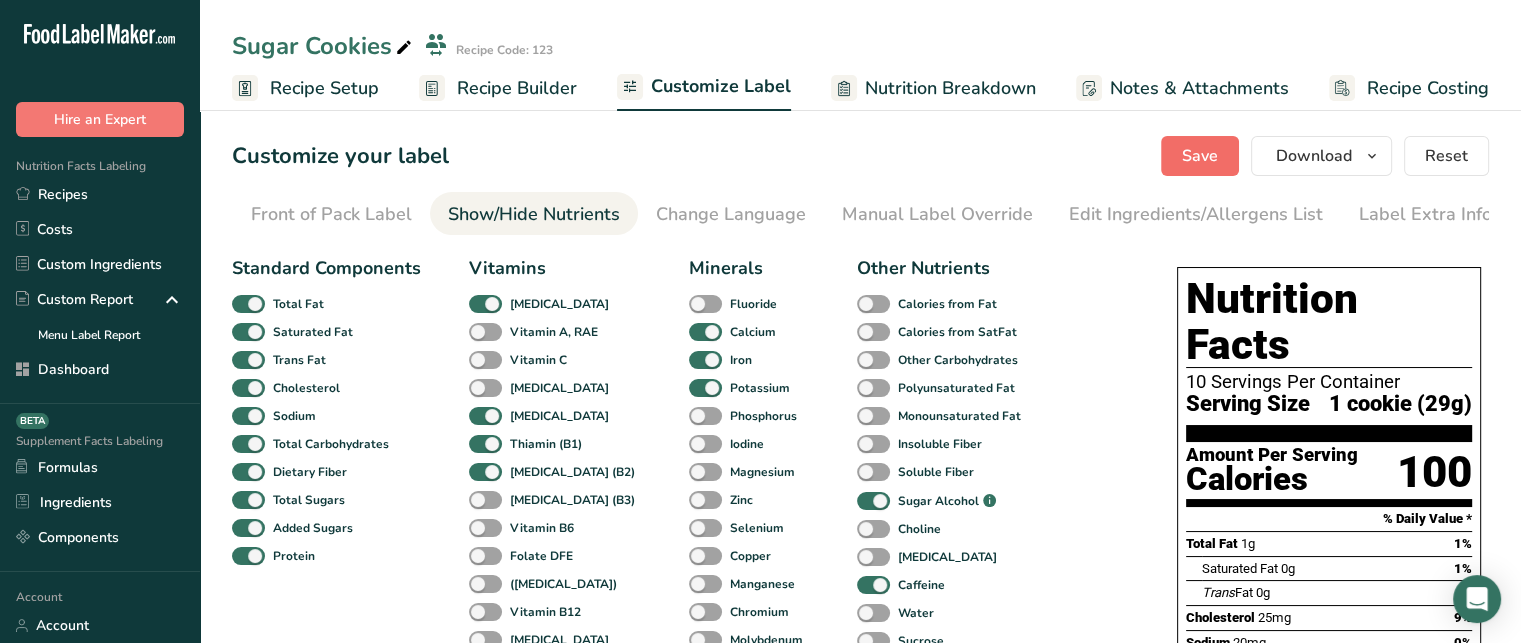 type on "Xylitol" 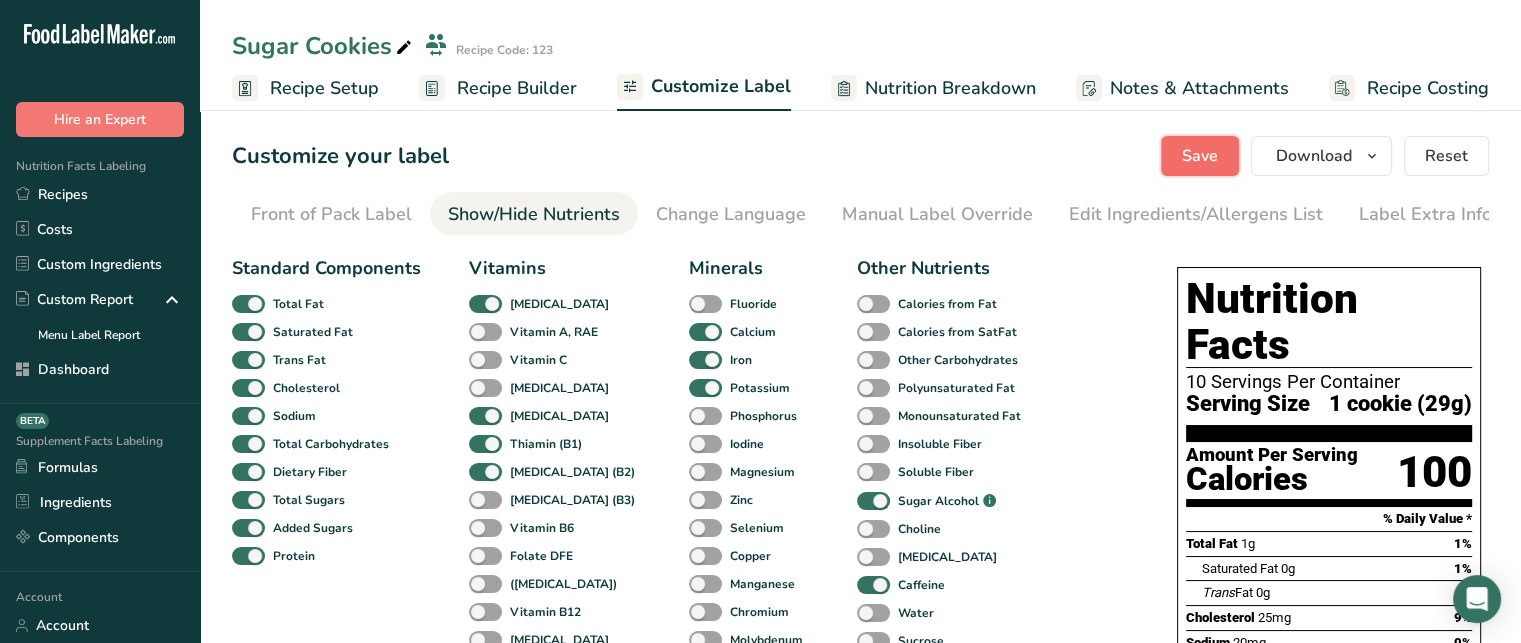 click on "Save" at bounding box center (1200, 156) 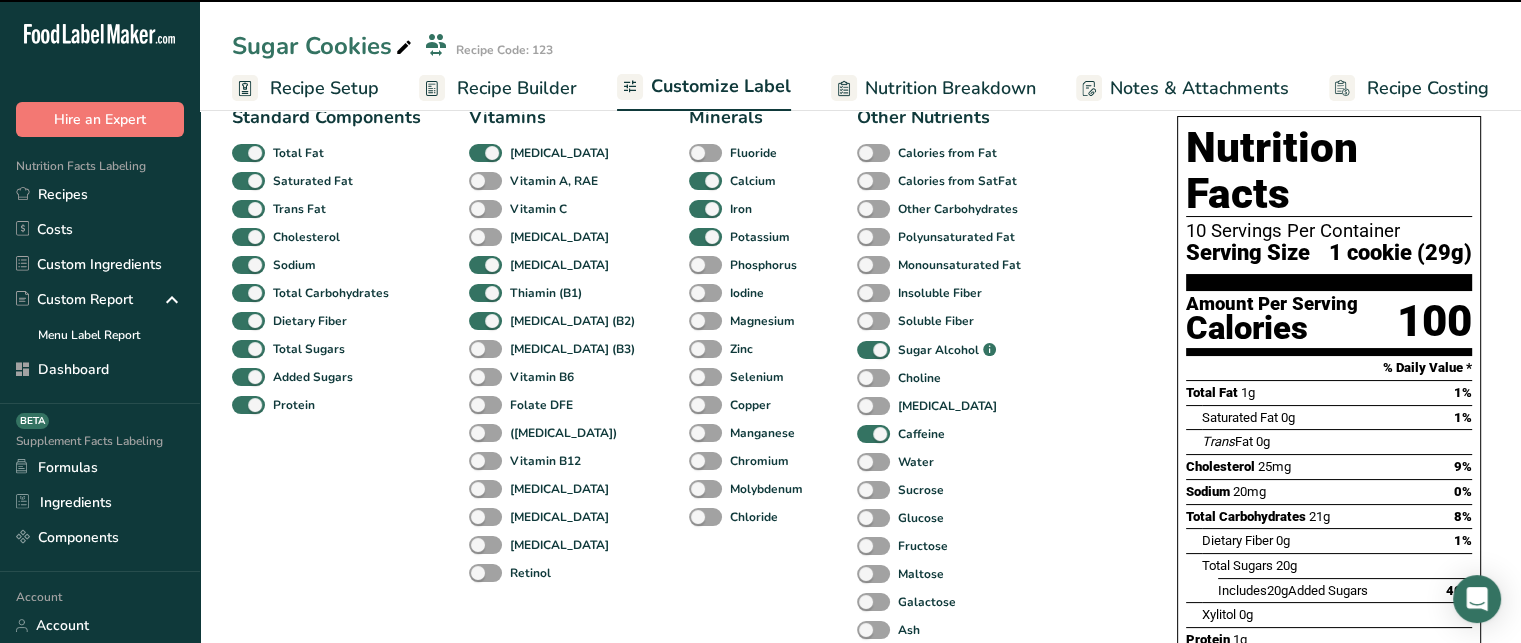 scroll, scrollTop: 160, scrollLeft: 0, axis: vertical 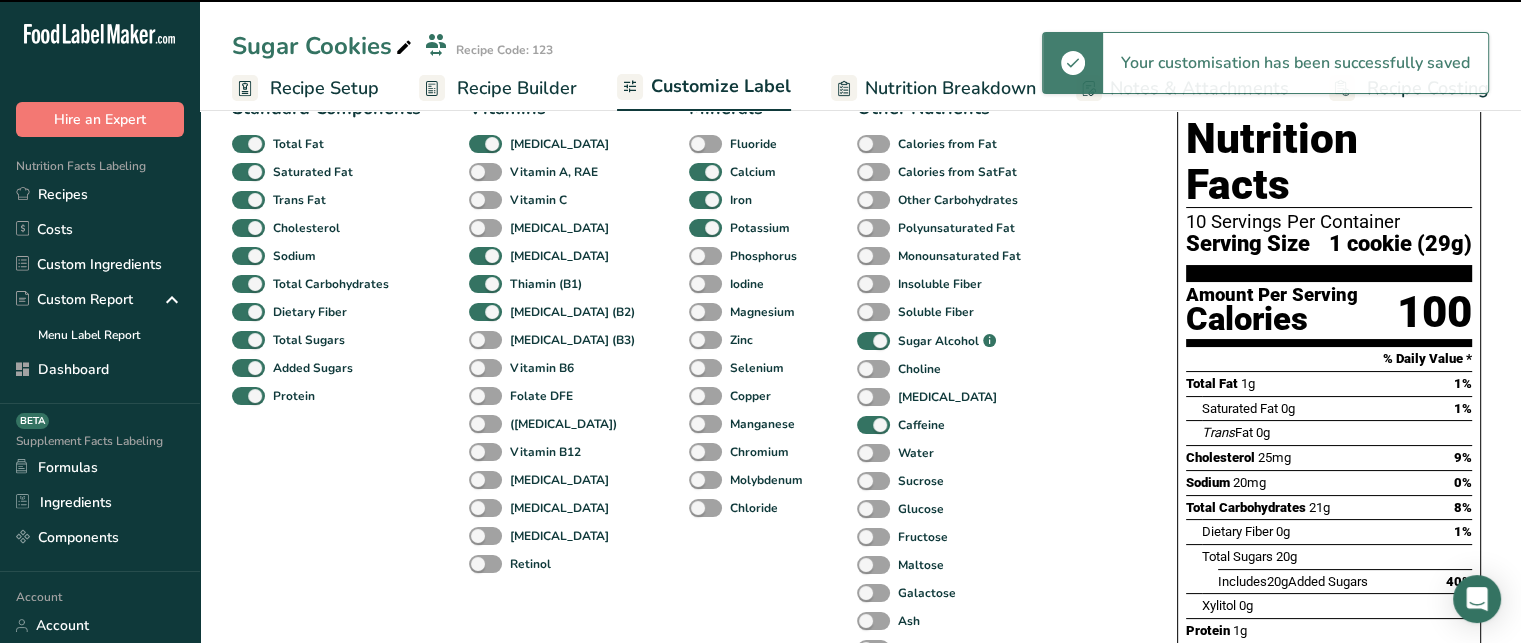 click on "Xylitol" at bounding box center [1219, 605] 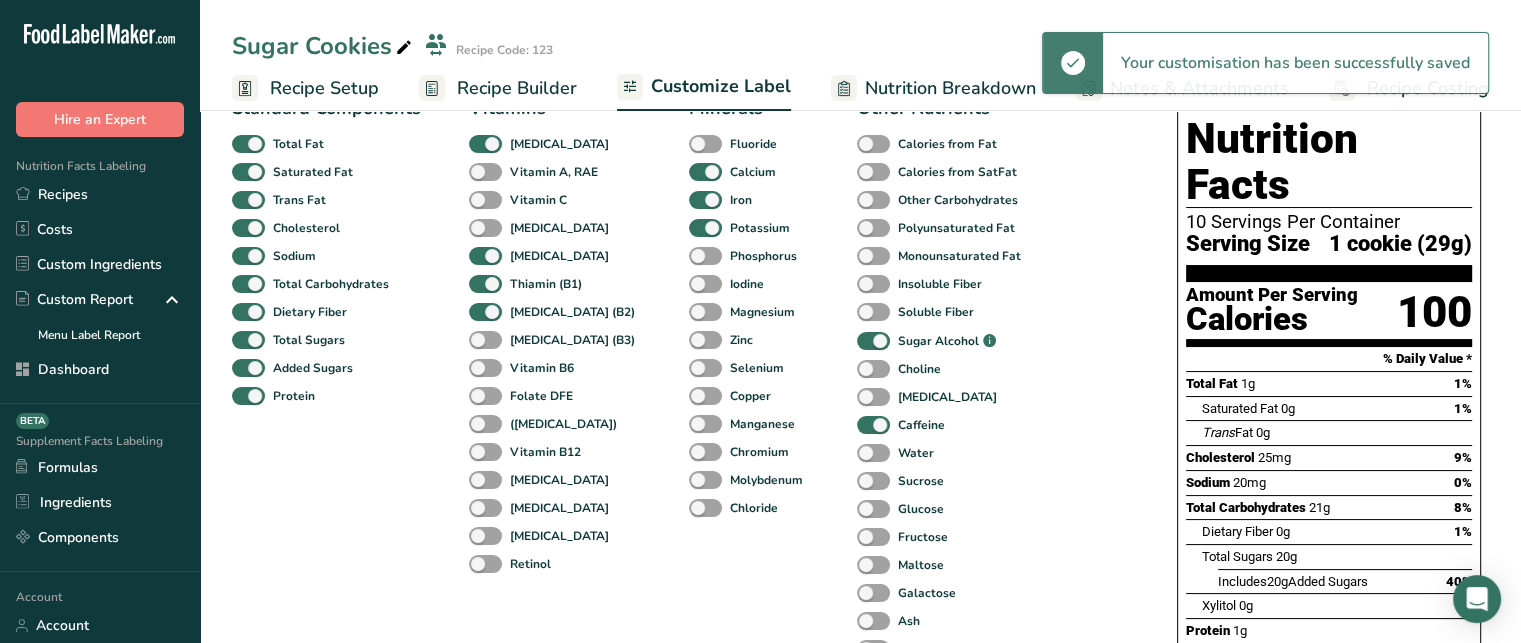 click on "Xylitol" at bounding box center [1219, 605] 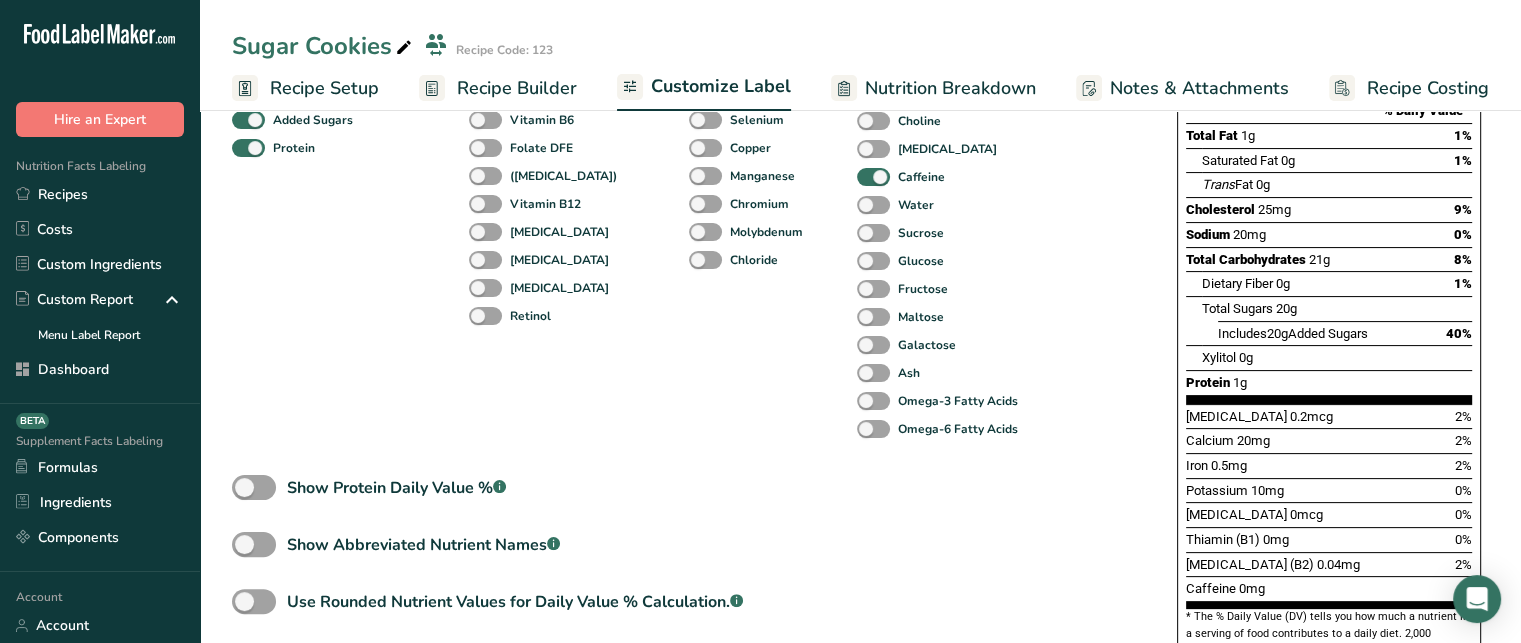 scroll, scrollTop: 405, scrollLeft: 0, axis: vertical 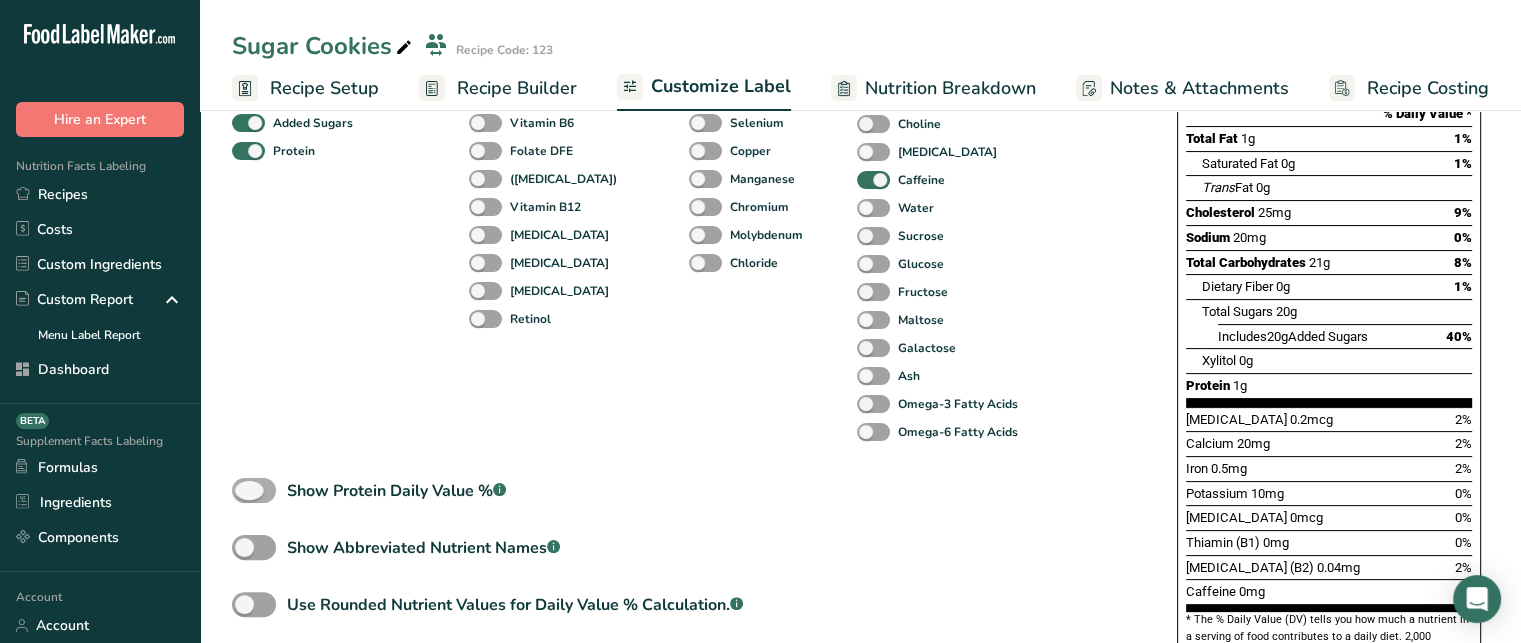 click on "Show Protein Daily Value %
.a-a{fill:#347362;}.b-a{fill:#fff;}" at bounding box center [396, 491] 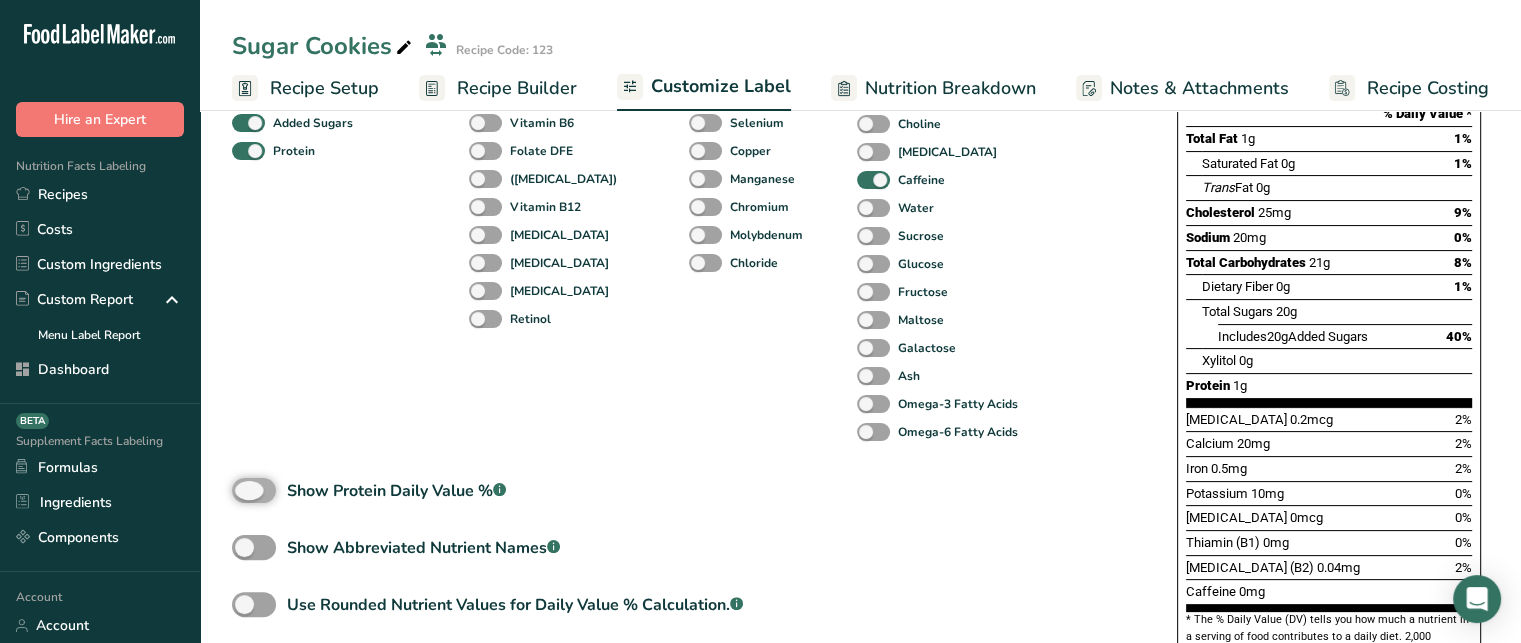 click on "Show Protein Daily Value %
.a-a{fill:#347362;}.b-a{fill:#fff;}" at bounding box center (238, 490) 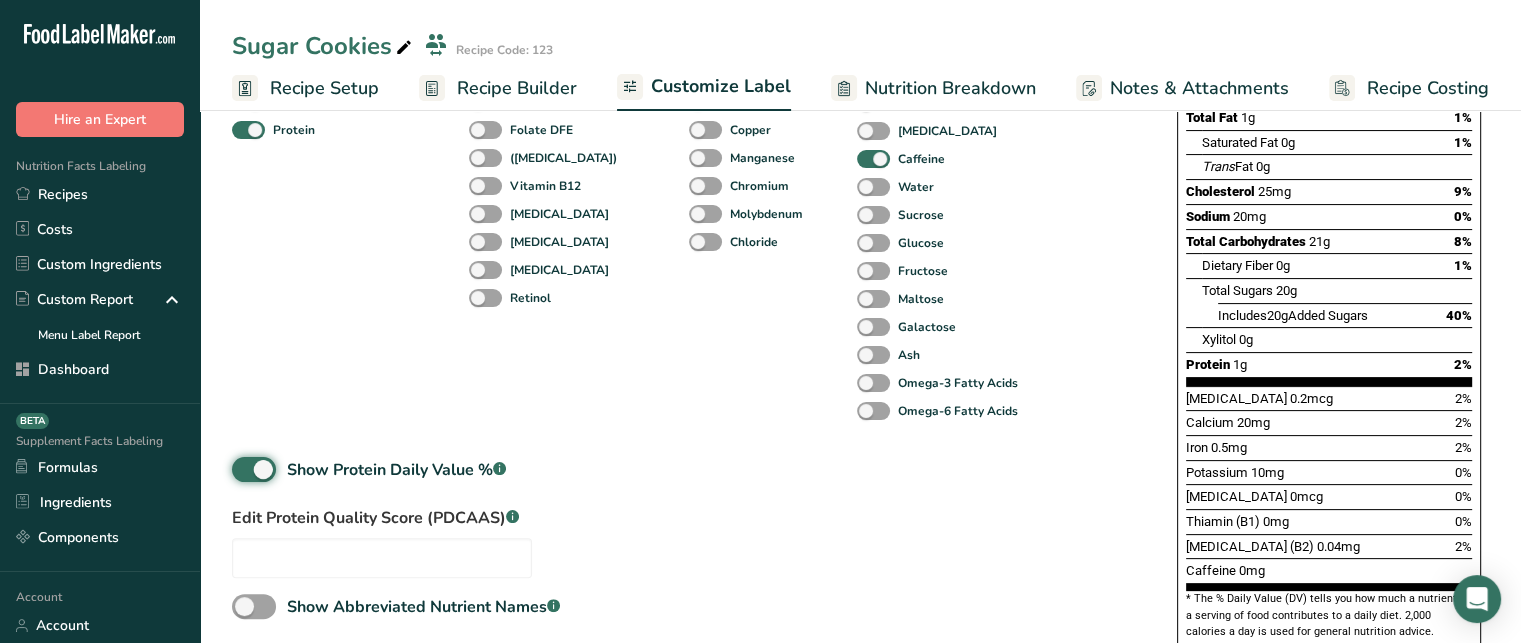 scroll, scrollTop: 420, scrollLeft: 0, axis: vertical 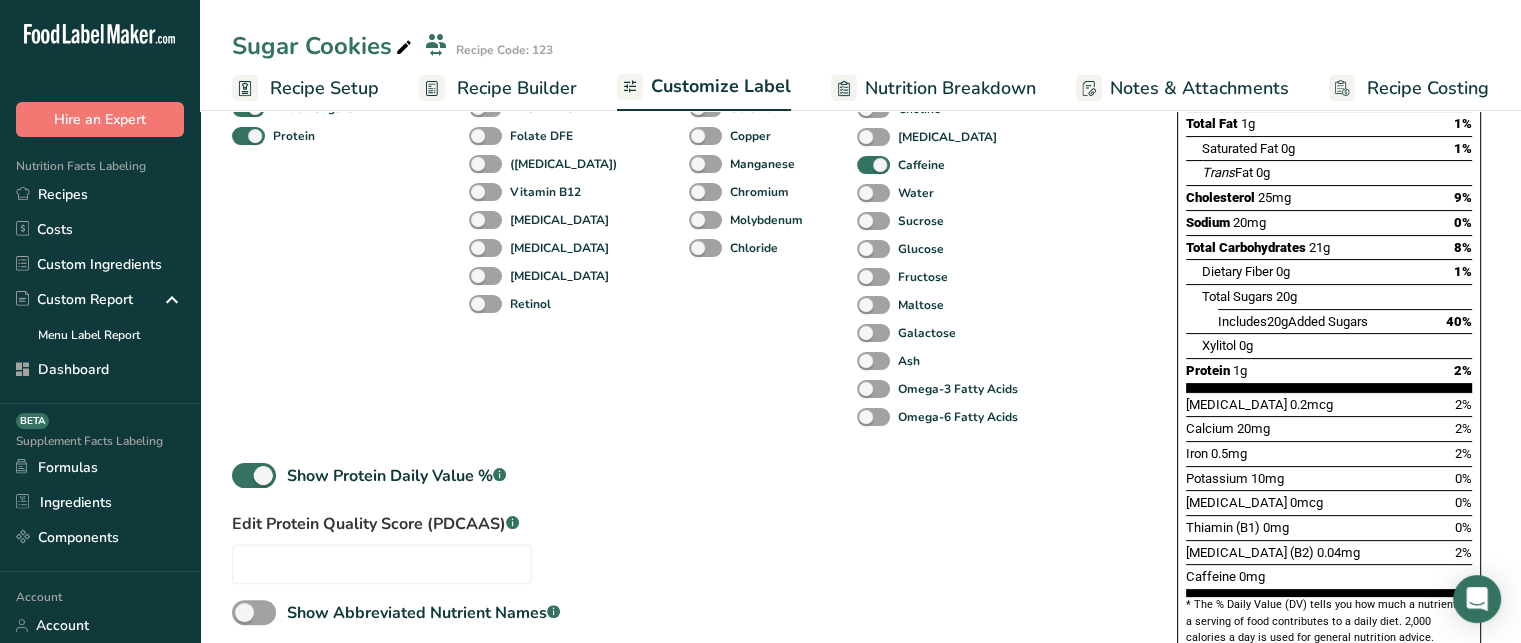 drag, startPoint x: 1456, startPoint y: 327, endPoint x: 1487, endPoint y: 324, distance: 31.144823 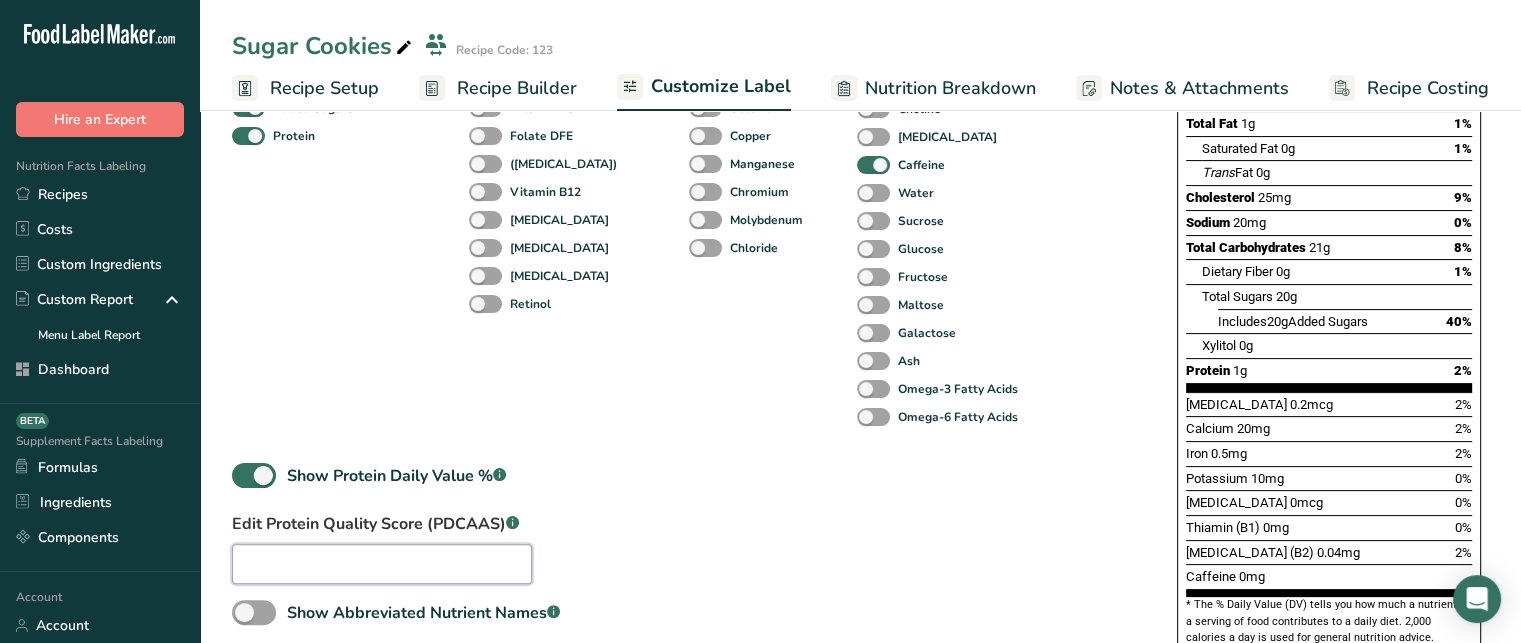 click at bounding box center (382, 564) 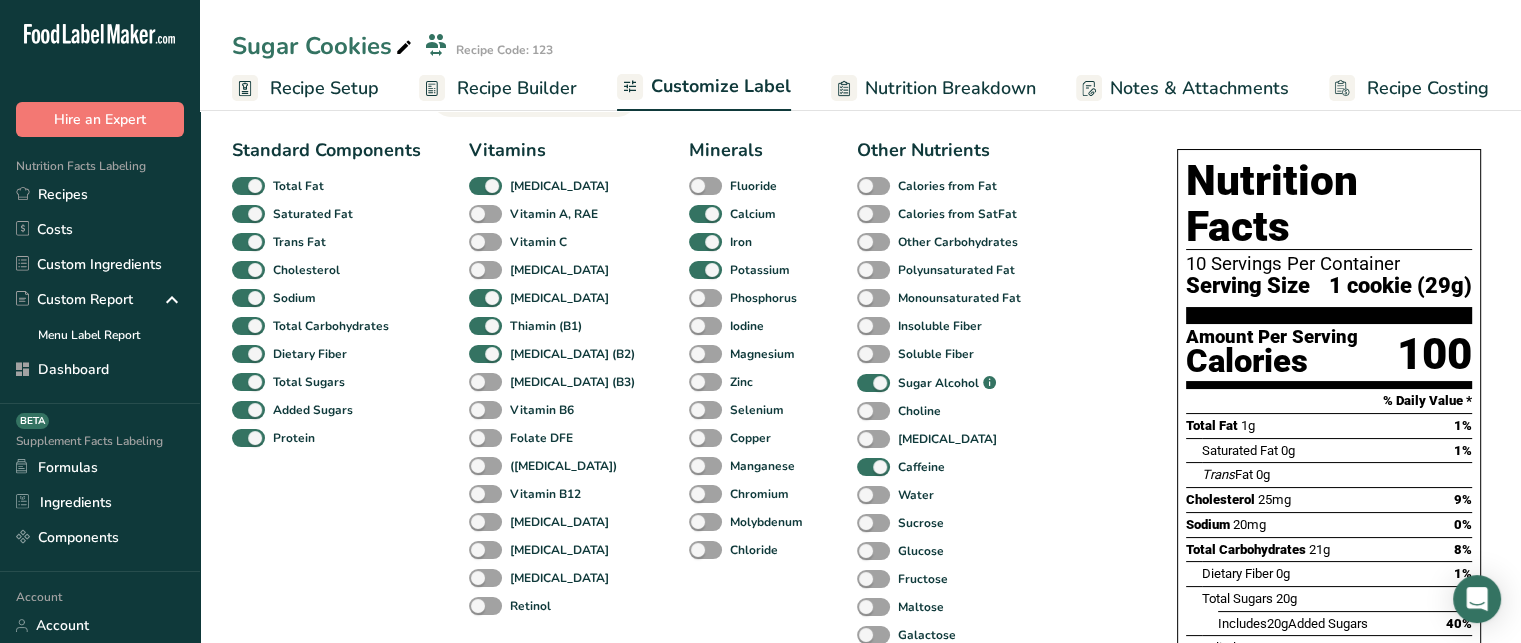 scroll, scrollTop: 108, scrollLeft: 0, axis: vertical 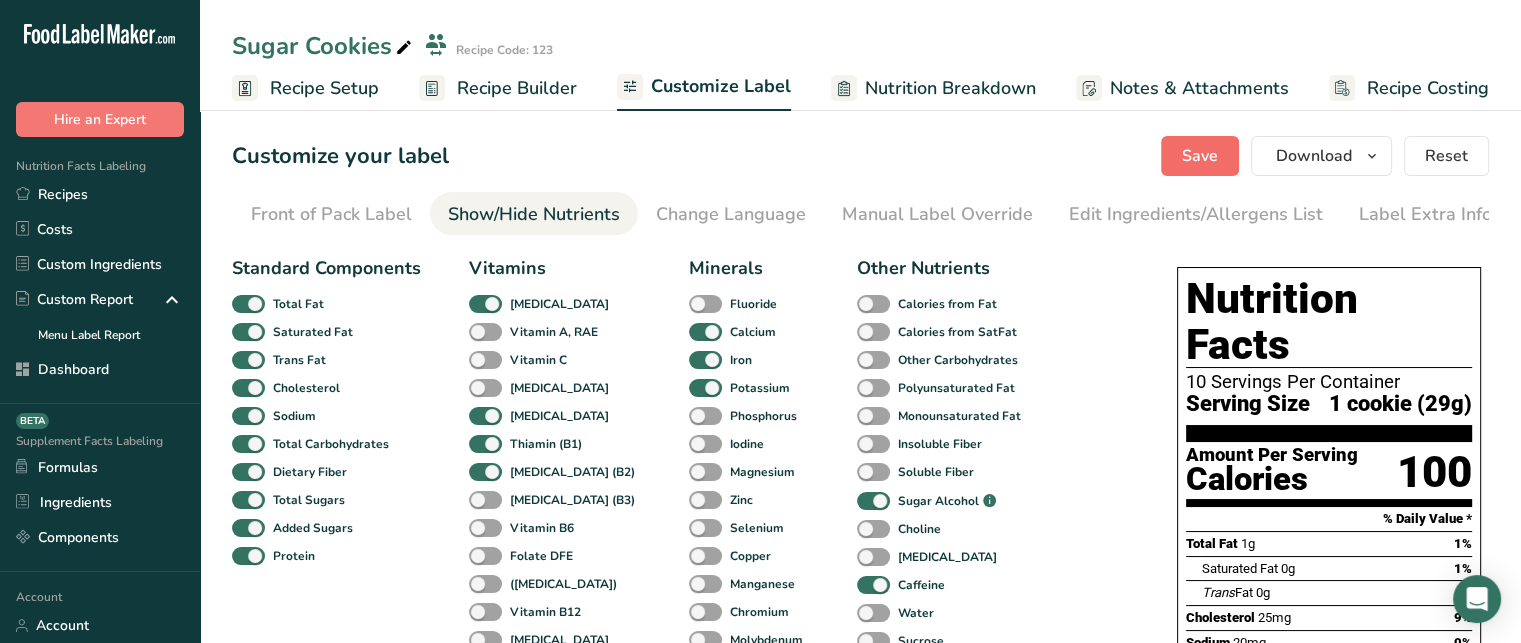 type on "0.7" 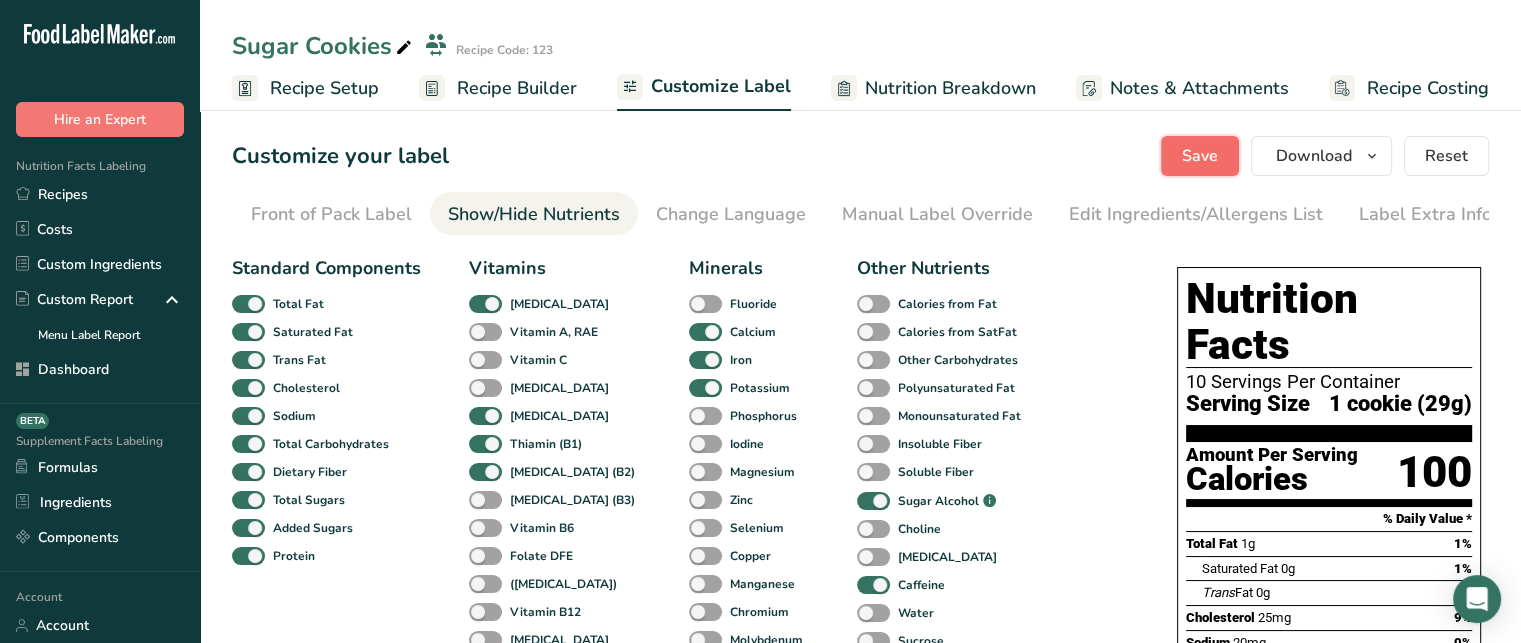 click on "Save" at bounding box center [1200, 156] 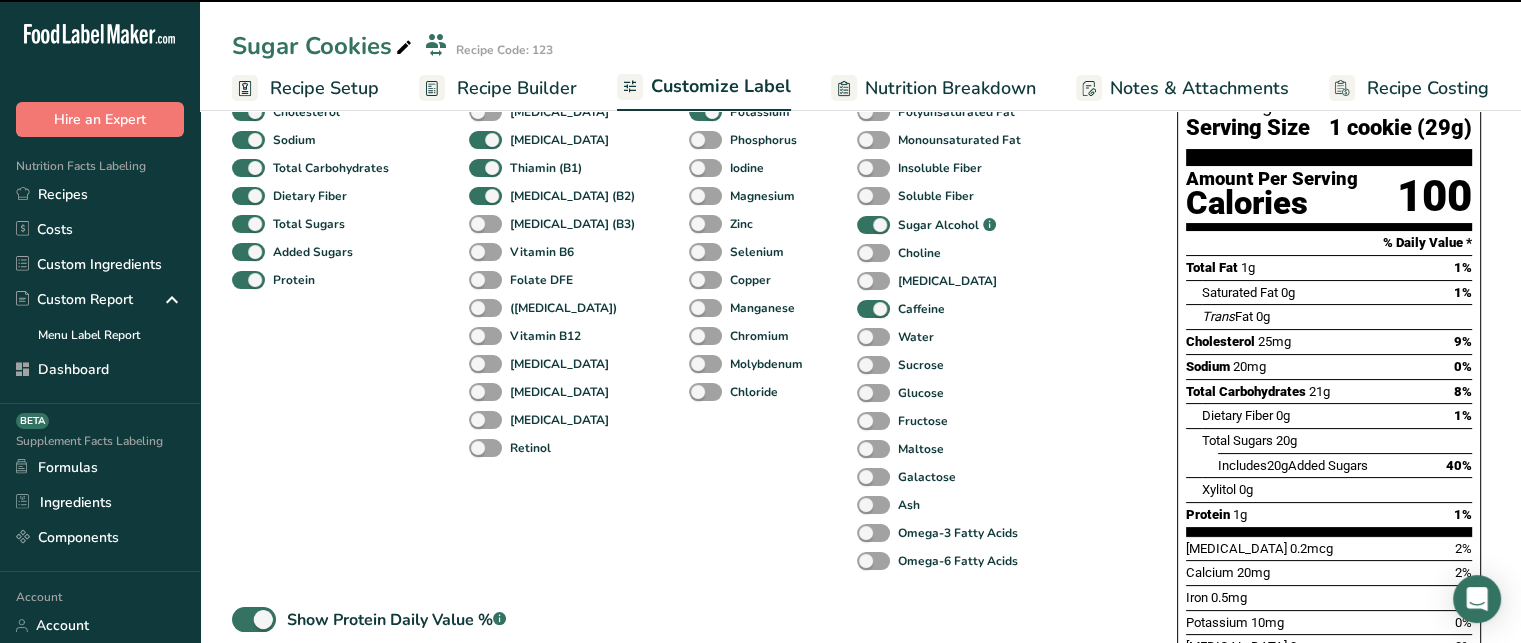 scroll, scrollTop: 287, scrollLeft: 0, axis: vertical 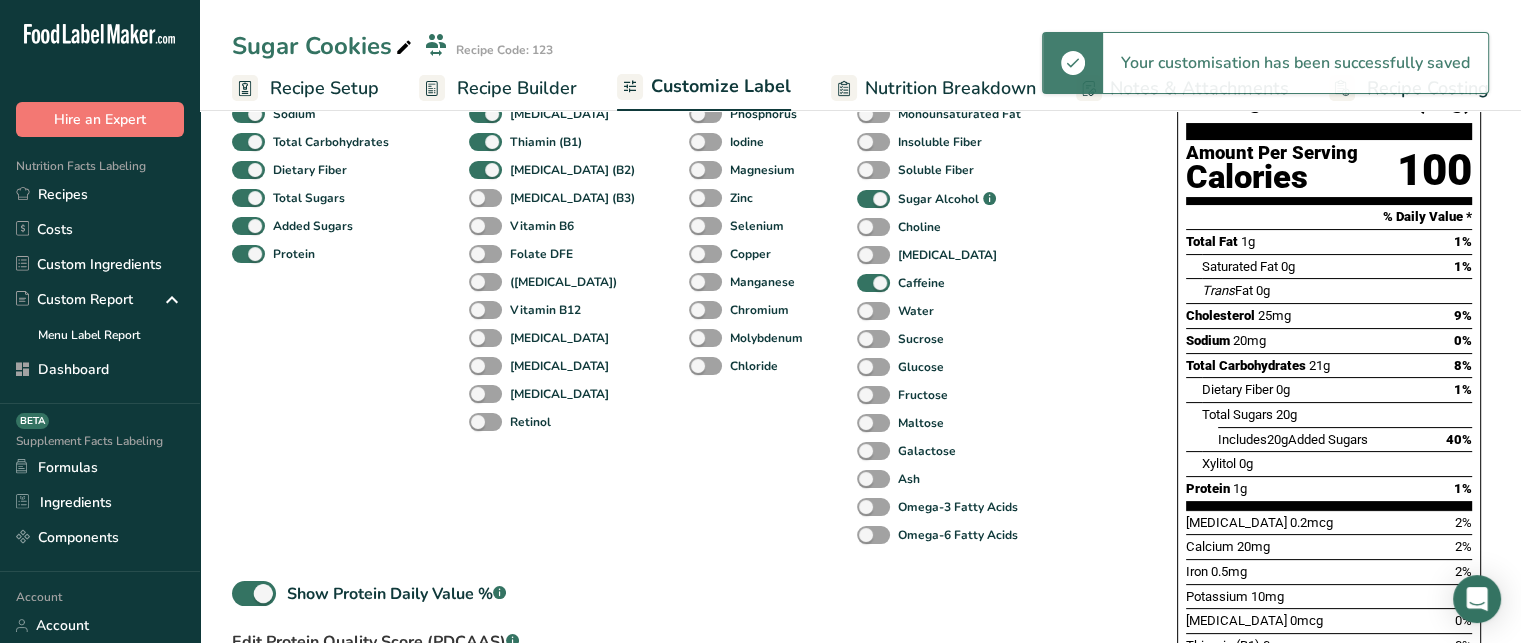 drag, startPoint x: 1455, startPoint y: 437, endPoint x: 1471, endPoint y: 435, distance: 16.124516 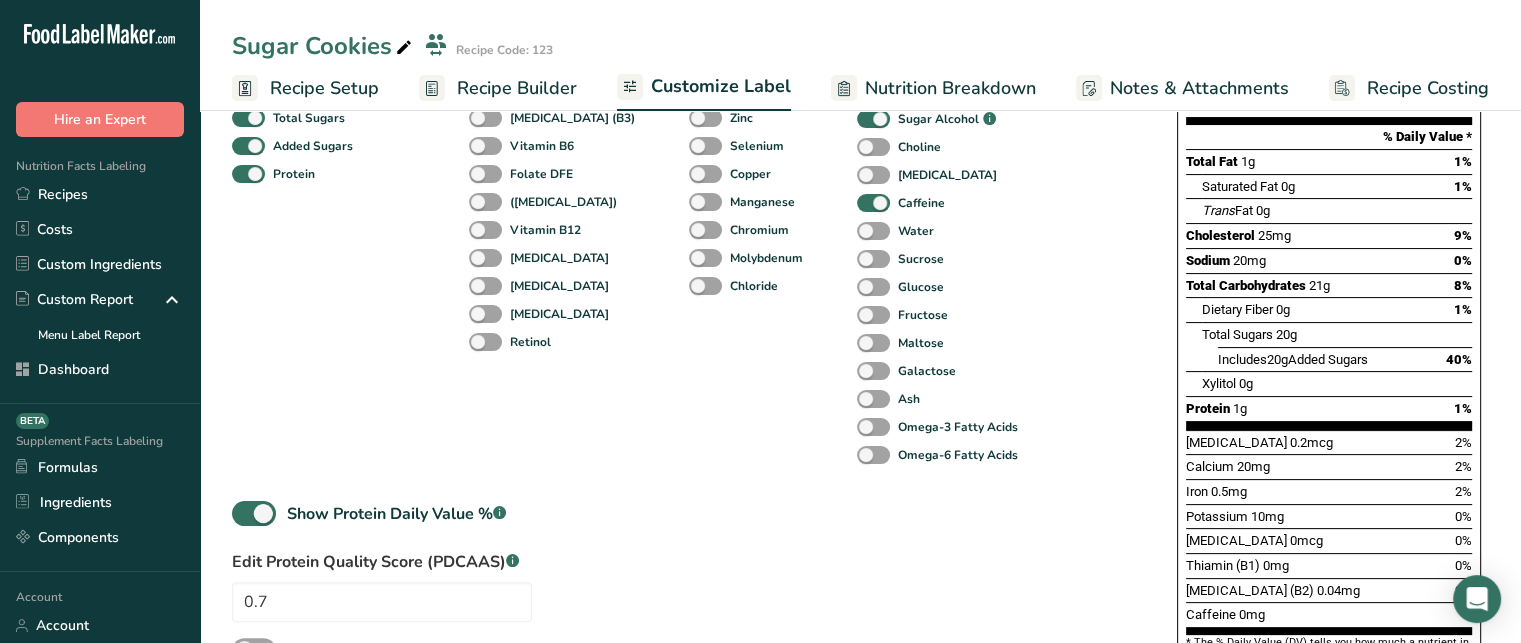 scroll, scrollTop: 376, scrollLeft: 0, axis: vertical 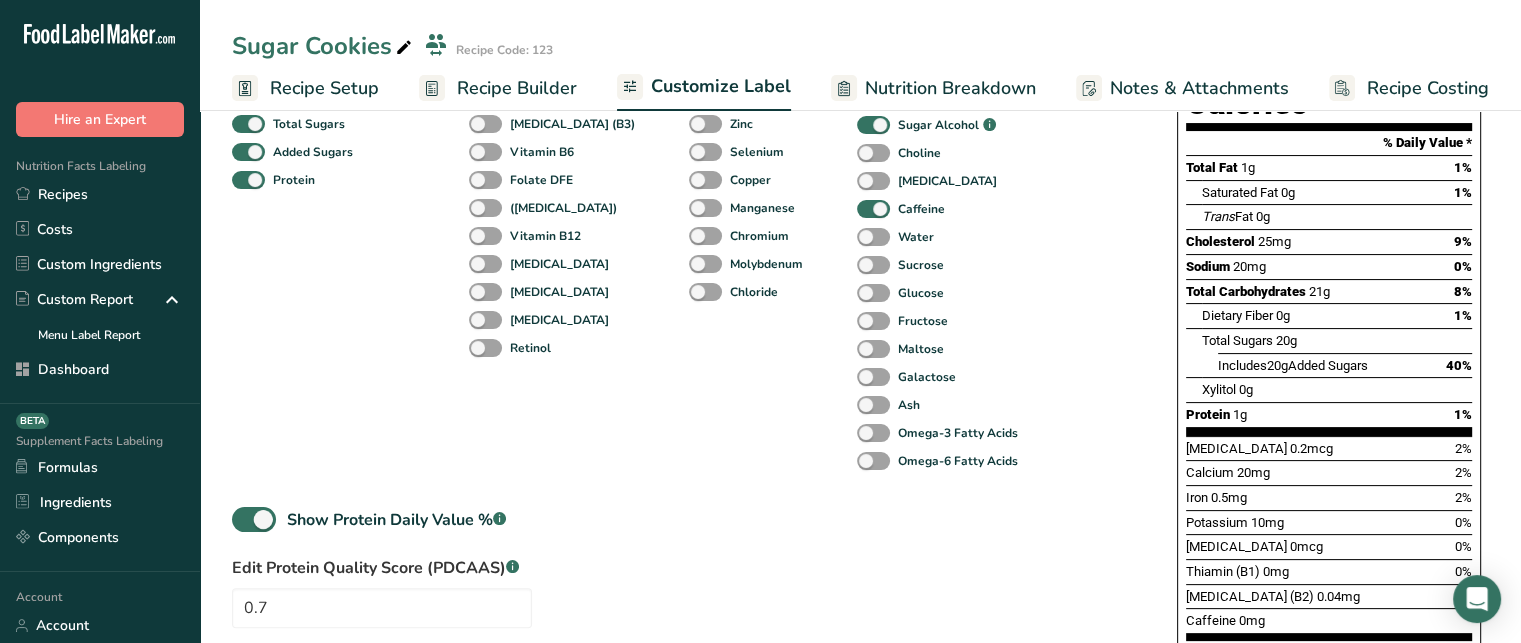 click on "[MEDICAL_DATA]
0.2mcg
2%" at bounding box center (1329, 448) 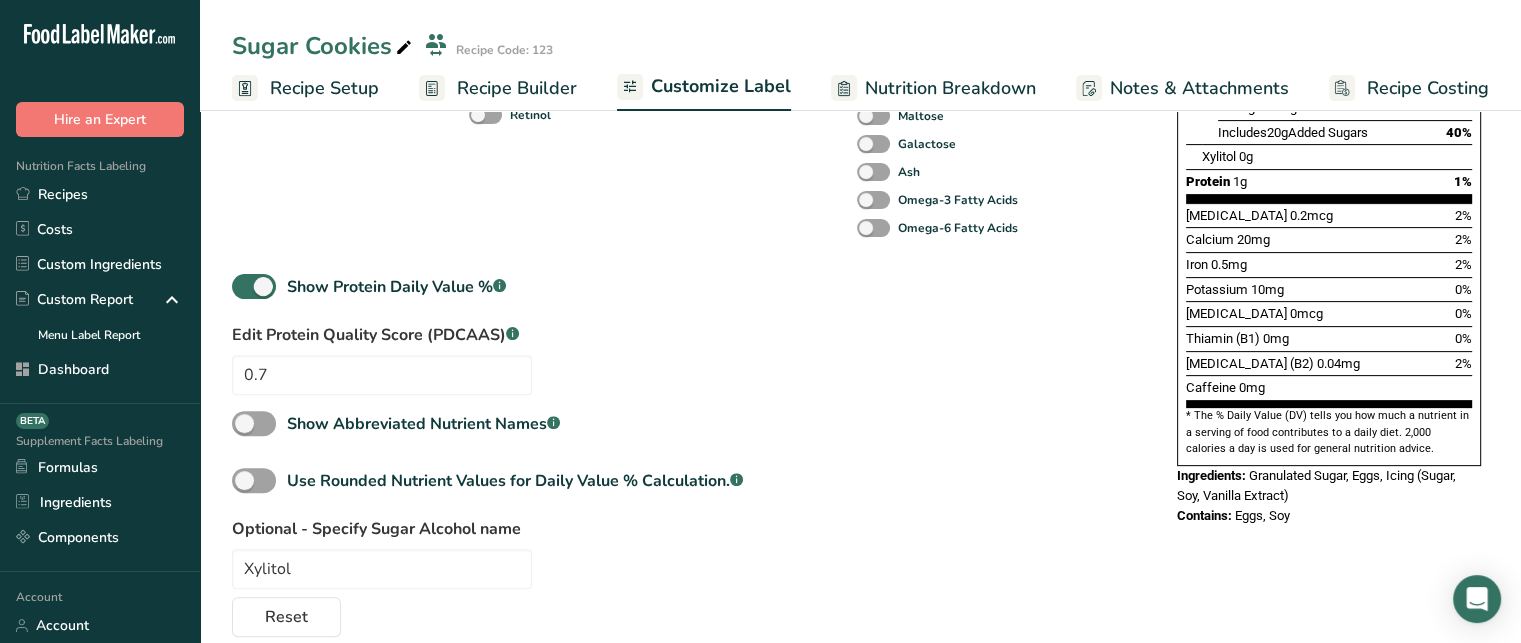 scroll, scrollTop: 611, scrollLeft: 0, axis: vertical 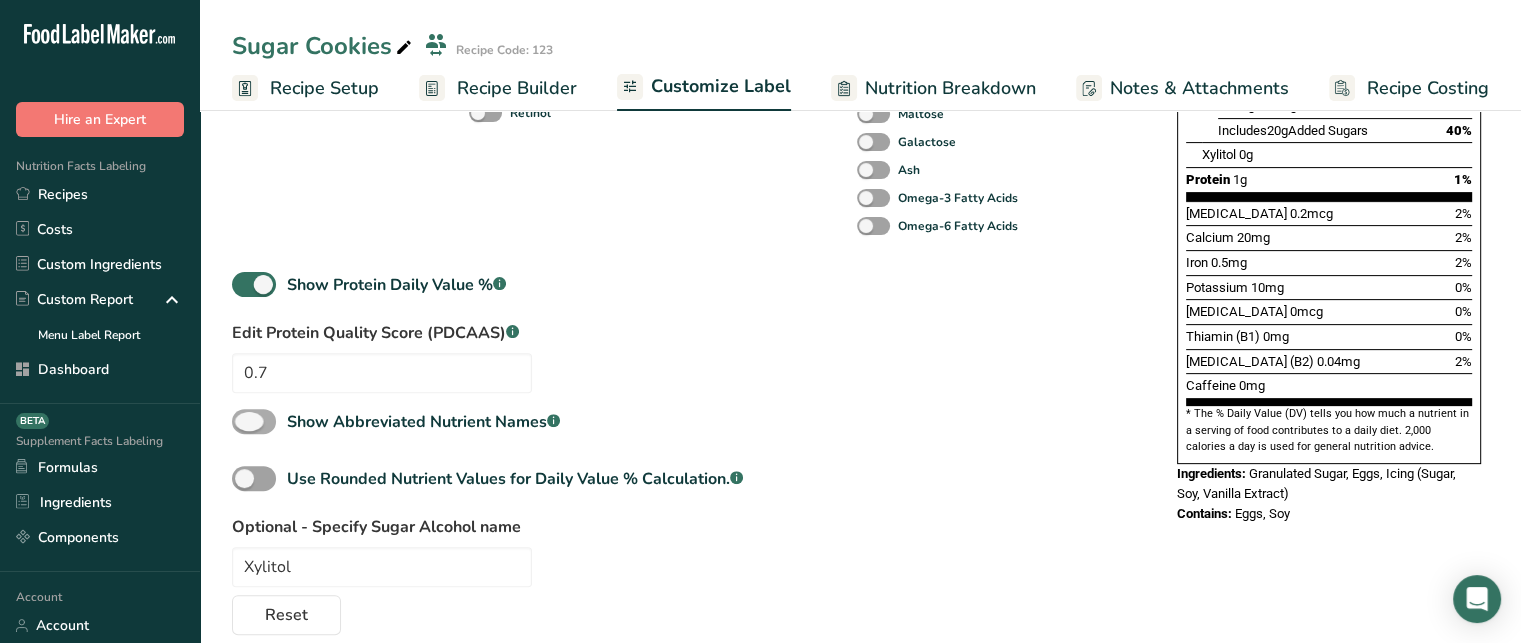 click at bounding box center (254, 421) 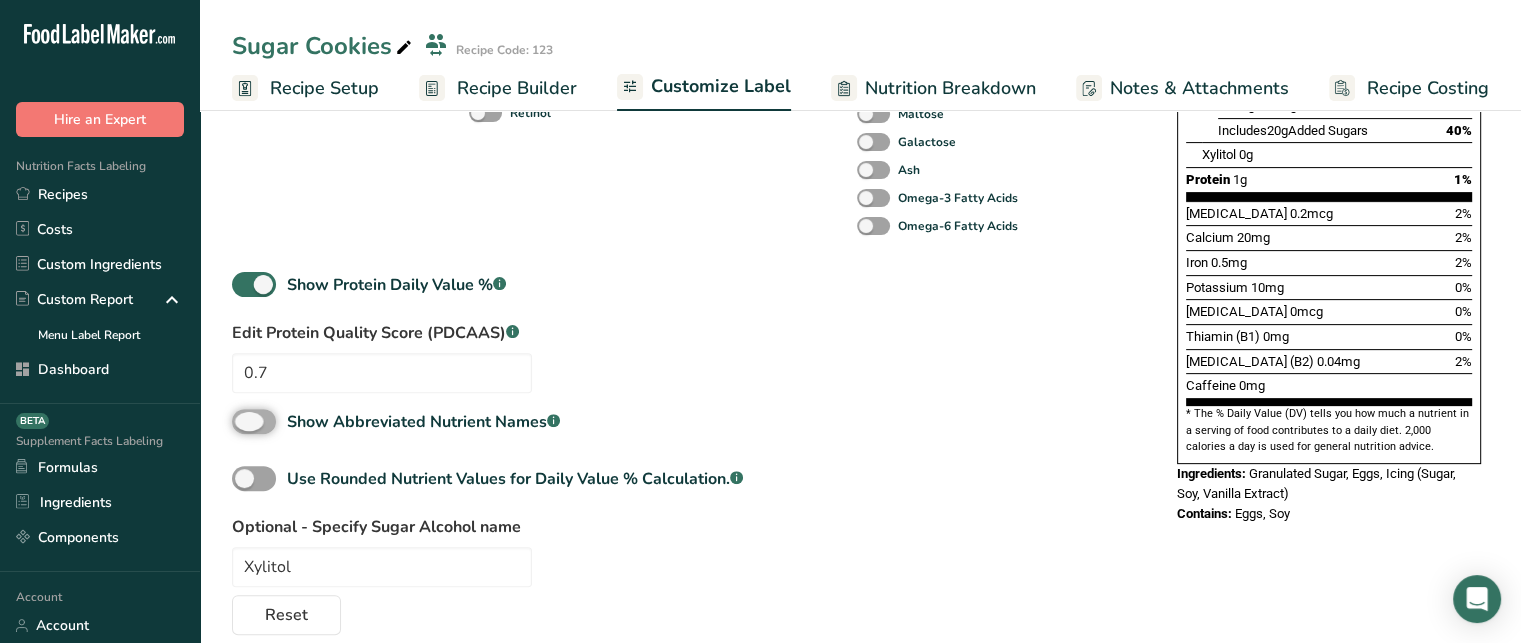 click on "Show Abbreviated Nutrient Names
.a-a{fill:#347362;}.b-a{fill:#fff;}" at bounding box center [238, 421] 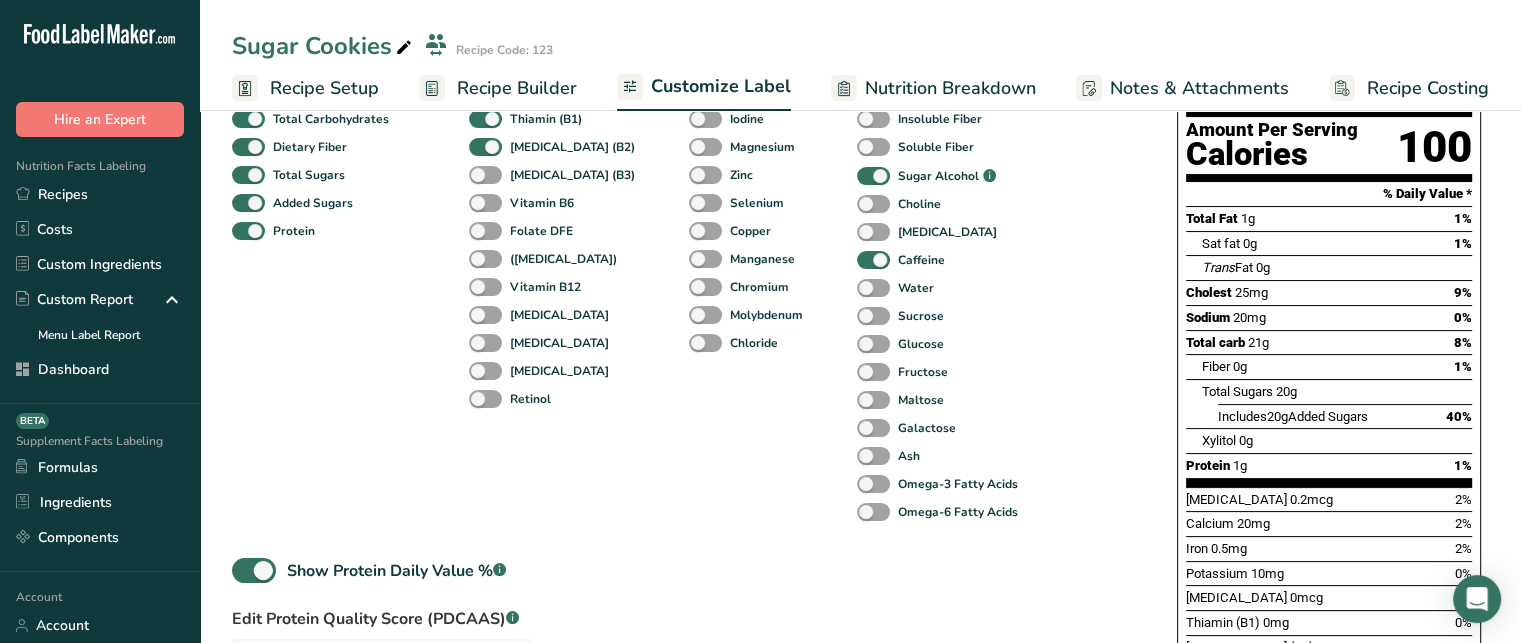 scroll, scrollTop: 322, scrollLeft: 0, axis: vertical 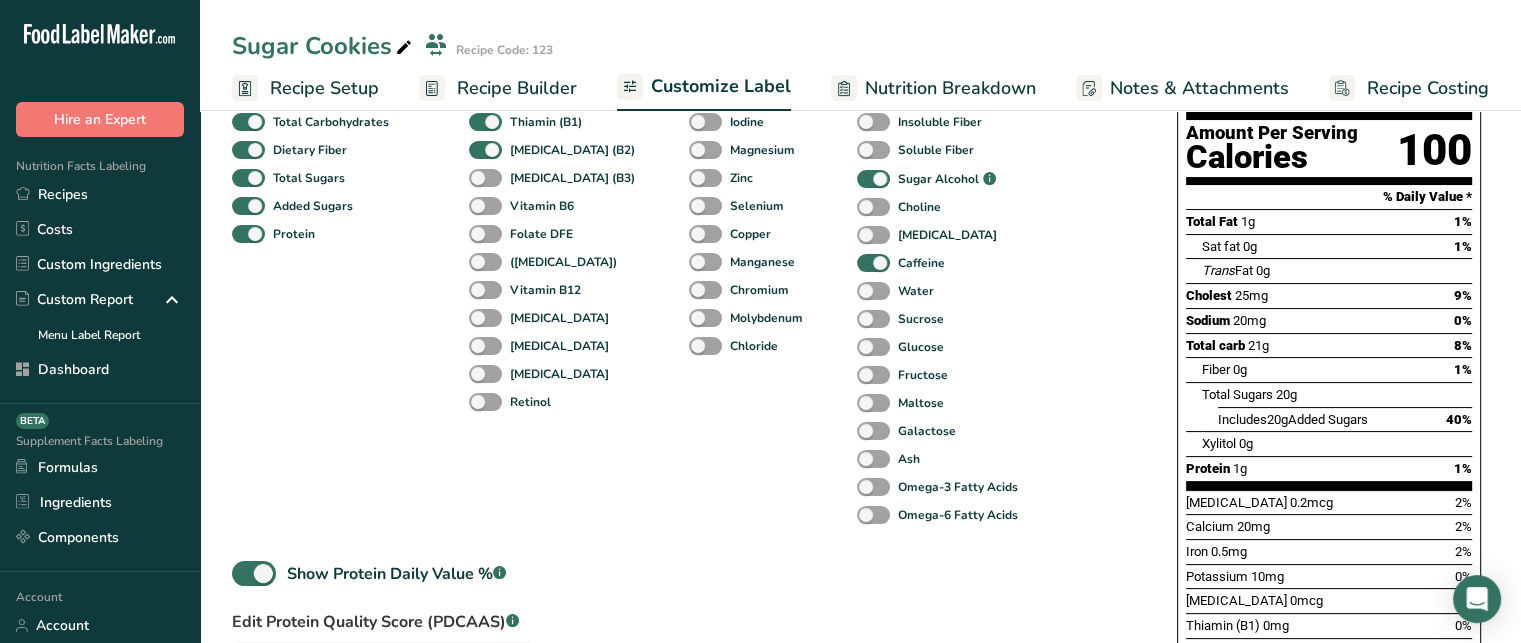 click on "Total carb" at bounding box center (1215, 345) 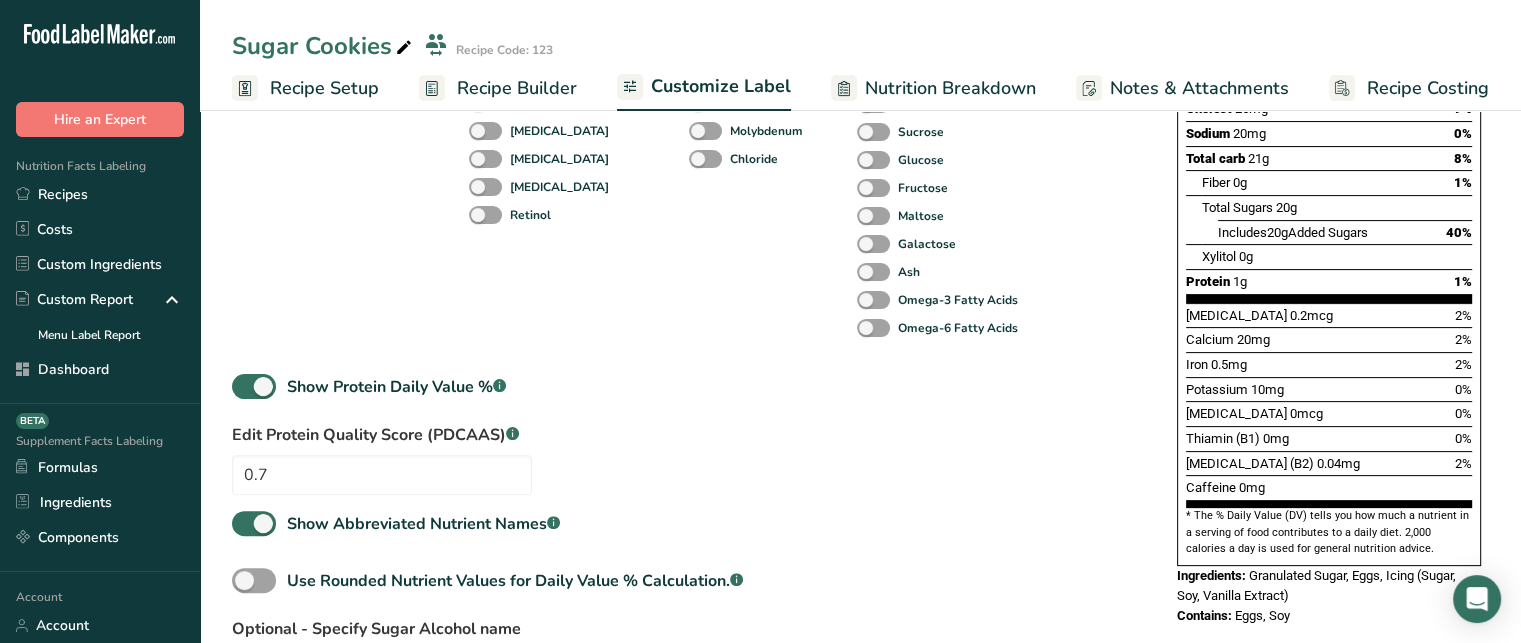 scroll, scrollTop: 572, scrollLeft: 0, axis: vertical 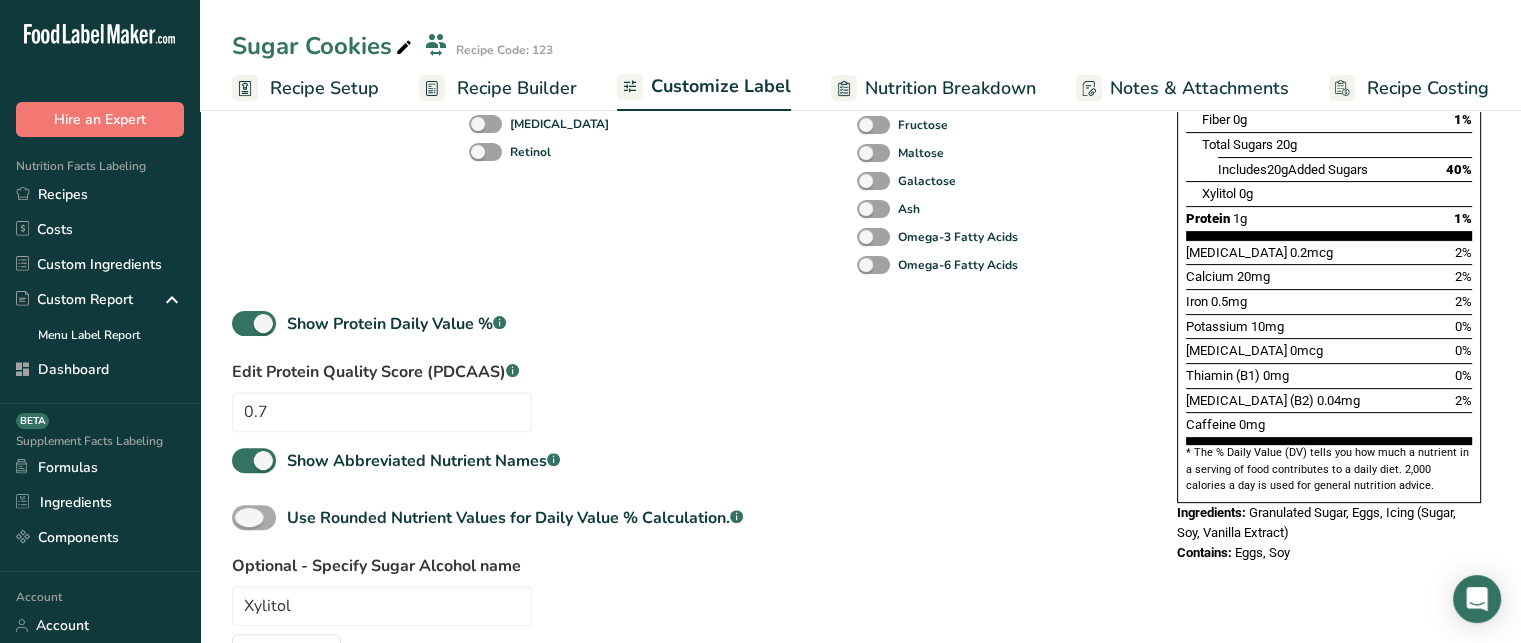 click at bounding box center (254, 517) 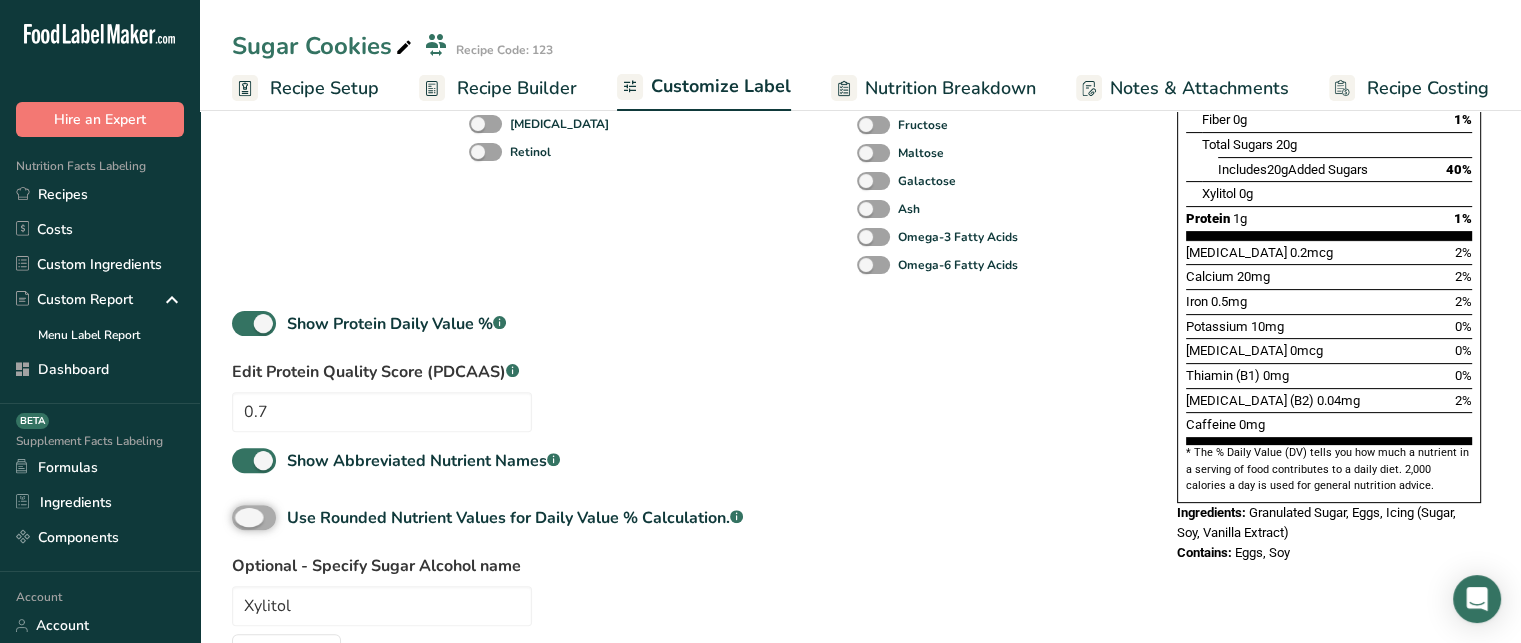click on "Use Rounded Nutrient Values for Daily Value % Calculation.
.a-a{fill:#347362;}.b-a{fill:#fff;}" at bounding box center [238, 517] 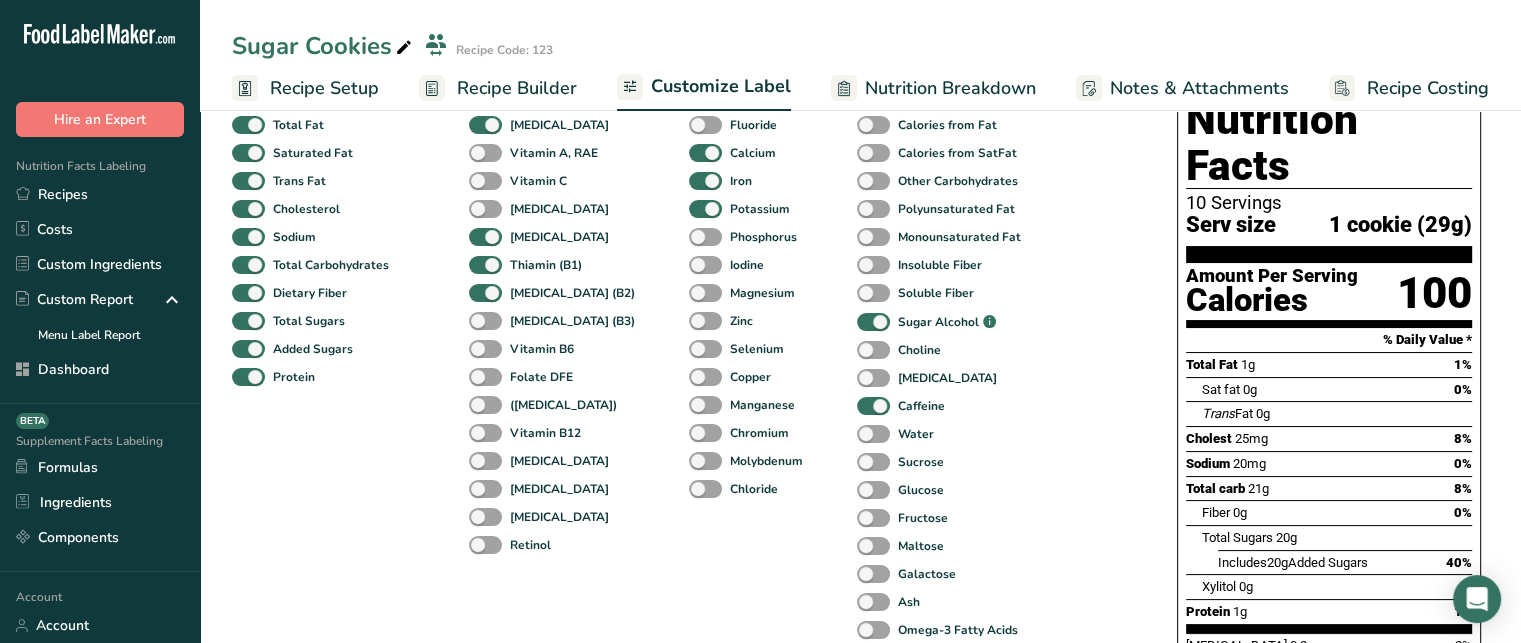 scroll, scrollTop: 0, scrollLeft: 0, axis: both 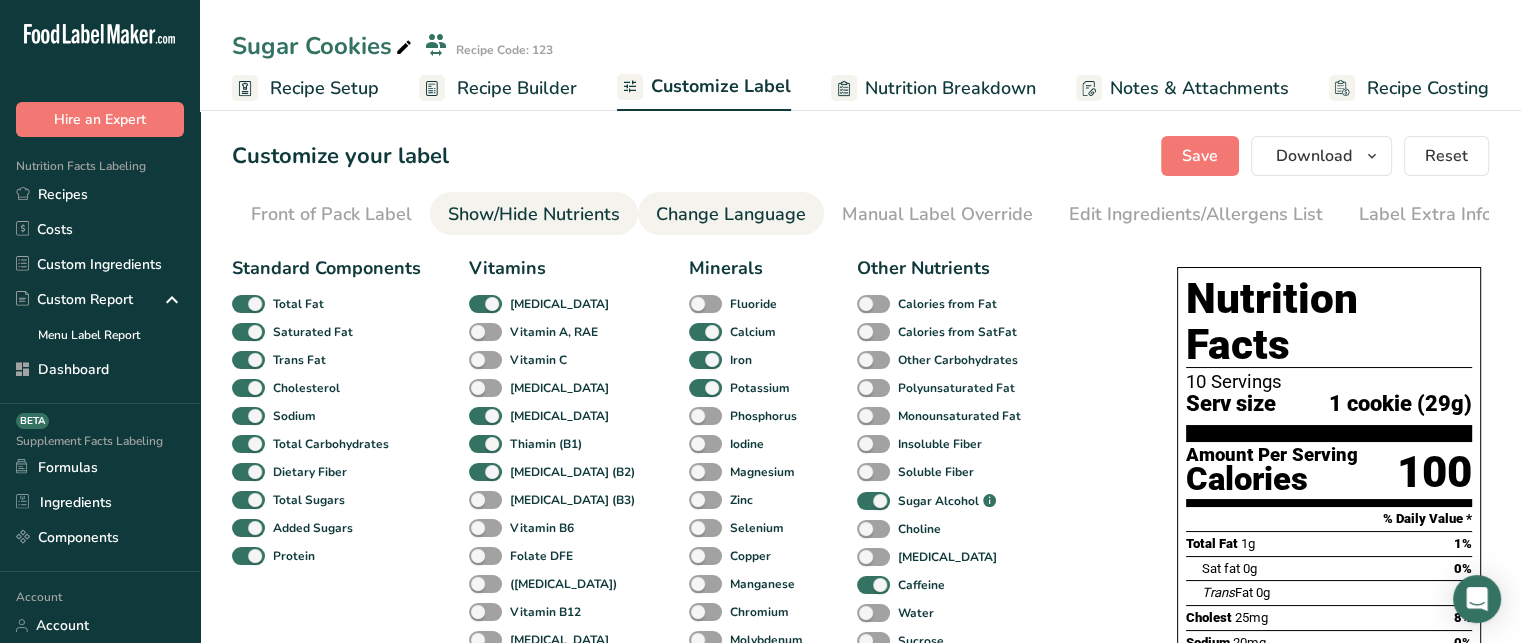 click on "Change Language" at bounding box center [731, 214] 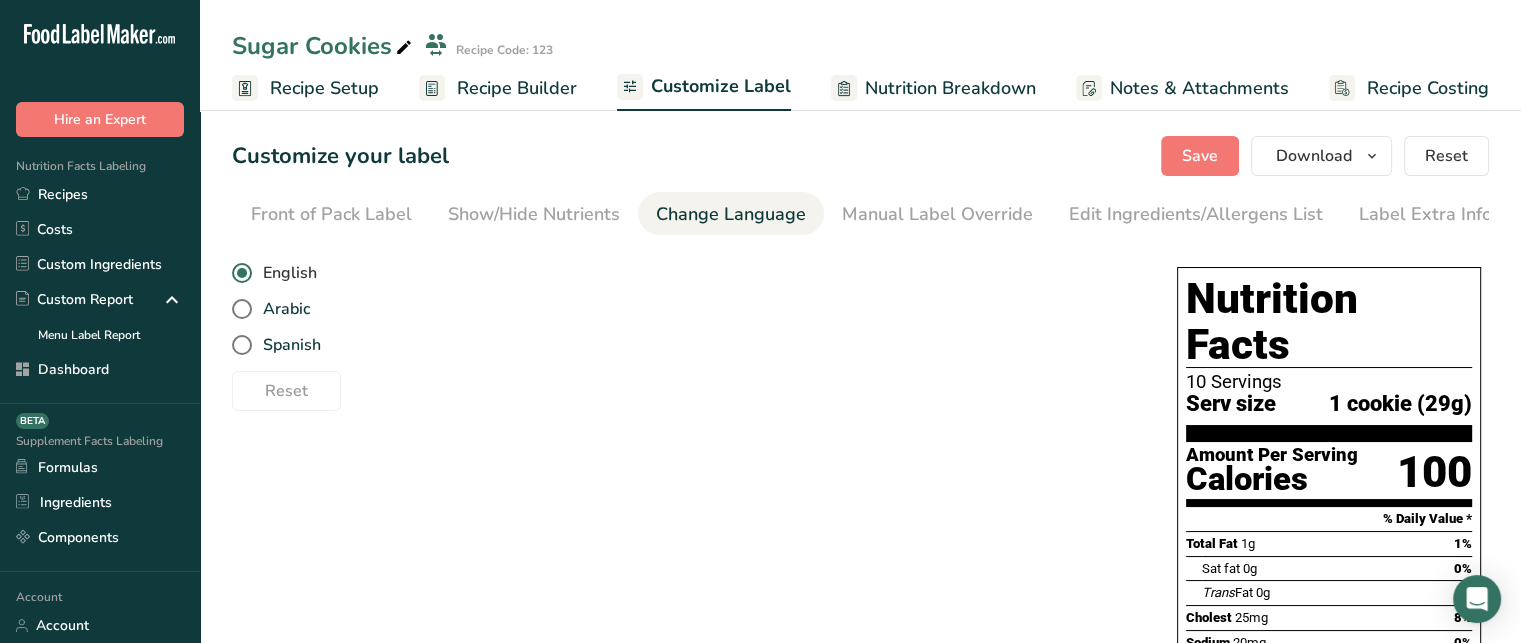 click on "English" at bounding box center (284, 273) 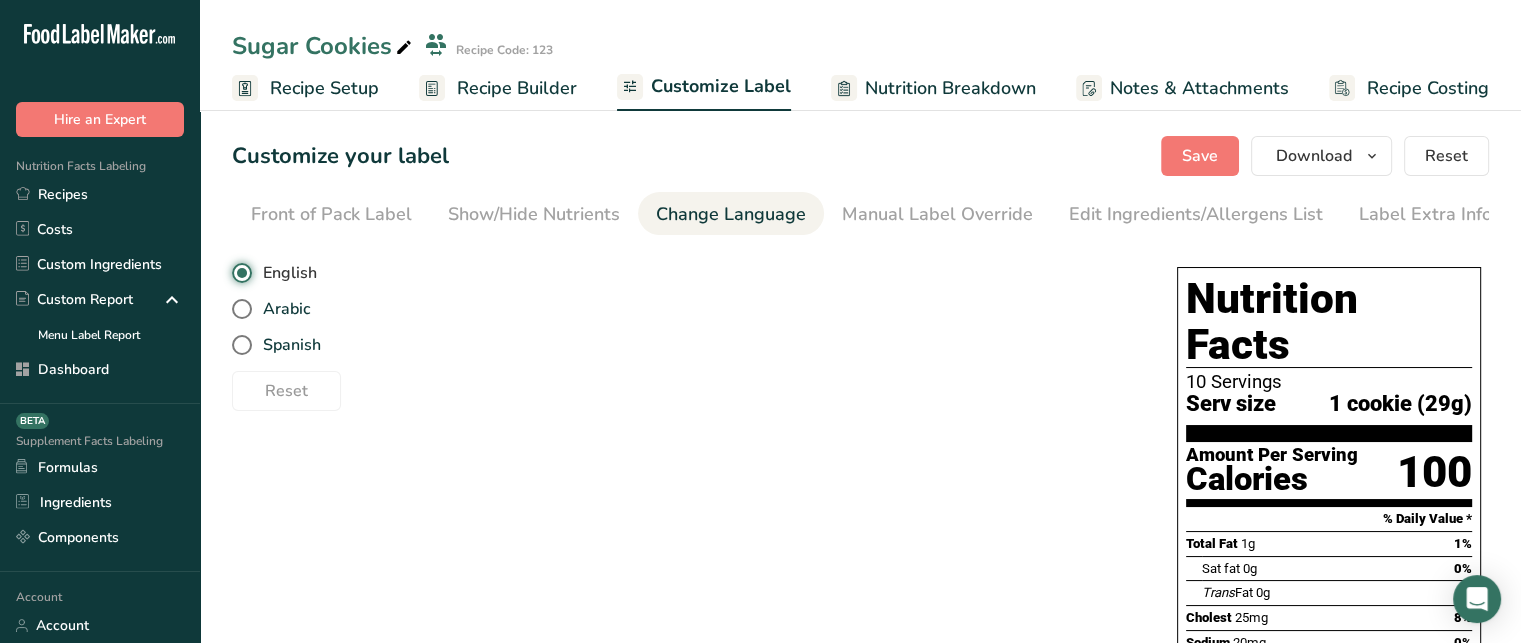 click on "English" at bounding box center (238, 273) 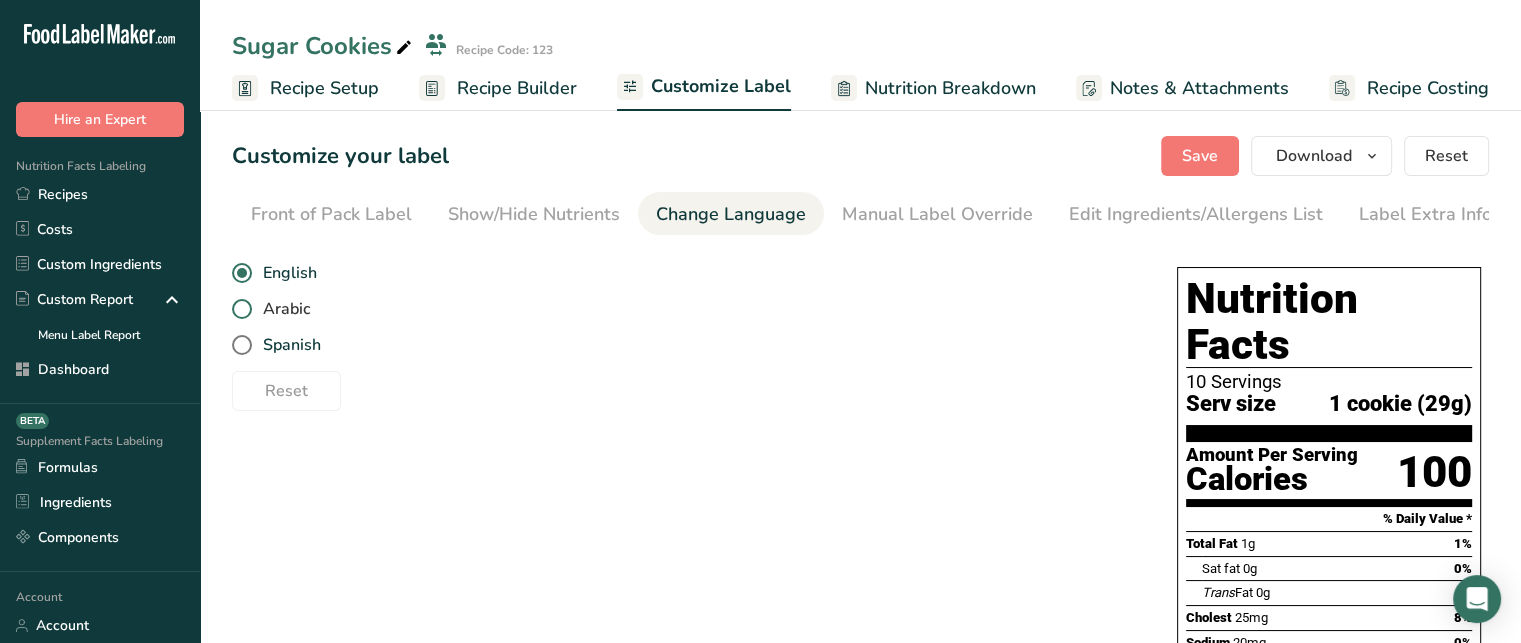 click on "Arabic" at bounding box center (281, 309) 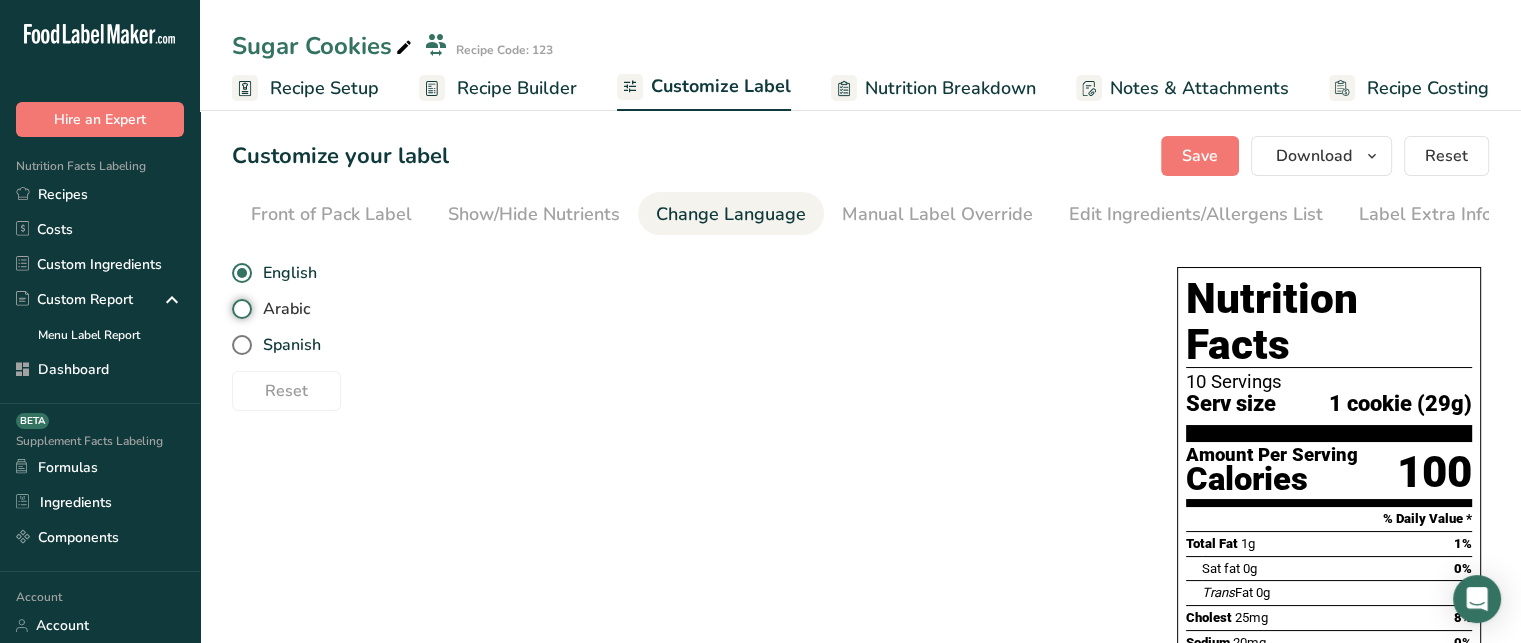 click on "Arabic" at bounding box center [238, 309] 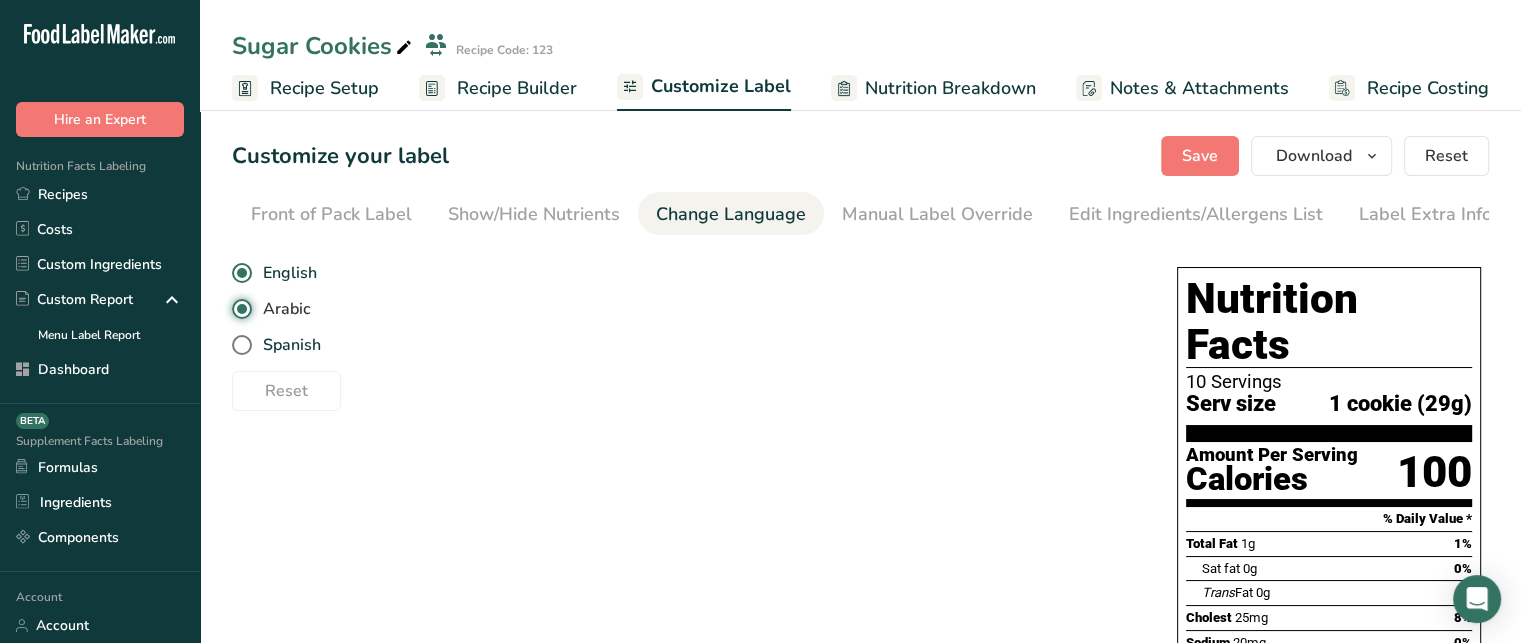 radio on "false" 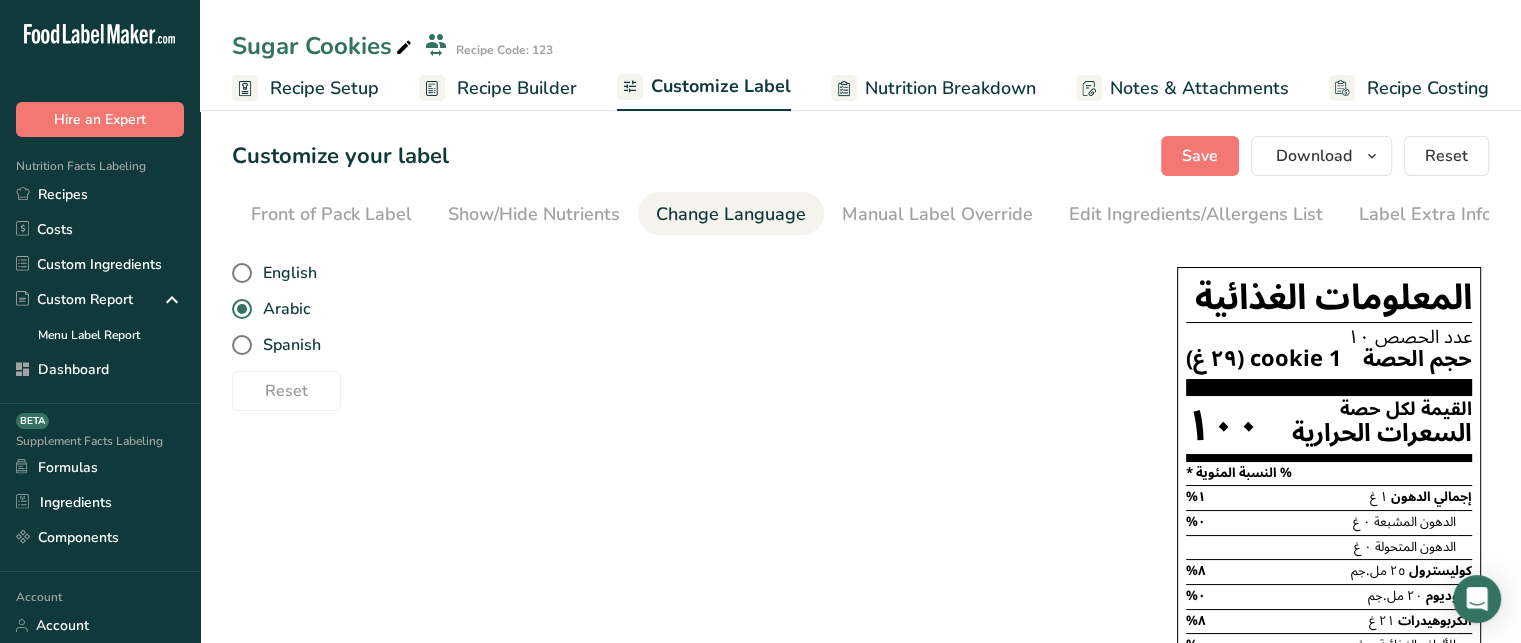 click on "English
Arabic
Spanish" at bounding box center (684, 309) 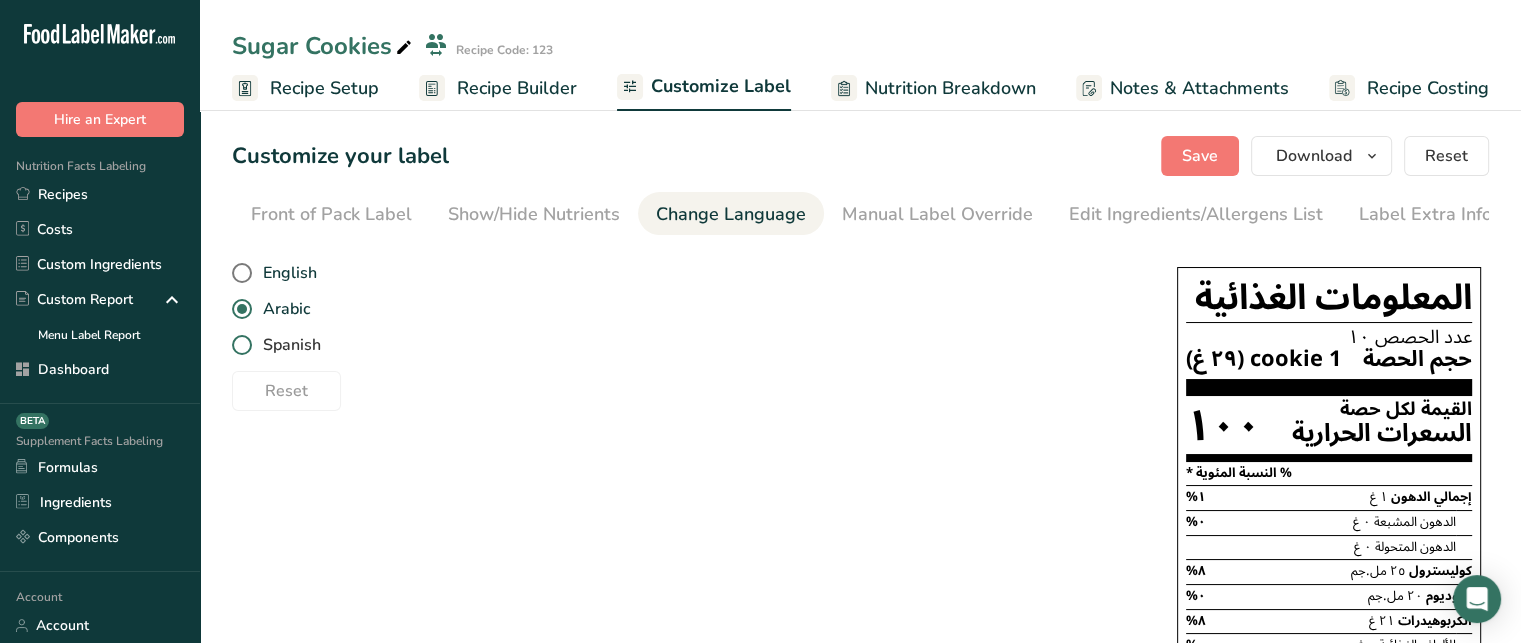 click on "Spanish" at bounding box center [286, 345] 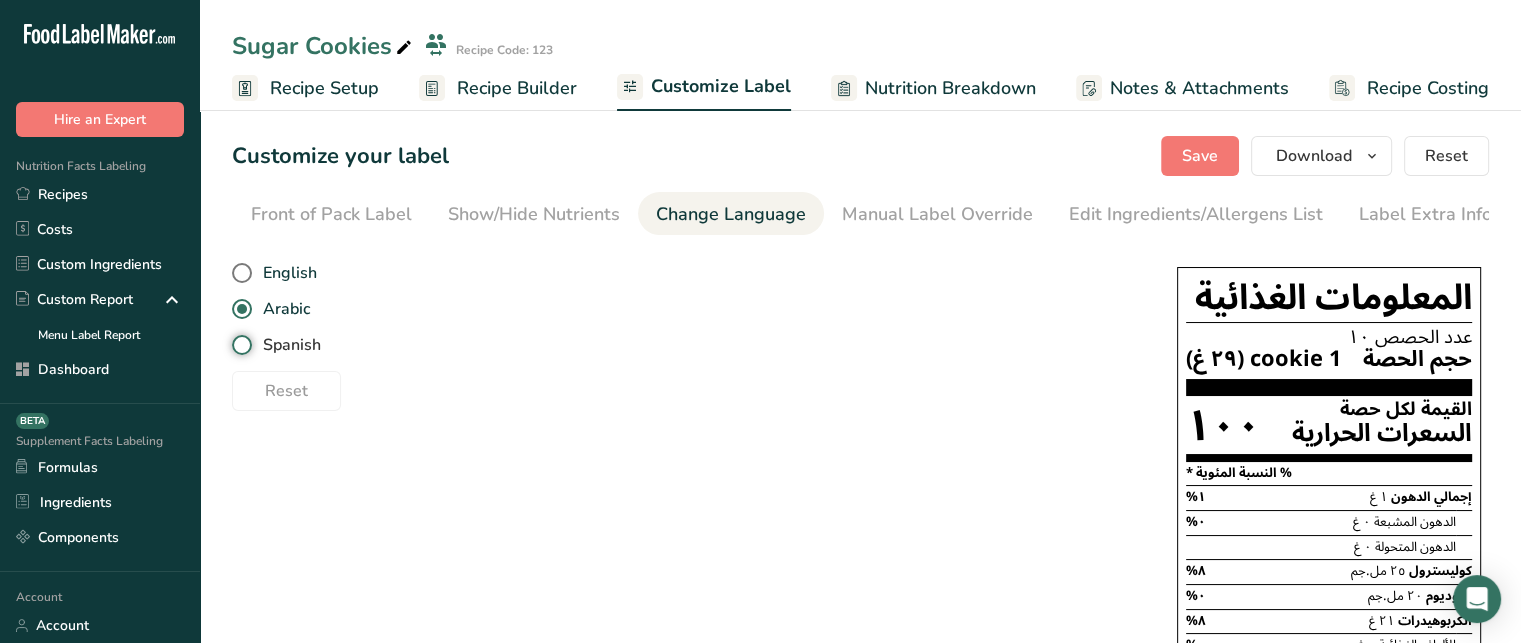 click on "Spanish" at bounding box center [238, 345] 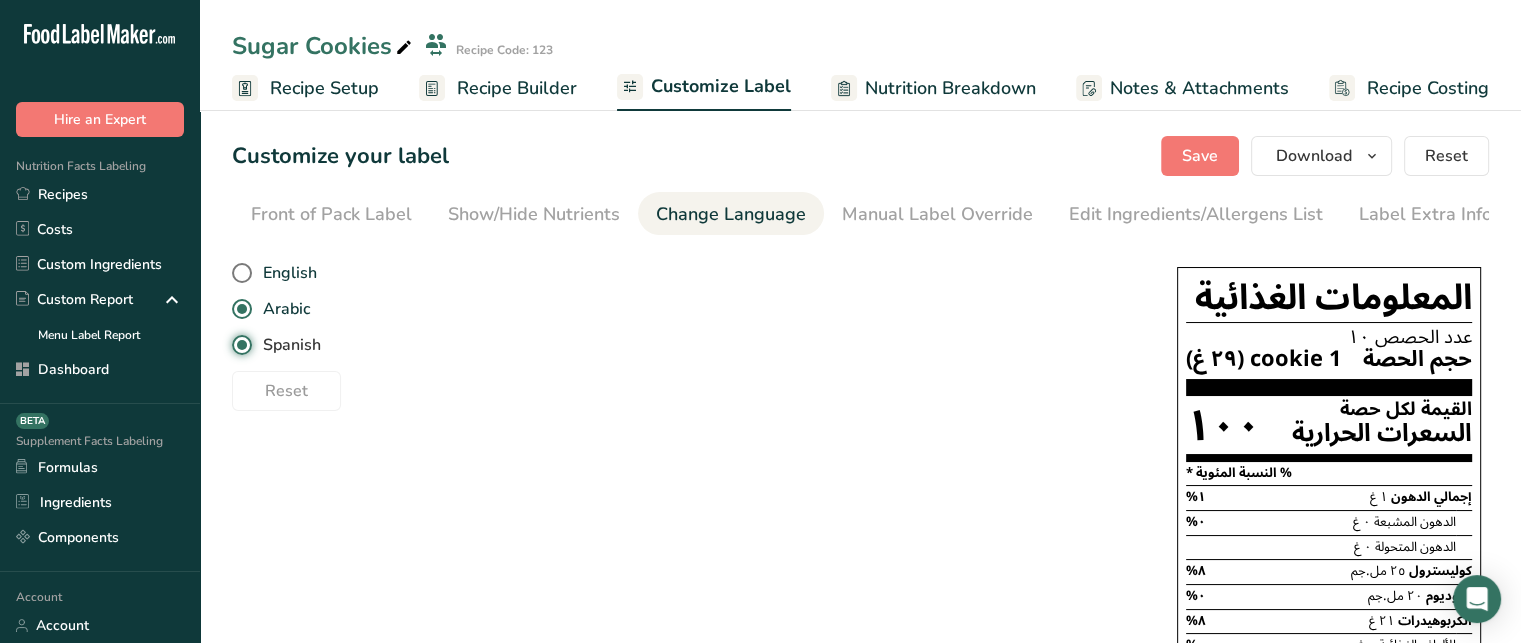 radio on "false" 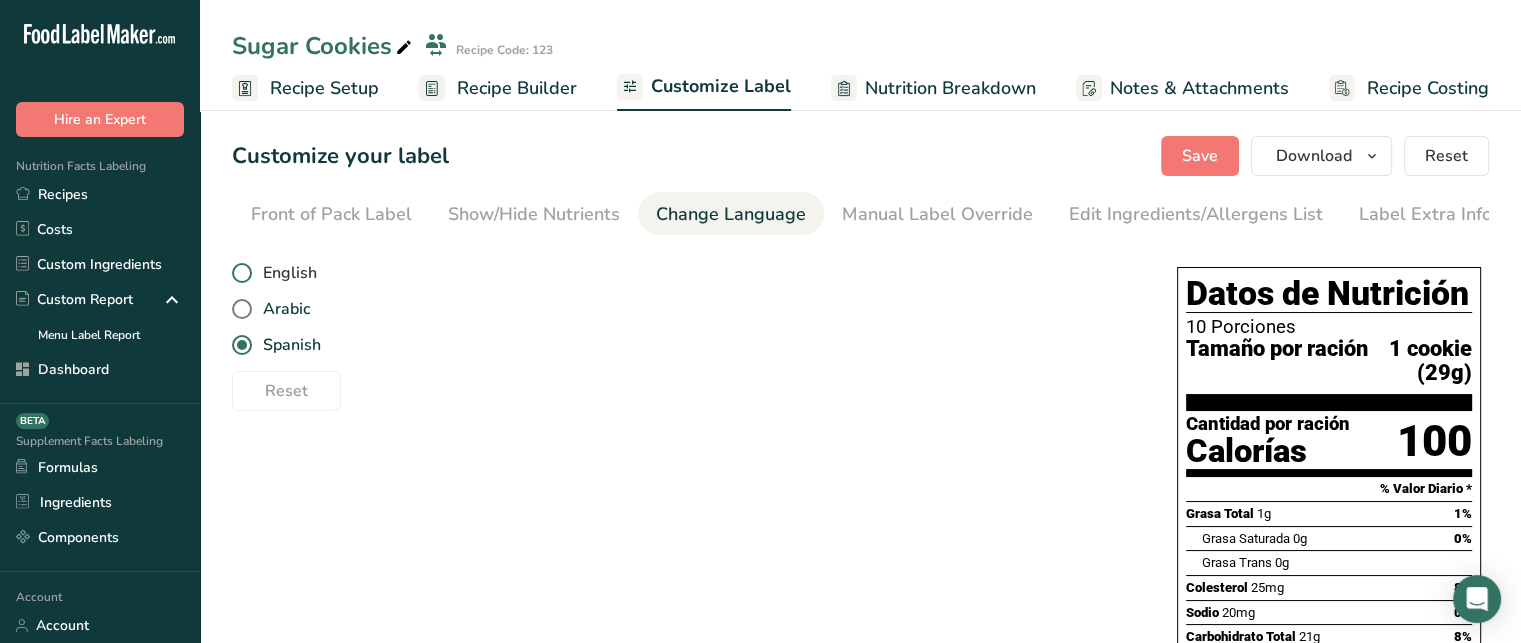 click on "English" at bounding box center [284, 273] 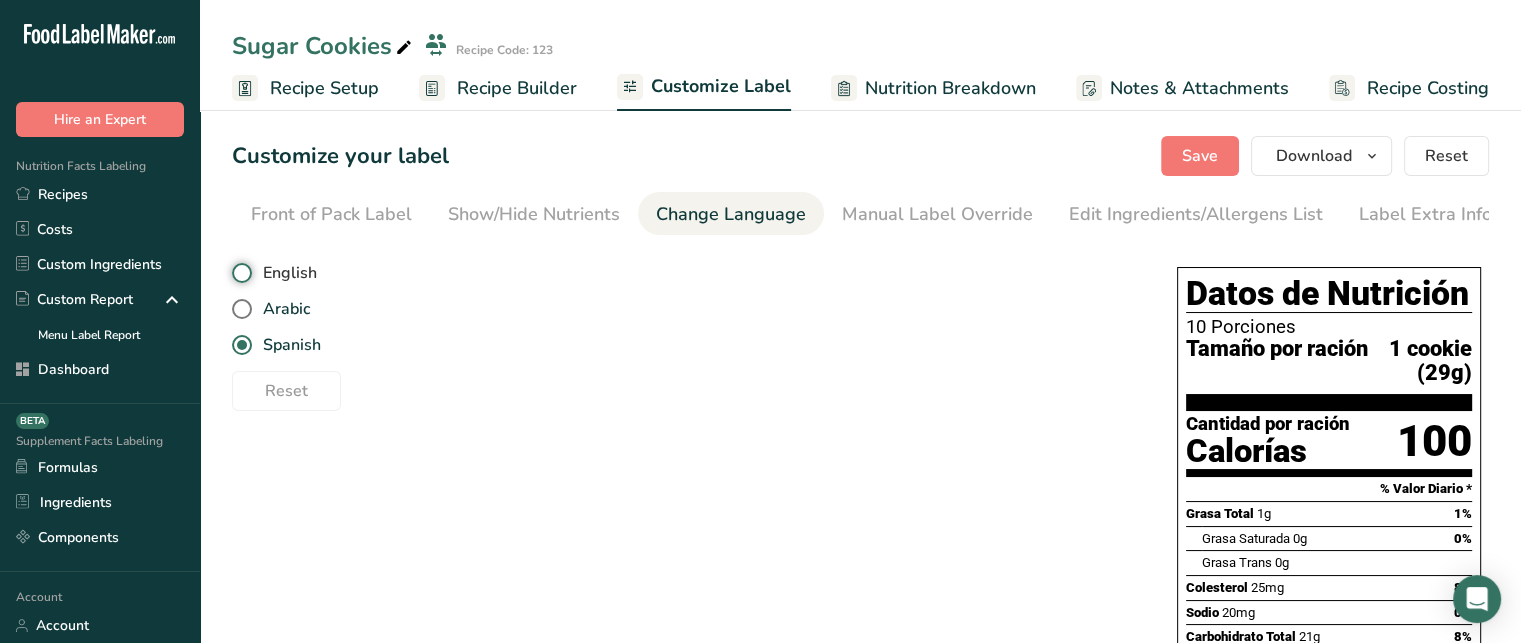 click on "English" at bounding box center [238, 273] 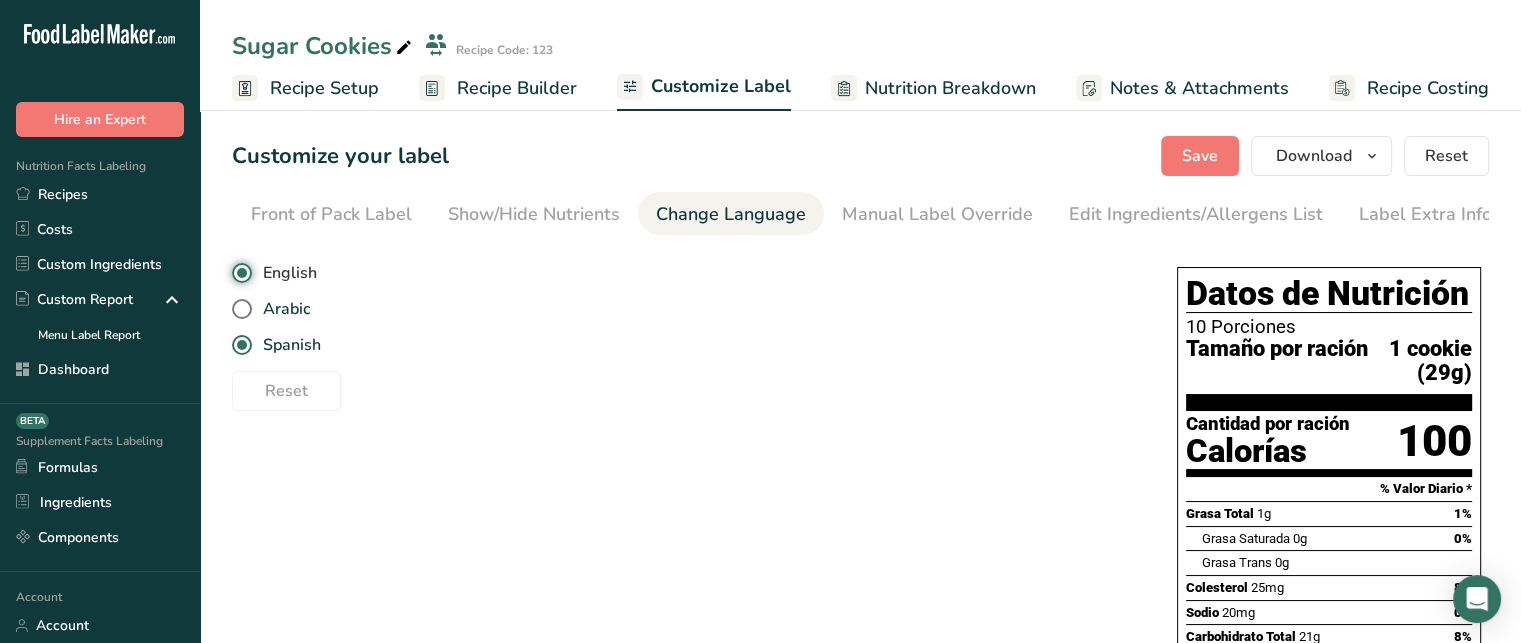 radio on "false" 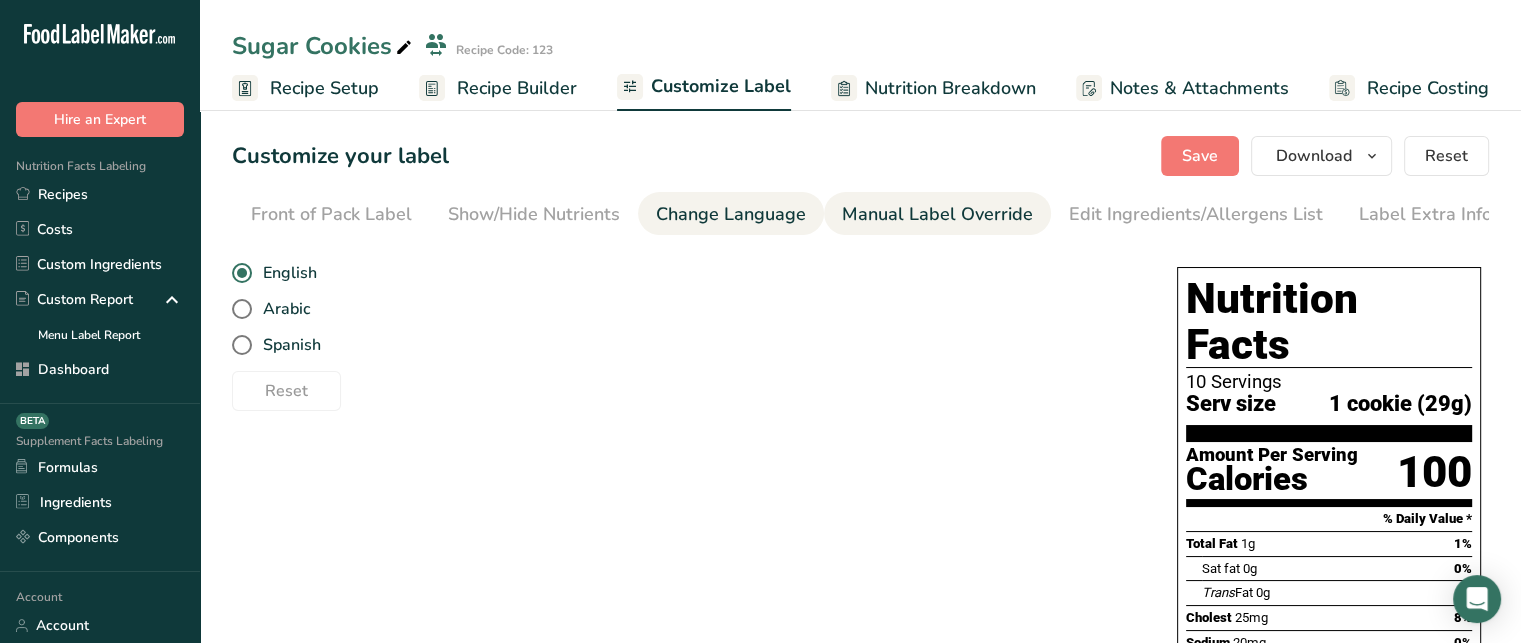 click on "Manual Label Override" at bounding box center (937, 214) 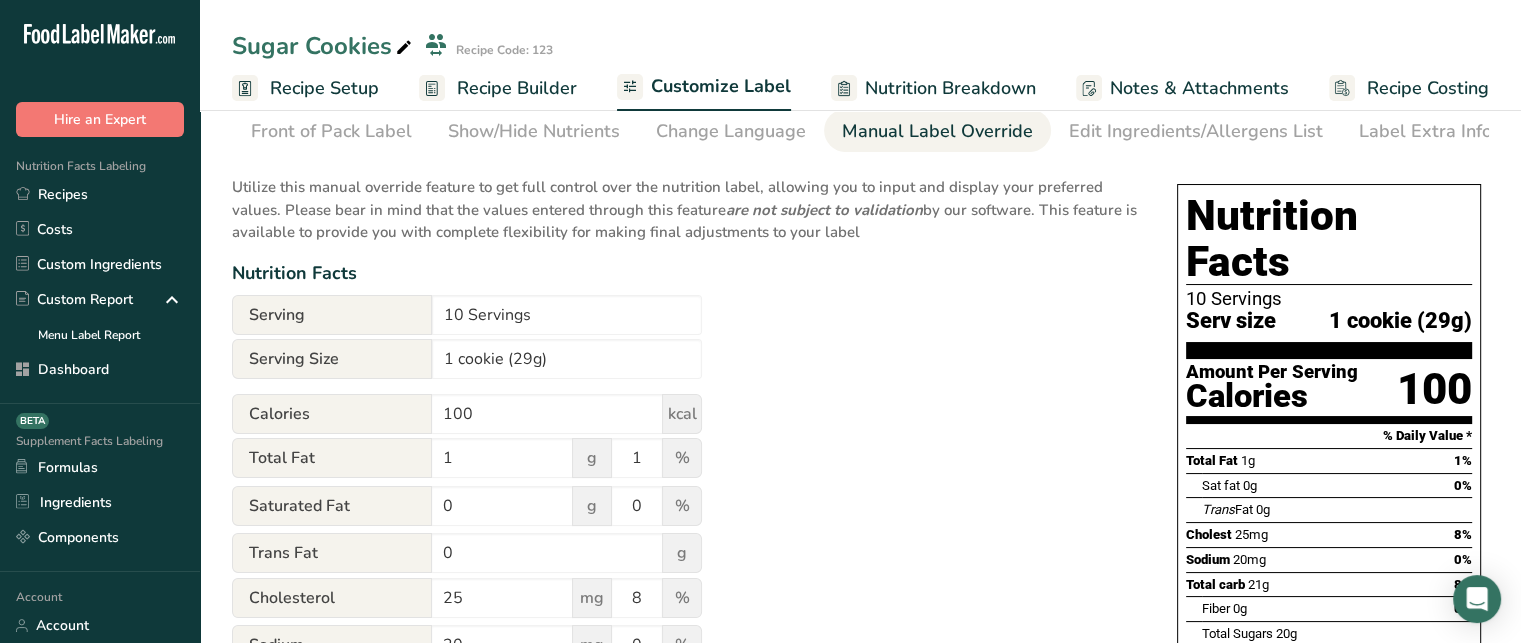 scroll, scrollTop: 91, scrollLeft: 0, axis: vertical 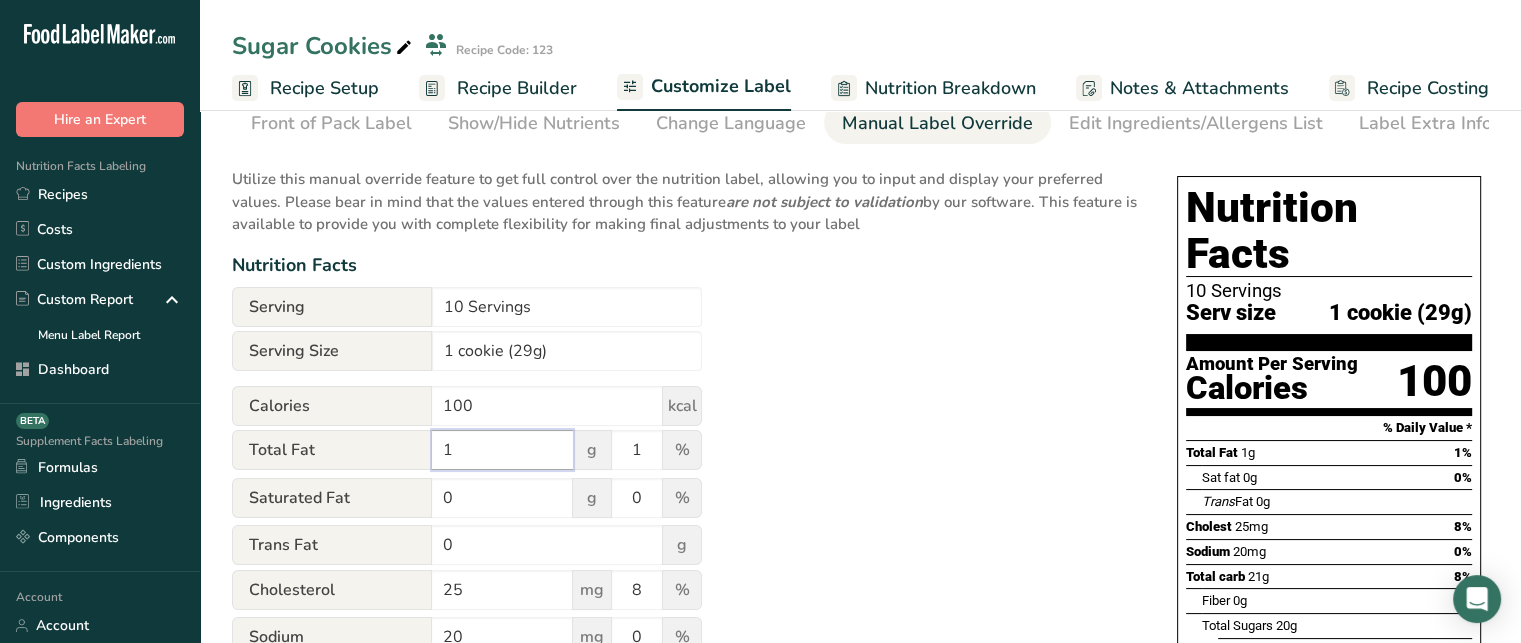click on "1" at bounding box center (502, 450) 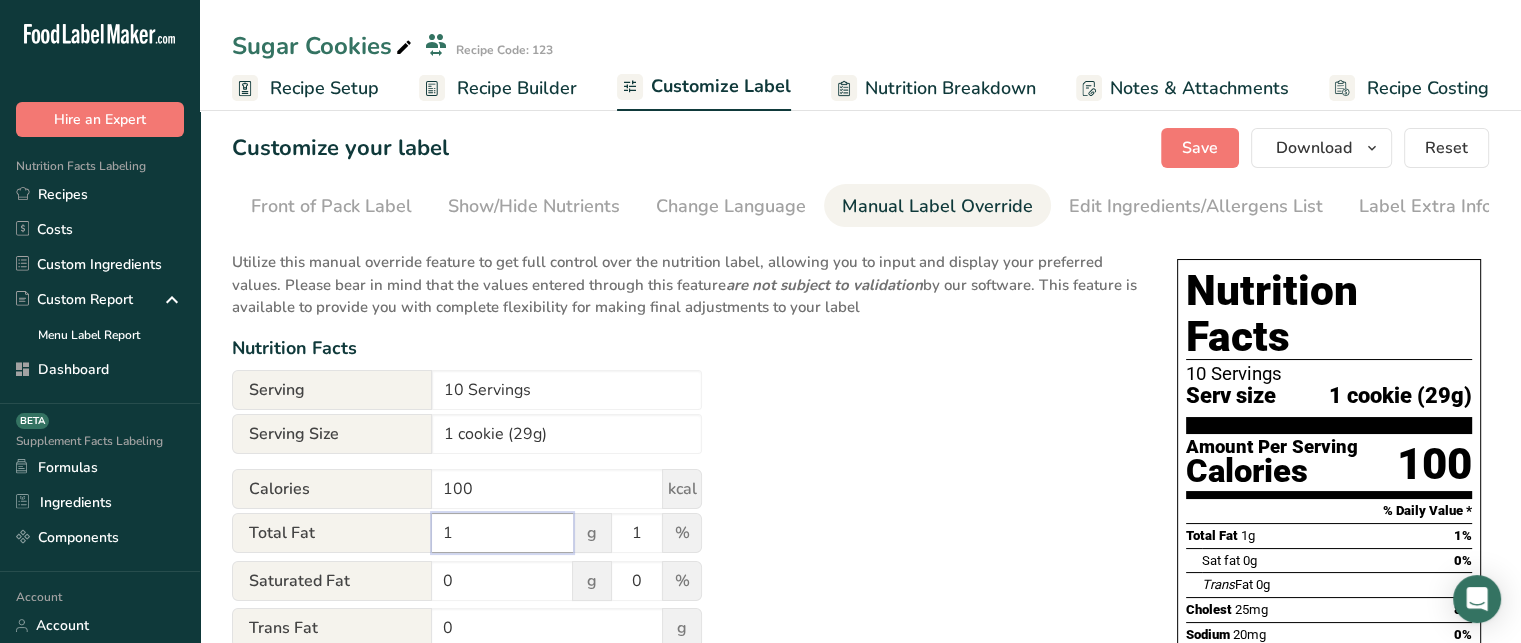 scroll, scrollTop: 12, scrollLeft: 0, axis: vertical 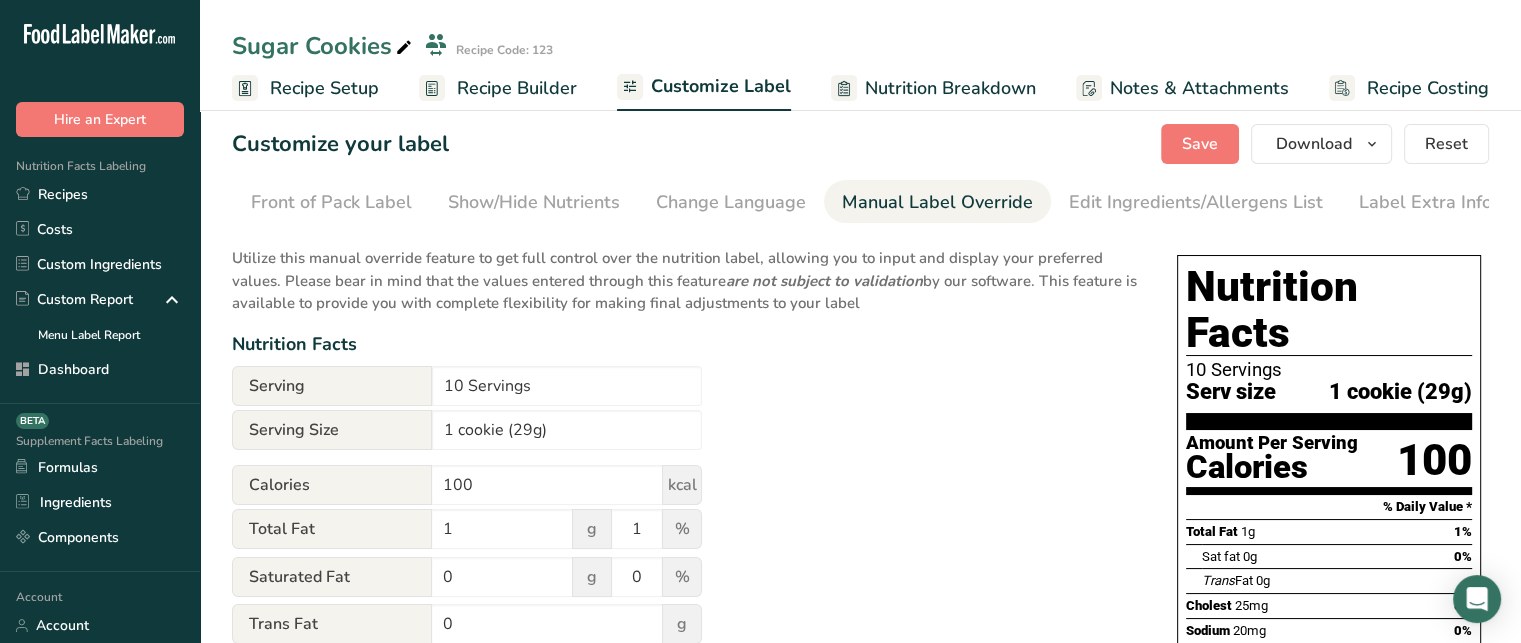 click on ".a-20{fill:#fff;}
Hire an Expert
Nutrition Facts Labeling
Recipes
Costs
Custom Ingredients
Custom Report
Menu Label Report
Dashboard
Supplement Facts Labeling
BETA
Formulas
Ingredients
Components
Account
Account
Language
EN
English
Spanish
Sign out
Hire an Expert .
FAQ .
About Us .
Terms & Conditions ." at bounding box center (760, 733) 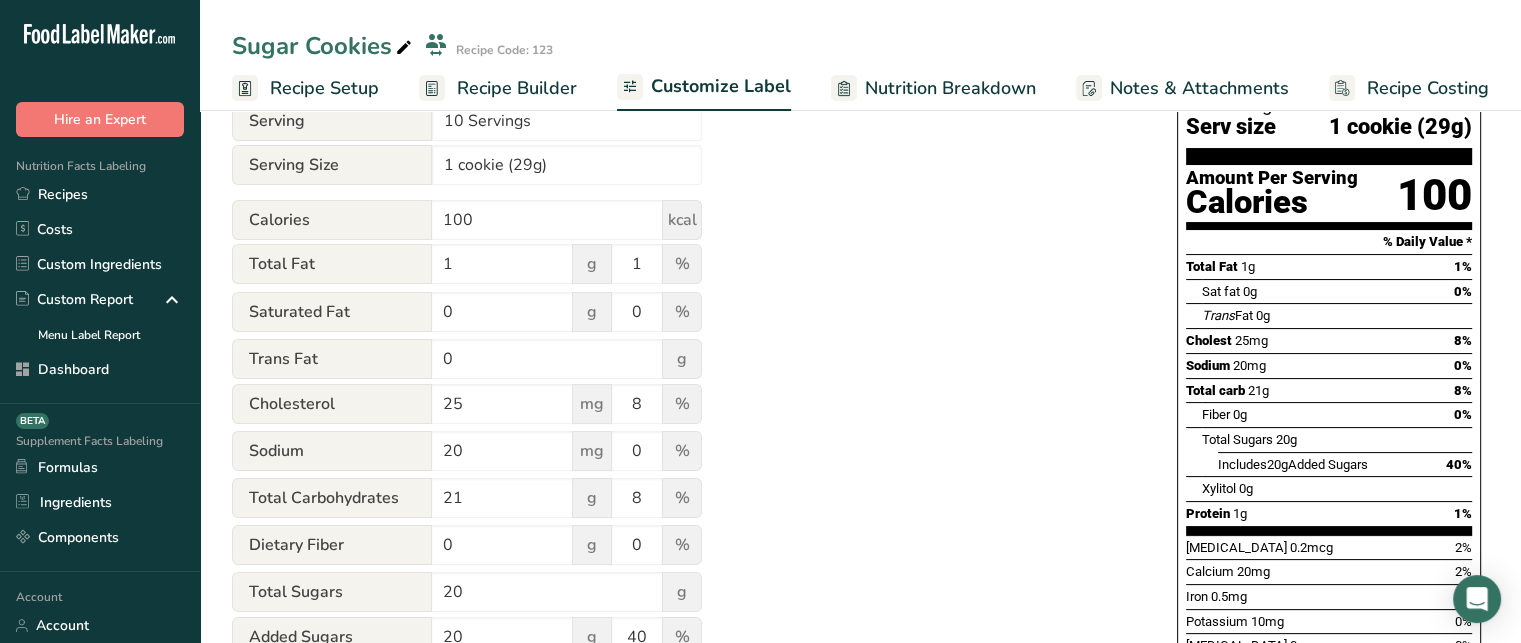 scroll, scrollTop: 273, scrollLeft: 0, axis: vertical 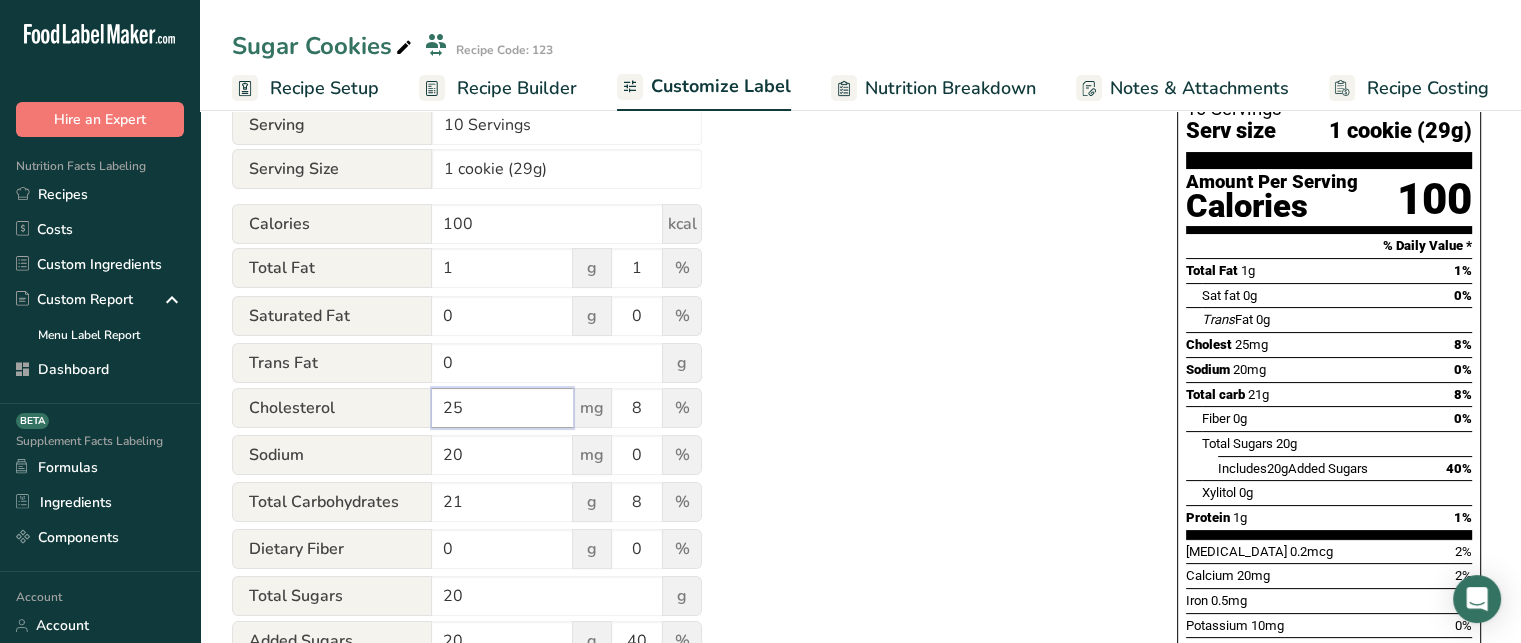 click on "25" at bounding box center [502, 408] 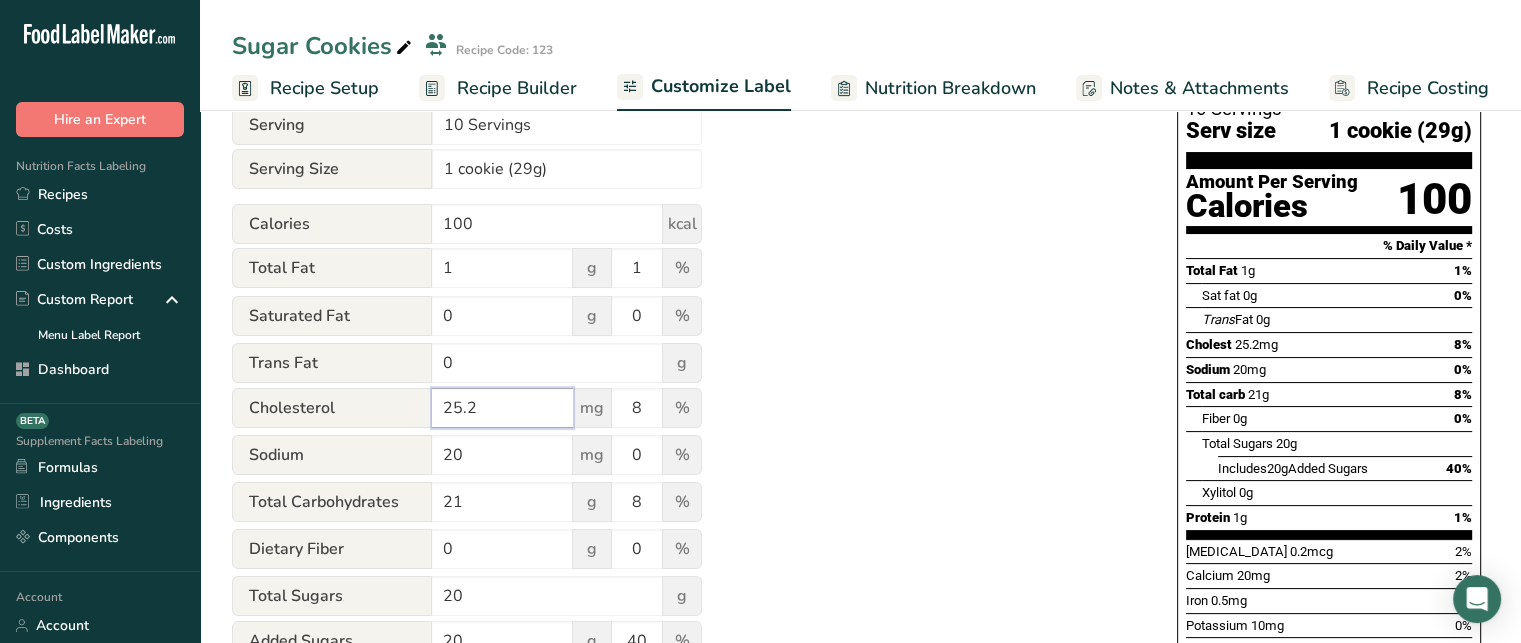 type on "25.2" 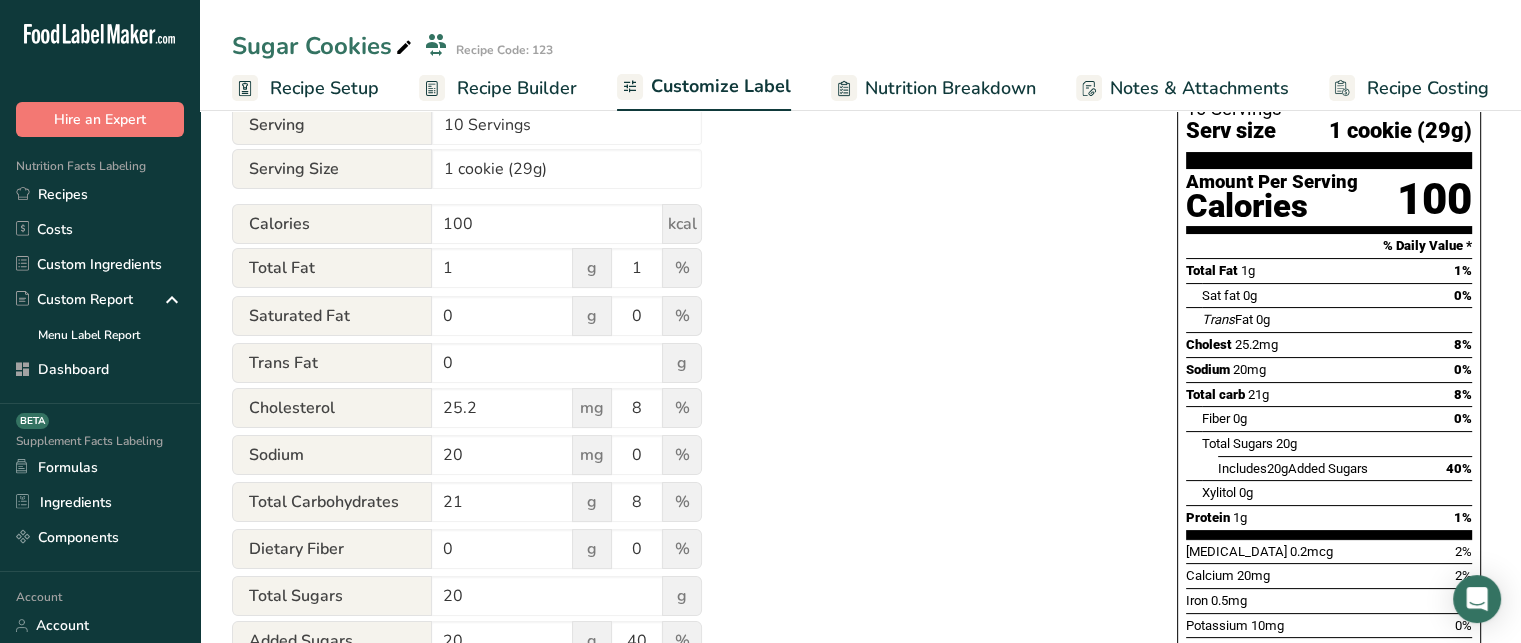 drag, startPoint x: 1241, startPoint y: 227, endPoint x: 1255, endPoint y: 230, distance: 14.3178215 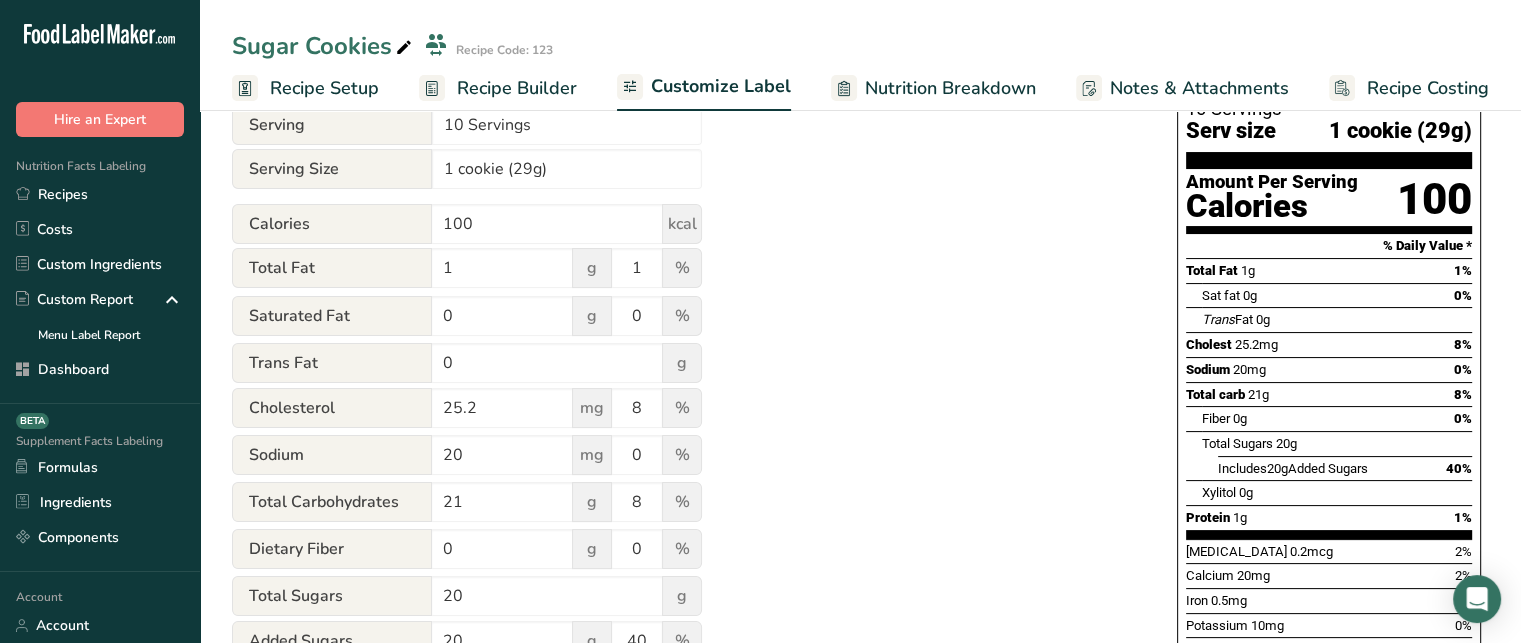 click on "Total Fat
1g
1%" at bounding box center [1329, 270] 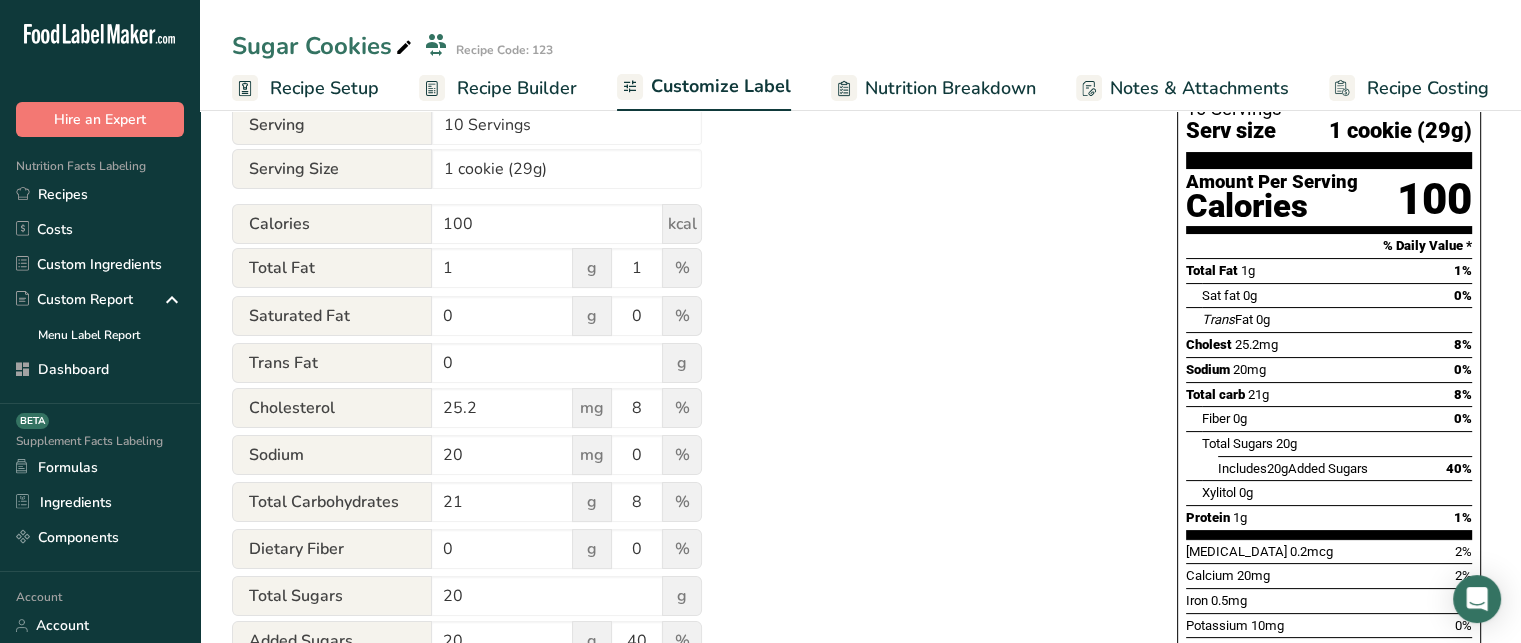 click on "25.2mg" at bounding box center [1256, 344] 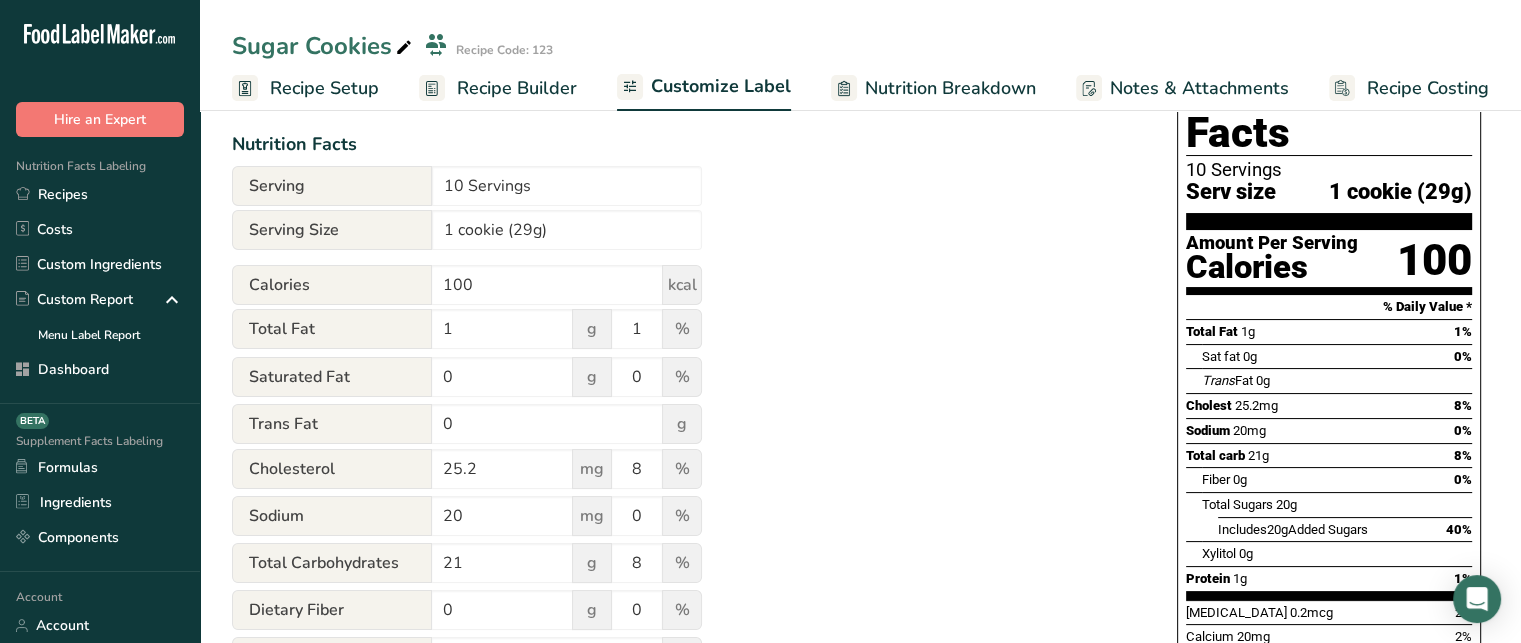 scroll, scrollTop: 199, scrollLeft: 0, axis: vertical 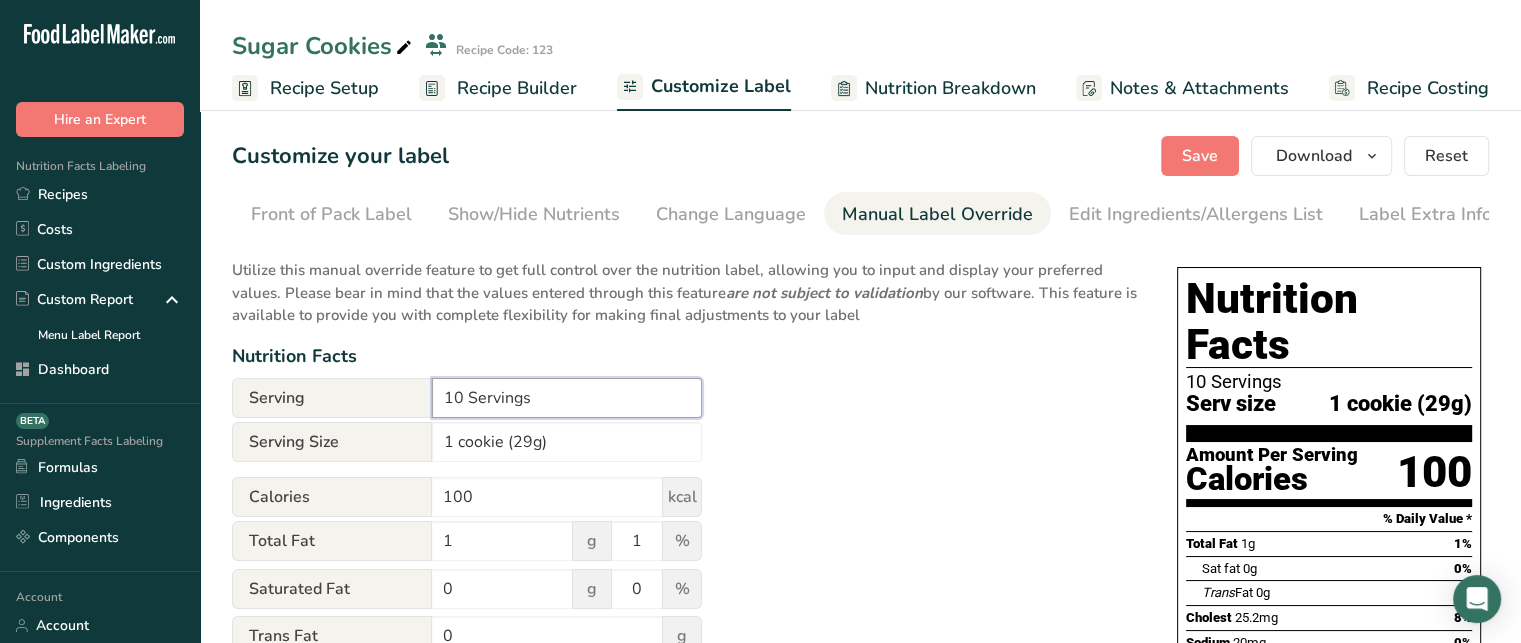 click on "10 Servings" at bounding box center [567, 398] 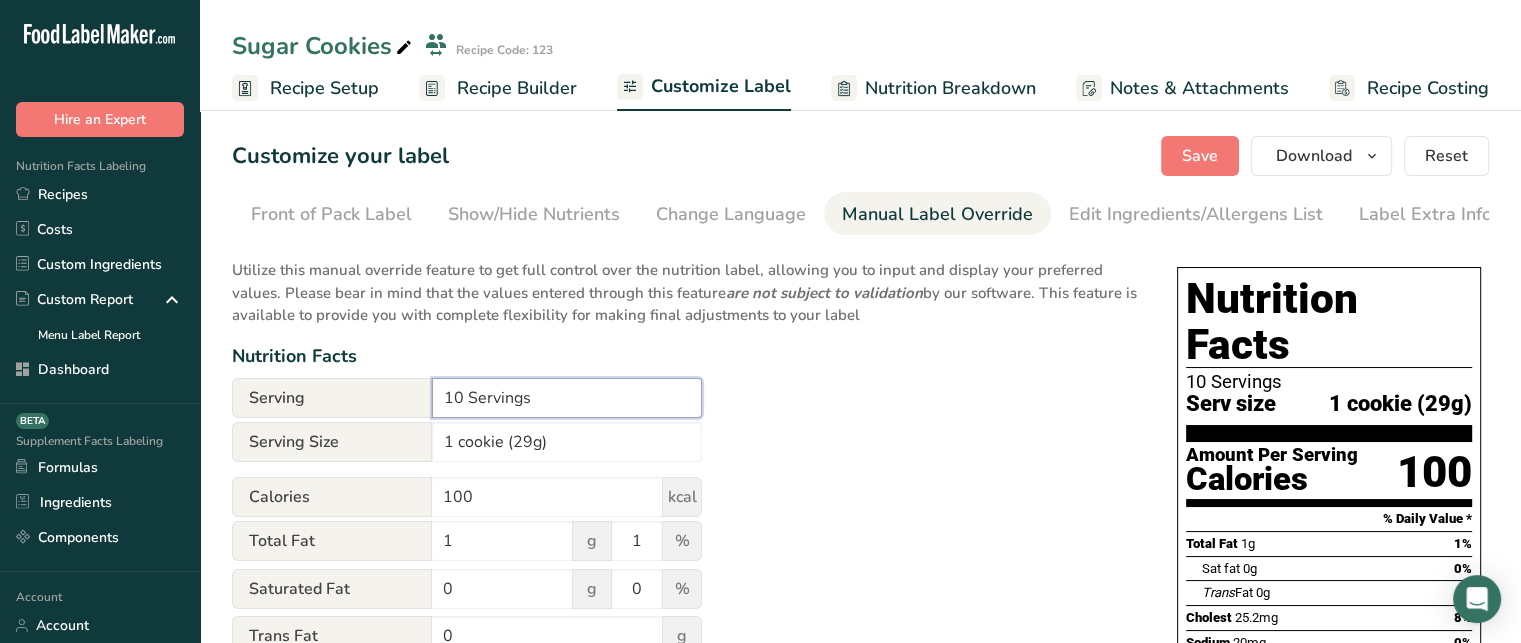 drag, startPoint x: 464, startPoint y: 398, endPoint x: 445, endPoint y: 398, distance: 19 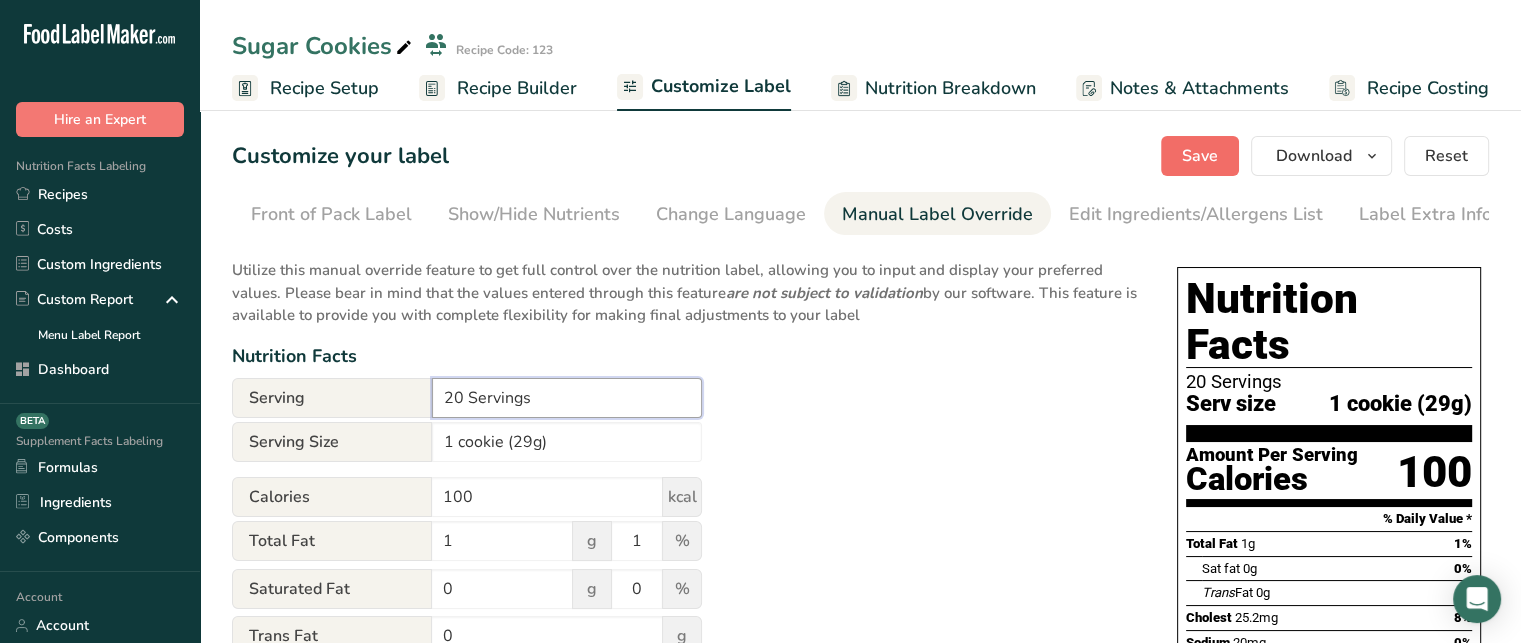 type on "20 Servings" 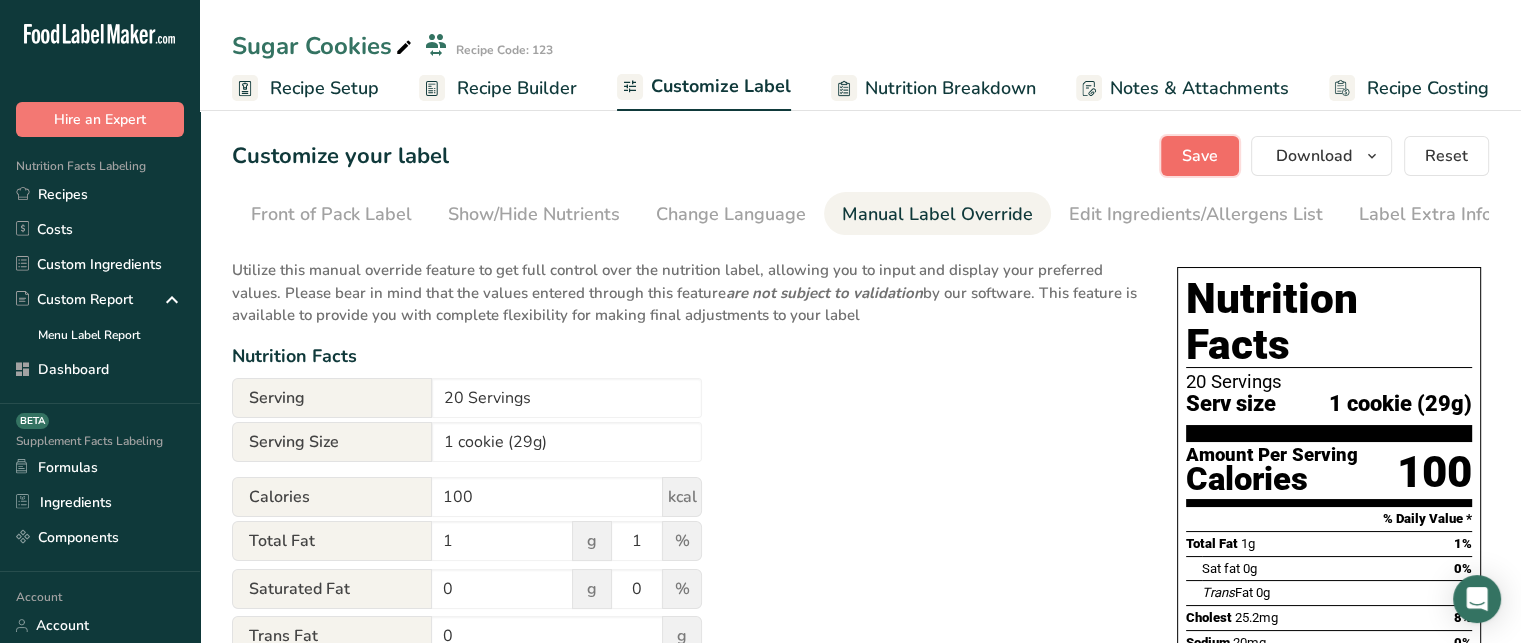 click on "Save" at bounding box center (1200, 156) 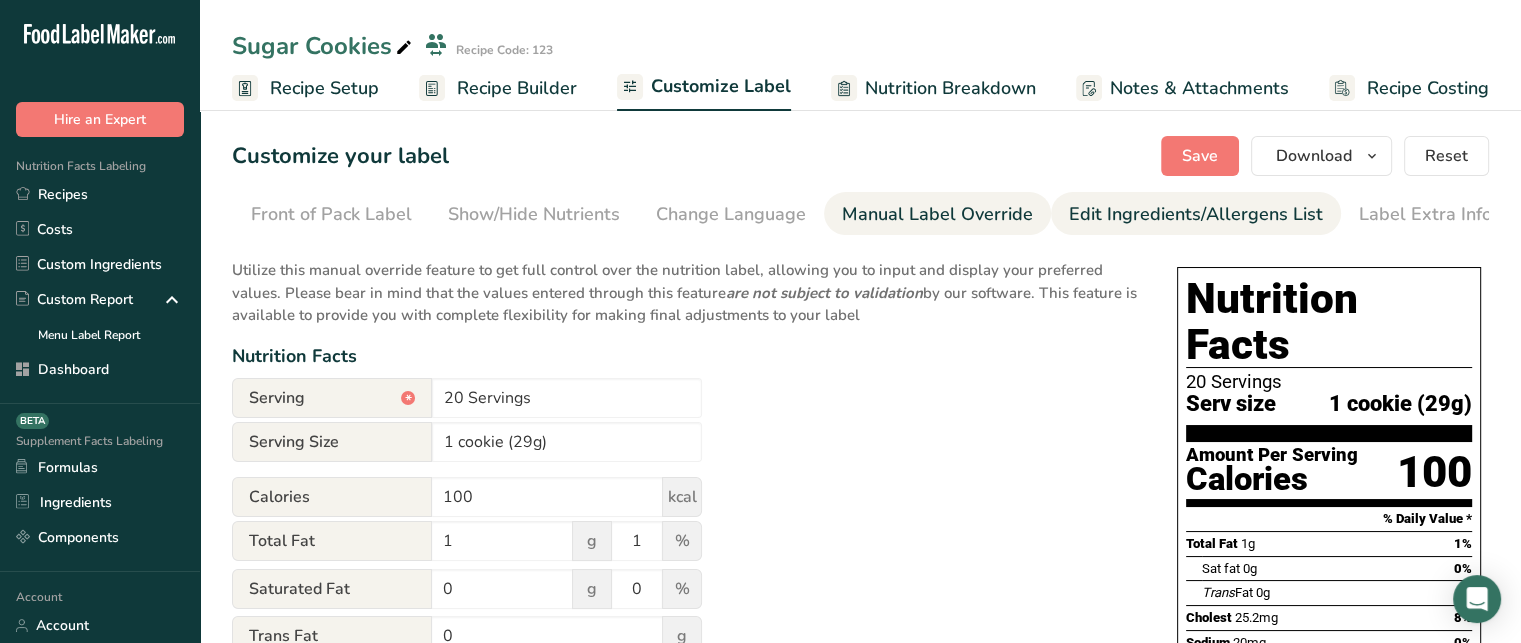 click on "Edit Ingredients/Allergens List" at bounding box center (1196, 214) 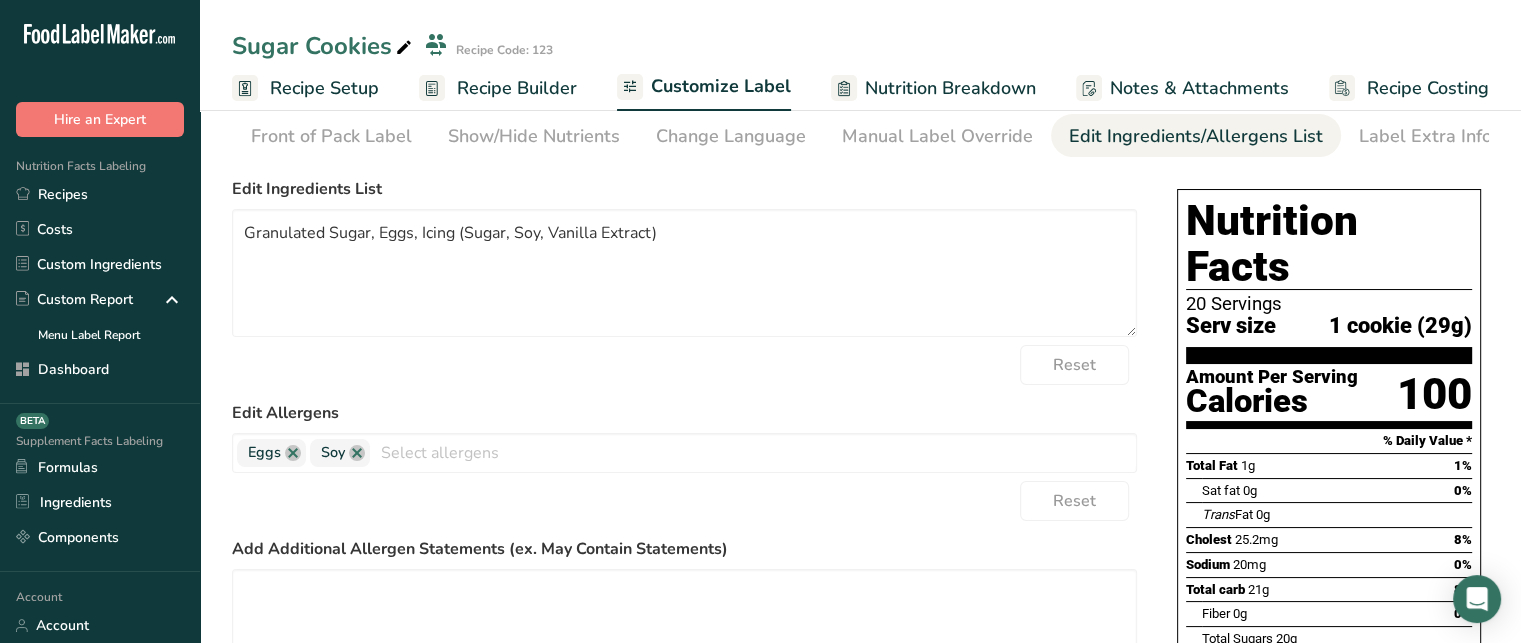 scroll, scrollTop: 74, scrollLeft: 0, axis: vertical 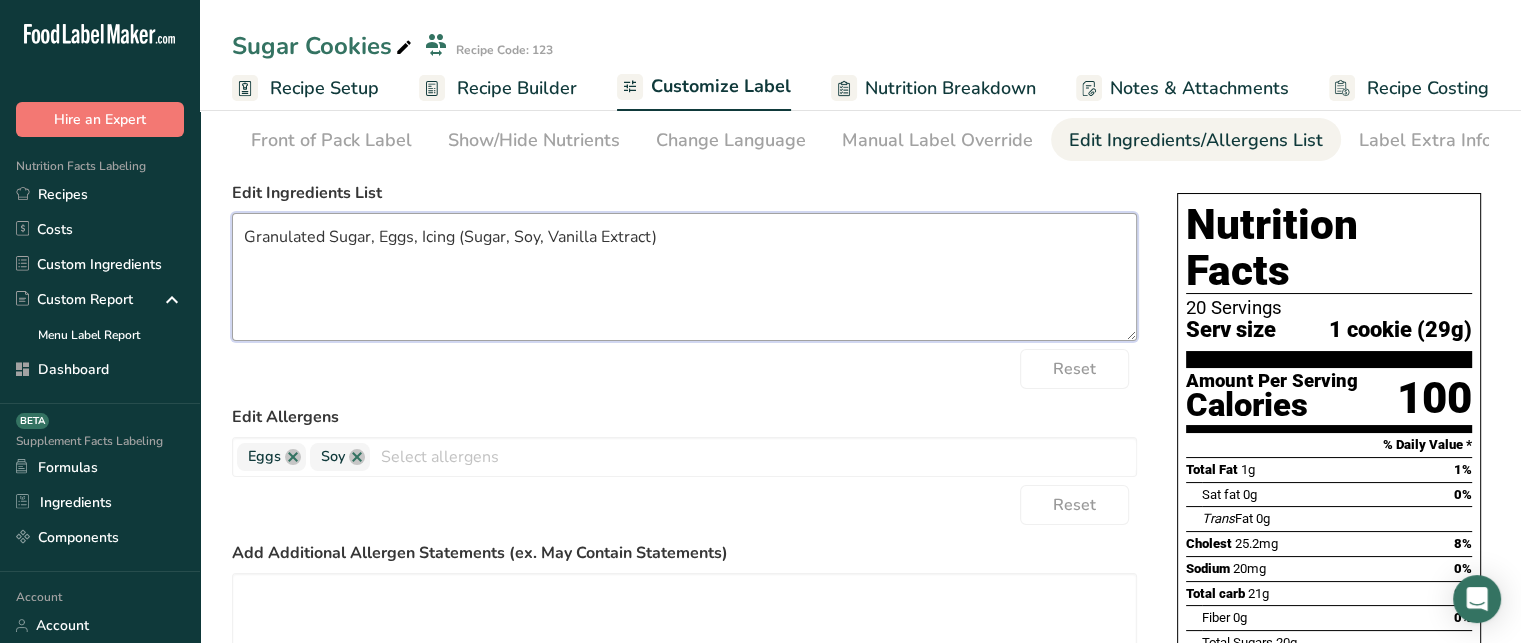 click on "Granulated Sugar, Eggs, Icing (Sugar, Soy, Vanilla Extract)" at bounding box center (684, 277) 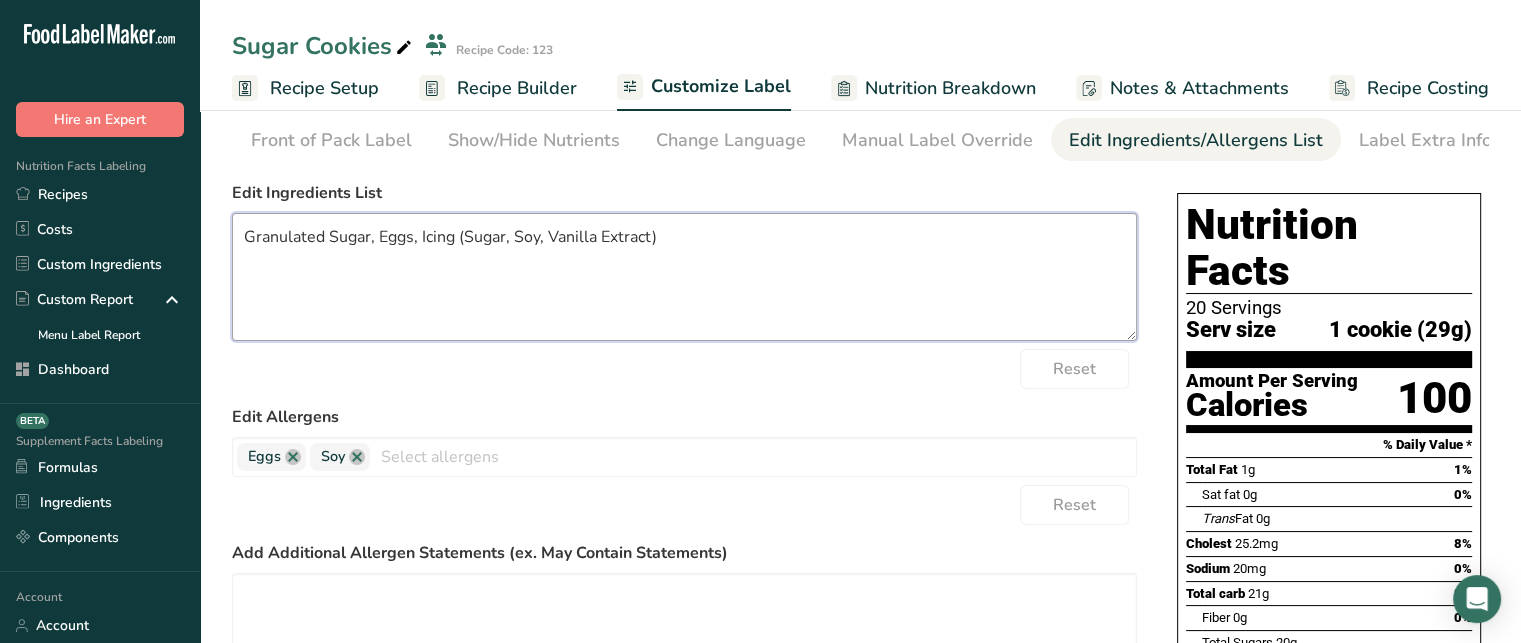 click on "Granulated Sugar, Eggs, Icing (Sugar, Soy, Vanilla Extract)" at bounding box center (684, 277) 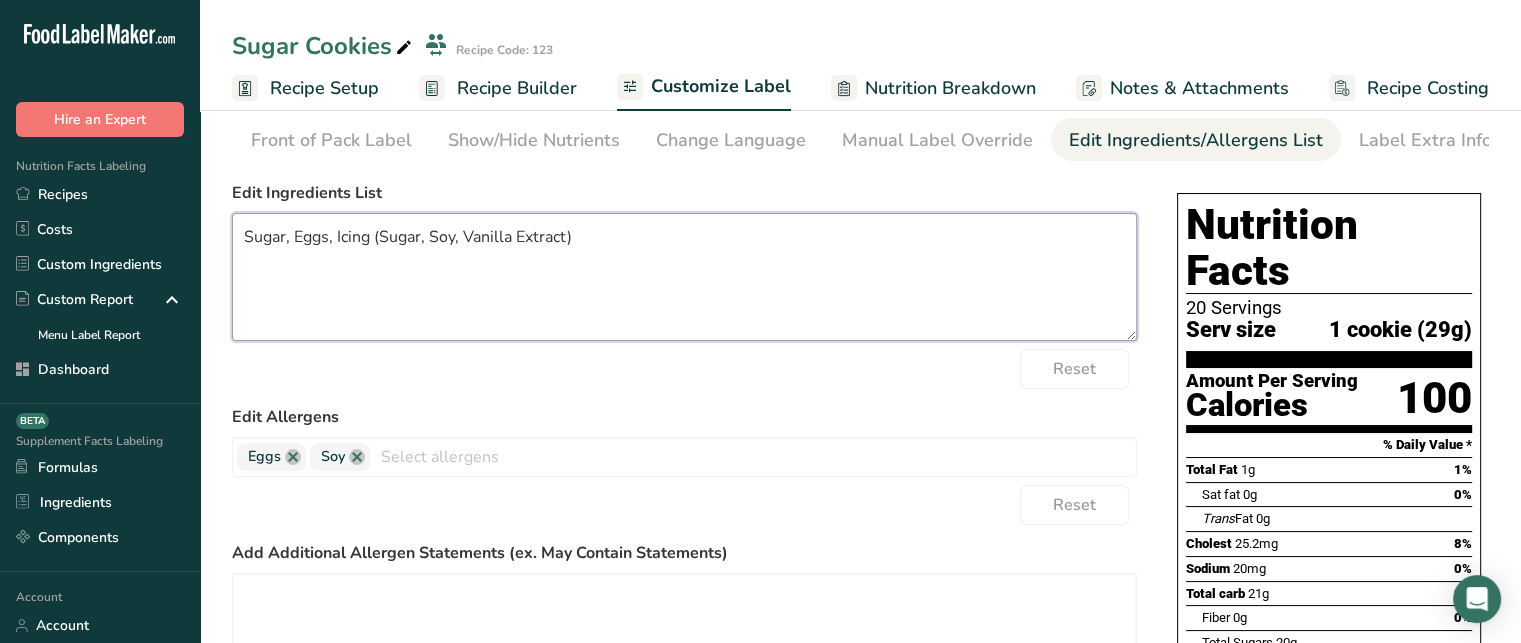 click on "Sugar, Eggs, Icing (Sugar, Soy, Vanilla Extract)" at bounding box center (684, 277) 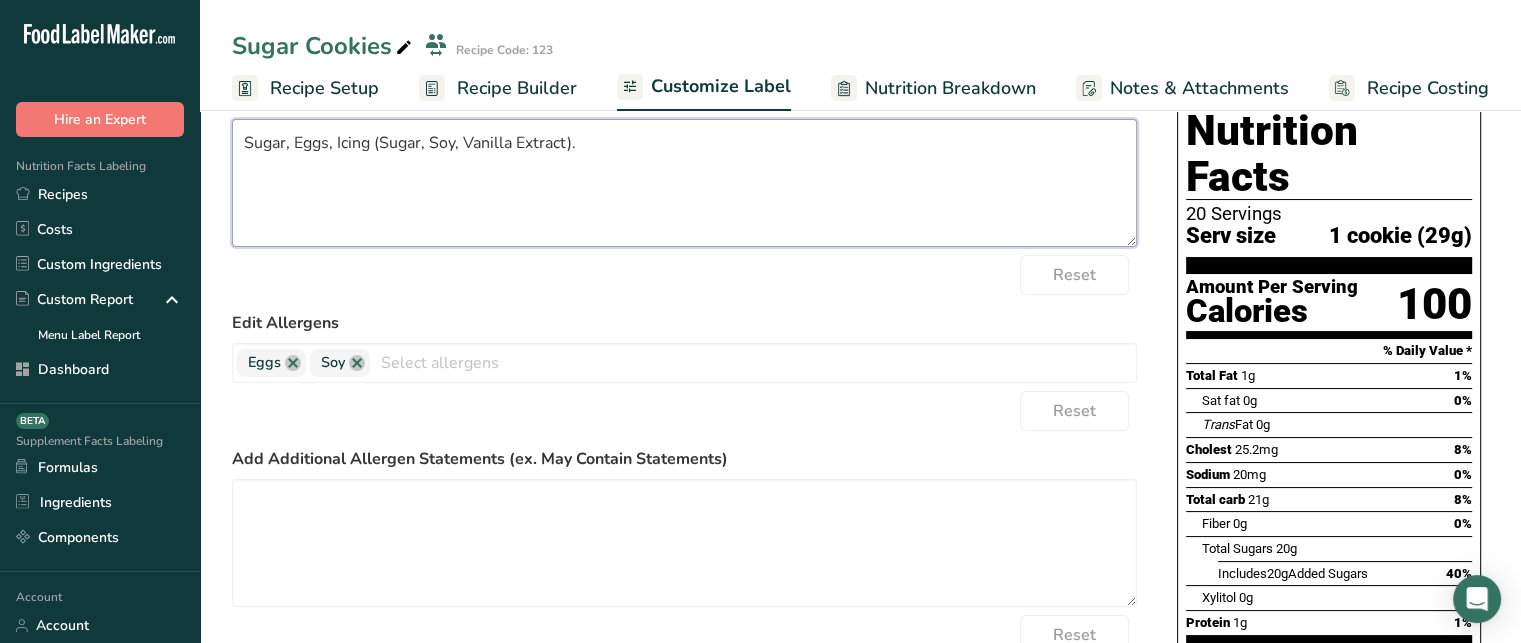 scroll, scrollTop: 168, scrollLeft: 0, axis: vertical 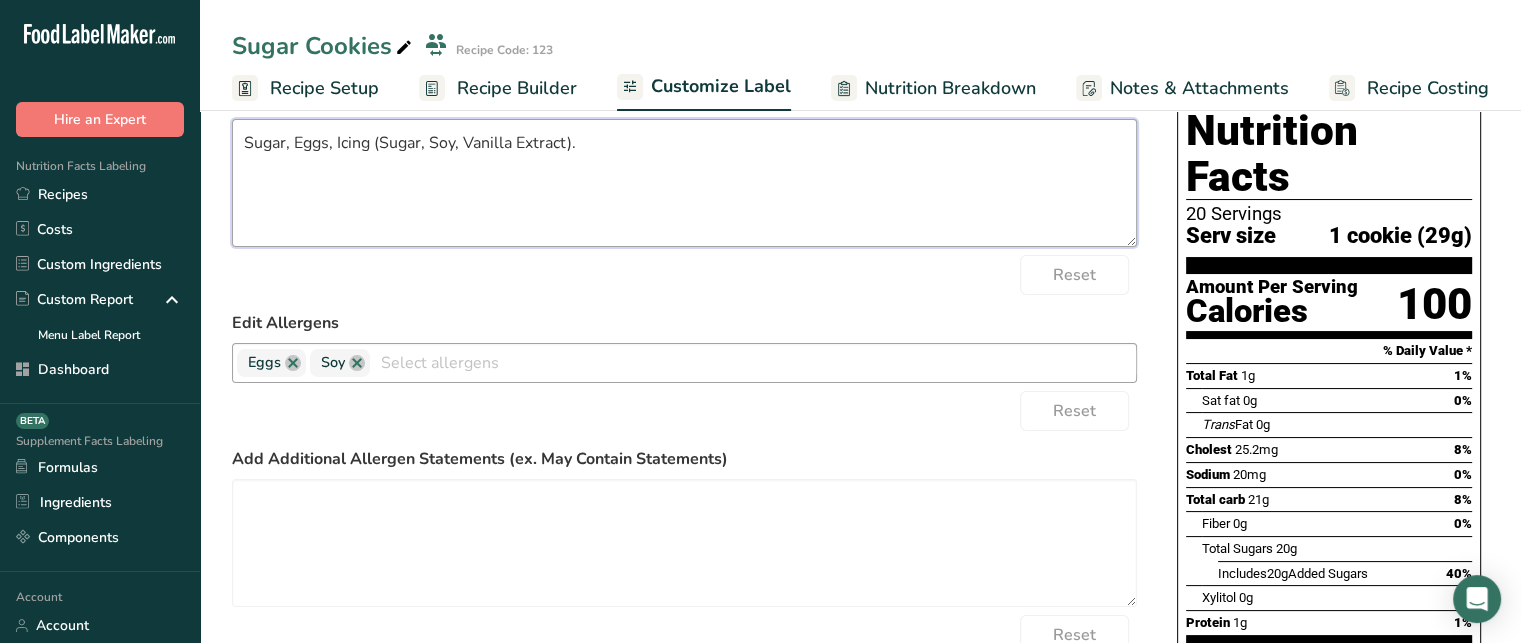 type on "Sugar, Eggs, Icing (Sugar, Soy, Vanilla Extract)." 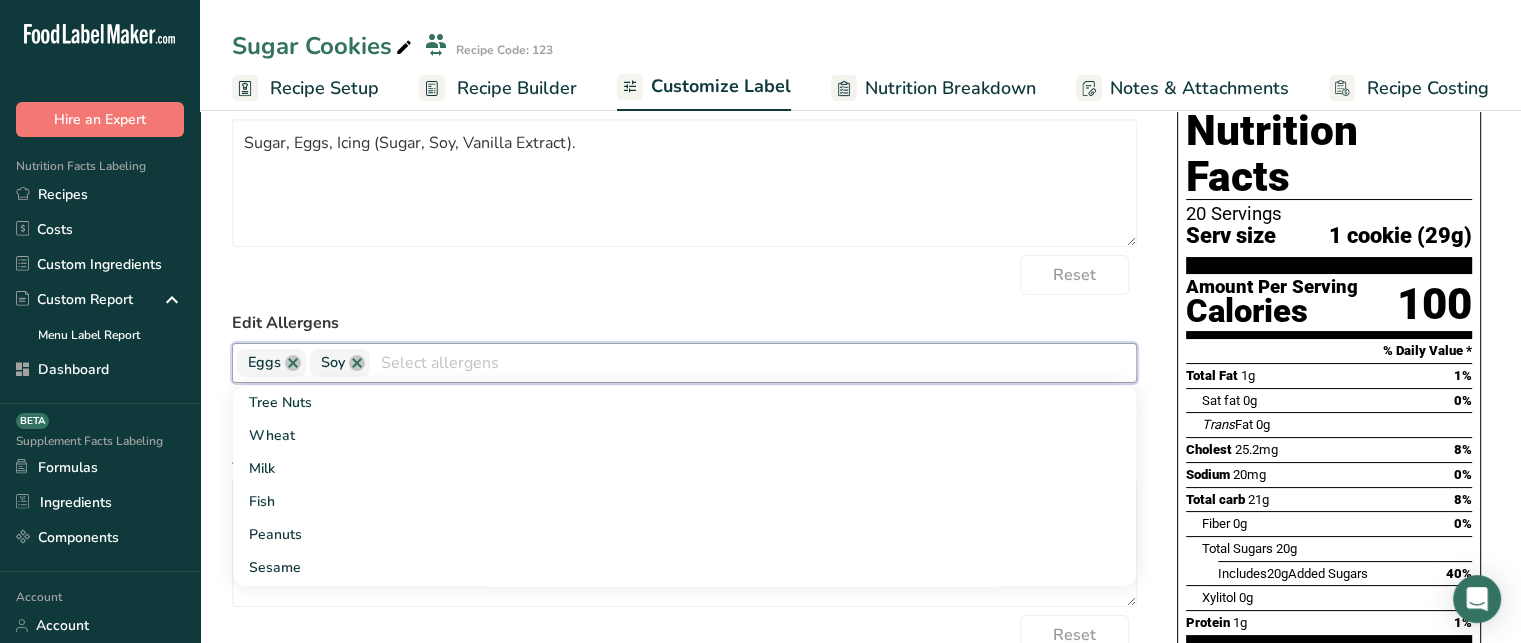 click at bounding box center [753, 362] 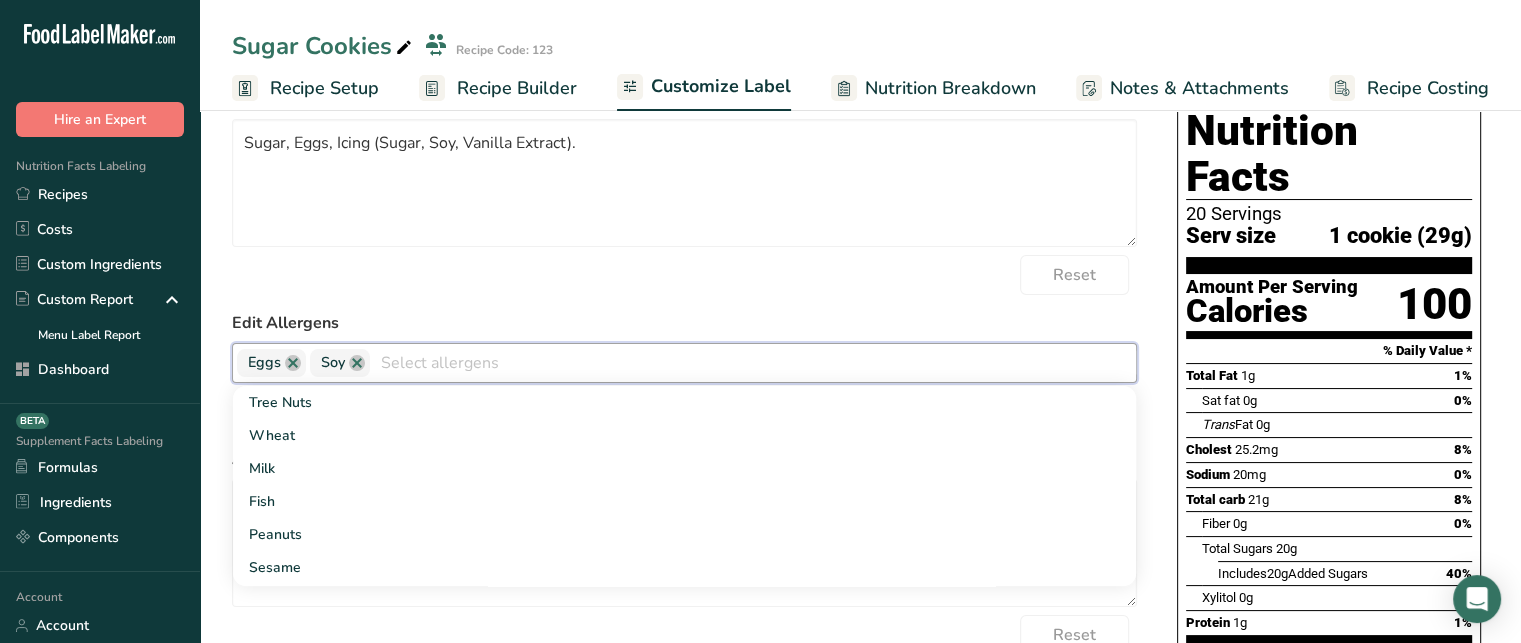 click at bounding box center (753, 362) 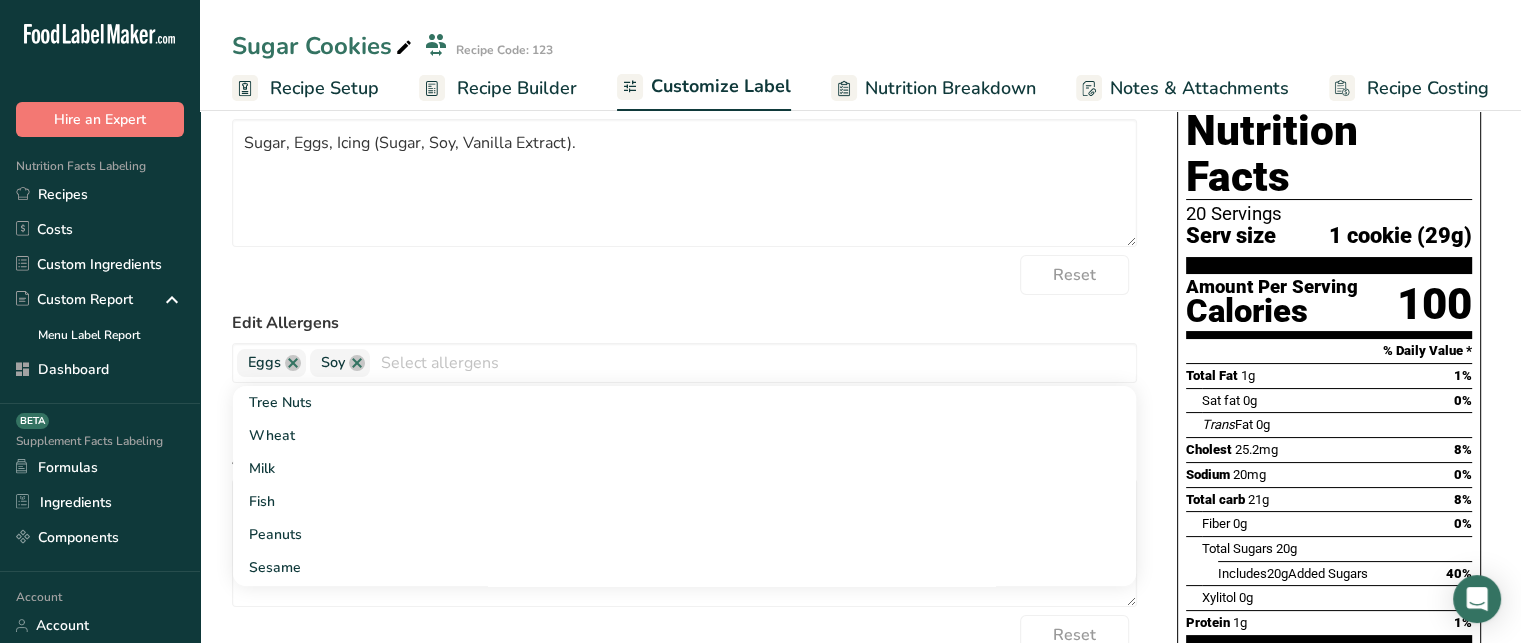 click on "Edit Allergens
Eggs
Soy
Tree Nuts
Wheat
Milk
Fish
Peanuts
Sesame
Crustaceans
Sulphites
Celery
Mustard
Lupins
[GEOGRAPHIC_DATA]
[GEOGRAPHIC_DATA]
[GEOGRAPHIC_DATA]
Beech nut
Brazil nut
Butternut
Cashew
Chestnut
[GEOGRAPHIC_DATA]
[GEOGRAPHIC_DATA]
Hazelnut
Gingko nut
Hickory nut
Lichee nut
Macadamia nut
Pecan
Pine nut
Pili nut
[GEOGRAPHIC_DATA]
[GEOGRAPHIC_DATA]
Shrimp
Squid" at bounding box center [684, 347] 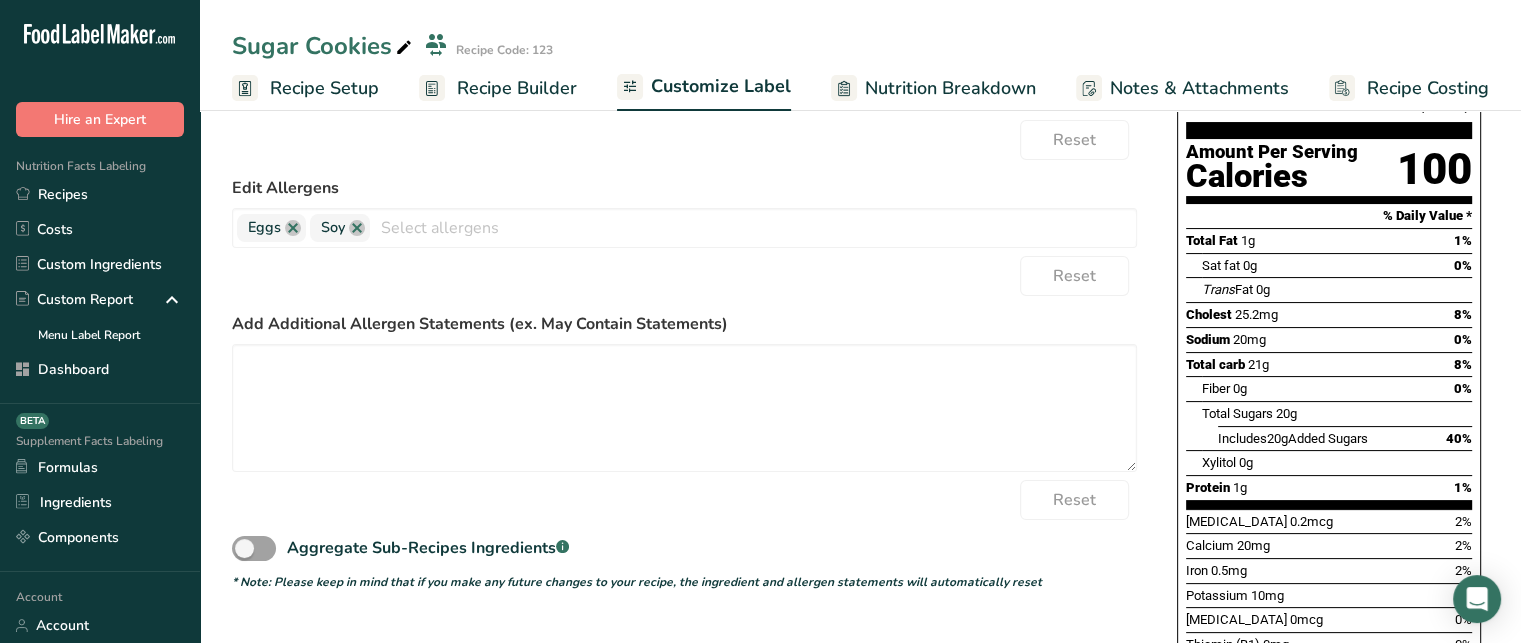 scroll, scrollTop: 308, scrollLeft: 0, axis: vertical 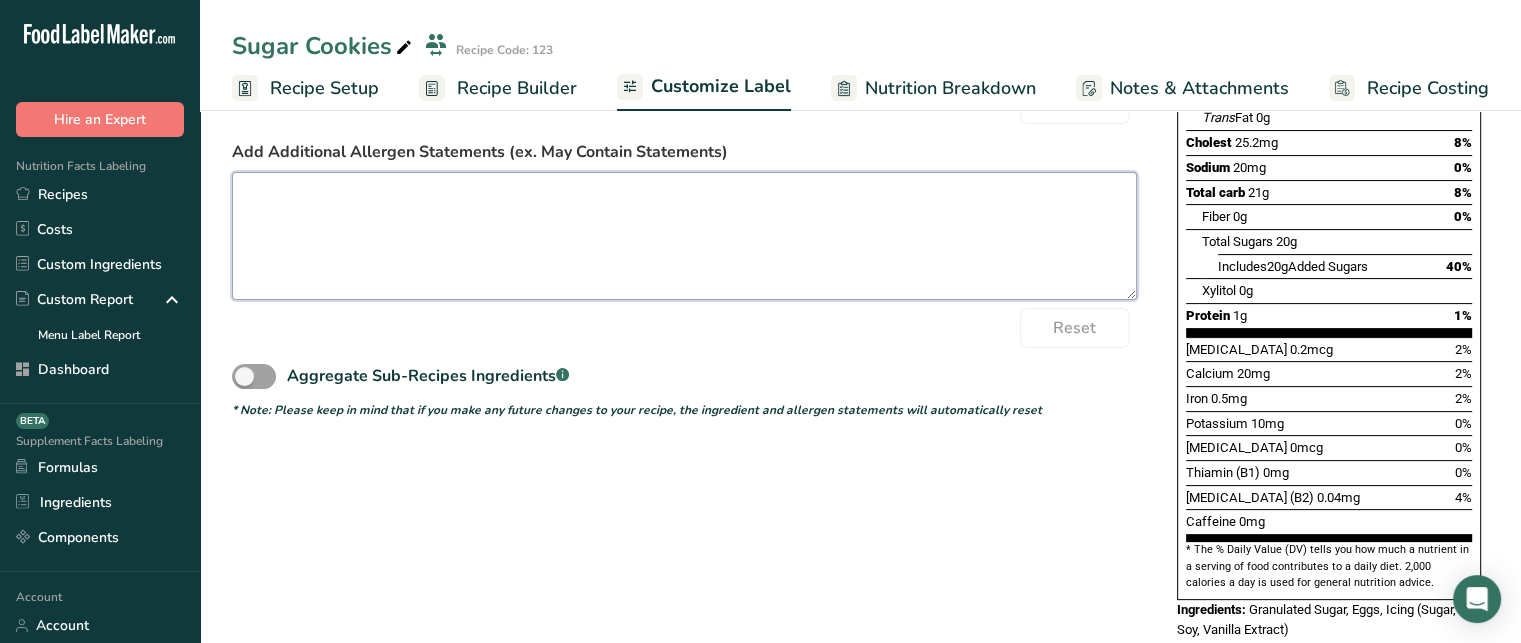 click at bounding box center (684, 236) 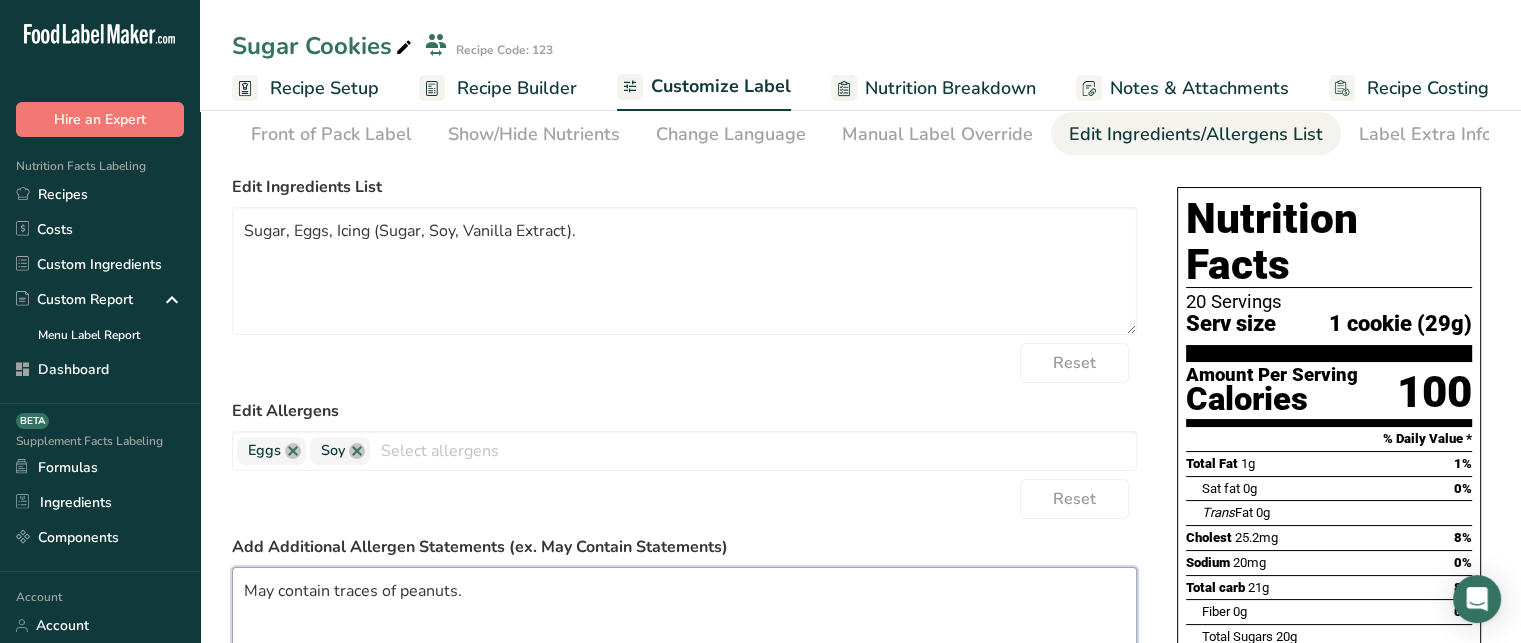 scroll, scrollTop: 37, scrollLeft: 0, axis: vertical 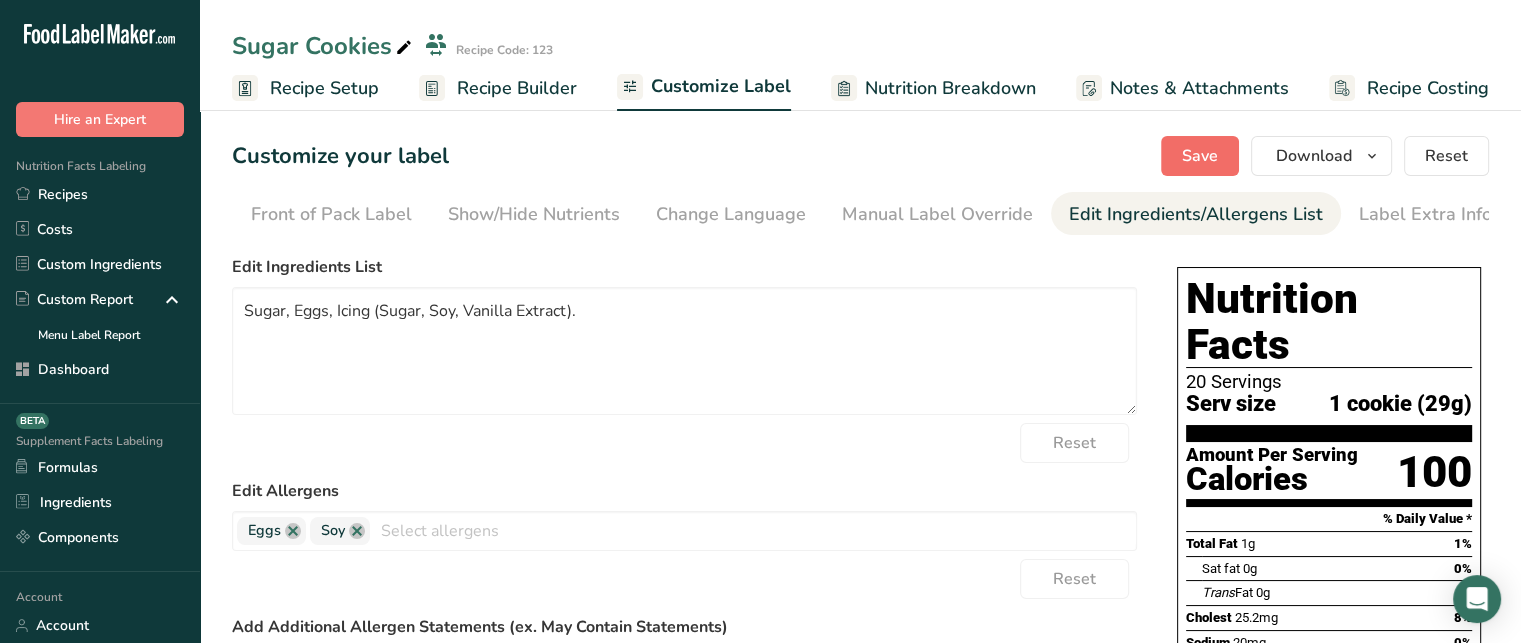 type on "May contain traces of peanuts." 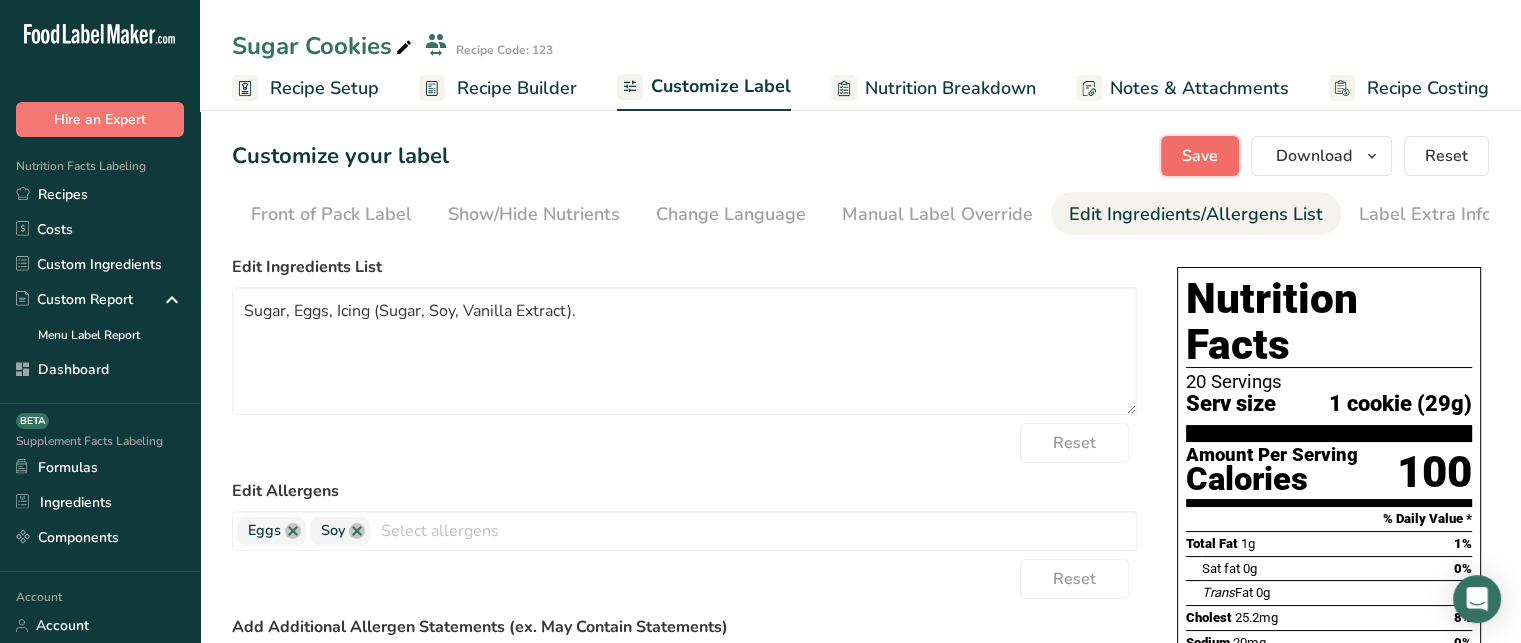 click on "Save" at bounding box center [1200, 156] 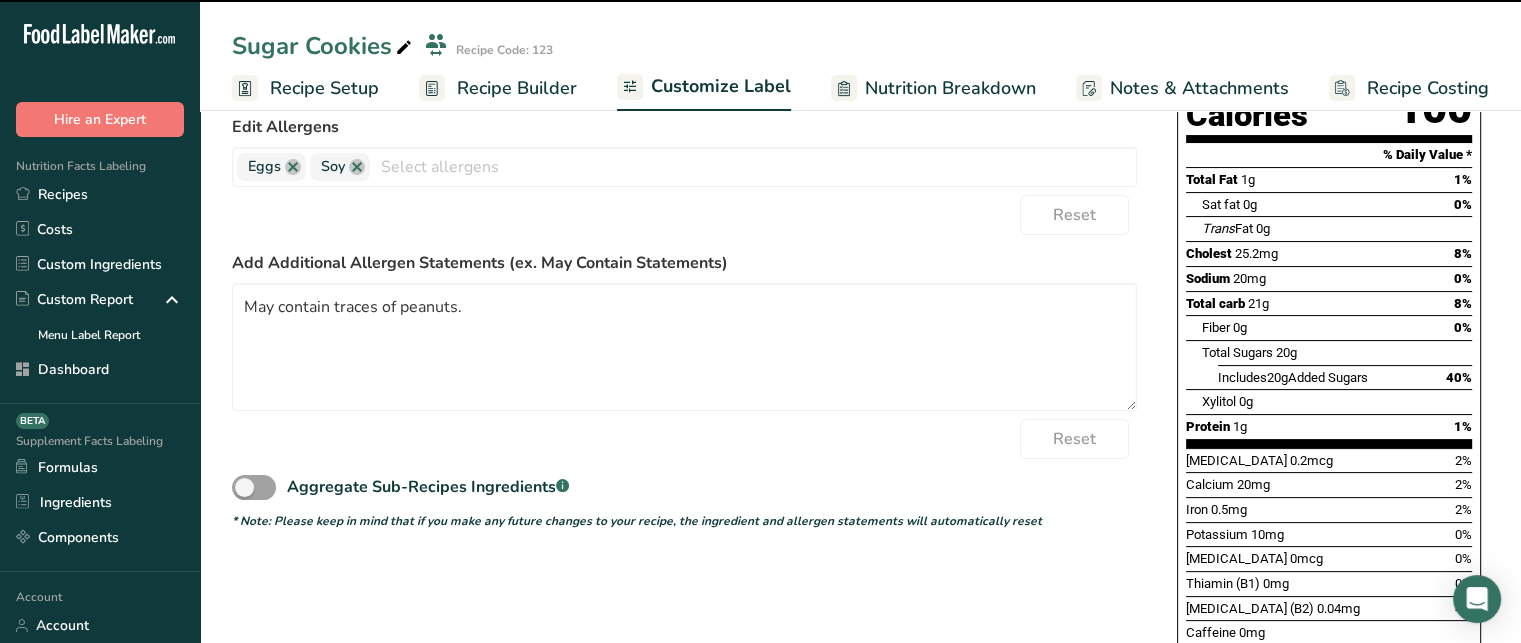 scroll, scrollTop: 497, scrollLeft: 0, axis: vertical 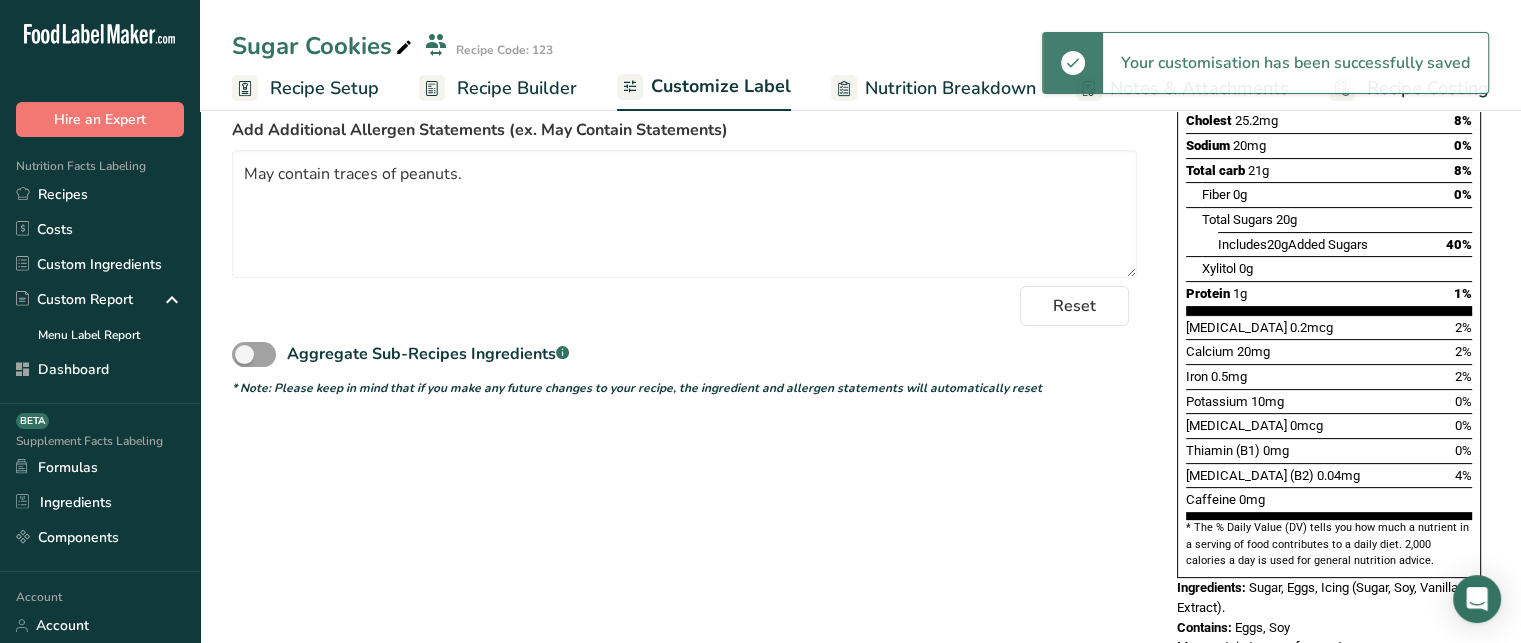 click on "May contain traces of peanuts." at bounding box center [1264, 646] 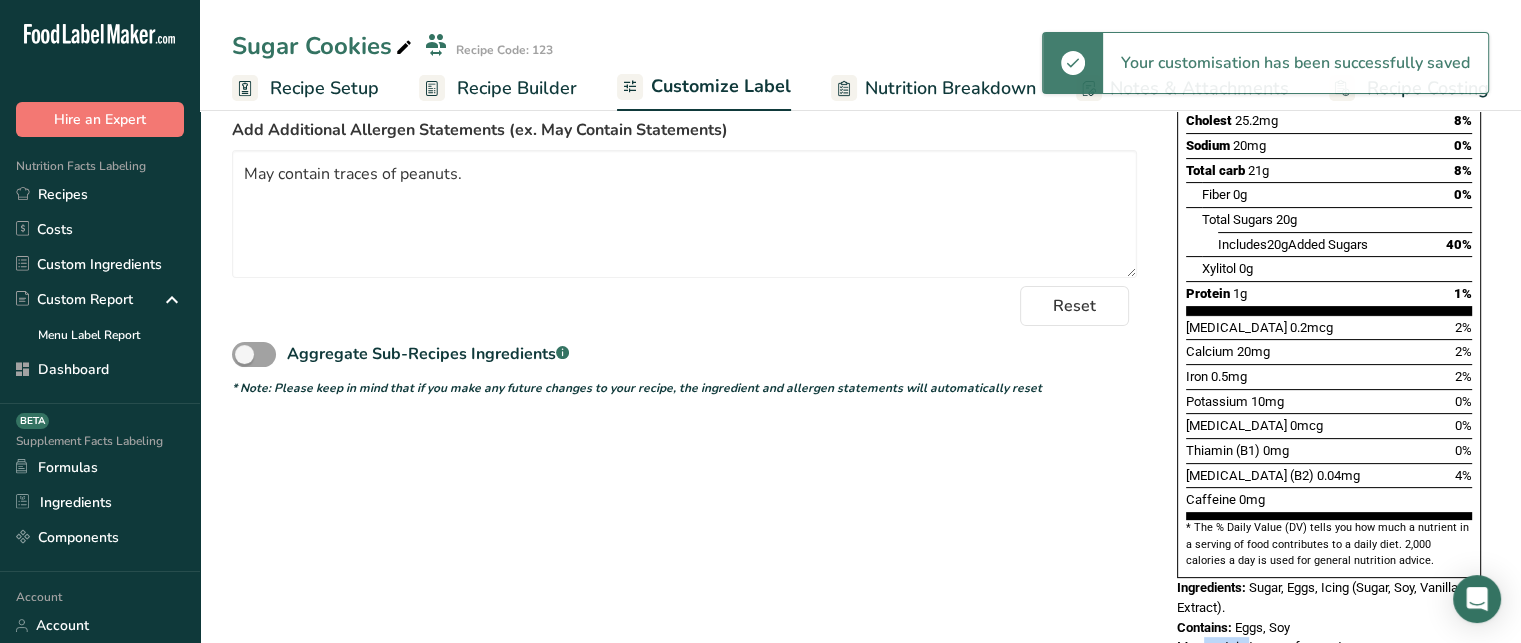 click on "May contain traces of peanuts." at bounding box center [1264, 646] 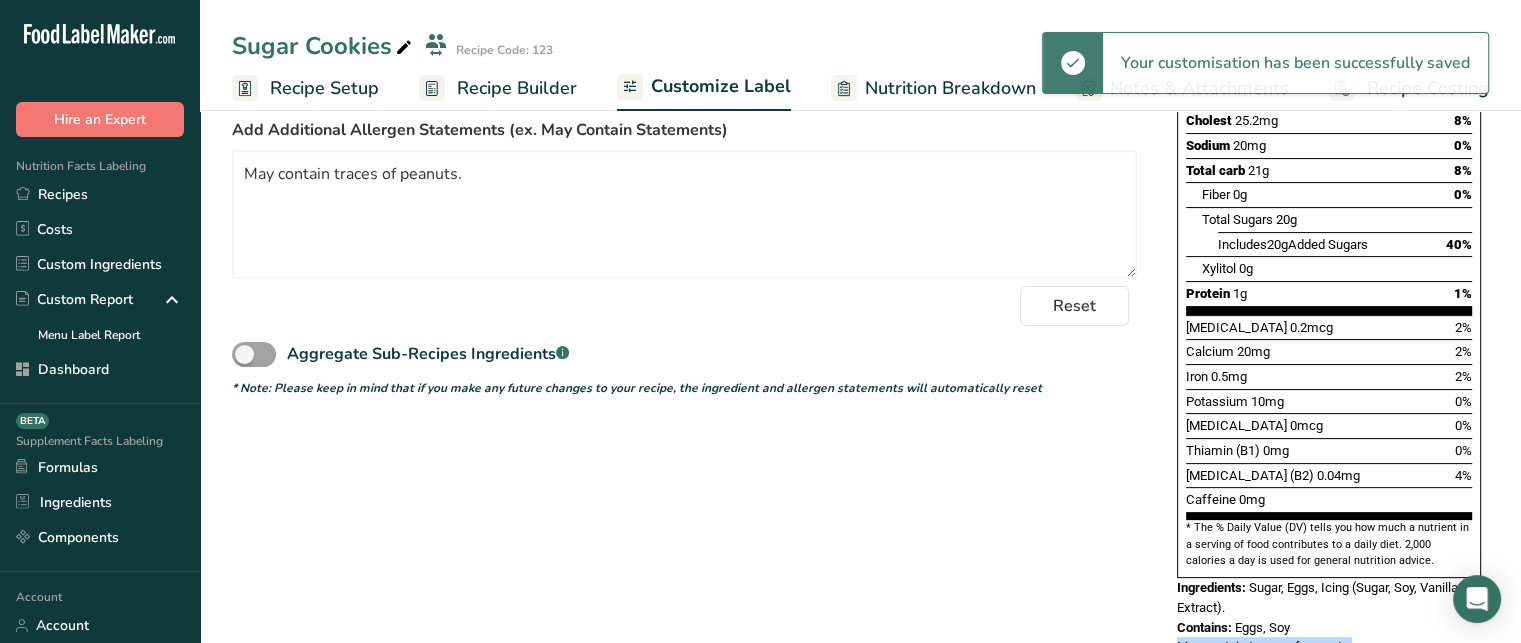 click on "May contain traces of peanuts." at bounding box center [1264, 646] 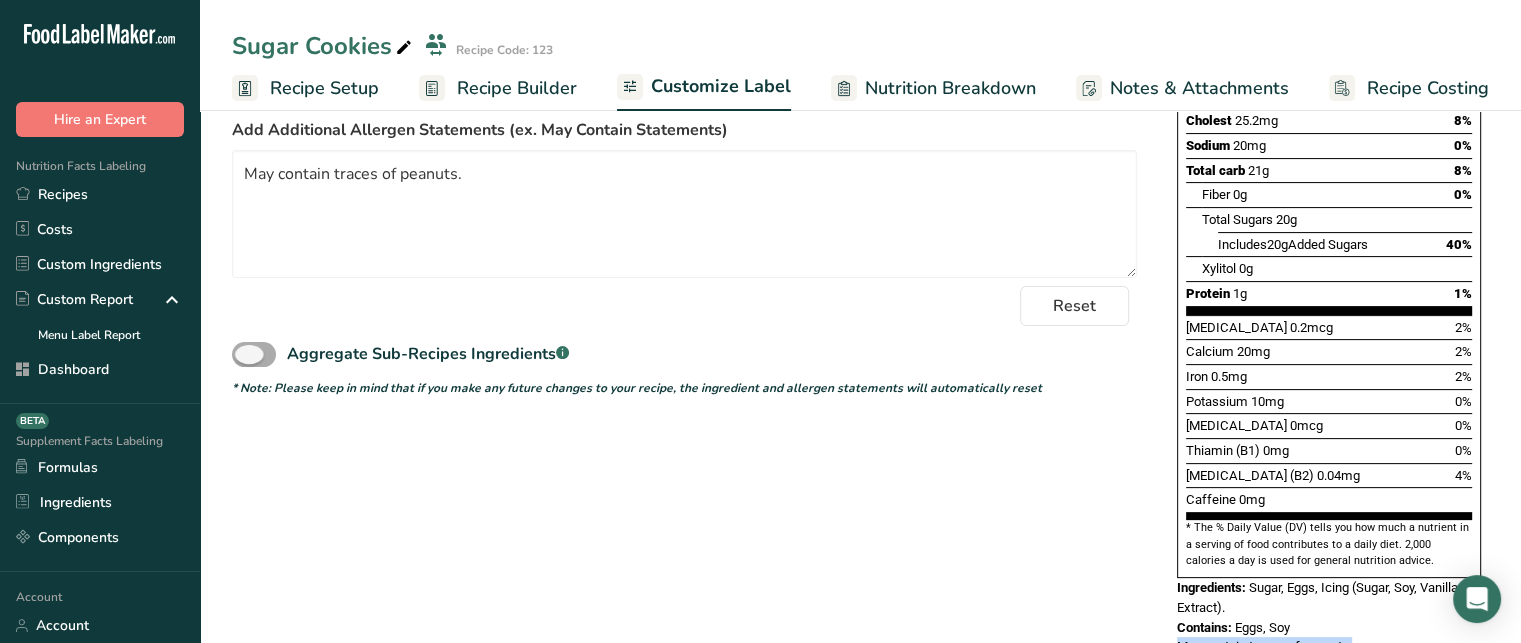 click at bounding box center [254, 354] 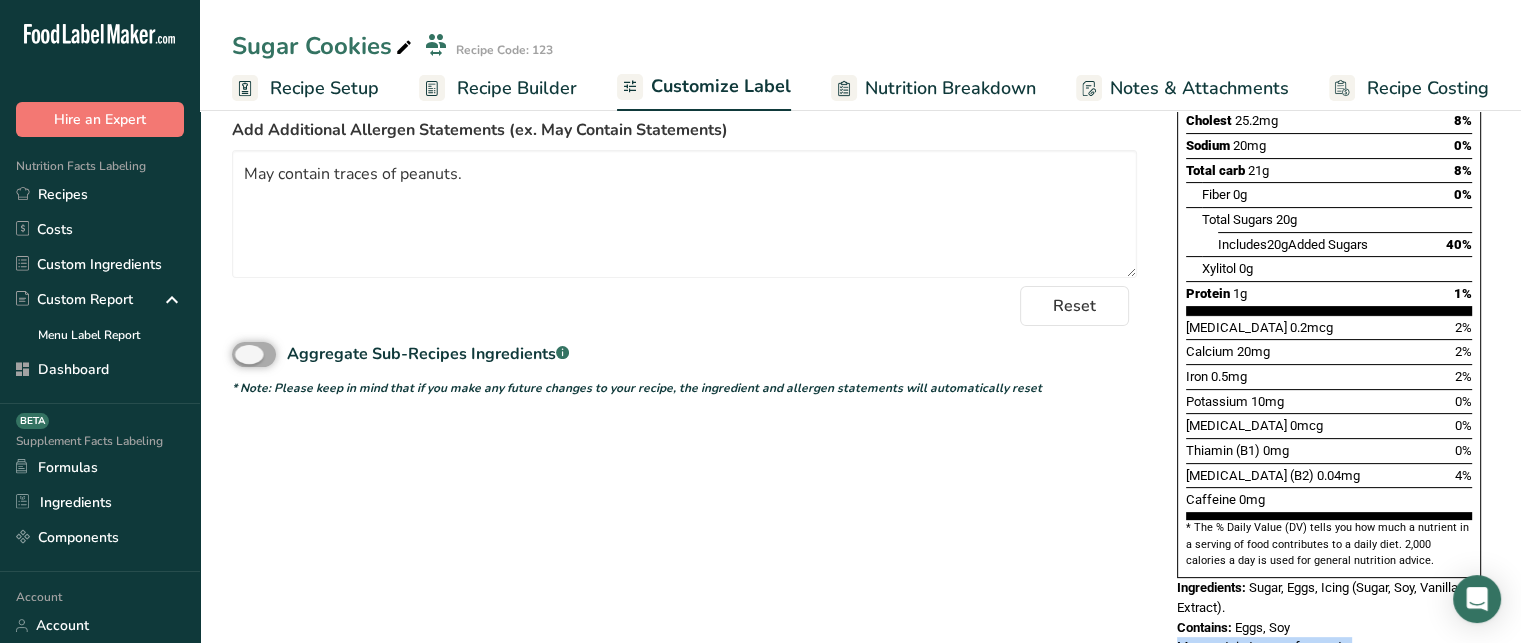 click on "Aggregate Sub-Recipes Ingredients
.a-a{fill:#347362;}.b-a{fill:#fff;}" at bounding box center [238, 354] 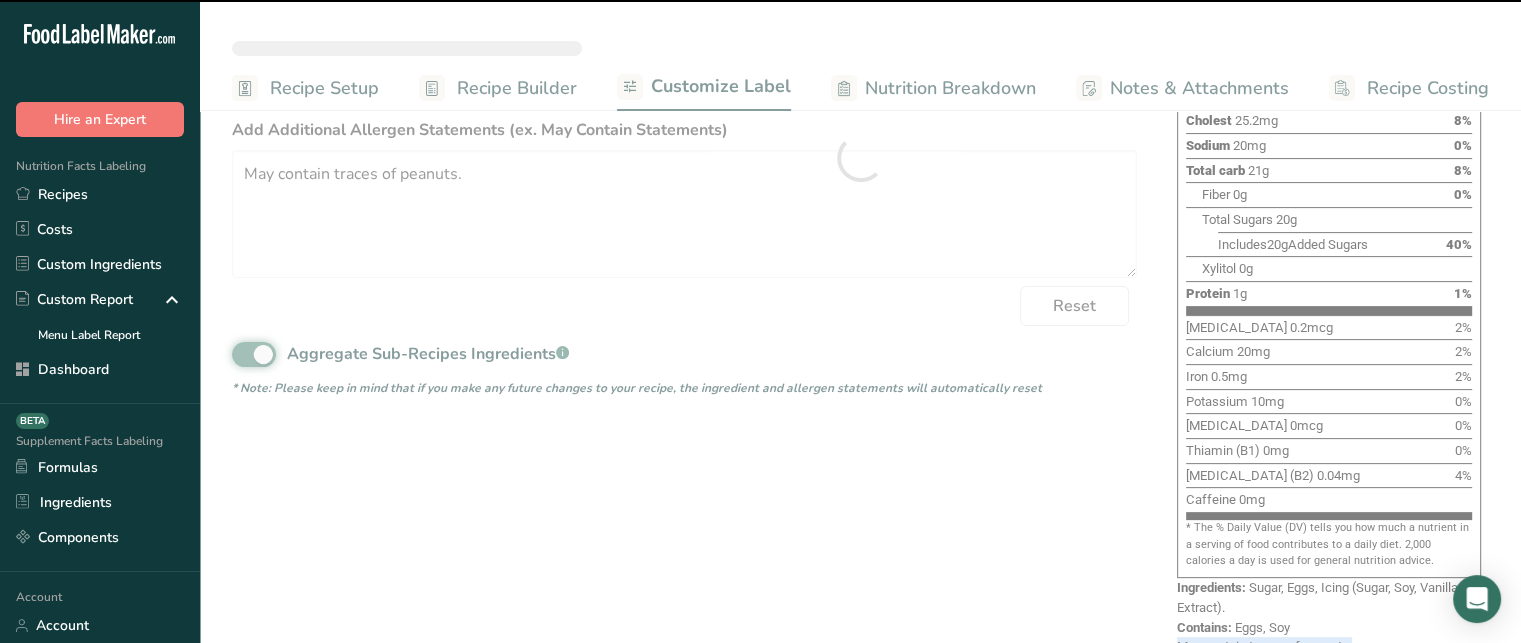 type on "Granulated Sugar, Eggs, Icing (Sugar, Soy, Vanilla Extract)" 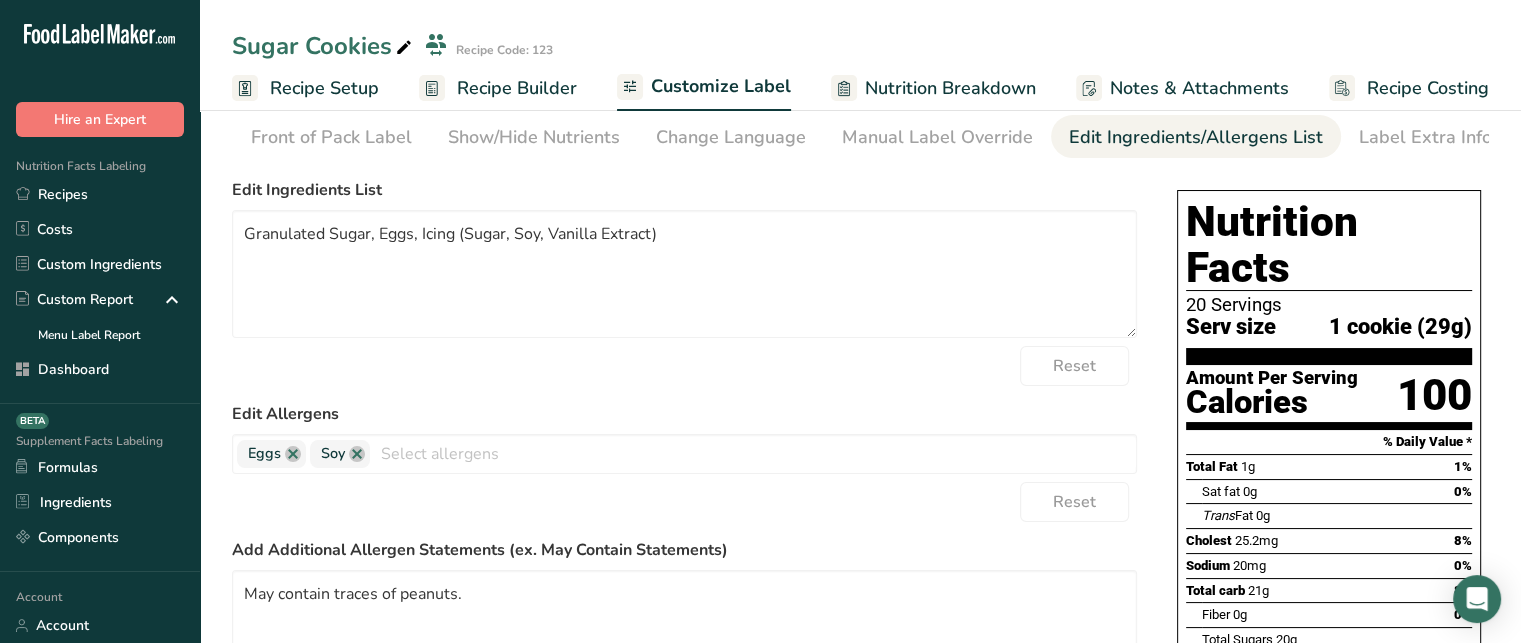 scroll, scrollTop: 0, scrollLeft: 0, axis: both 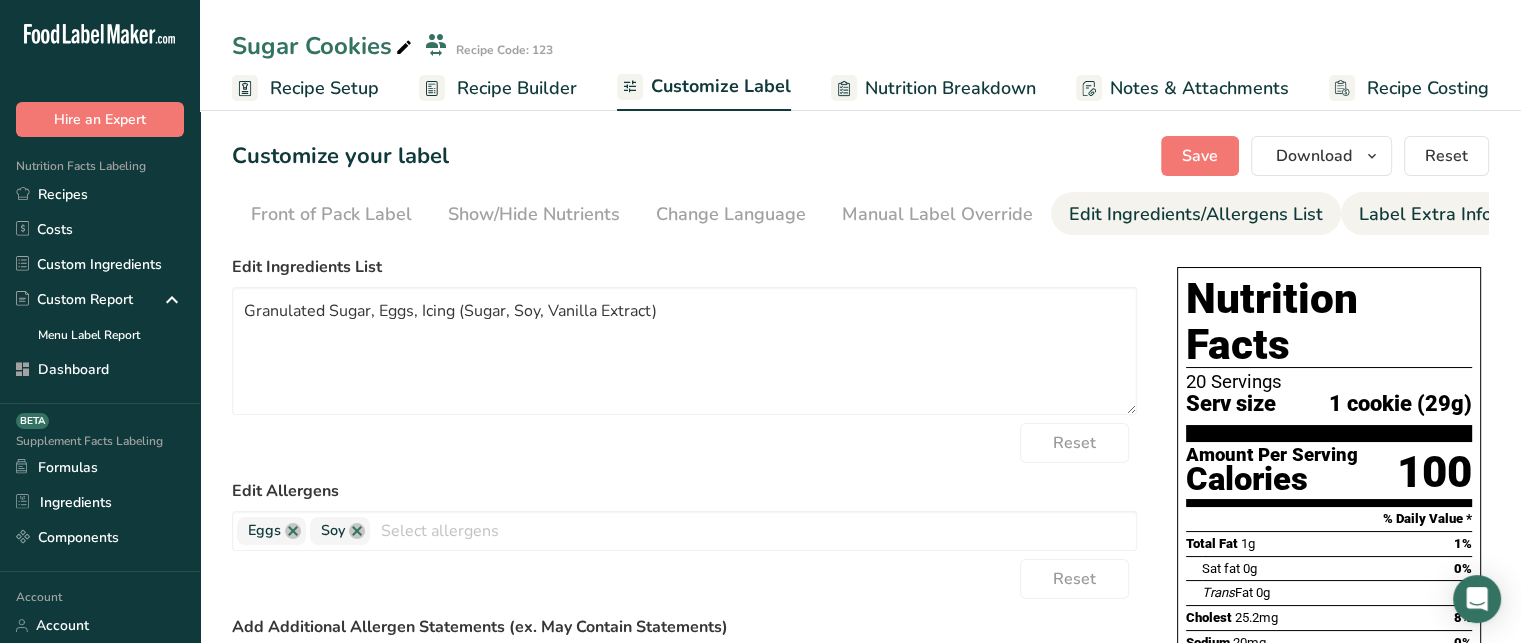 click on "Label Extra Info" at bounding box center (1425, 214) 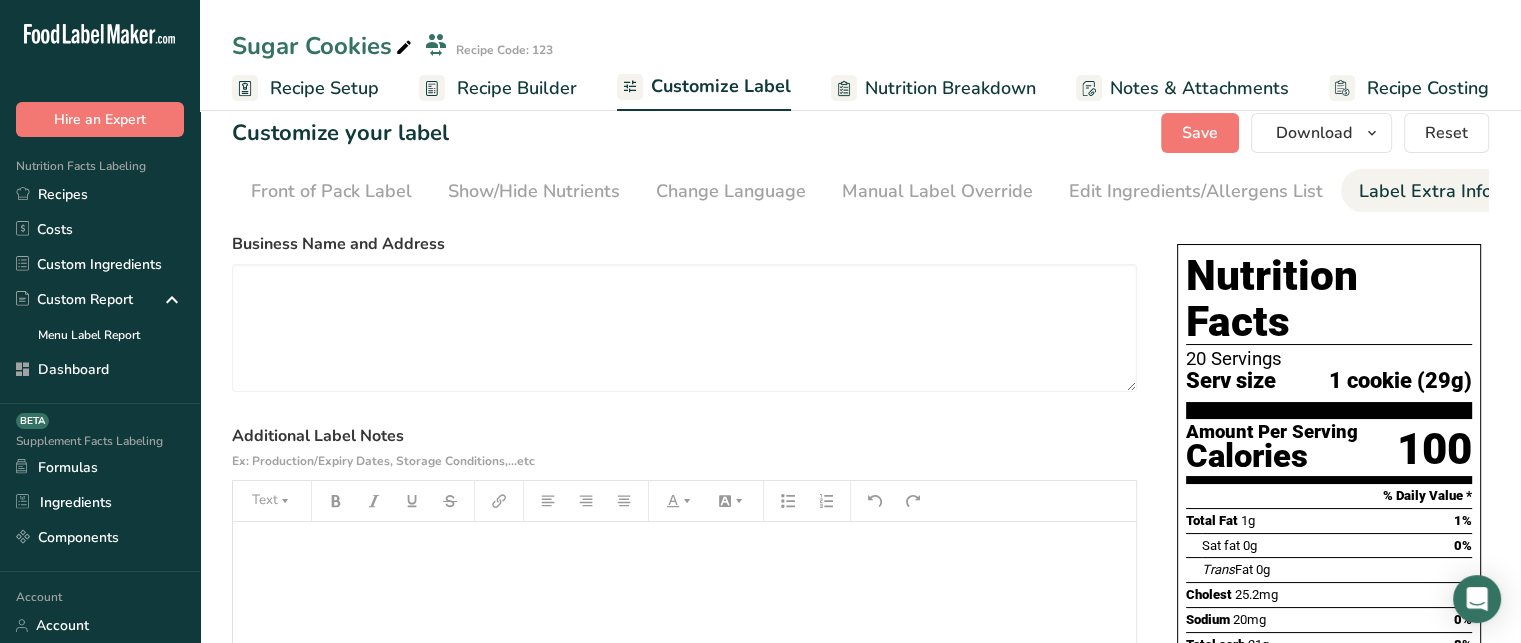 scroll, scrollTop: 20, scrollLeft: 0, axis: vertical 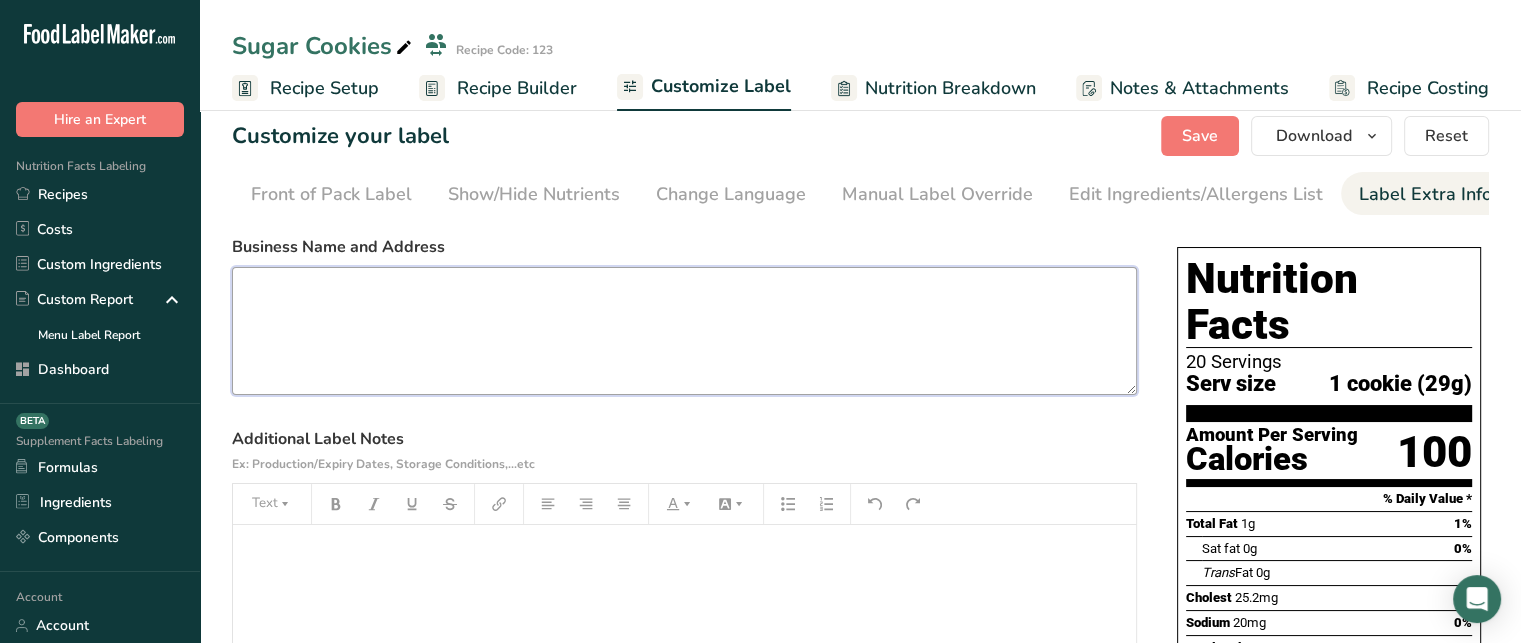 click at bounding box center [684, 331] 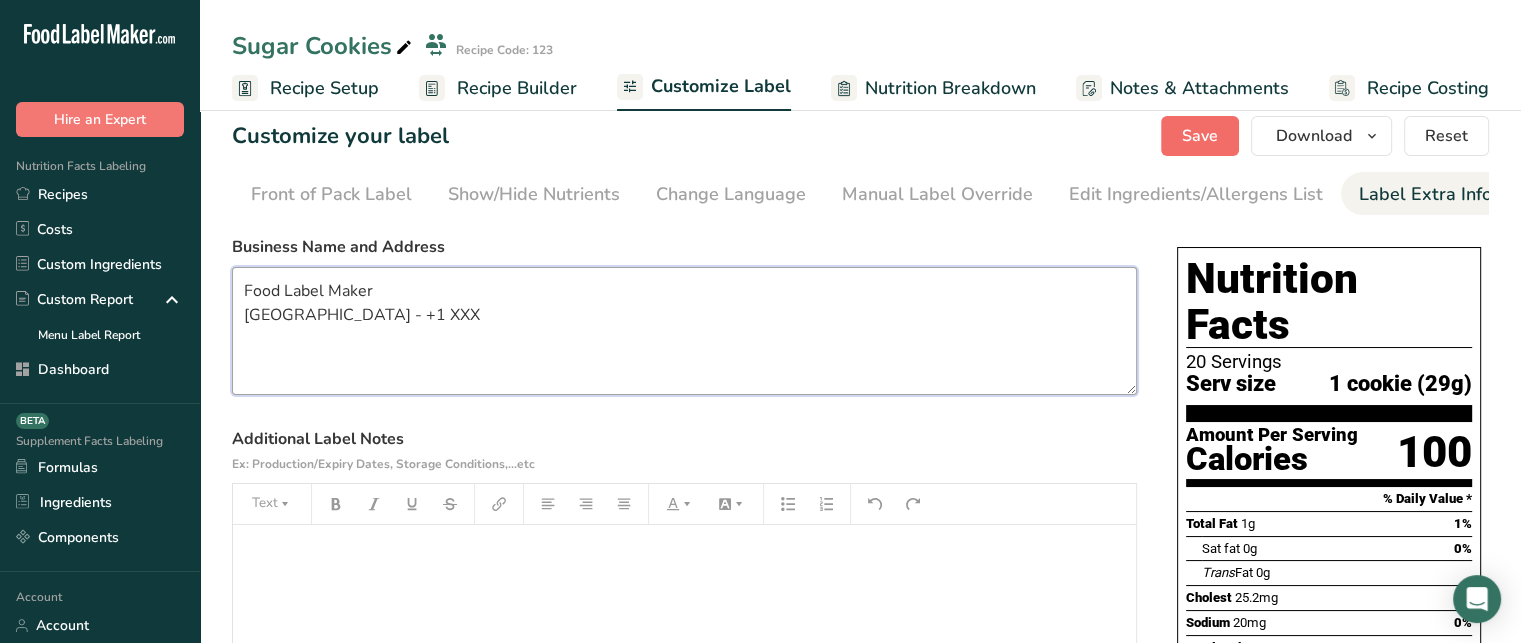 type on "Food Label Maker
[GEOGRAPHIC_DATA] - +1 XXX" 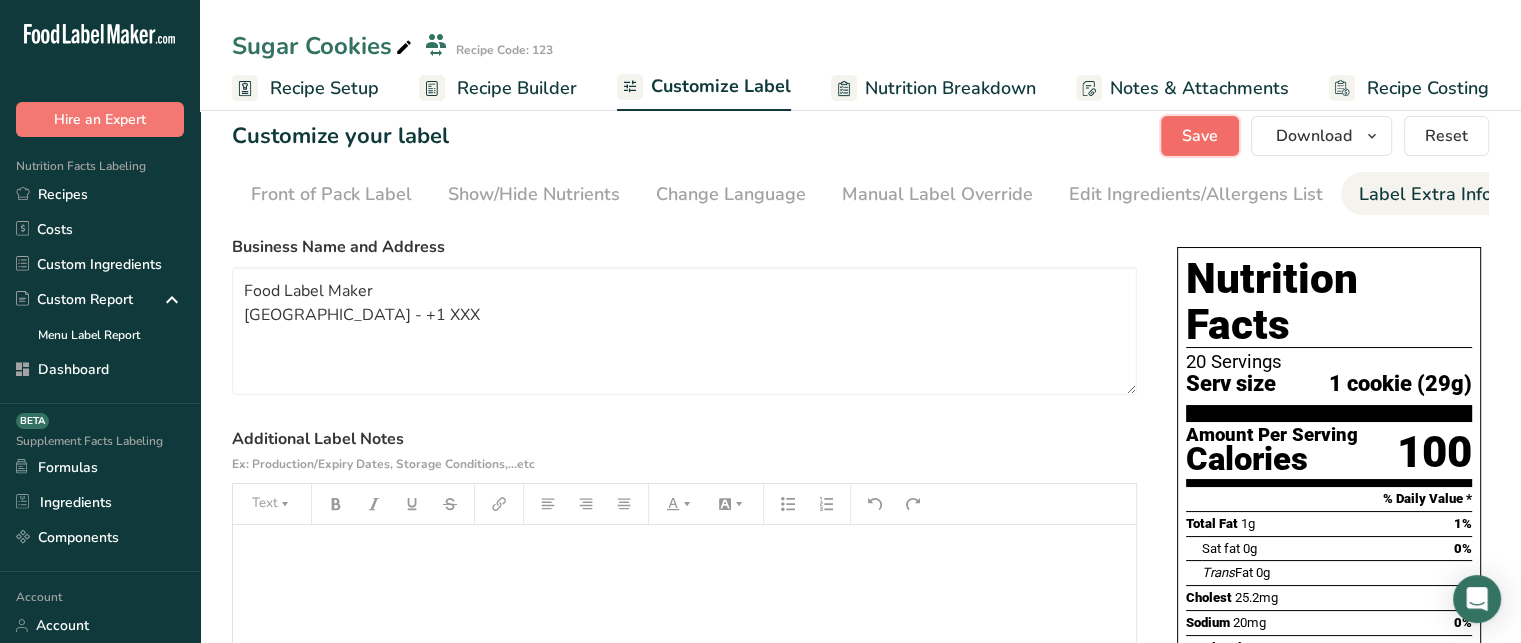 click on "Save" at bounding box center [1200, 136] 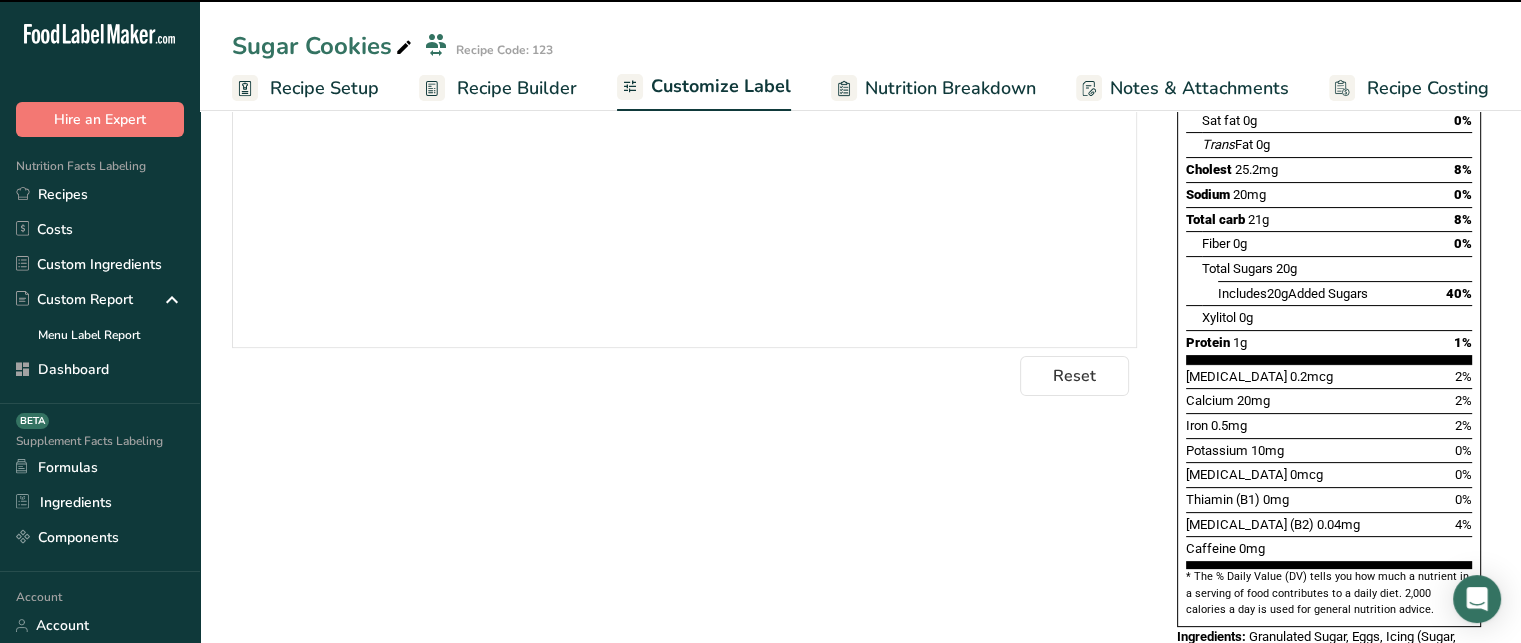 scroll, scrollTop: 516, scrollLeft: 0, axis: vertical 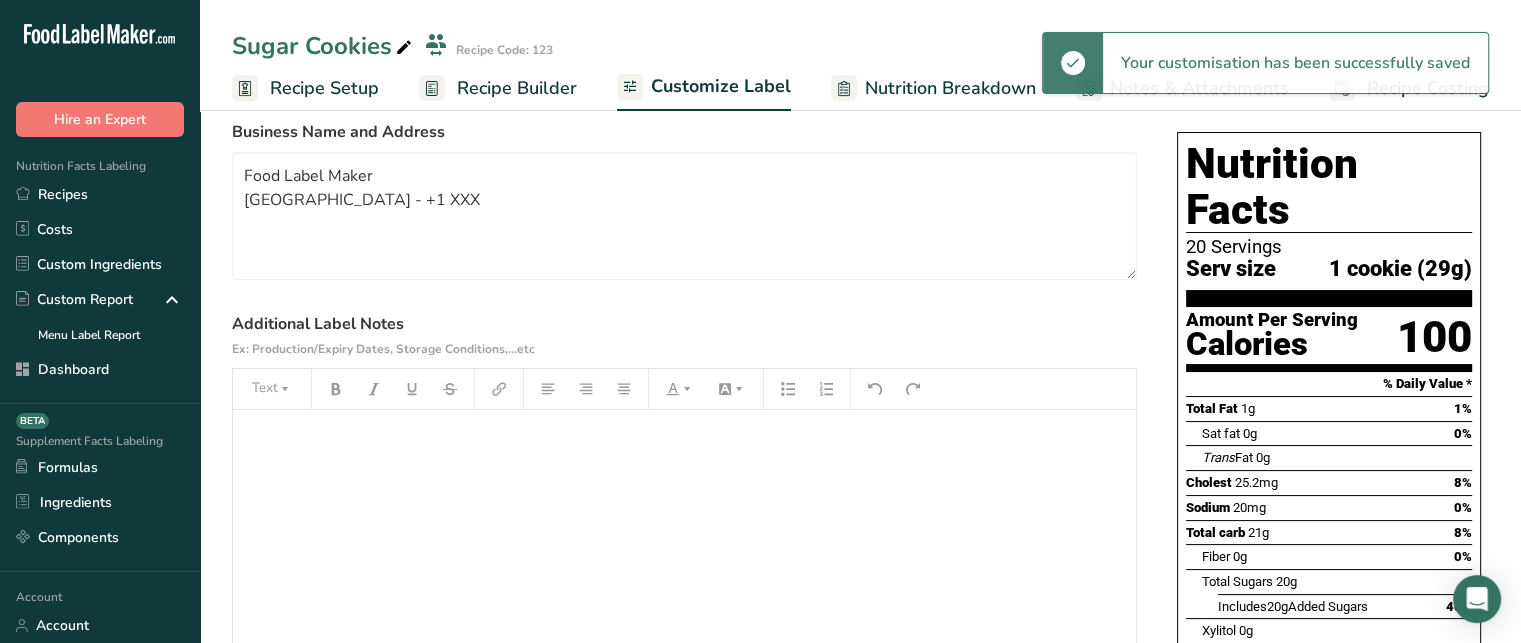 click on "﻿" at bounding box center [684, 535] 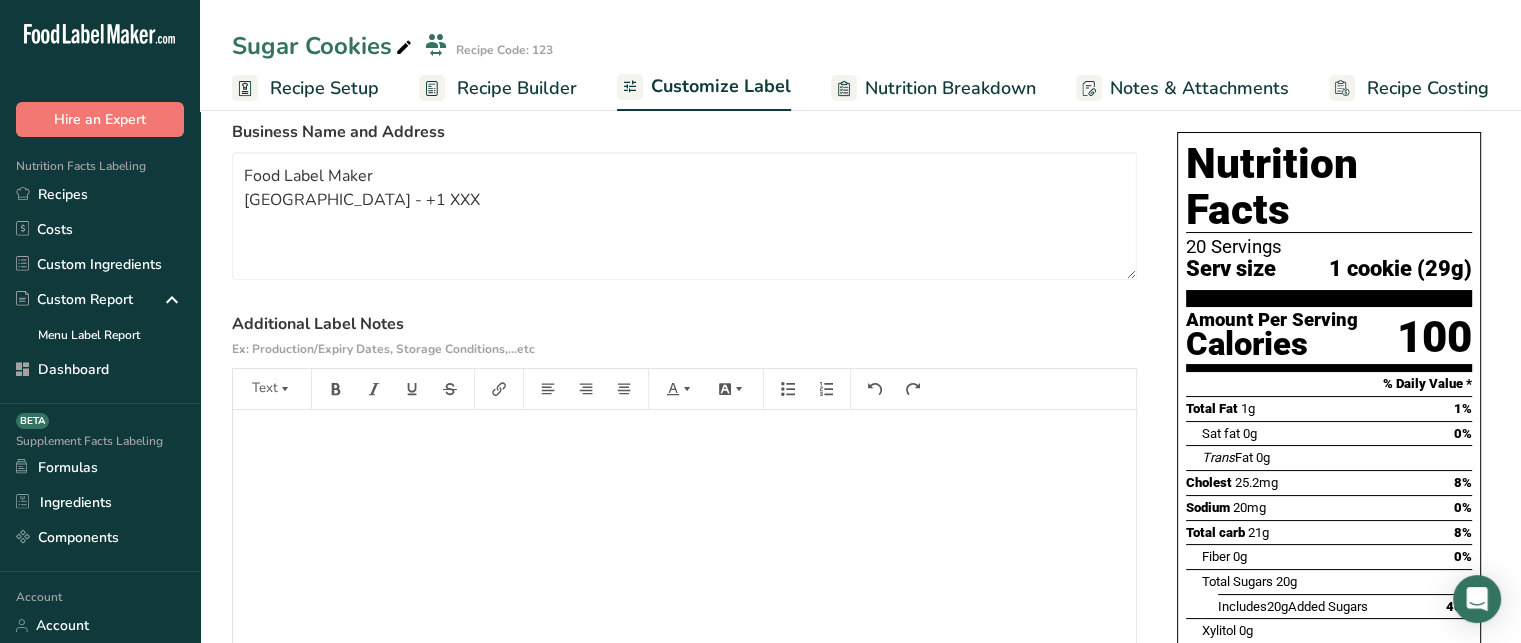 click on "﻿" at bounding box center (684, 535) 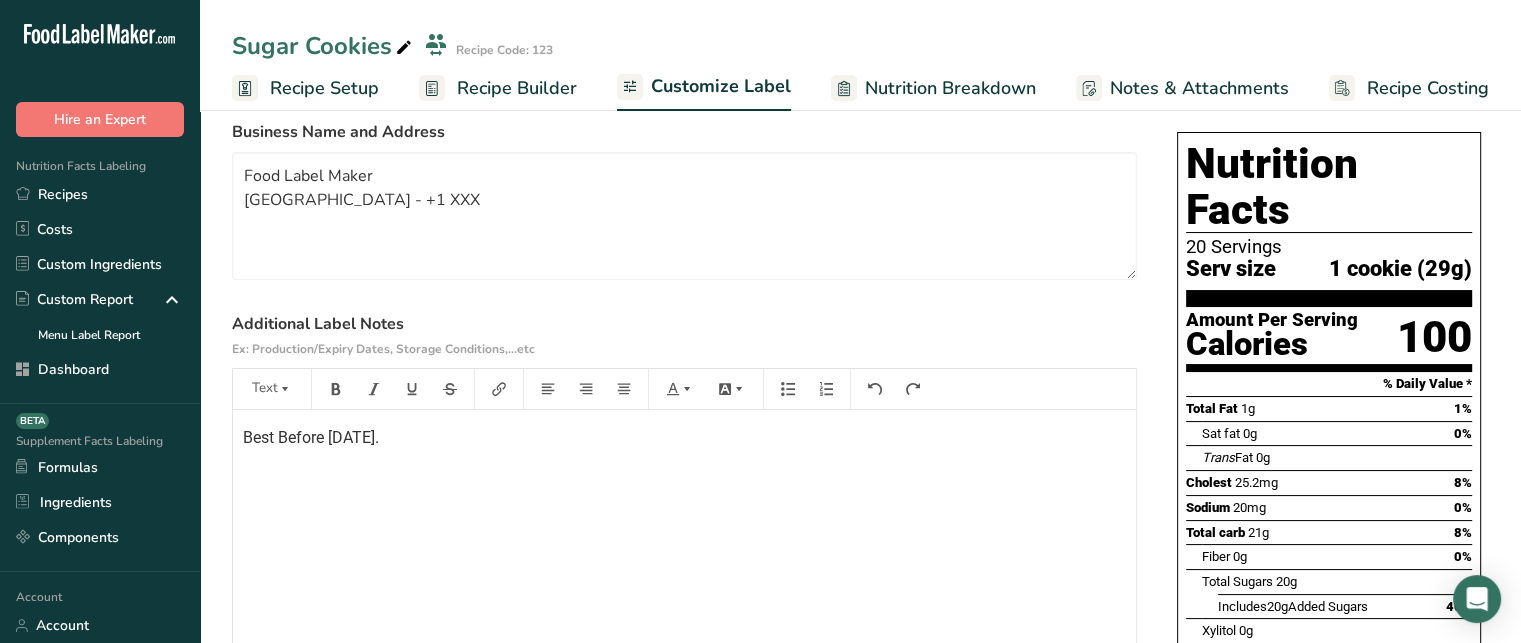 click on "Best Before [DATE]." at bounding box center (311, 437) 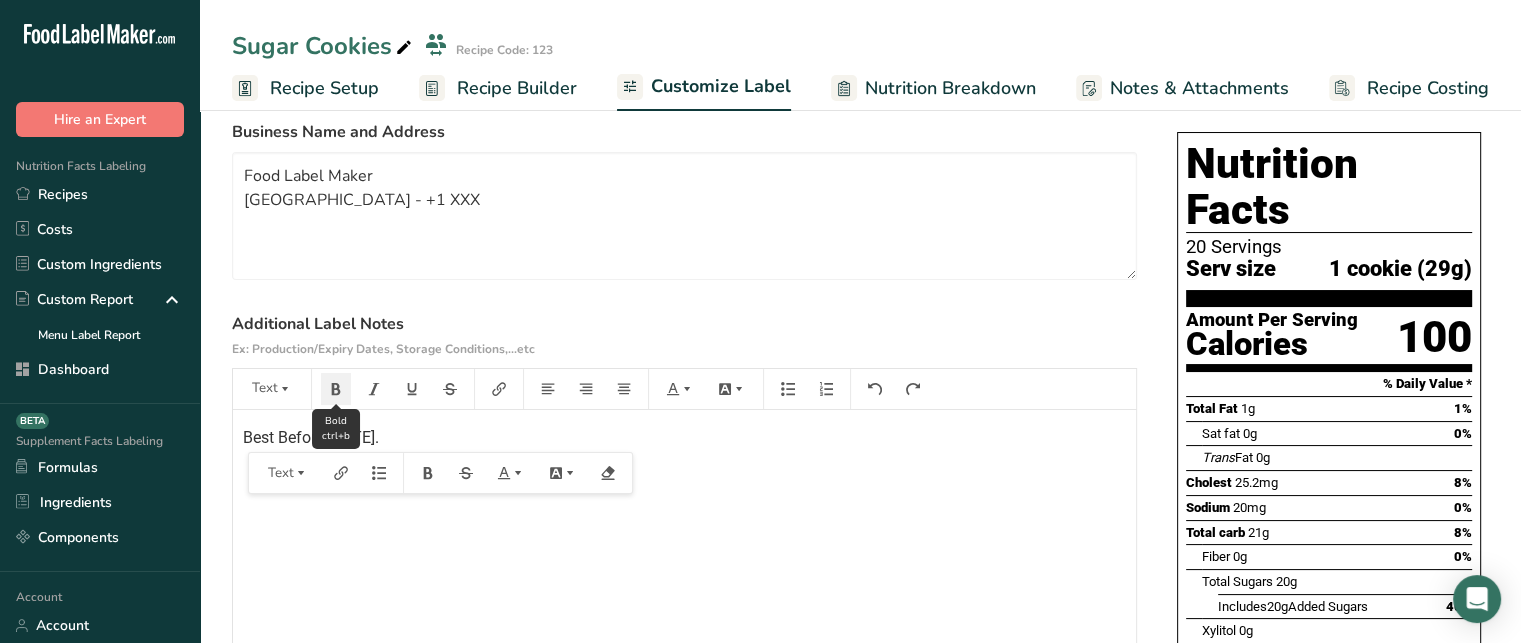 click at bounding box center [336, 389] 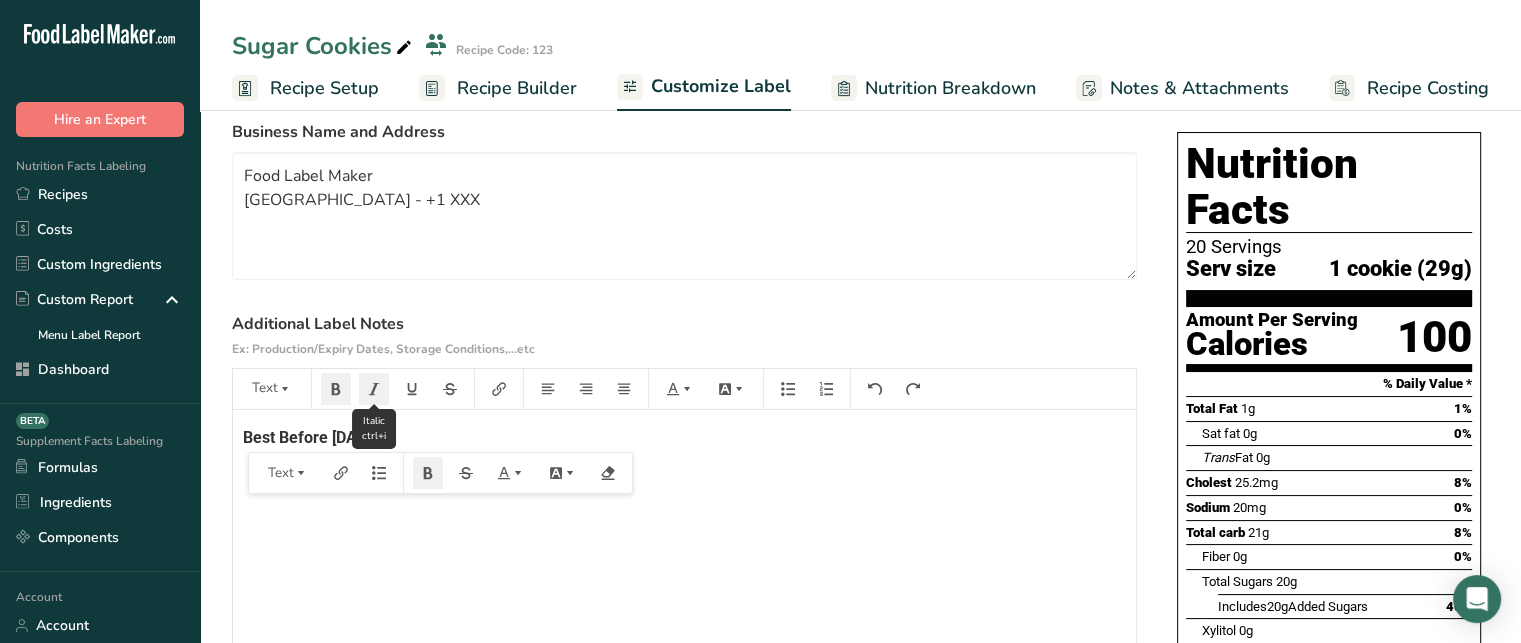 click 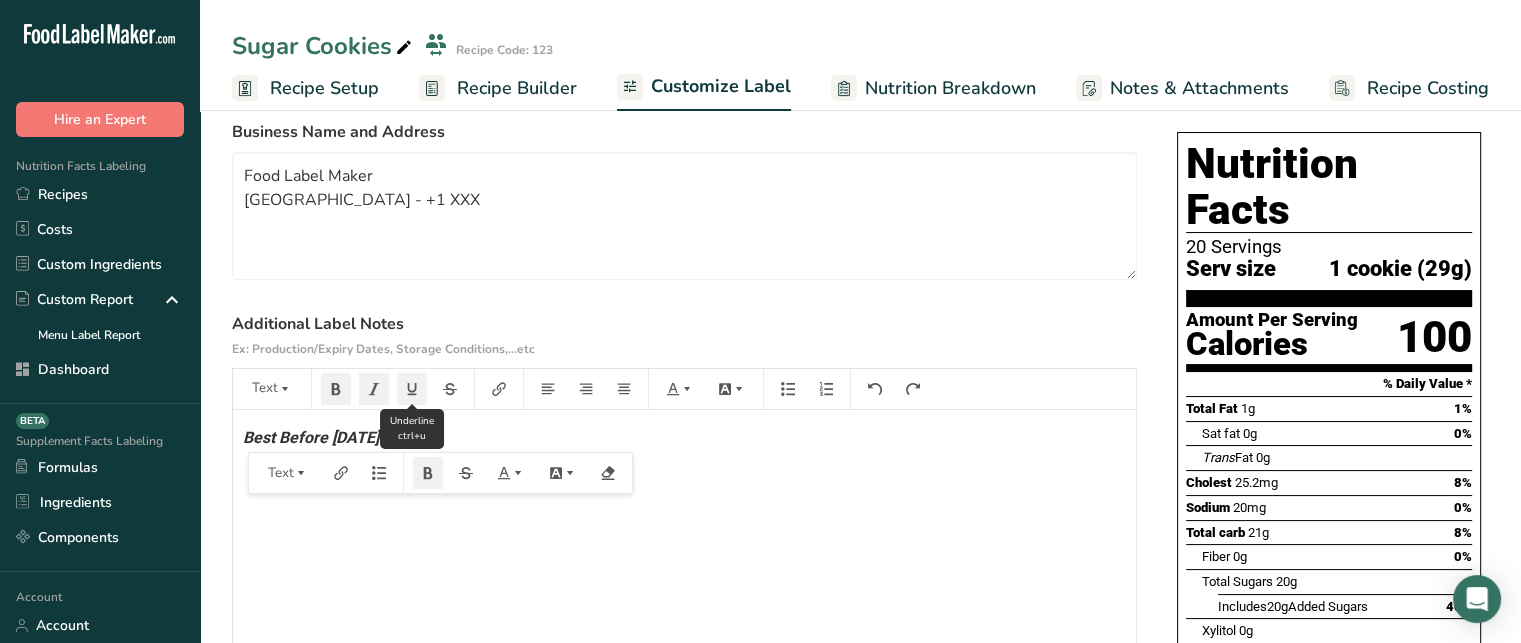click at bounding box center (412, 389) 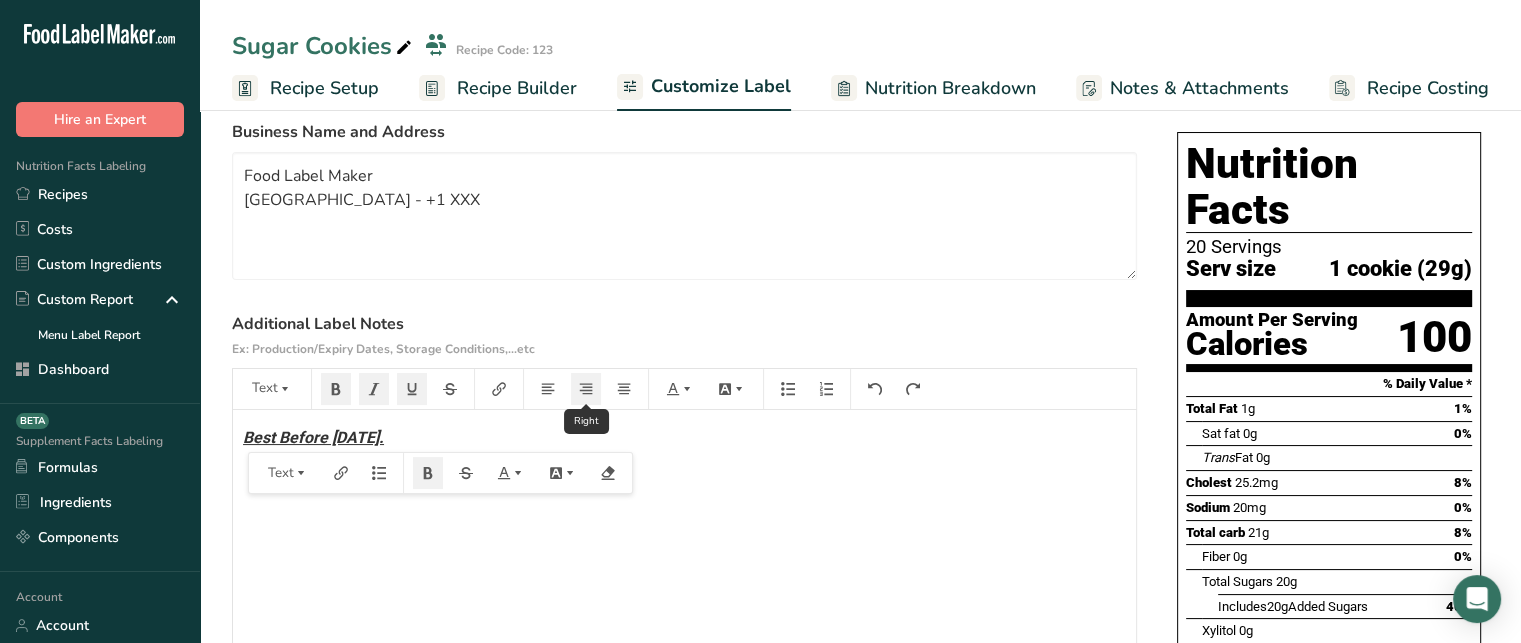click at bounding box center [586, 389] 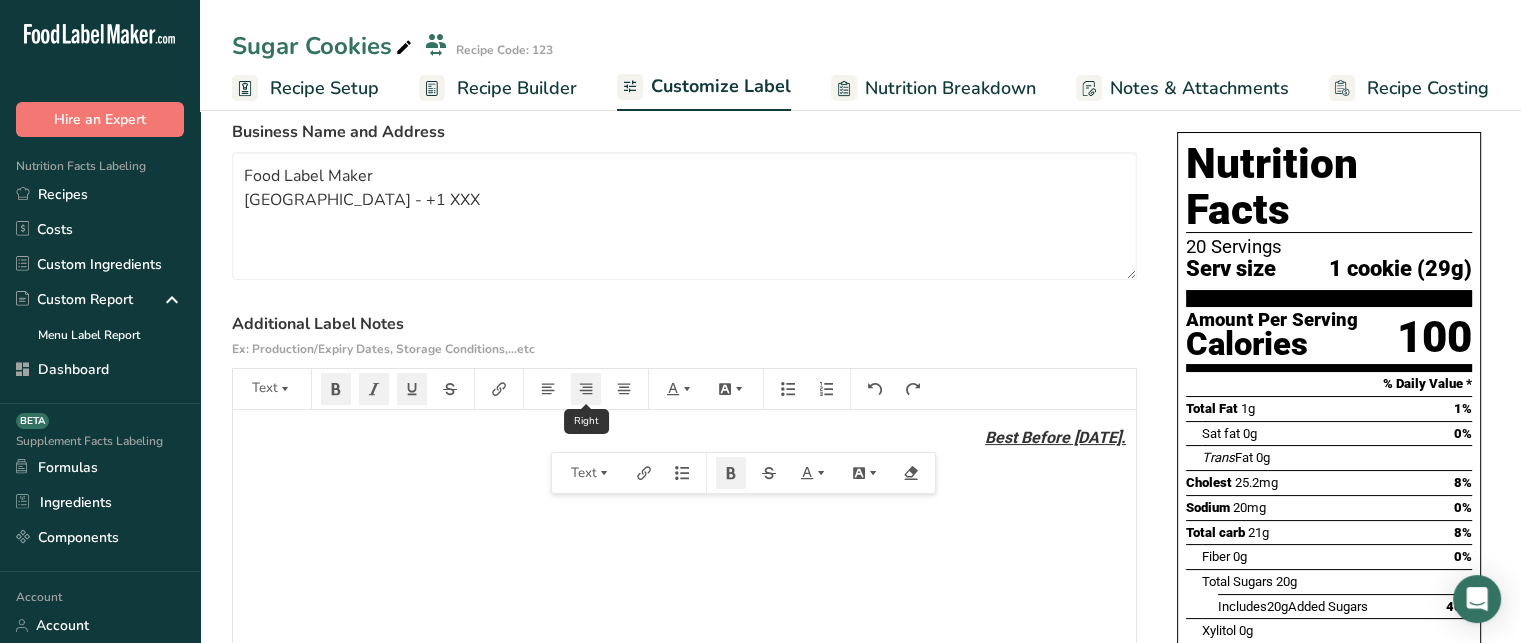 click 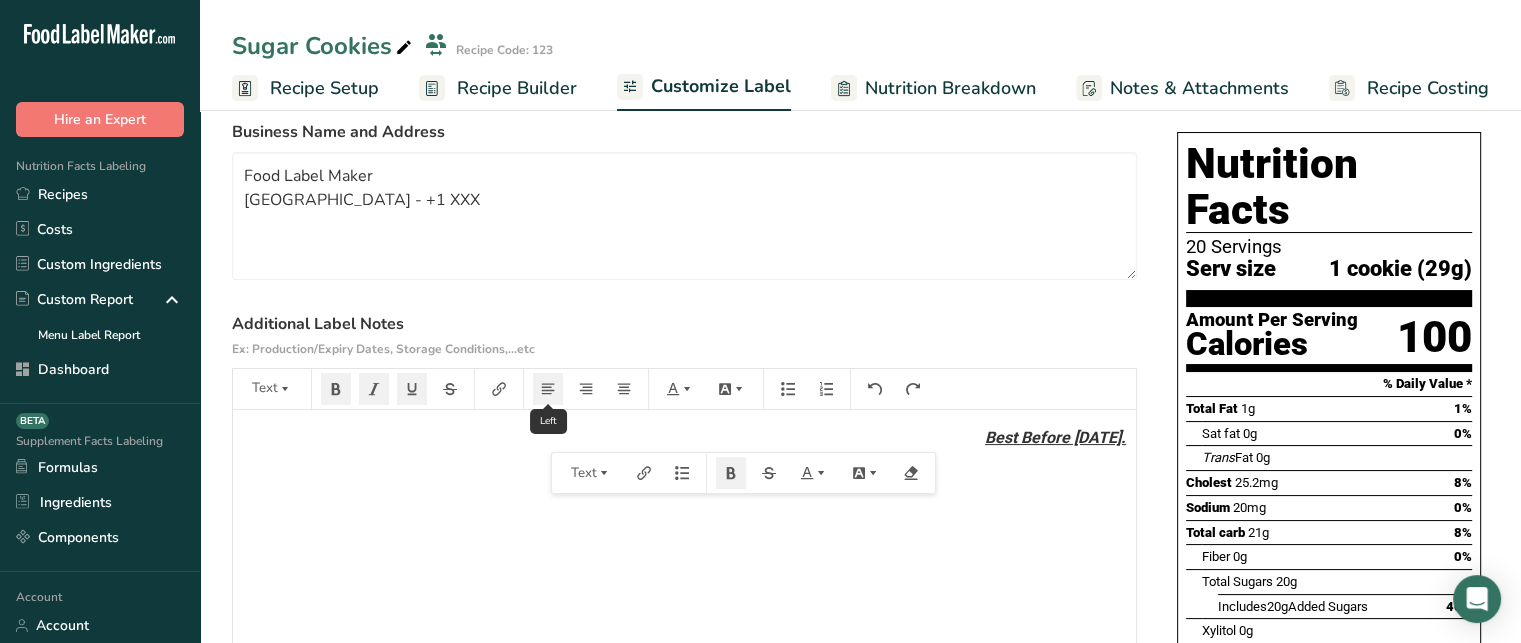 click 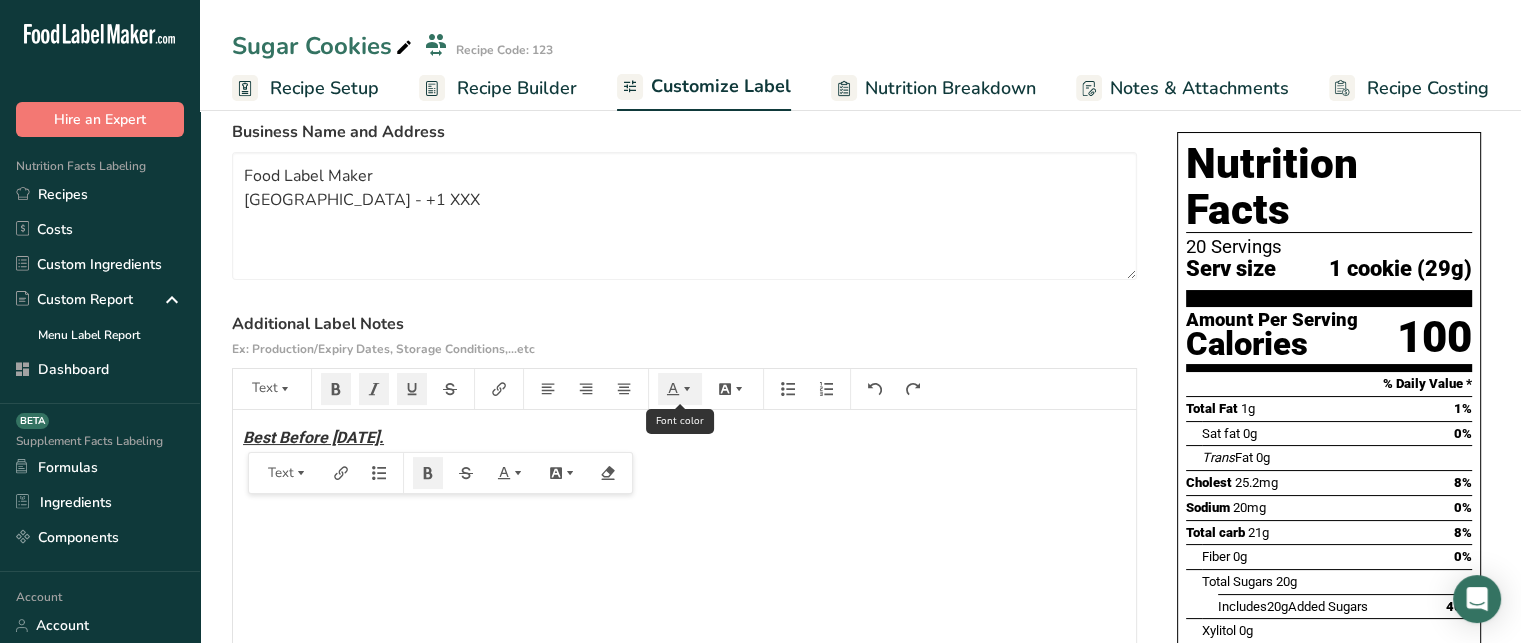 click 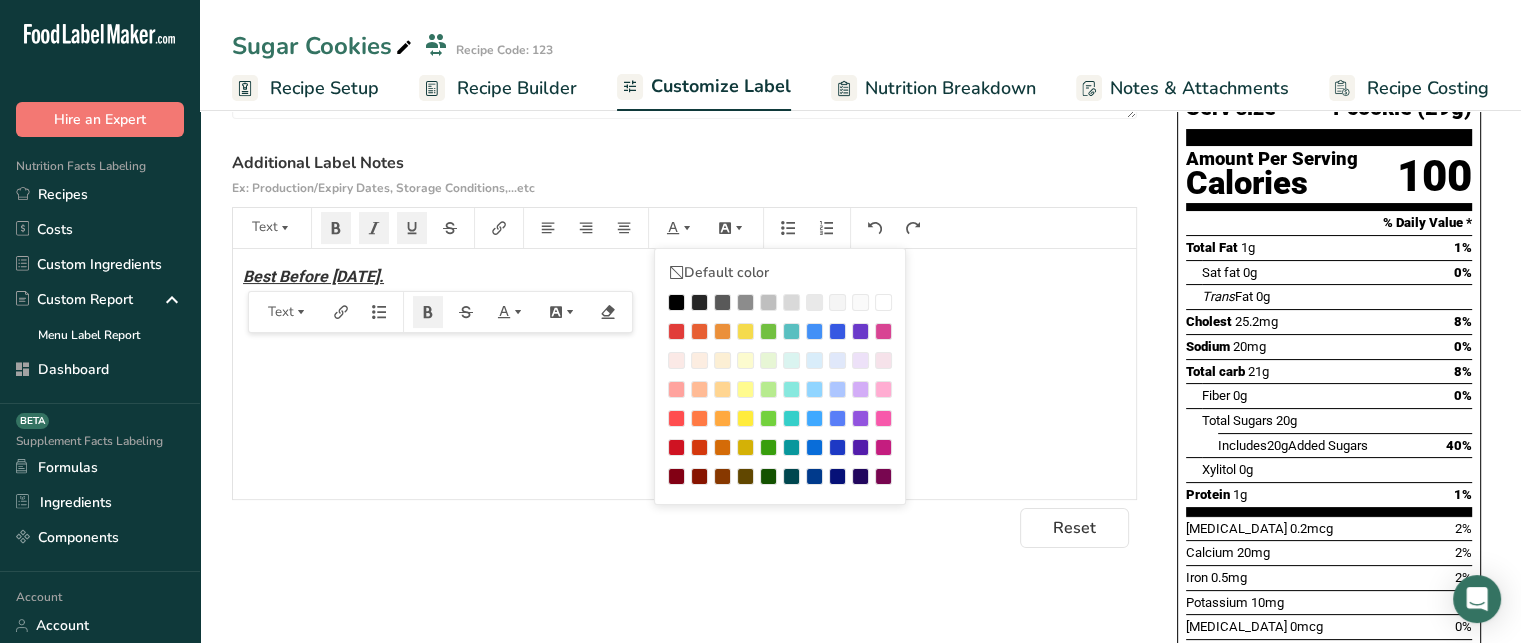 scroll, scrollTop: 300, scrollLeft: 0, axis: vertical 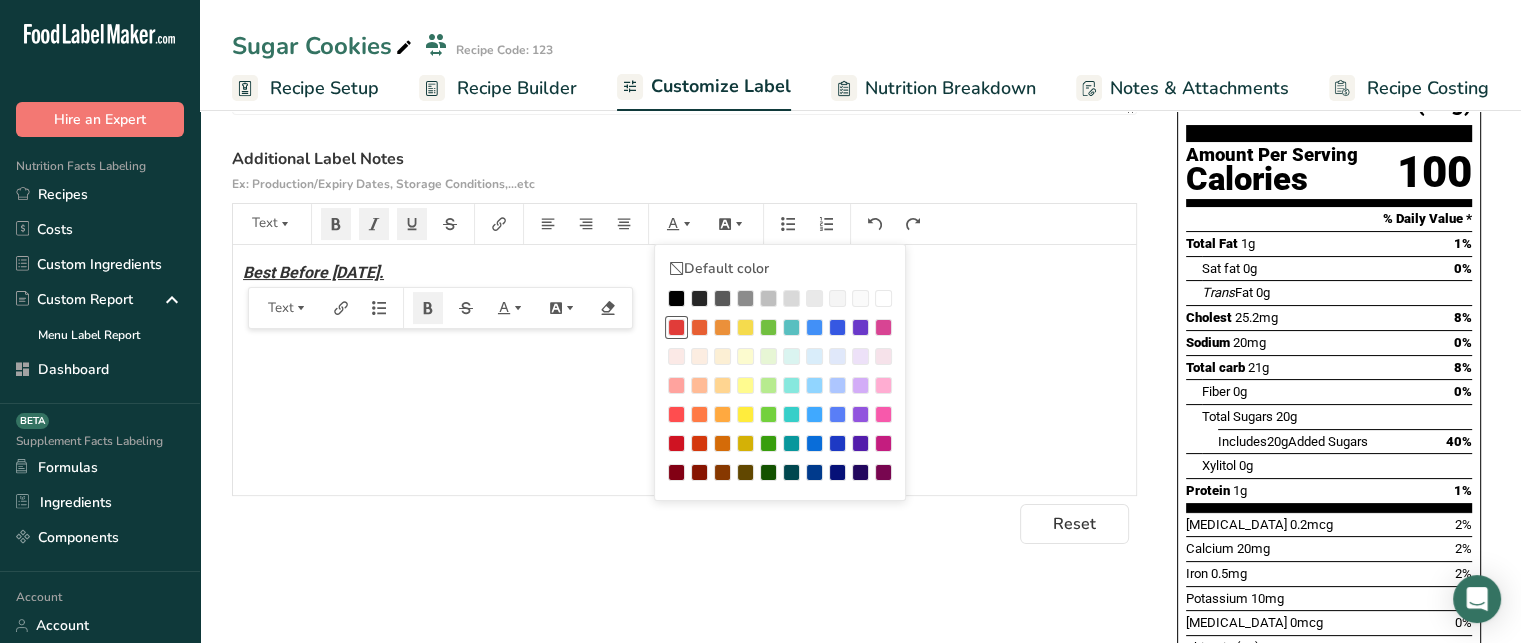 click at bounding box center (676, 327) 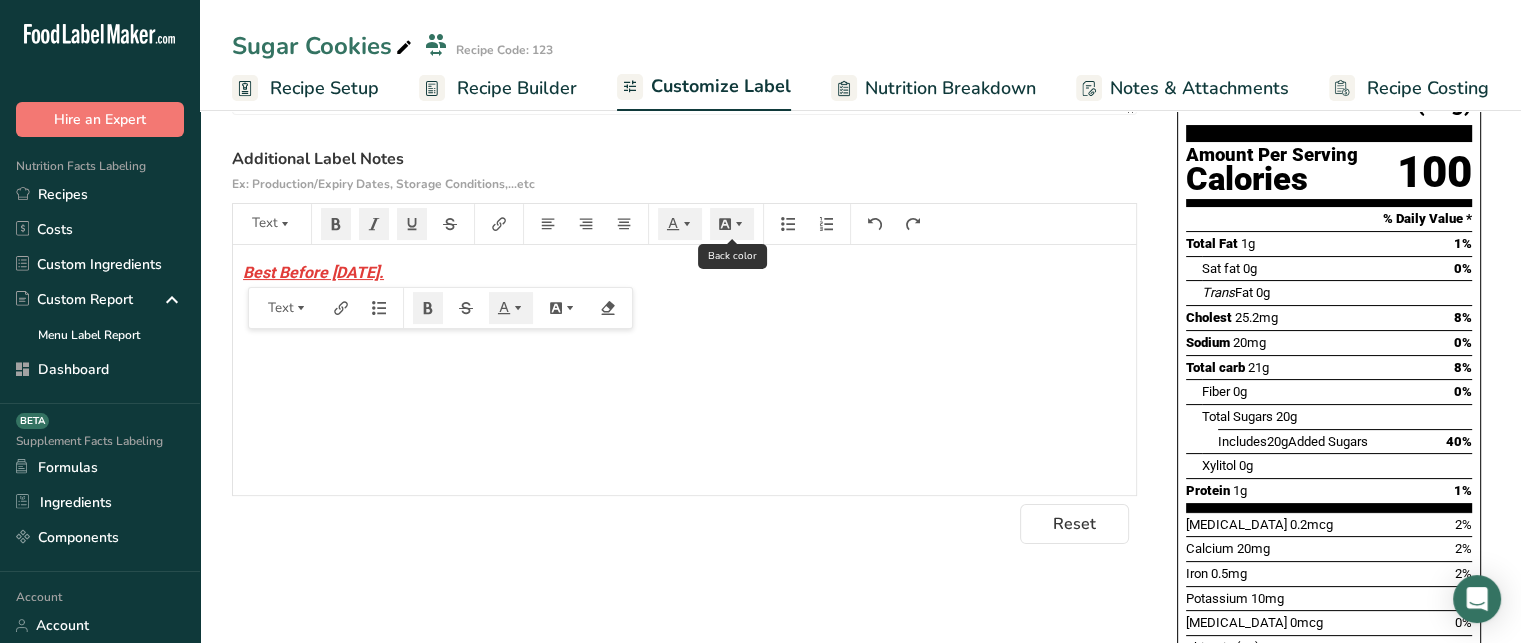 click at bounding box center (732, 224) 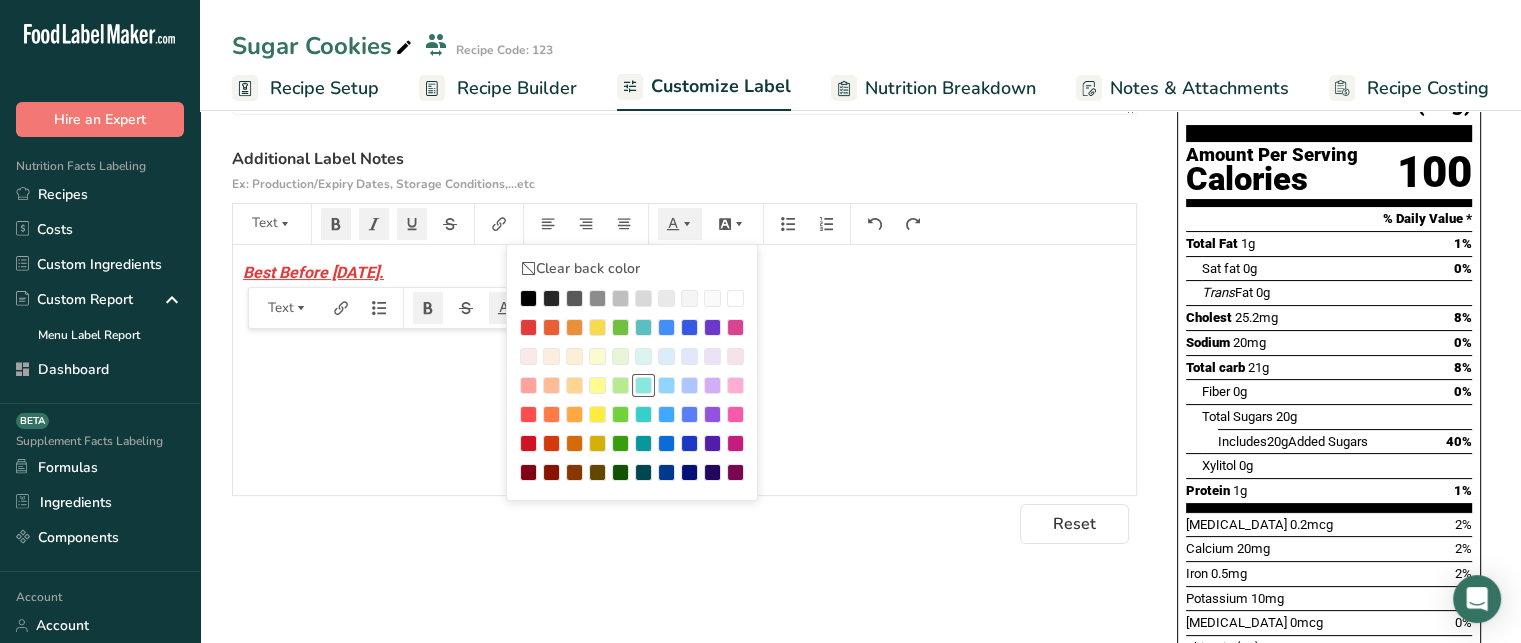 click at bounding box center (643, 385) 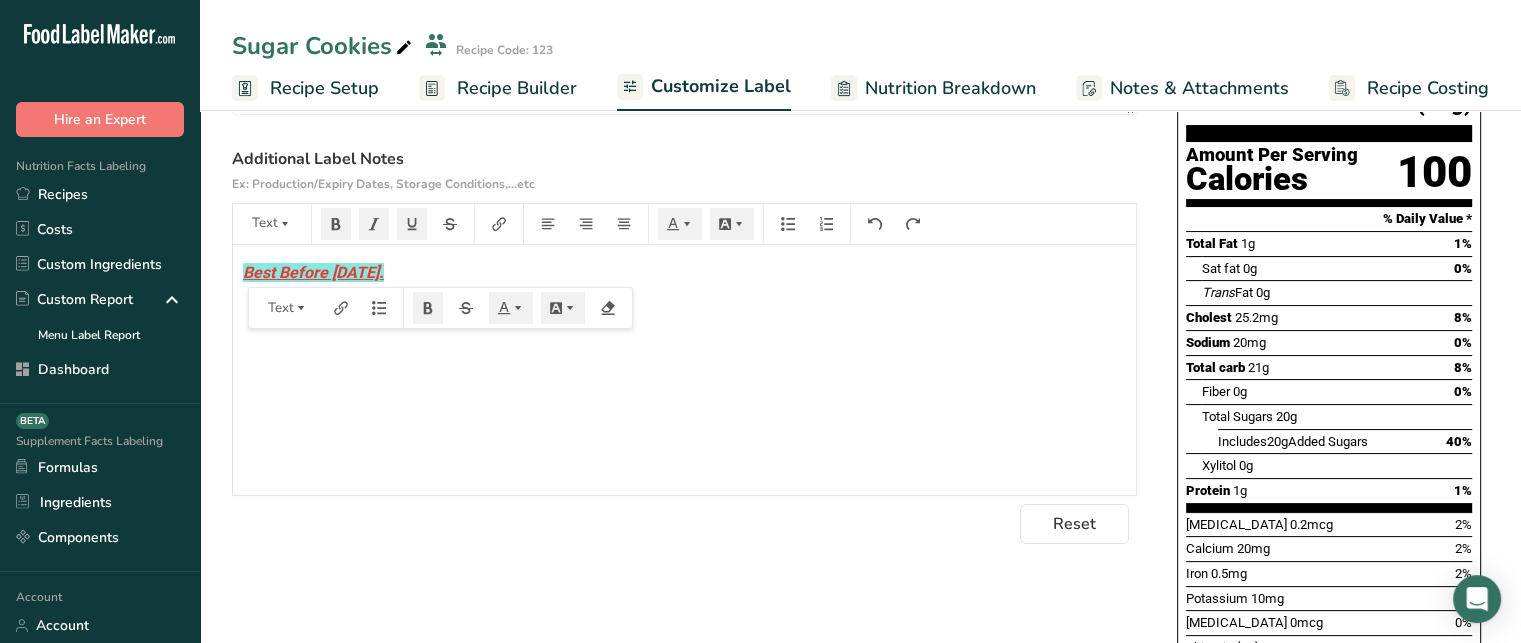 click on "Best Before [DATE]." at bounding box center (684, 370) 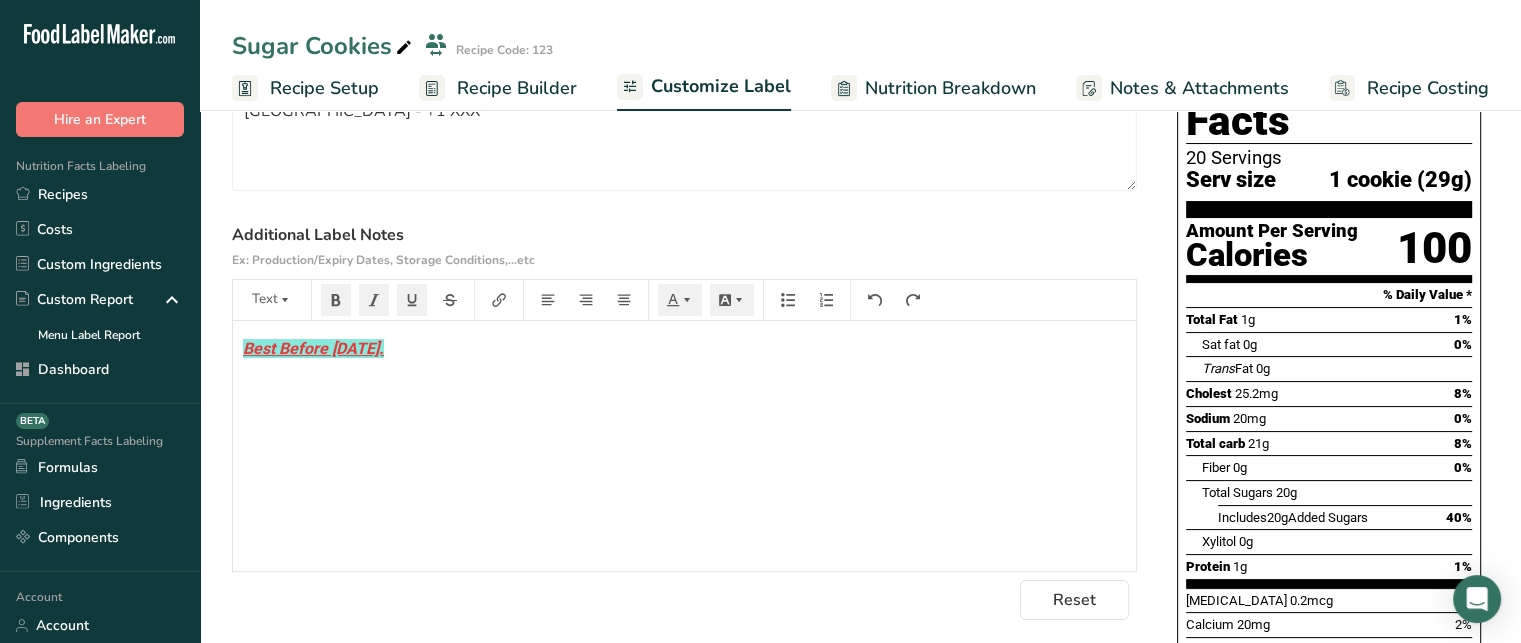 scroll, scrollTop: 0, scrollLeft: 0, axis: both 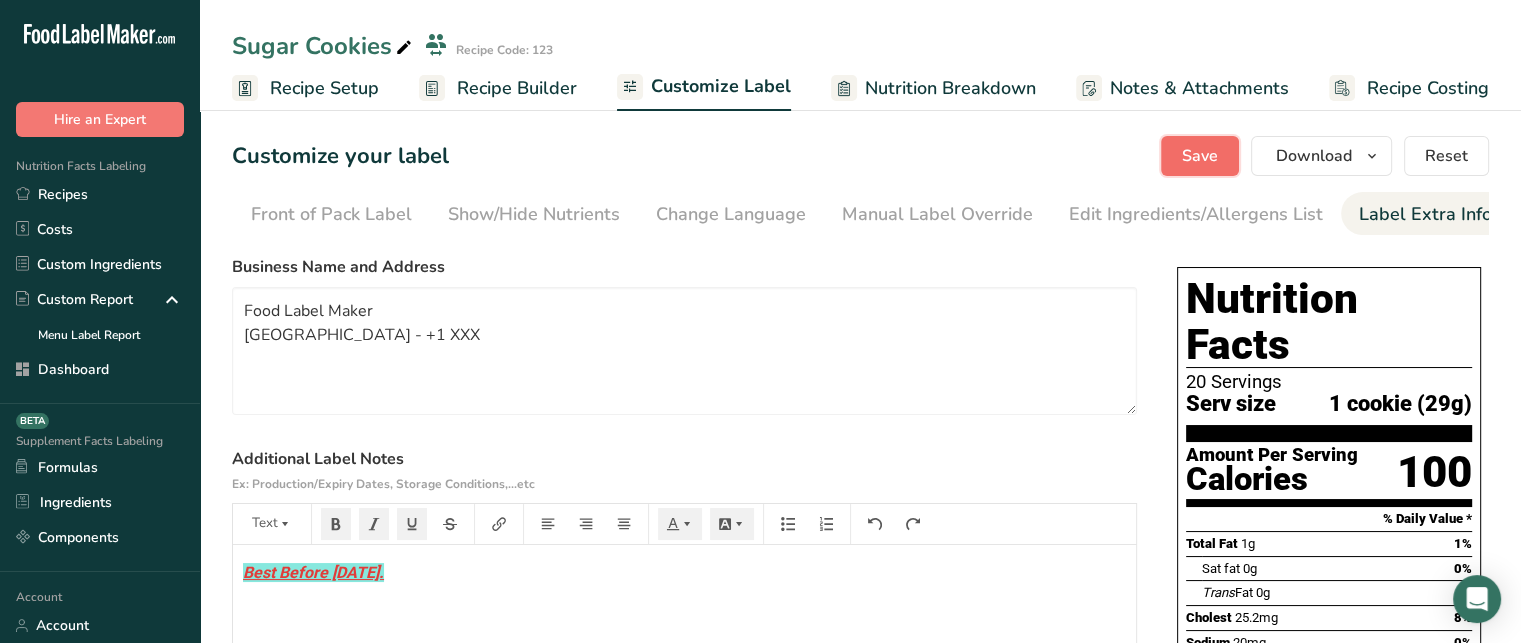 click on "Save" at bounding box center (1200, 156) 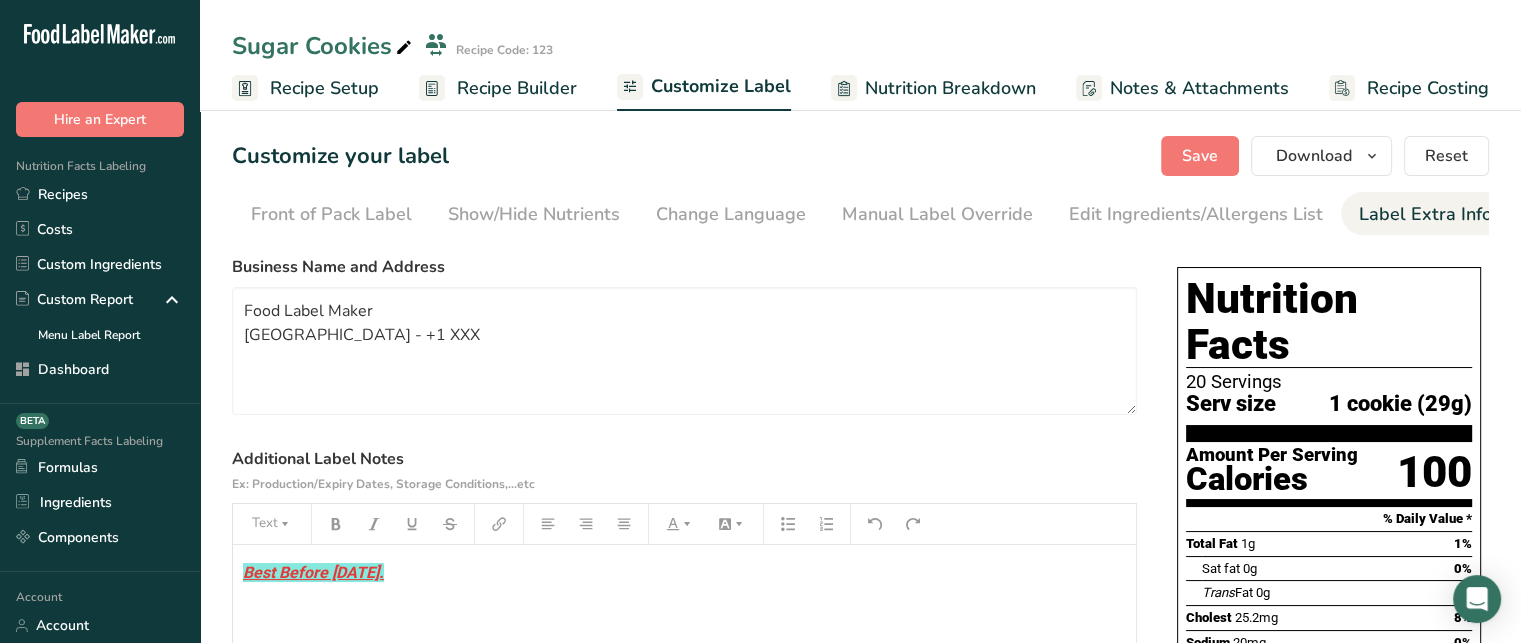 click on "Nutrition Breakdown" at bounding box center [950, 88] 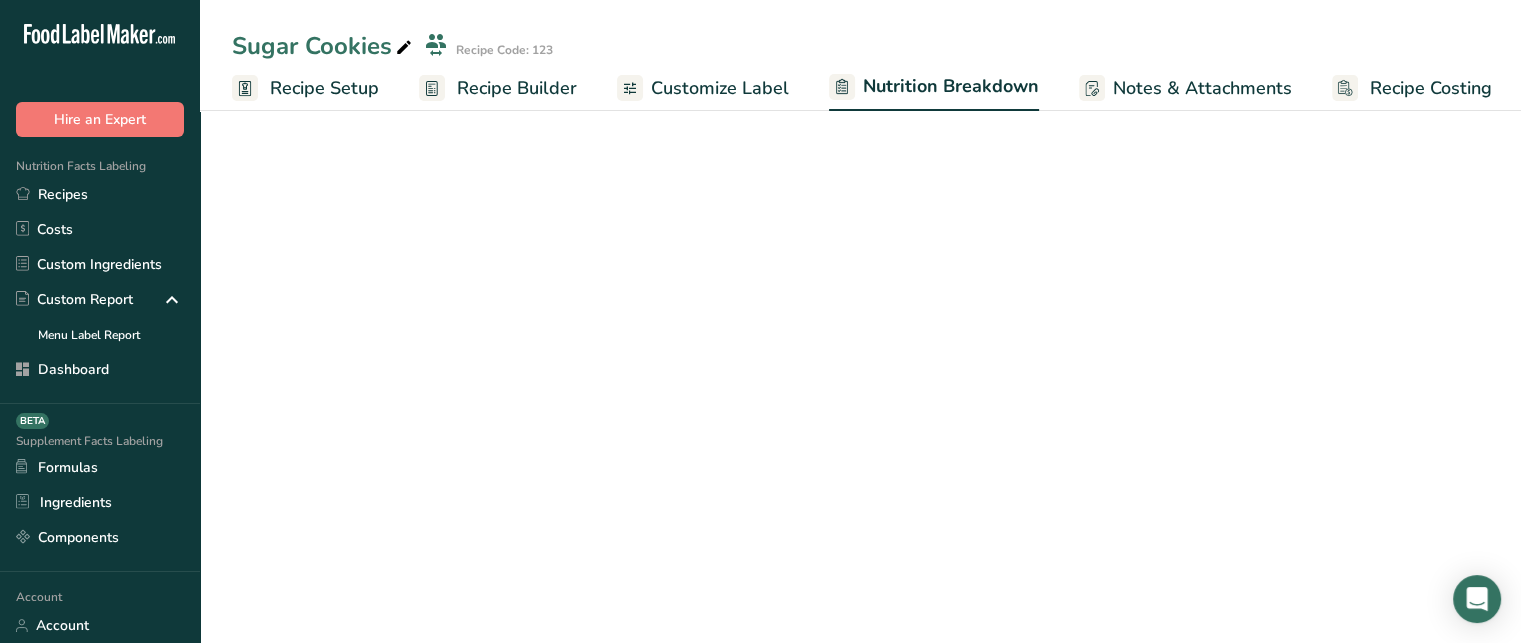 scroll, scrollTop: 0, scrollLeft: 2, axis: horizontal 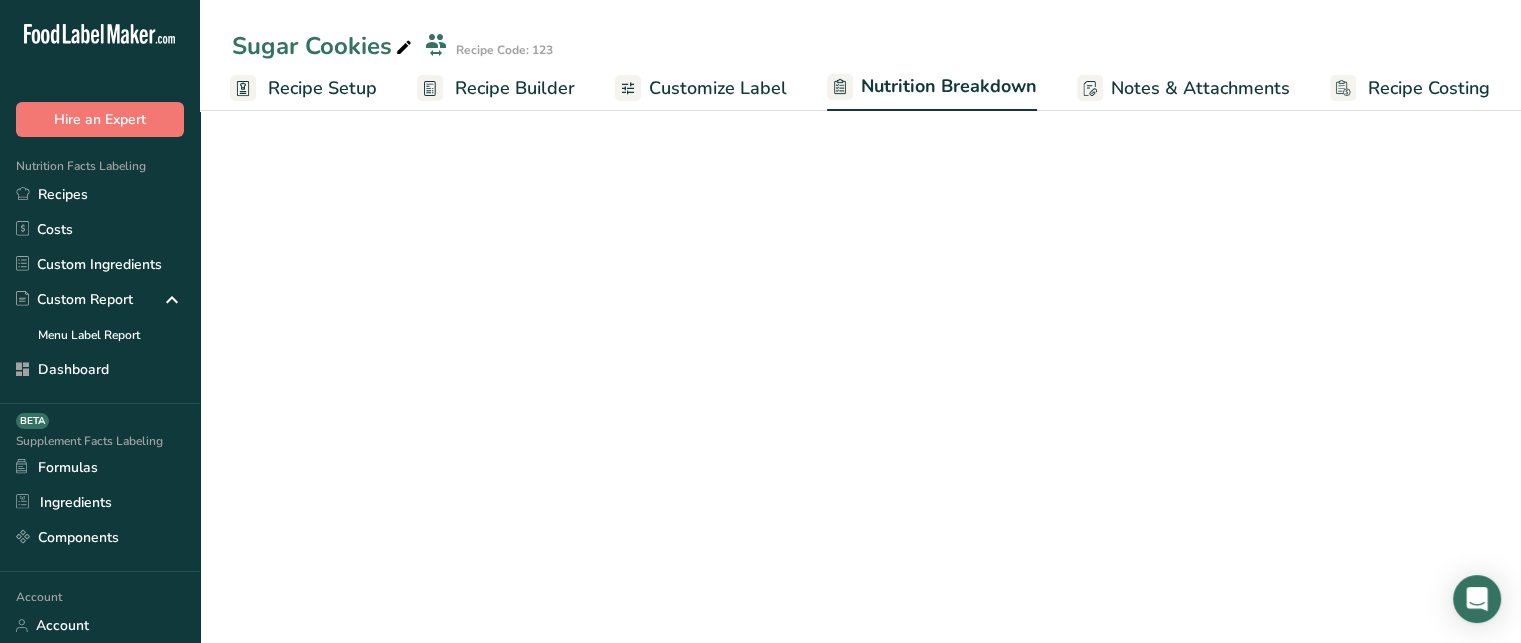 select on "Calories" 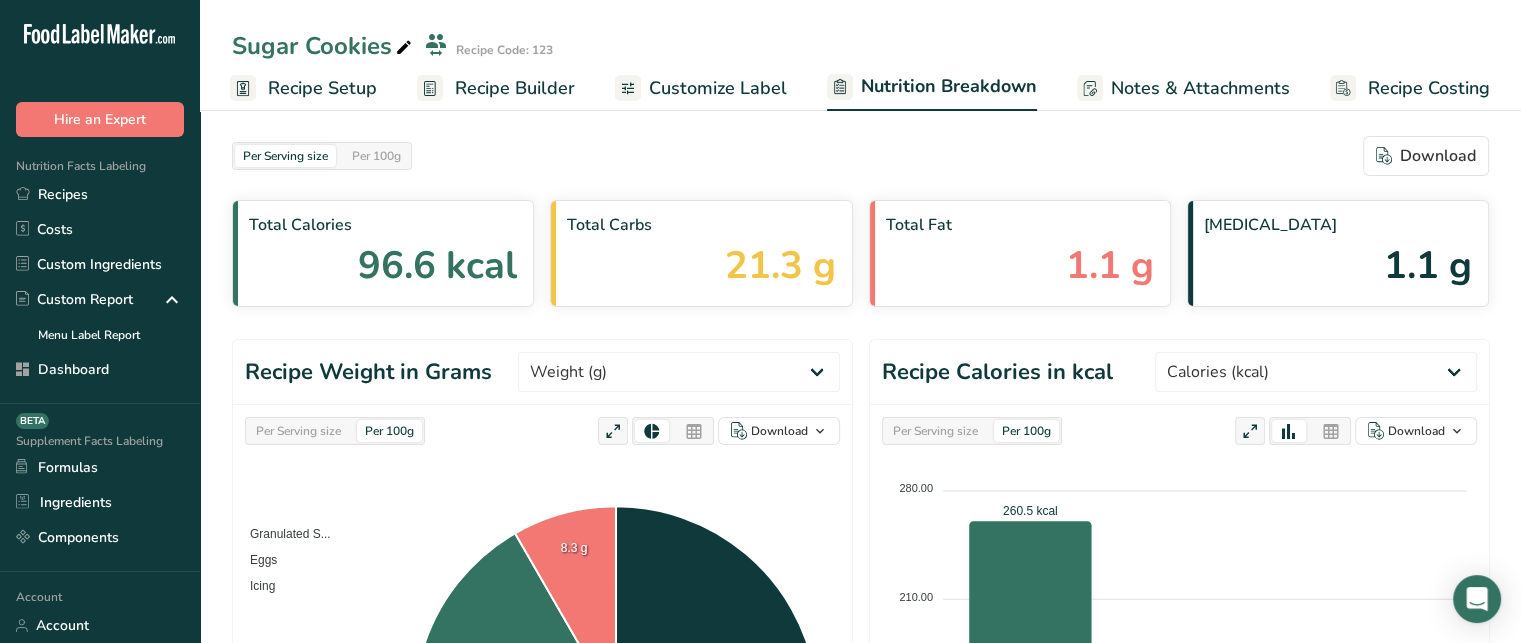 click on "Per Serving size
Per 100g
Download" at bounding box center (860, 156) 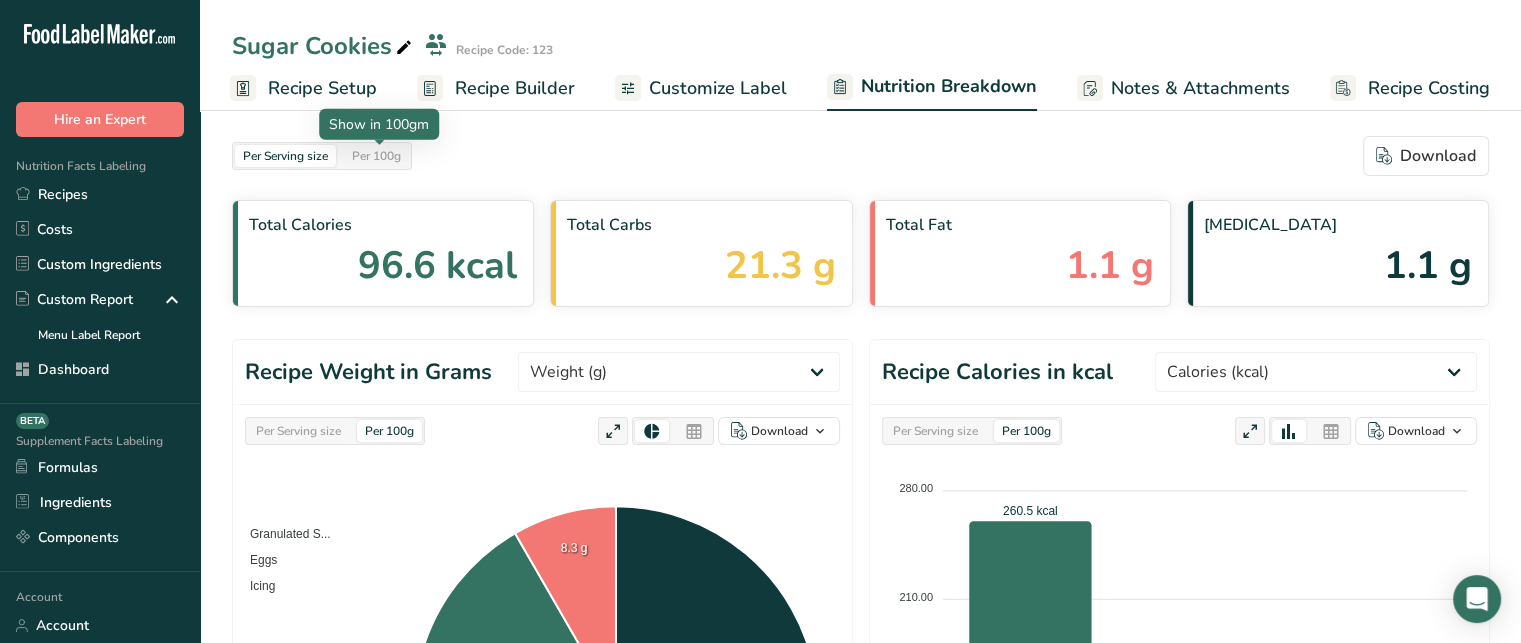 click on "Per 100g" at bounding box center (376, 156) 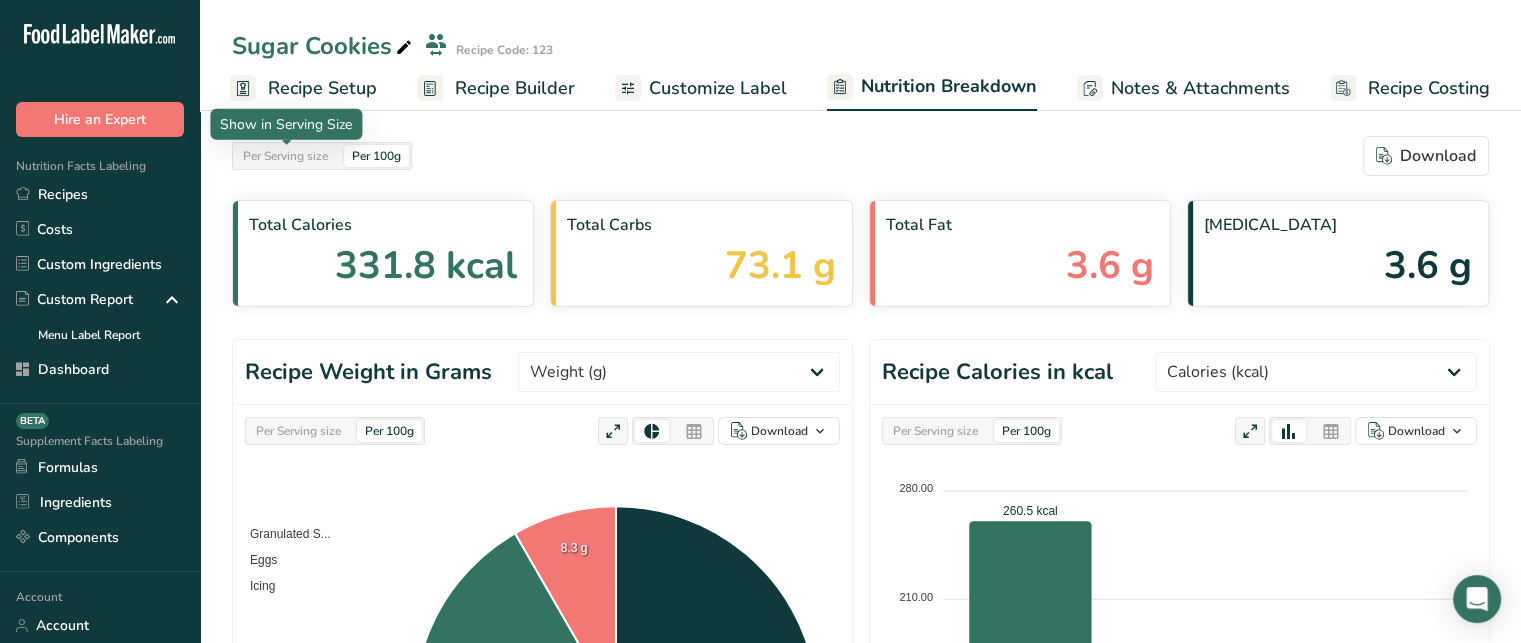 click on "Per Serving size" at bounding box center [285, 156] 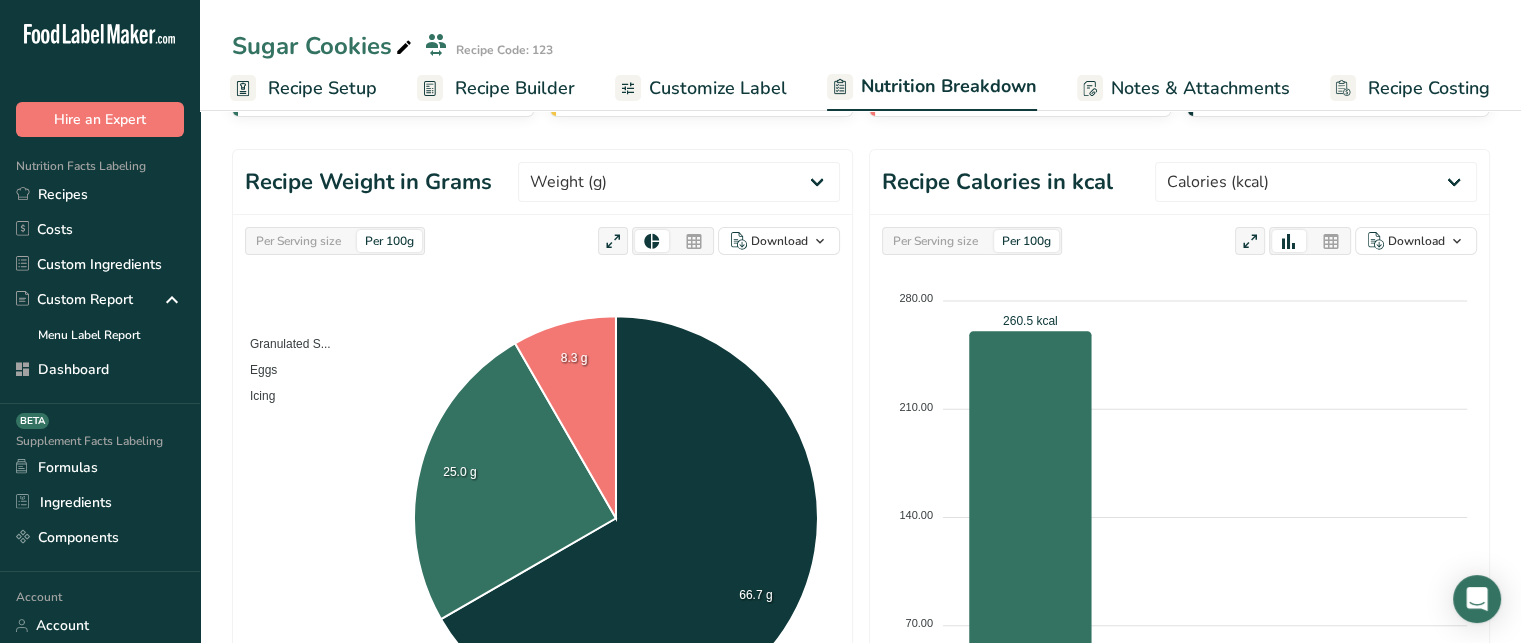 scroll, scrollTop: 232, scrollLeft: 0, axis: vertical 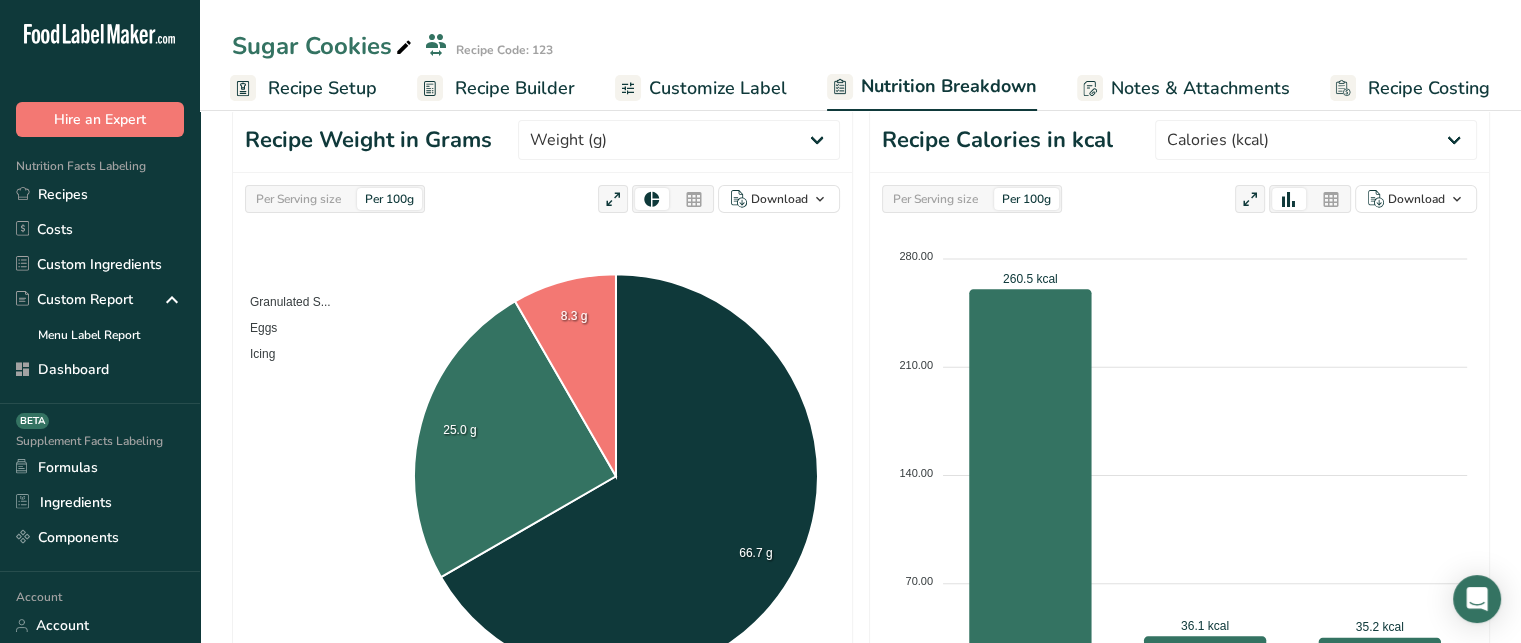 click on "Per Serving size" at bounding box center (298, 199) 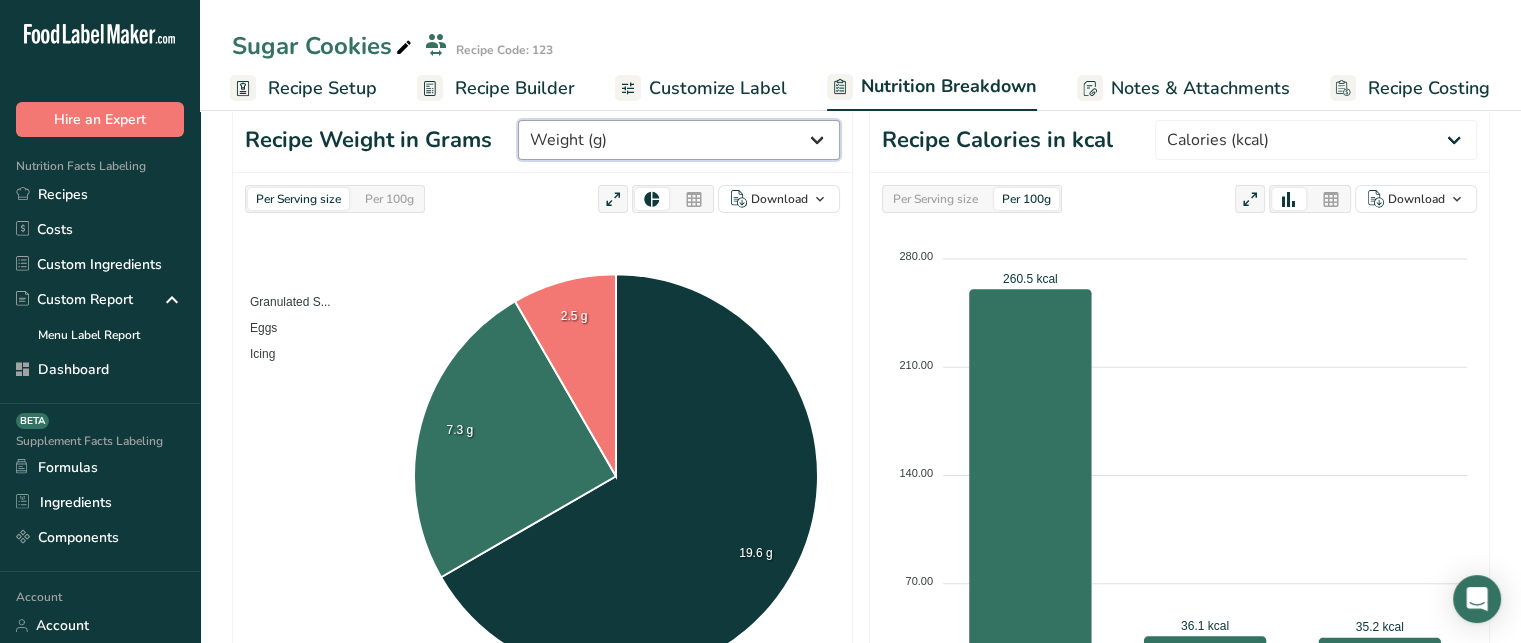 click on "Weight (g)
Calories (kcal)
Energy KJ (kj)
Total Fat (g)
Saturated Fat (g)
Trans Fat (g)
[MEDICAL_DATA] (mg)
Sodium (mg)
Total Carbohydrates (g)
Dietary Fiber (g)
Total Sugars (g)
Added Sugars (g)
Protein (g)
[MEDICAL_DATA] (mcg)
Vitamin A, RAE (mcg)
Vitamin C (mg)
[MEDICAL_DATA] (mg)
[MEDICAL_DATA] (mcg)
[MEDICAL_DATA] (B1) (mg)
[MEDICAL_DATA] (B2) (mg)
[MEDICAL_DATA] (B3) (mg)
Vitamin B6 (mg)
Folate DFE (mcg)
([MEDICAL_DATA]) (mcg)
[MEDICAL_DATA] (mcg)" at bounding box center (679, 140) 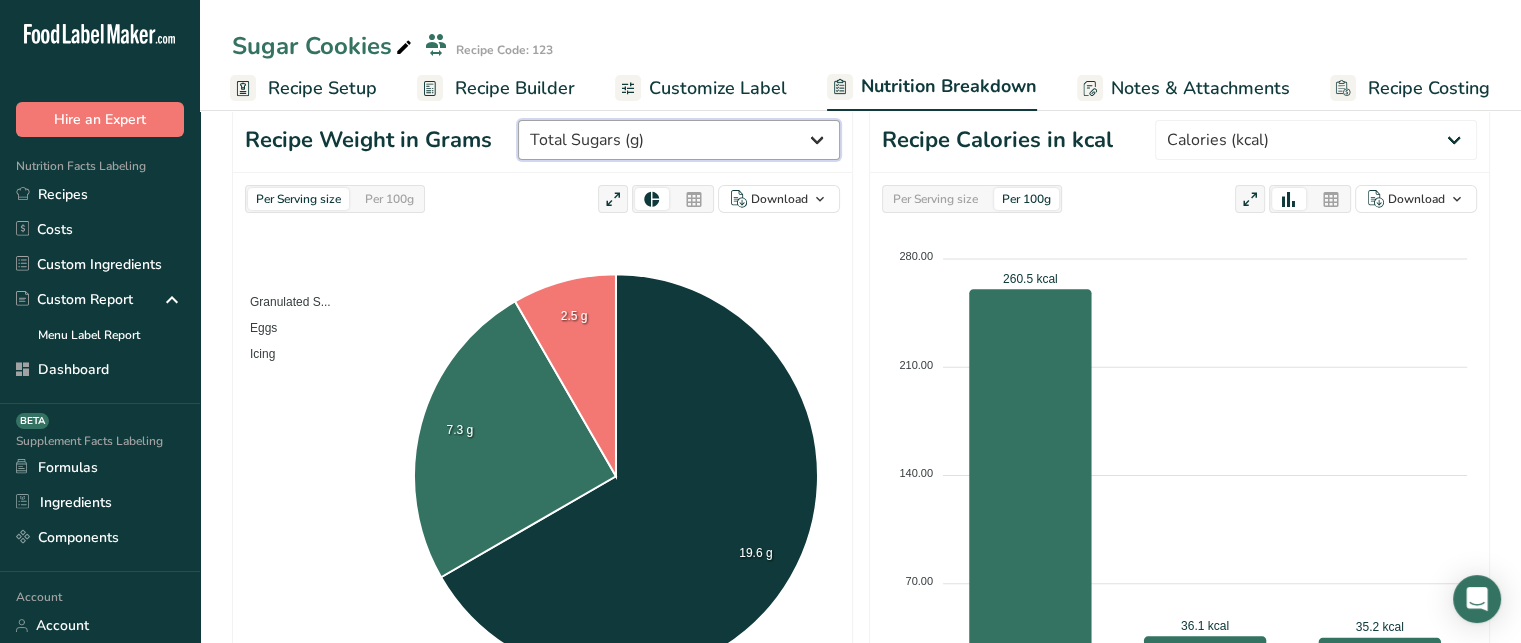 click on "Weight (g)
Calories (kcal)
Energy KJ (kj)
Total Fat (g)
Saturated Fat (g)
Trans Fat (g)
[MEDICAL_DATA] (mg)
Sodium (mg)
Total Carbohydrates (g)
Dietary Fiber (g)
Total Sugars (g)
Added Sugars (g)
Protein (g)
[MEDICAL_DATA] (mcg)
Vitamin A, RAE (mcg)
Vitamin C (mg)
[MEDICAL_DATA] (mg)
[MEDICAL_DATA] (mcg)
[MEDICAL_DATA] (B1) (mg)
[MEDICAL_DATA] (B2) (mg)
[MEDICAL_DATA] (B3) (mg)
Vitamin B6 (mg)
Folate DFE (mcg)
([MEDICAL_DATA]) (mcg)
[MEDICAL_DATA] (mcg)" at bounding box center [679, 140] 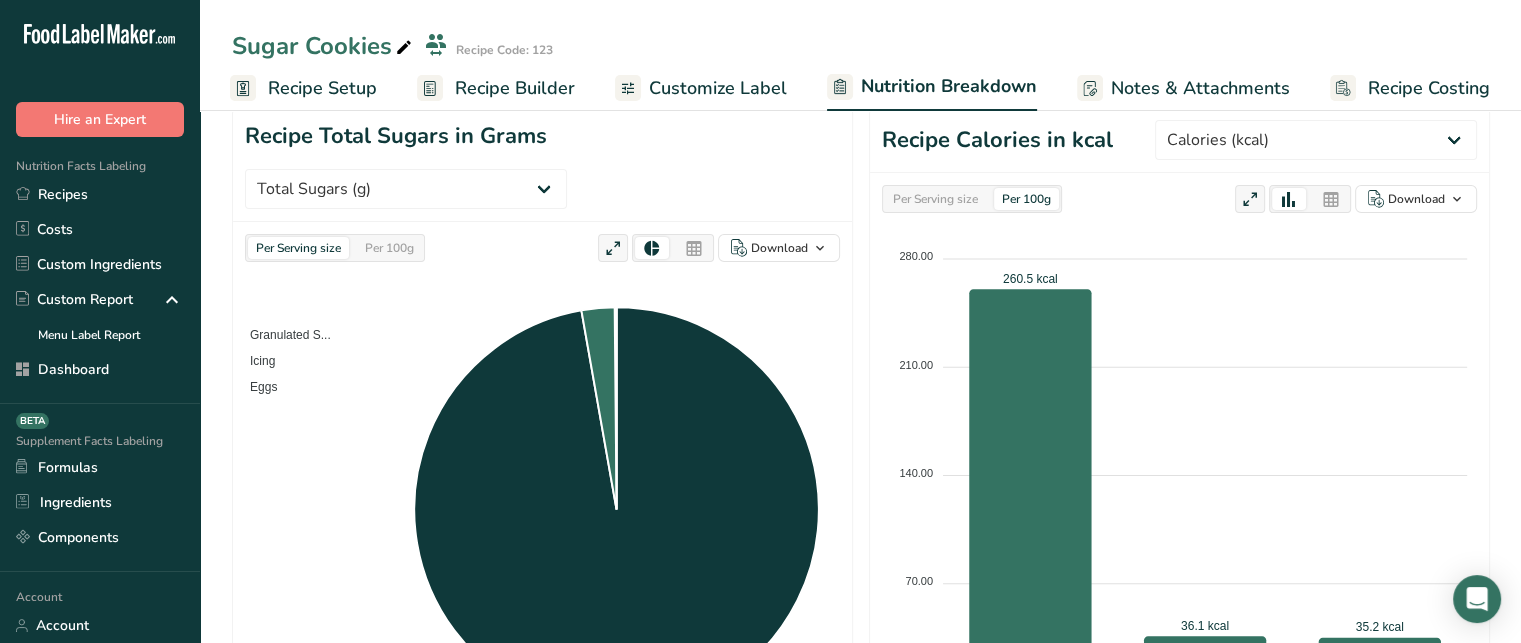click on "Granulated S... Icing Eggs" 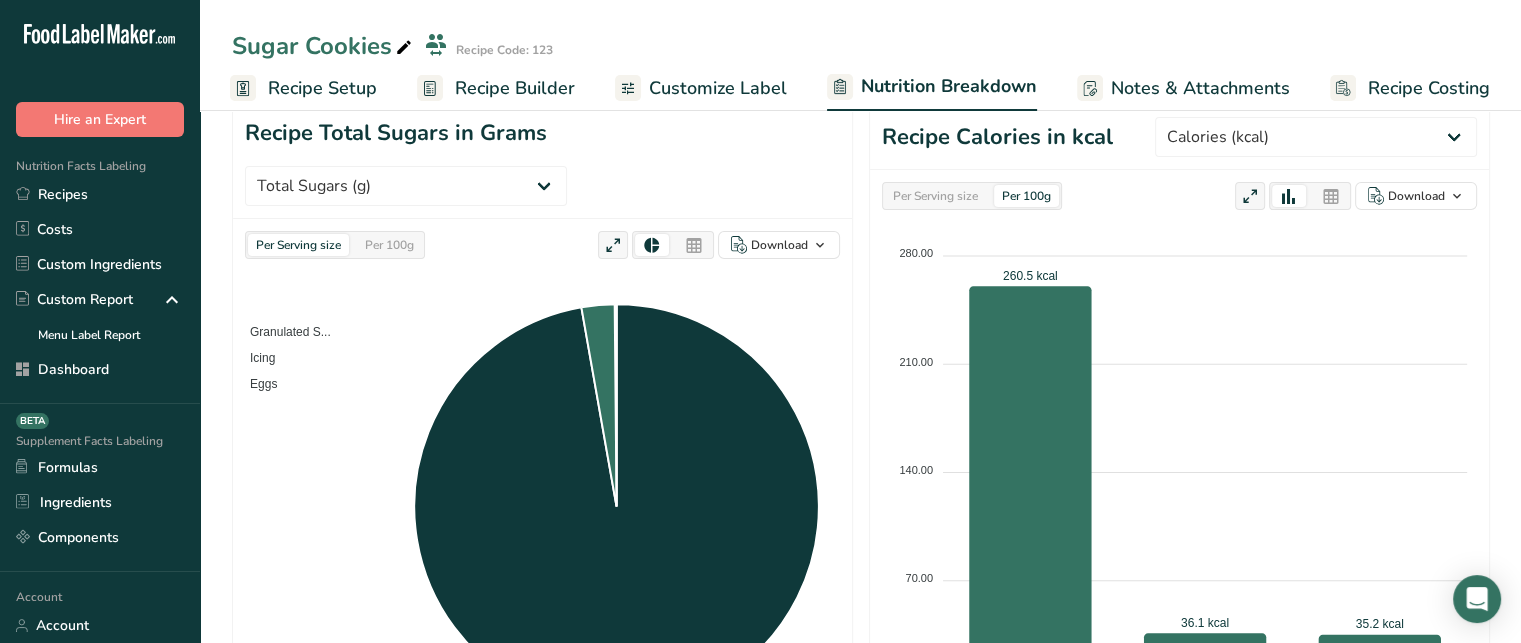 scroll, scrollTop: 232, scrollLeft: 0, axis: vertical 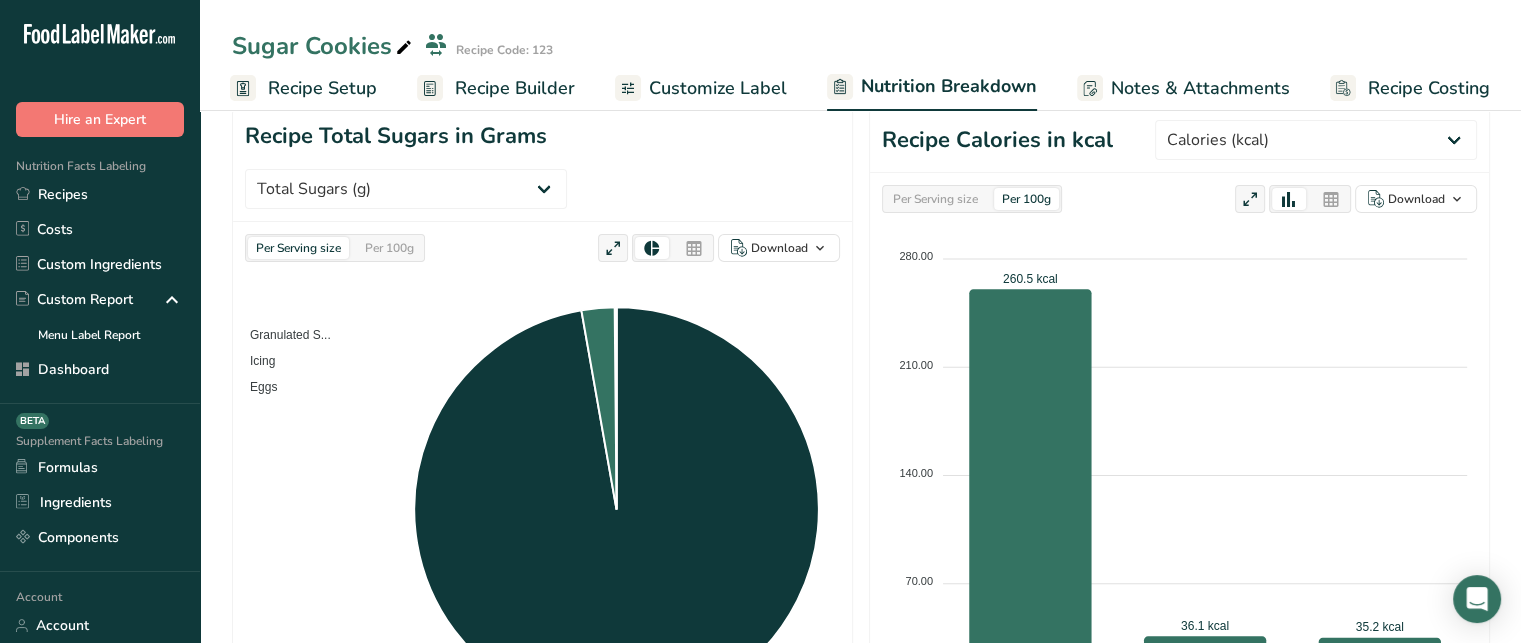 click at bounding box center (694, 249) 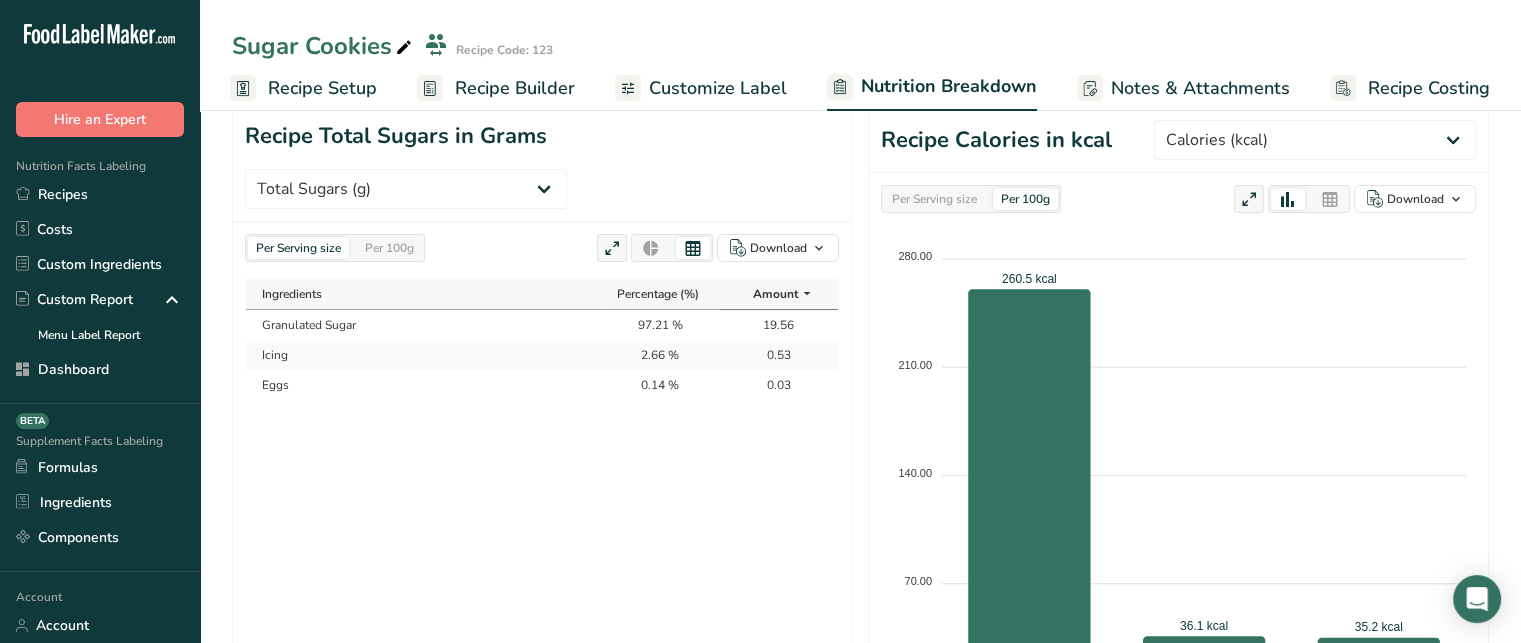 click on "97.21 %" at bounding box center [660, 325] 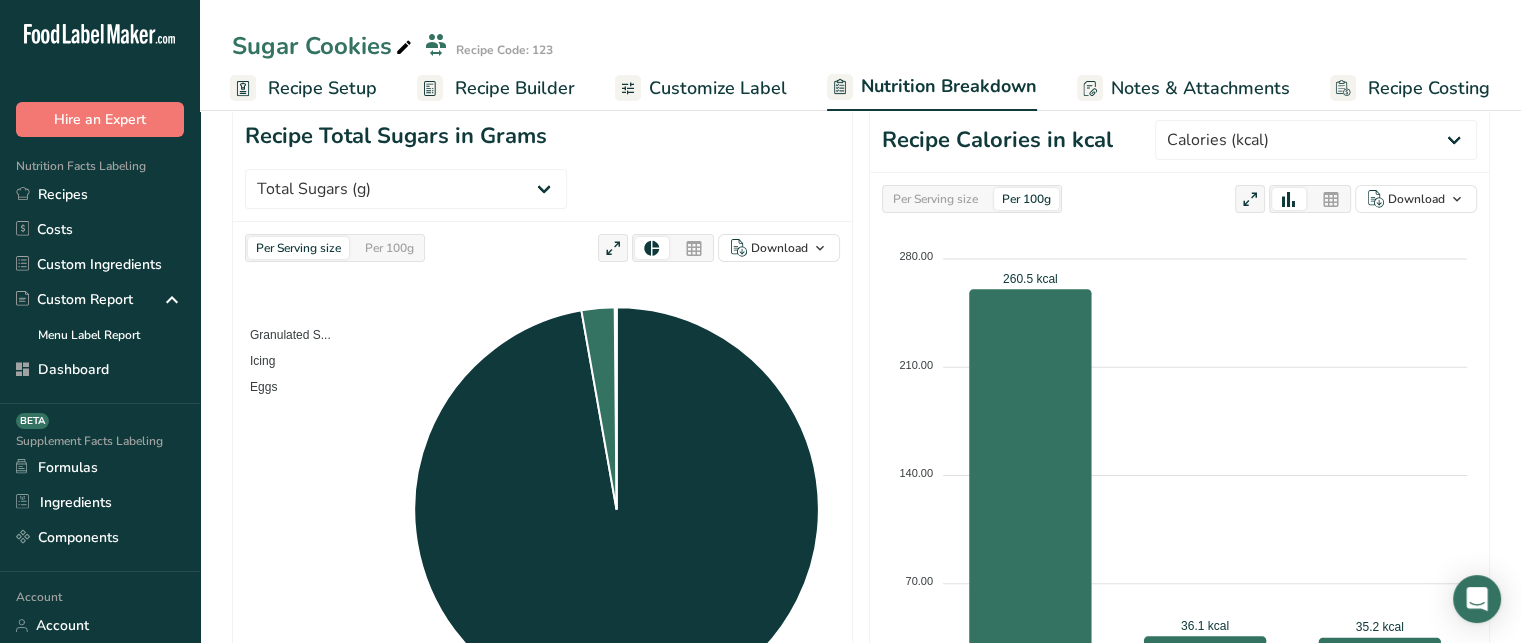 click at bounding box center [694, 248] 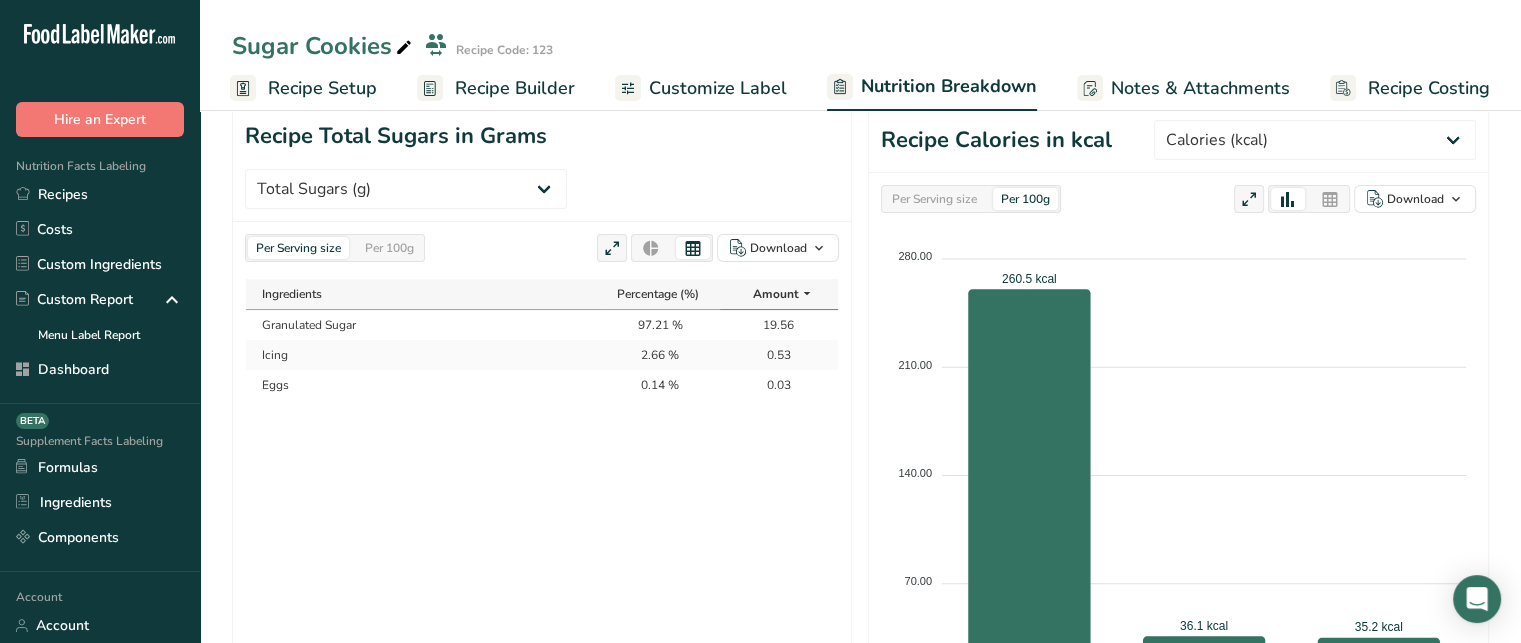 click at bounding box center (651, 249) 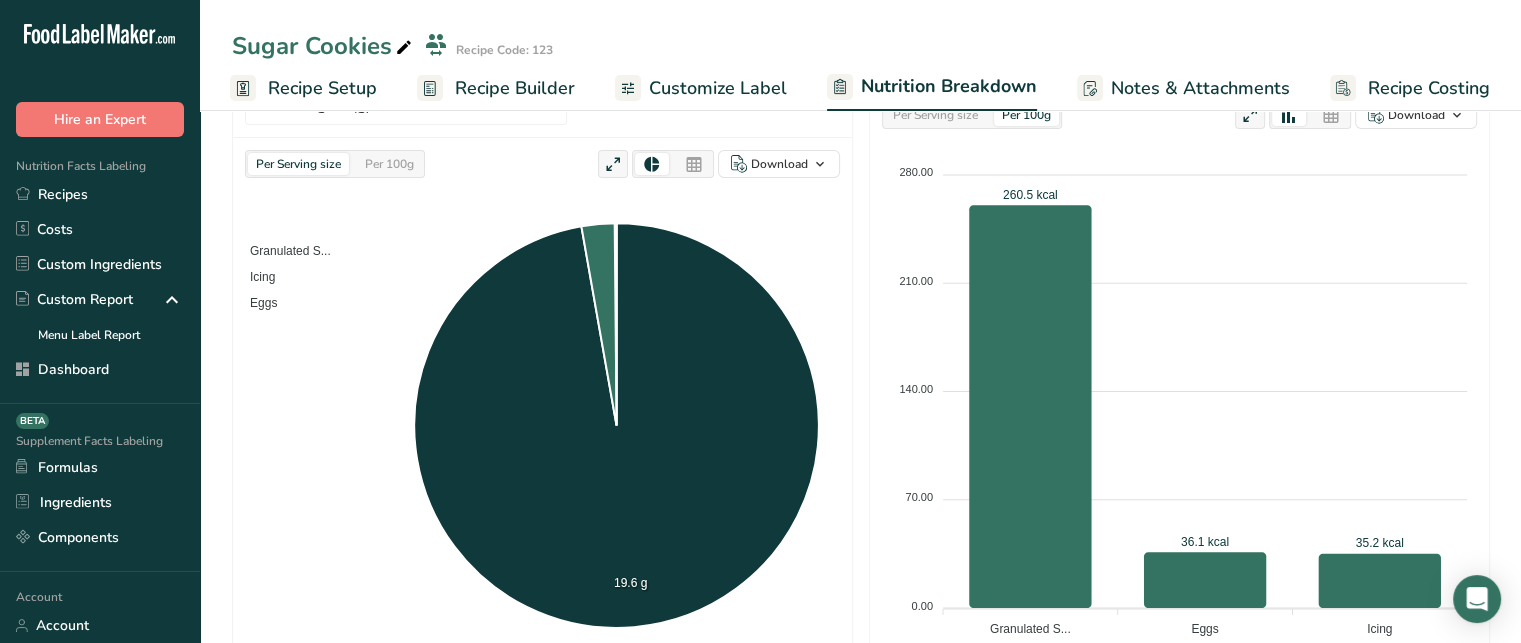 scroll, scrollTop: 278, scrollLeft: 0, axis: vertical 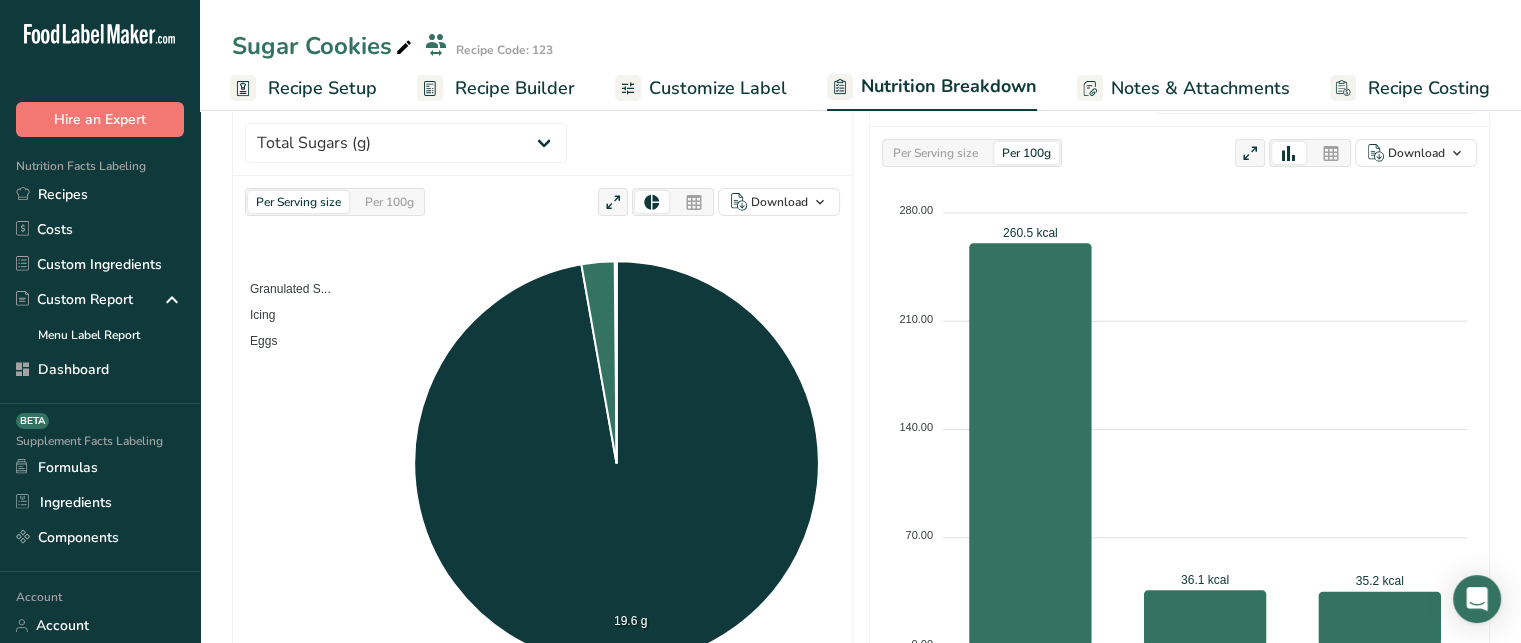 click at bounding box center [694, 203] 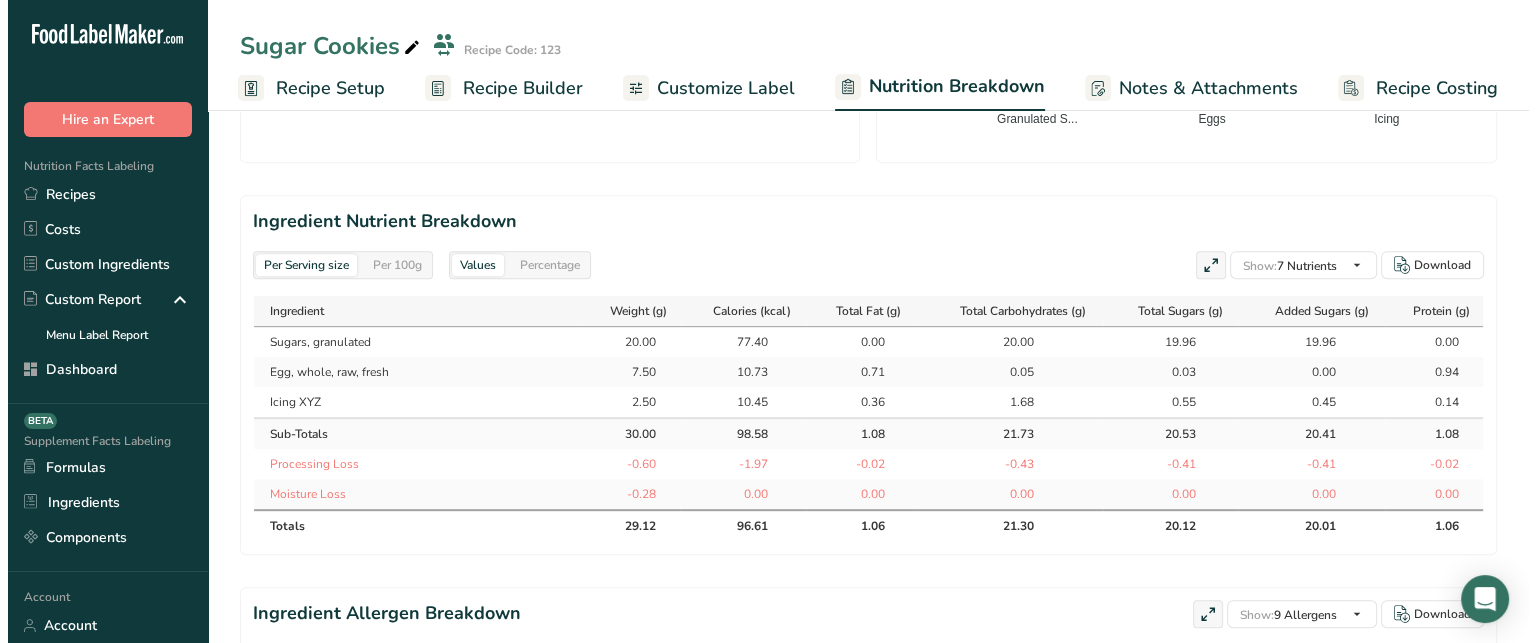 scroll, scrollTop: 833, scrollLeft: 0, axis: vertical 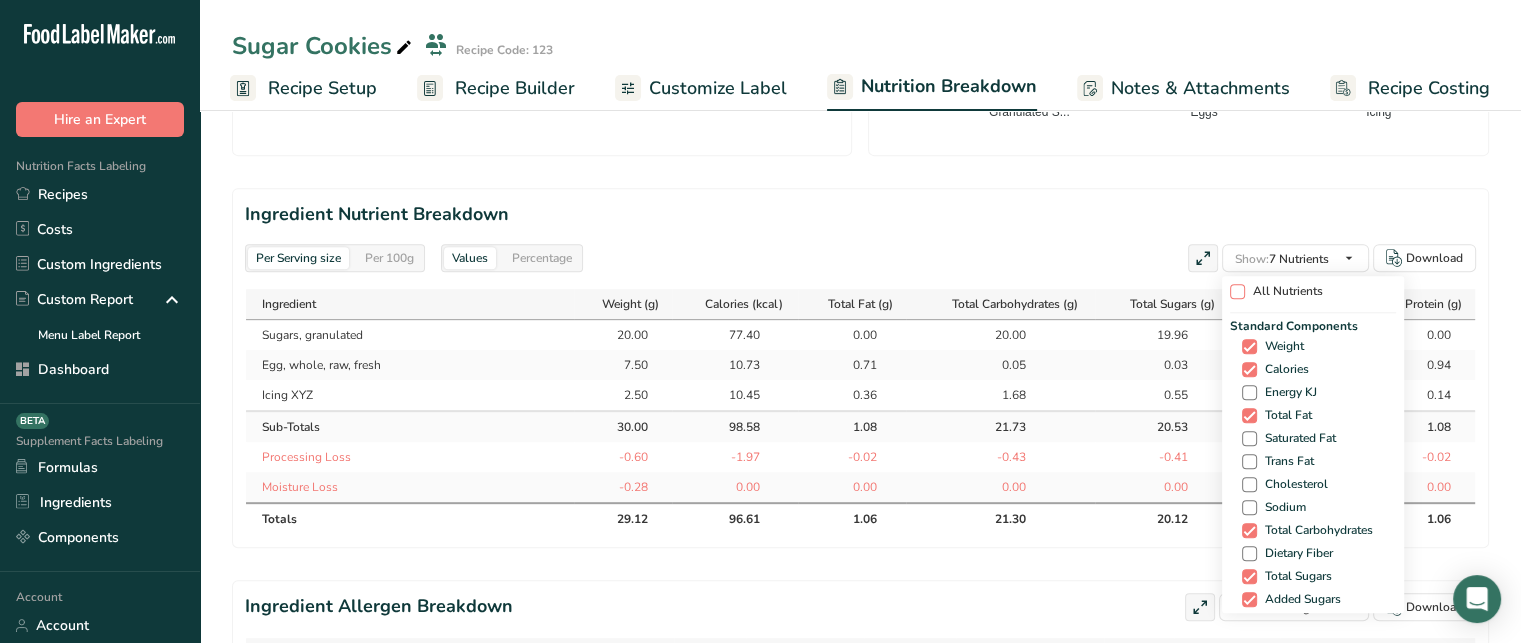 click at bounding box center [1237, 291] 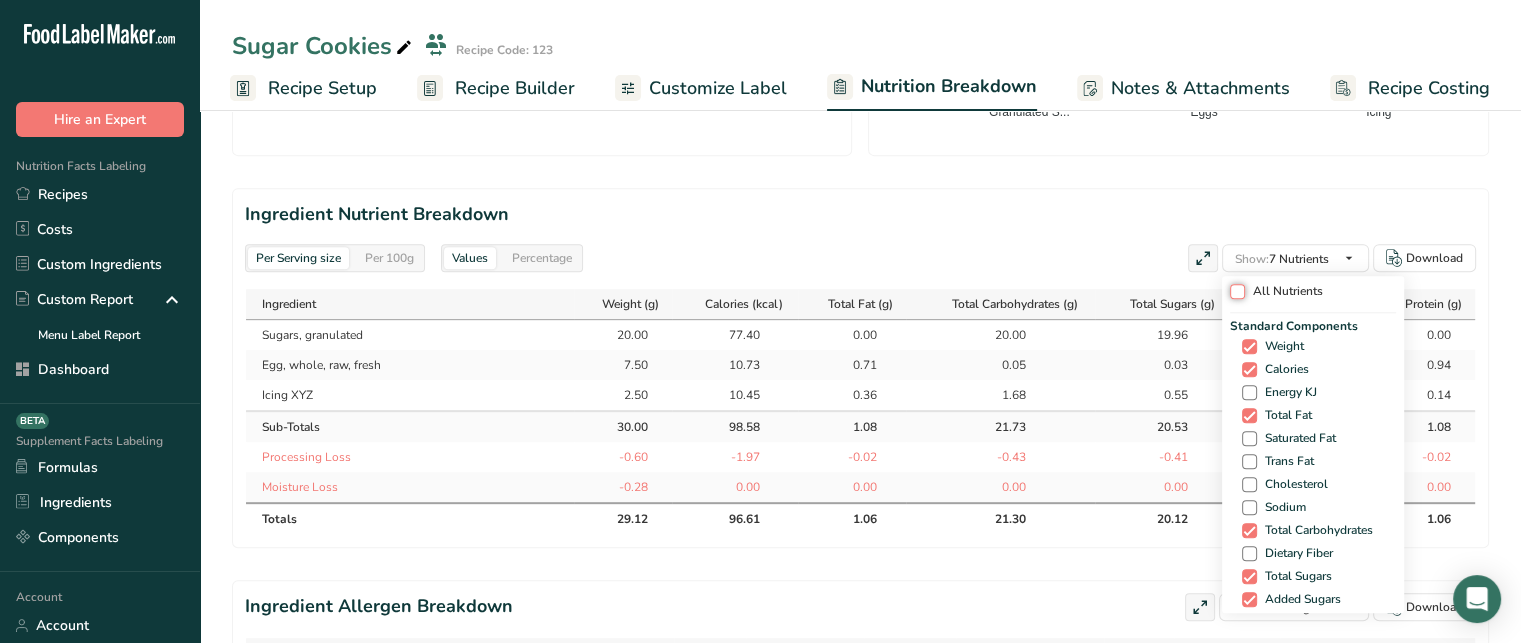 click on "All Nutrients" at bounding box center [1236, 291] 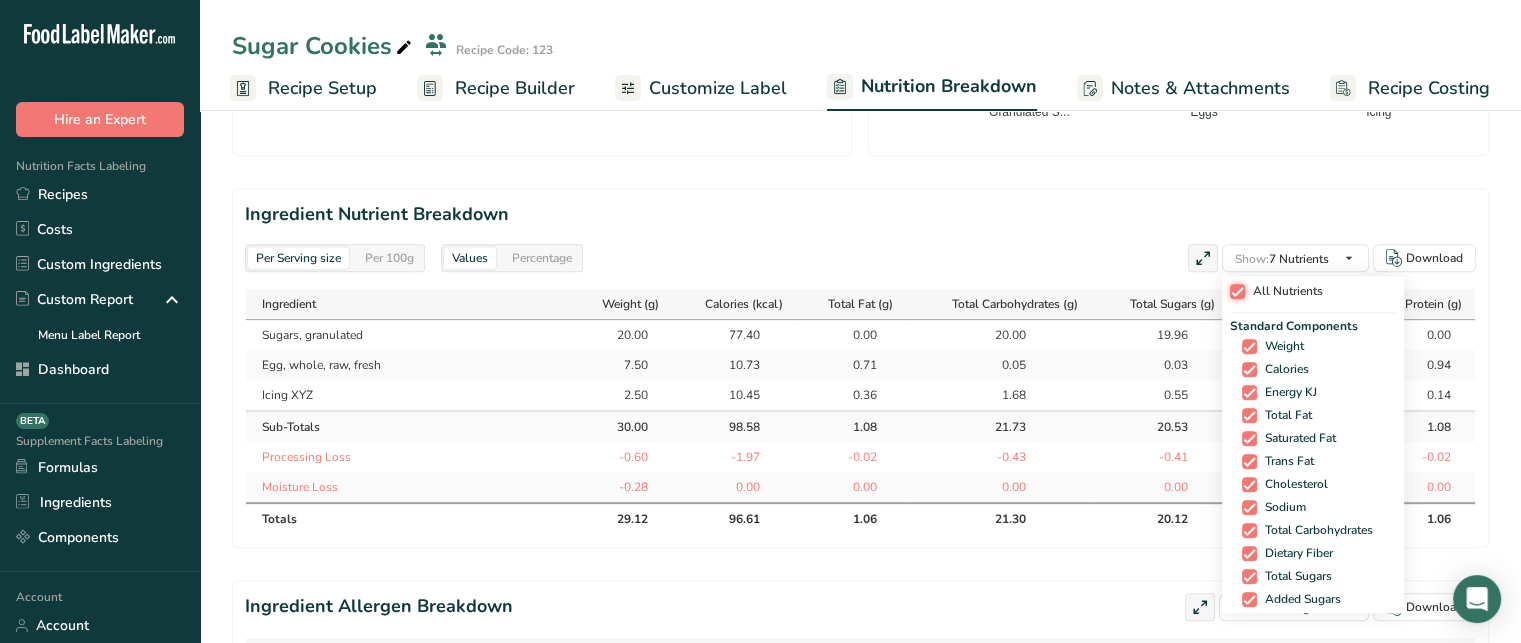 checkbox on "true" 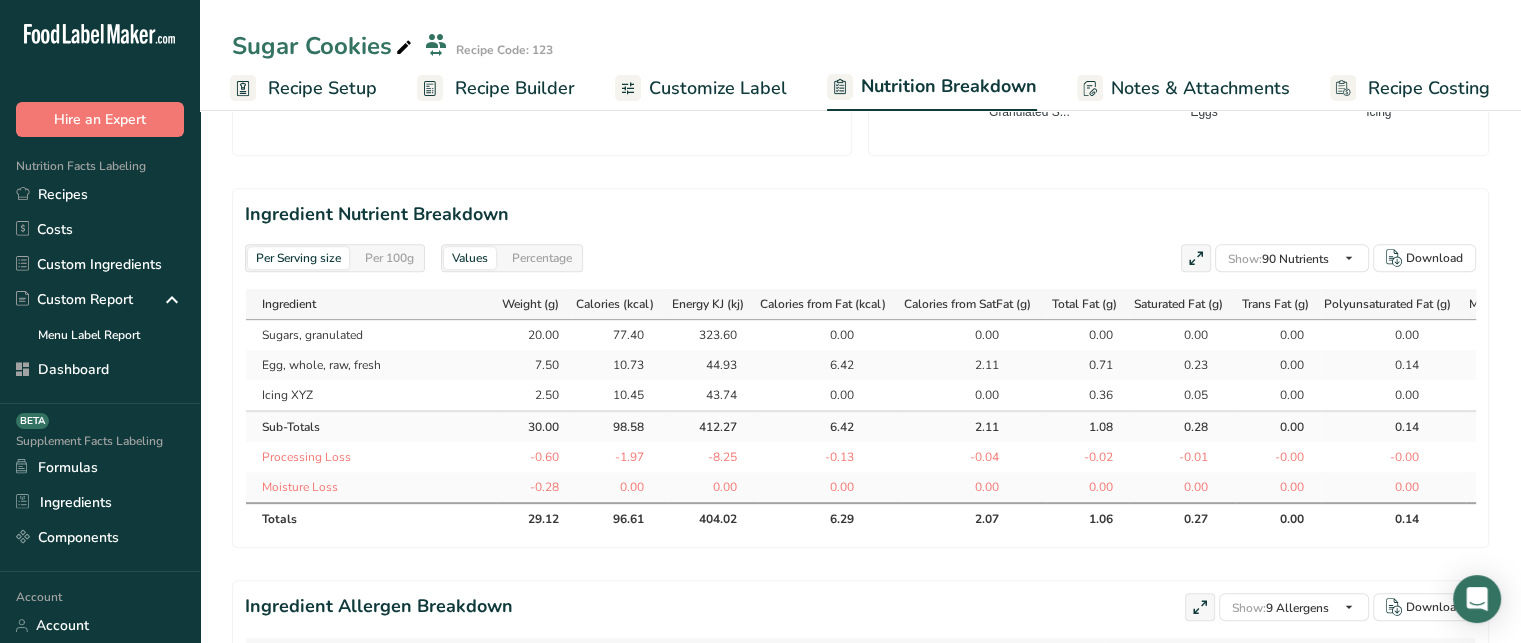 click at bounding box center (1196, 259) 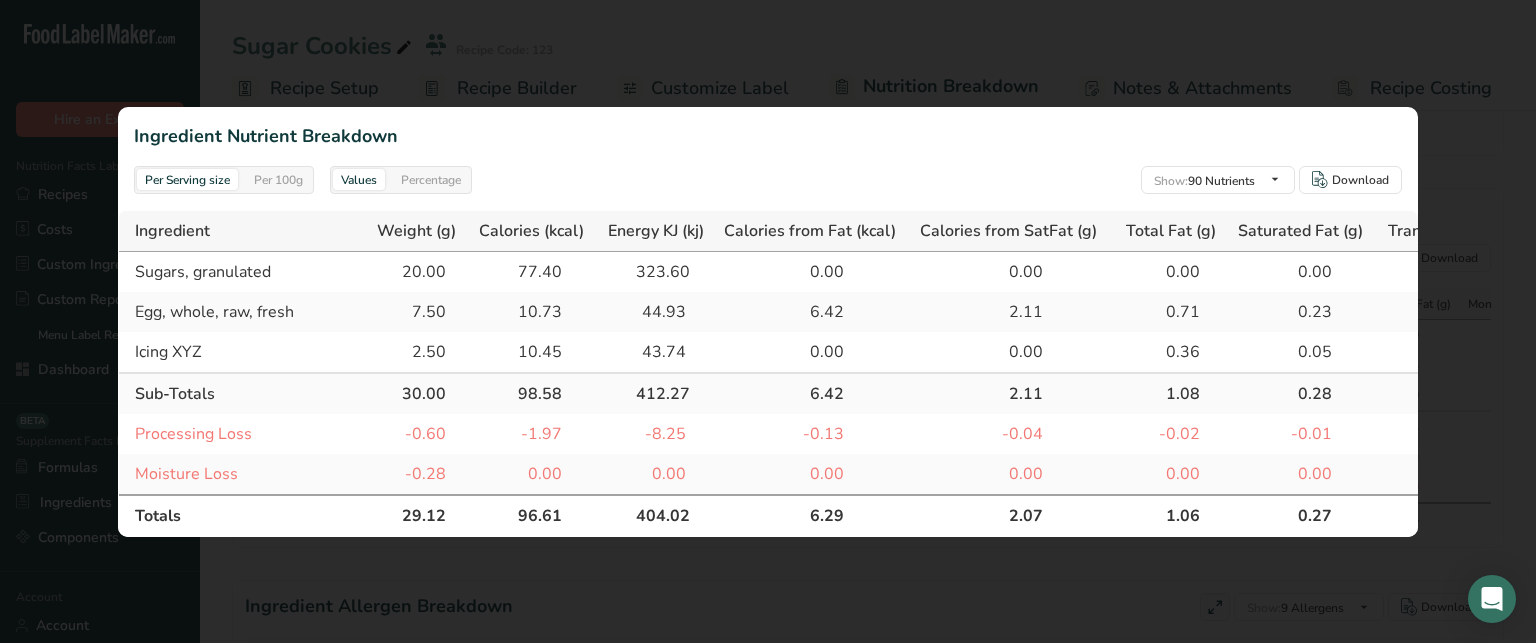 scroll, scrollTop: 0, scrollLeft: 0, axis: both 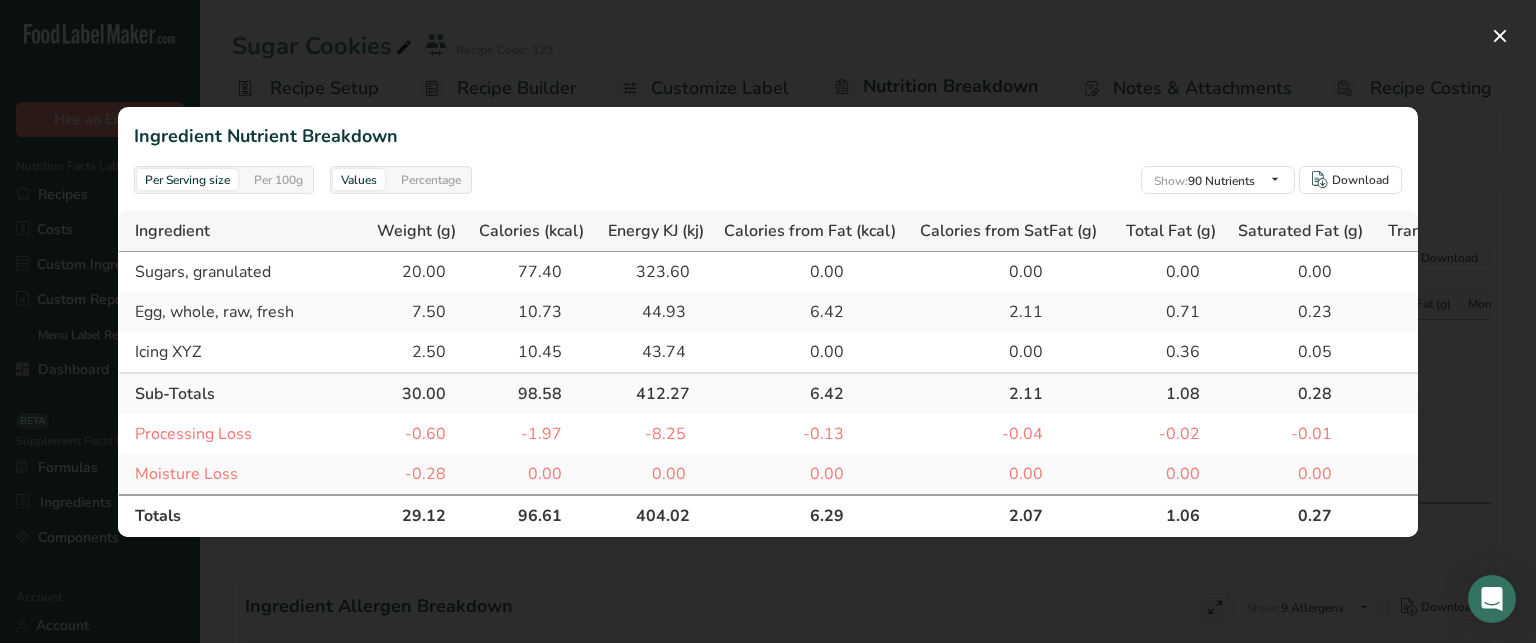click on "20.00" at bounding box center (421, 272) 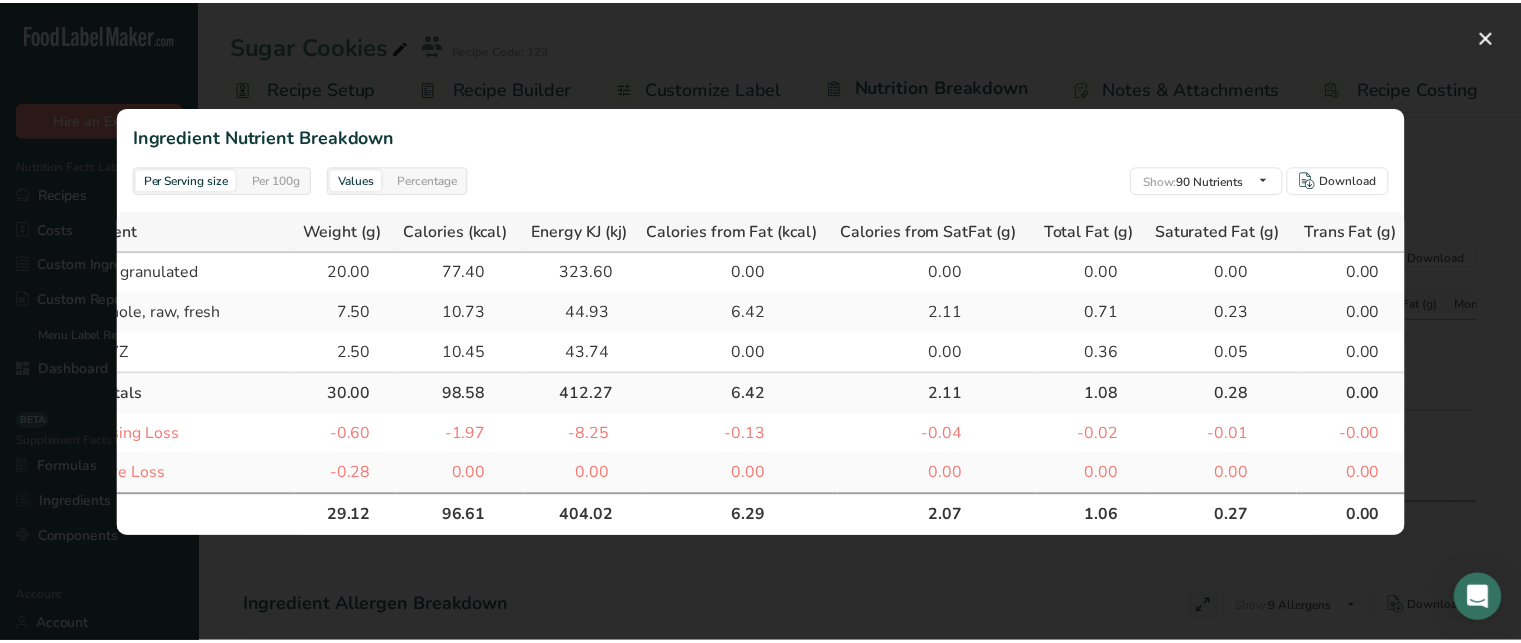 scroll, scrollTop: 0, scrollLeft: 0, axis: both 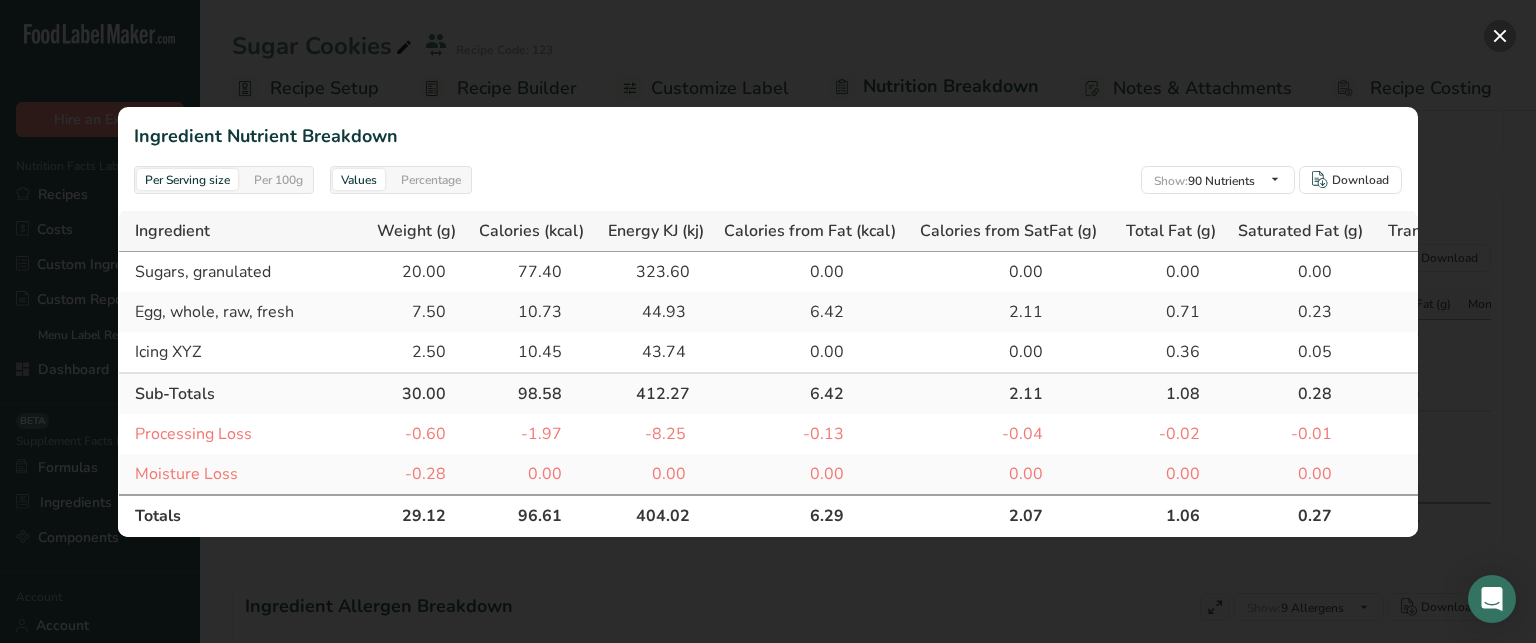 click at bounding box center (1500, 36) 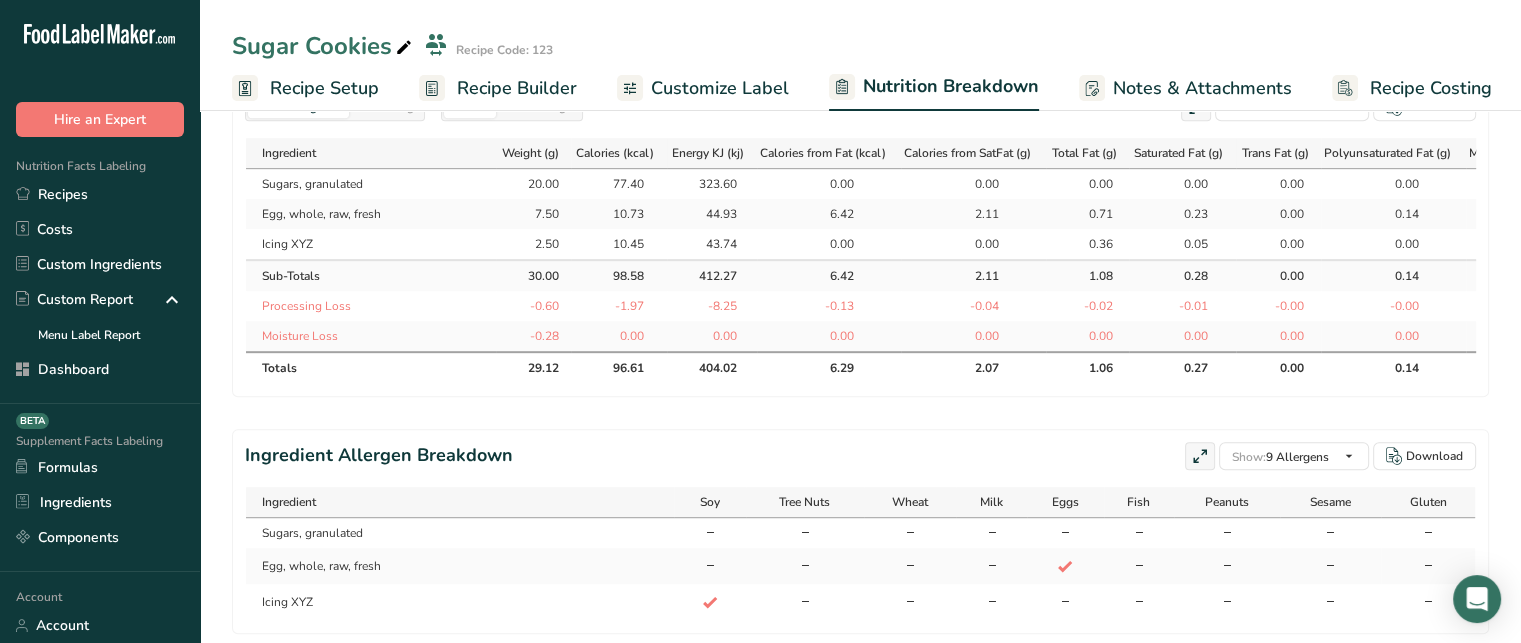 scroll, scrollTop: 1050, scrollLeft: 0, axis: vertical 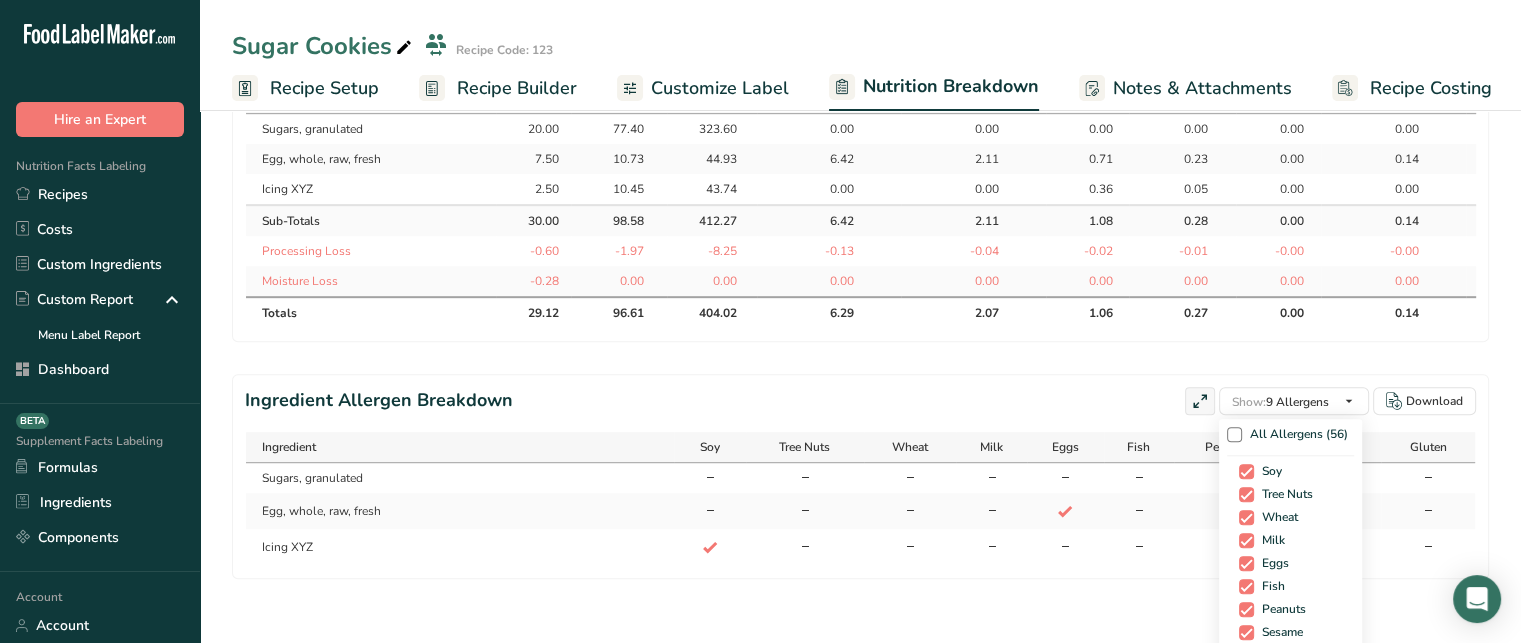 click on "All Allergens (56)
Soy
Tree Nuts
Wheat
Milk
Eggs
Fish
Peanuts
Sesame
Crustaceans
Sulphites
Celery
Mustard
Lupins
[GEOGRAPHIC_DATA]
[GEOGRAPHIC_DATA]
[GEOGRAPHIC_DATA]
Beech nut
Brazil nut
Butternut
Cashew
Chestnut
[GEOGRAPHIC_DATA]
[GEOGRAPHIC_DATA]
Hazelnut
Gingko nut
Hickory nut
[GEOGRAPHIC_DATA]" at bounding box center (1290, 587) 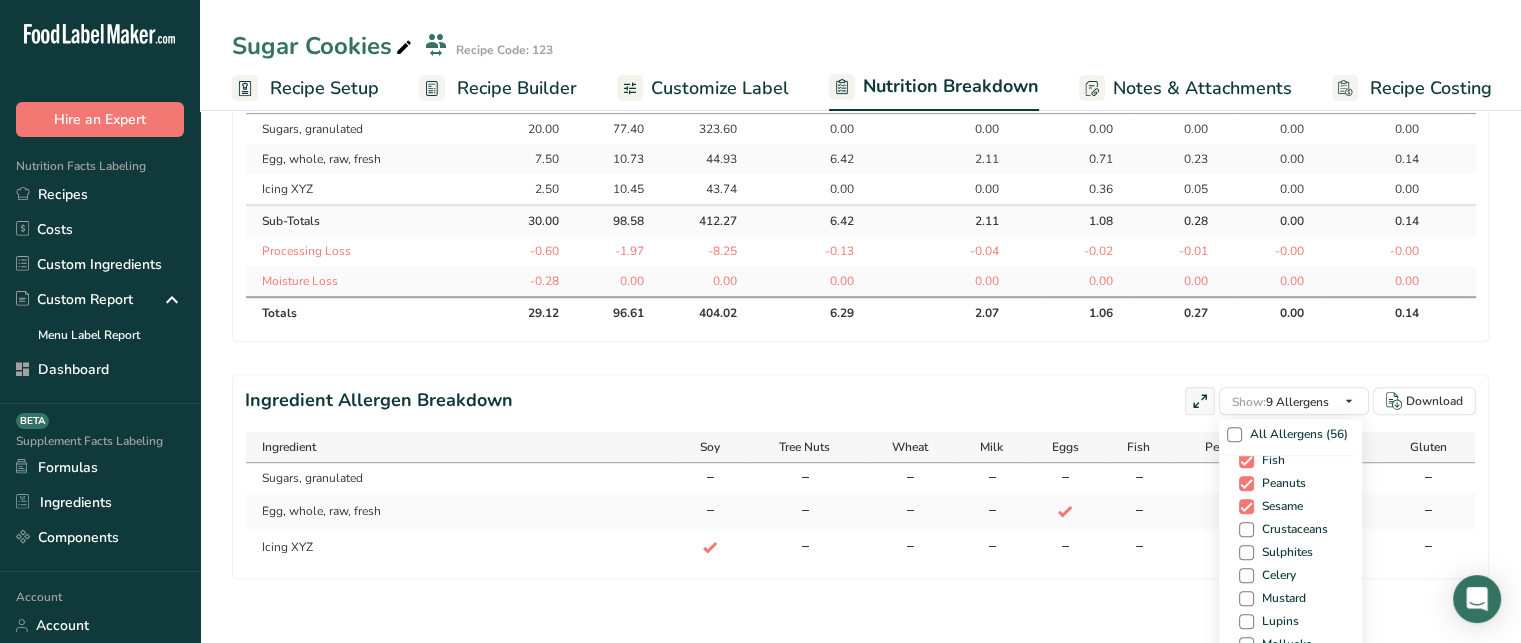 scroll, scrollTop: 134, scrollLeft: 0, axis: vertical 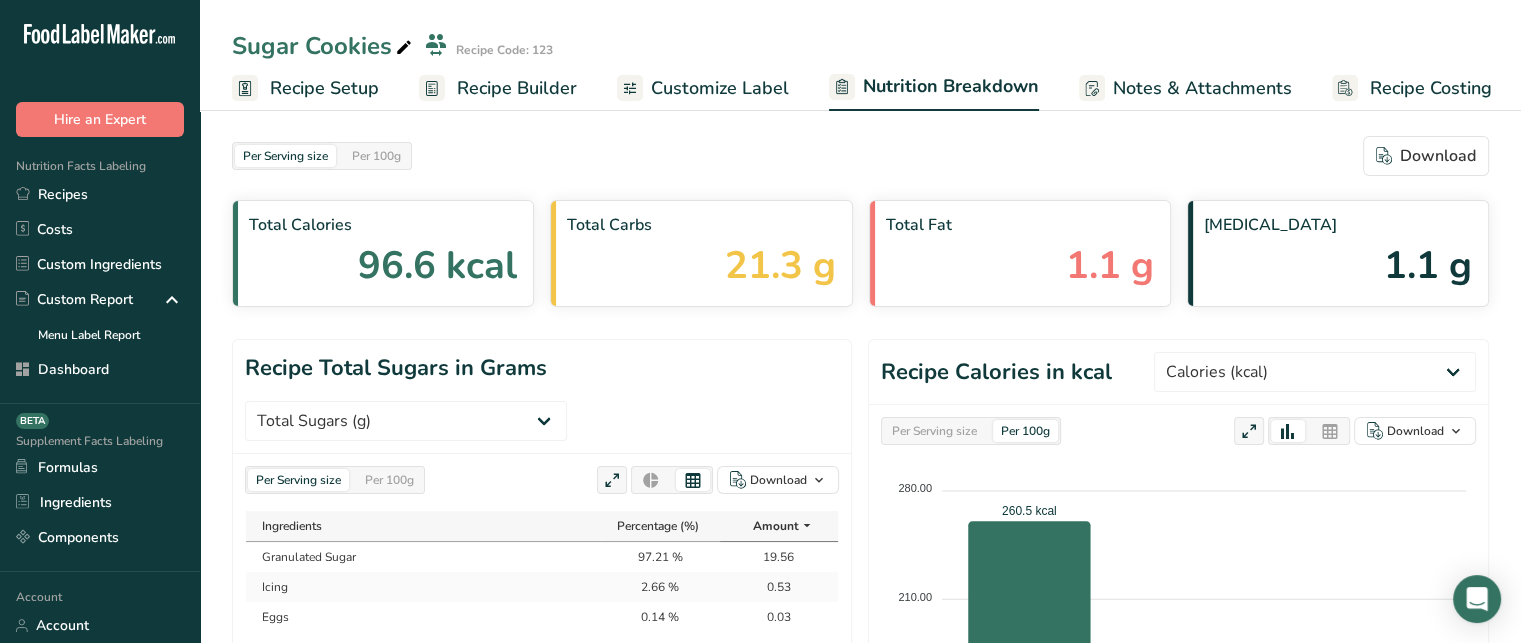 click on "Notes & Attachments" at bounding box center [1185, 88] 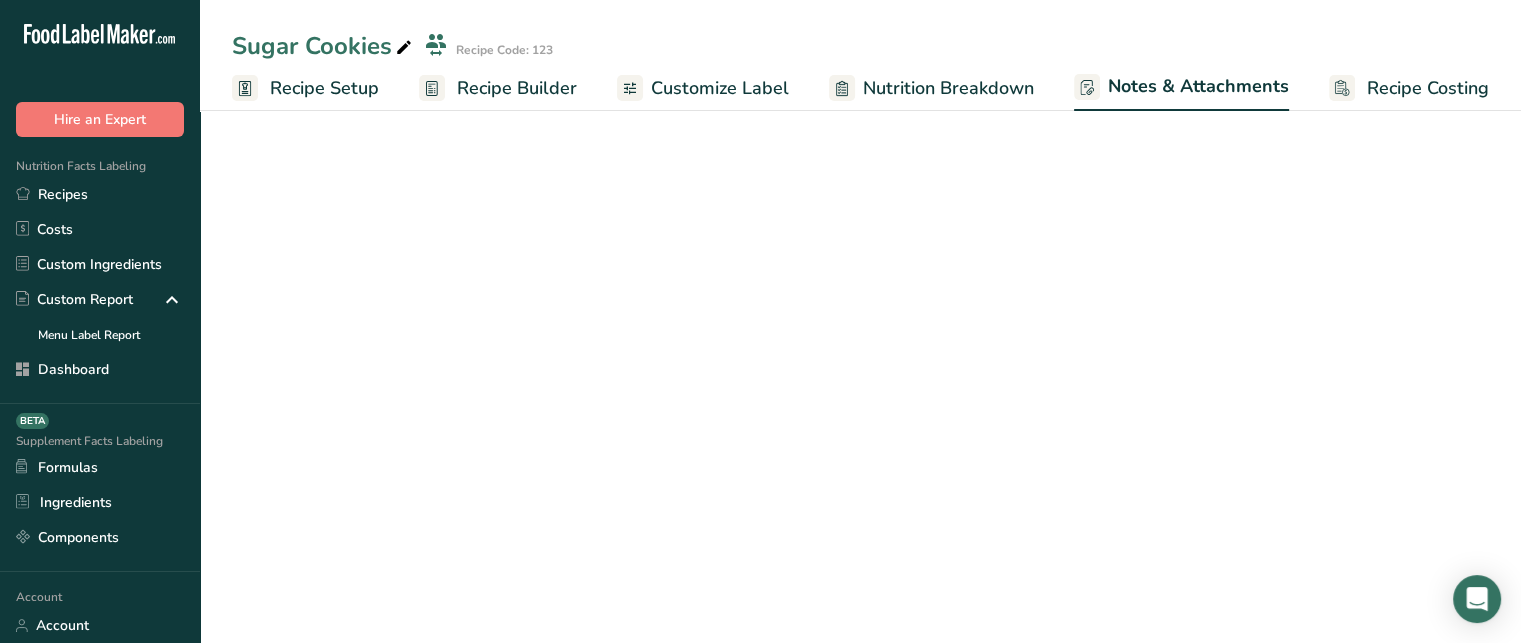 scroll, scrollTop: 0, scrollLeft: 1, axis: horizontal 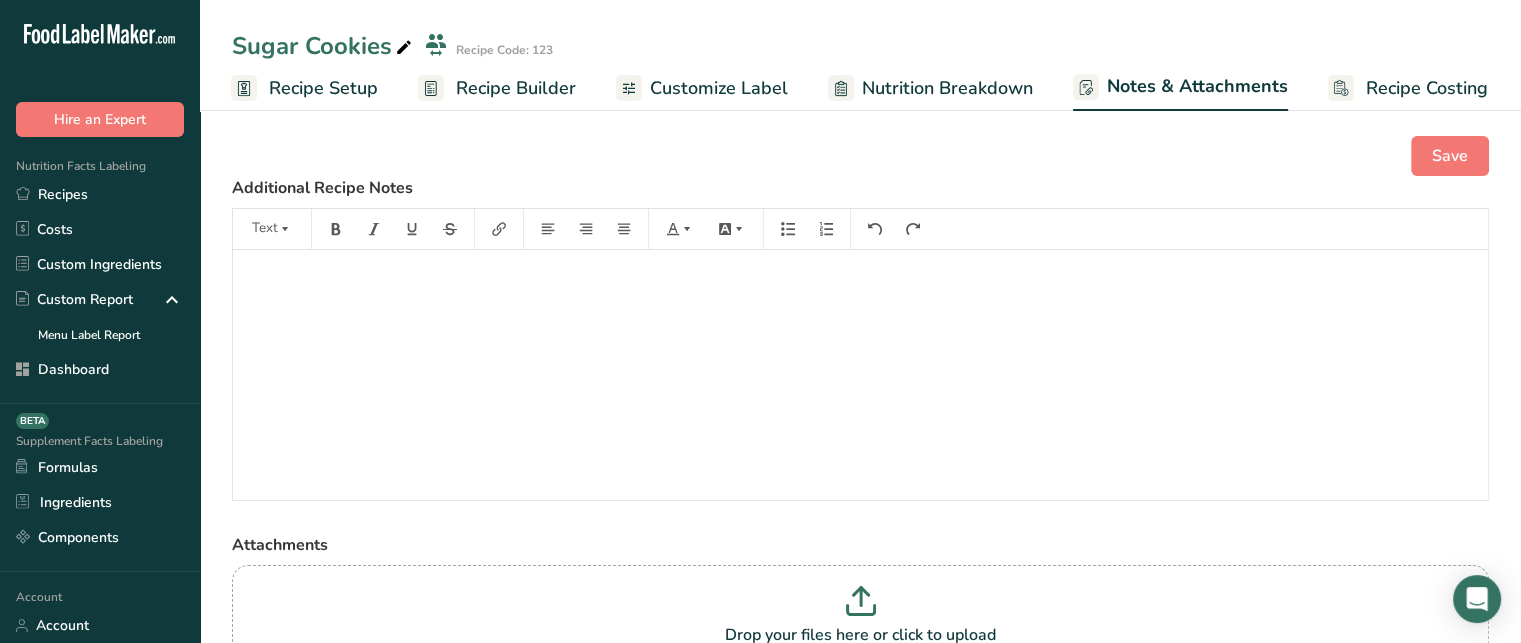click on "﻿" at bounding box center [860, 375] 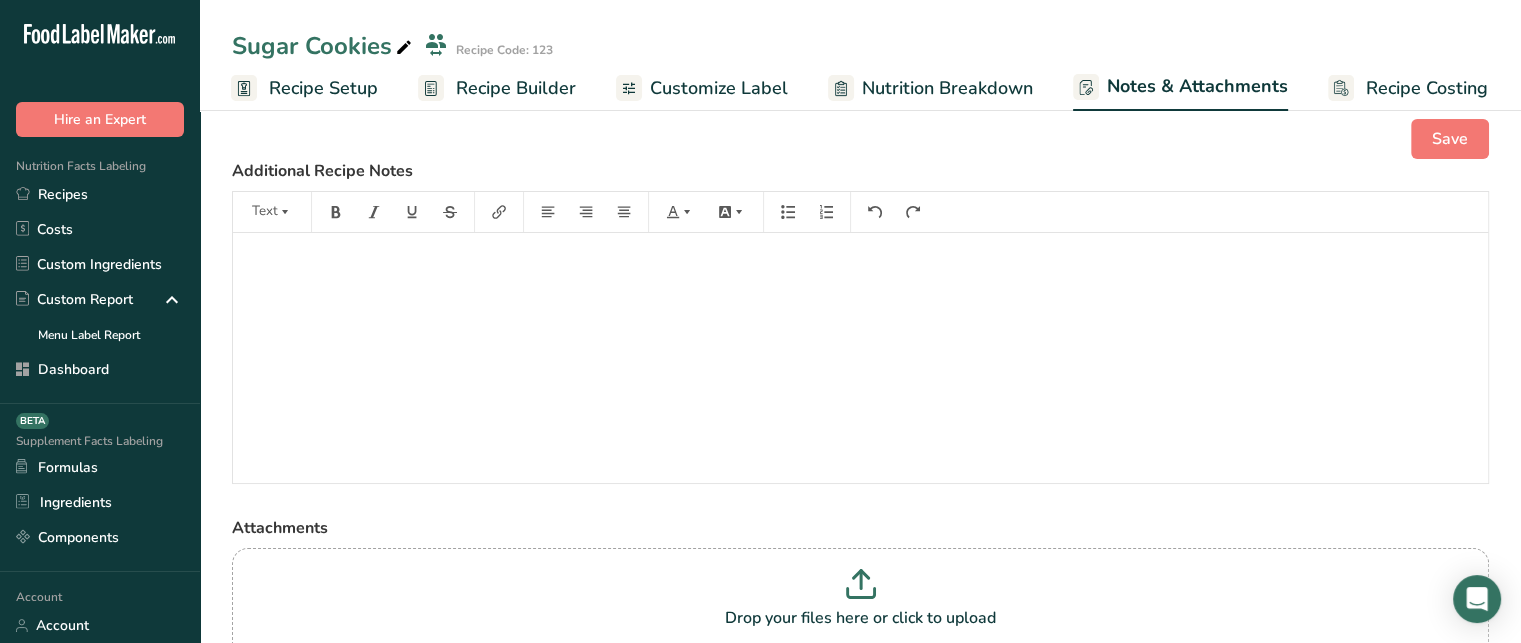 scroll, scrollTop: 9, scrollLeft: 0, axis: vertical 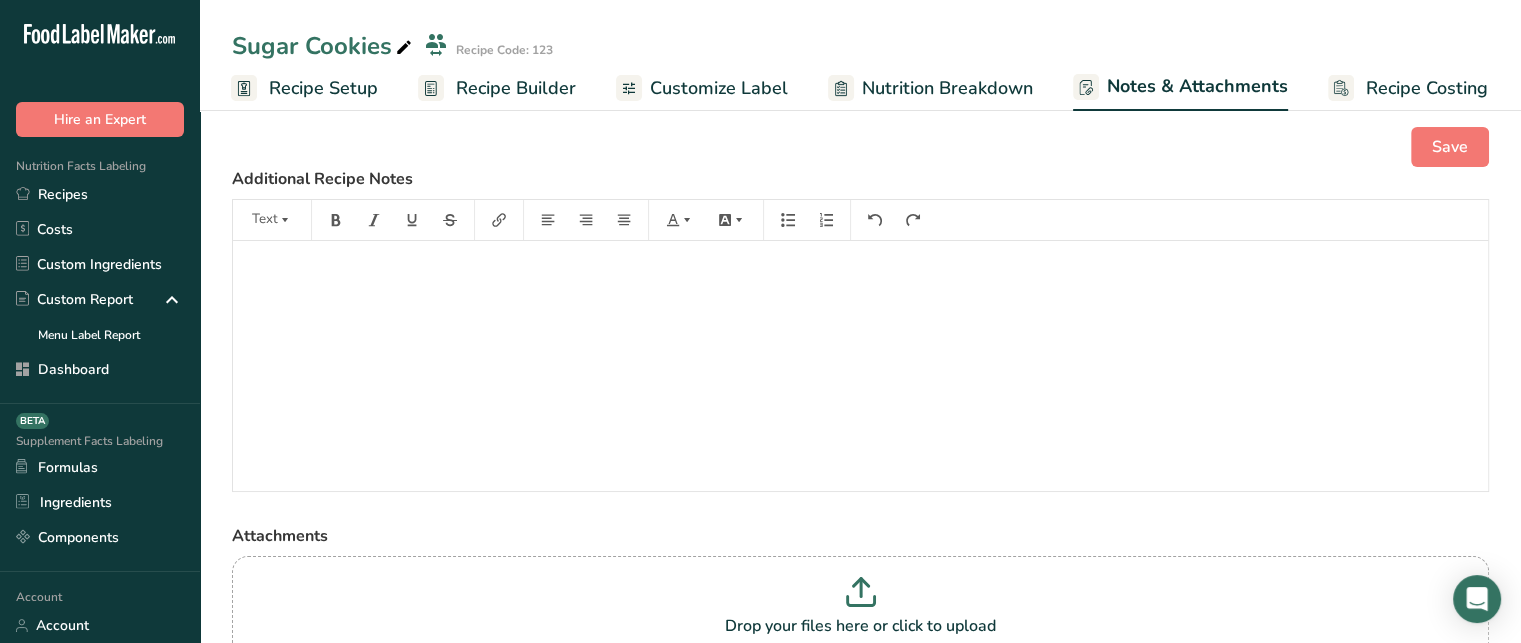 click on "Recipe Costing" at bounding box center [1408, 88] 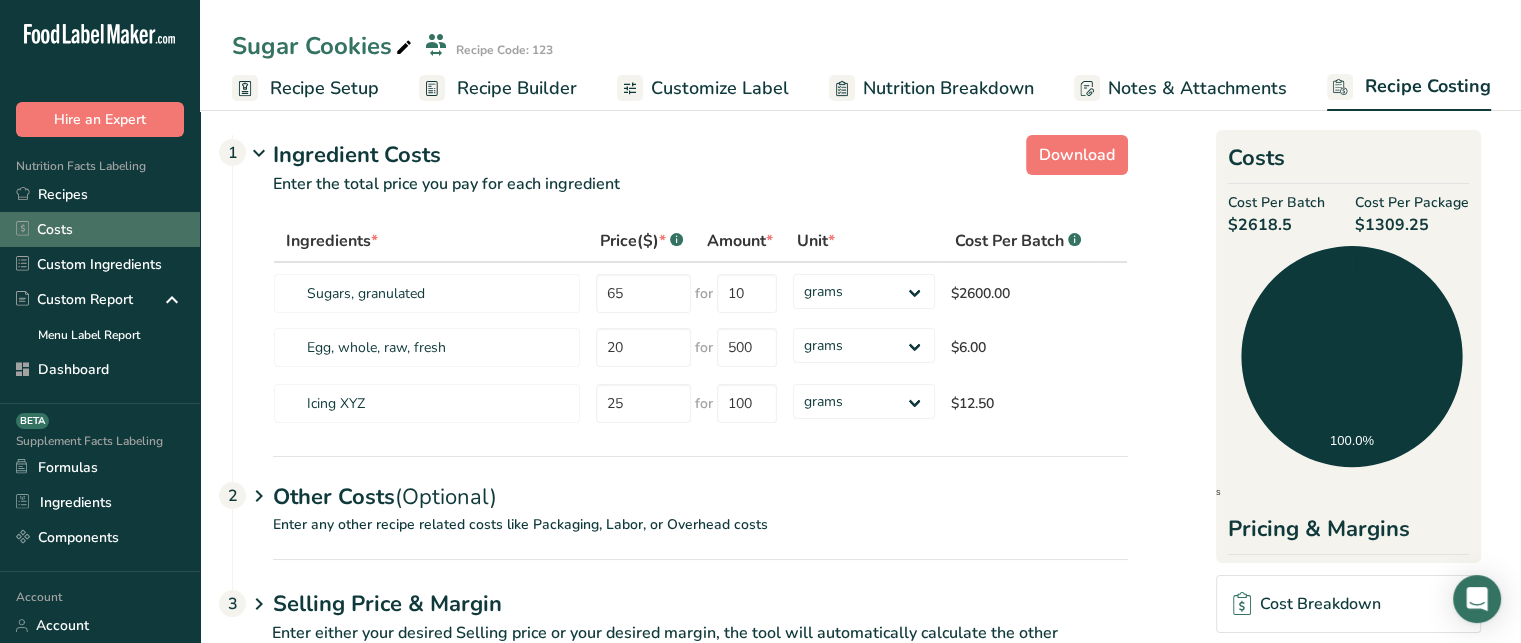 click on "Costs" at bounding box center [100, 229] 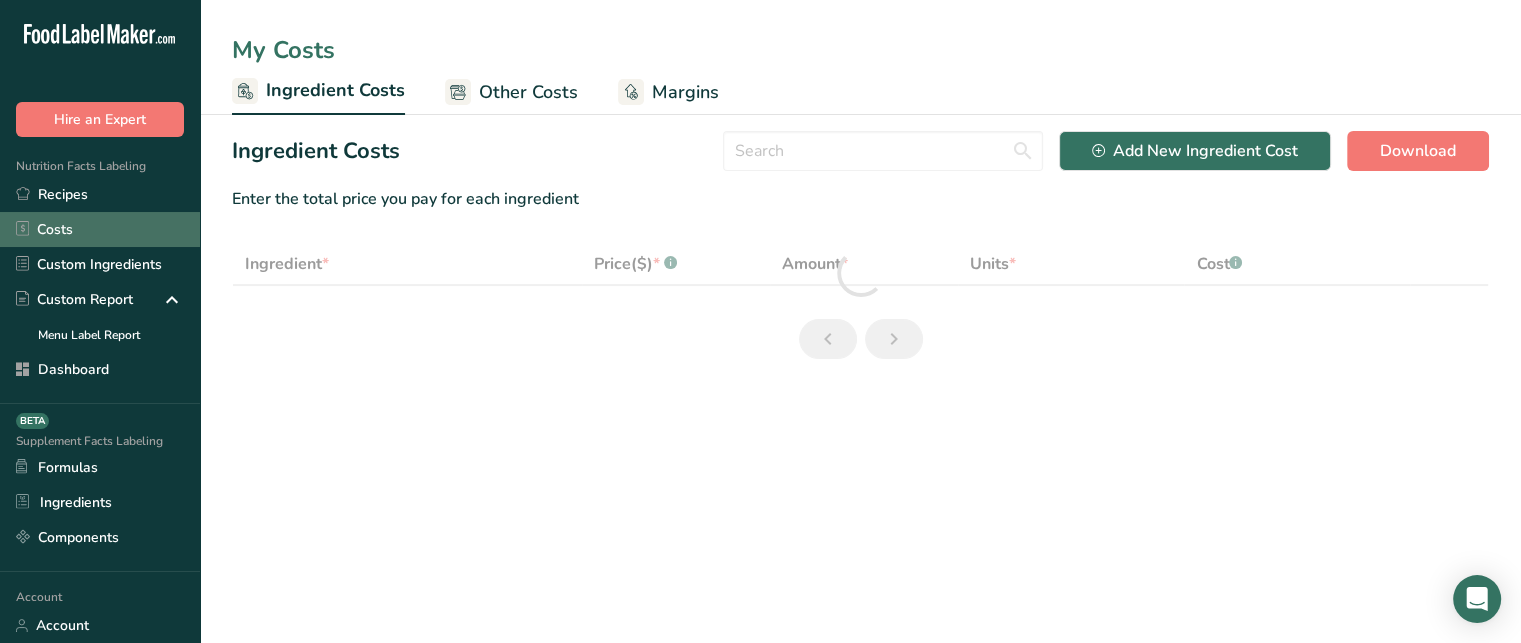scroll, scrollTop: 0, scrollLeft: 0, axis: both 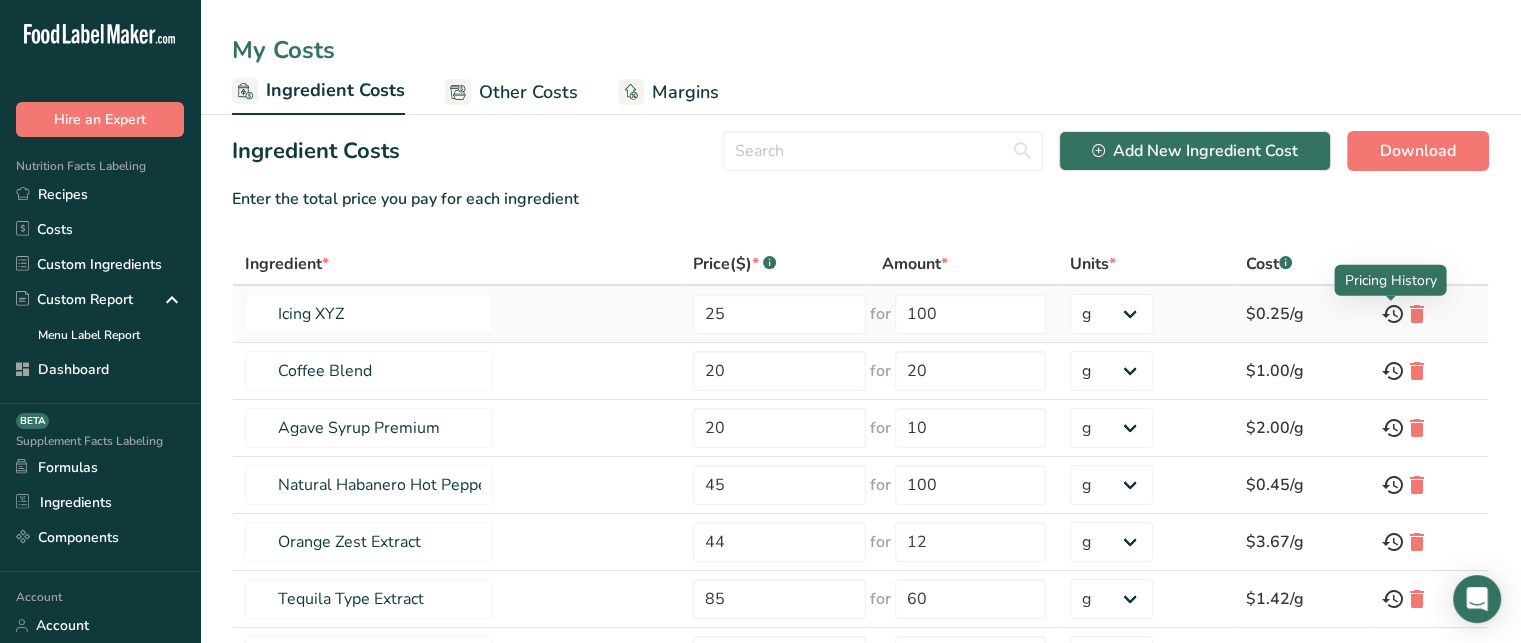 click at bounding box center [1393, 314] 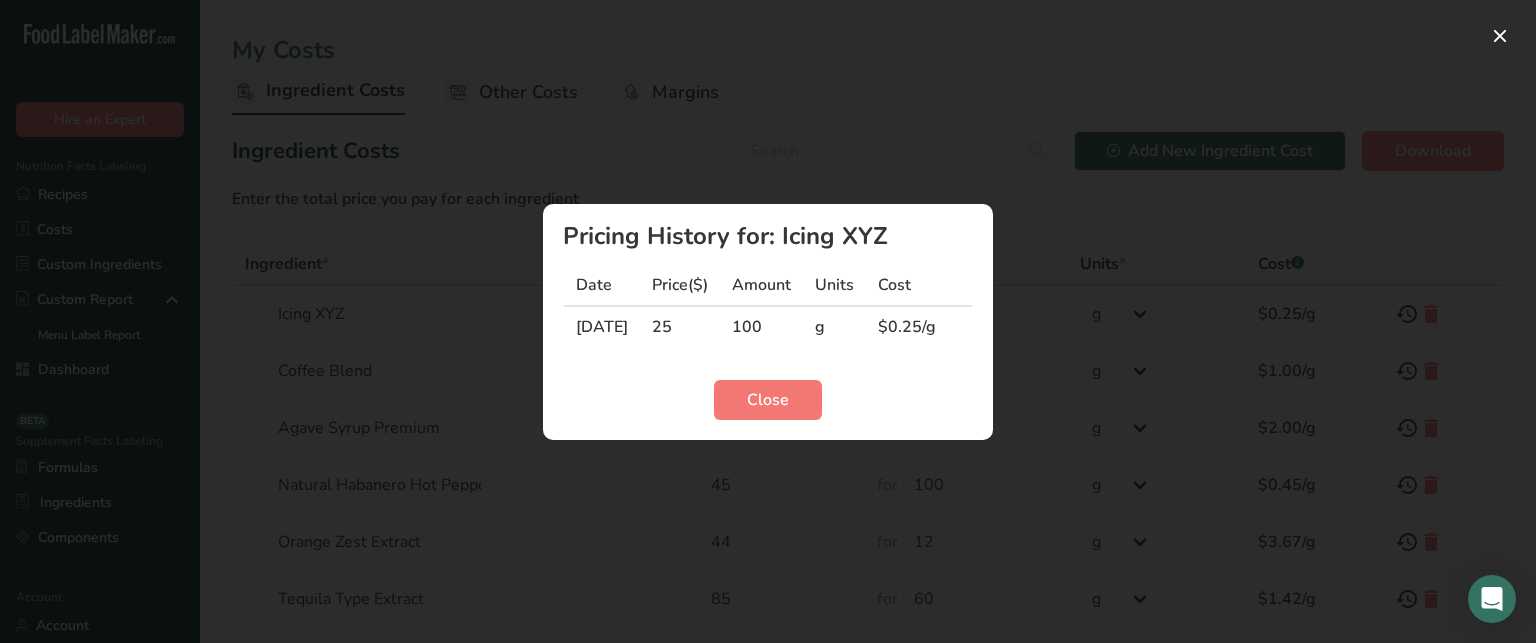 click at bounding box center (768, 321) 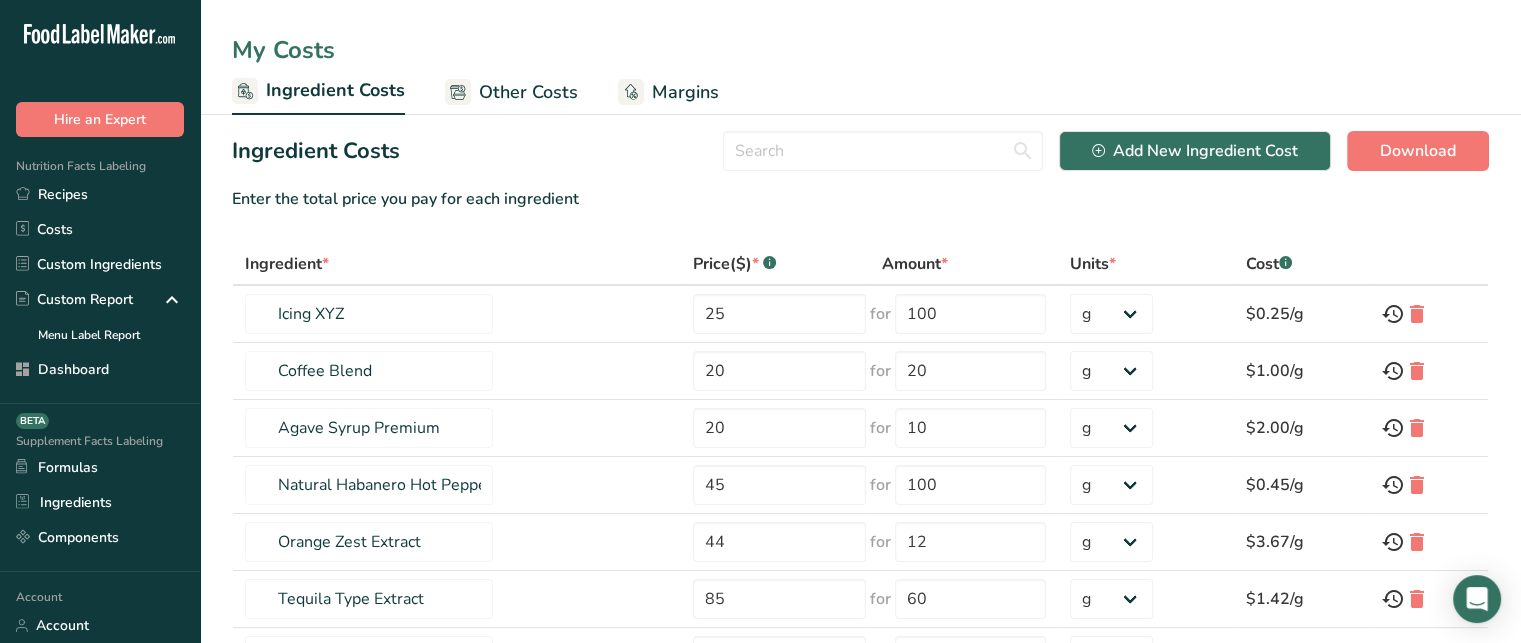 click 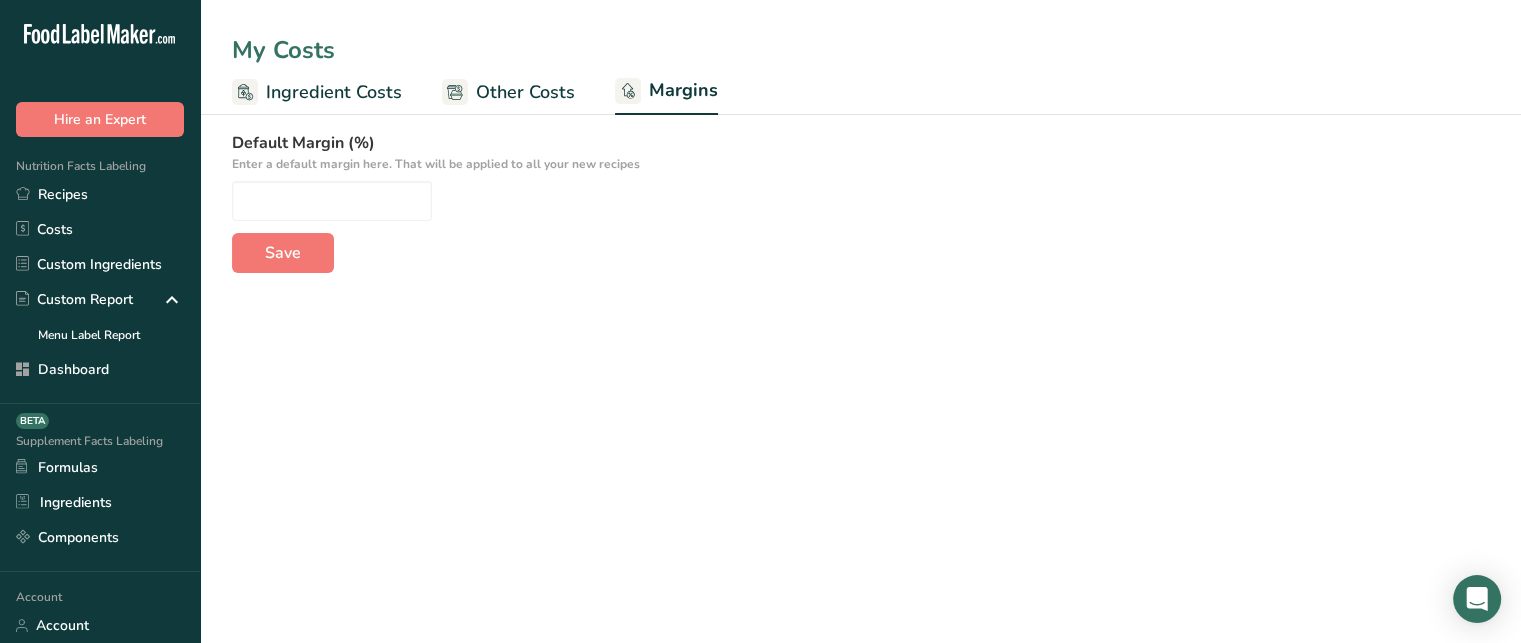 click on "Other Costs" at bounding box center (525, 92) 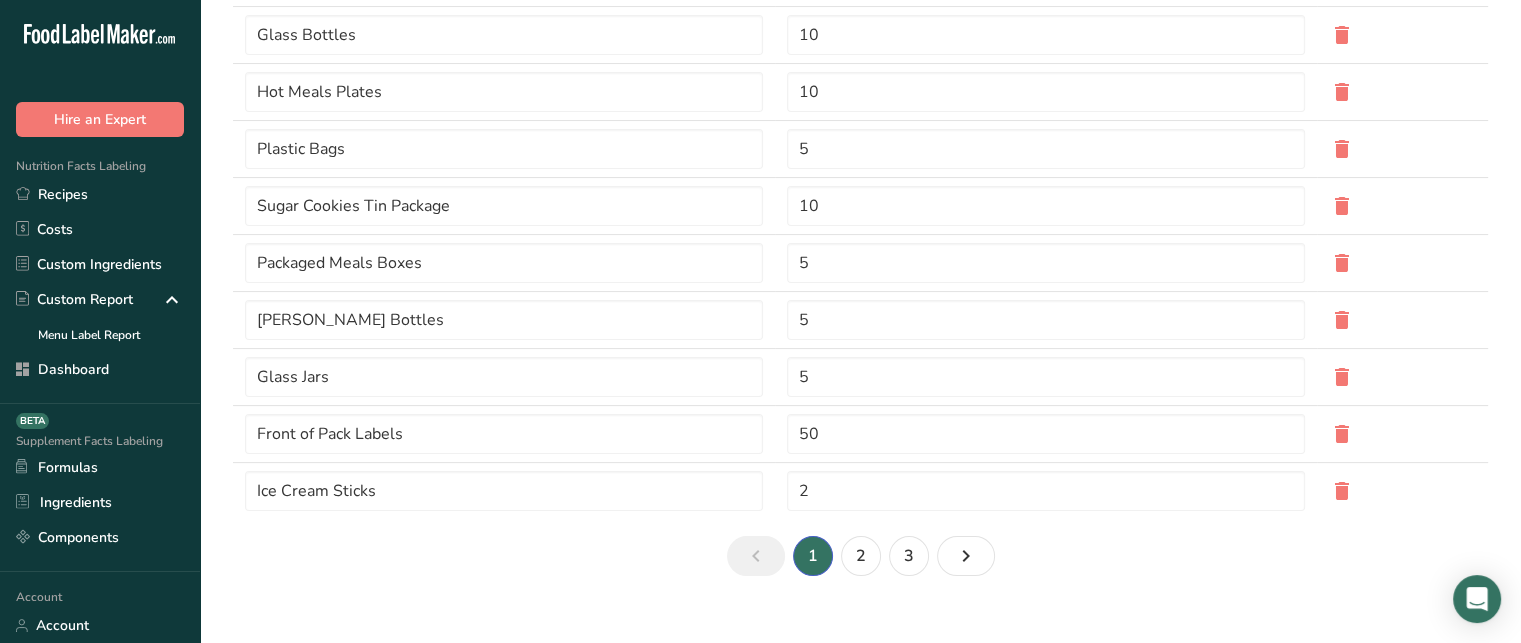scroll, scrollTop: 0, scrollLeft: 0, axis: both 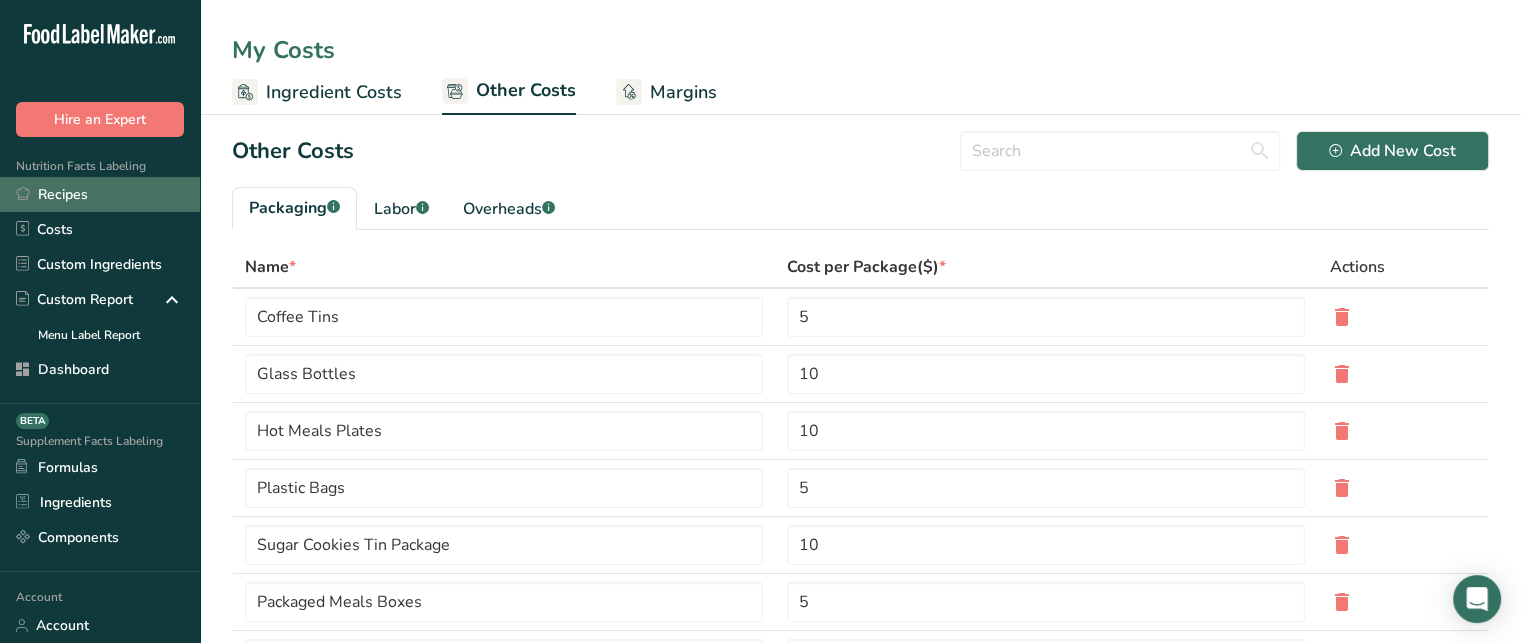click on "Recipes" at bounding box center [100, 194] 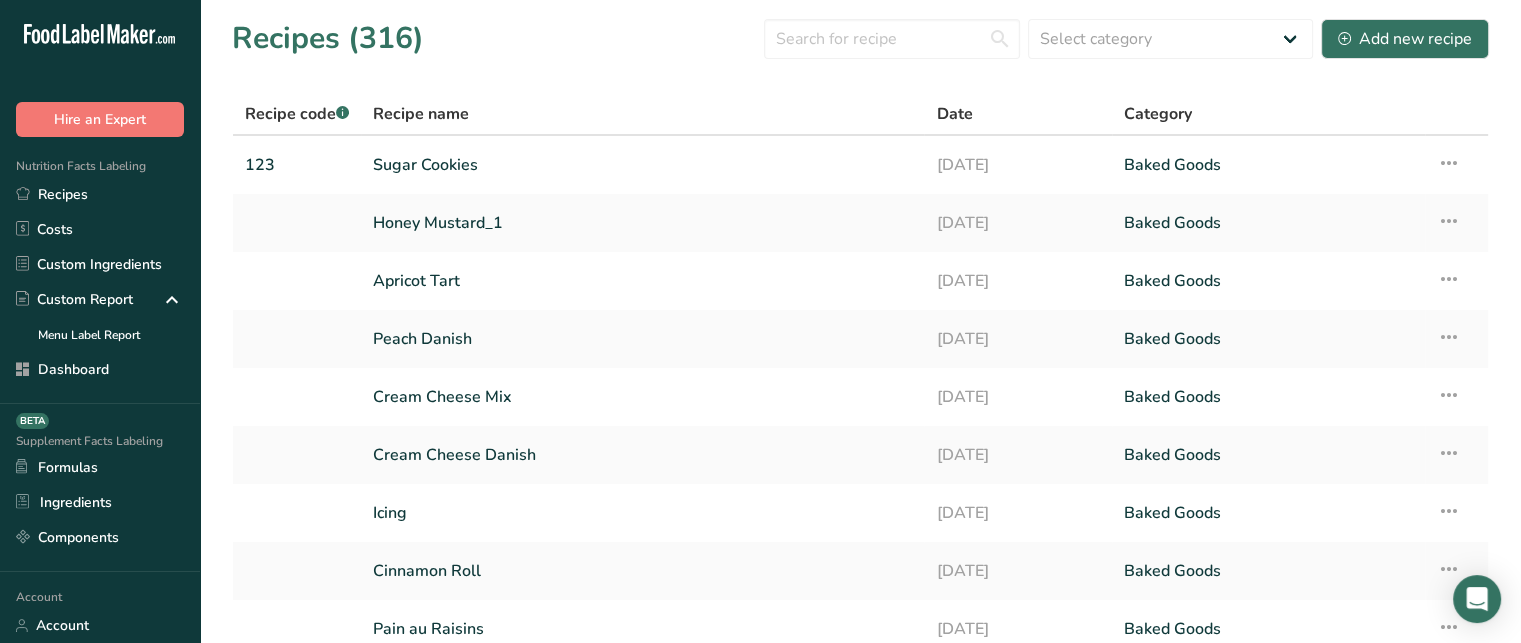 click on "123" at bounding box center (297, 165) 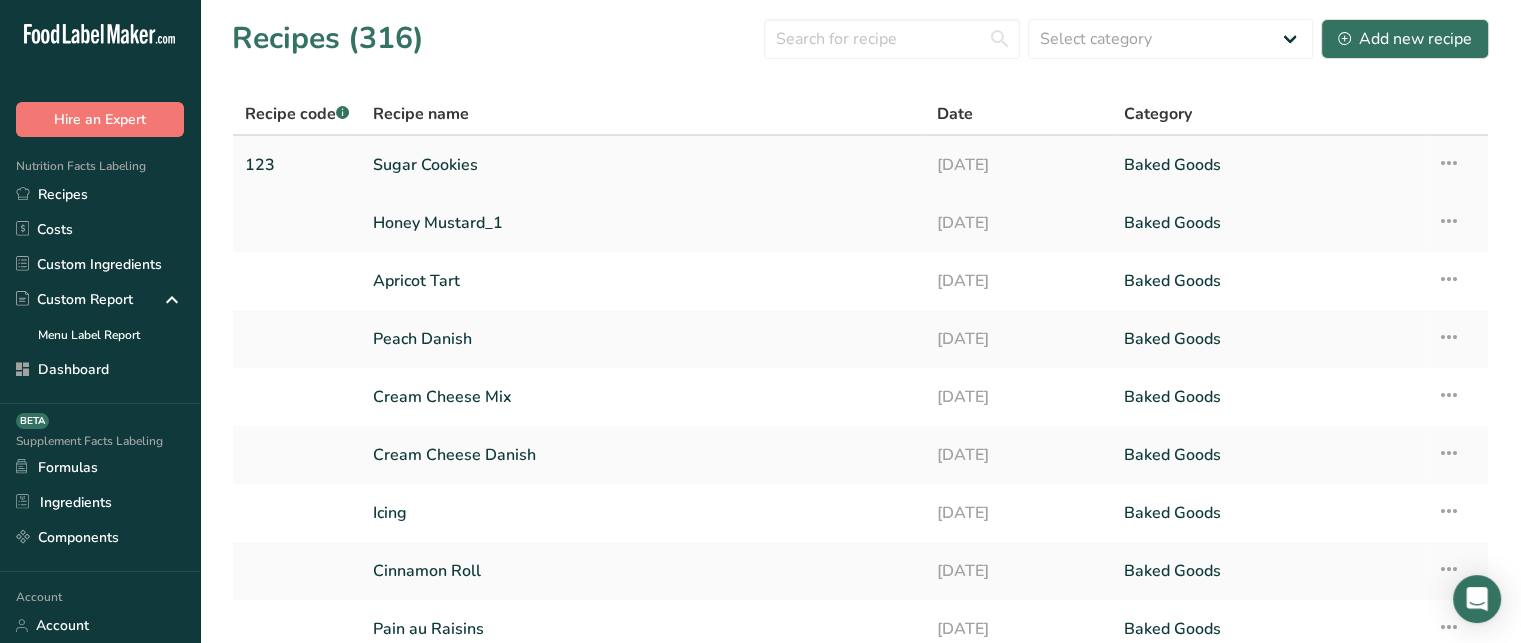 click on "Sugar Cookies" at bounding box center (642, 165) 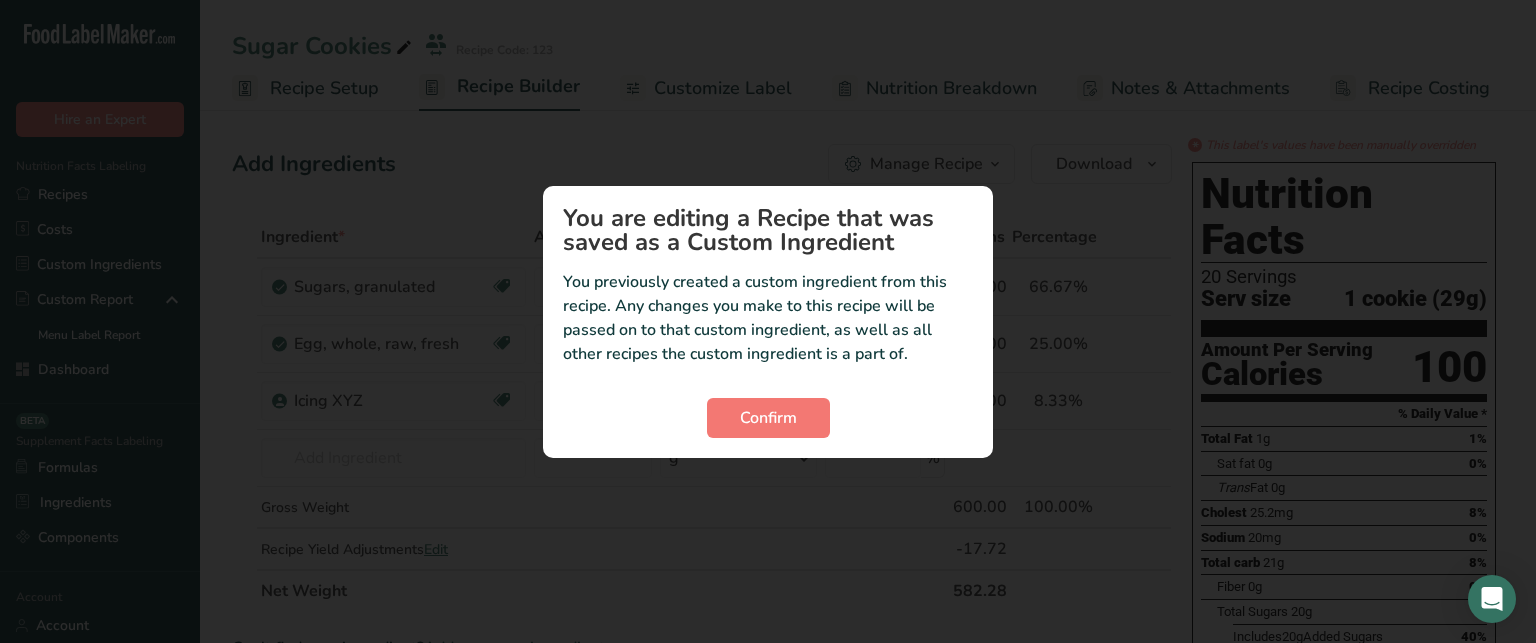 click on "Confirm" at bounding box center [768, 418] 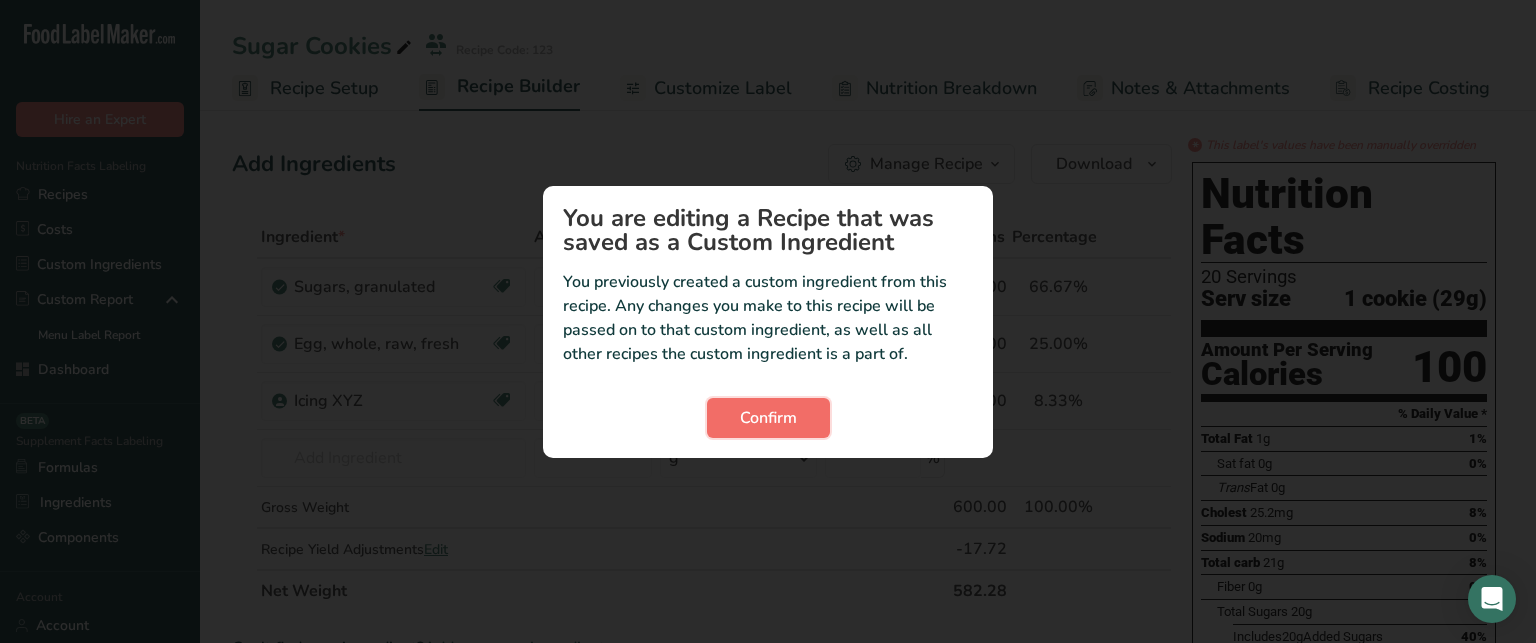 click on "Confirm" at bounding box center (768, 418) 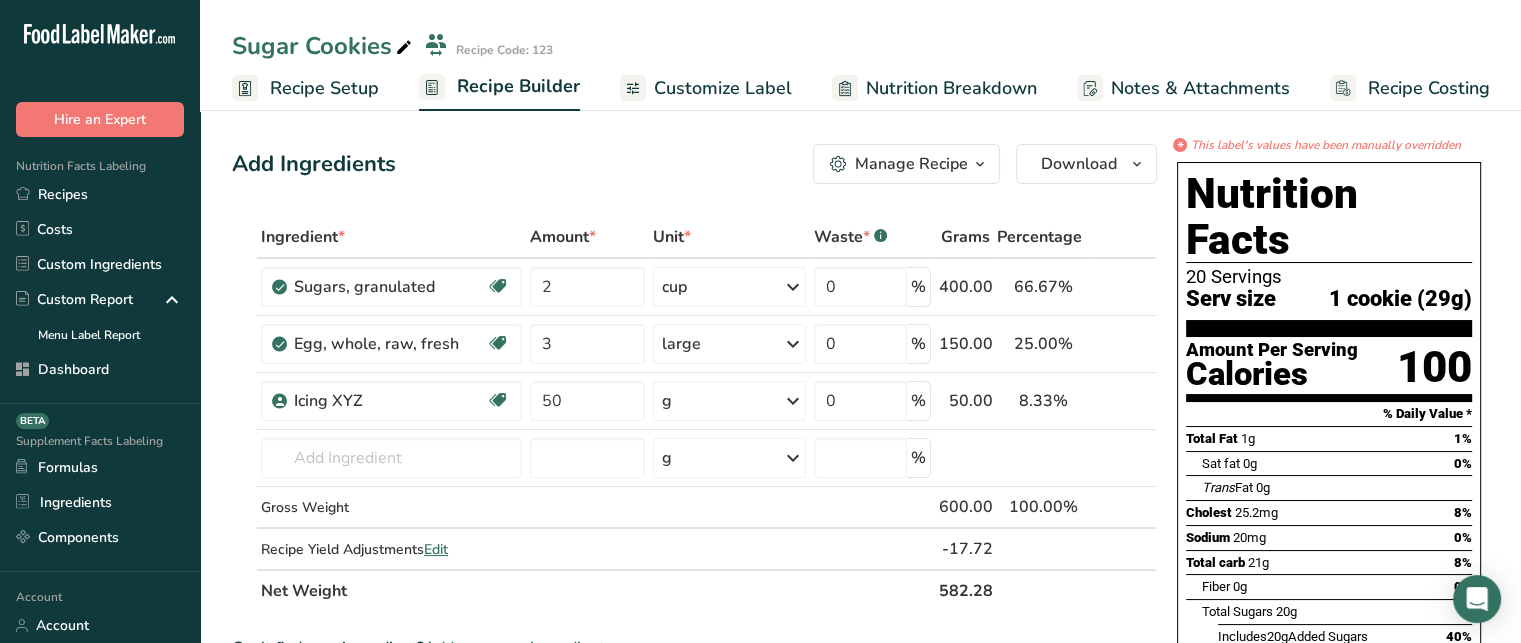 click on "Recipe Costing" at bounding box center (1429, 88) 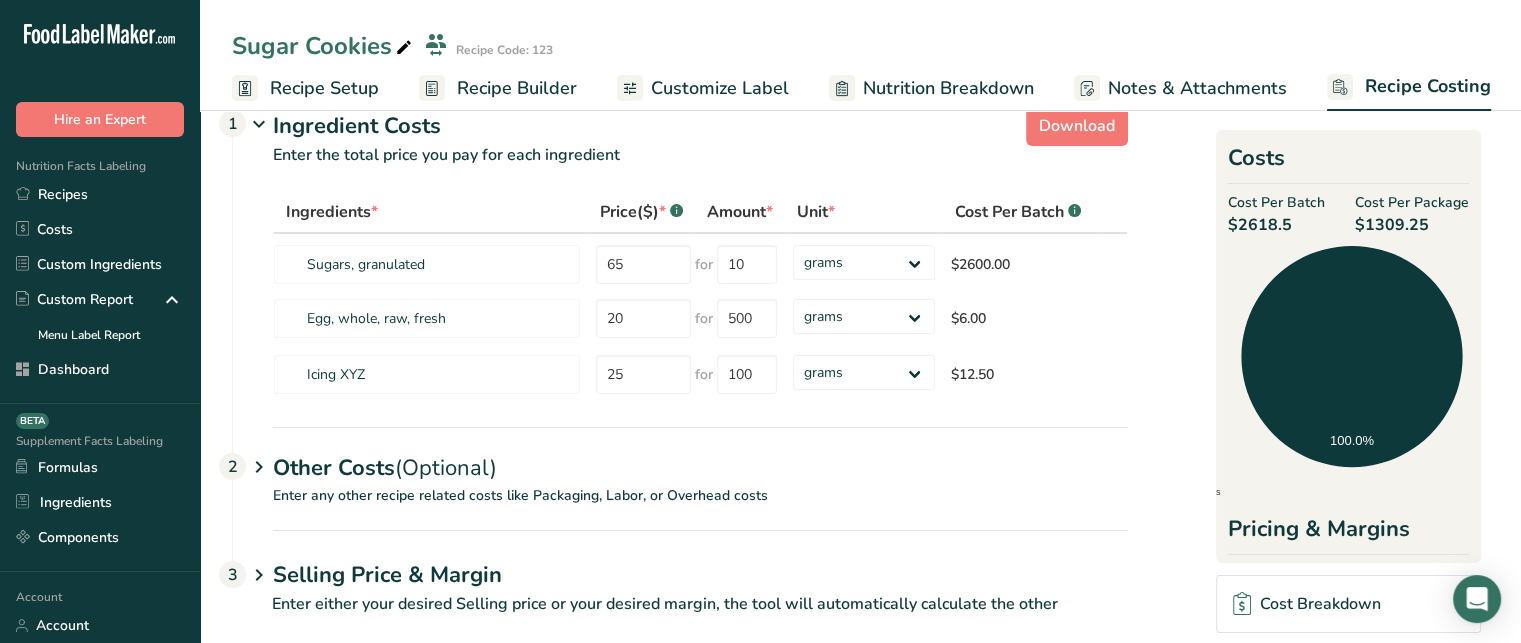 scroll, scrollTop: 47, scrollLeft: 0, axis: vertical 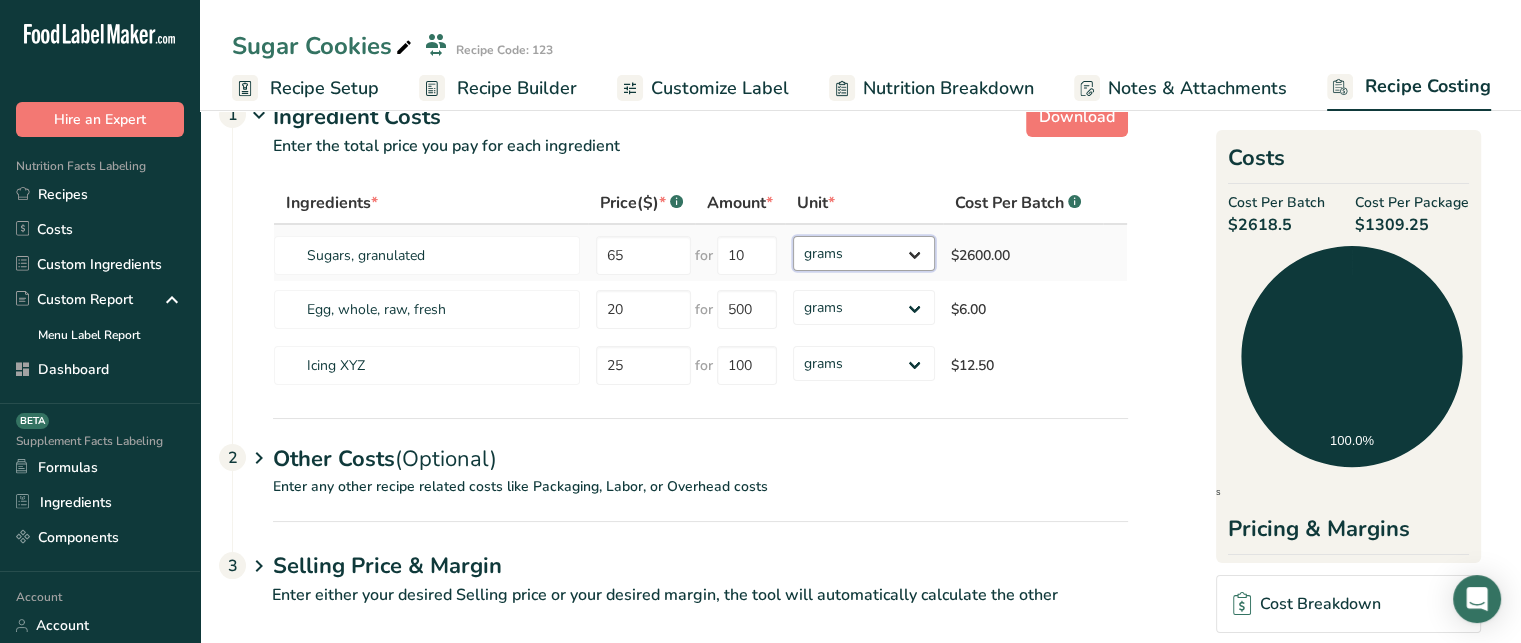 click on "grams
kg
mg
mcg
lb
oz" at bounding box center (864, 253) 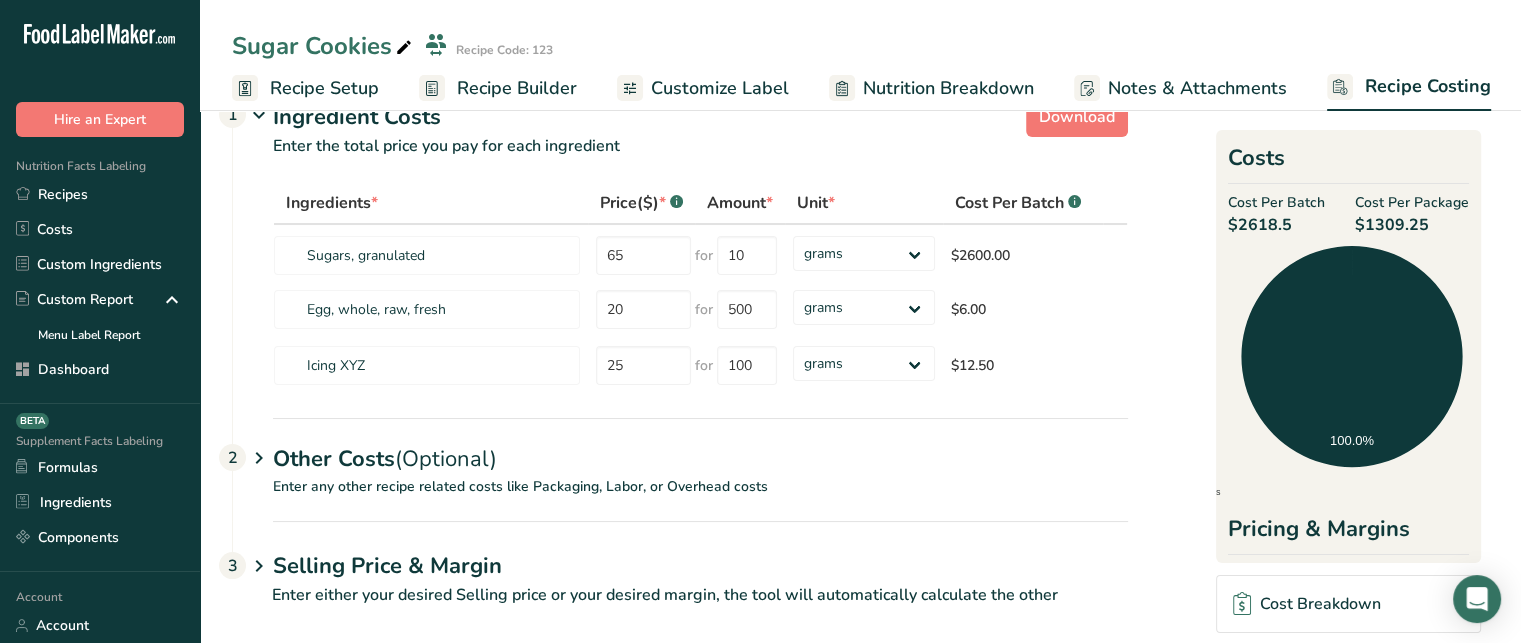 click on "Other Costs  (Optional)
2" at bounding box center [700, 447] 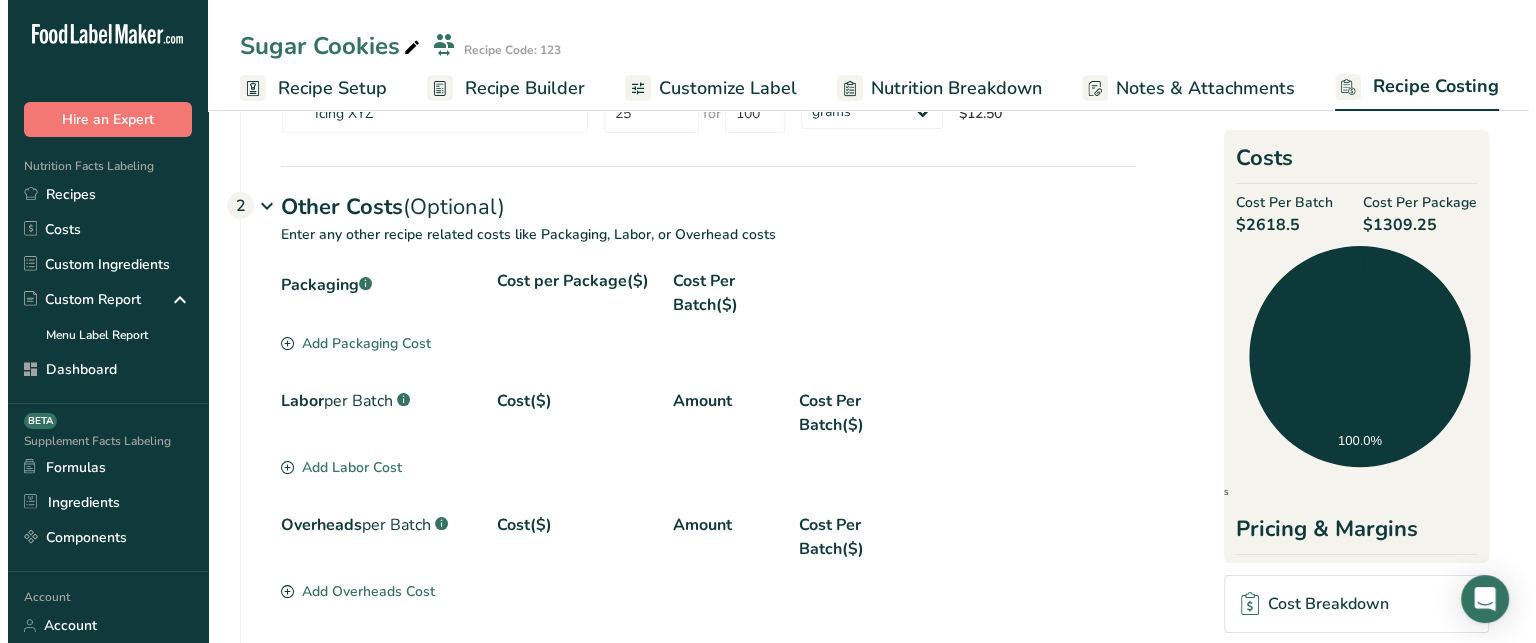 scroll, scrollTop: 297, scrollLeft: 0, axis: vertical 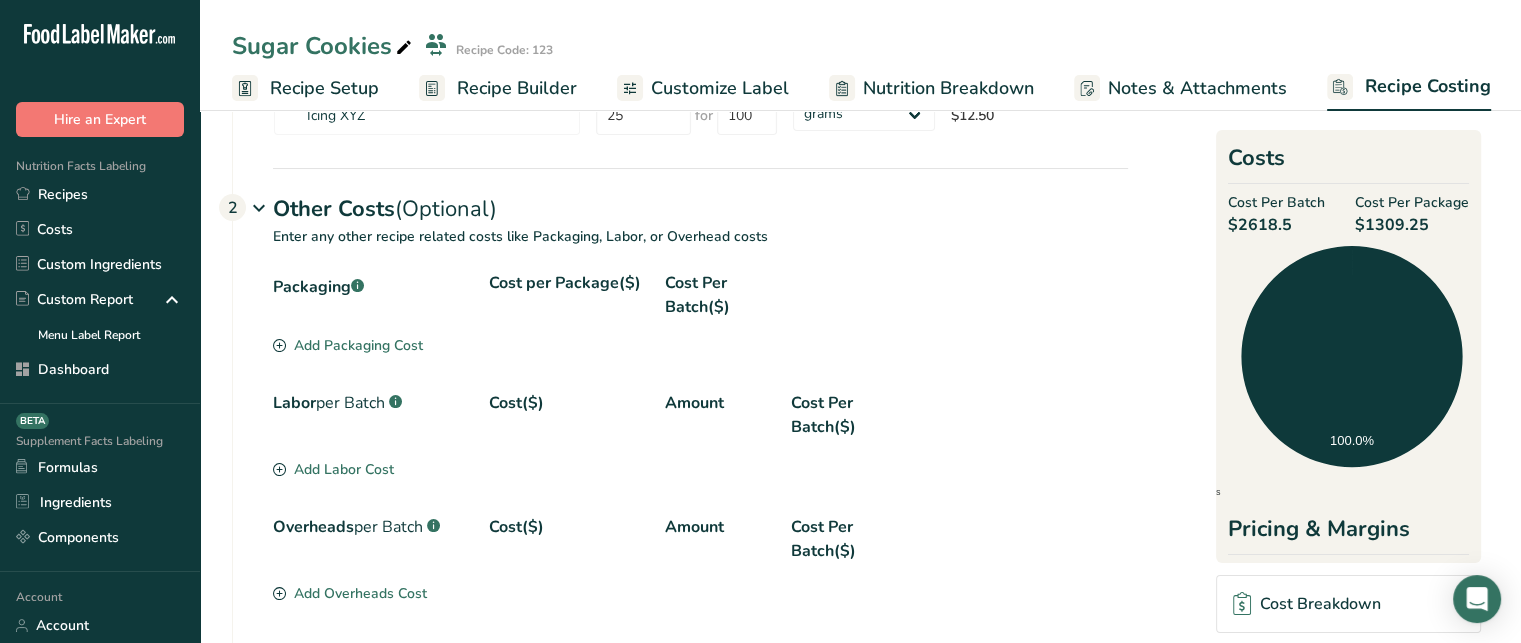 click on "Add Packaging Cost" at bounding box center [348, 345] 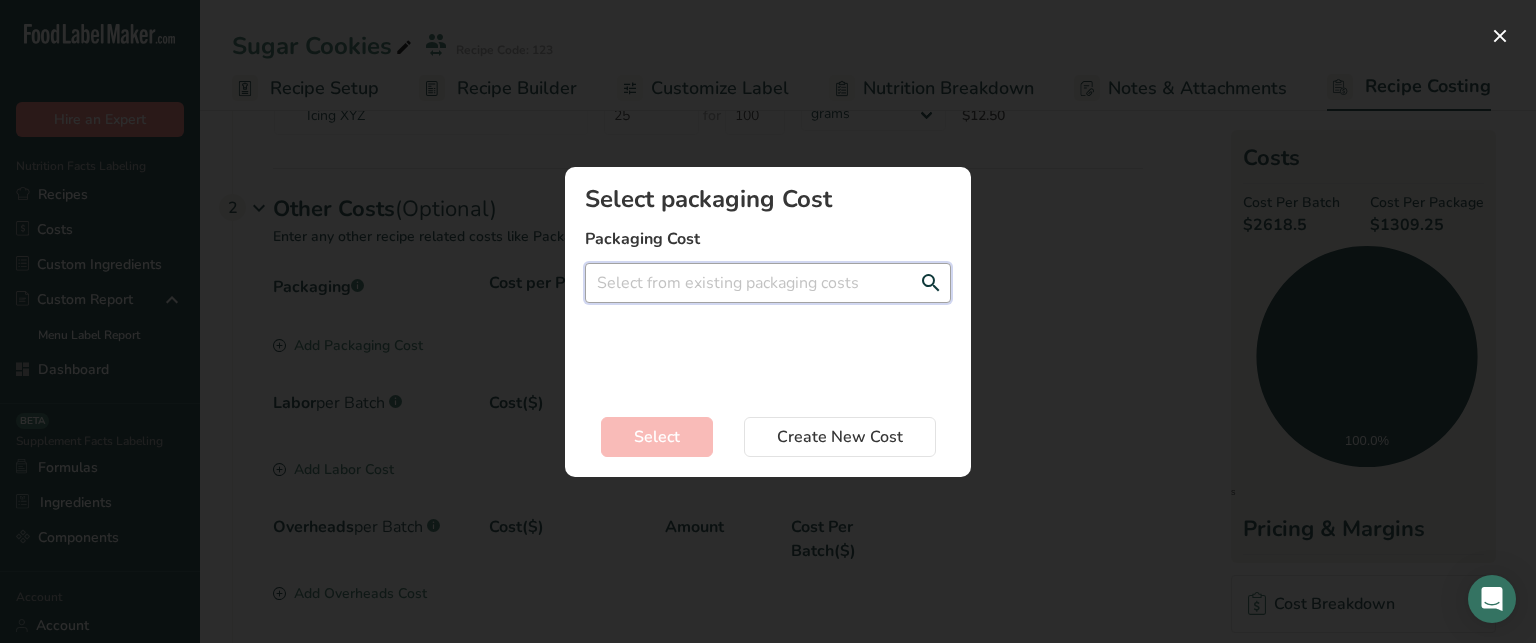 click at bounding box center (768, 283) 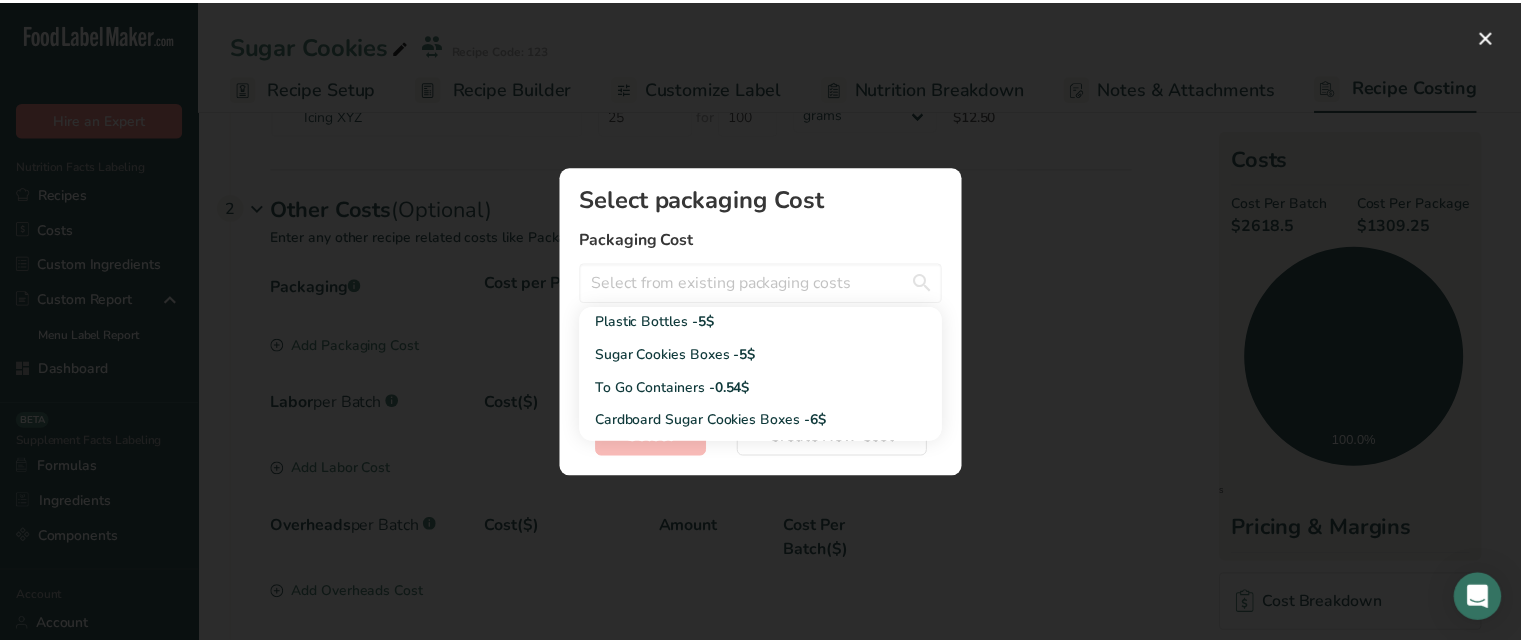 scroll, scrollTop: 441, scrollLeft: 0, axis: vertical 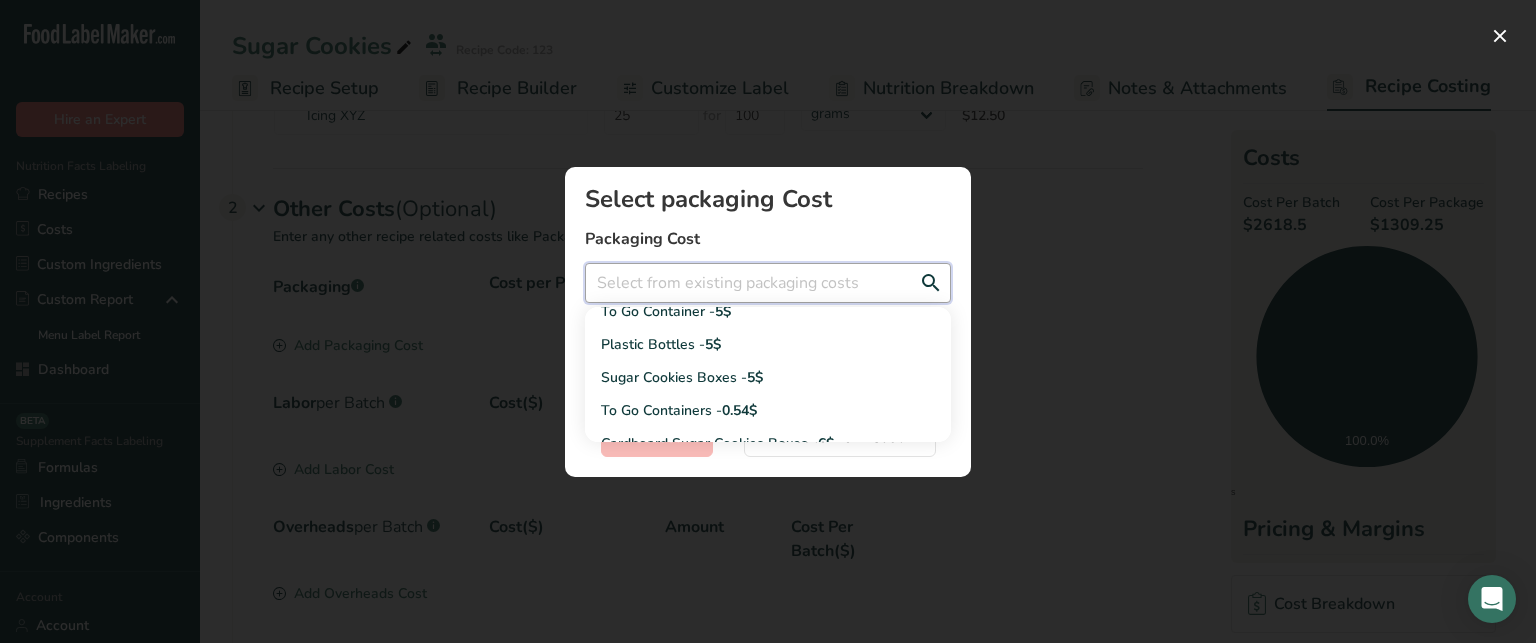 click at bounding box center (768, 283) 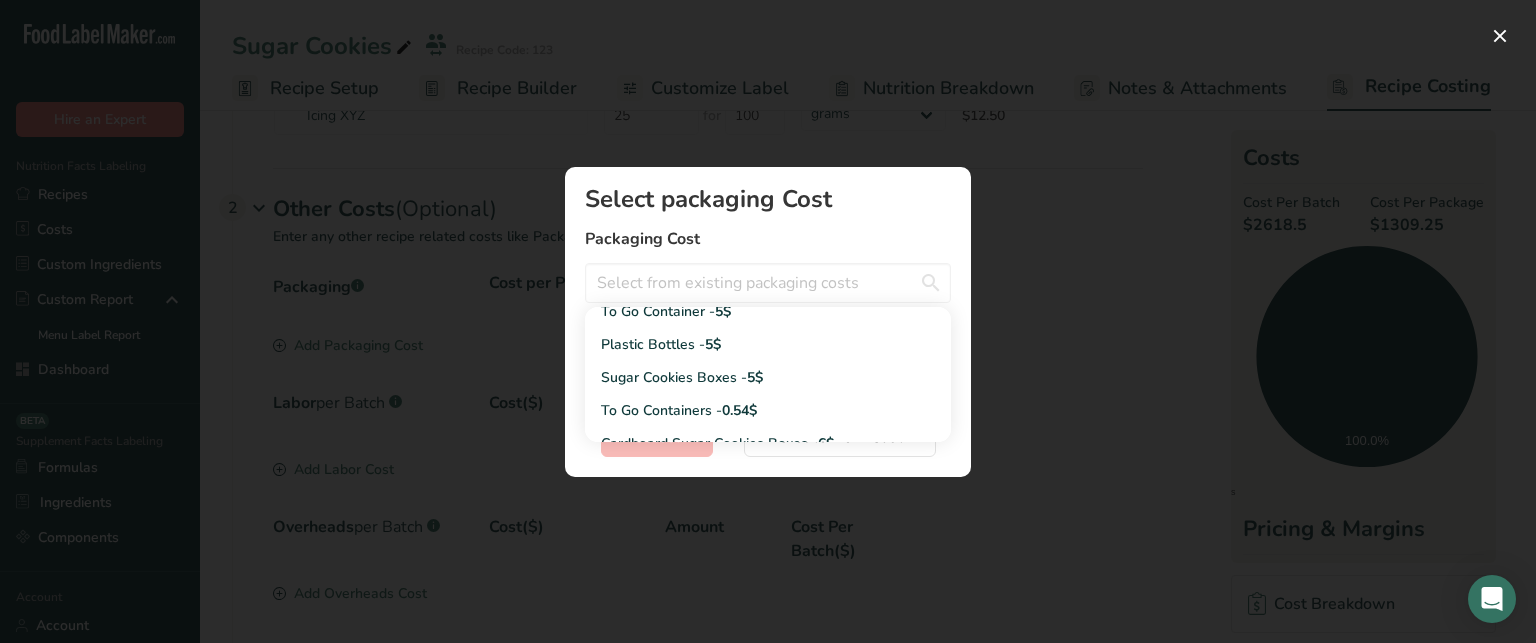 click on "Packaging Cost" at bounding box center (768, 239) 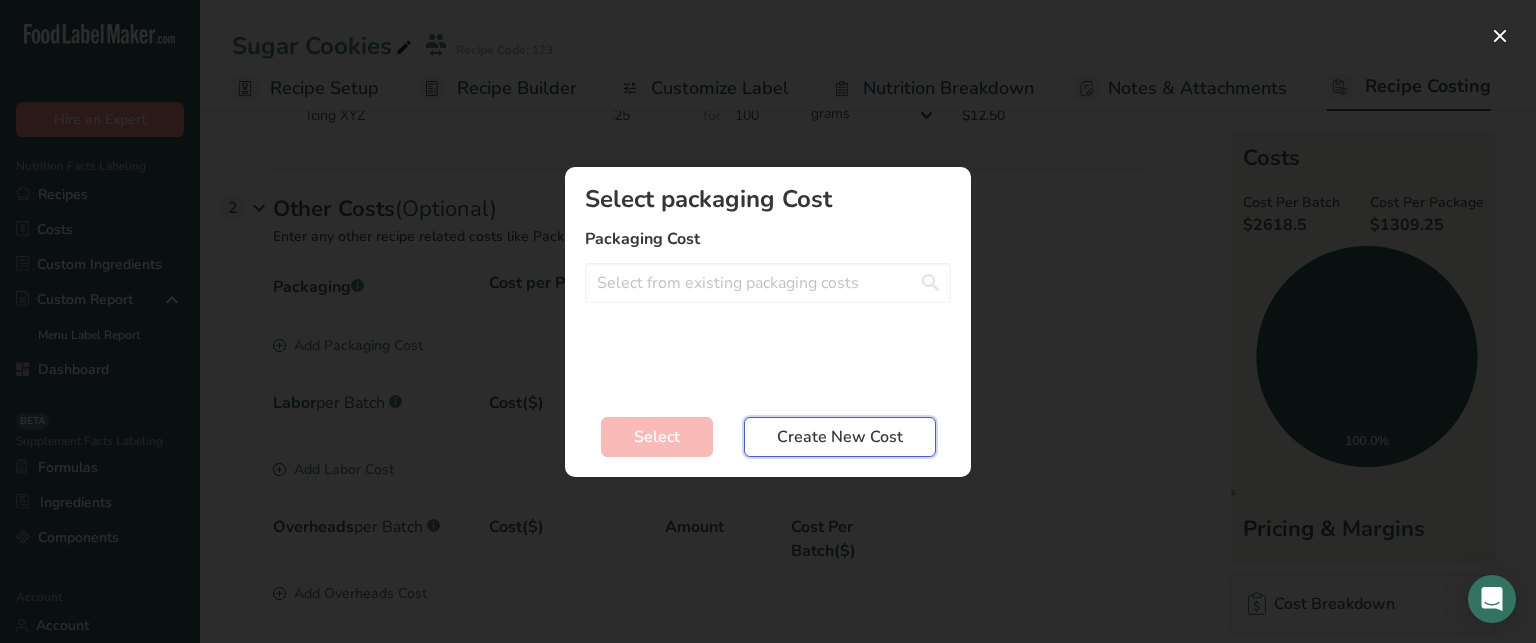 click on "Create New Cost" at bounding box center (840, 437) 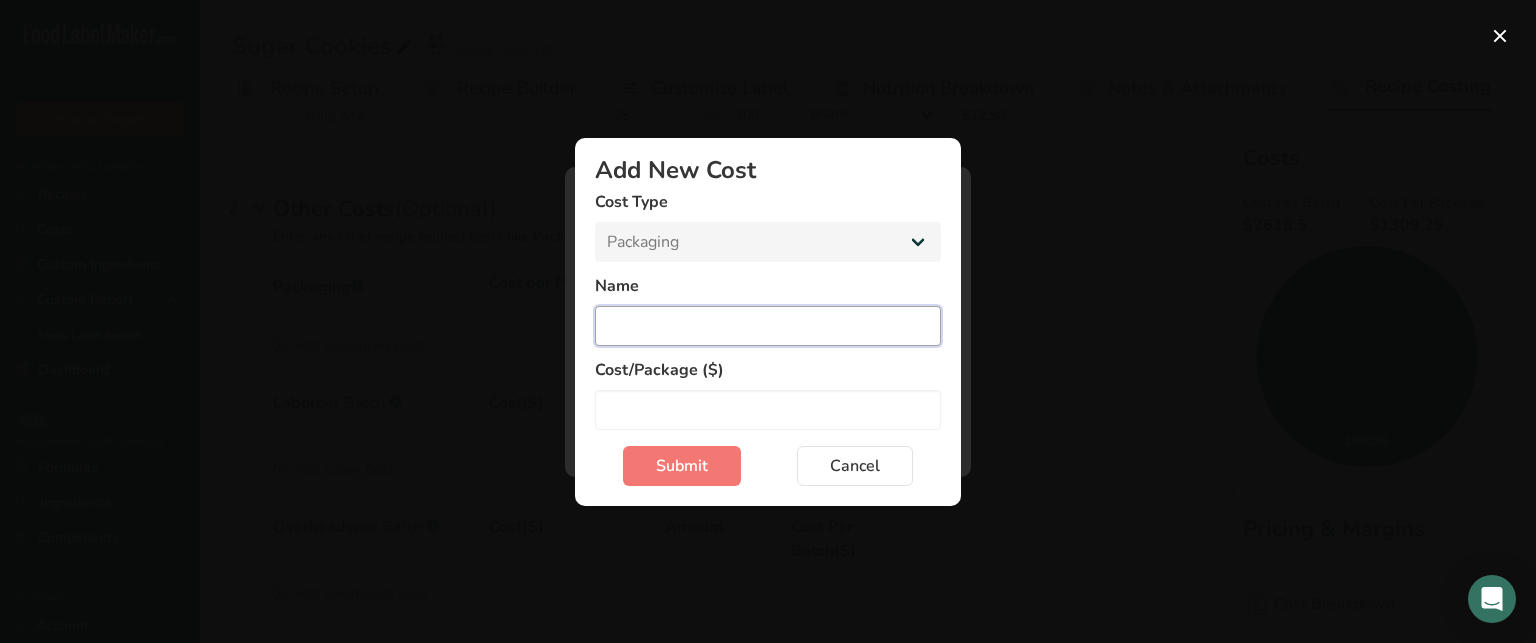click at bounding box center (768, 326) 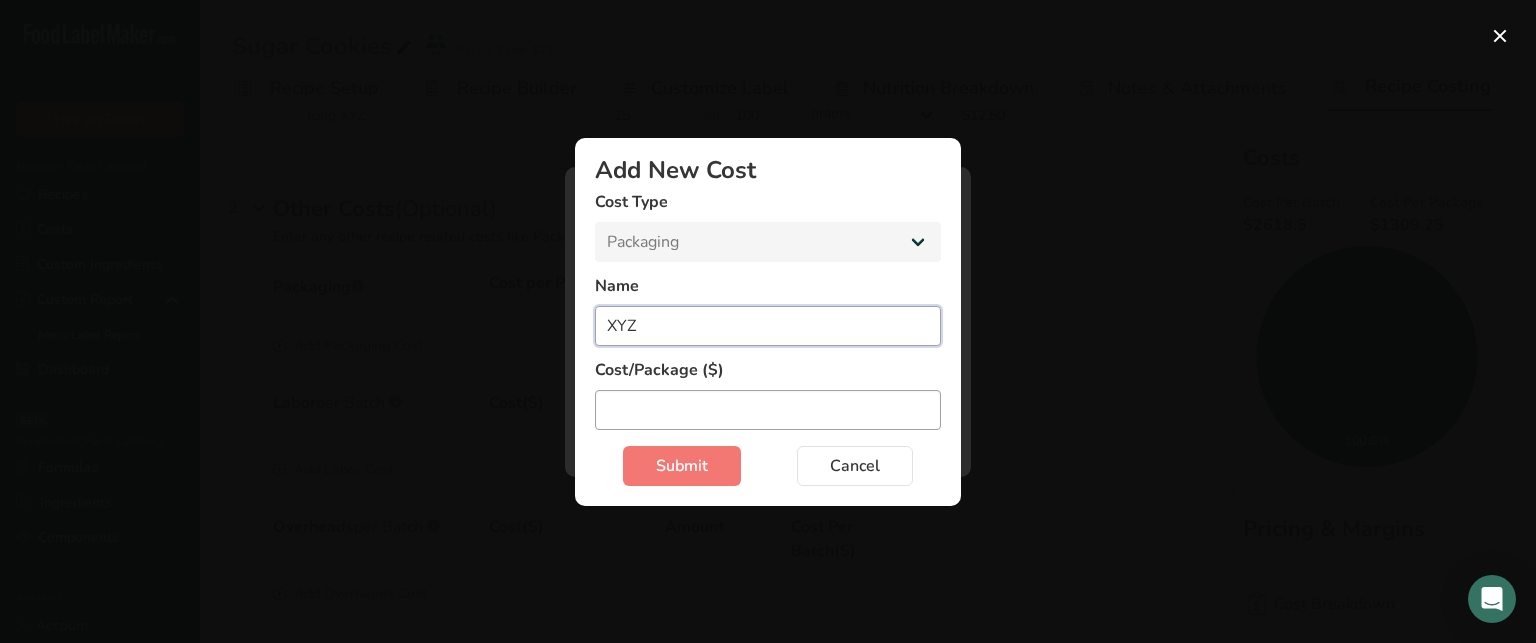 type on "XYZ" 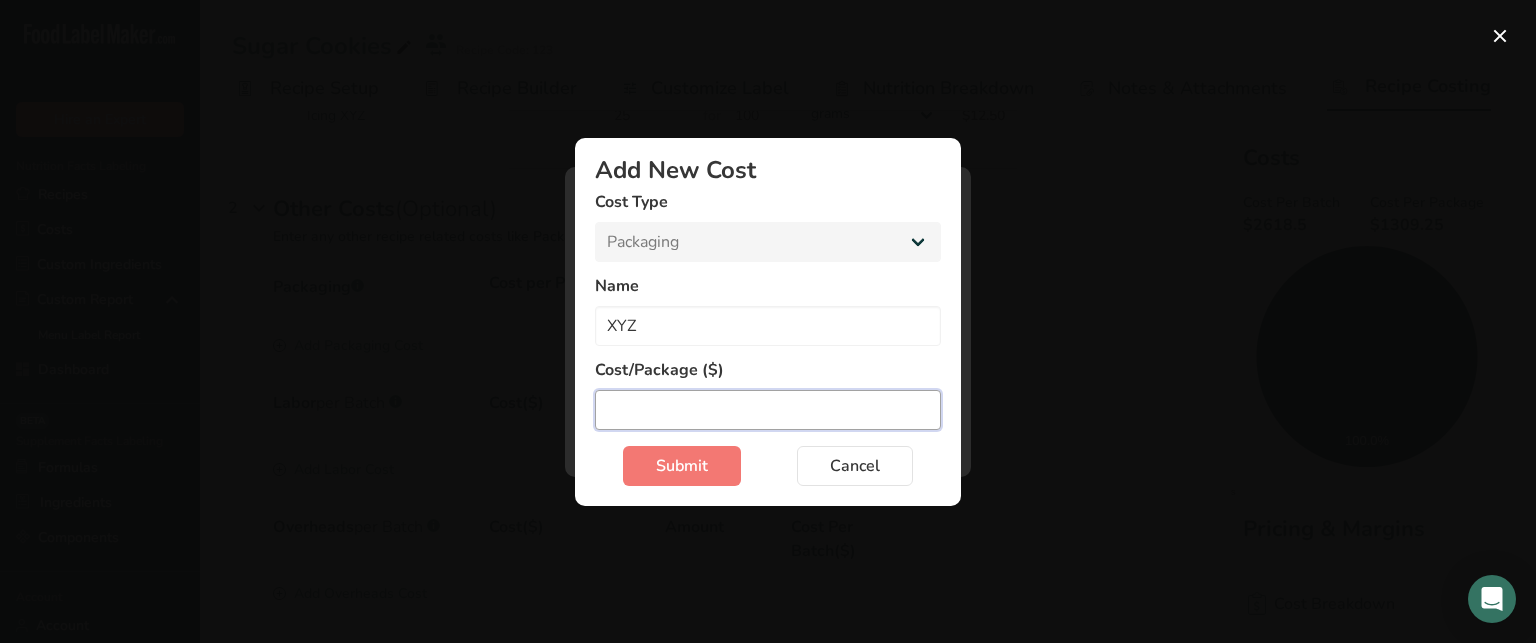 click at bounding box center [768, 410] 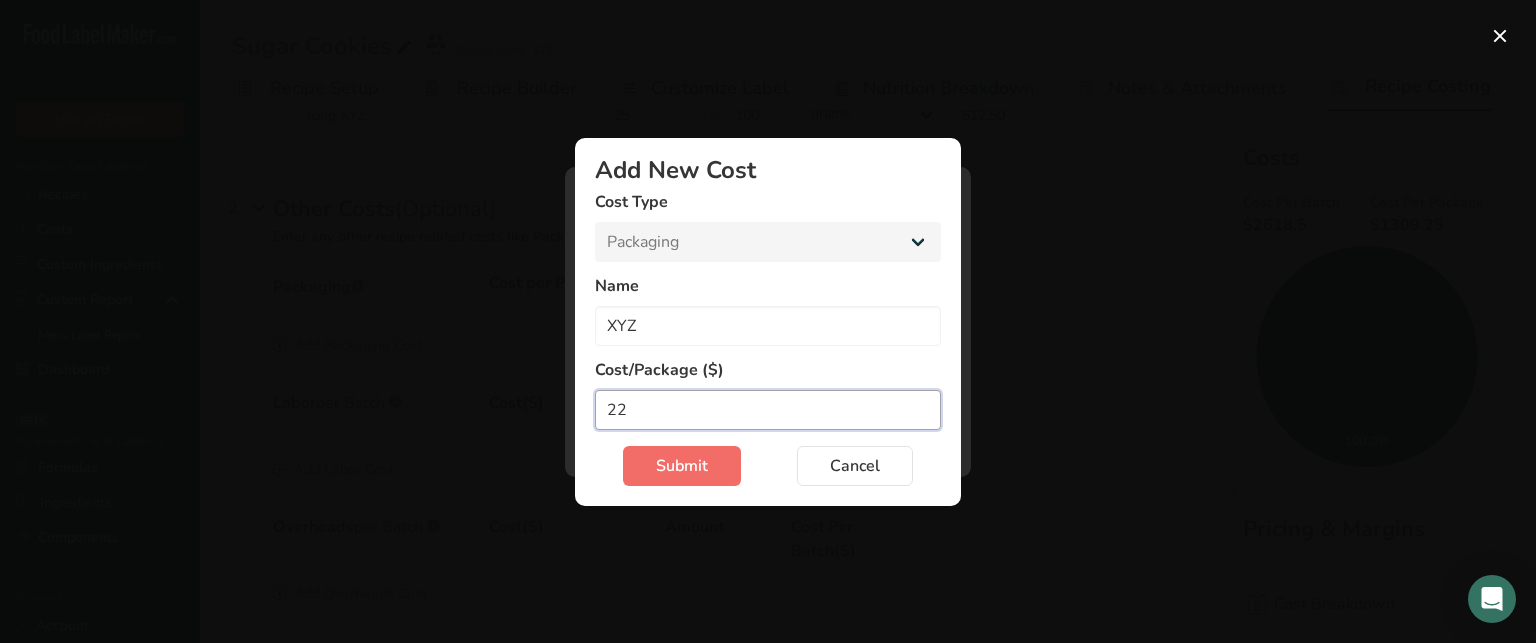 type on "22" 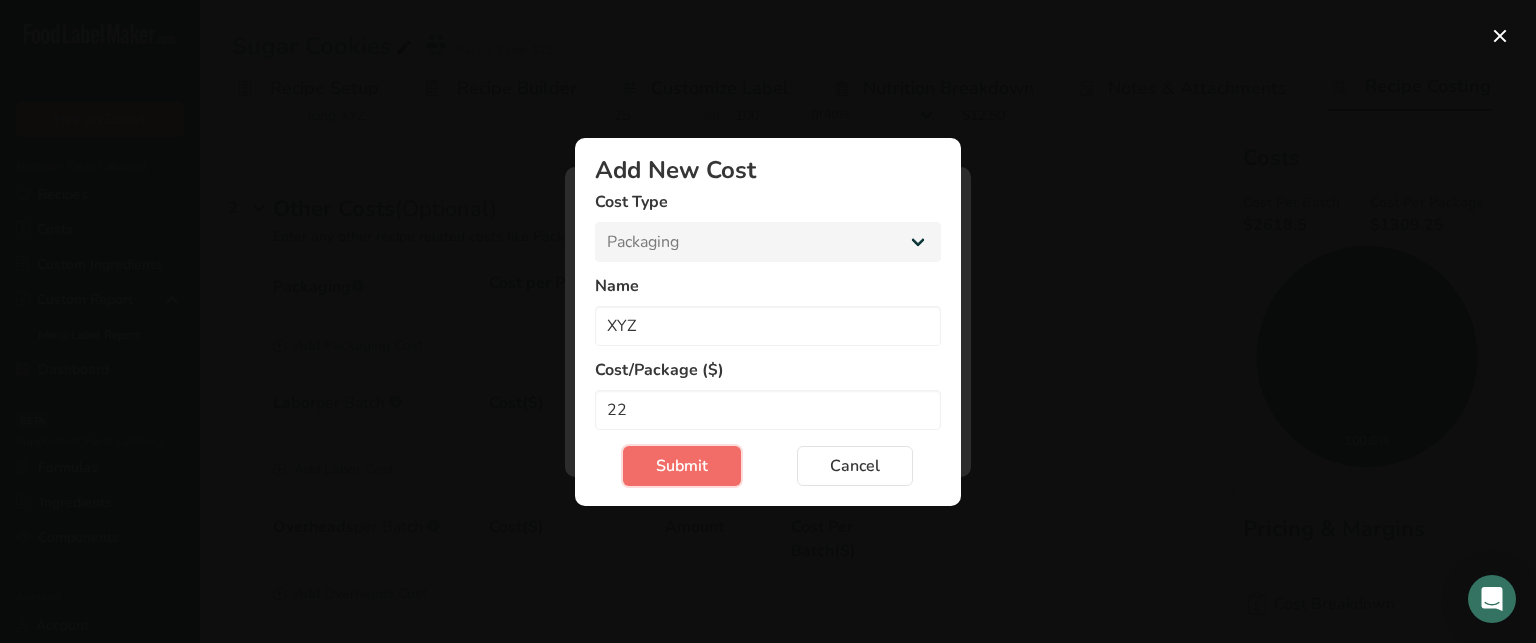 click on "Submit" at bounding box center [682, 466] 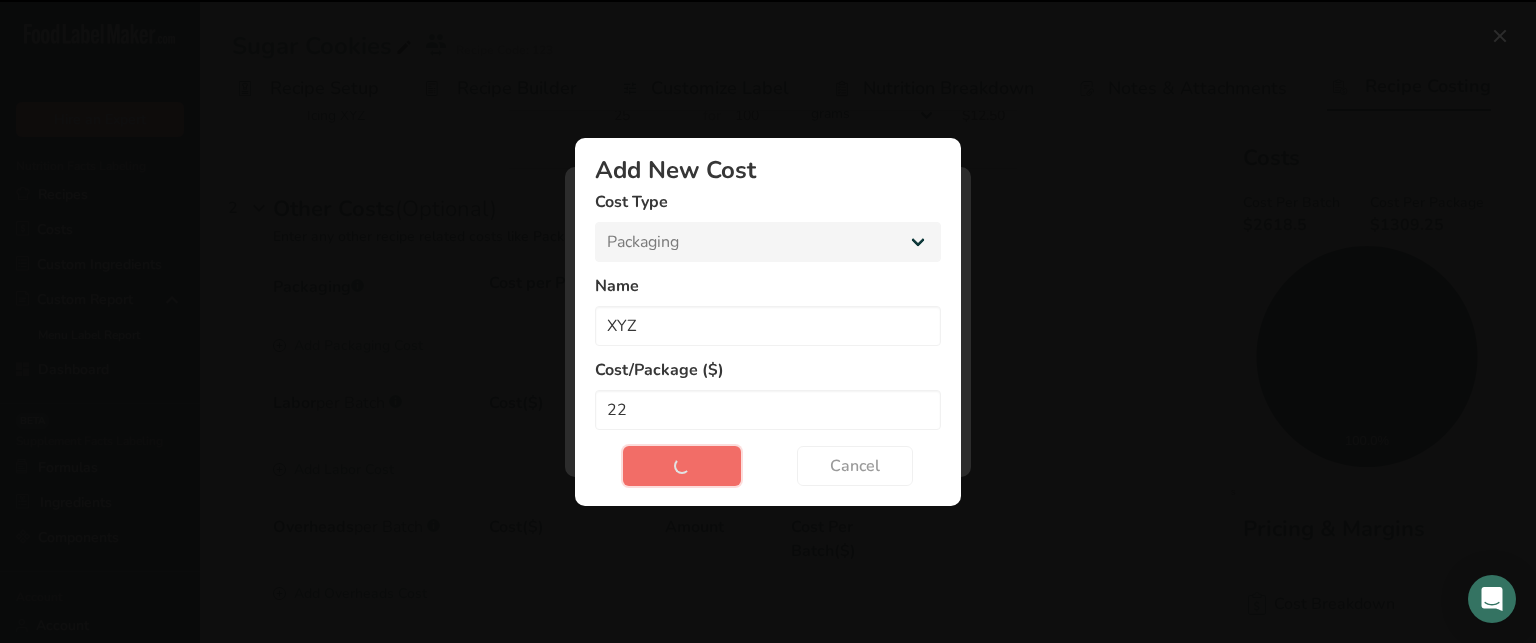type 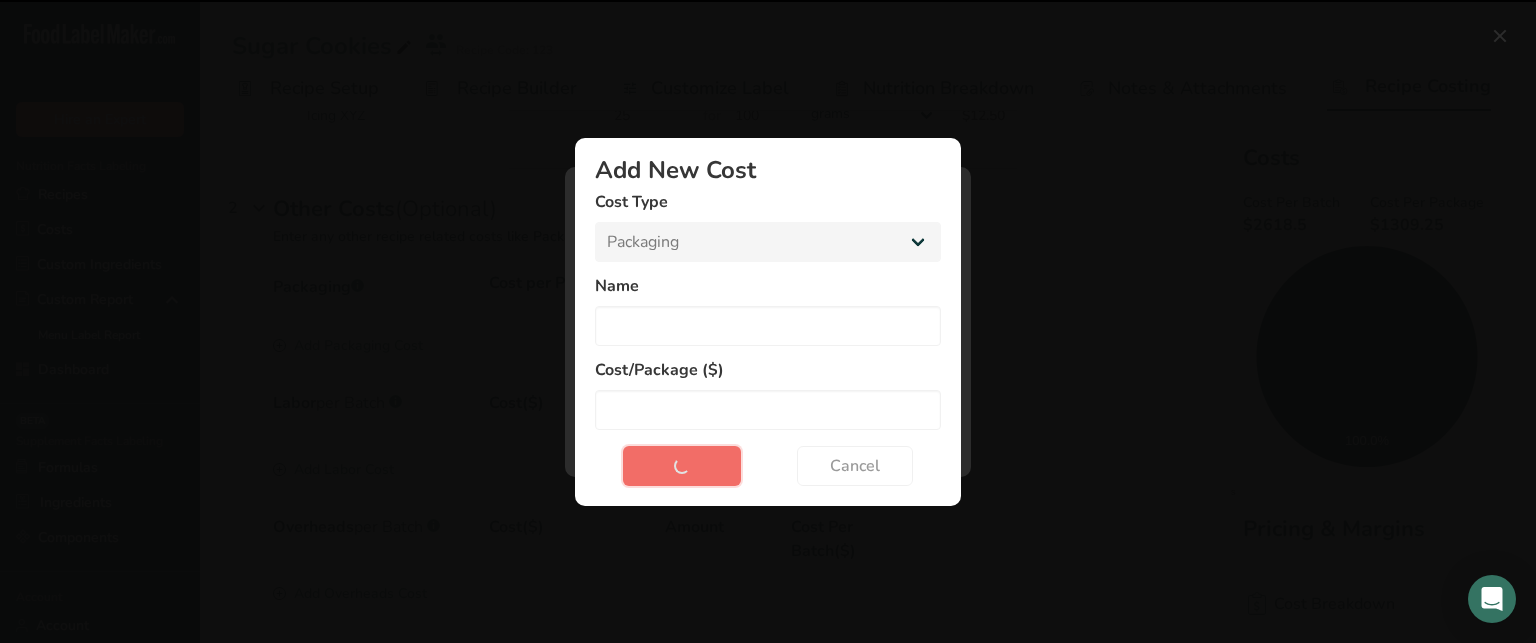 select 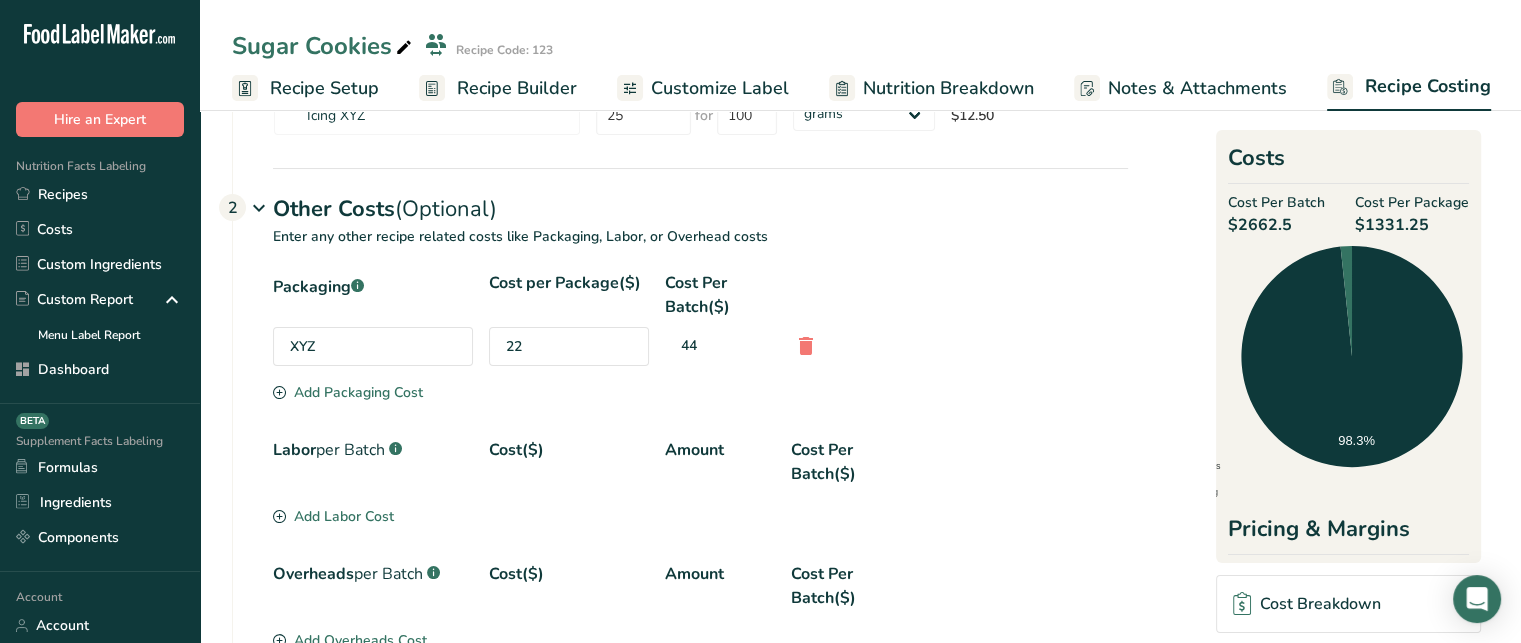 click on "Labor
per Batch   .a-a{fill:#347362;}.b-a{fill:#fff;}" at bounding box center (373, 462) 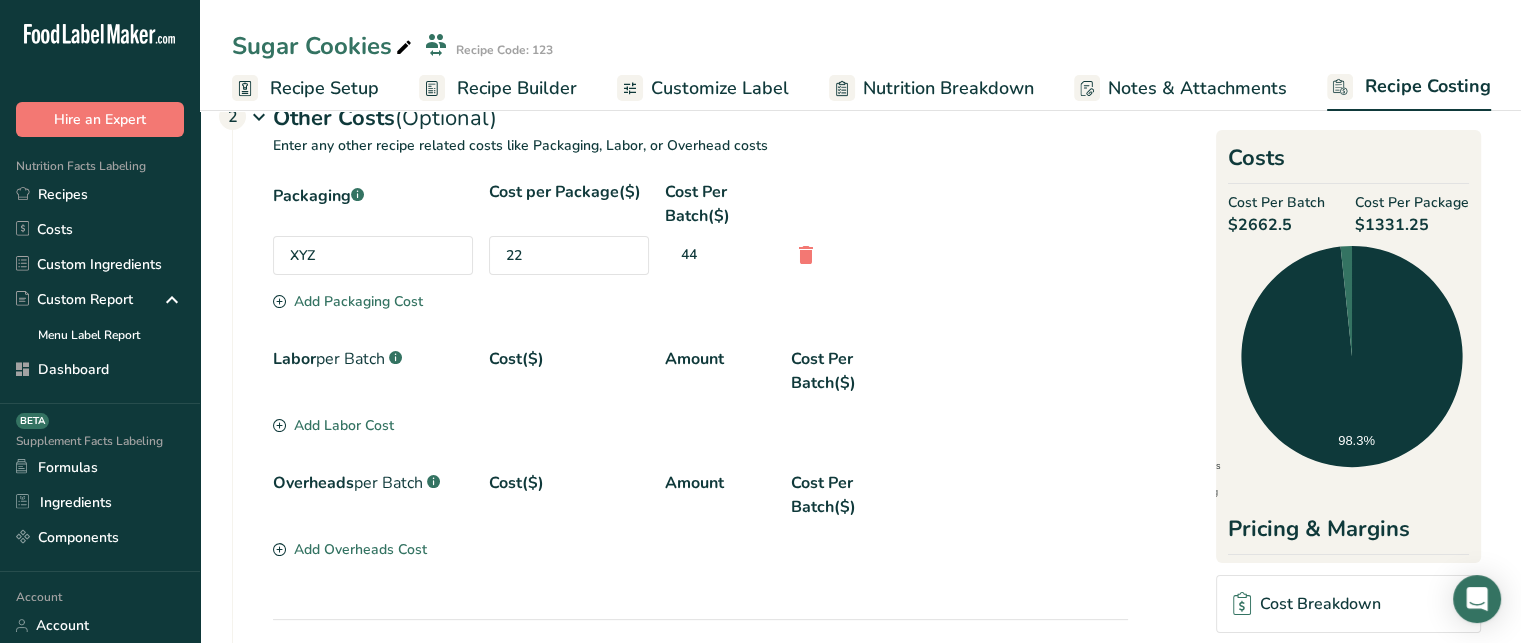 scroll, scrollTop: 417, scrollLeft: 0, axis: vertical 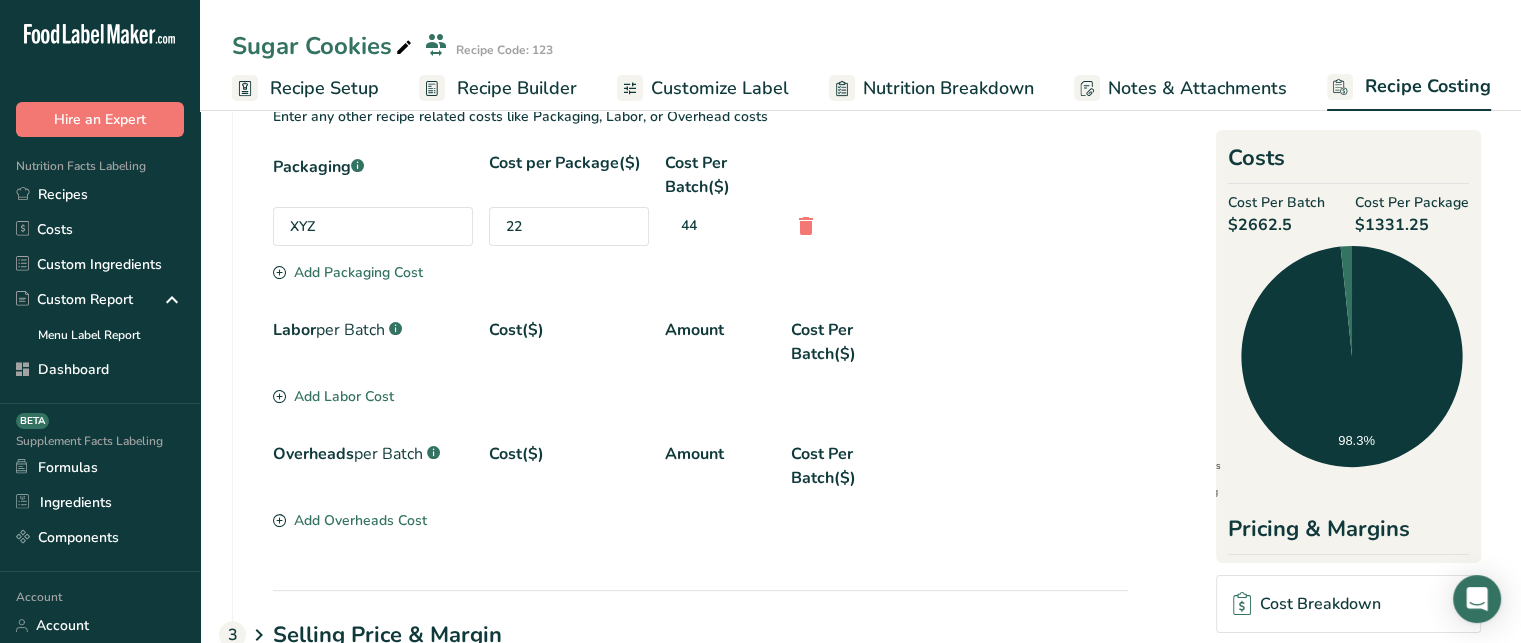 click on "Add Labor Cost" at bounding box center (333, 396) 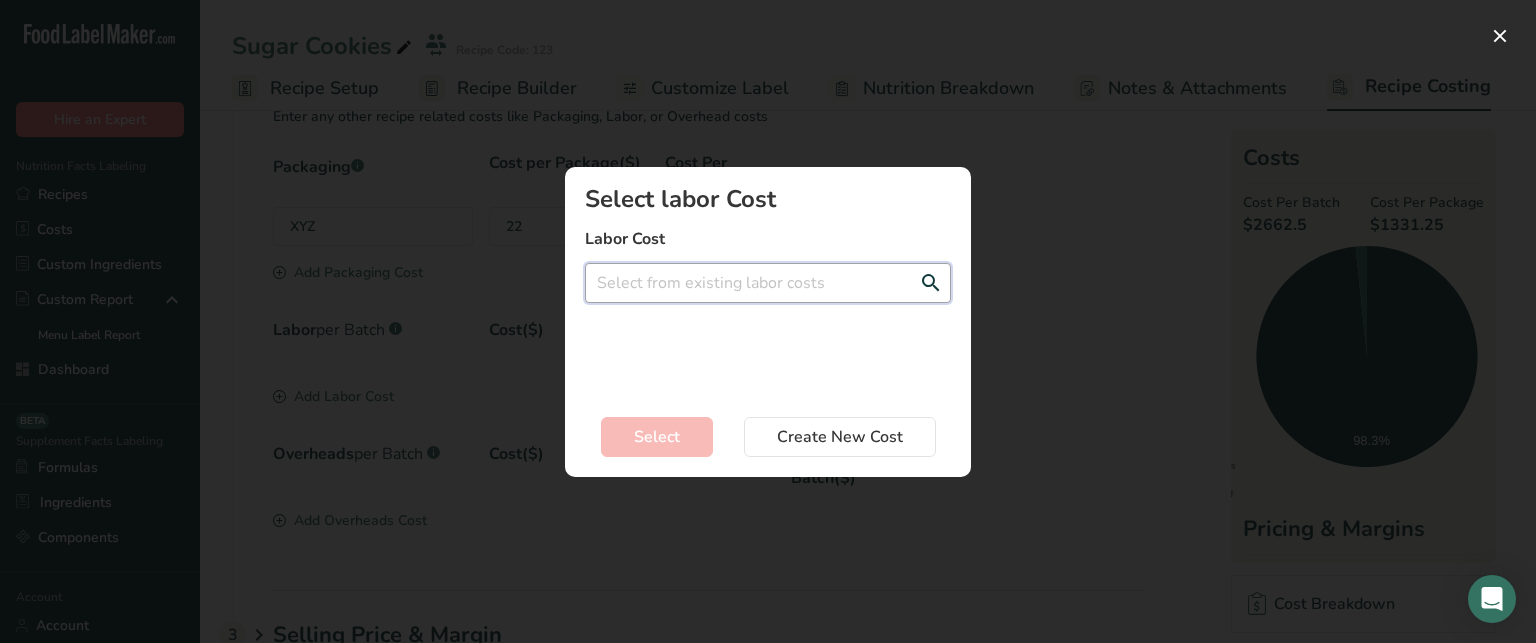 click at bounding box center [768, 283] 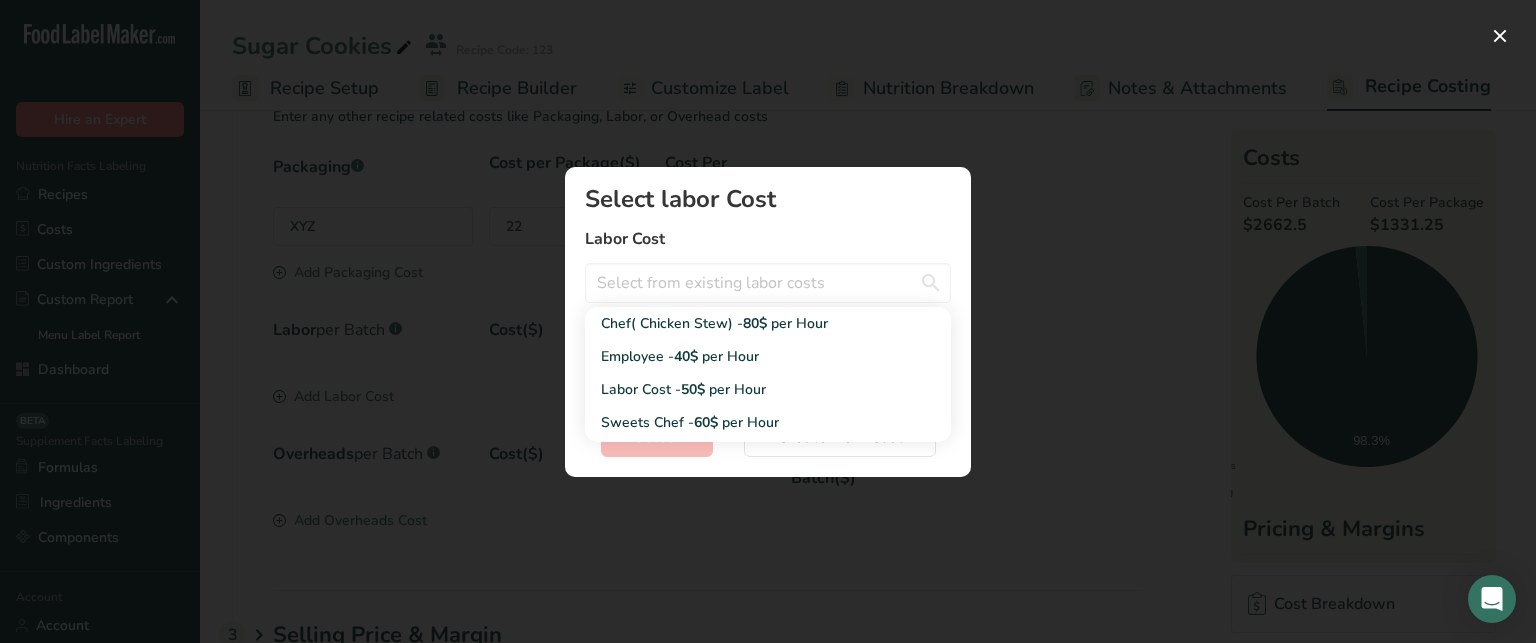 click on "Select labor Cost
Labor Cost
Chef( Chicken Stew) -  80$
per Hour
Employee -  40$
per Hour
Labor Cost -  50$
per Hour
Sweets Chef -  60$
per Hour
Chef Dessert -  50$
per Hour
Chef 2 -  50$
per Hour
Chef -  30$
per Hour
Create a new labor cost" at bounding box center (768, 290) 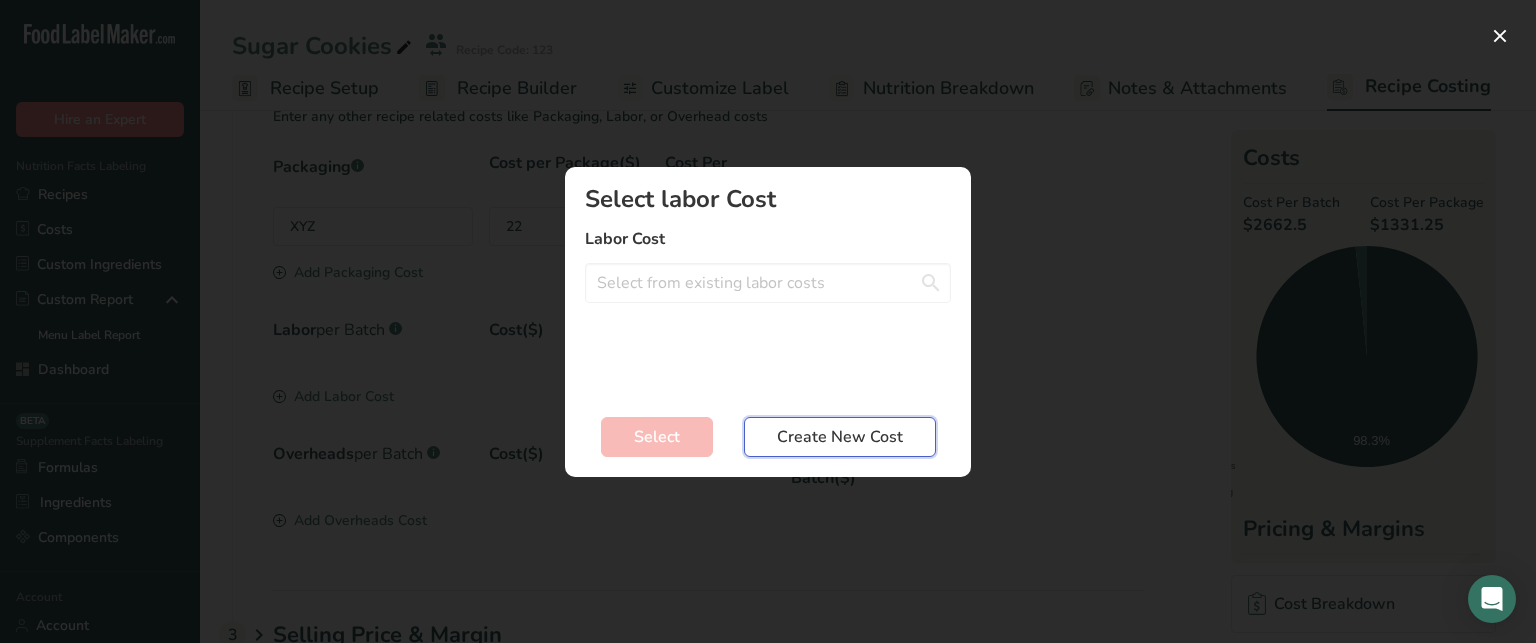 click on "Create New Cost" at bounding box center [840, 437] 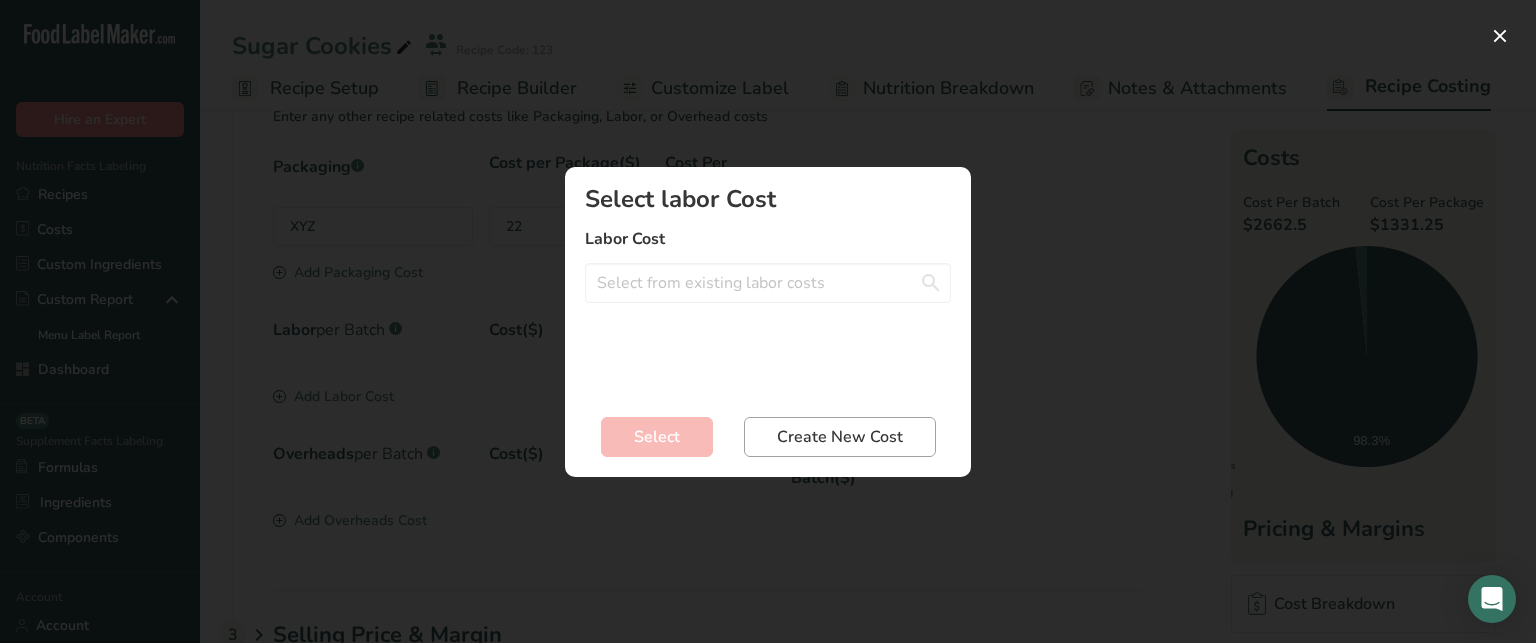 select on "2" 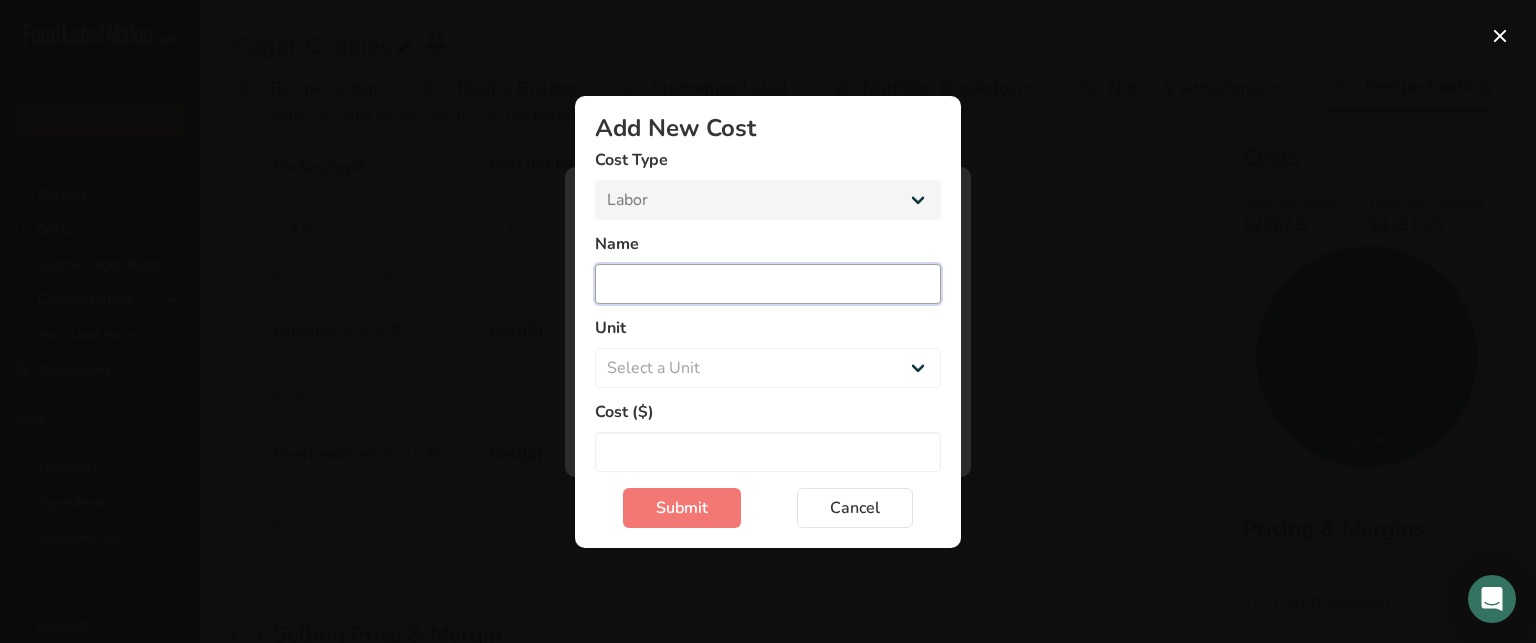 click at bounding box center (768, 284) 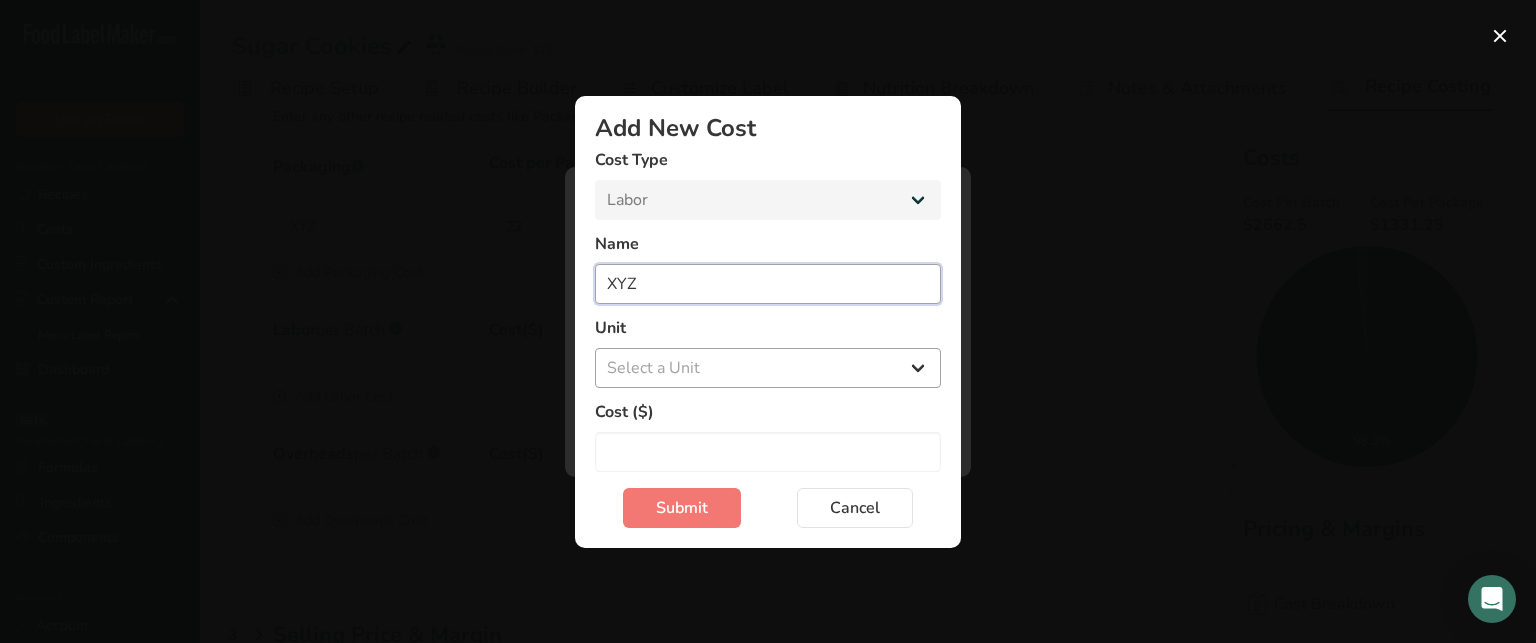 type on "XYZ" 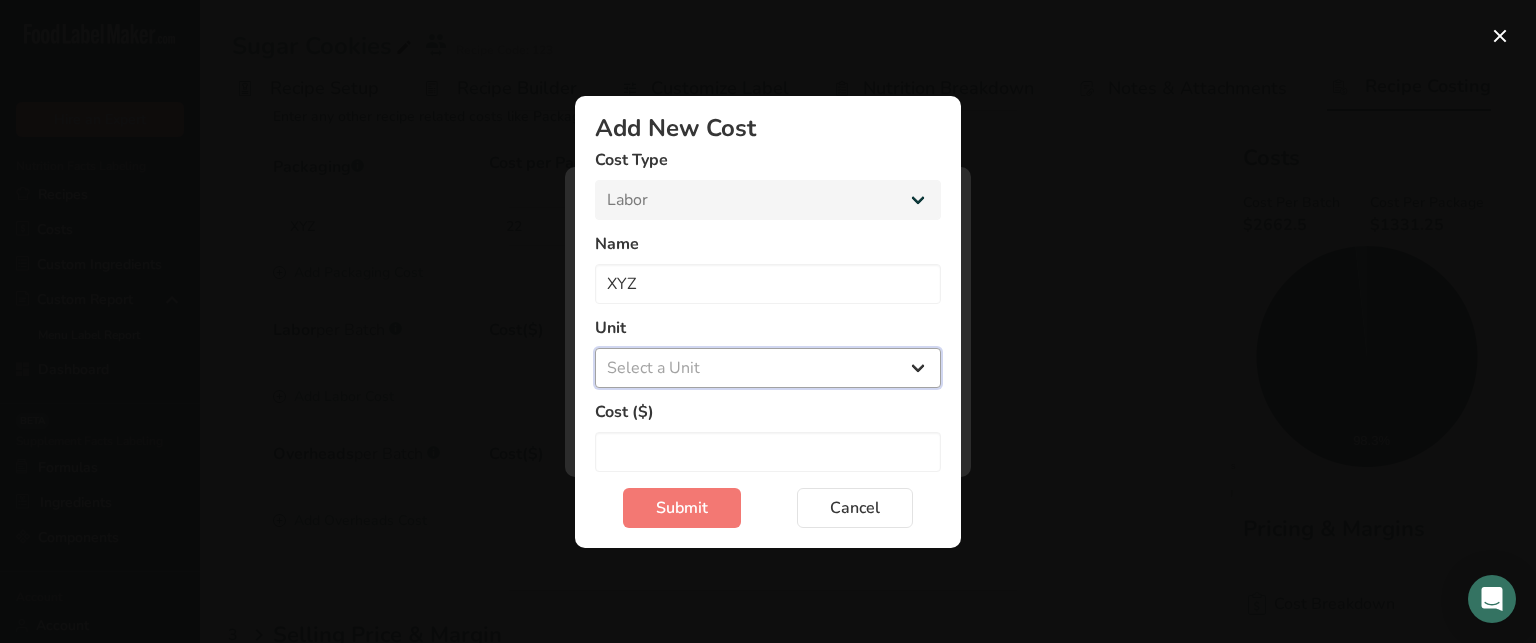 click on "Select a Unit
Day
Hour" at bounding box center [768, 368] 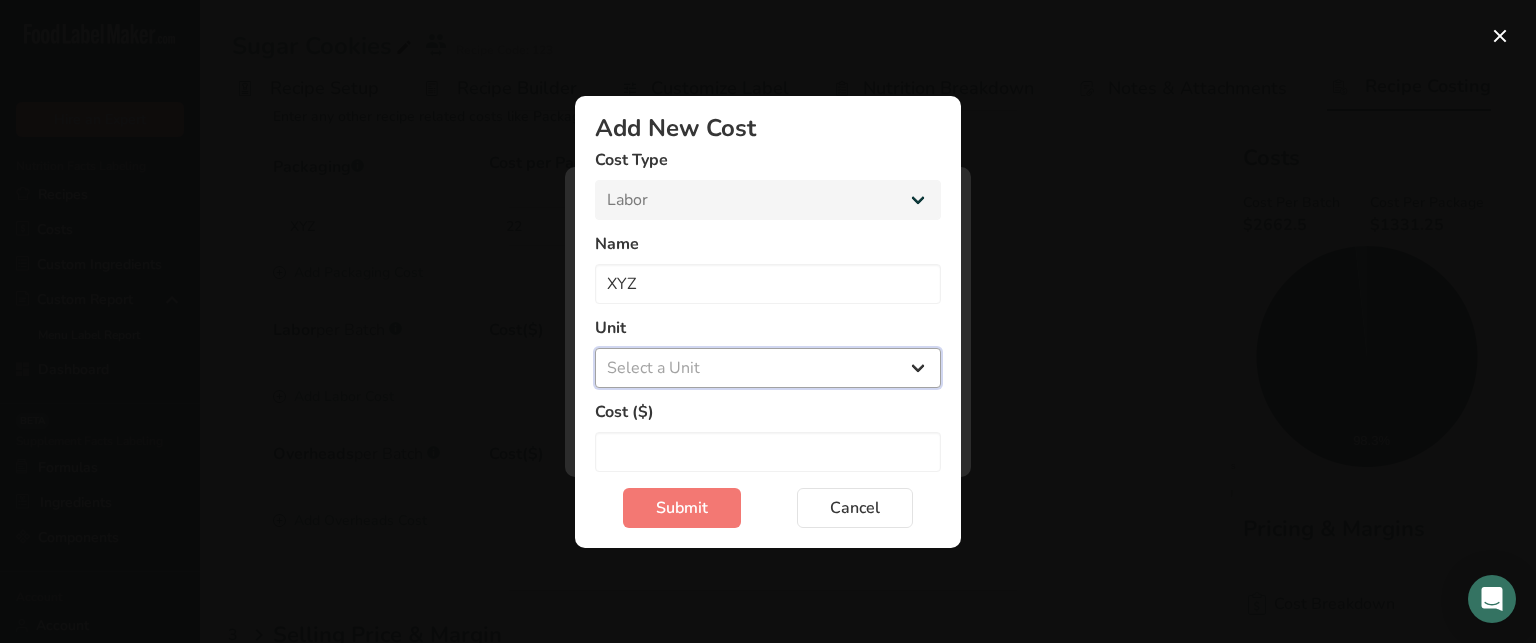 select on "1" 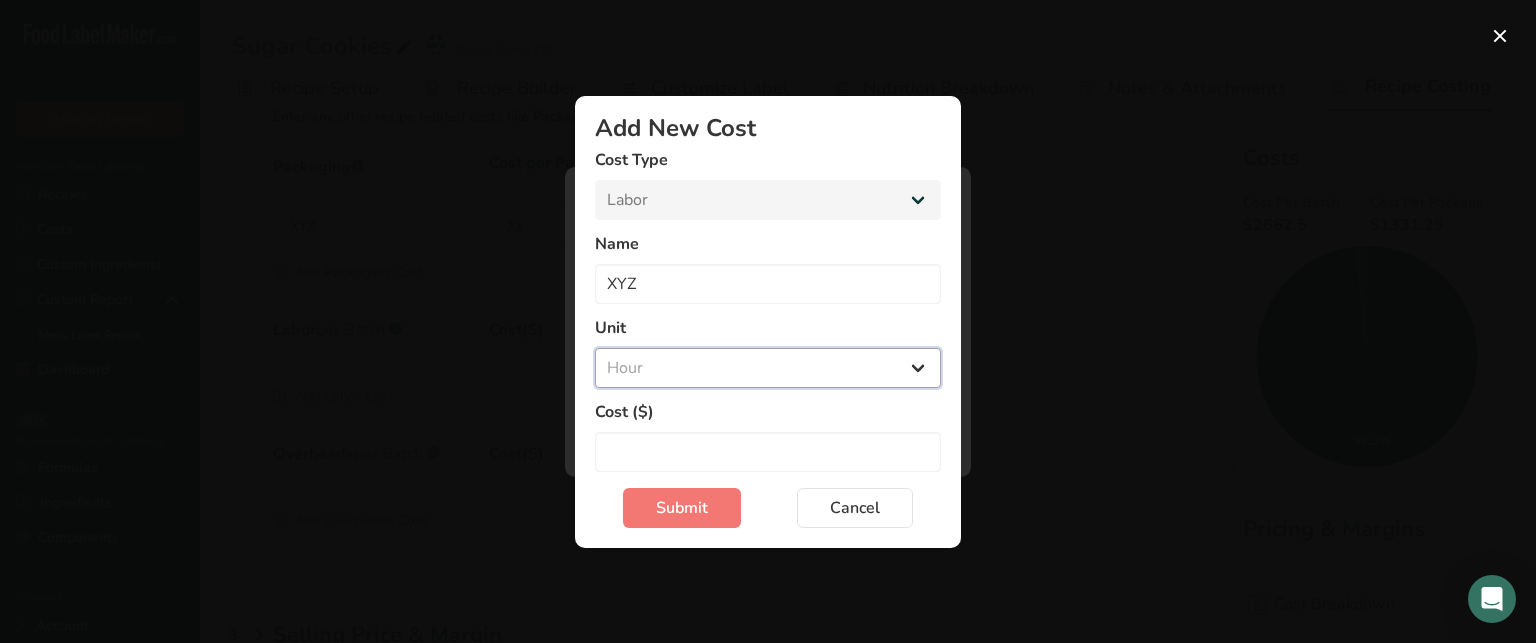 click on "Select a Unit
Day
Hour" at bounding box center [768, 368] 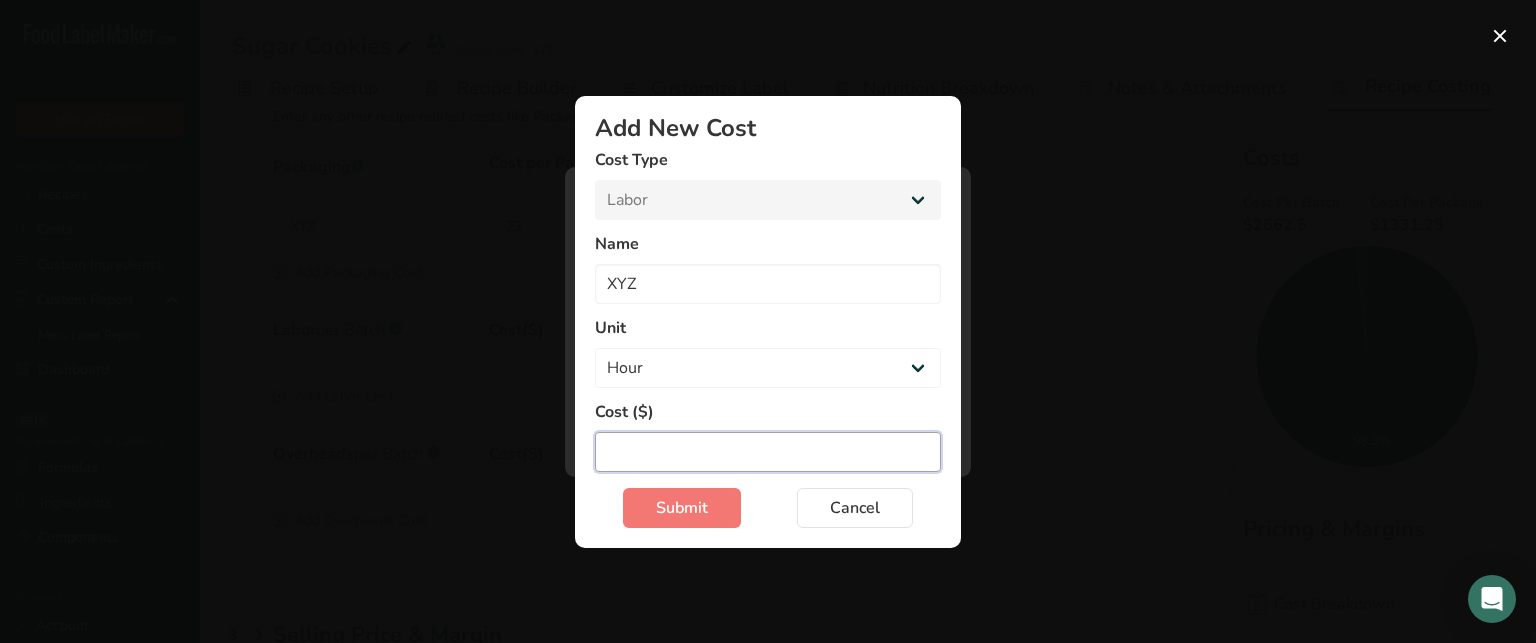 click at bounding box center [768, 452] 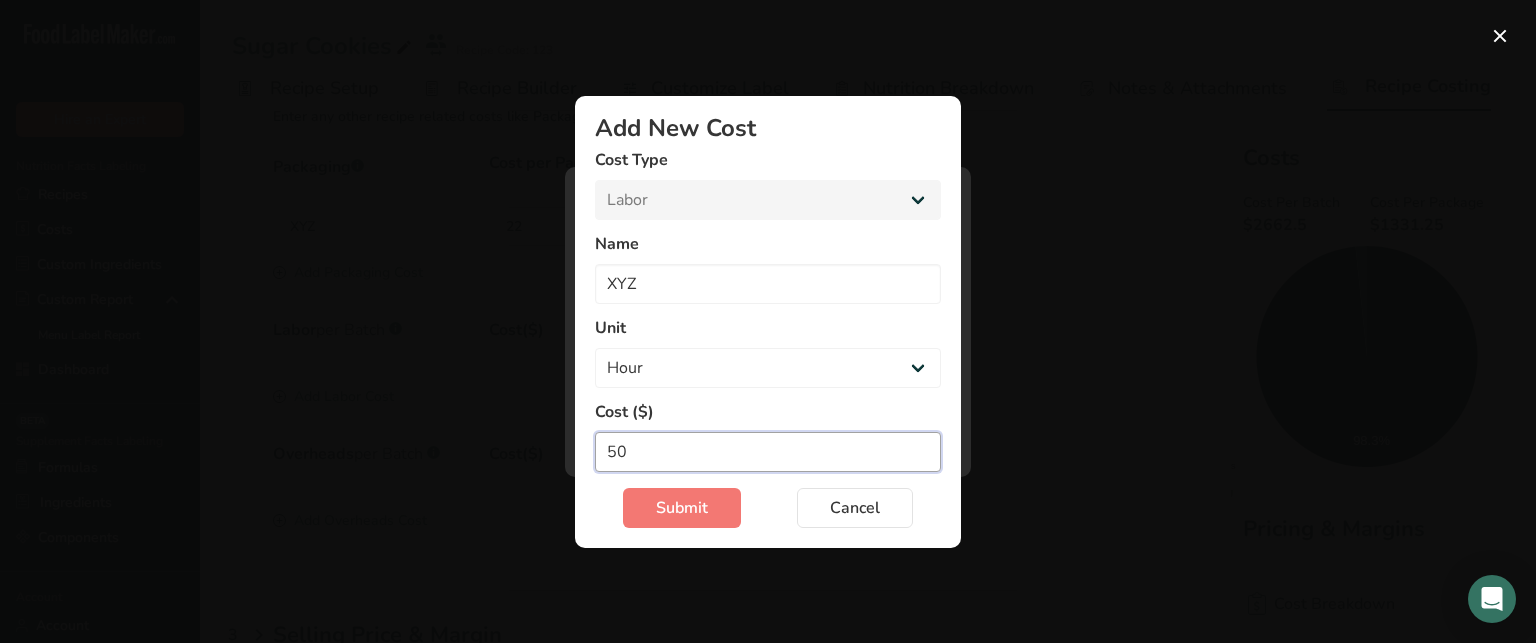 click on "50" at bounding box center (768, 452) 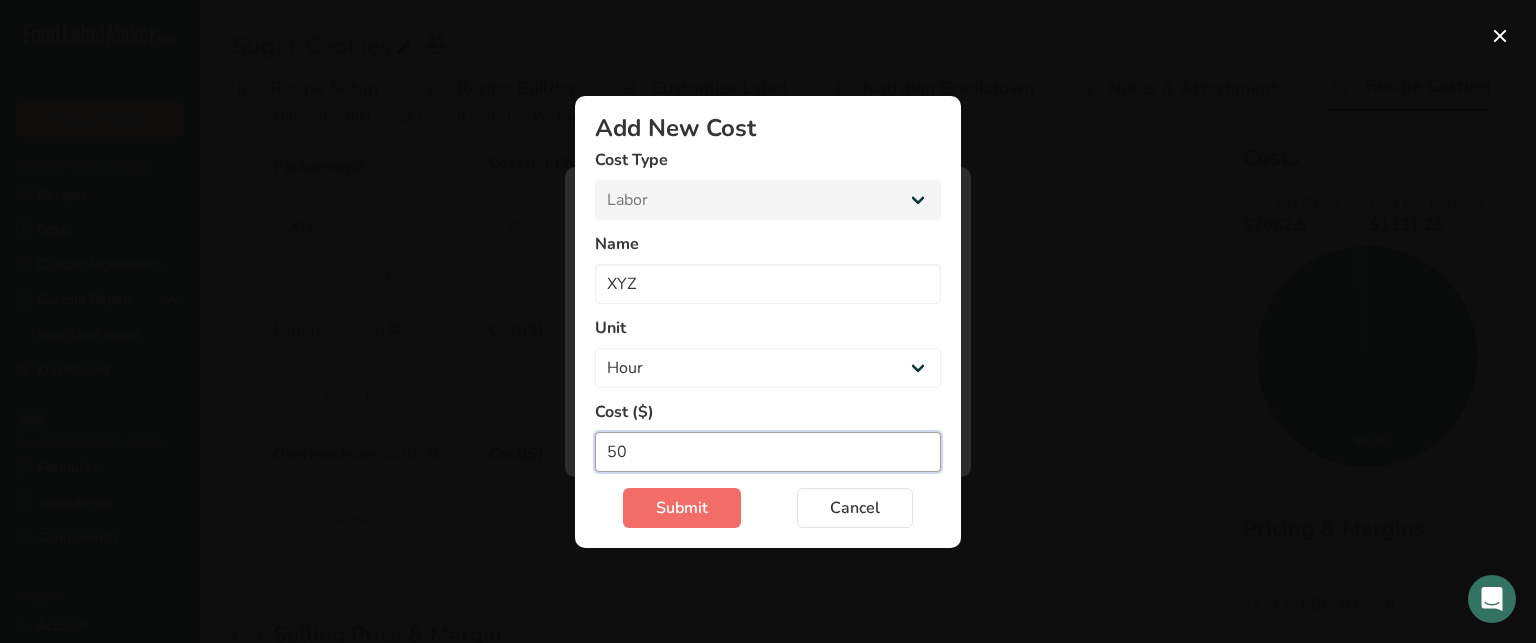 type on "50" 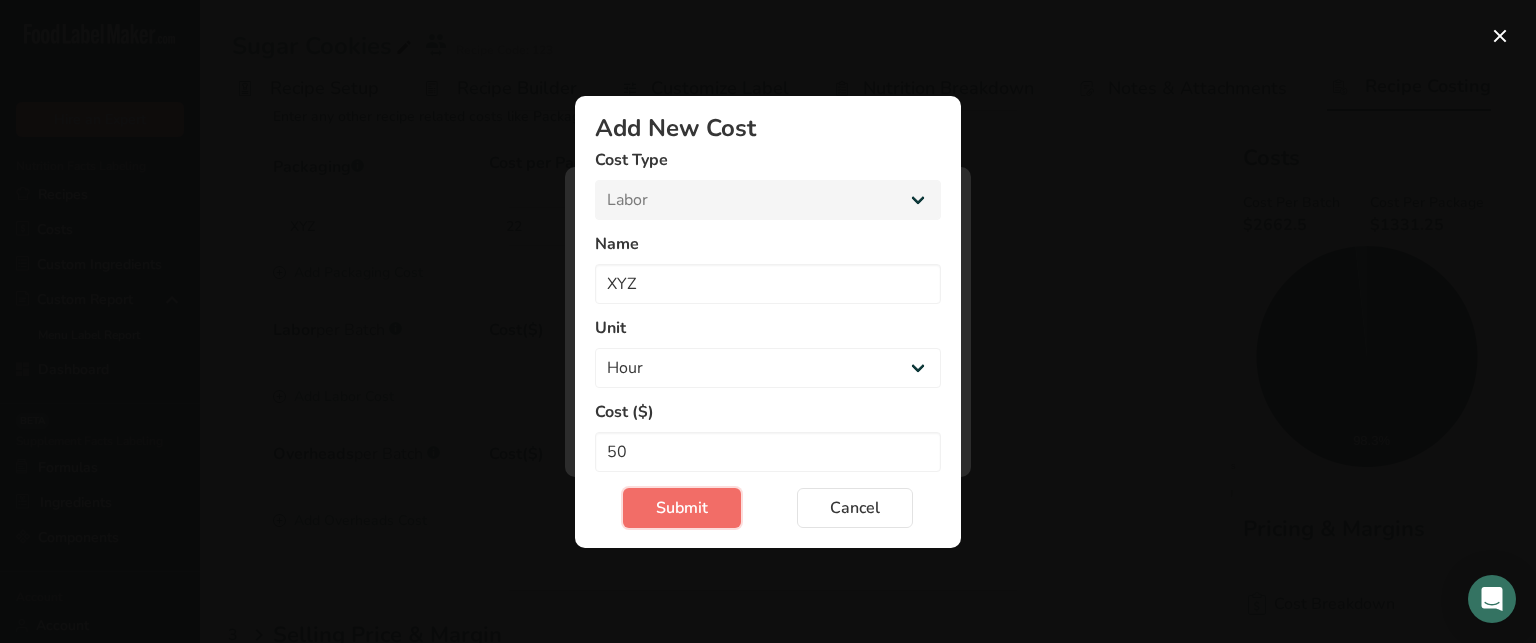 click on "Submit" at bounding box center (682, 508) 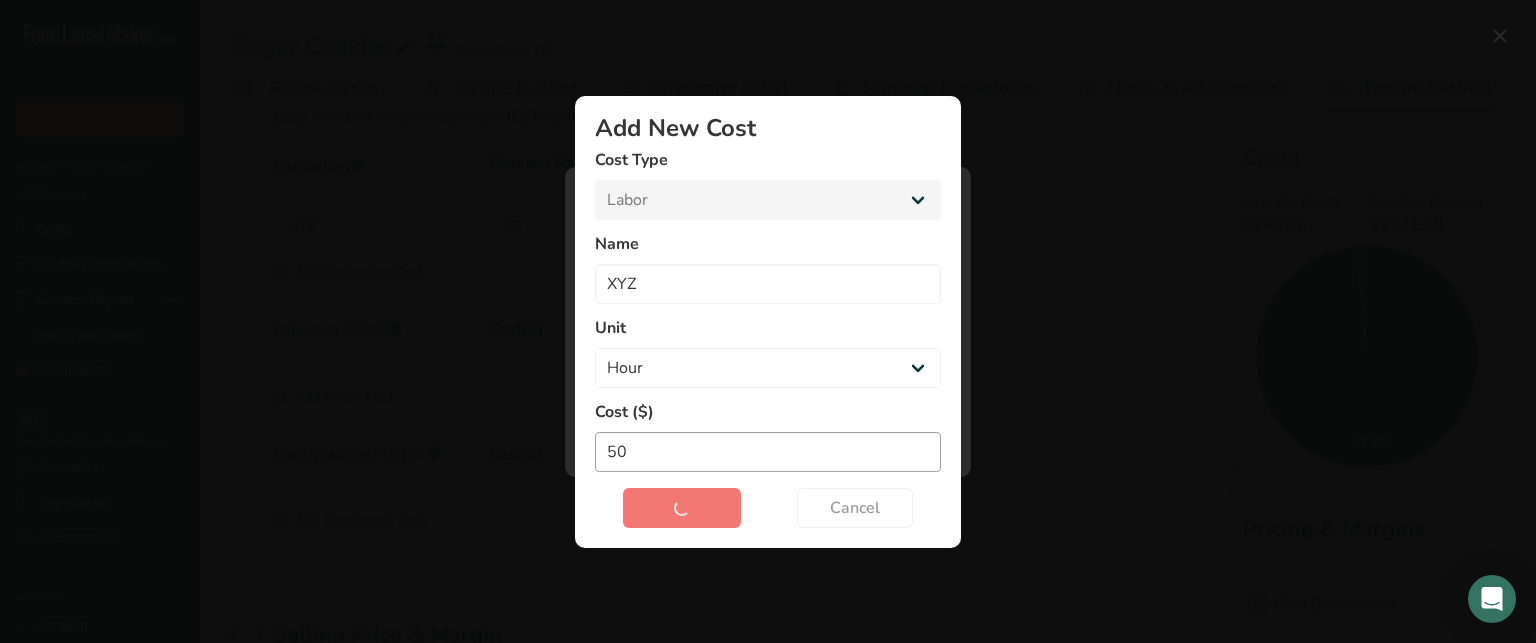 type 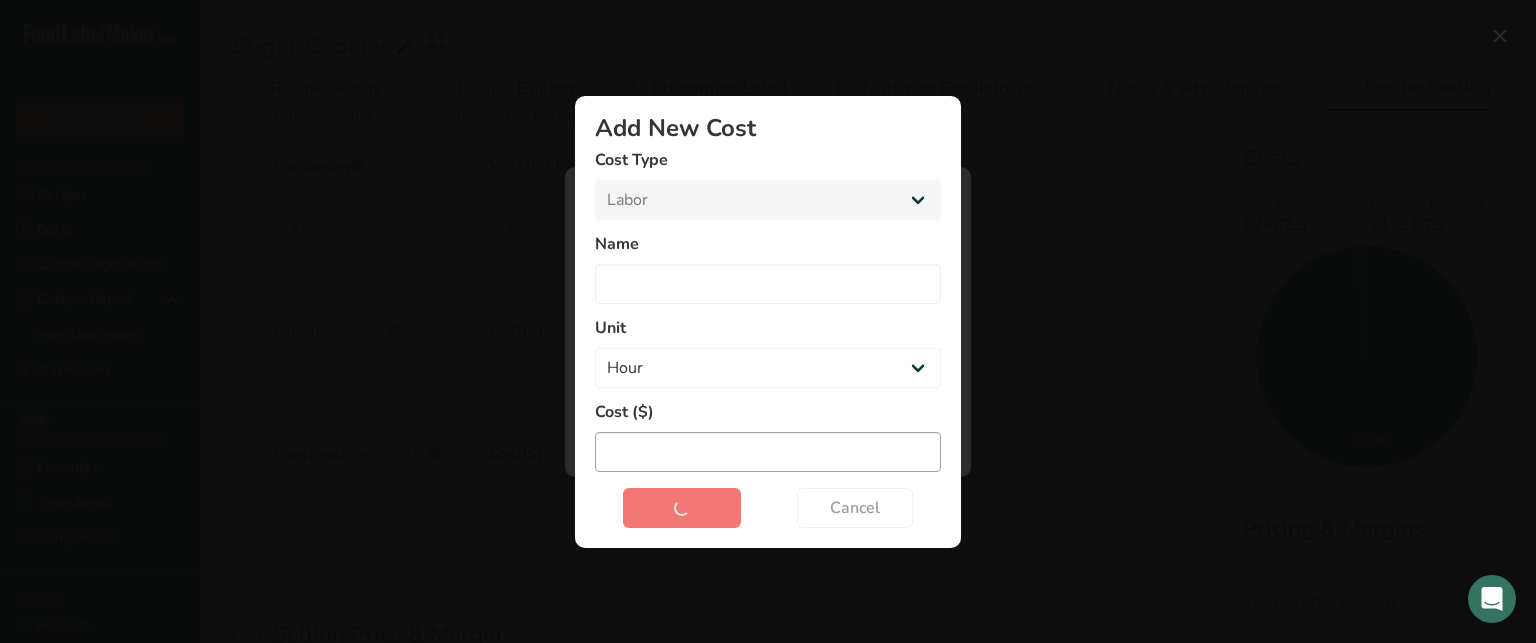 select 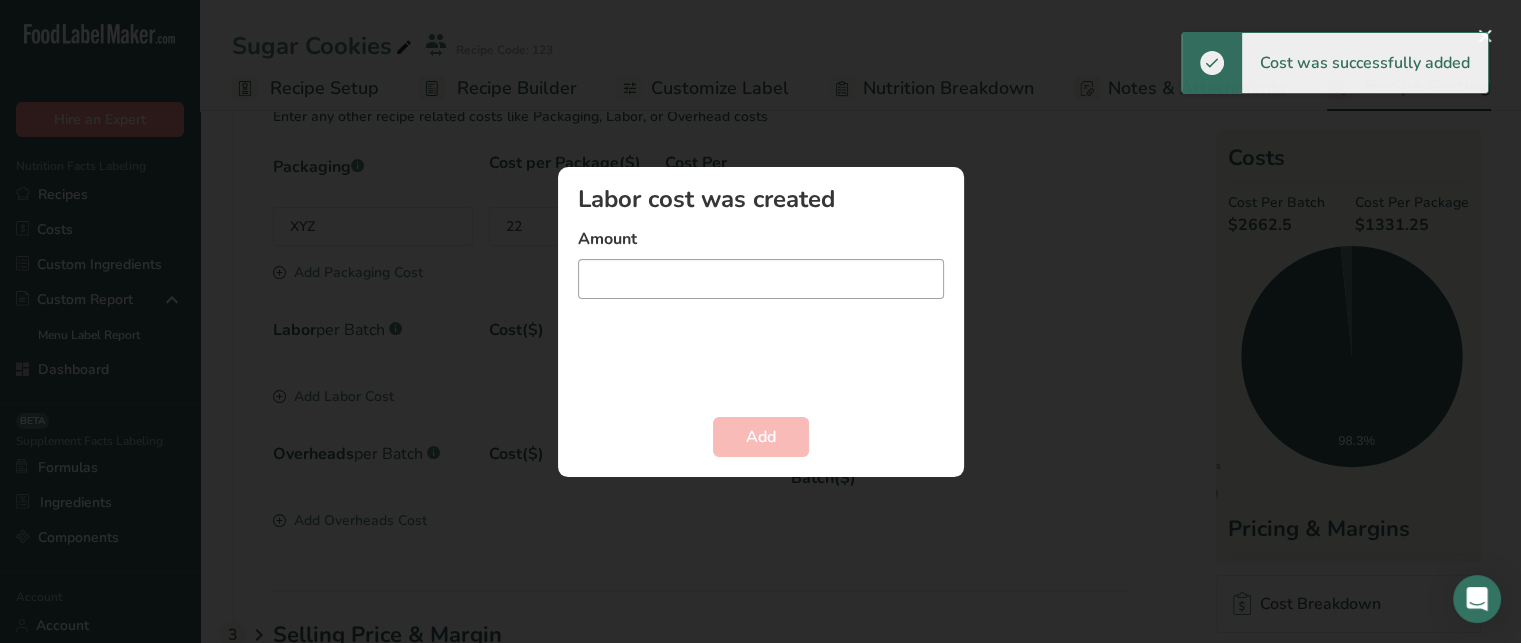click at bounding box center (761, 279) 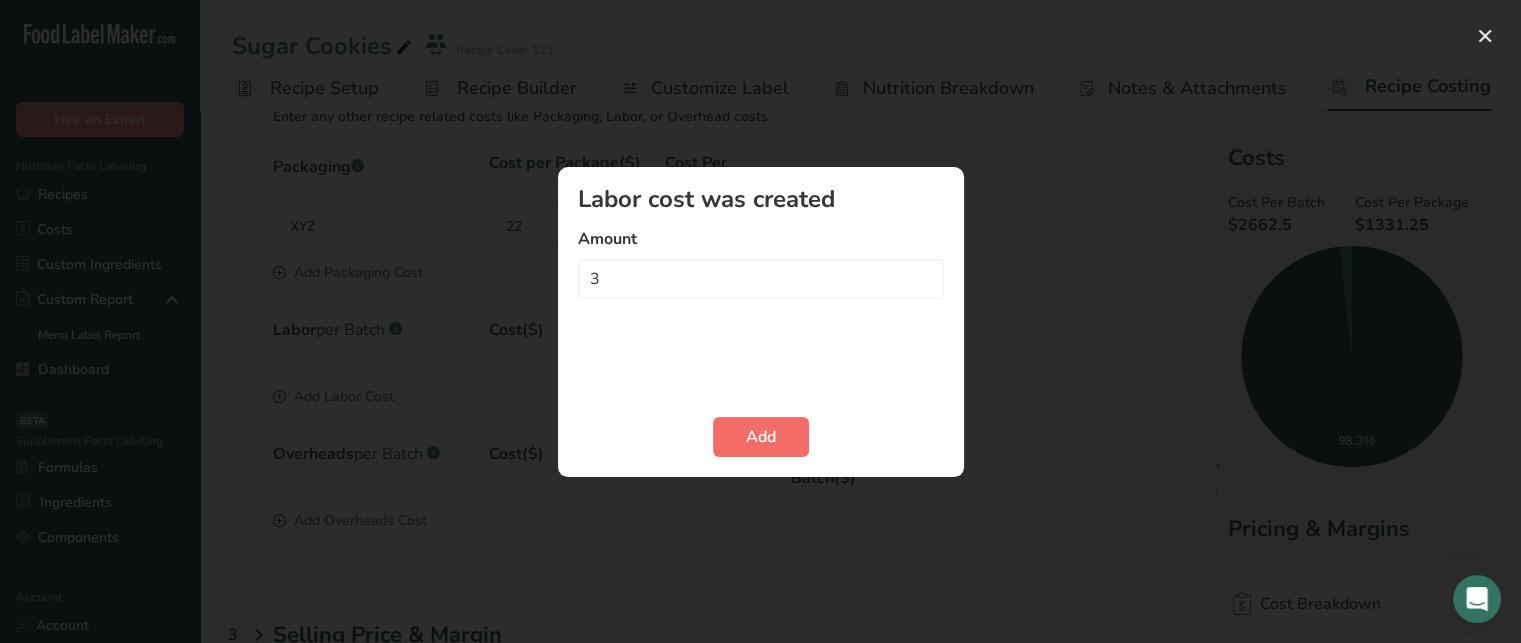 type on "3" 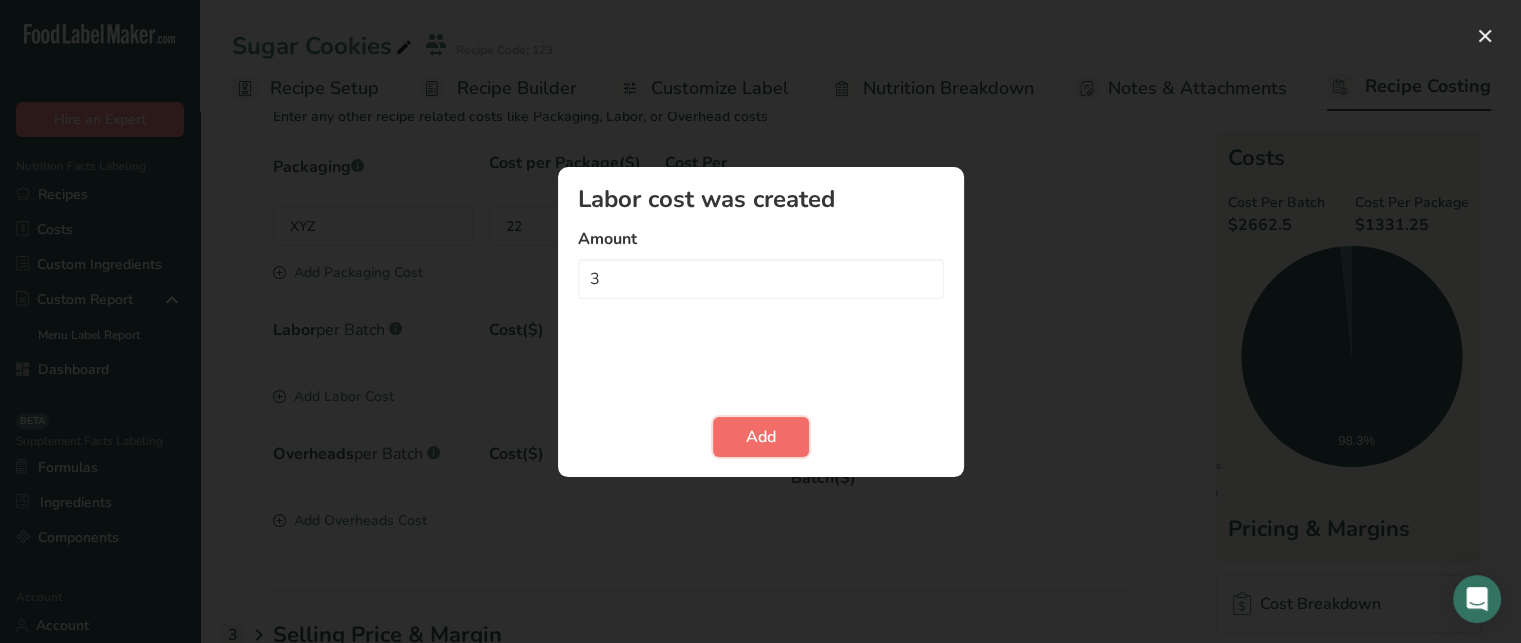 click on "Add" at bounding box center [761, 437] 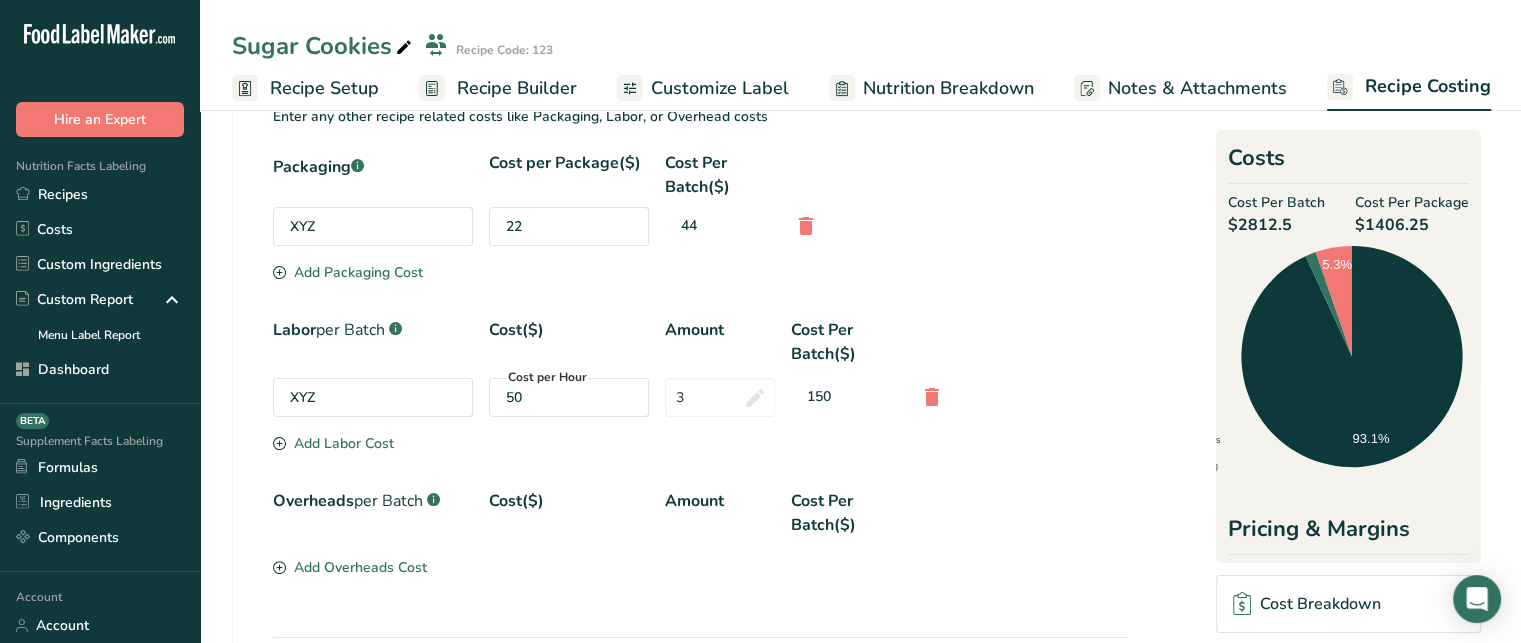 click on "per Batch" at bounding box center [388, 501] 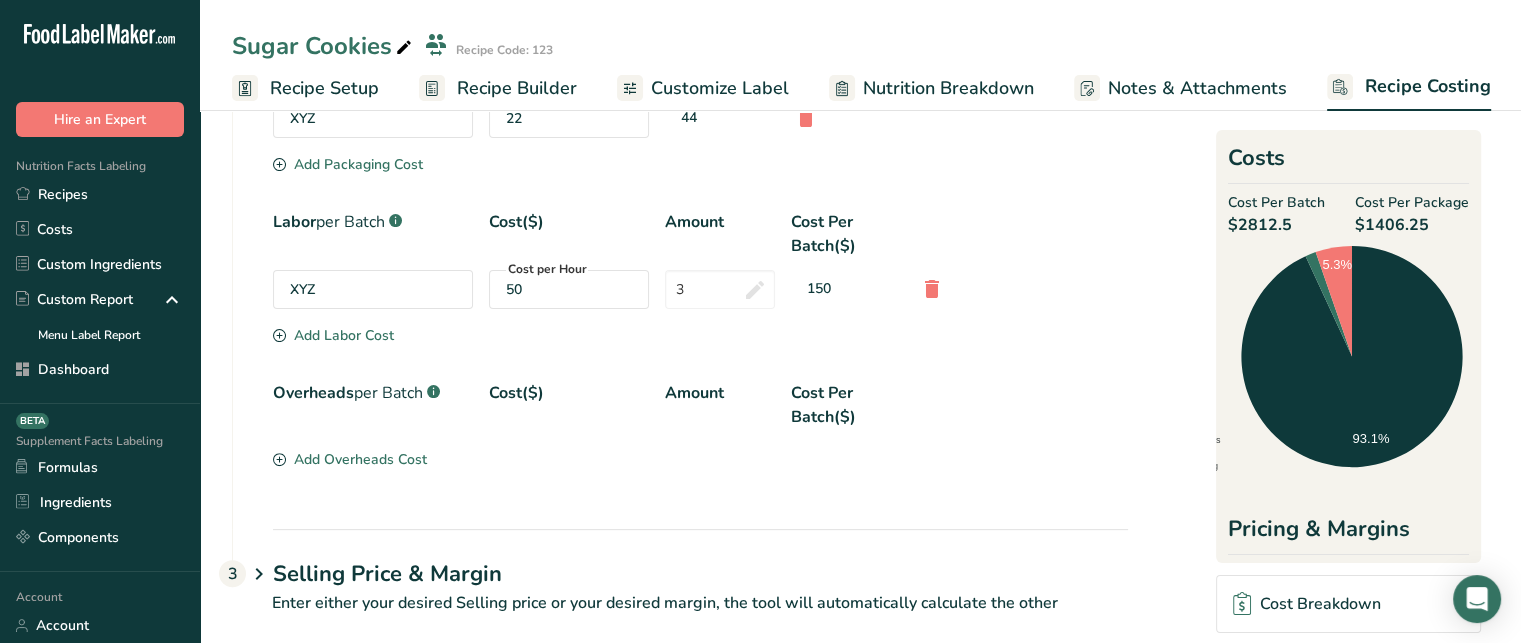 scroll, scrollTop: 537, scrollLeft: 0, axis: vertical 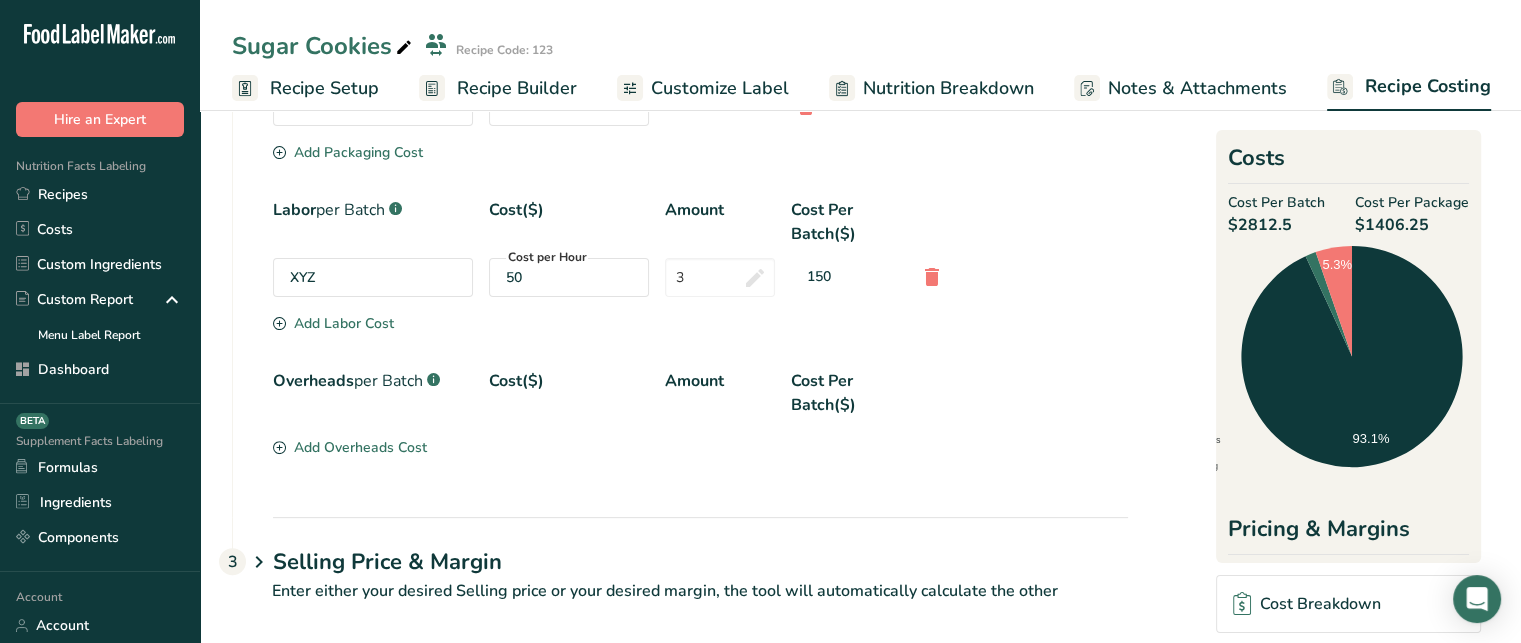 click on "Add Overheads Cost" at bounding box center [350, 447] 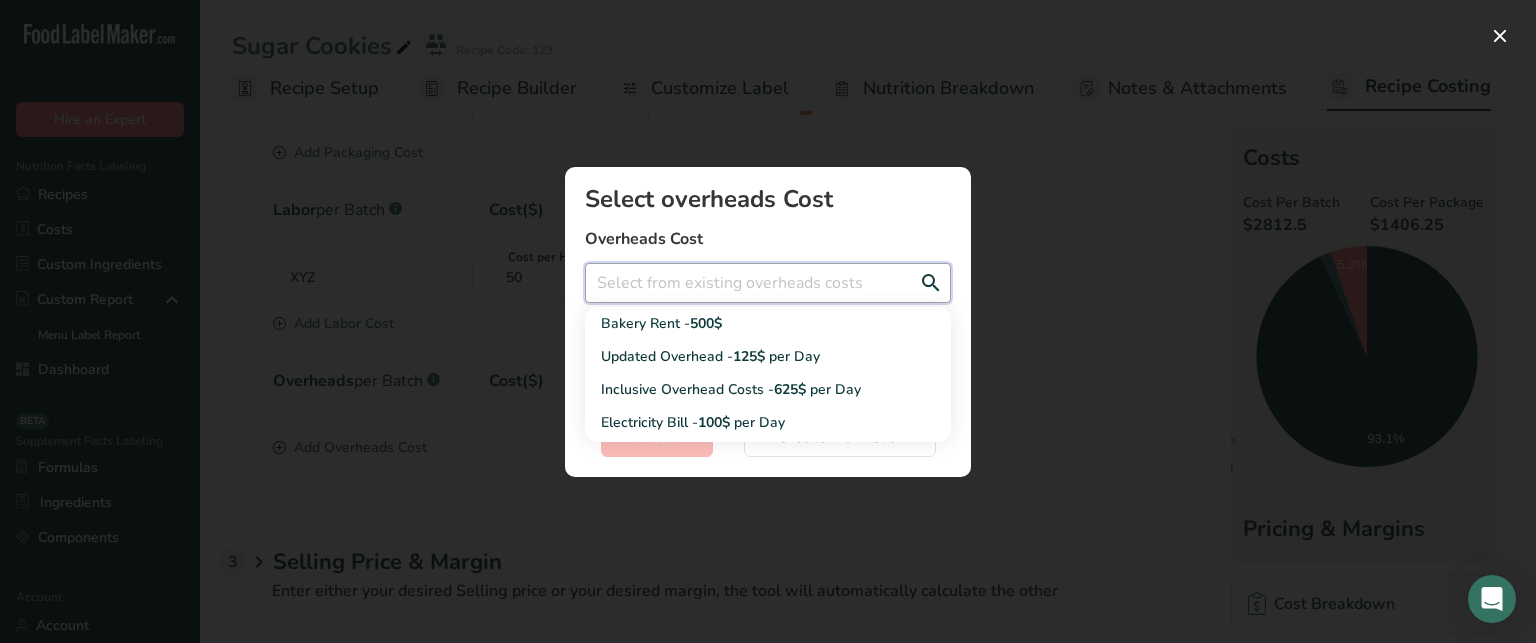 click at bounding box center [768, 283] 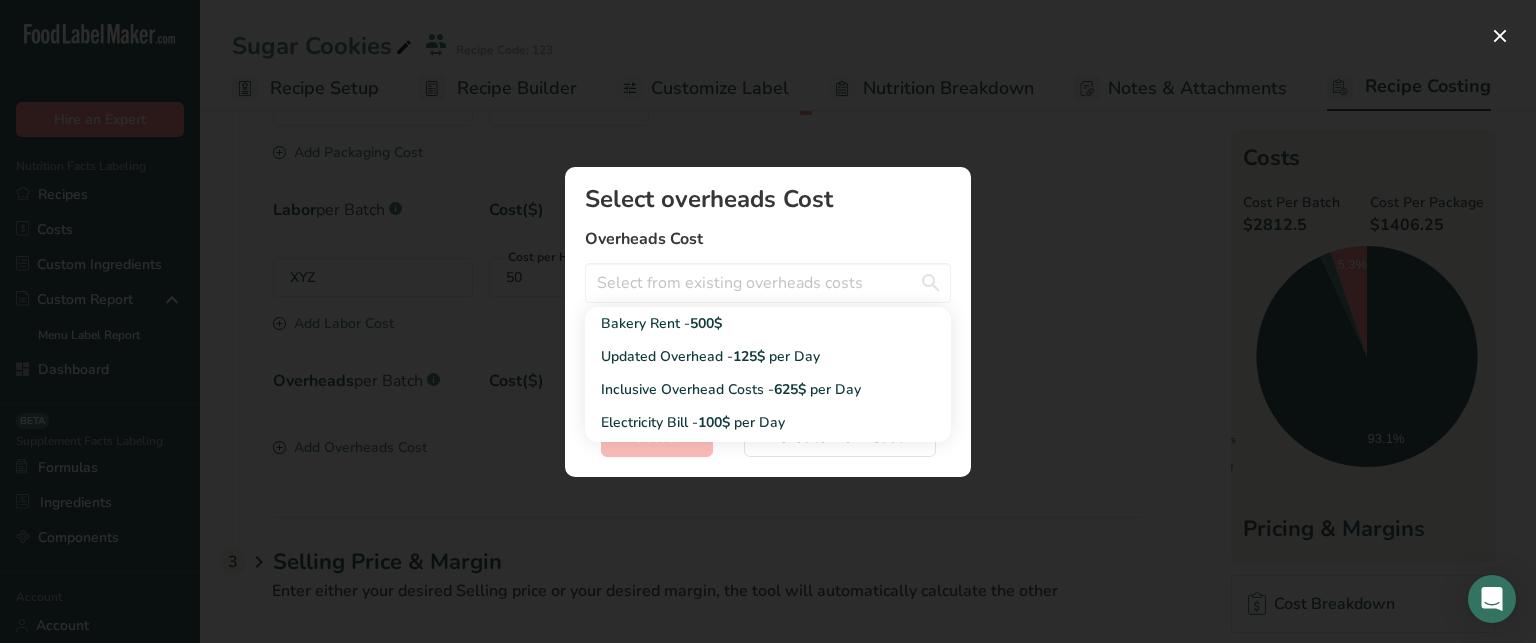 click on "Select overheads Cost
Overheads Cost
Bakery  Rent -  500$
Updated Overhead -  125$
per Day
Inclusive Overhead Costs -  625$
per Day
Electricity Bill -  100$
per Day
Rent Kitchen -  50$
per Hour
Rent -  20$
per Day
Create a new overheads cost" at bounding box center (768, 290) 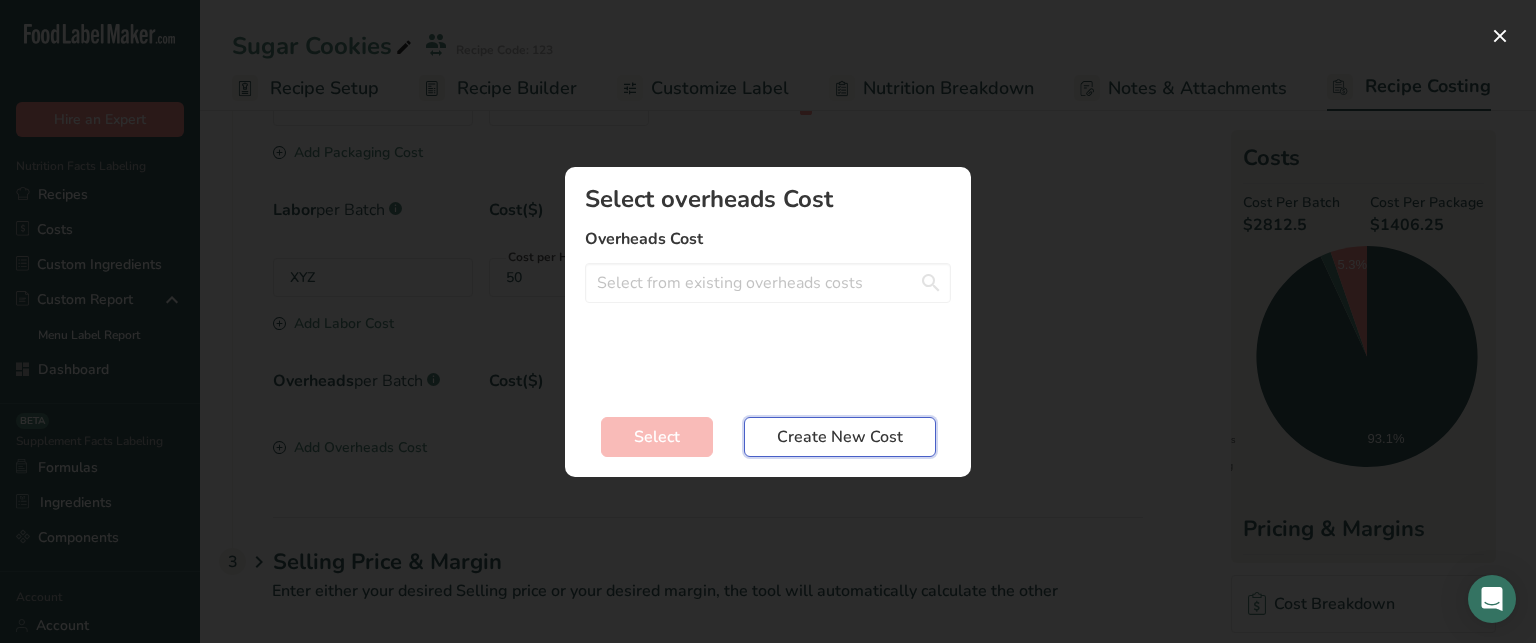 click on "Create New Cost" at bounding box center [840, 437] 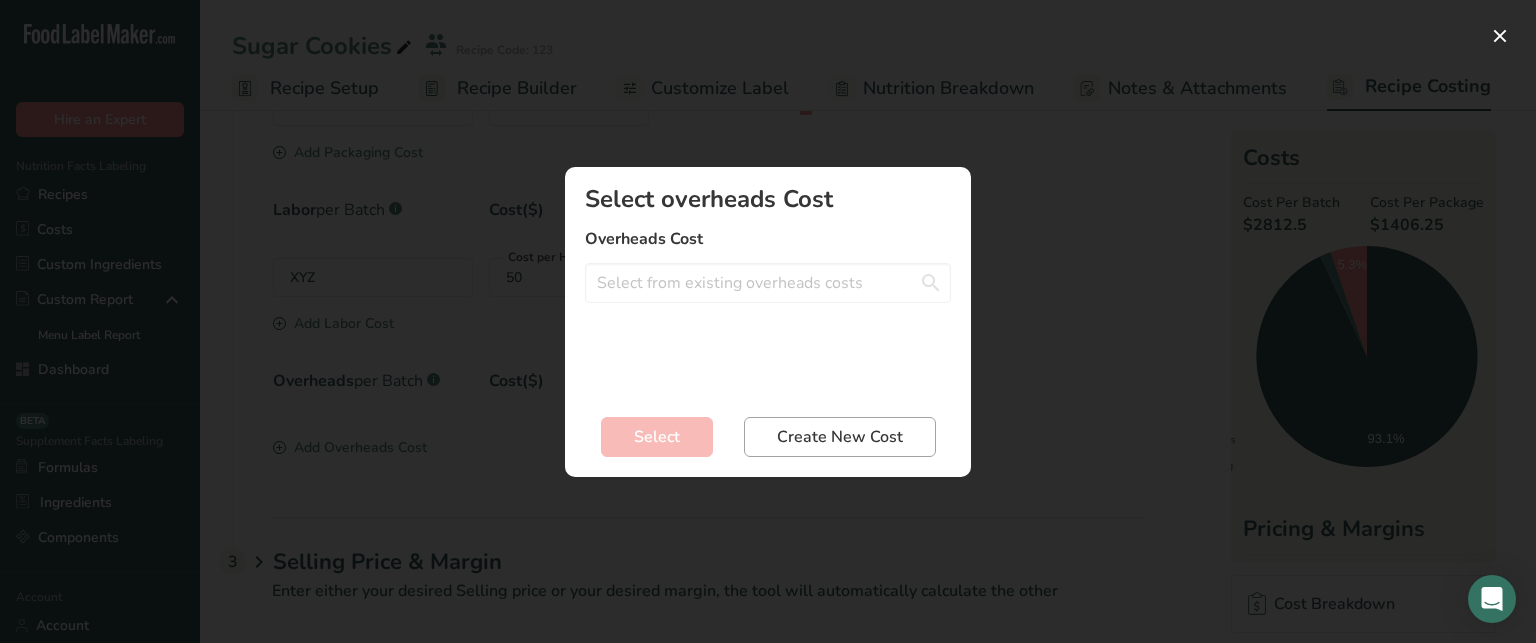 select on "3" 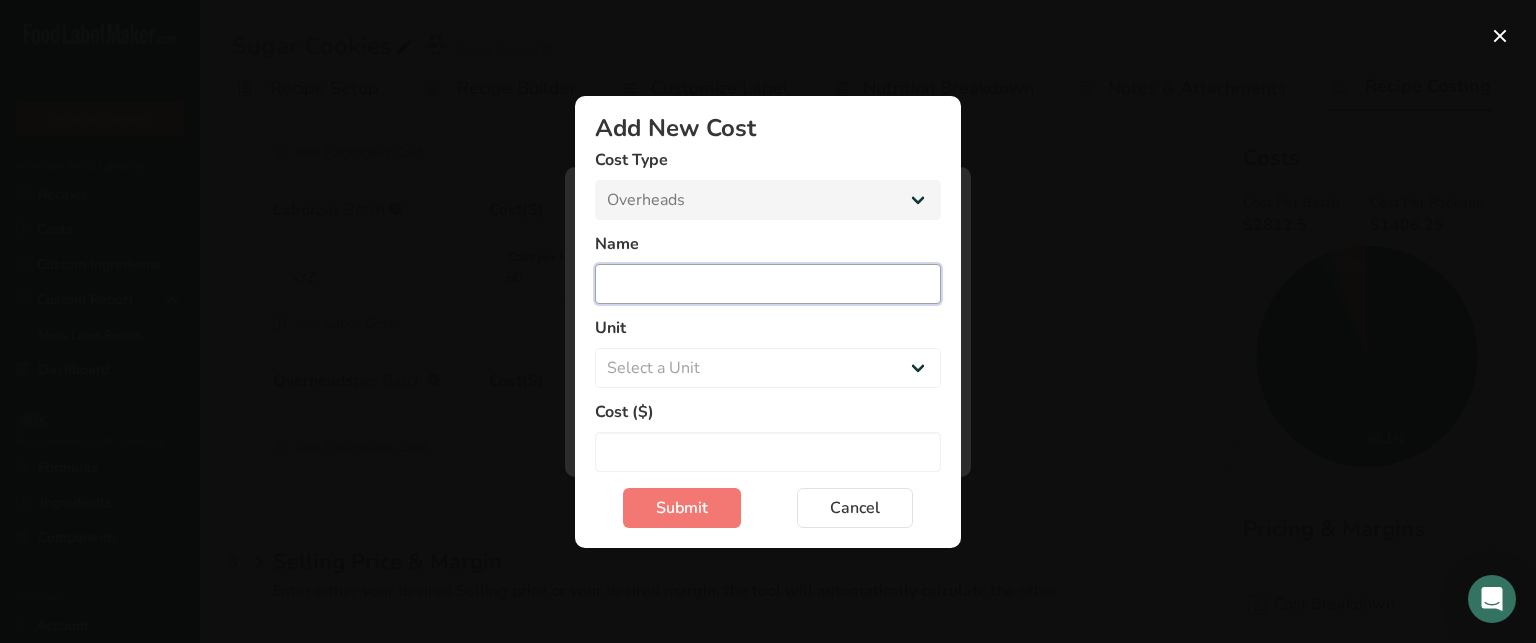 click at bounding box center (768, 284) 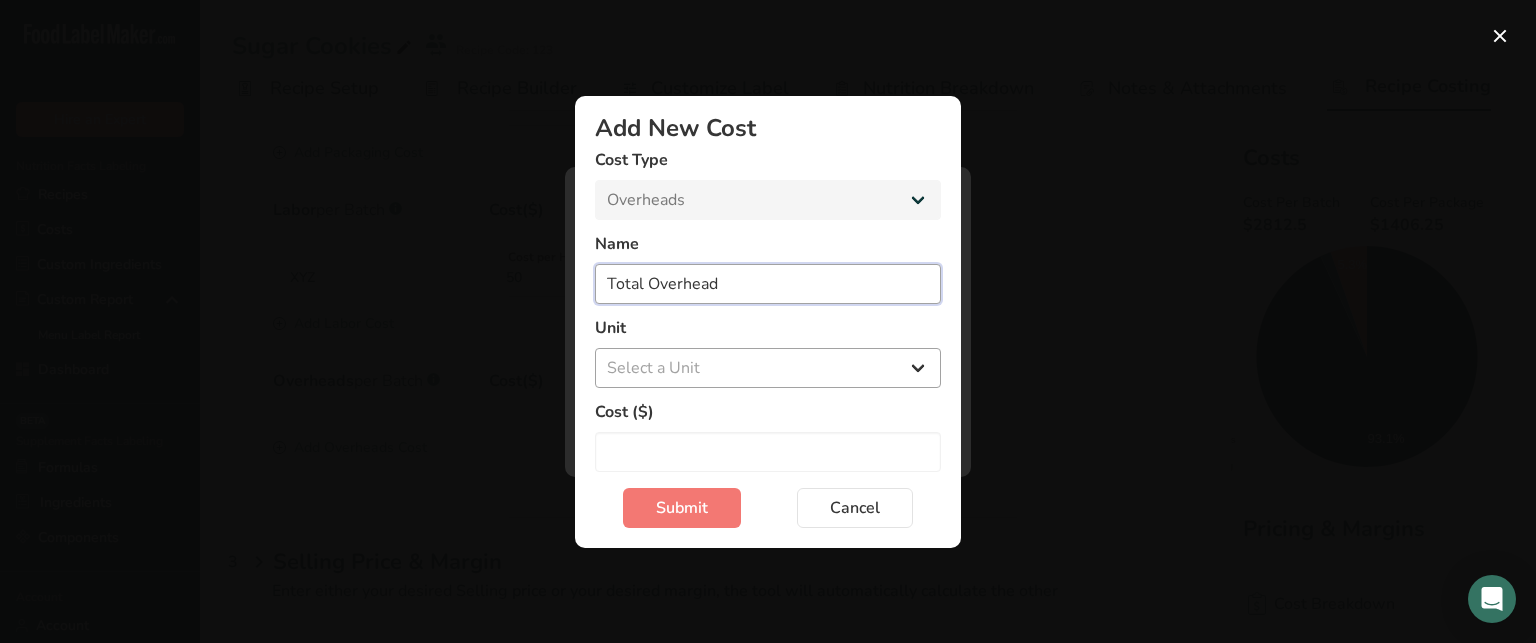 type on "Total Overhead" 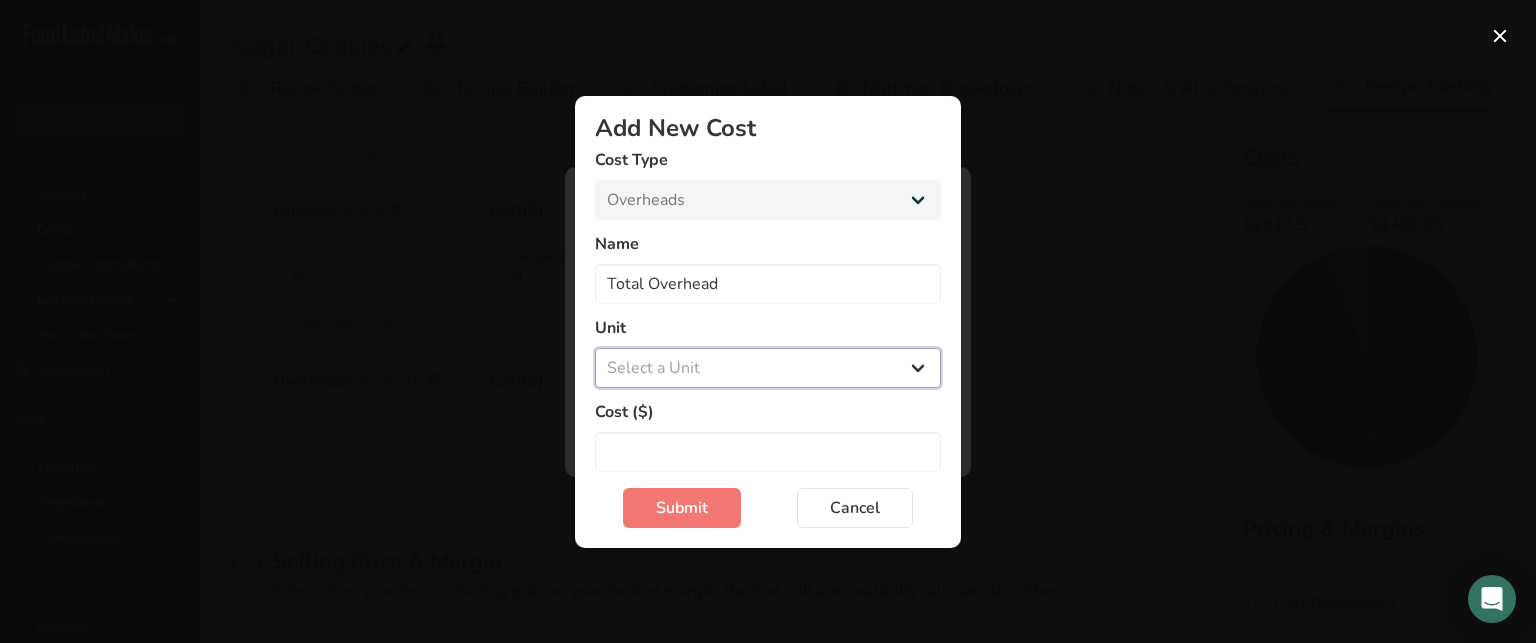 click on "Select a Unit
Day
Hour
Flat Fee" at bounding box center [768, 368] 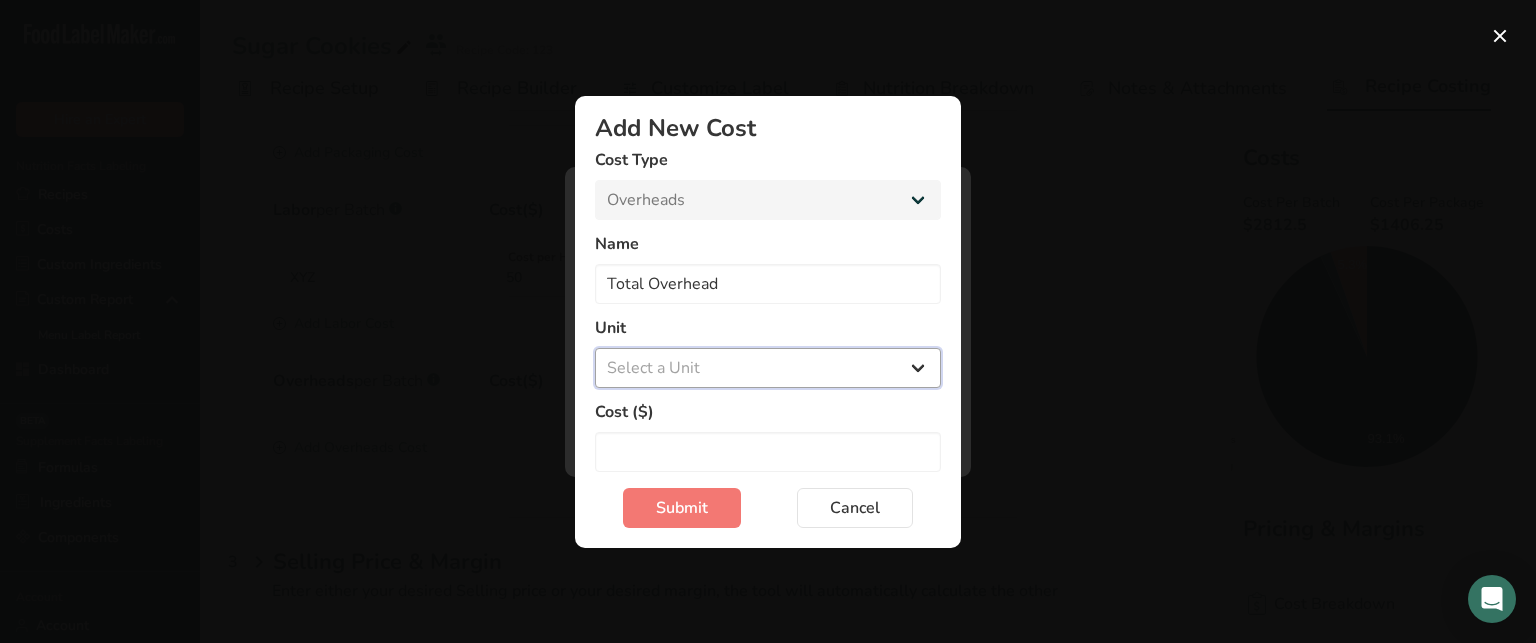 select on "2" 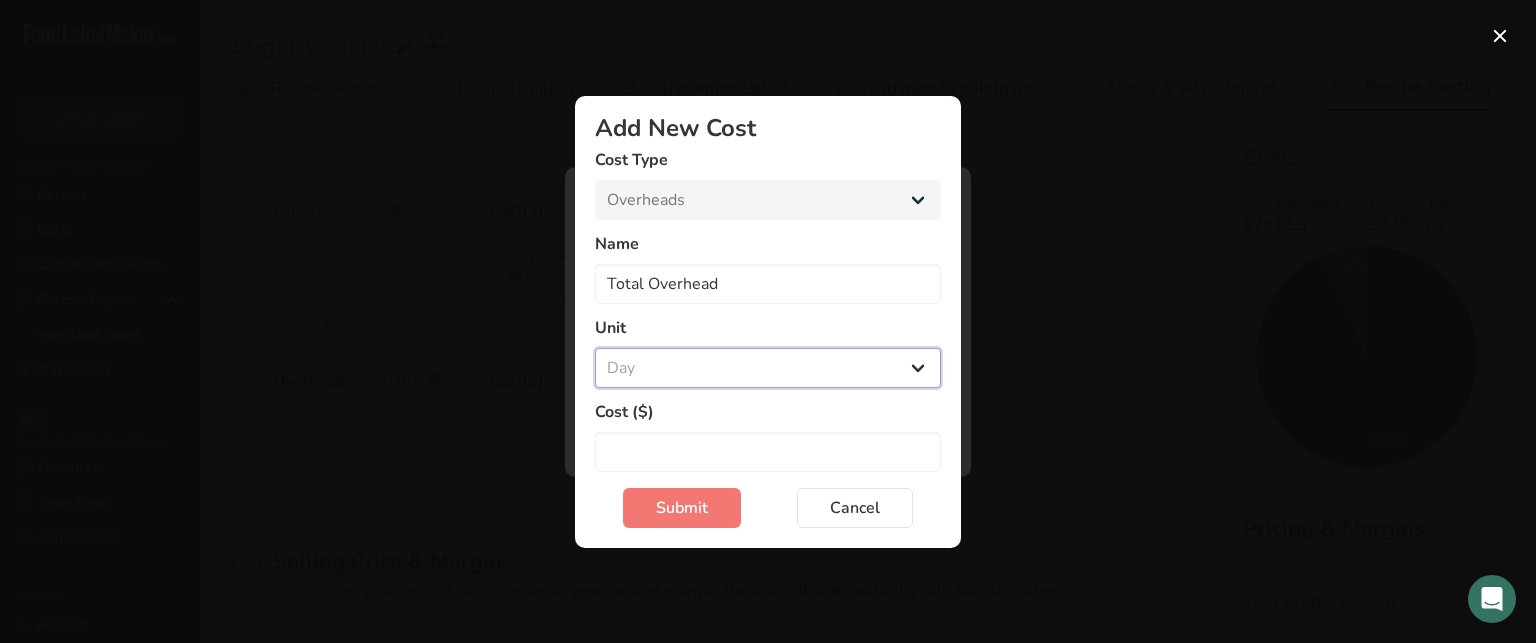 click on "Select a Unit
Day
Hour
Flat Fee" at bounding box center (768, 368) 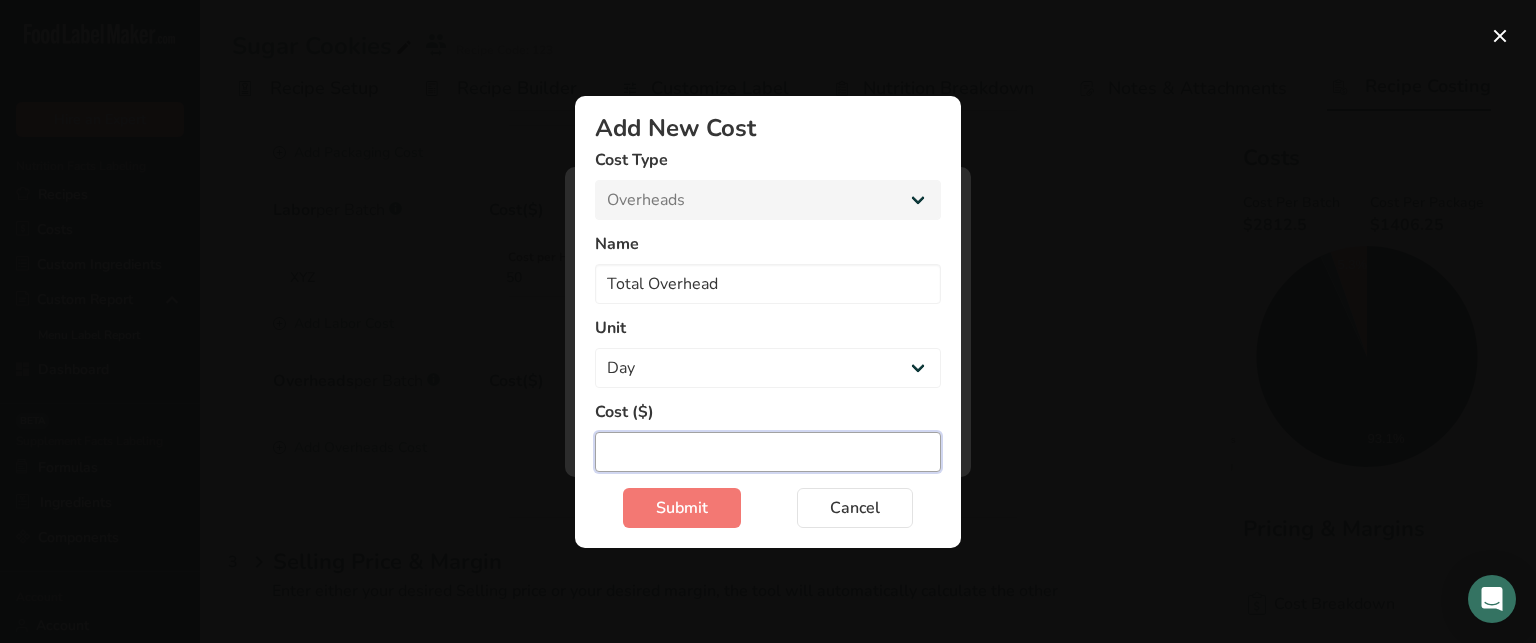 click at bounding box center (768, 452) 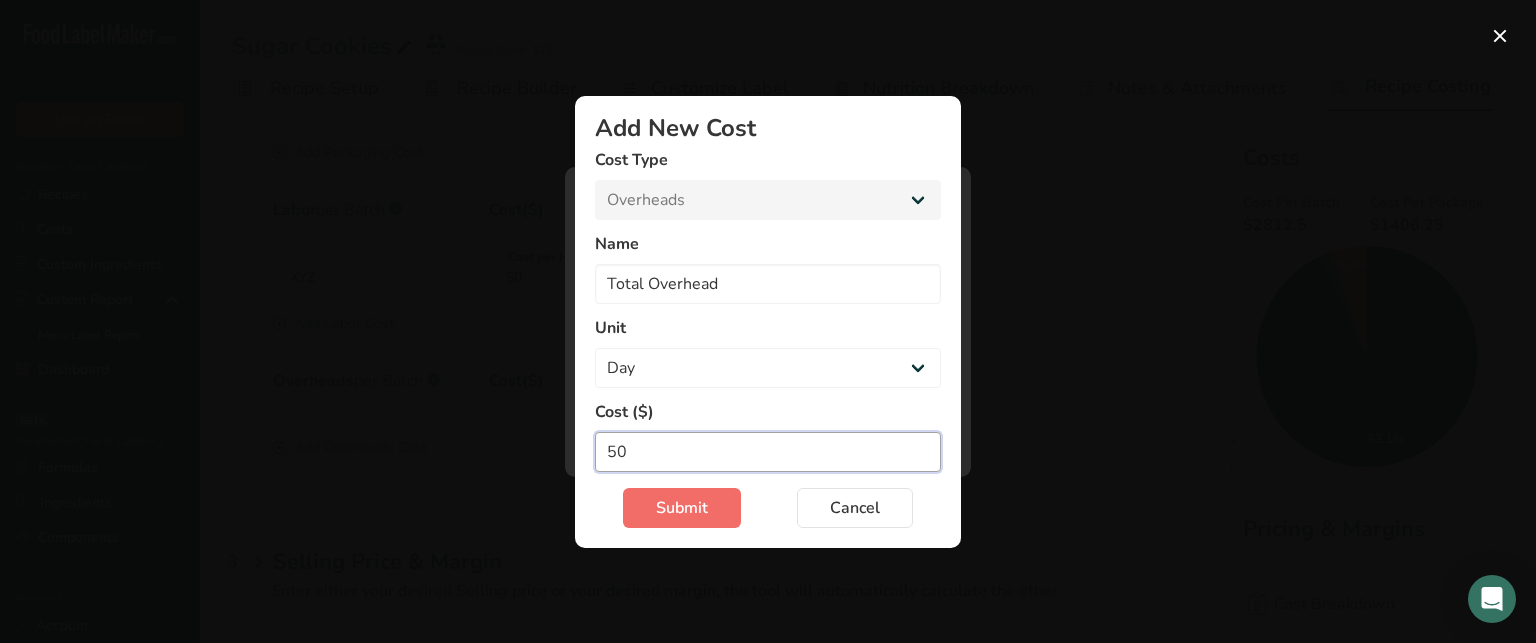 type on "50" 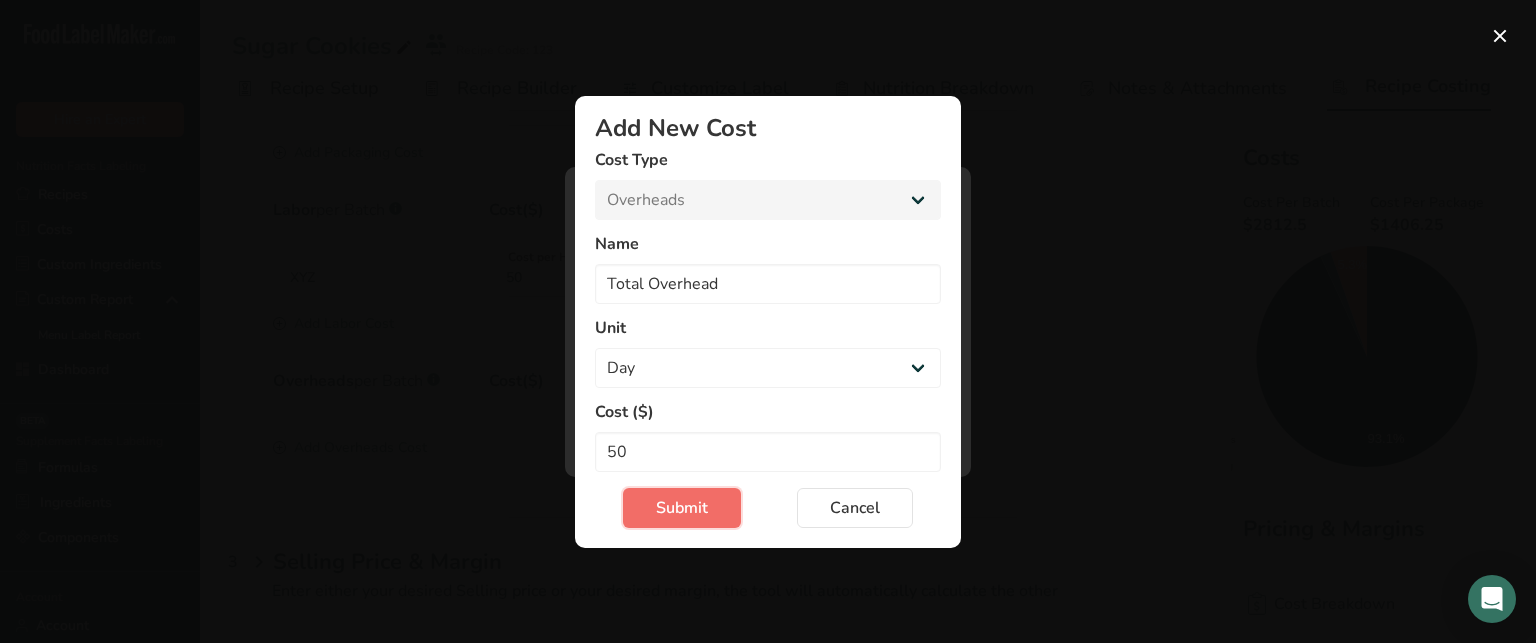 click on "Submit" at bounding box center (682, 508) 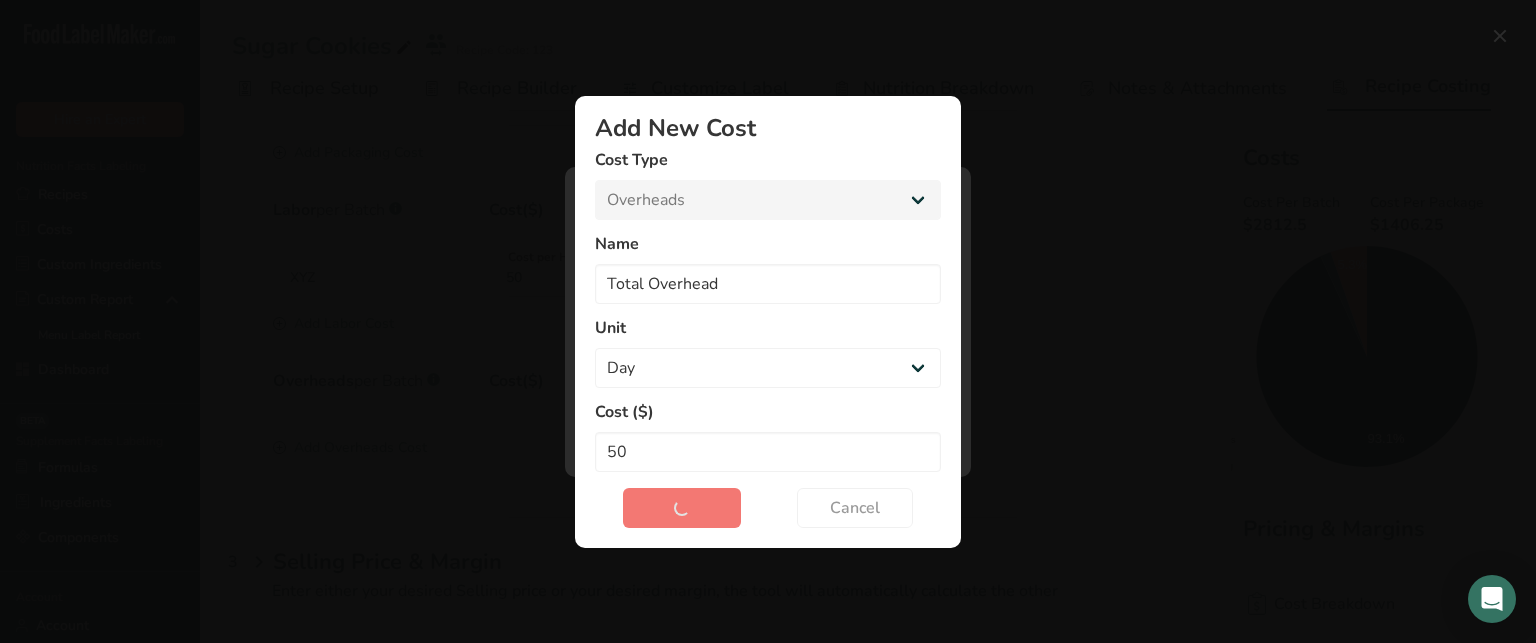 type 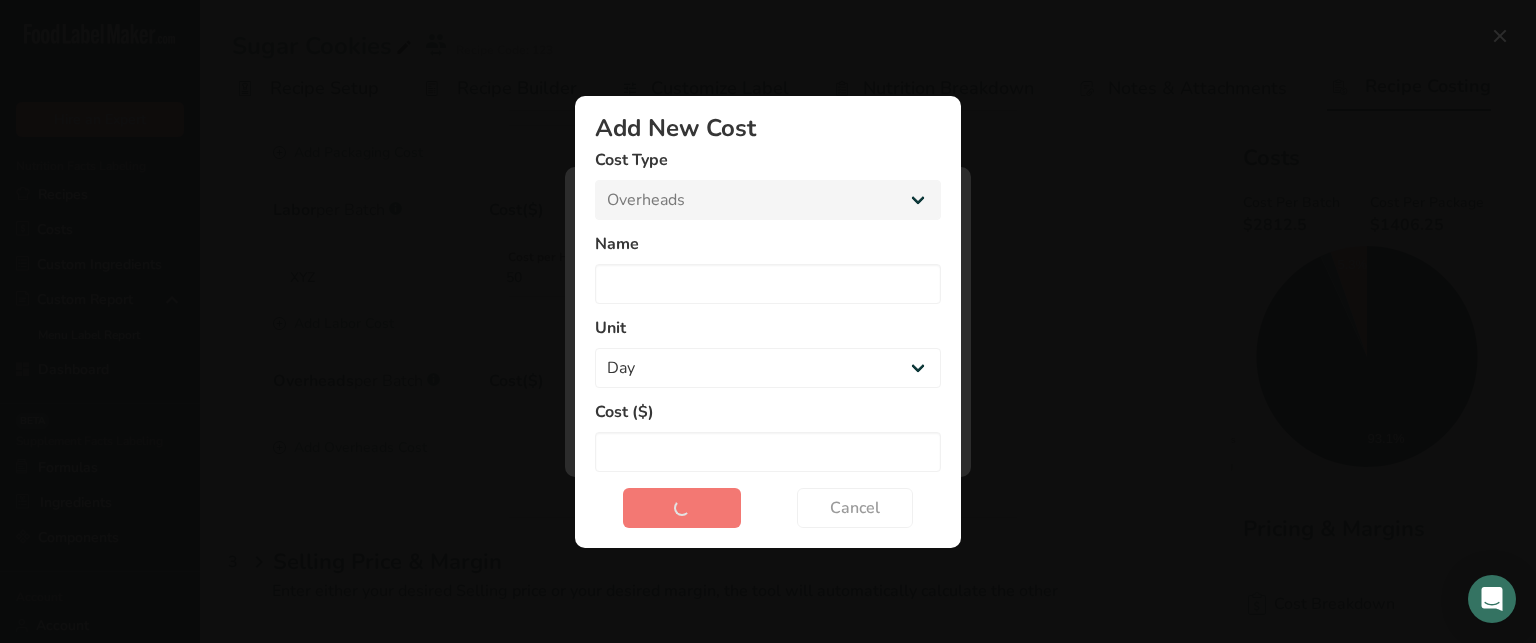 select 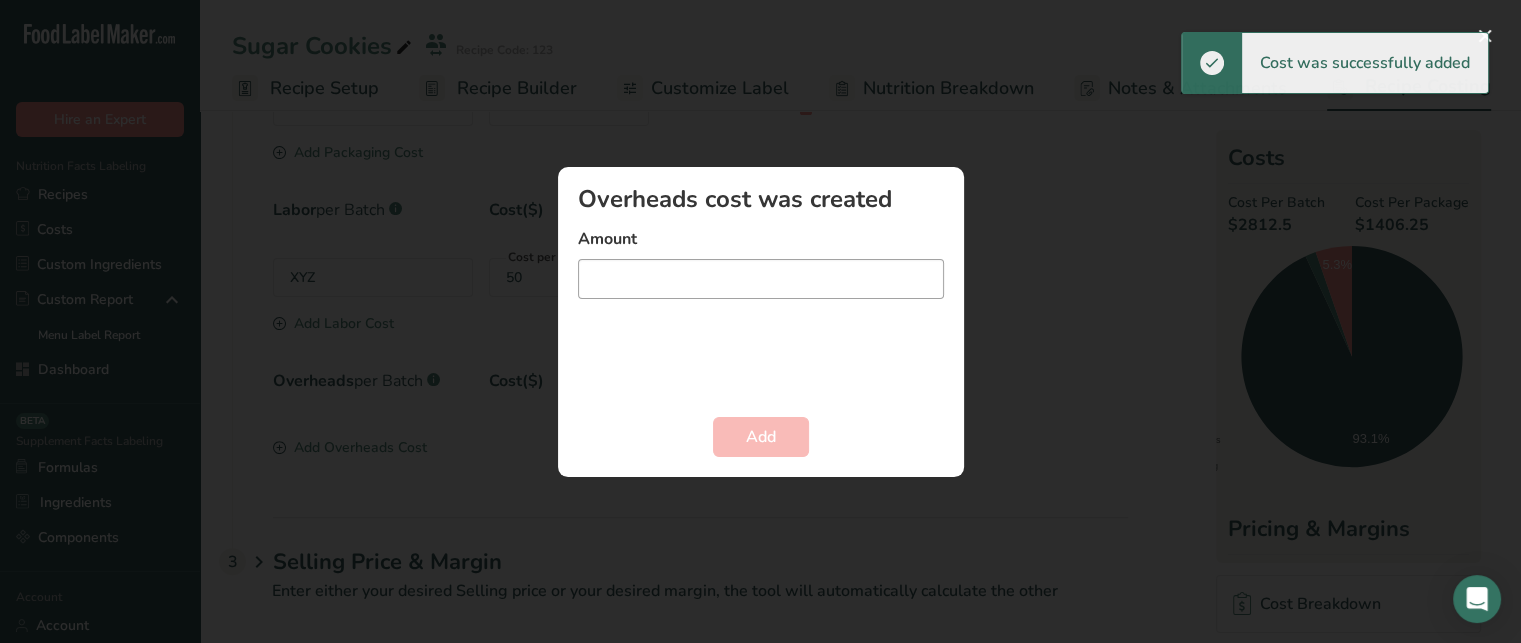click at bounding box center [761, 279] 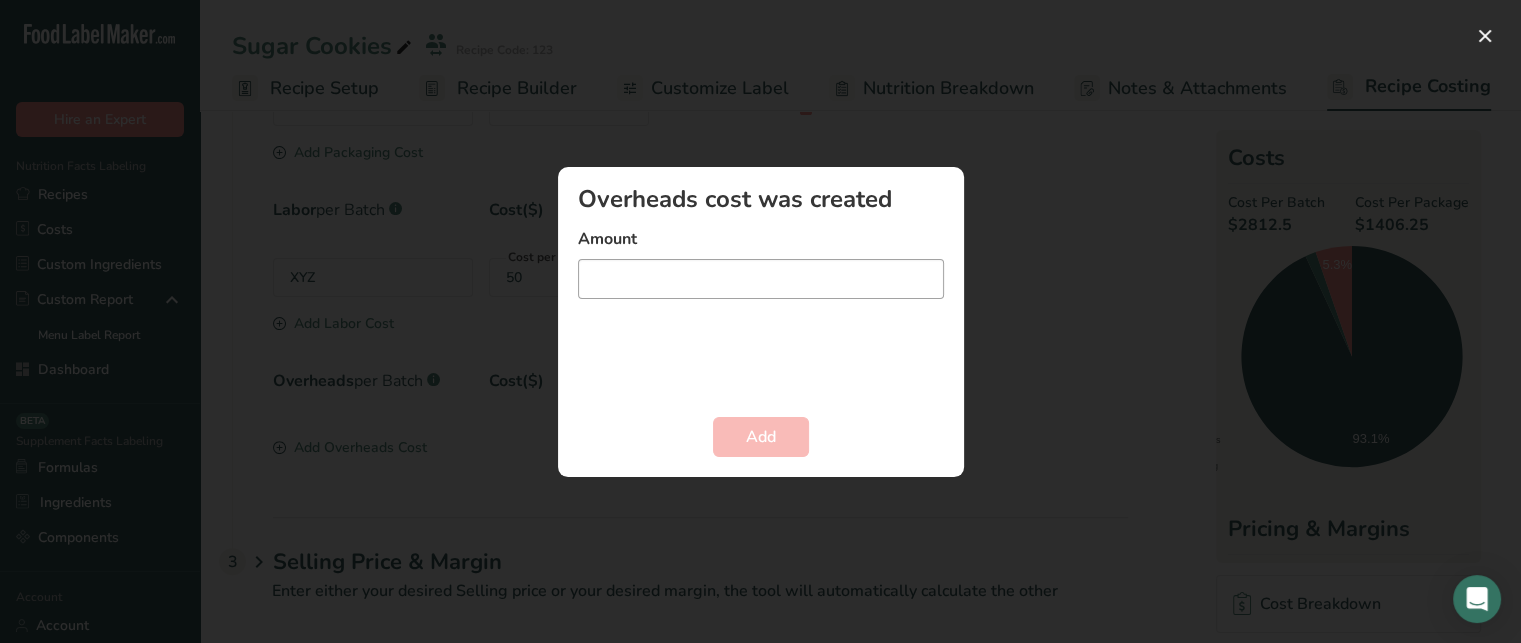 type on "0" 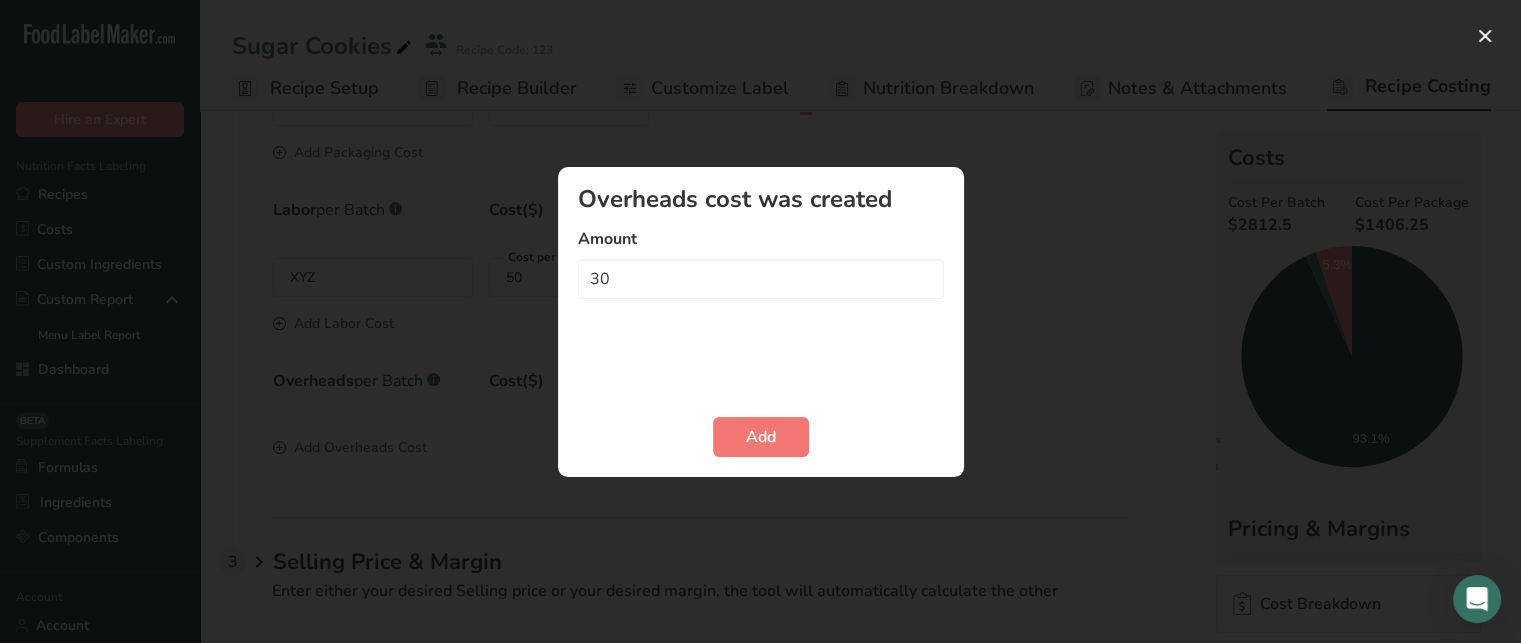 type on "30" 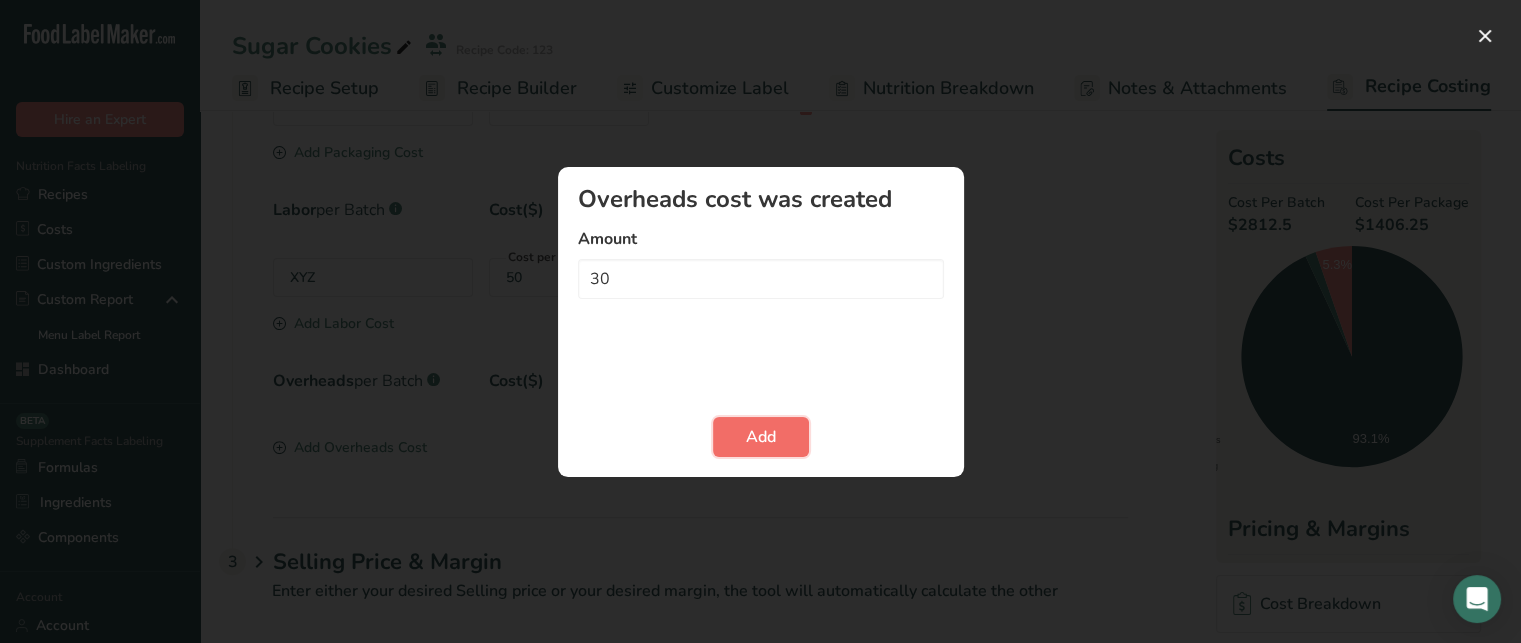 click on "Add" at bounding box center [761, 437] 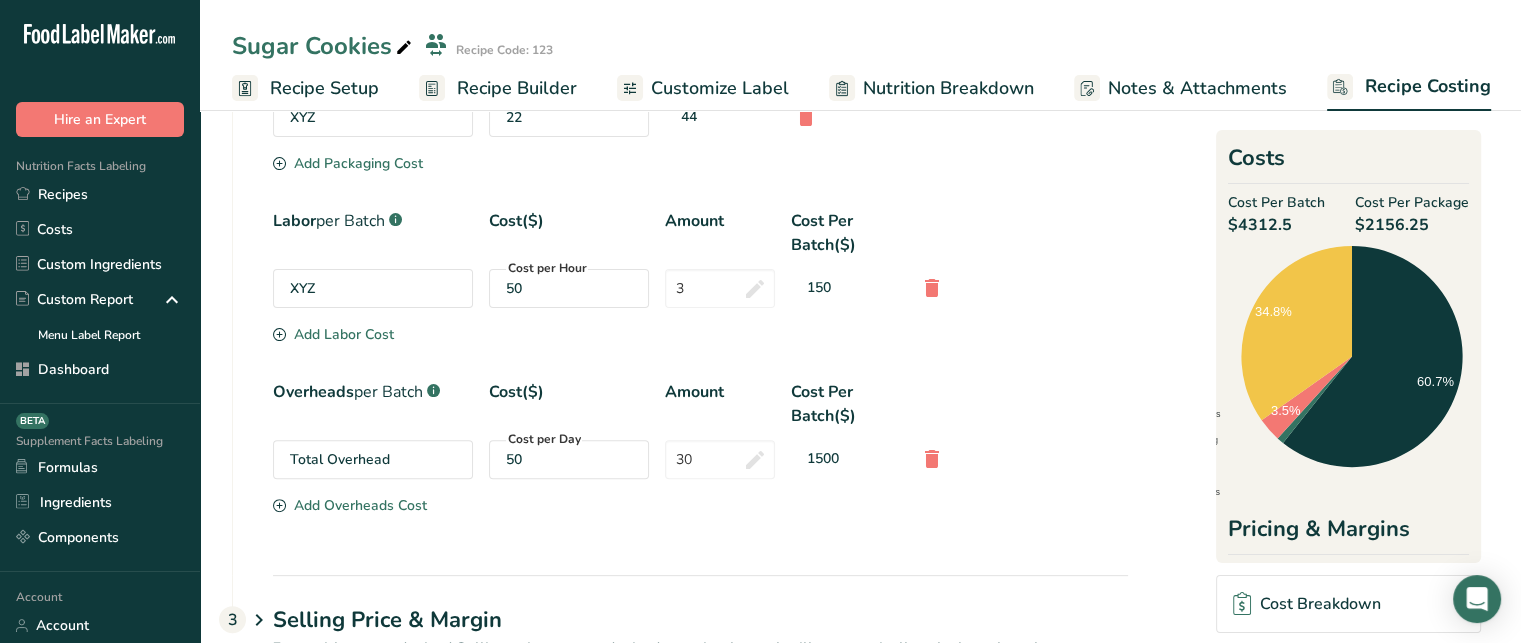 scroll, scrollTop: 524, scrollLeft: 0, axis: vertical 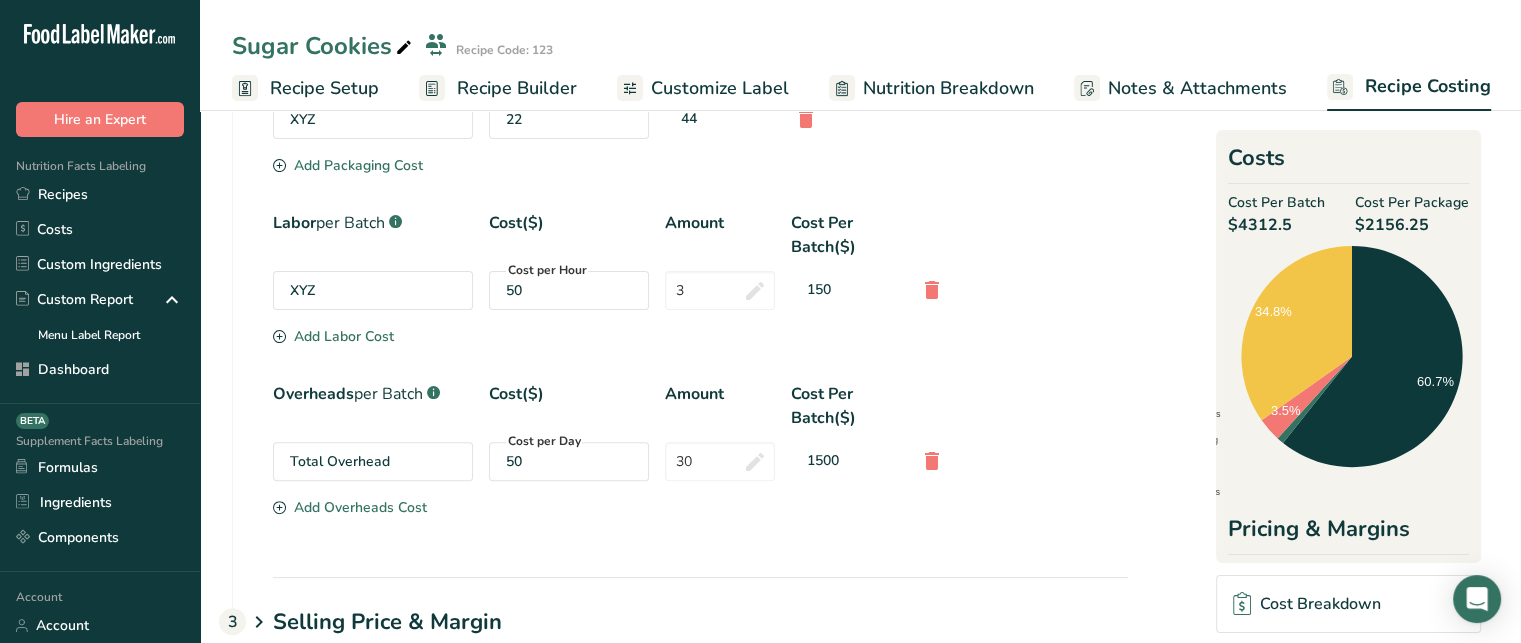click on "Cost Breakdown" at bounding box center (1348, 604) 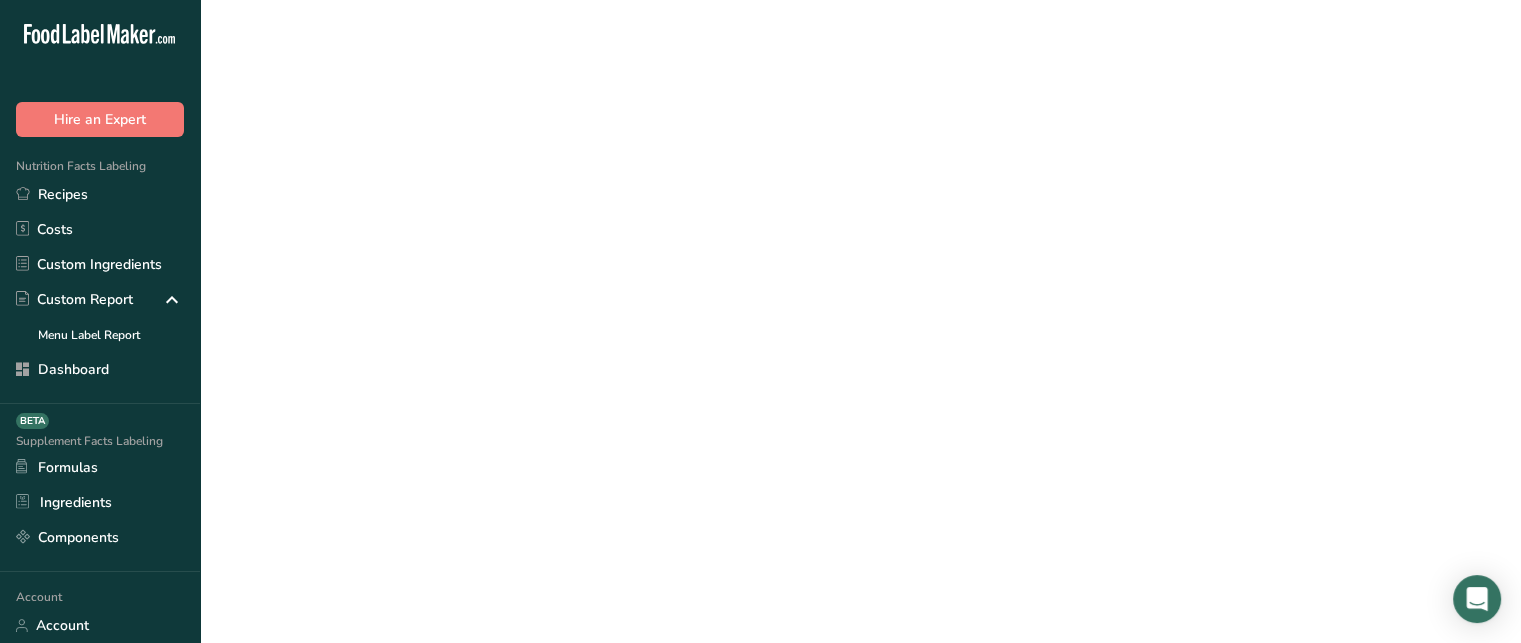 scroll, scrollTop: 0, scrollLeft: 0, axis: both 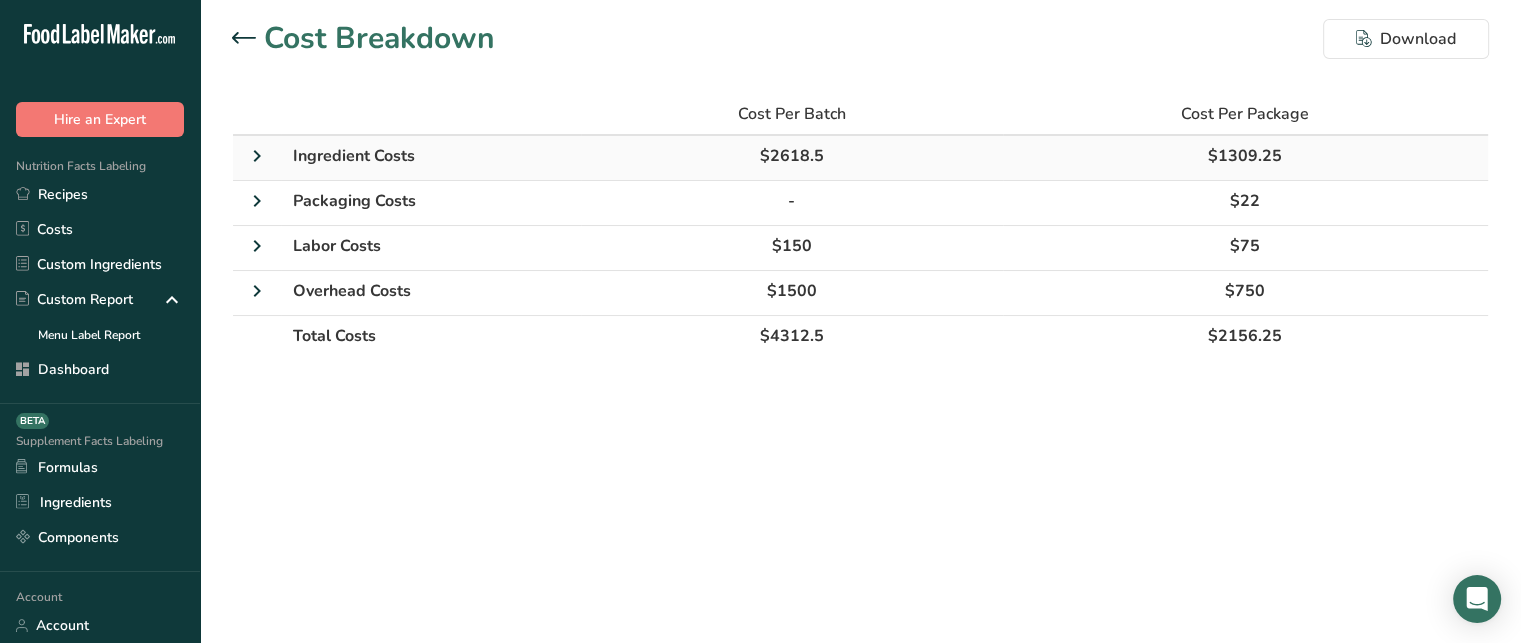 click at bounding box center [257, 156] 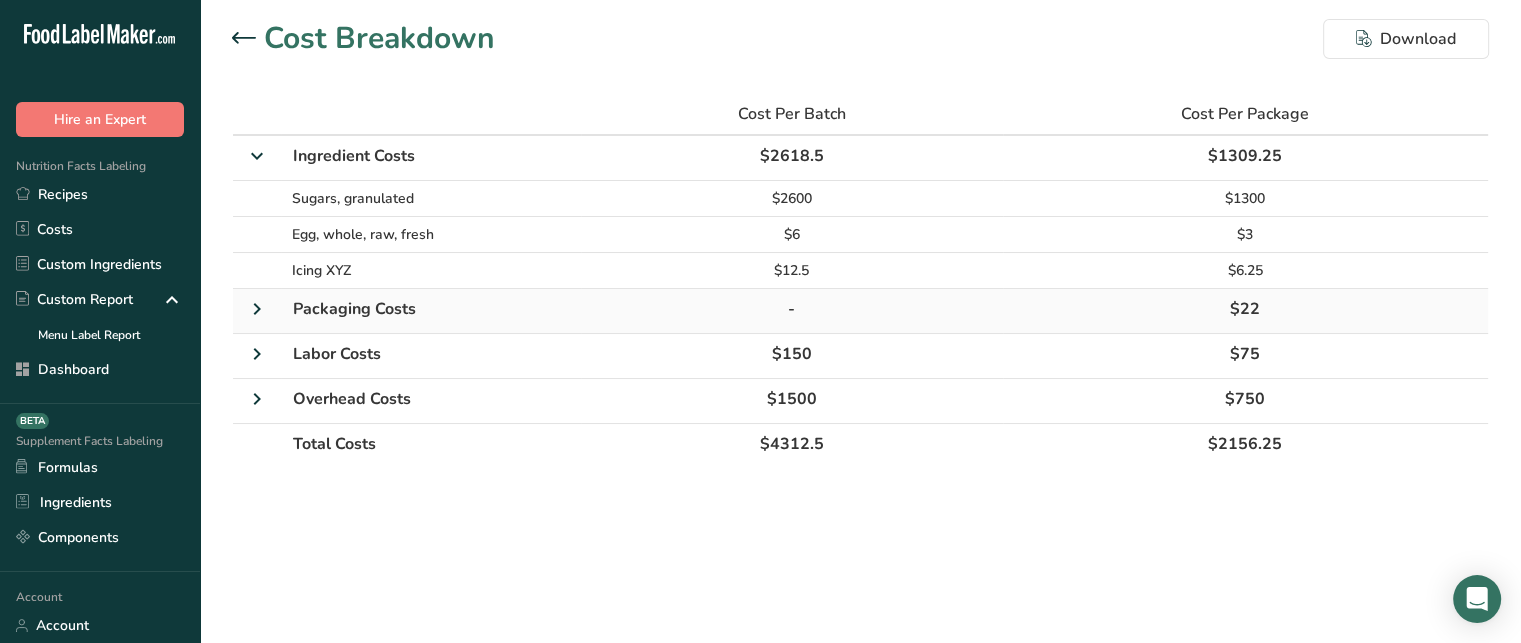 click at bounding box center (257, 309) 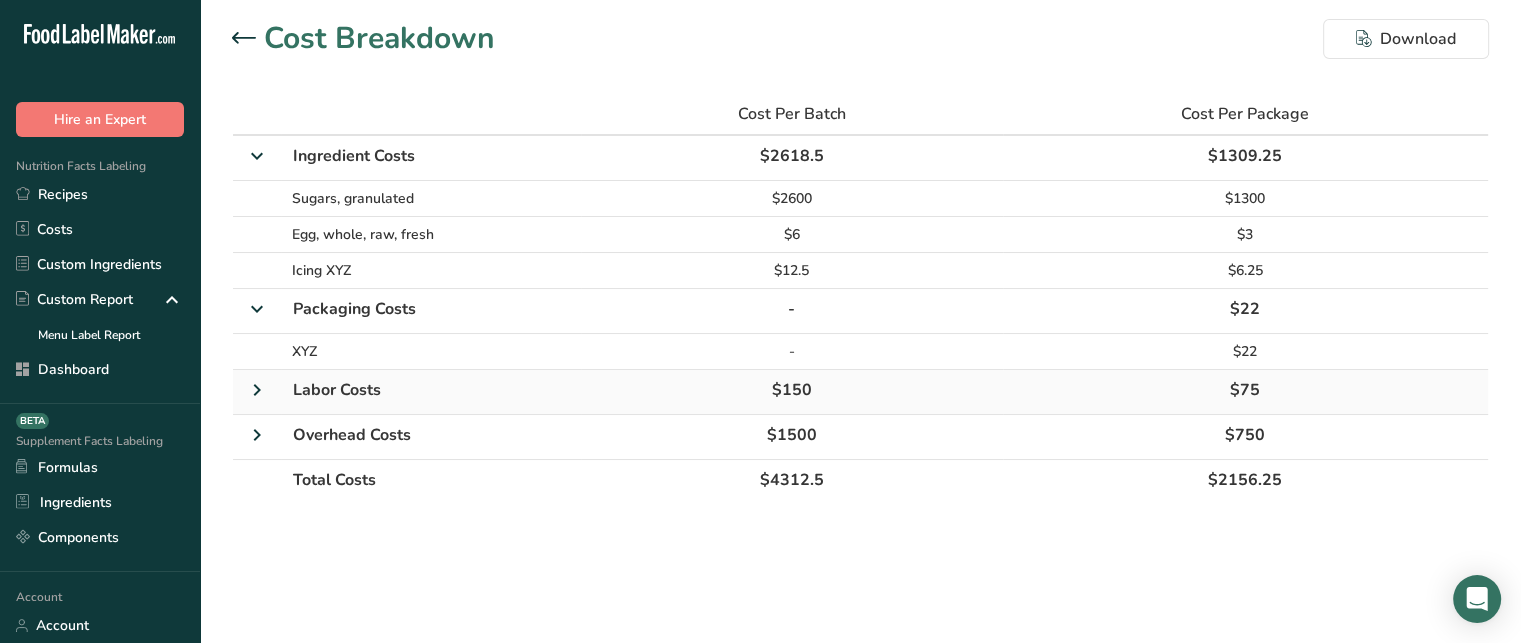 click at bounding box center [257, 390] 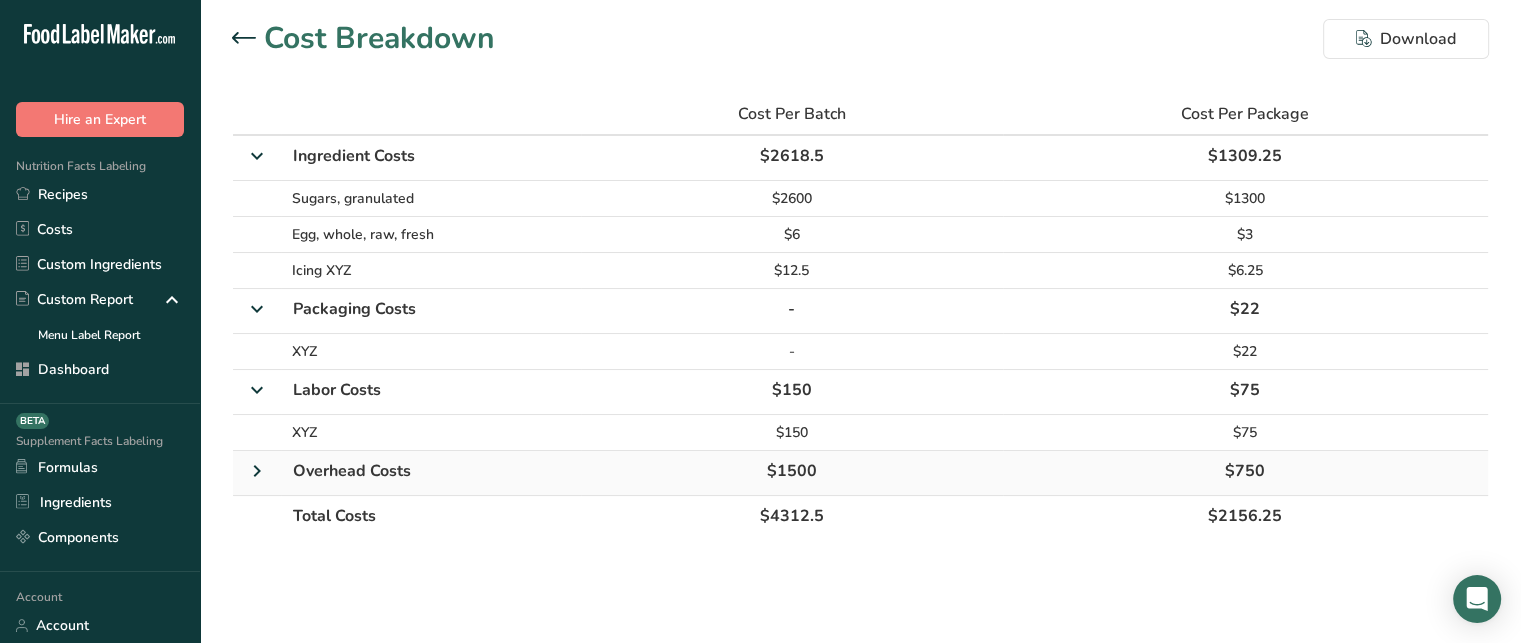 click at bounding box center (257, 471) 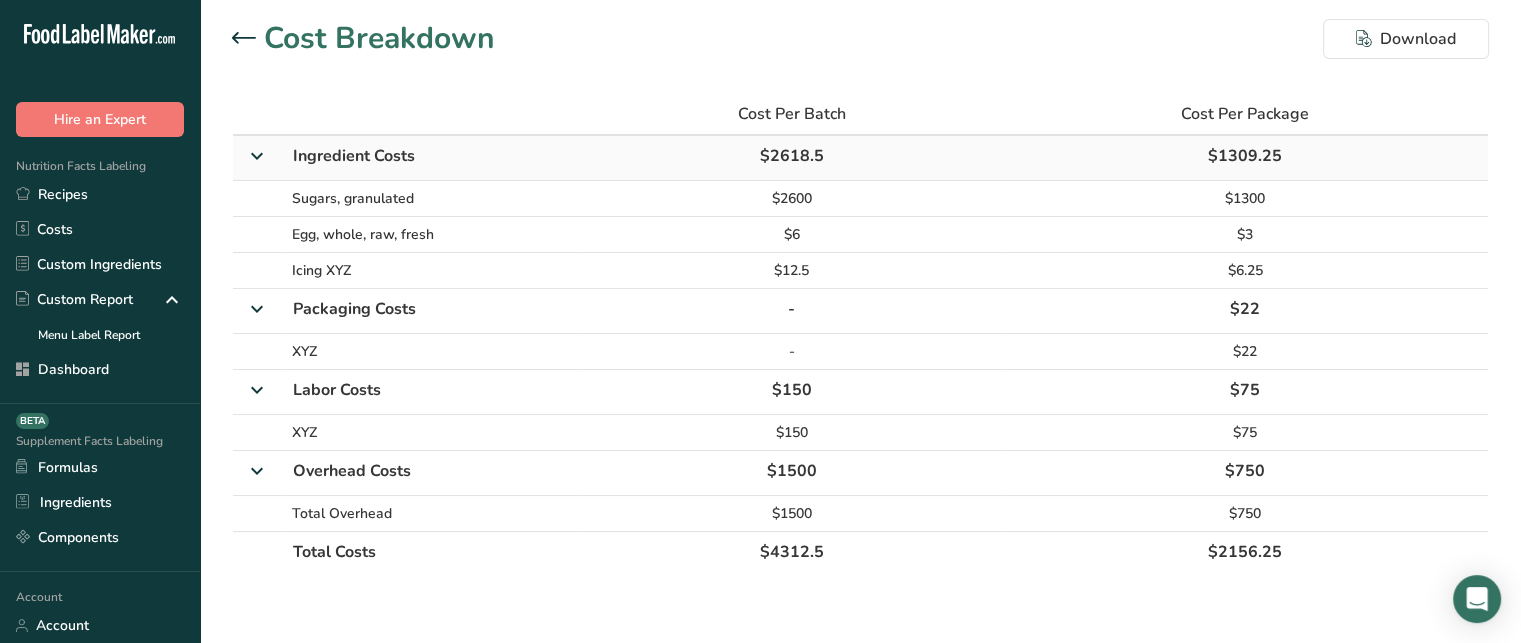 drag, startPoint x: 751, startPoint y: 161, endPoint x: 864, endPoint y: 155, distance: 113.15918 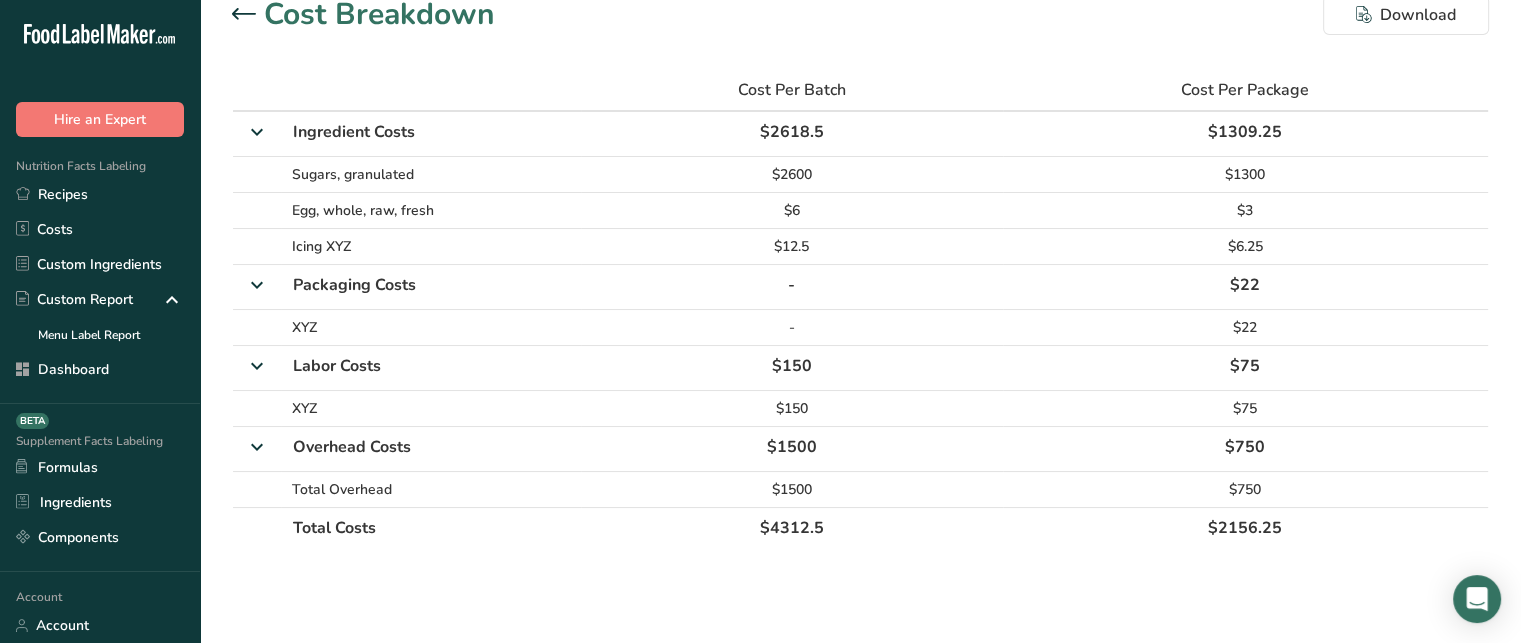 scroll, scrollTop: 0, scrollLeft: 0, axis: both 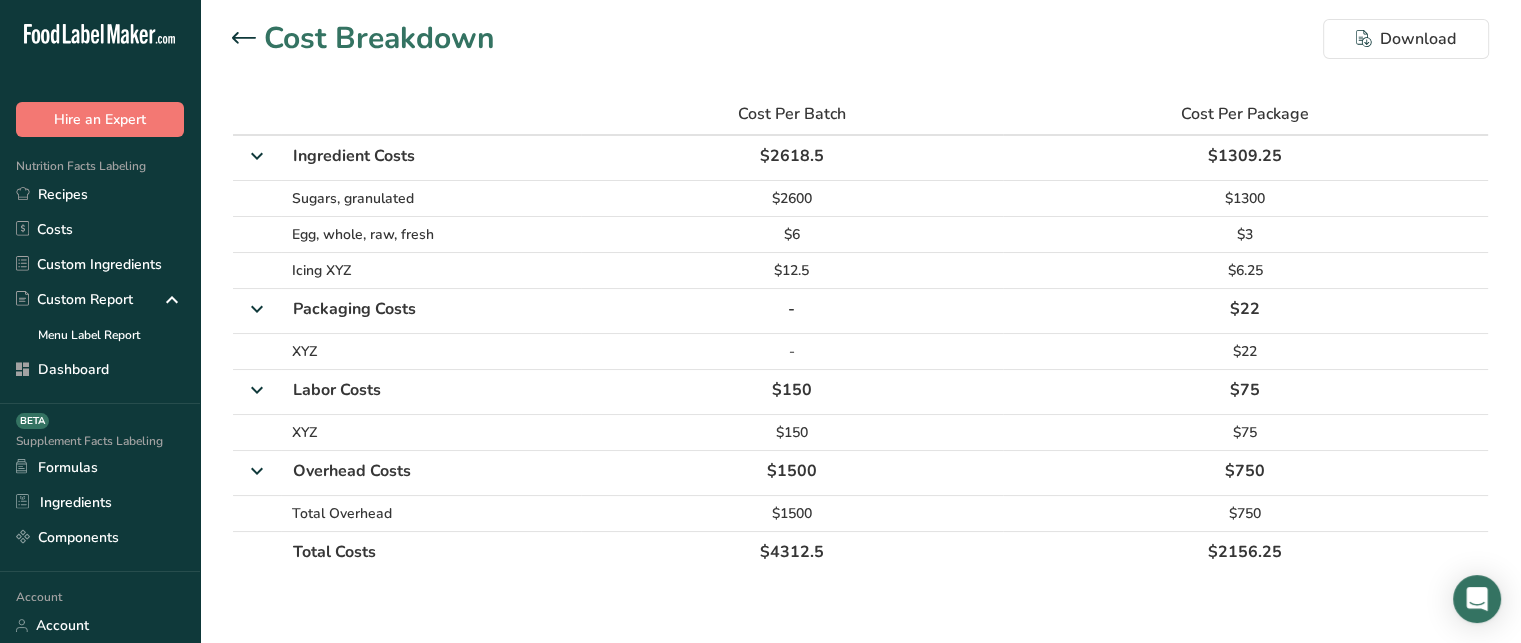 click at bounding box center [248, 39] 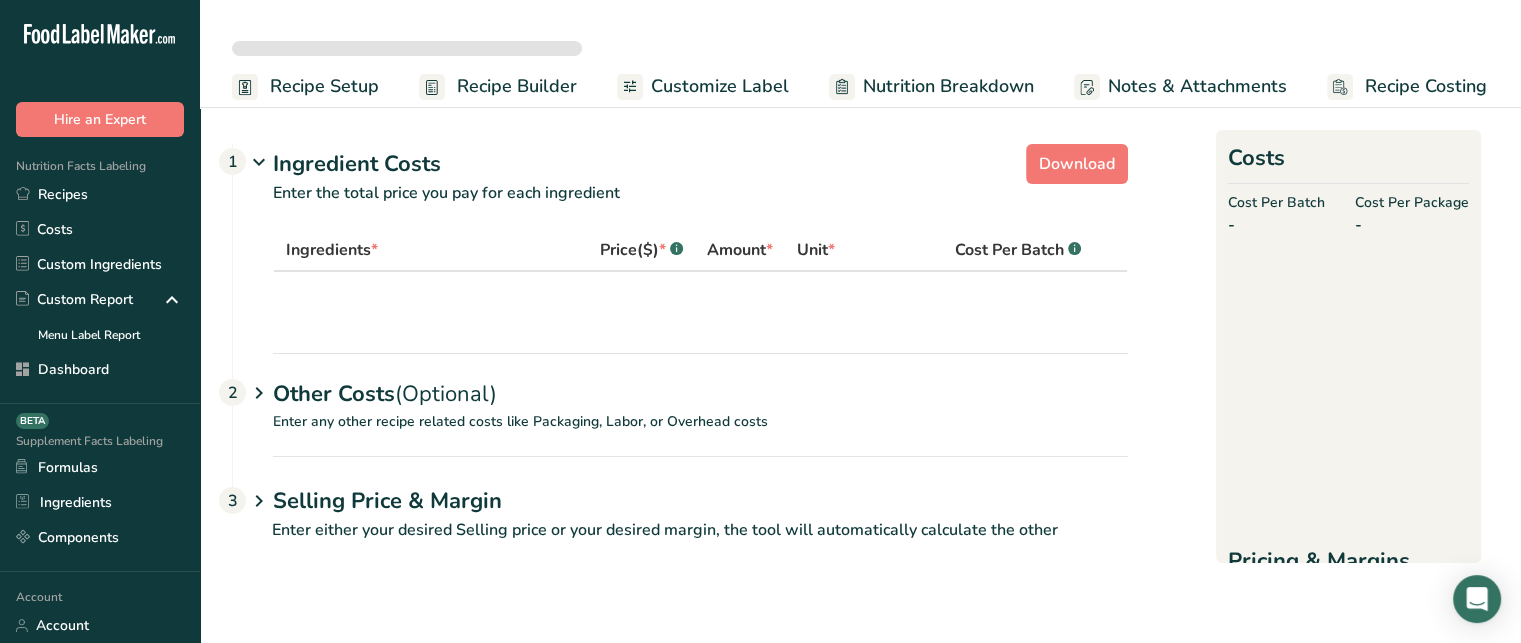 scroll, scrollTop: 55, scrollLeft: 0, axis: vertical 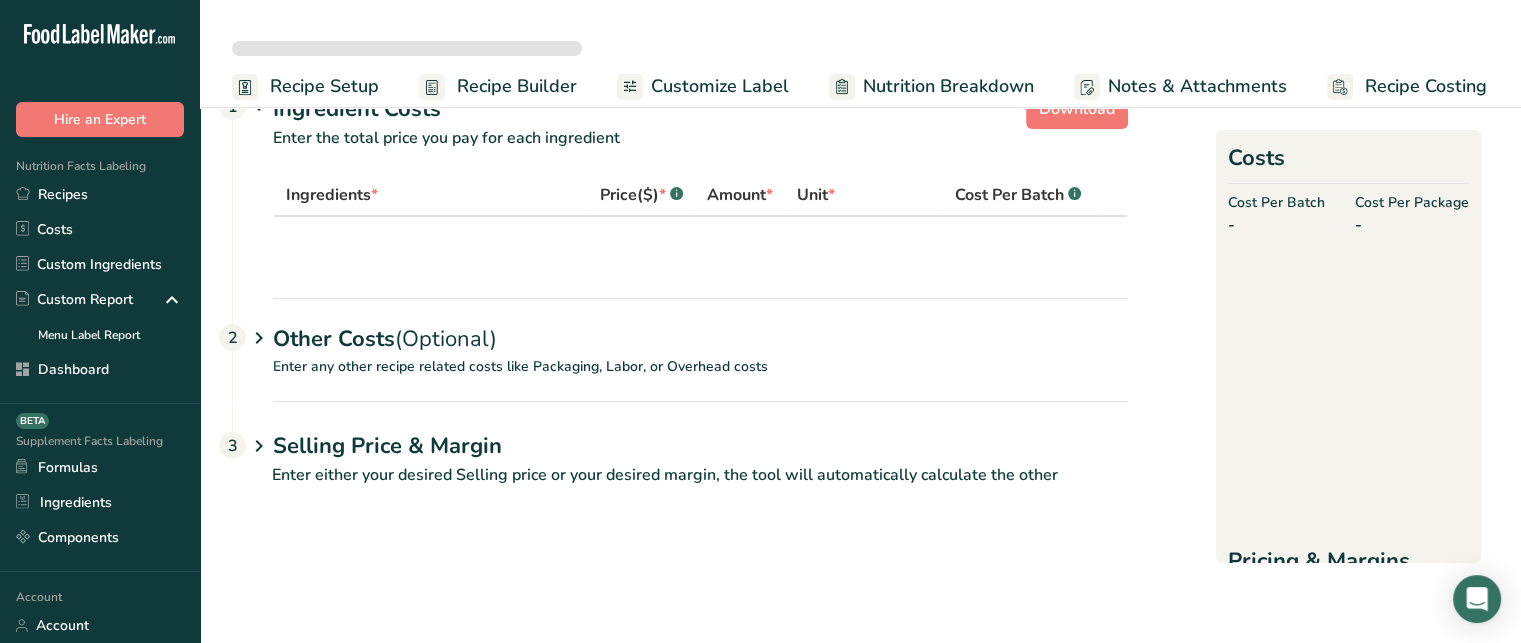 click on "Selling Price & Margin" at bounding box center (700, 446) 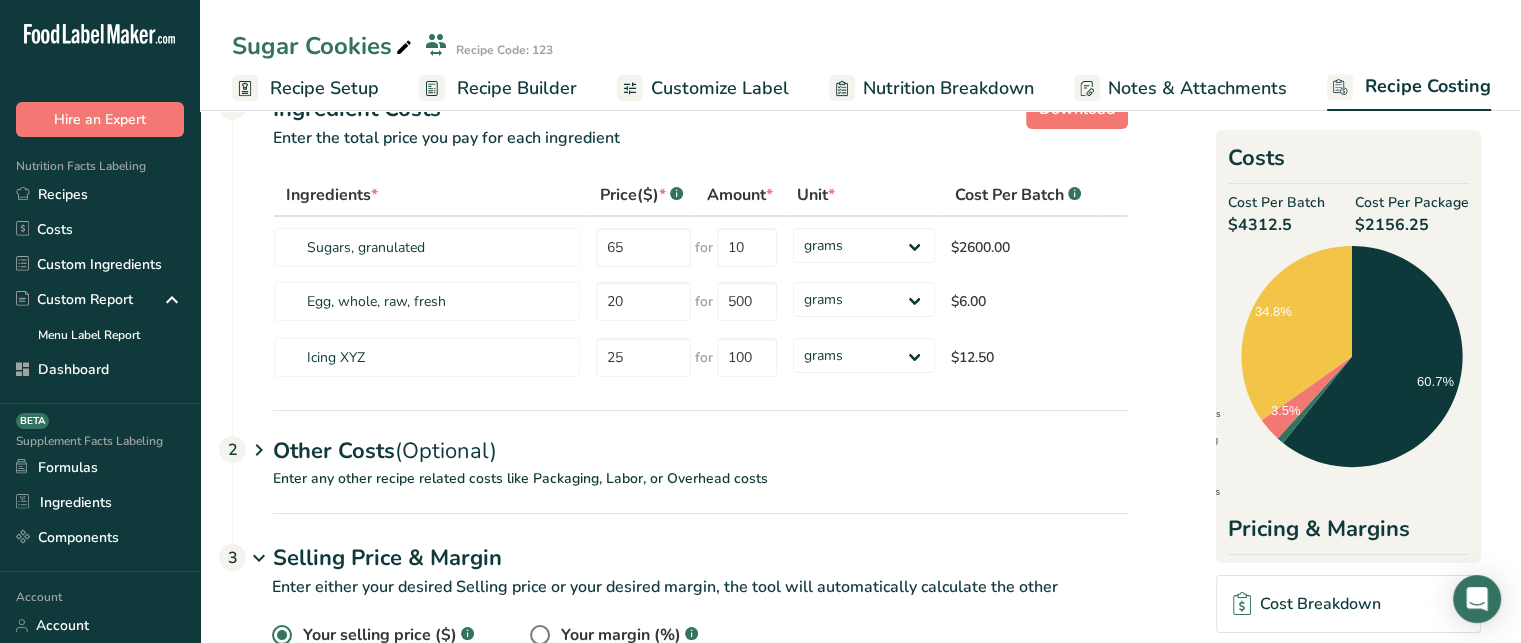 scroll, scrollTop: 161, scrollLeft: 0, axis: vertical 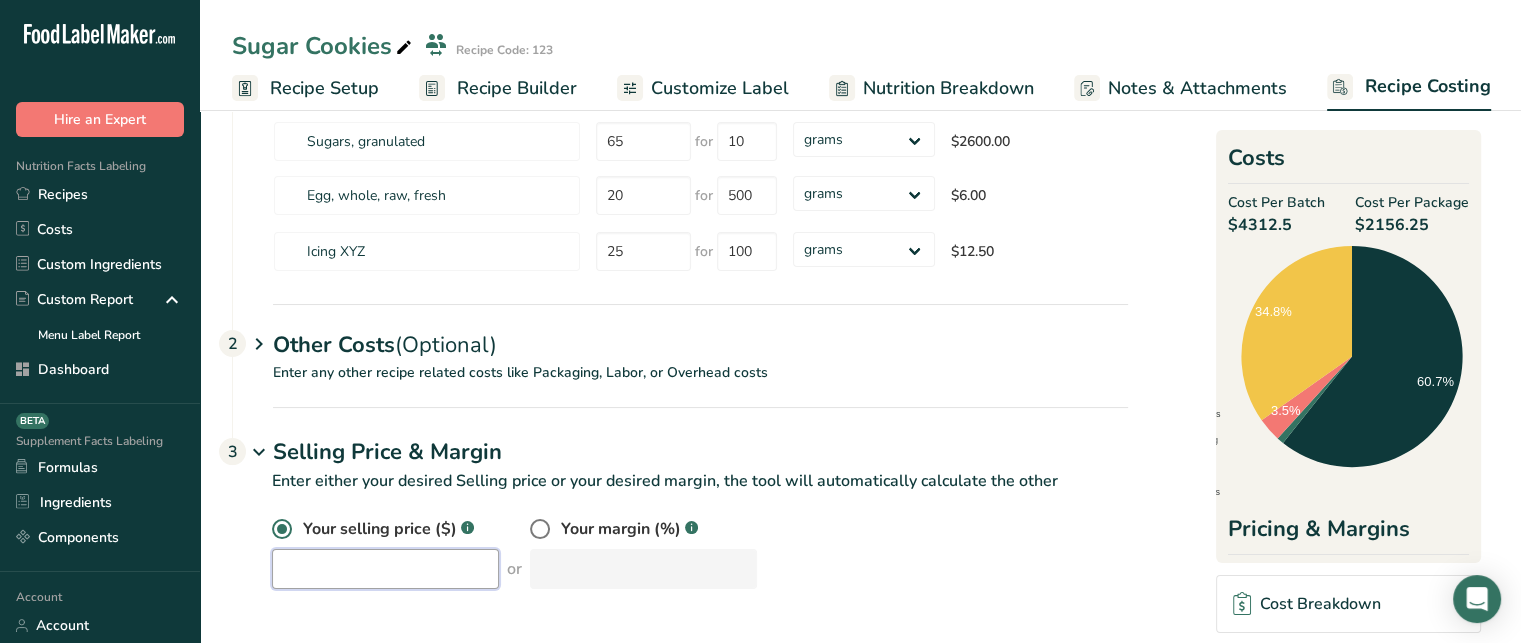 click at bounding box center (385, 569) 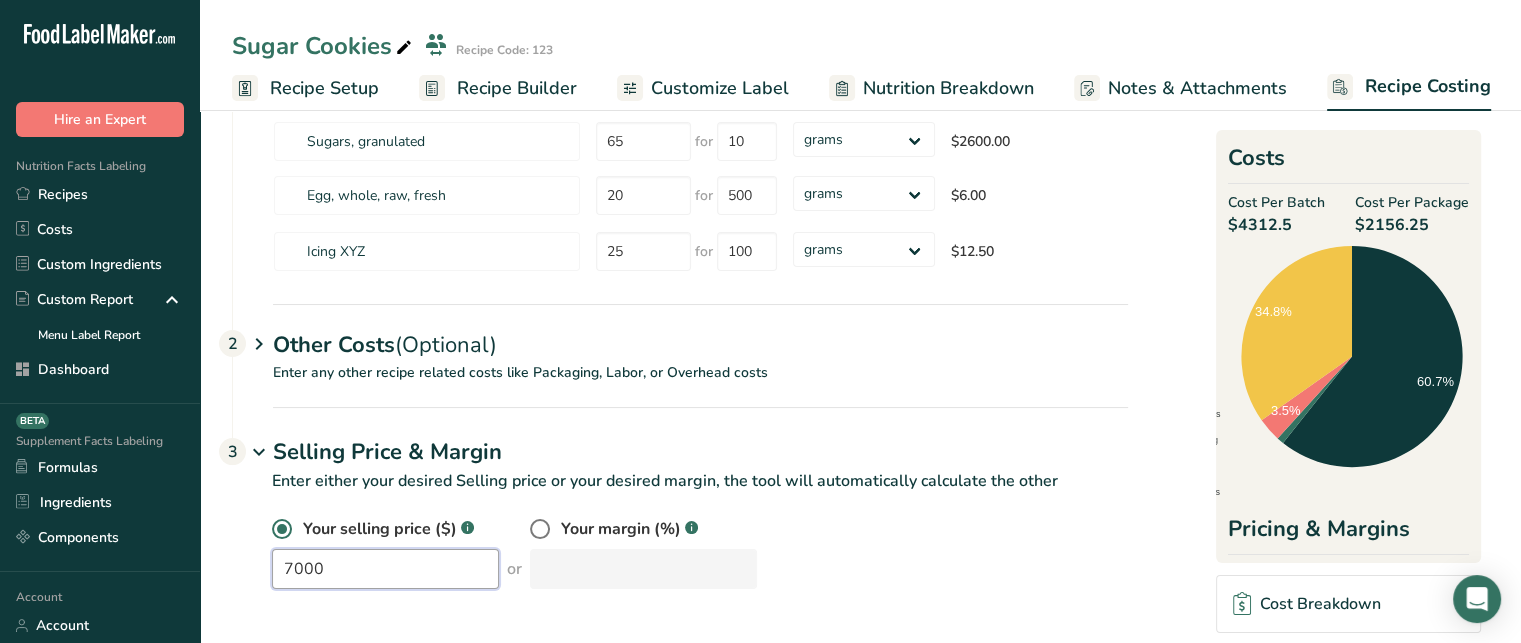 type on "7000" 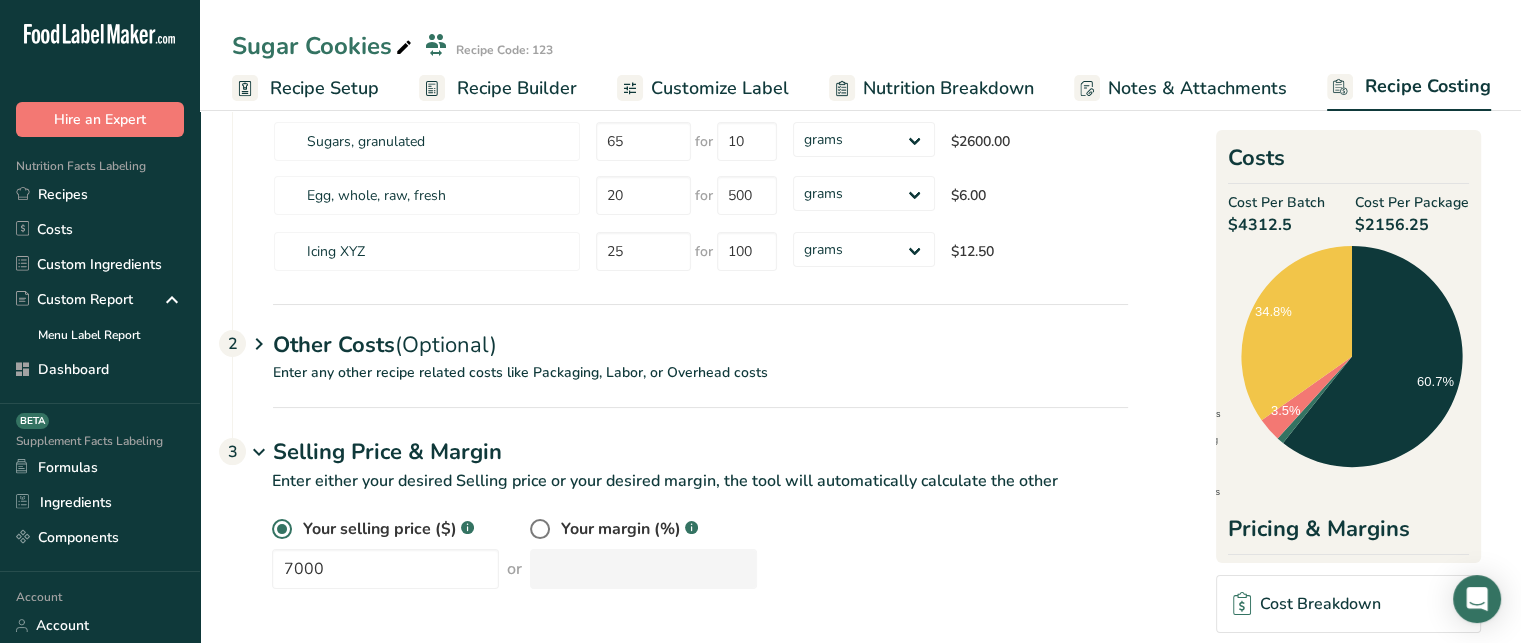click on "Your selling price ($)
.a-a{fill:#347362;}.b-a{fill:#fff;}           7000
or
Your margin (%)
.a-a{fill:#347362;}.b-a{fill:#fff;}" at bounding box center (700, 553) 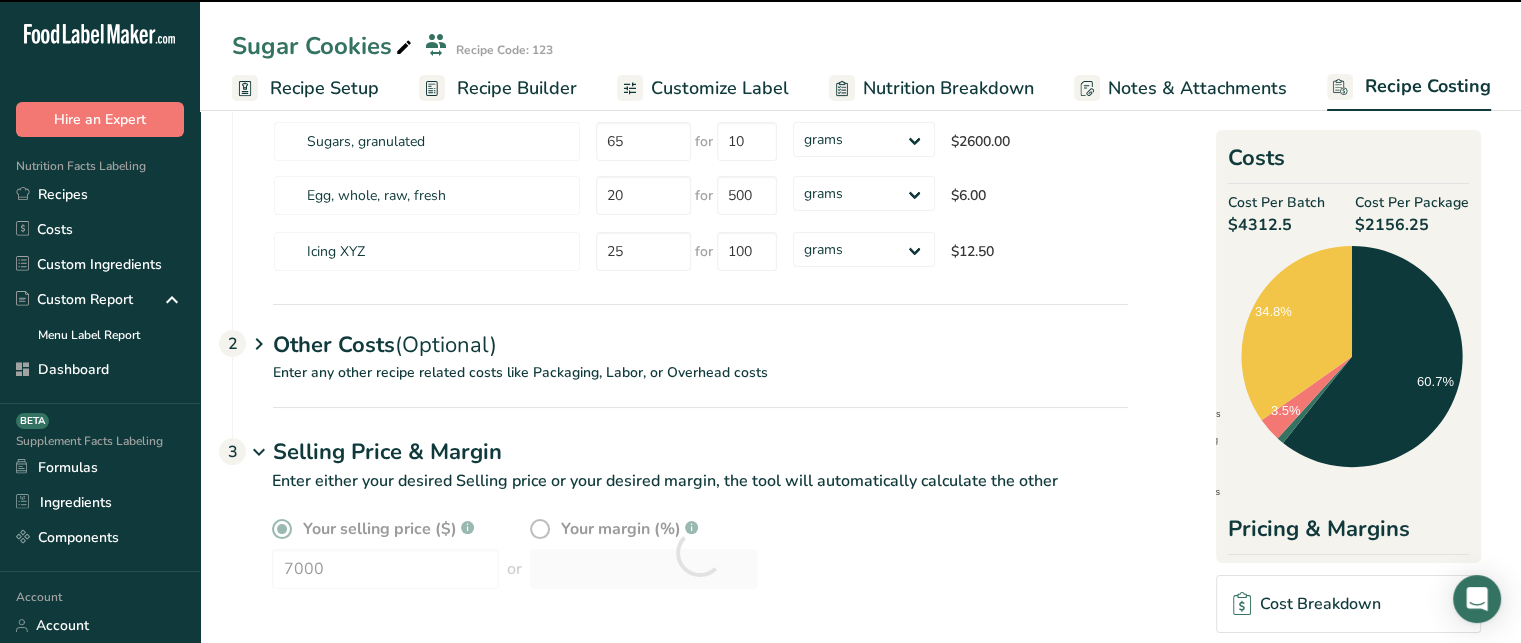 scroll, scrollTop: 108, scrollLeft: 0, axis: vertical 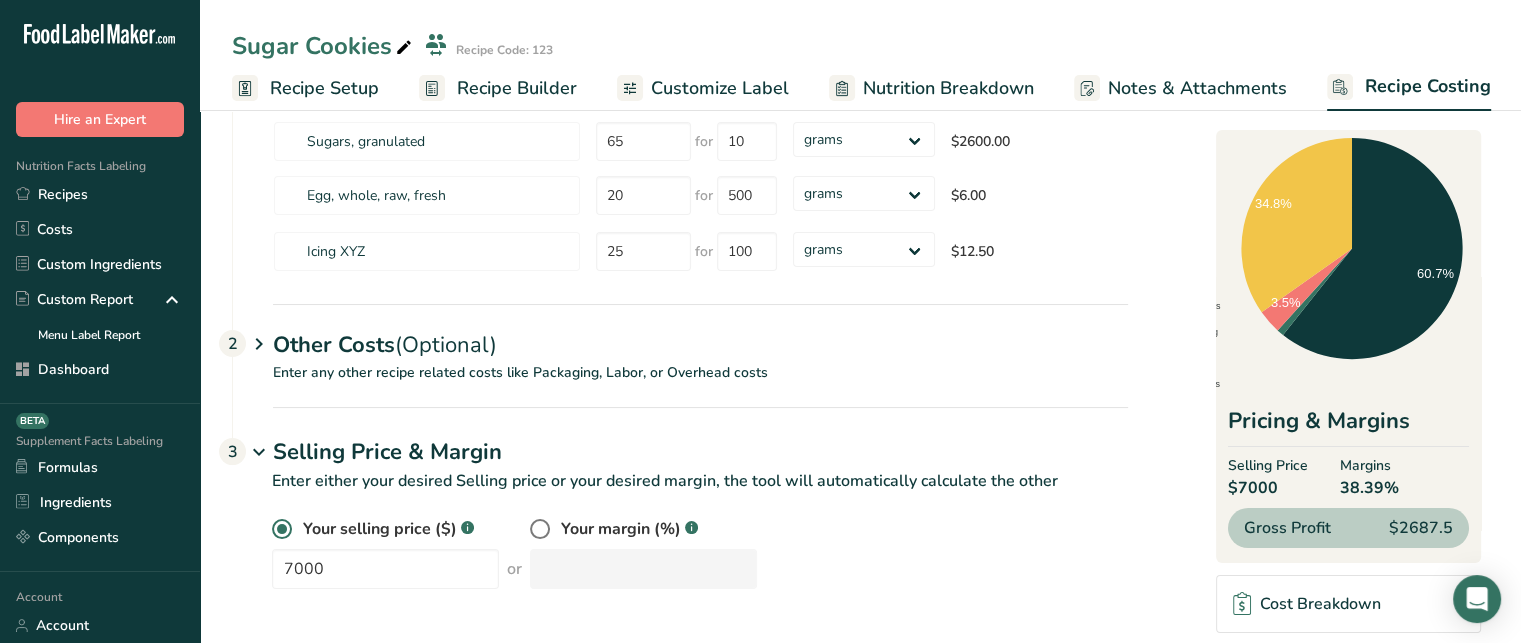 click on "38.39%" at bounding box center [1369, 488] 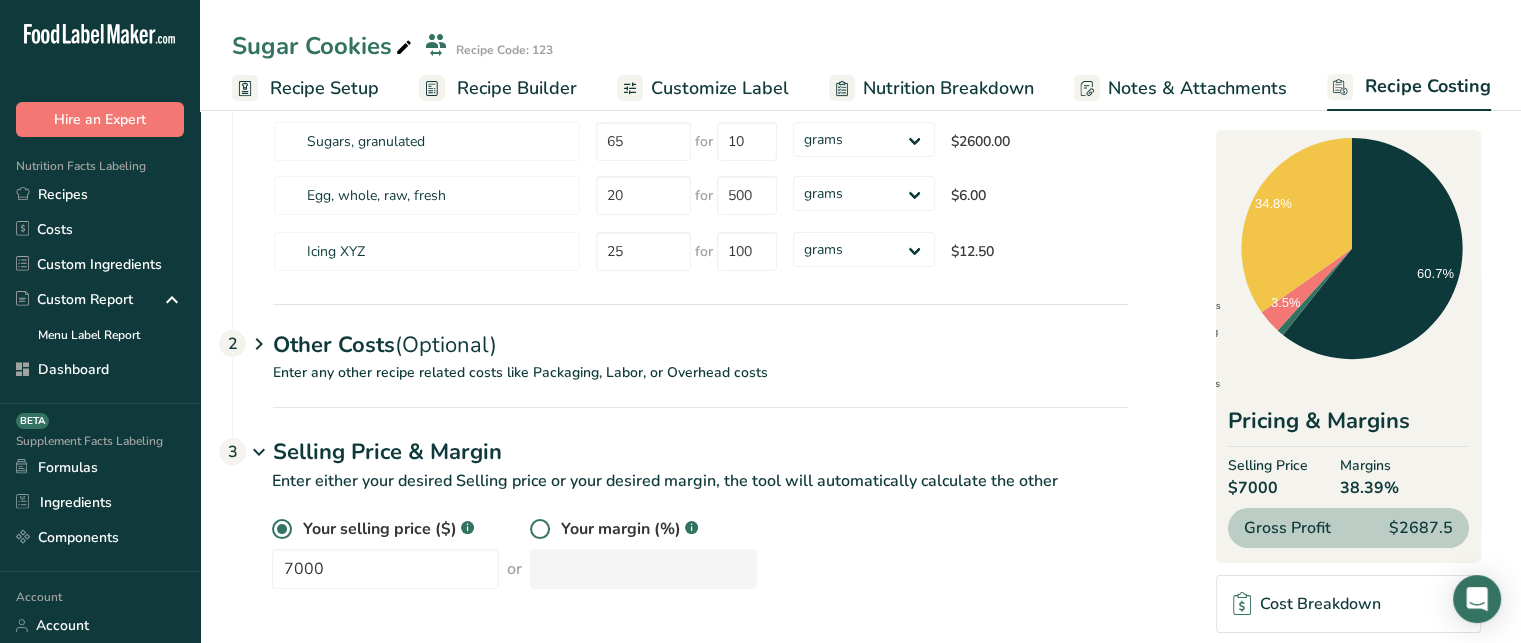click at bounding box center (545, 529) 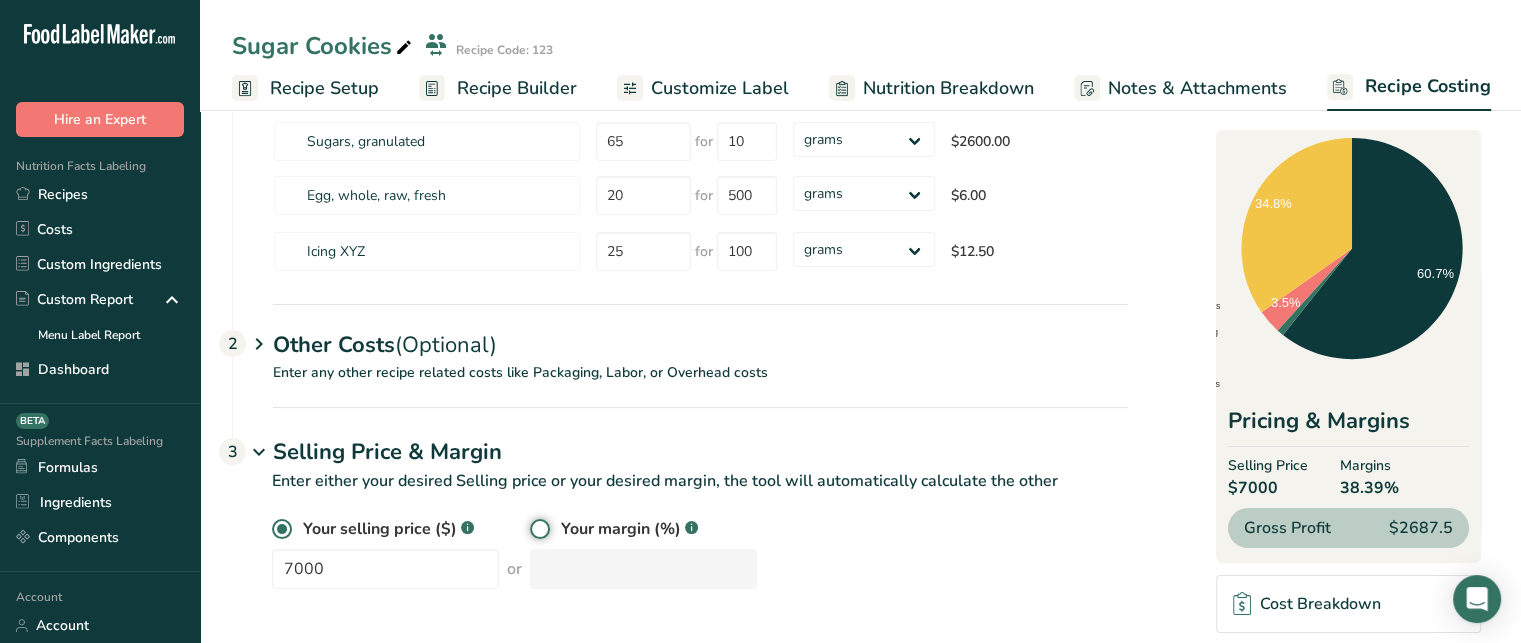click at bounding box center (536, 529) 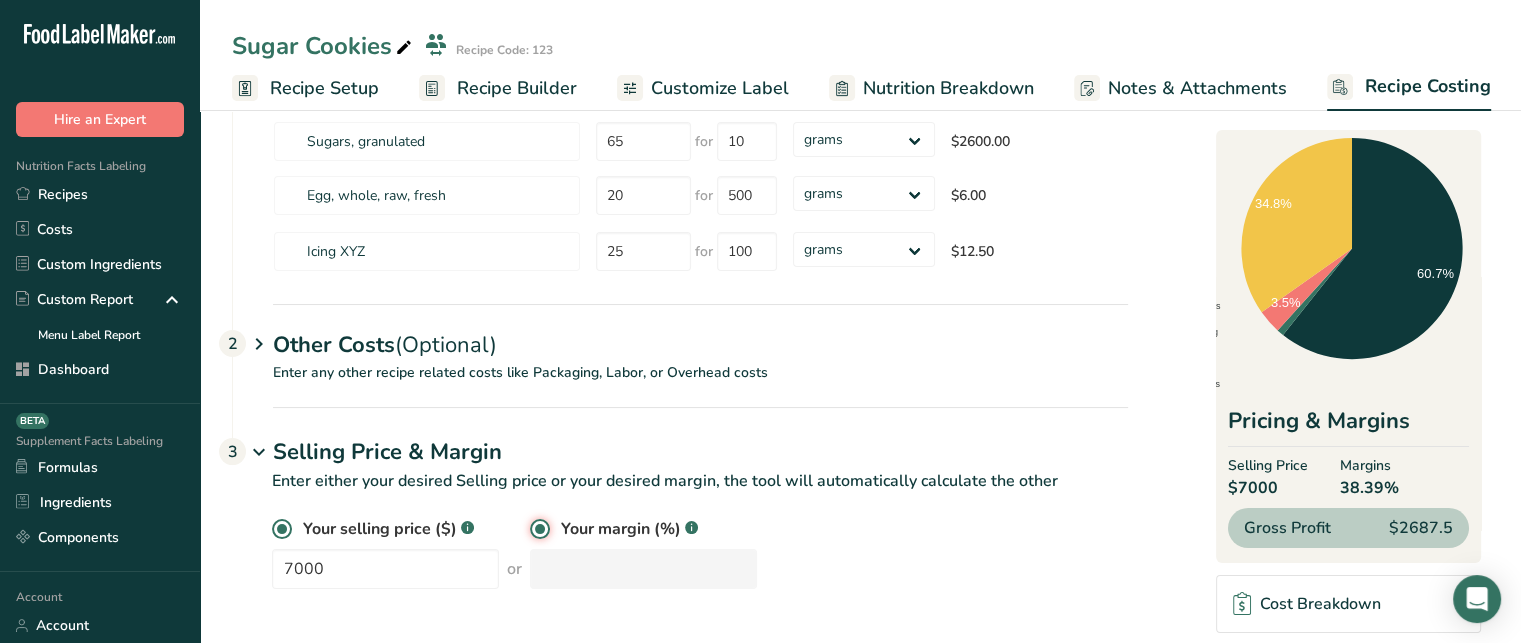 radio on "false" 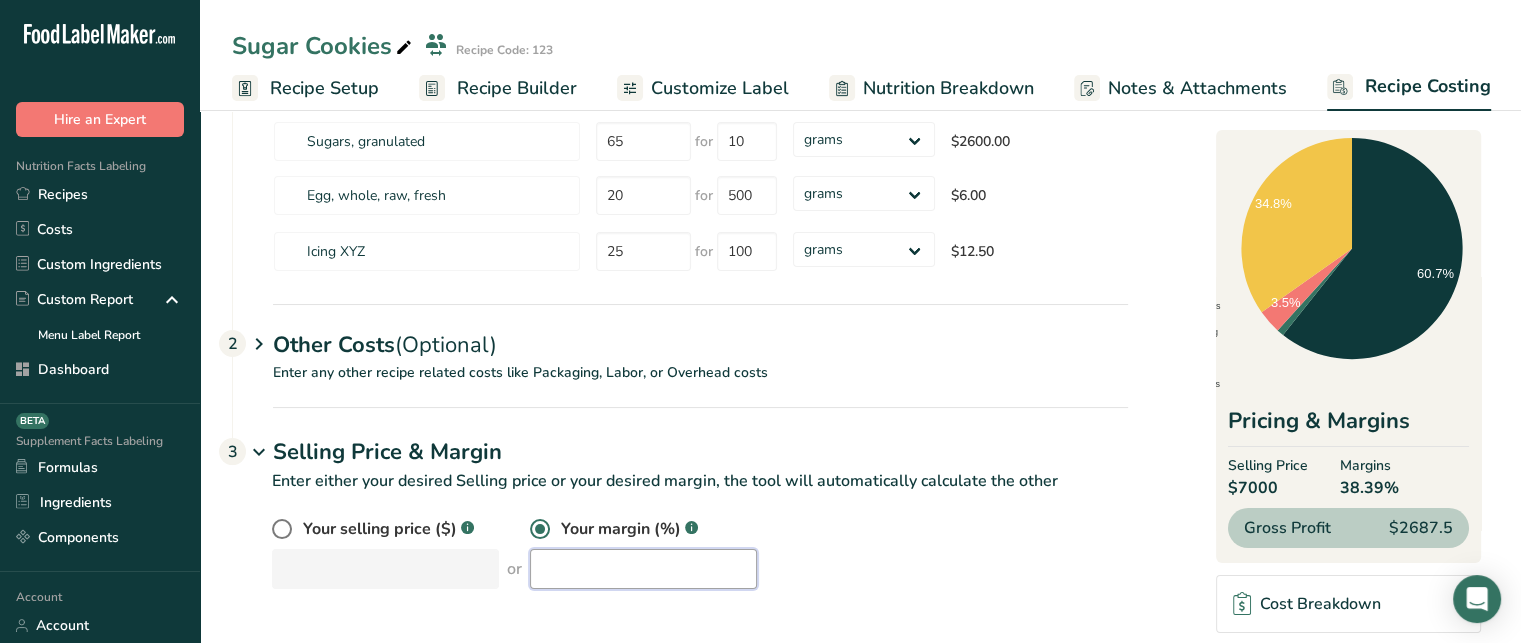 click at bounding box center (643, 569) 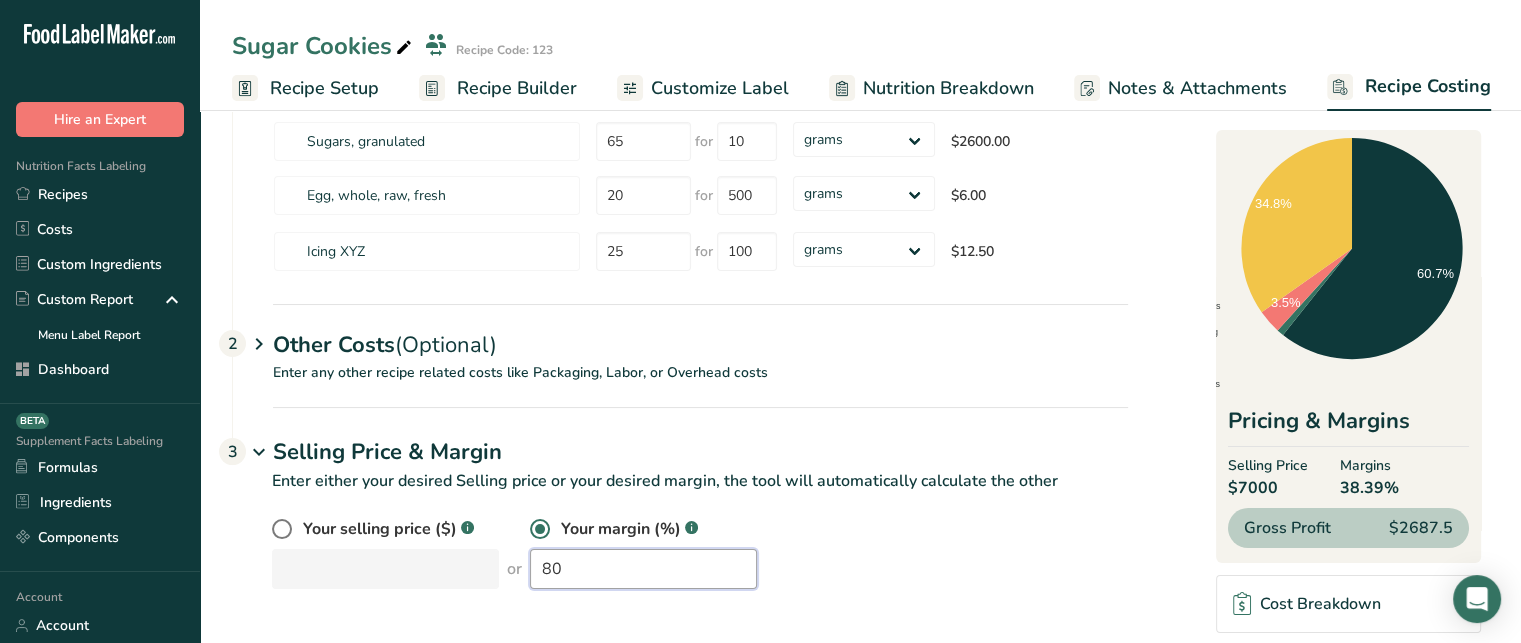 type on "80" 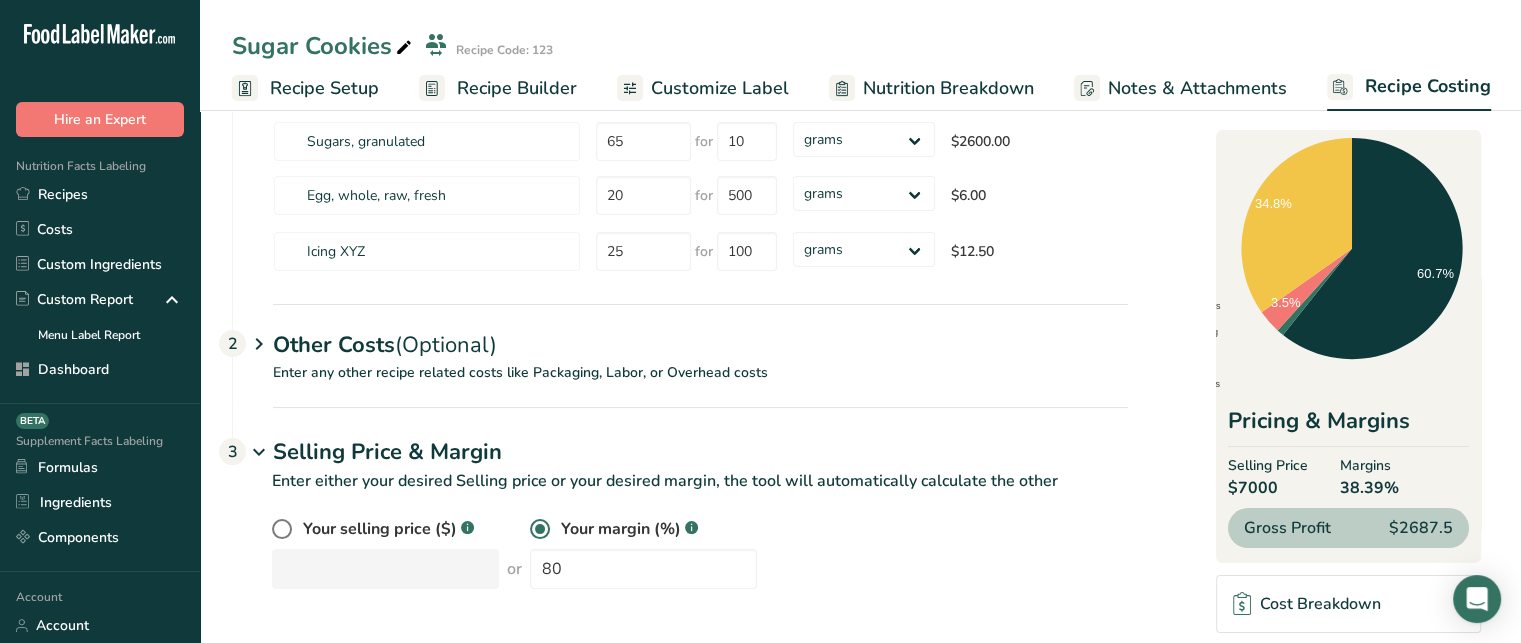 click on "Your selling price ($)
.a-a{fill:#347362;}.b-a{fill:#fff;}
or
Your margin (%)
.a-a{fill:#347362;}.b-a{fill:#fff;}           80" at bounding box center [700, 553] 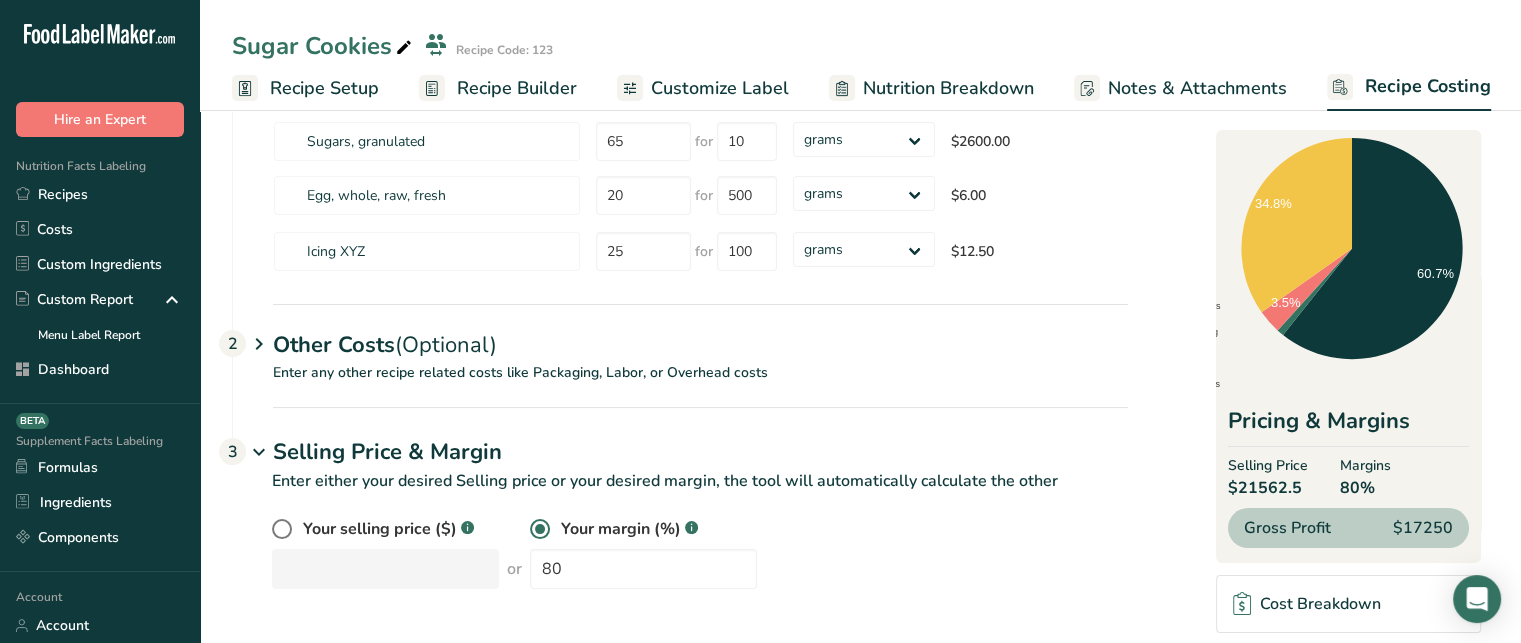 click on "$17250" at bounding box center (1423, 528) 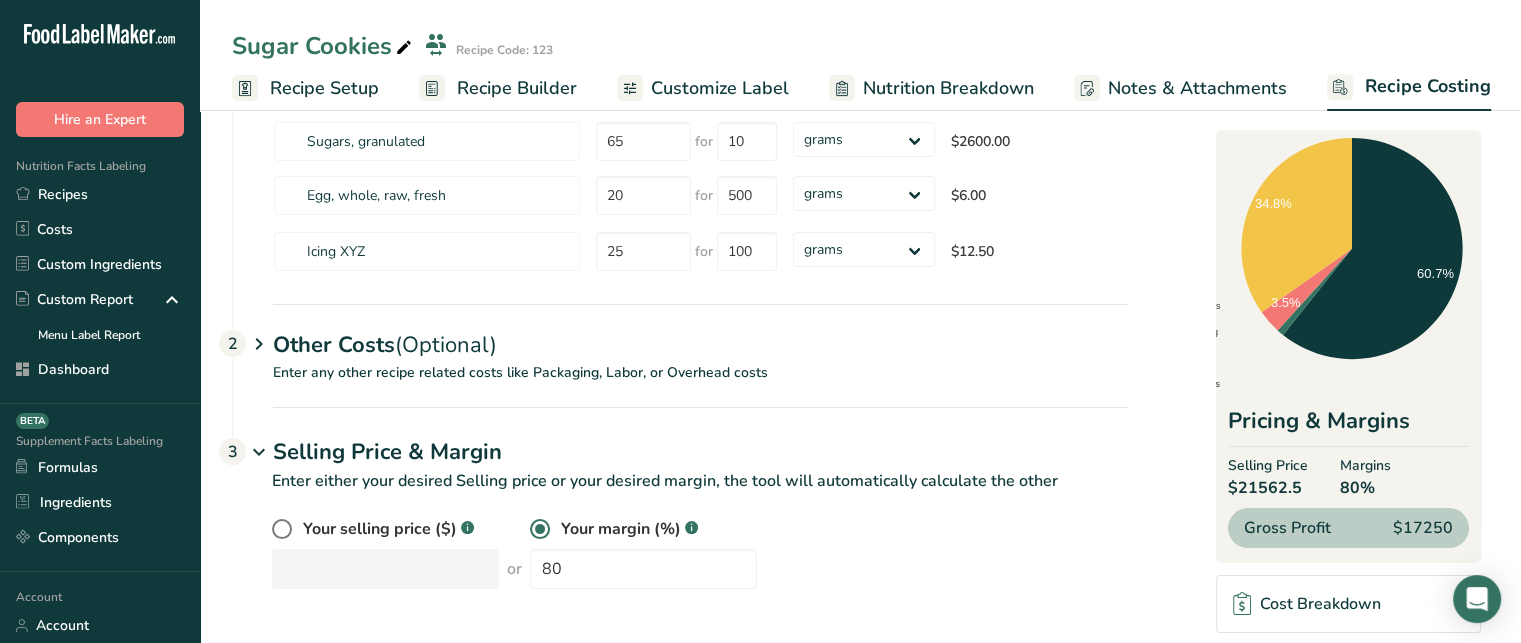 click on "$17250" at bounding box center (1423, 528) 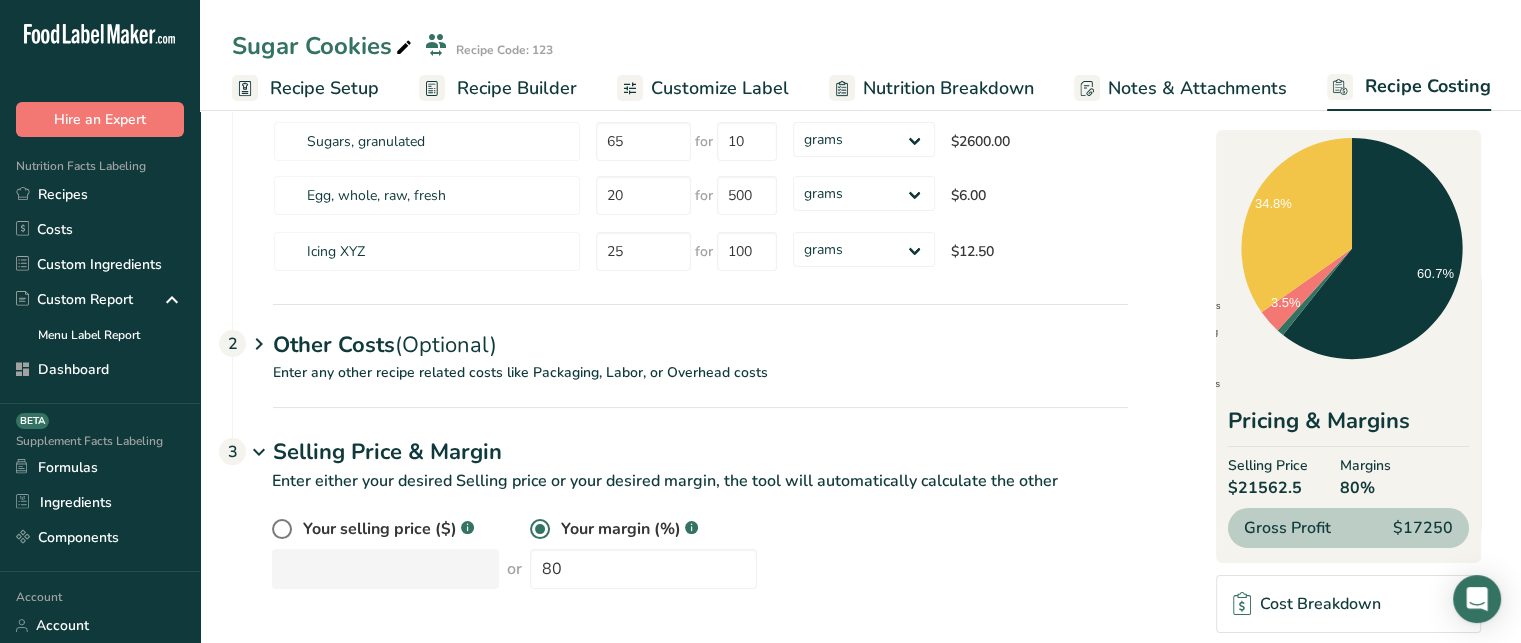 click on "$17250" at bounding box center (1423, 528) 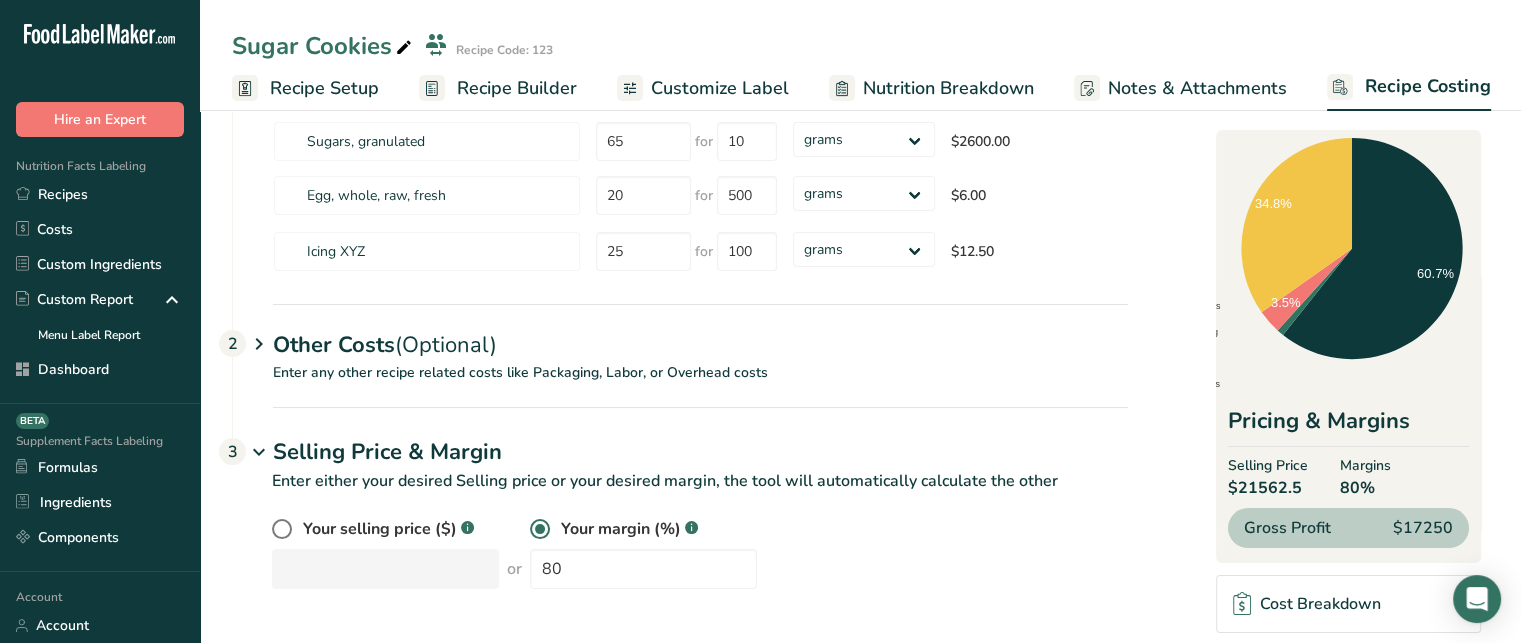 drag, startPoint x: 1385, startPoint y: 524, endPoint x: 1466, endPoint y: 532, distance: 81.394104 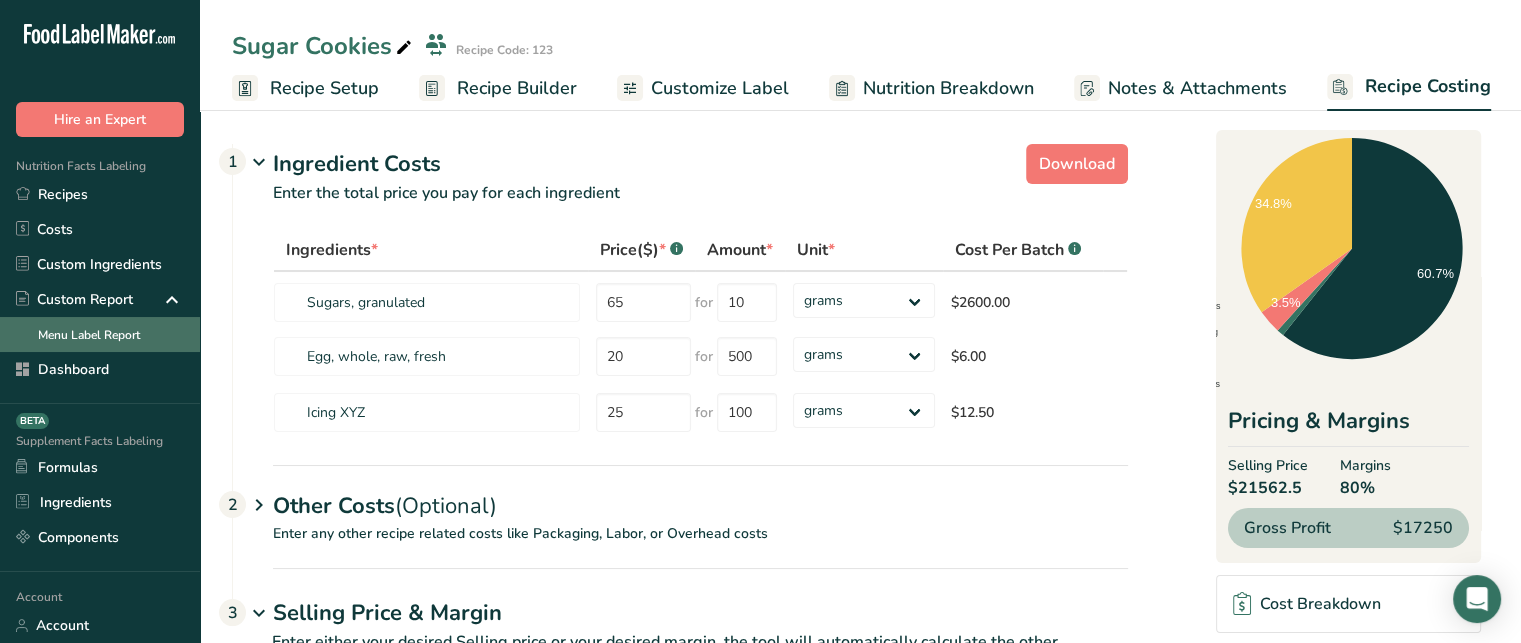 click on "Menu Label Report" at bounding box center [100, 334] 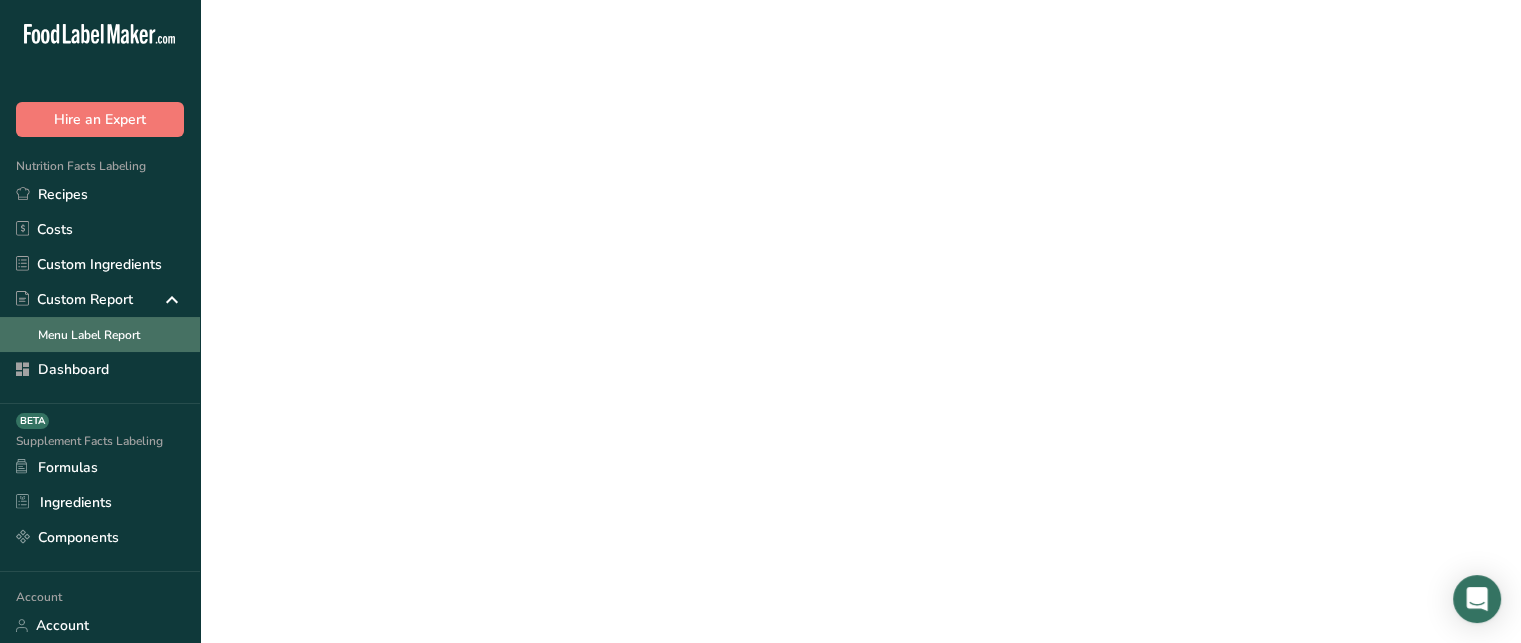 scroll, scrollTop: 0, scrollLeft: 0, axis: both 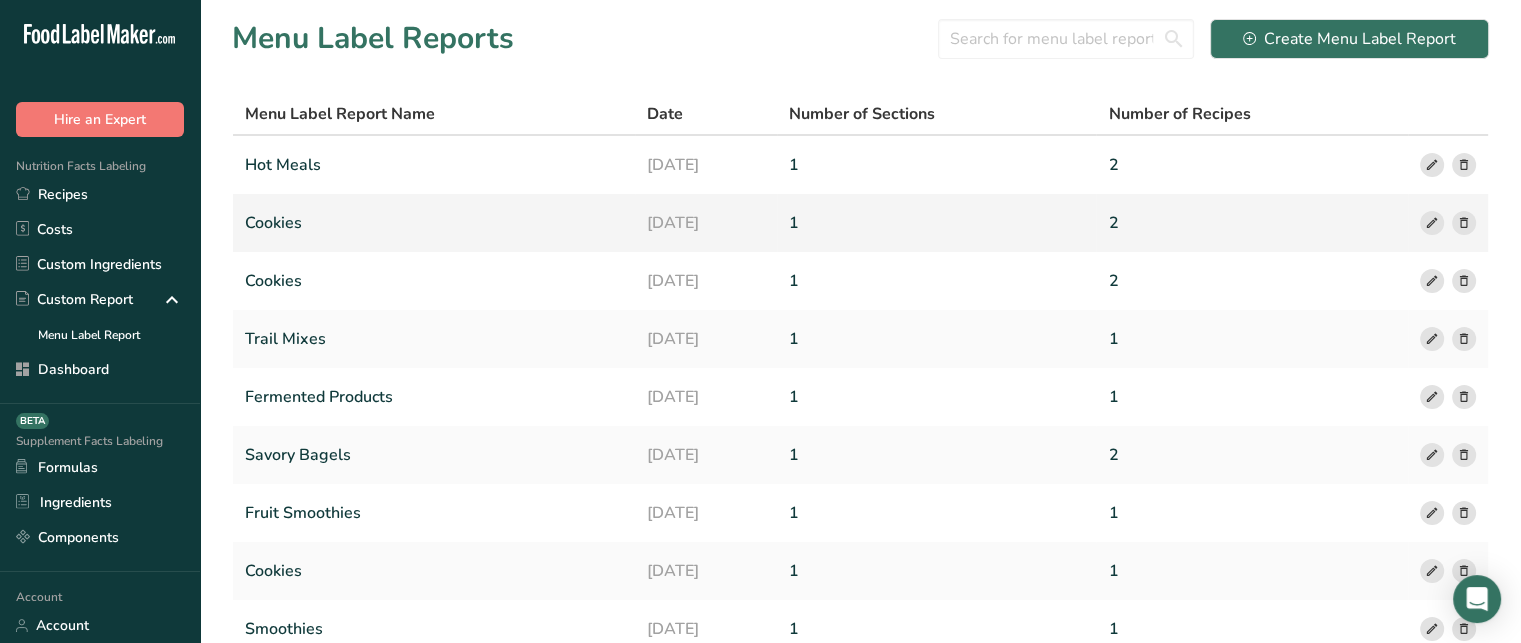 click on "Cookies" at bounding box center [434, 223] 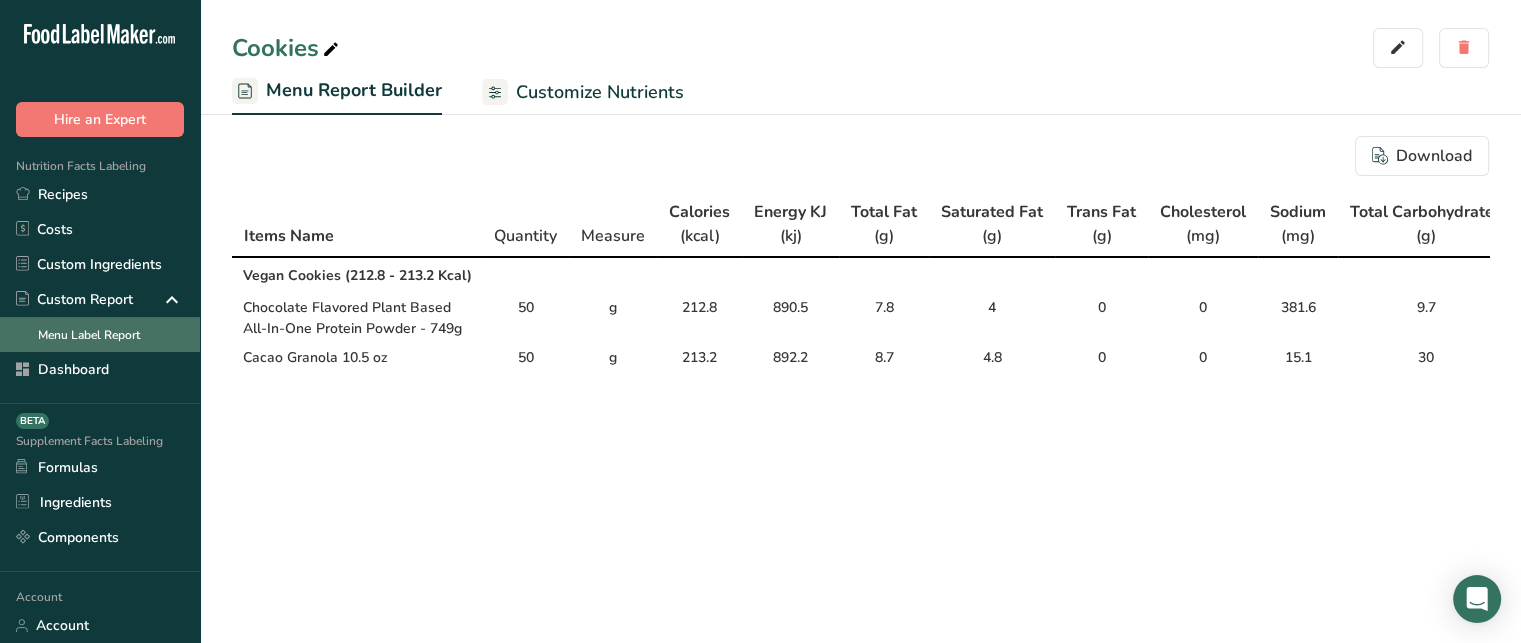 click on "Menu Label Report" at bounding box center [100, 334] 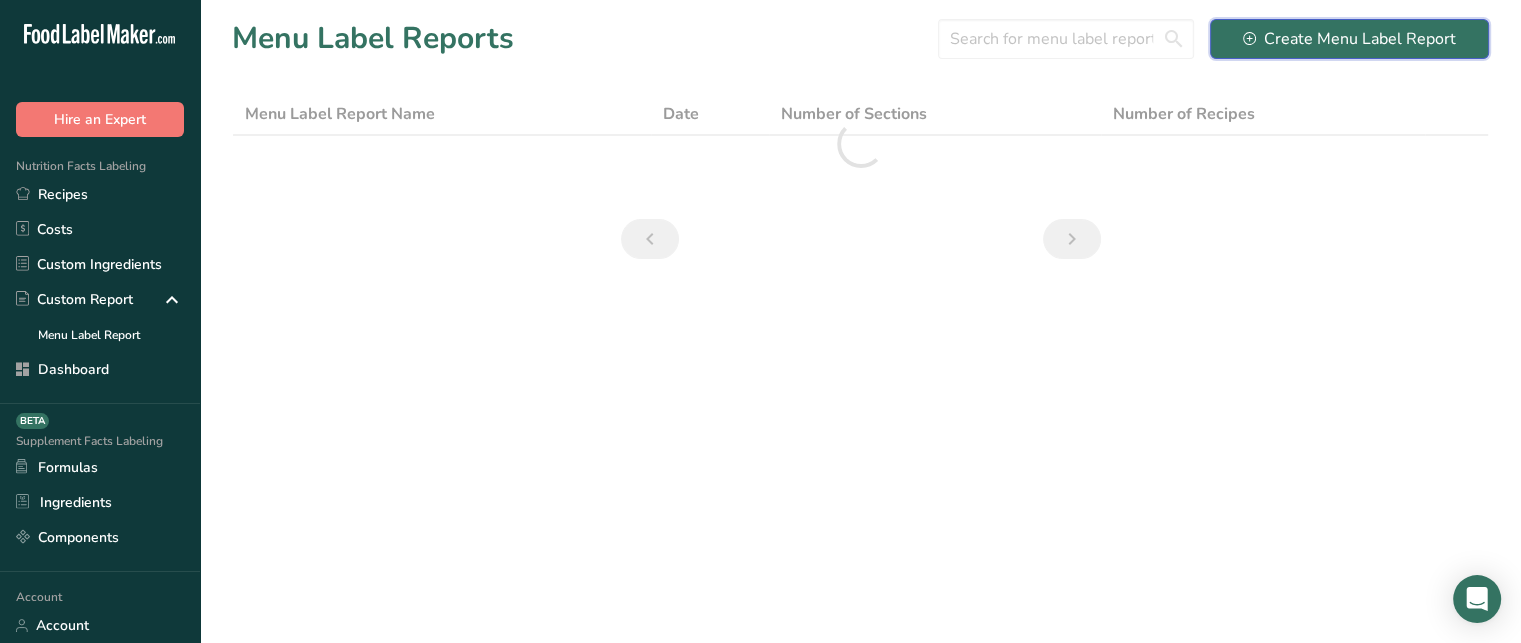 click on "Create Menu Label Report" at bounding box center [1349, 39] 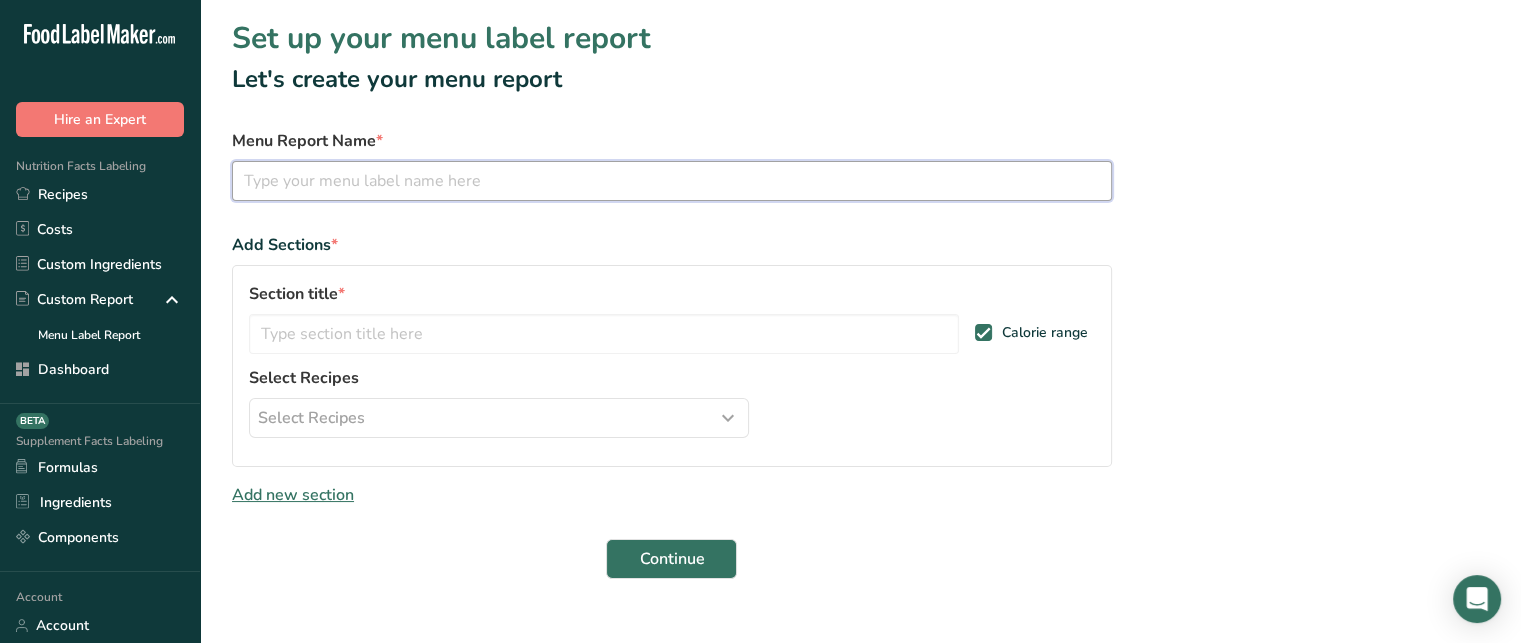 click at bounding box center (672, 181) 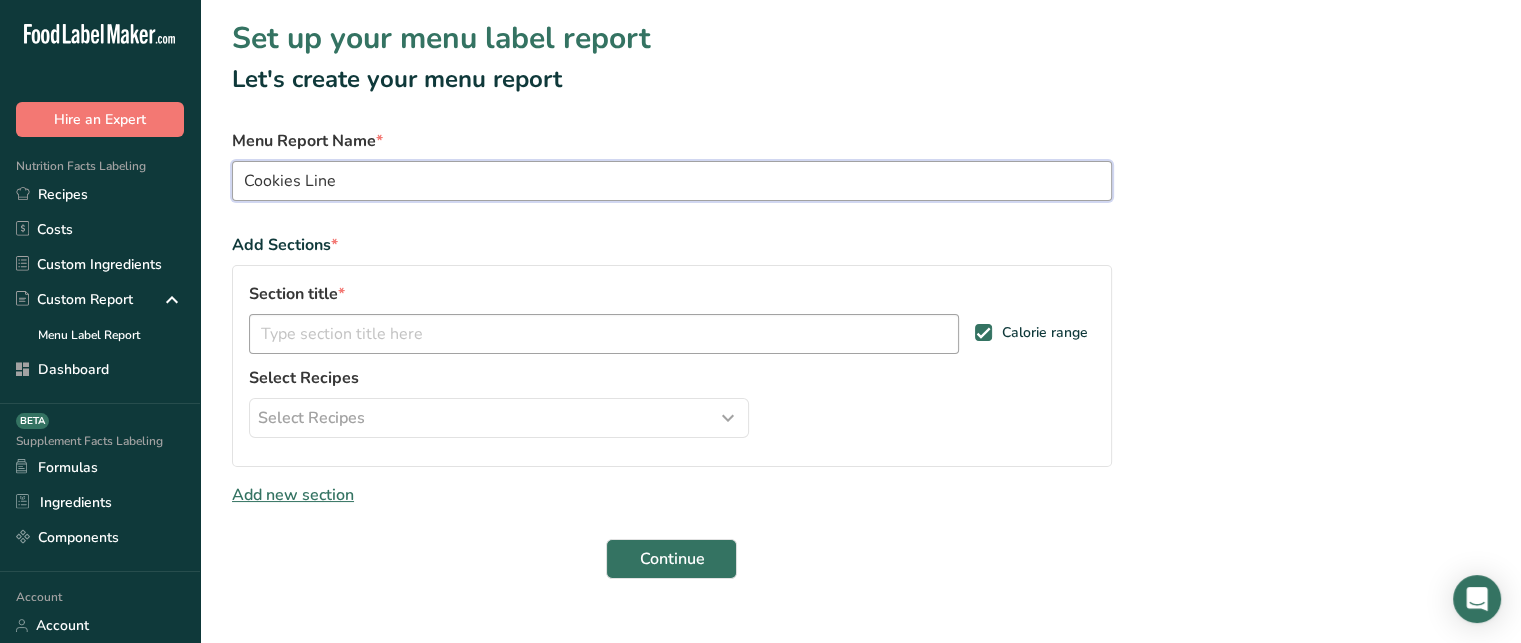 type on "Cookies Line" 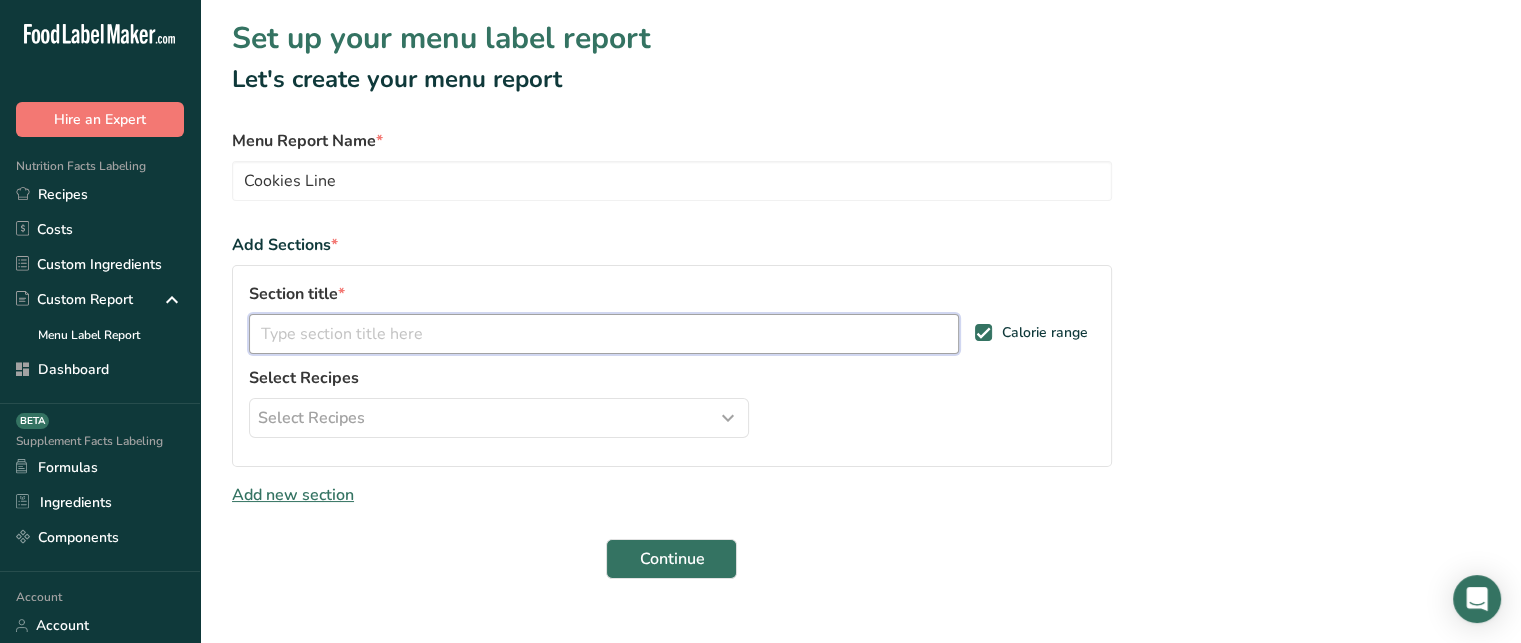 click at bounding box center (604, 334) 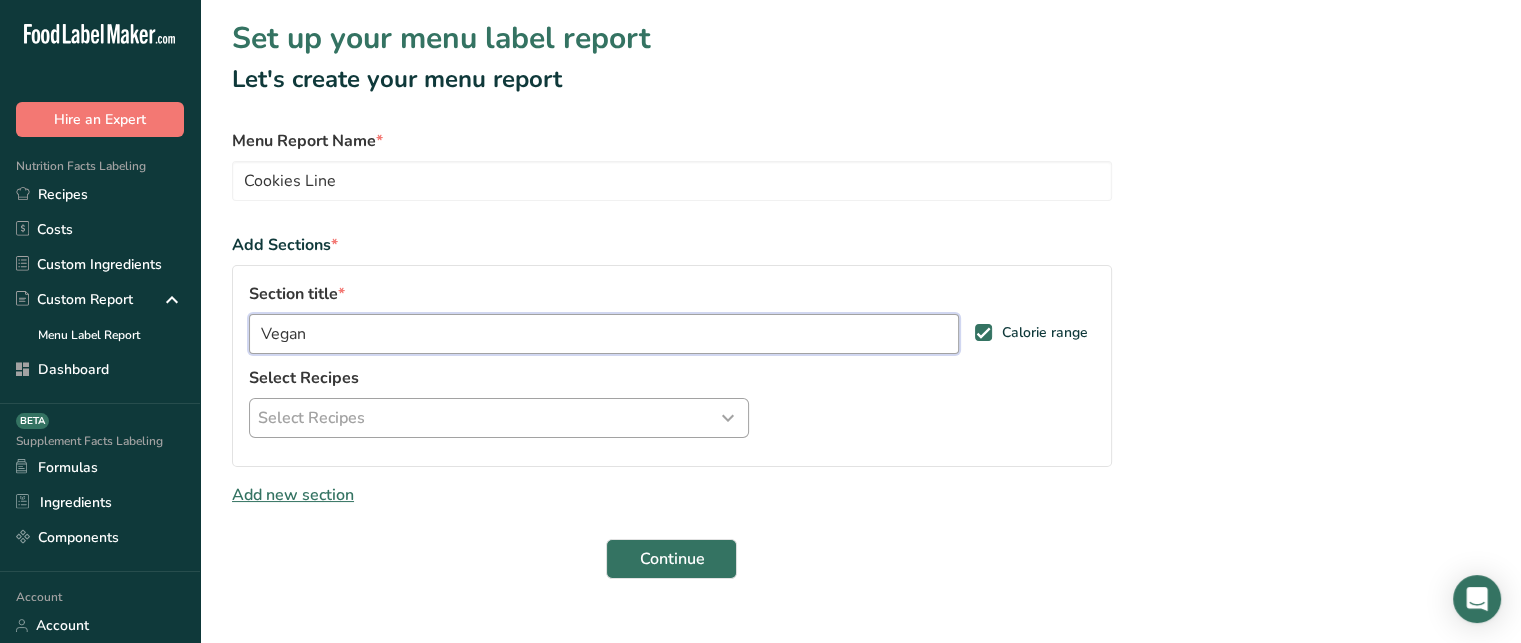 type on "Vegan" 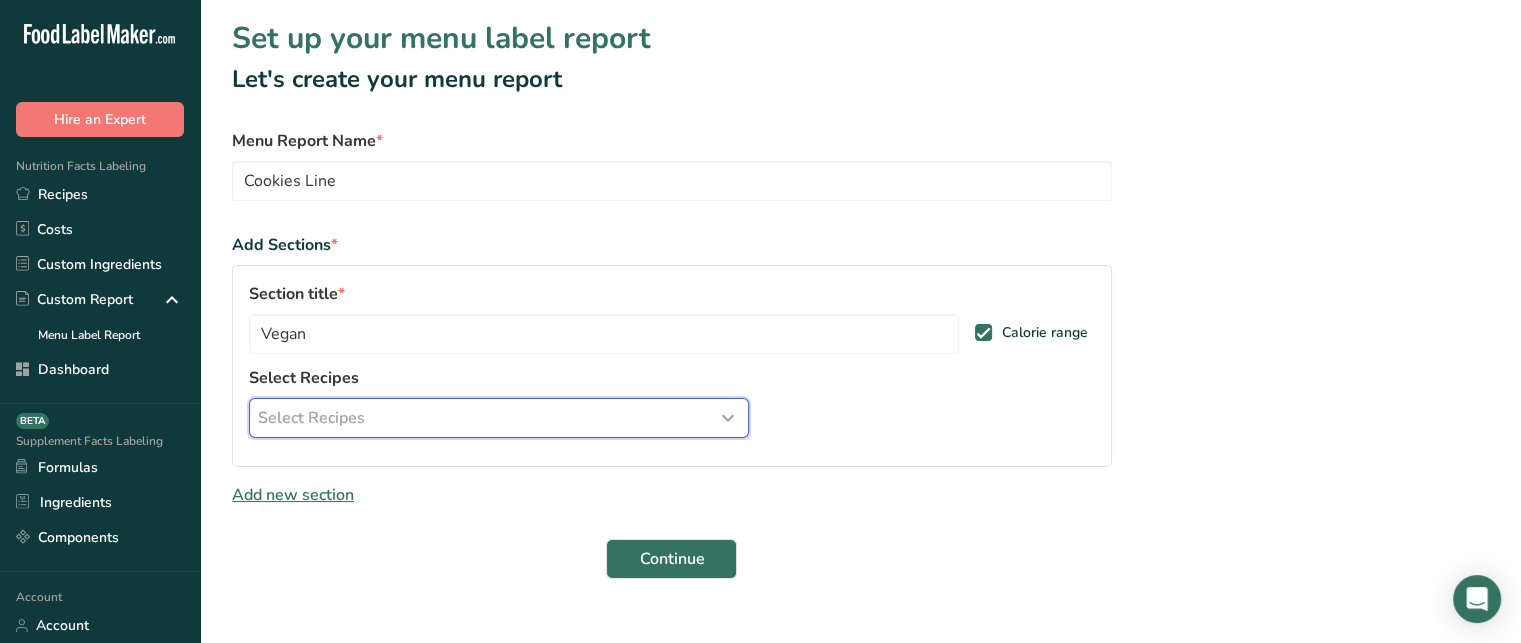 click on "Select Recipes" at bounding box center (499, 418) 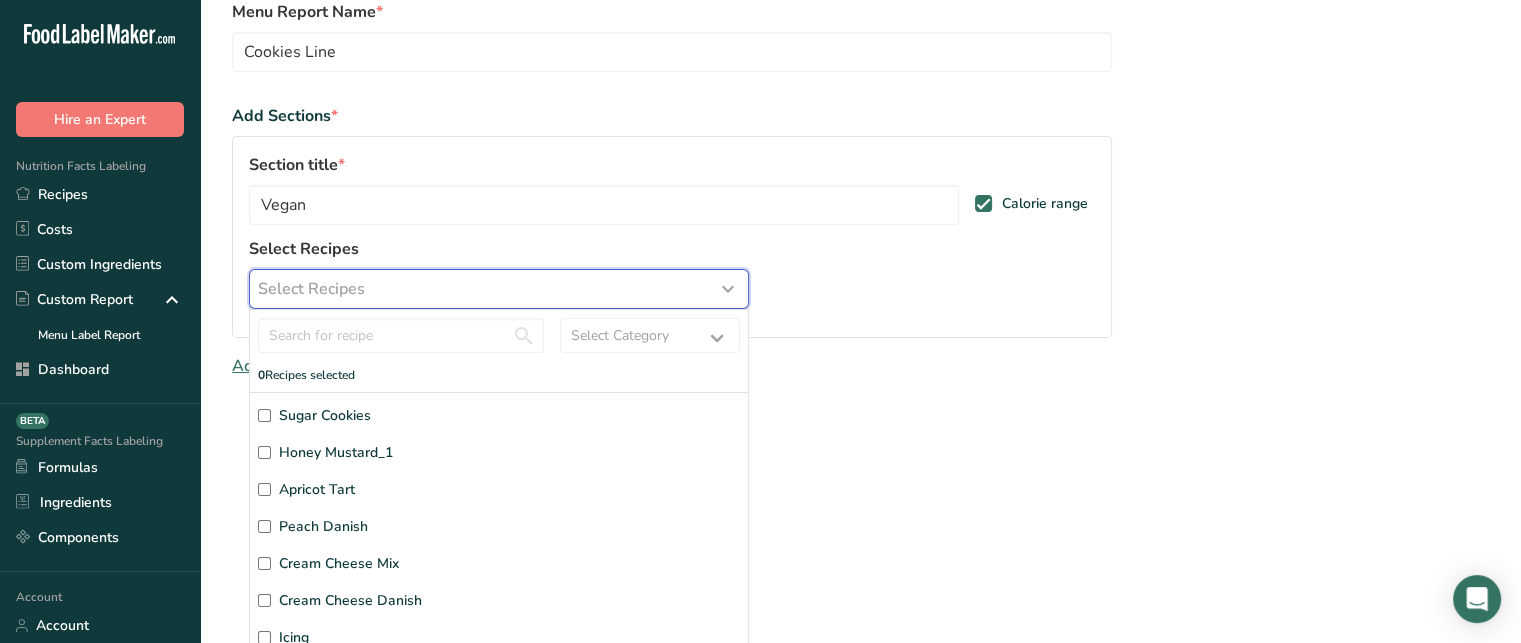 scroll, scrollTop: 147, scrollLeft: 0, axis: vertical 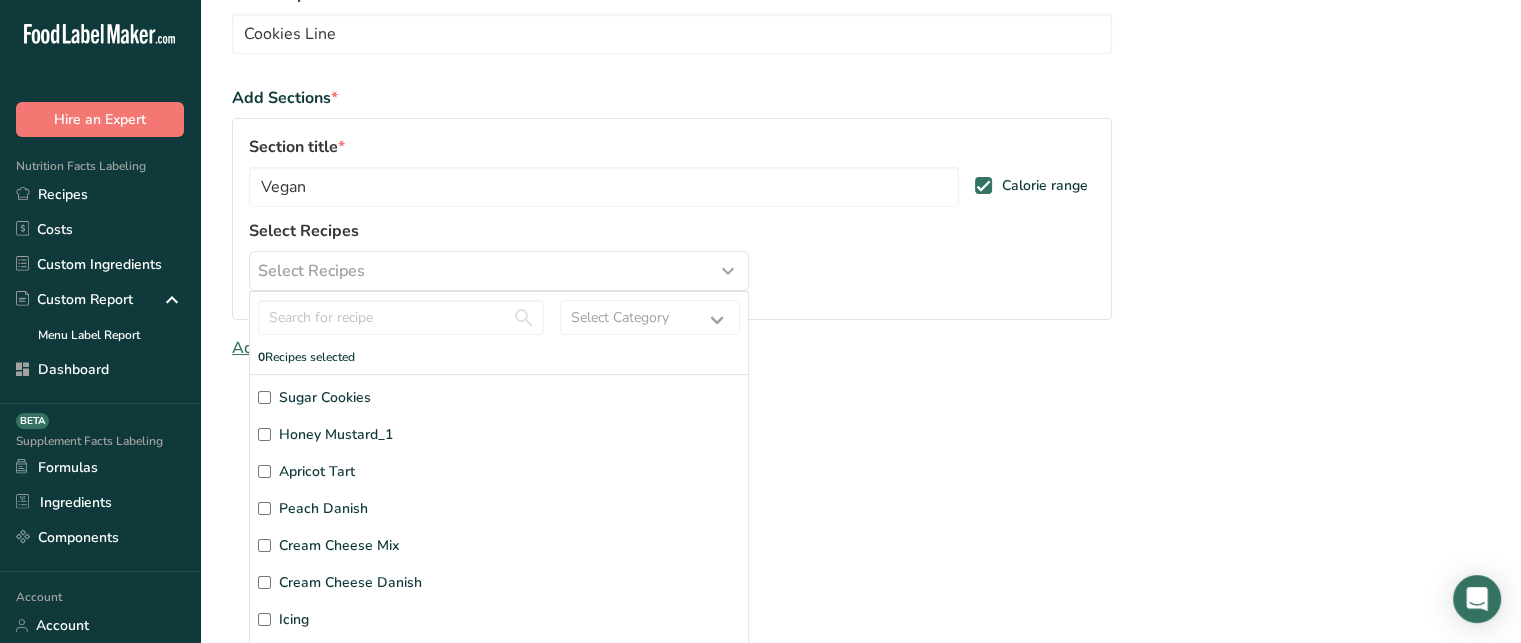click on "Apricot Tart" at bounding box center (264, 471) 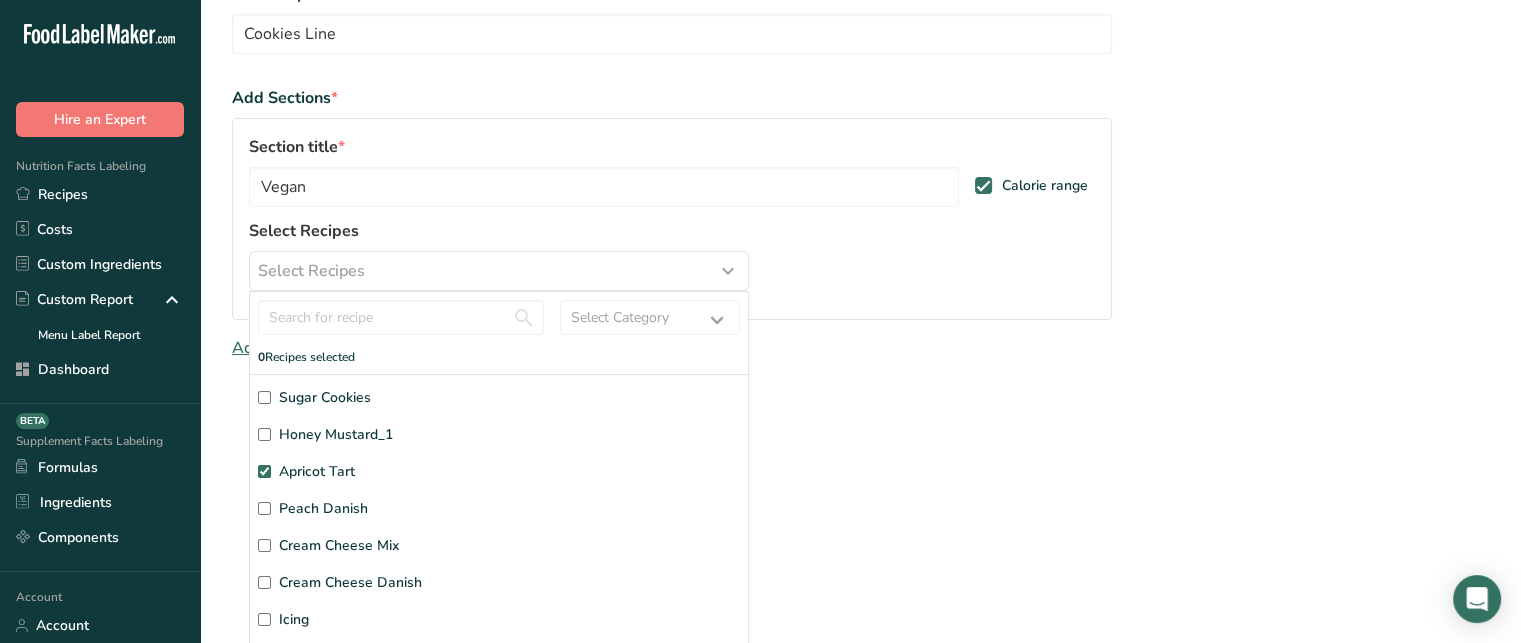 checkbox on "true" 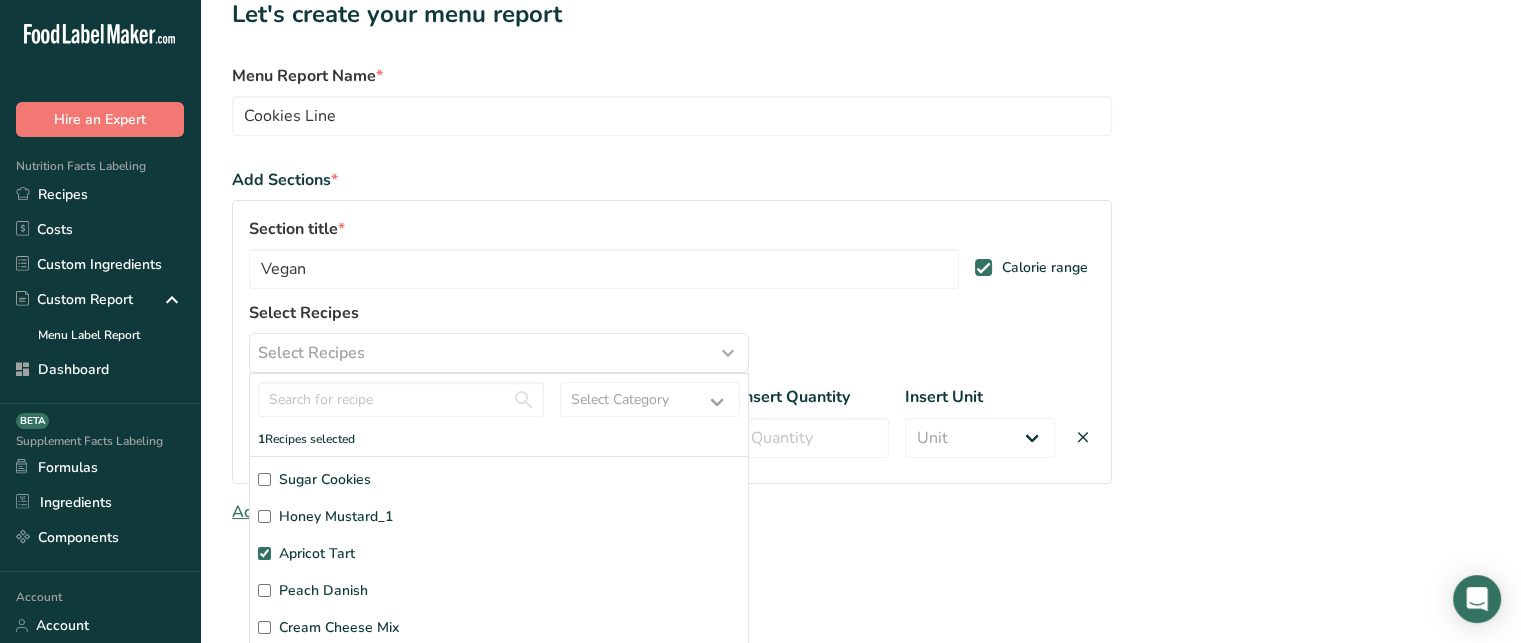 scroll, scrollTop: 65, scrollLeft: 0, axis: vertical 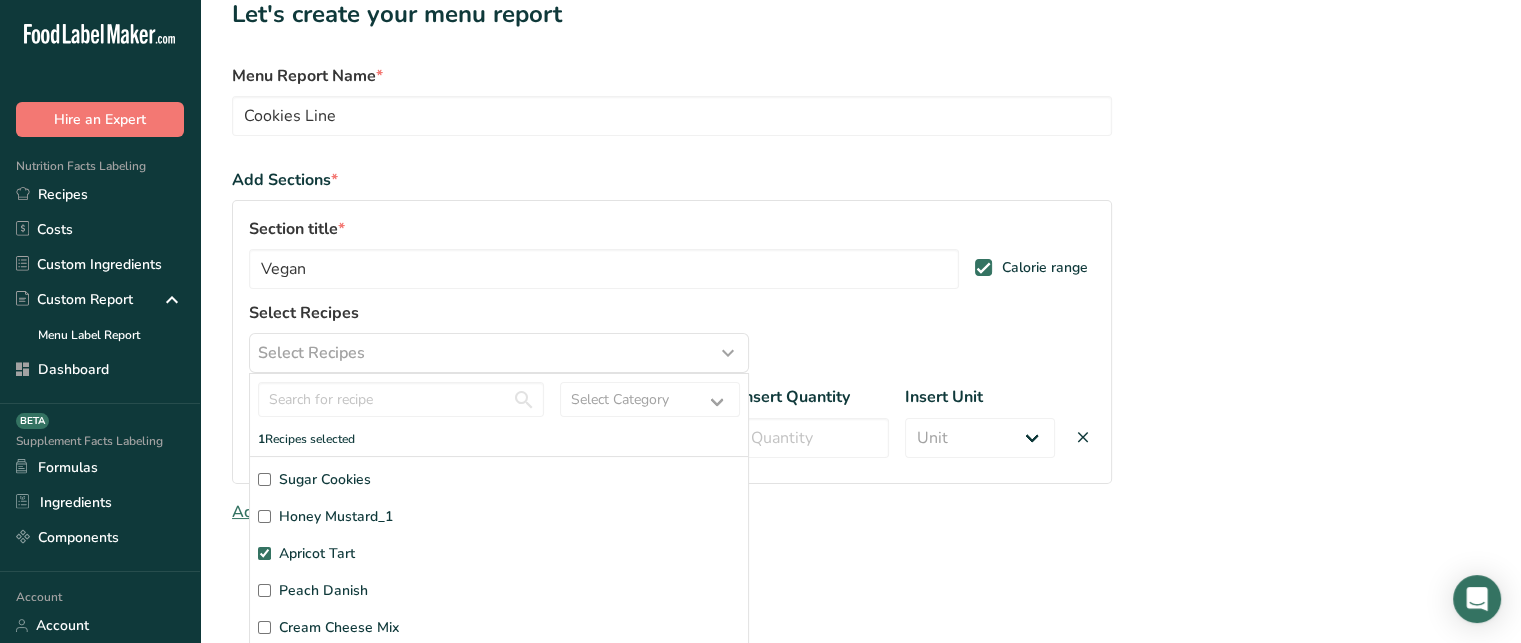 click on "Peach Danish" at bounding box center (499, 590) 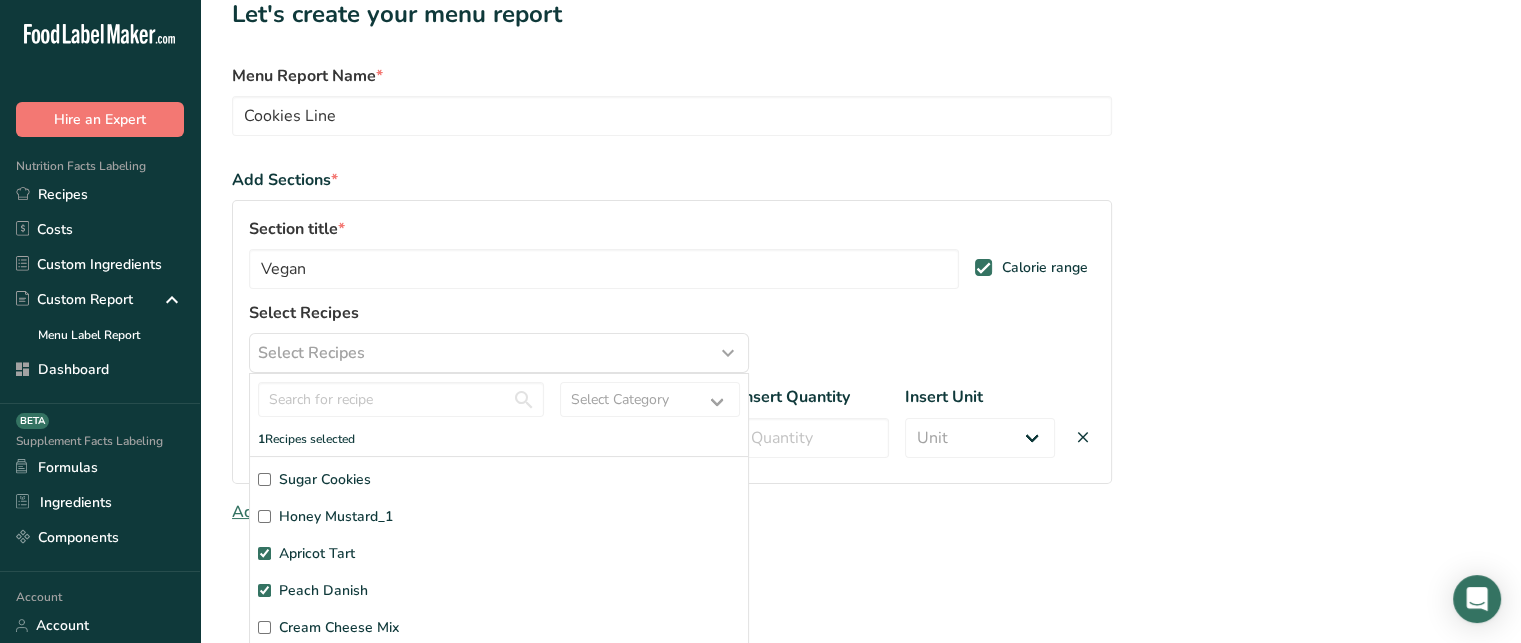 checkbox on "true" 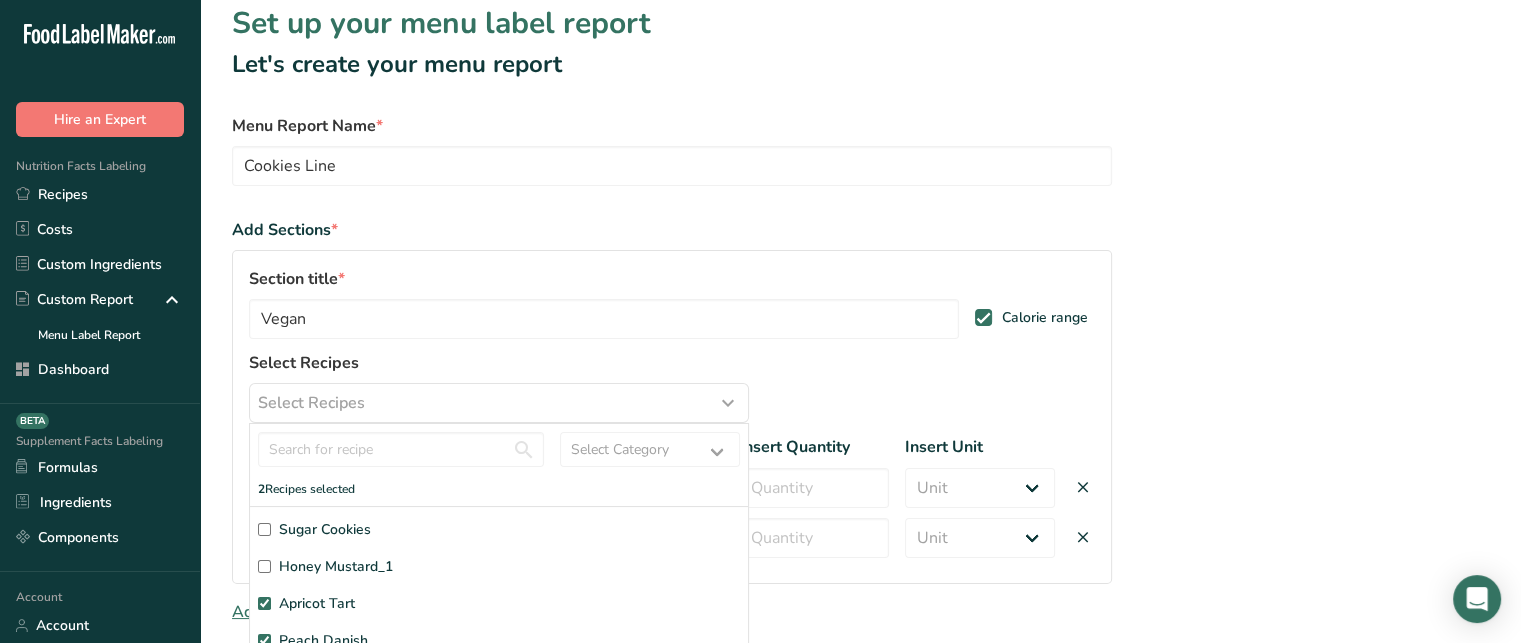 click on "Sugar Cookies" at bounding box center [264, 529] 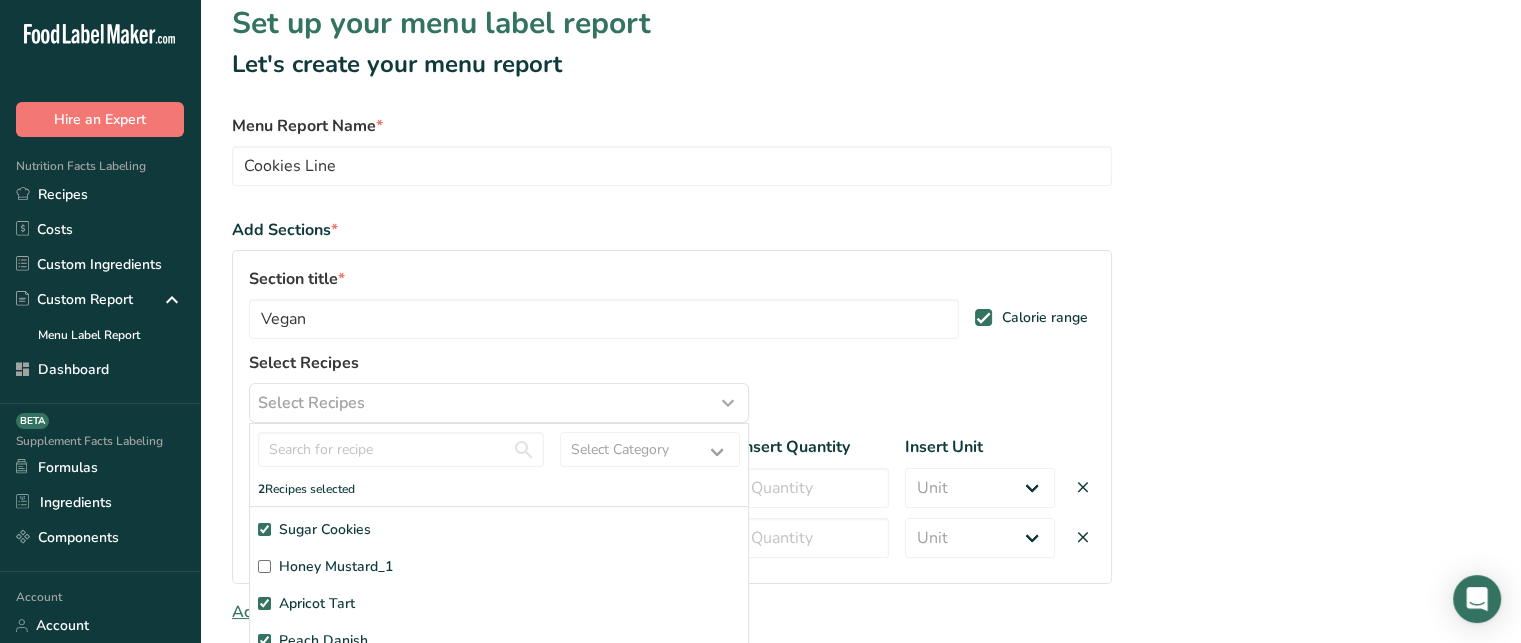checkbox on "true" 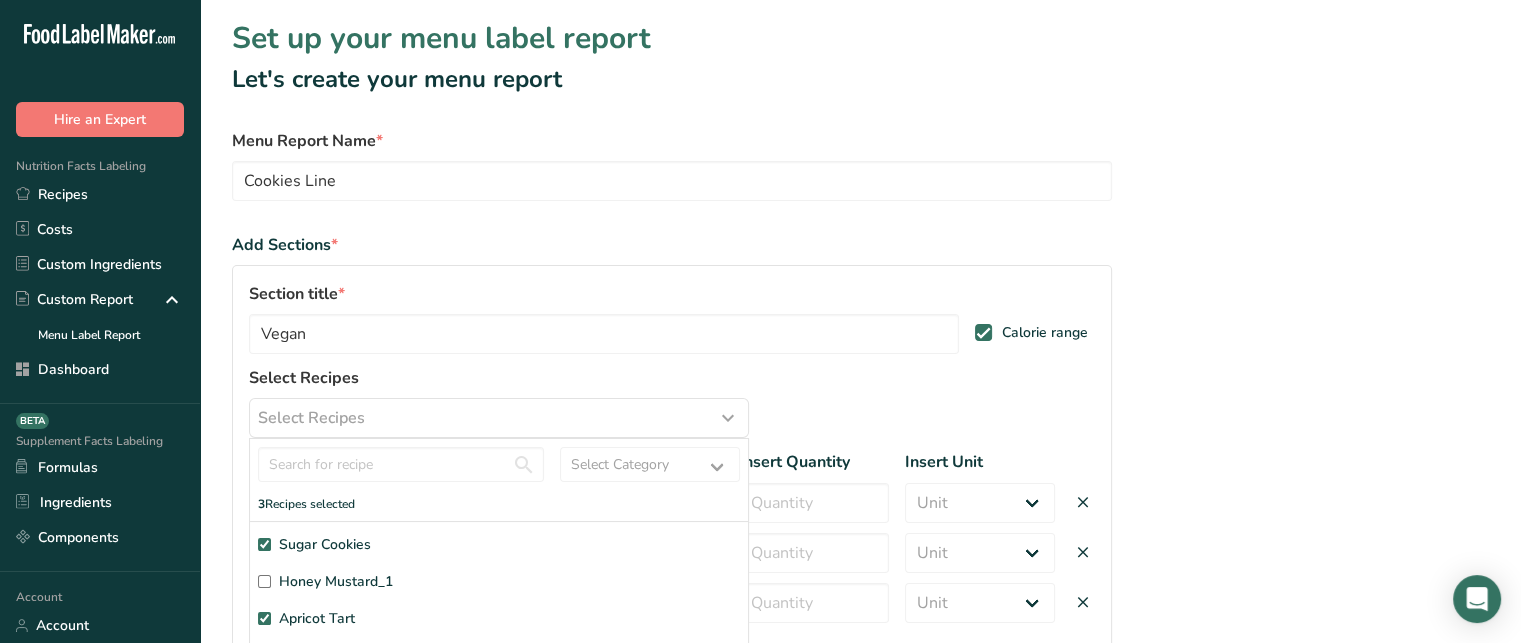 scroll, scrollTop: 0, scrollLeft: 0, axis: both 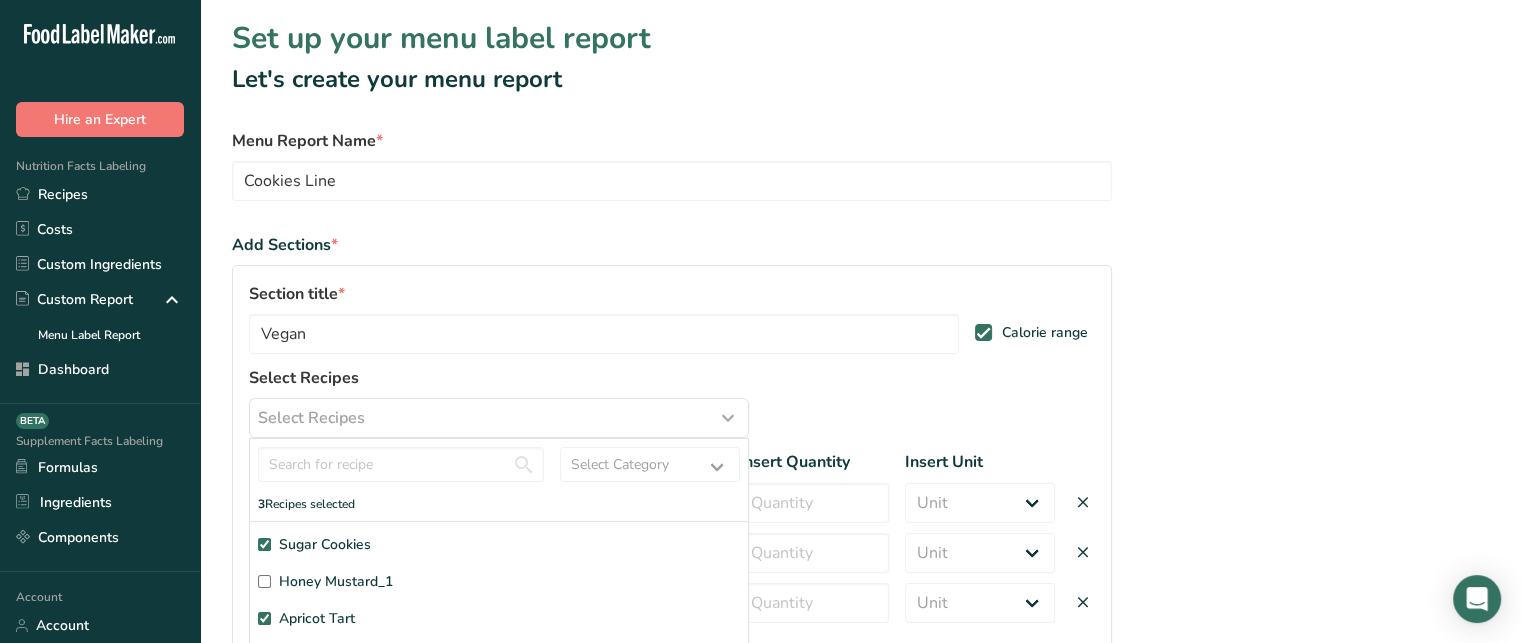 click on "Section title *   Vegan
Calorie range
Select Recipes Select Recipes        Select Category
All
Baked Cookies
Baked Goods
[GEOGRAPHIC_DATA]
[GEOGRAPHIC_DATA]
Coffee Mix
Coloring
Confectionery
Cooked Meal
Cooked Meals, Salads, & Sauces
Cookies
[GEOGRAPHIC_DATA]
Drinks
Fermented Products
Freeze Dried Fruits
Frozen Food
Frozen Seafood
Ice Cream
3" at bounding box center [672, 457] 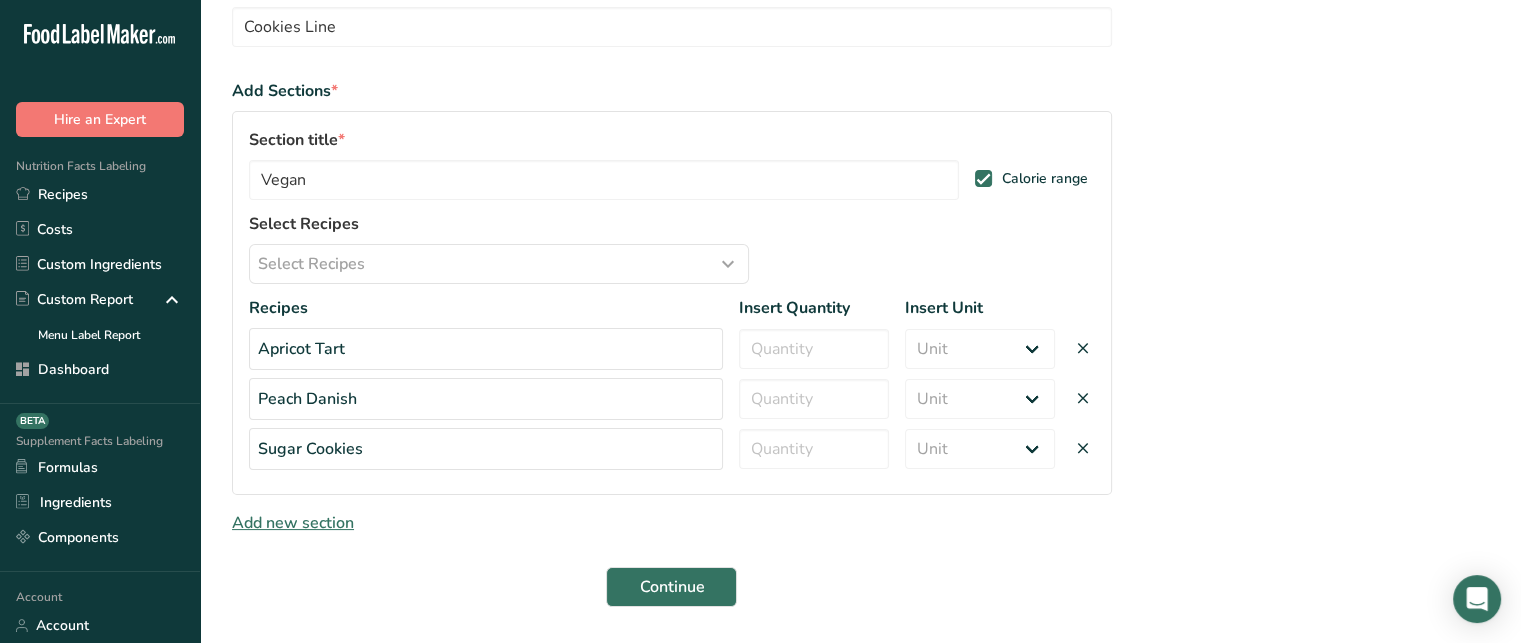 scroll, scrollTop: 164, scrollLeft: 0, axis: vertical 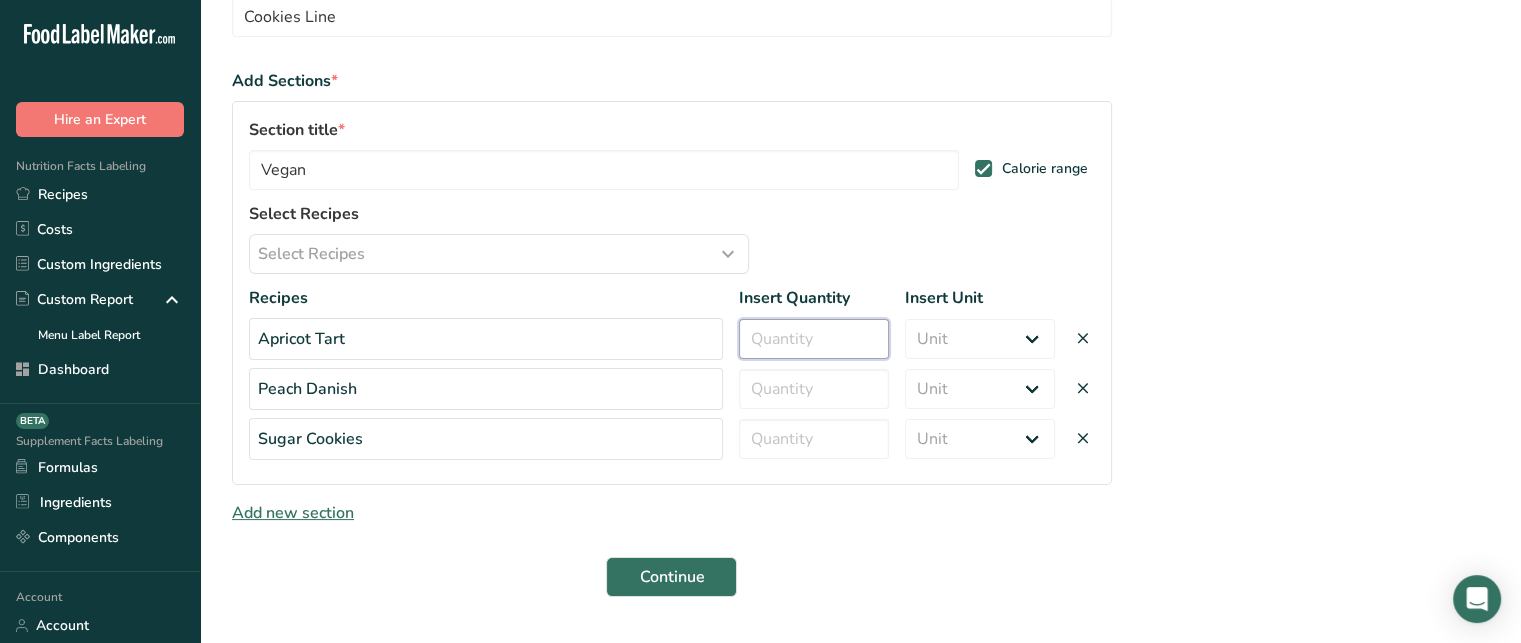 click at bounding box center [814, 339] 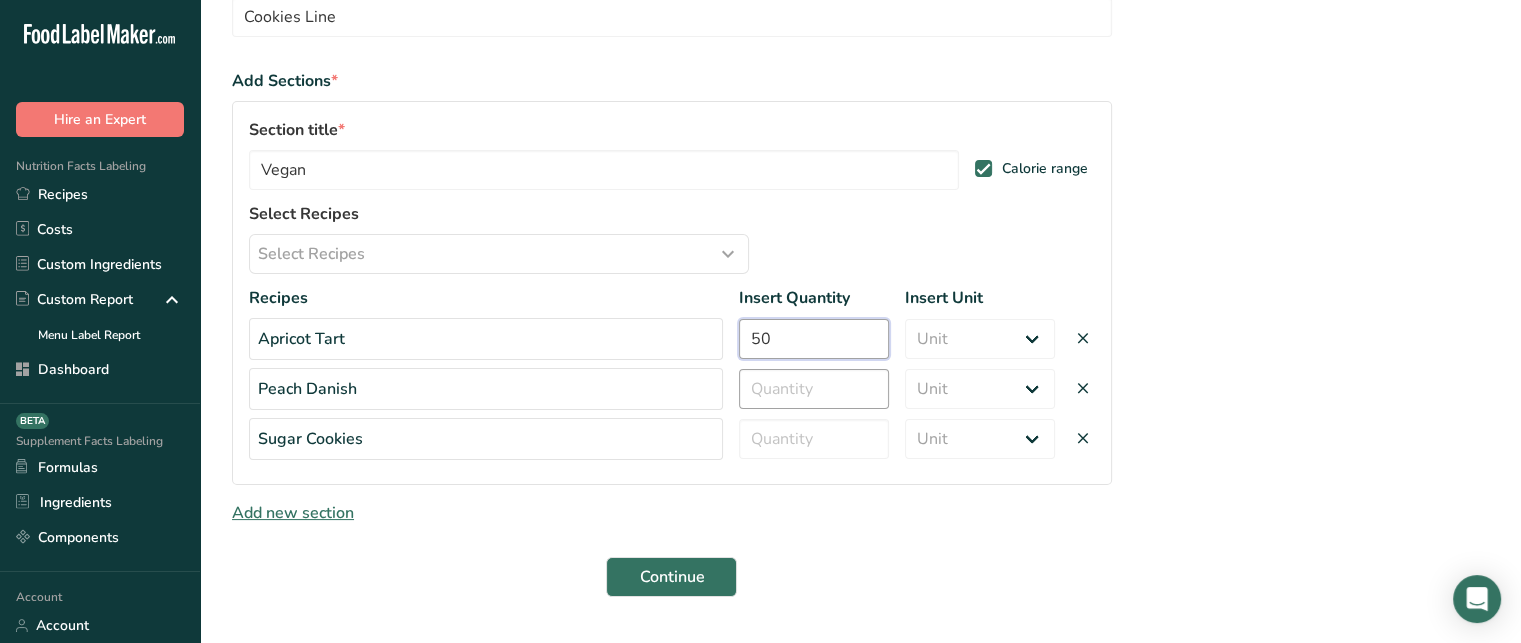type on "50" 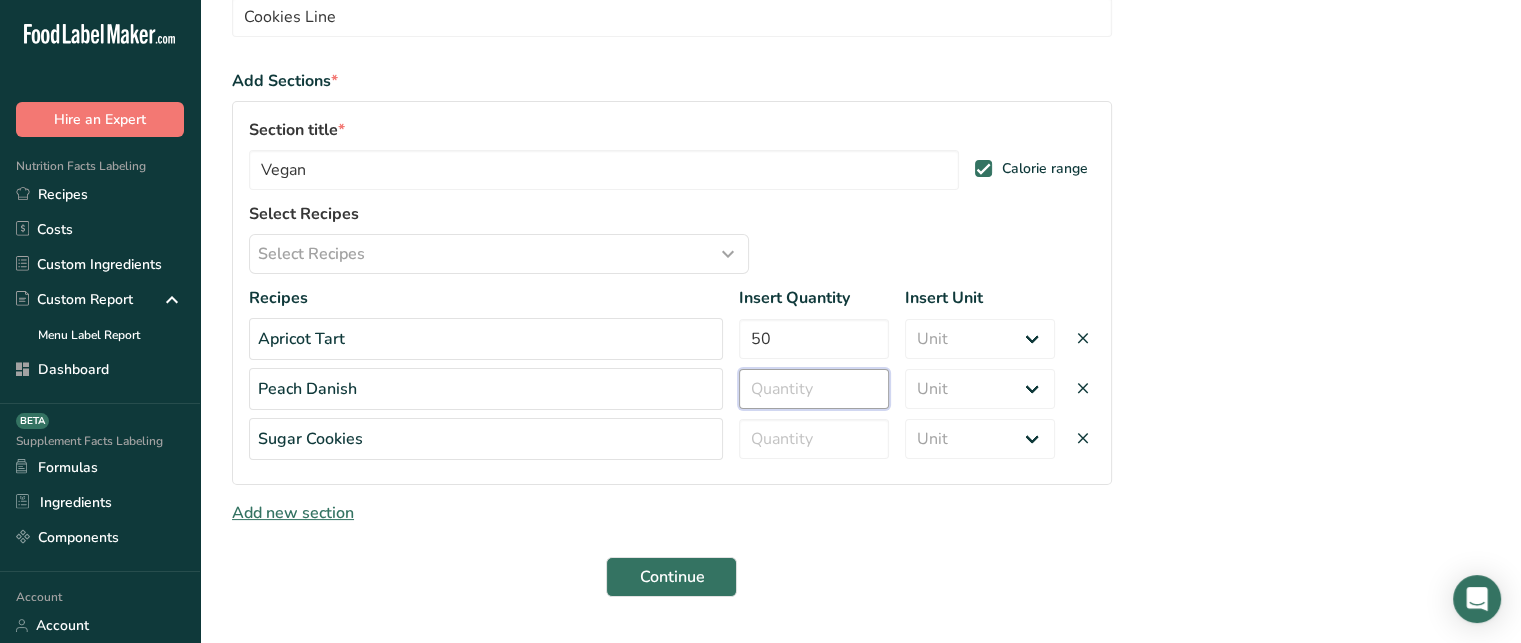 click at bounding box center (814, 389) 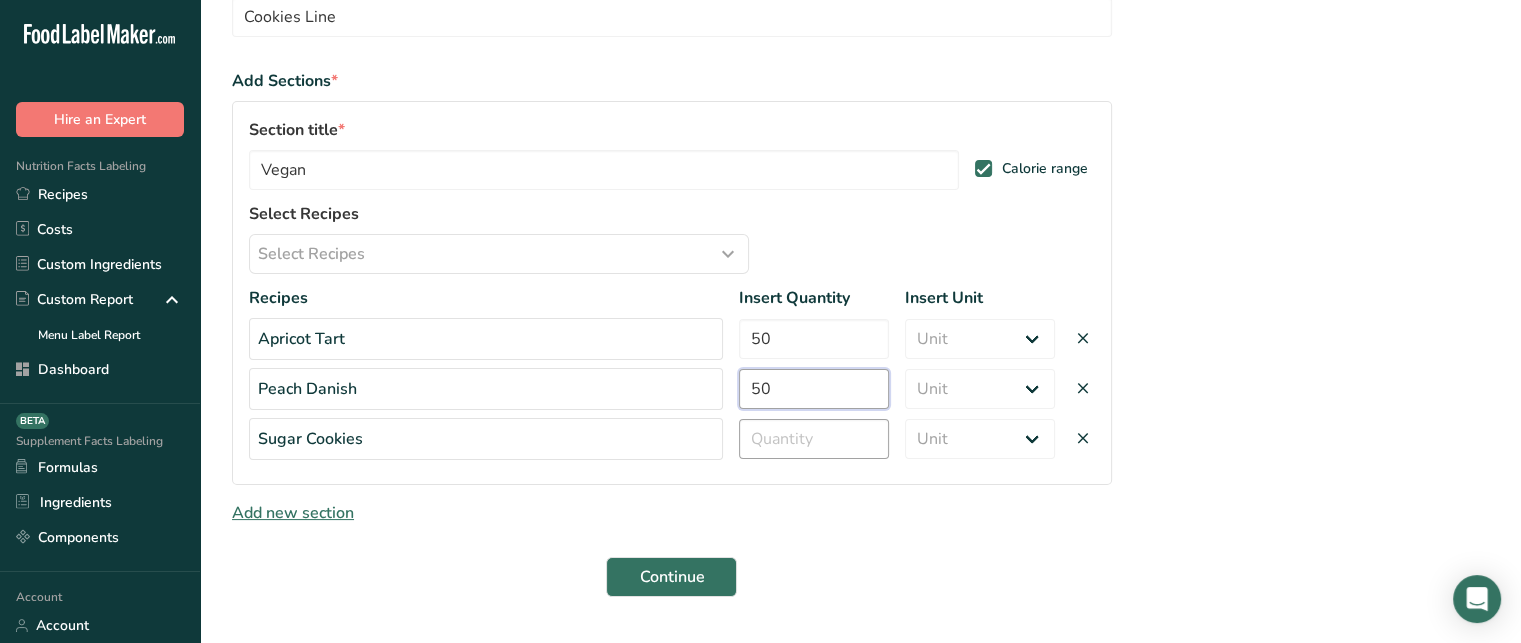 type on "50" 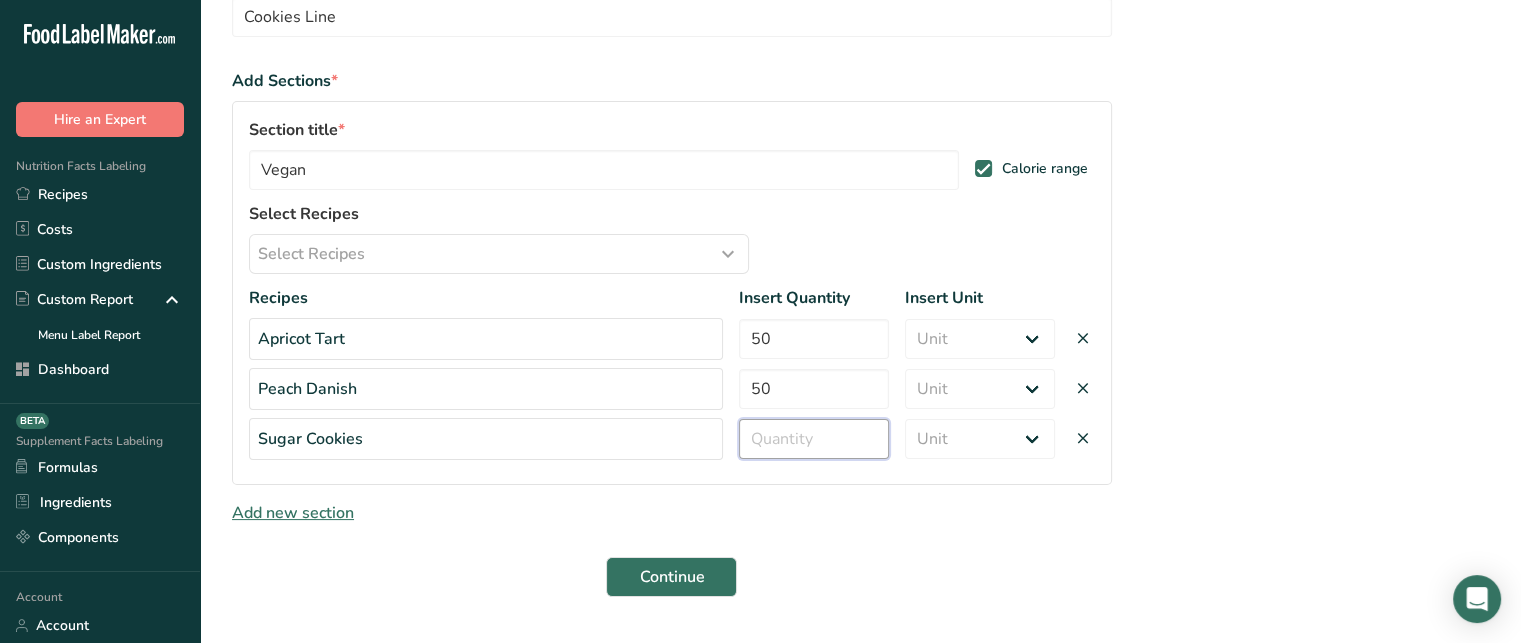 click at bounding box center [814, 439] 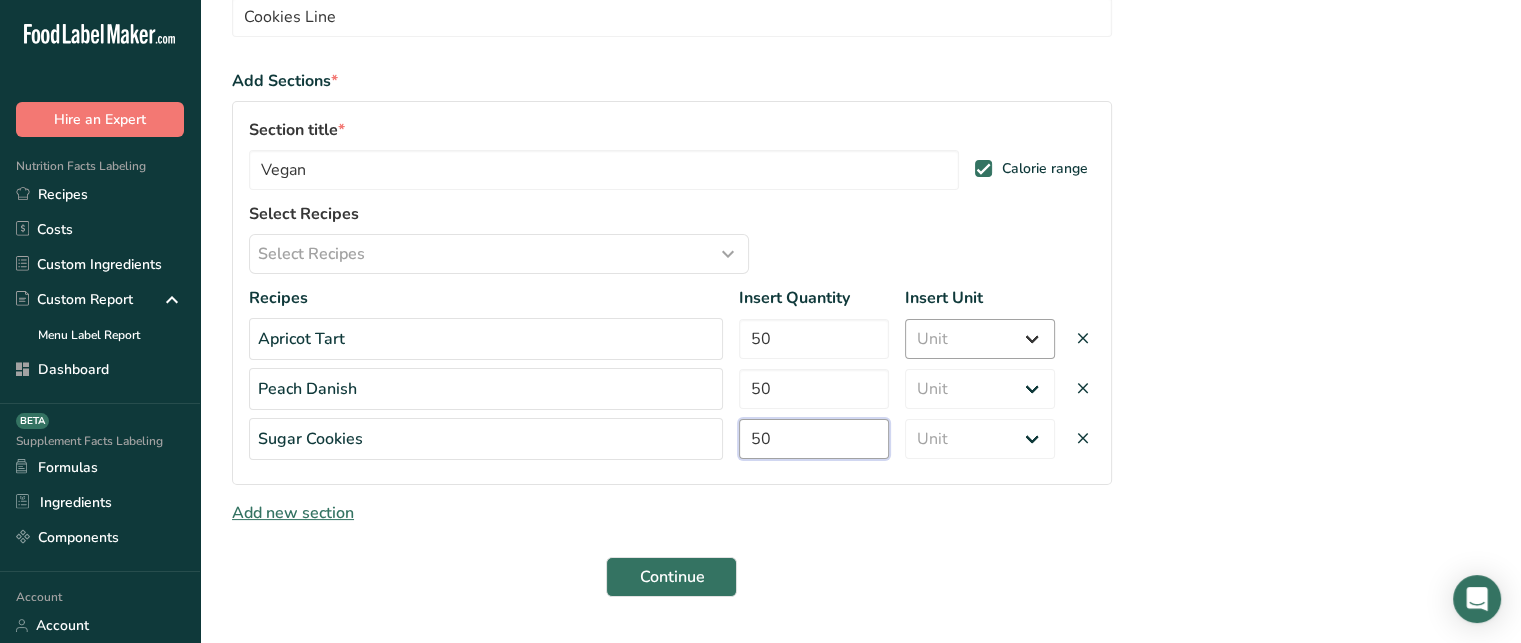 type on "50" 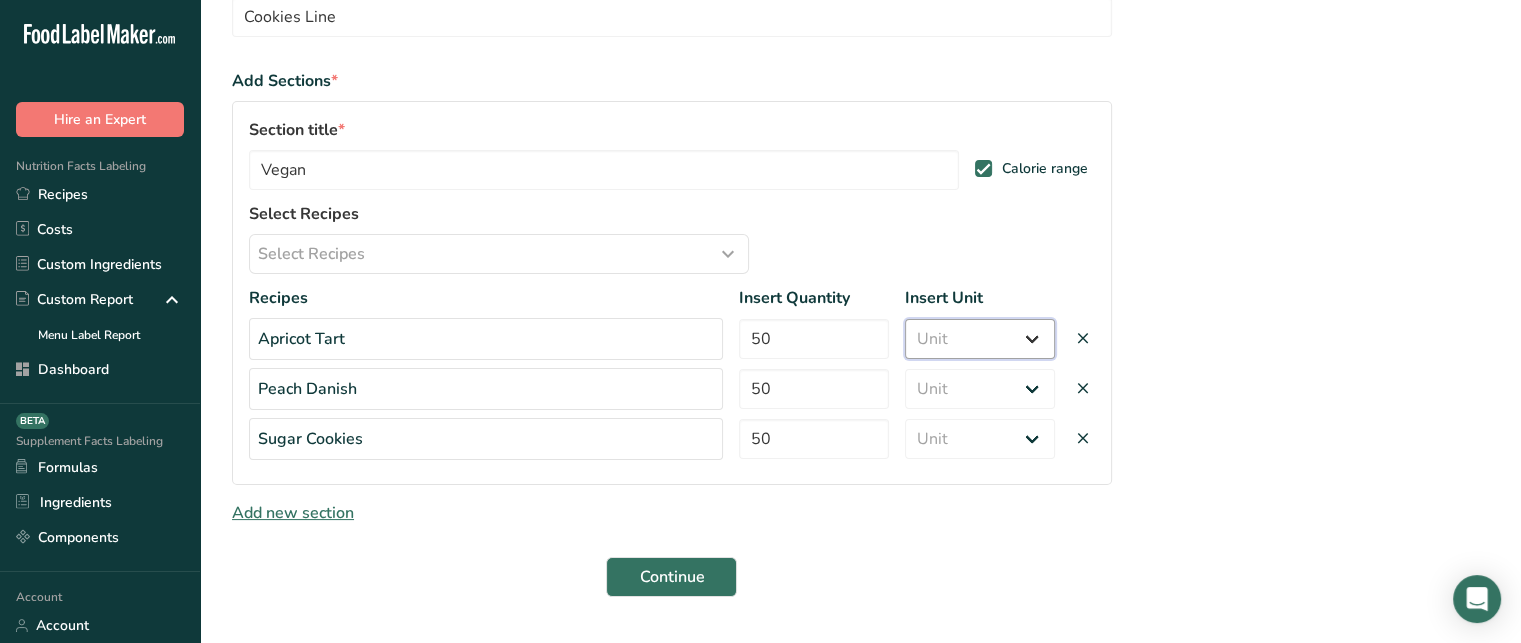 click on "Unit
Serving
Package
g
kg
mg
mcg
lb
oz" at bounding box center (980, 339) 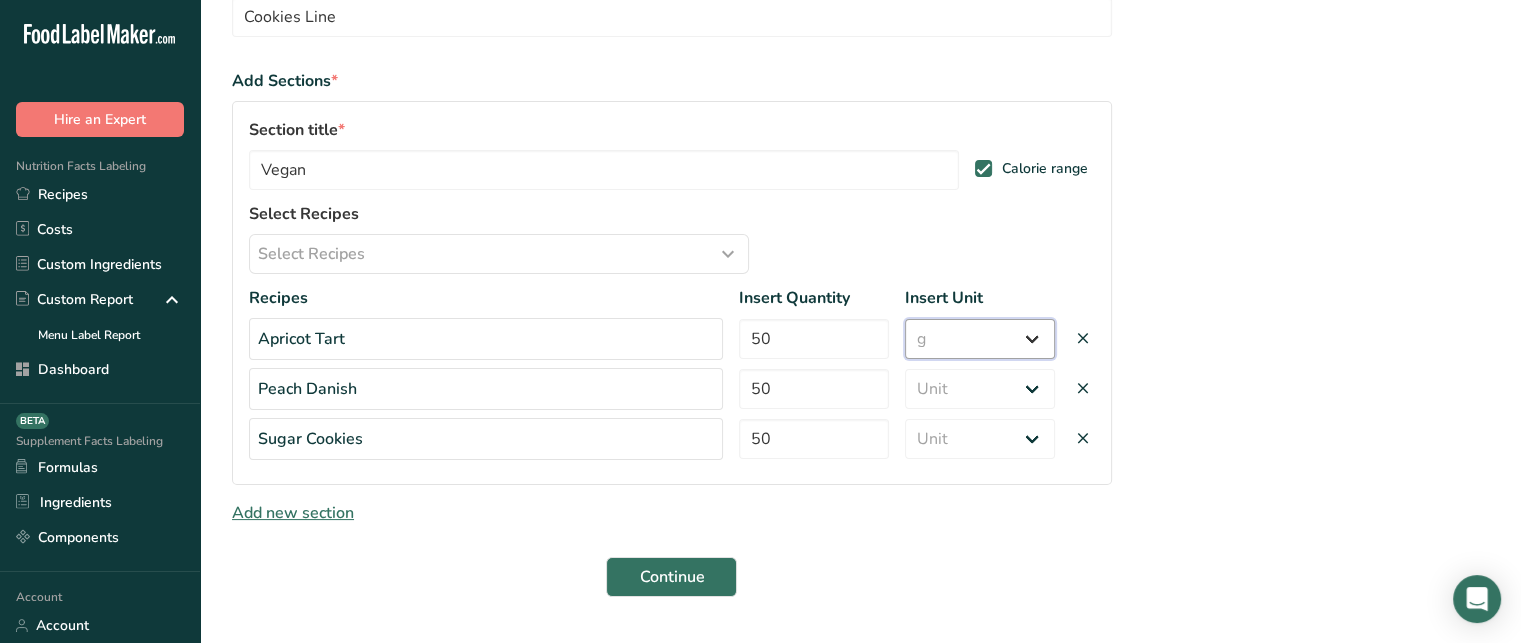 click on "Unit
Serving
Package
g
kg
mg
mcg
lb
oz" at bounding box center (980, 339) 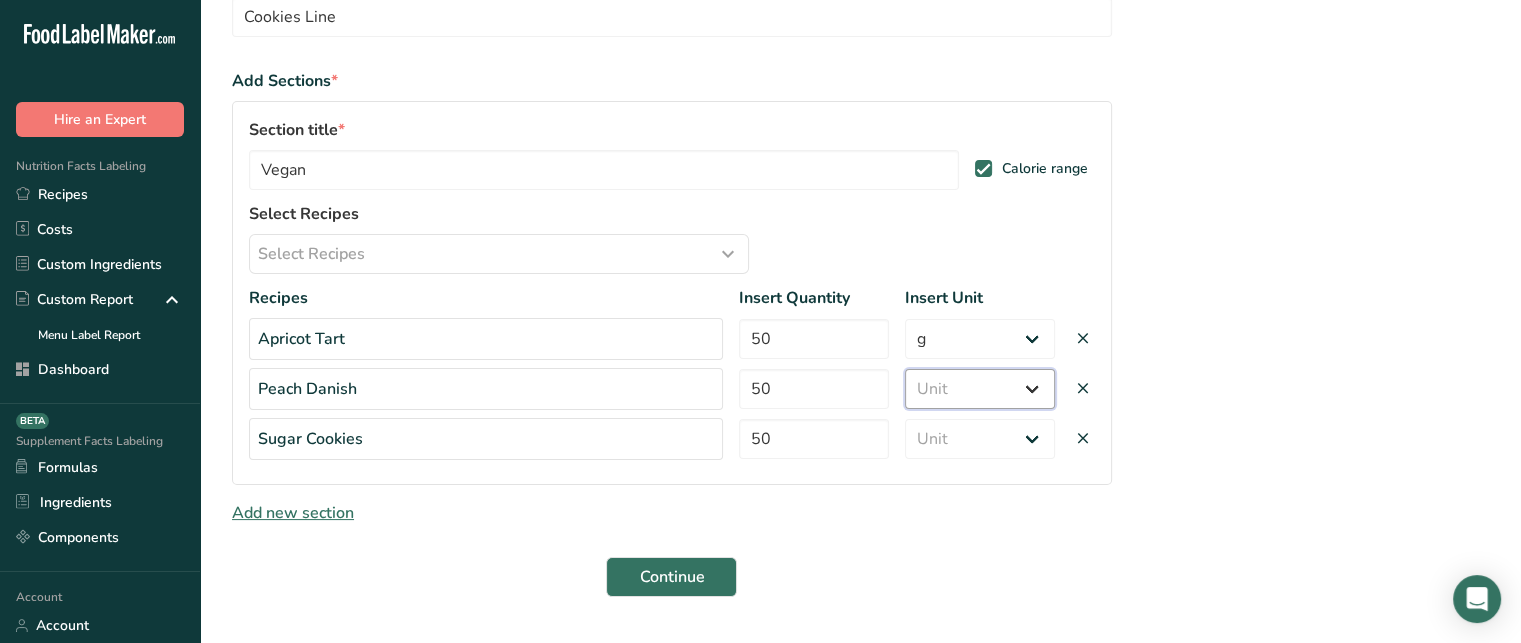 click on "Unit
Serving
Package
g
kg
mg
mcg
lb
oz" at bounding box center [980, 389] 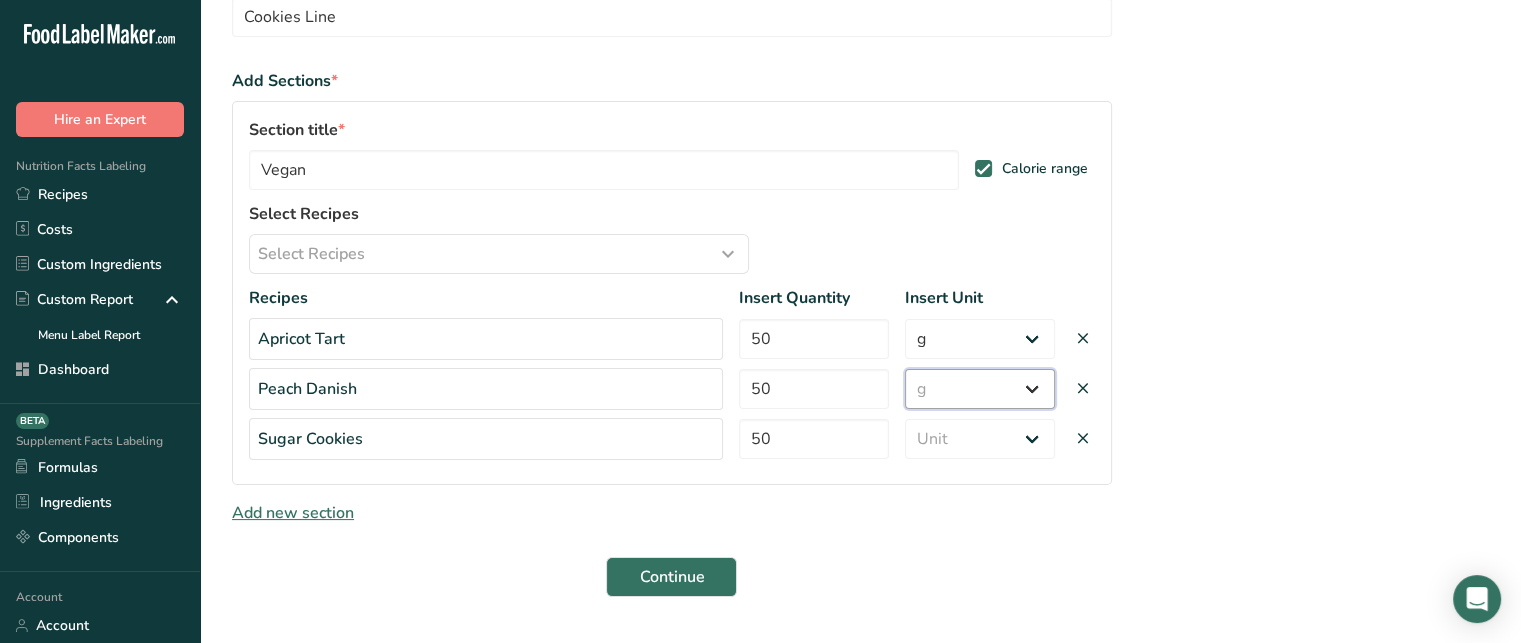 click on "Unit
Serving
Package
g
kg
mg
mcg
lb
oz" at bounding box center [980, 389] 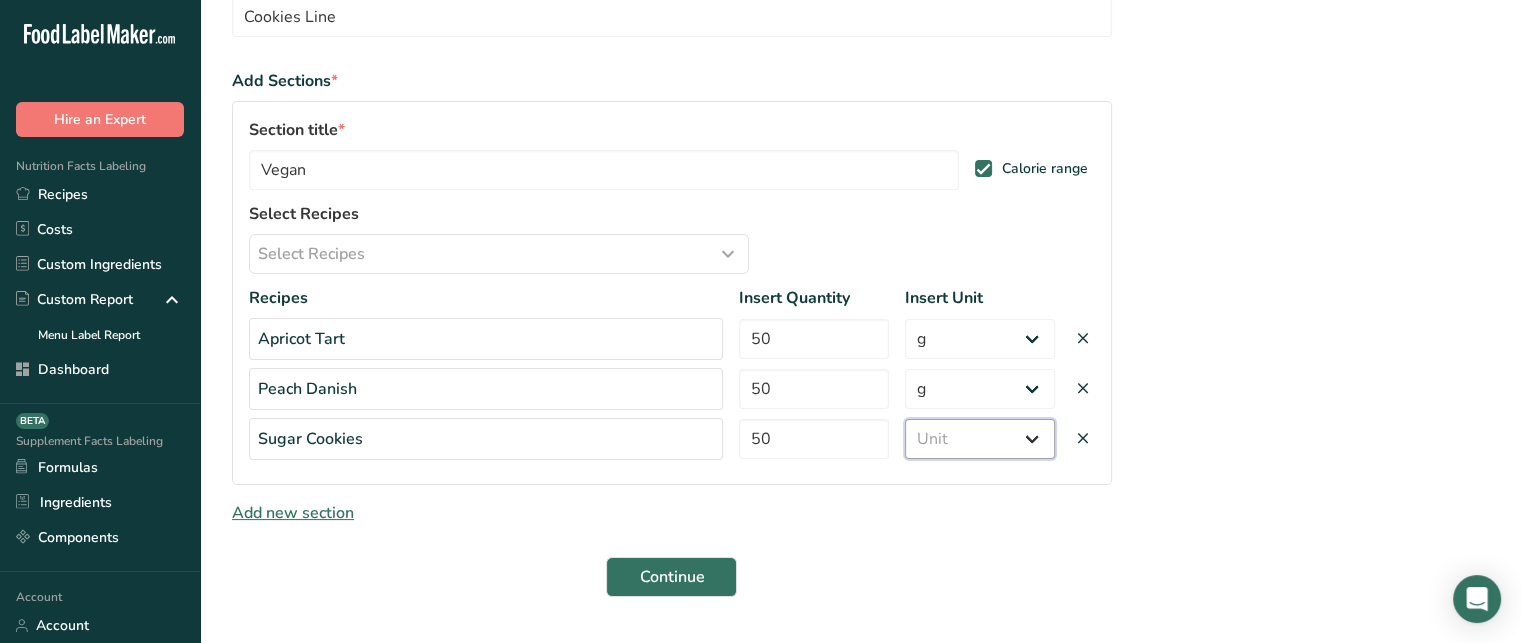 click on "Unit
Serving
Package
g
kg
mg
mcg
lb
oz" at bounding box center [980, 439] 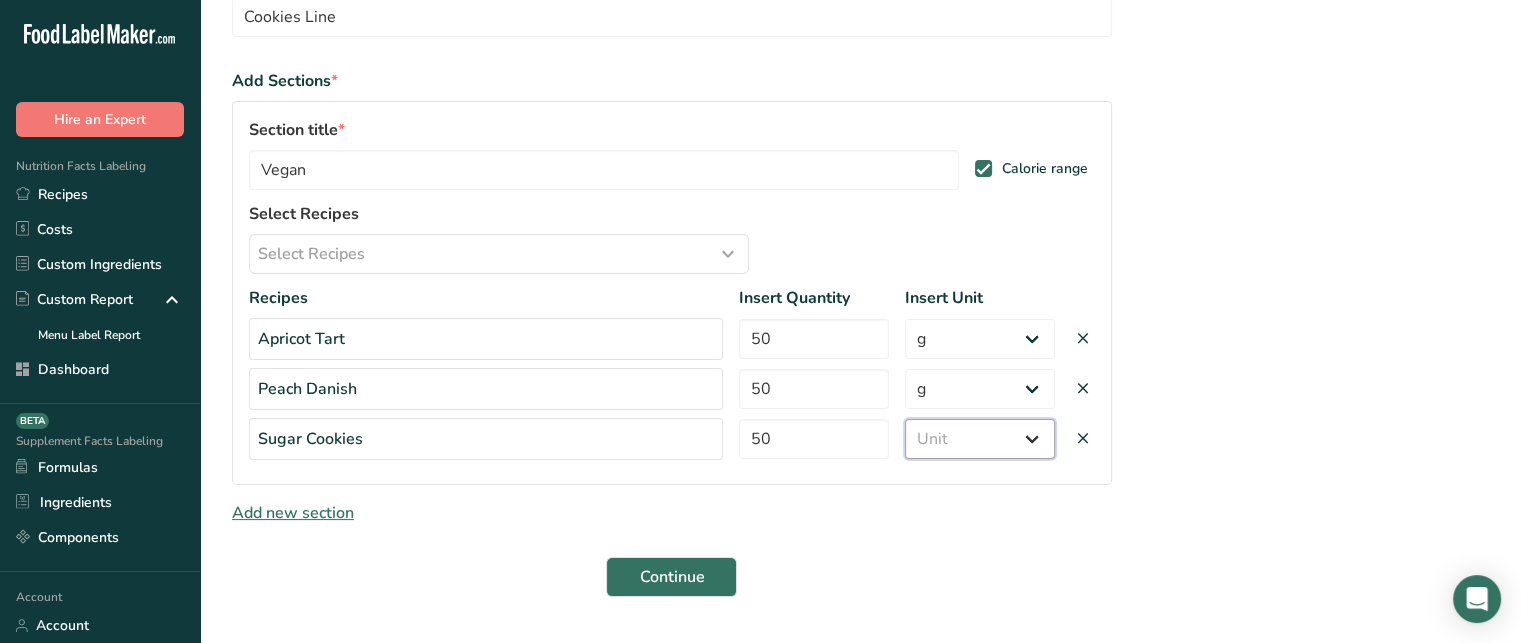 select on "0" 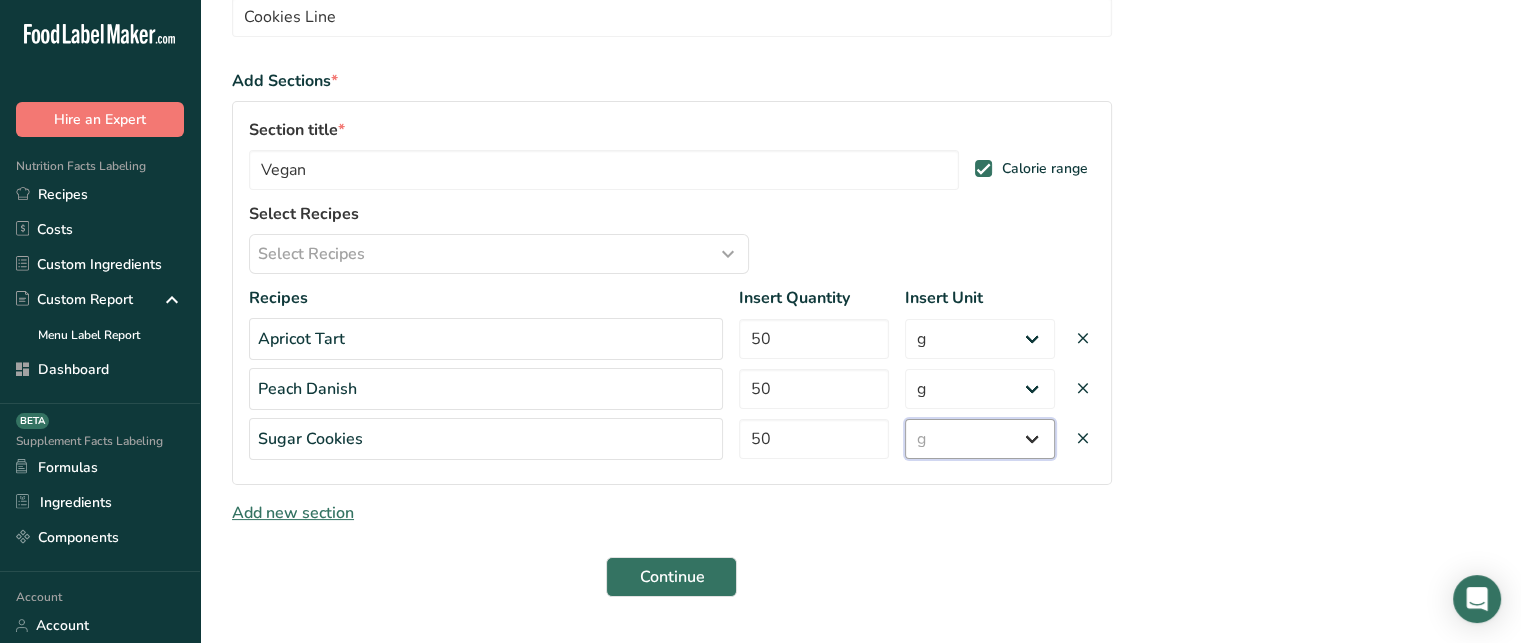 click on "Unit
Serving
Package
g
kg
mg
mcg
lb
oz" at bounding box center [980, 439] 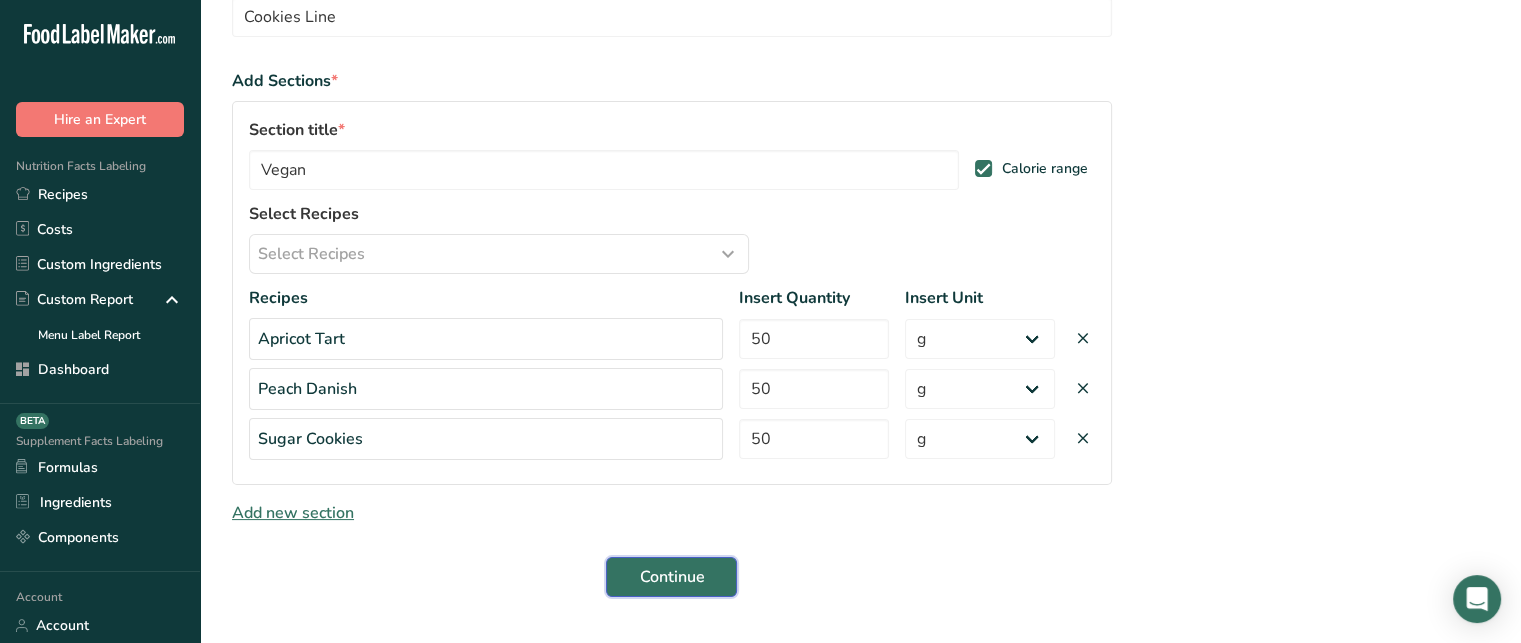 click on "Continue" at bounding box center (671, 577) 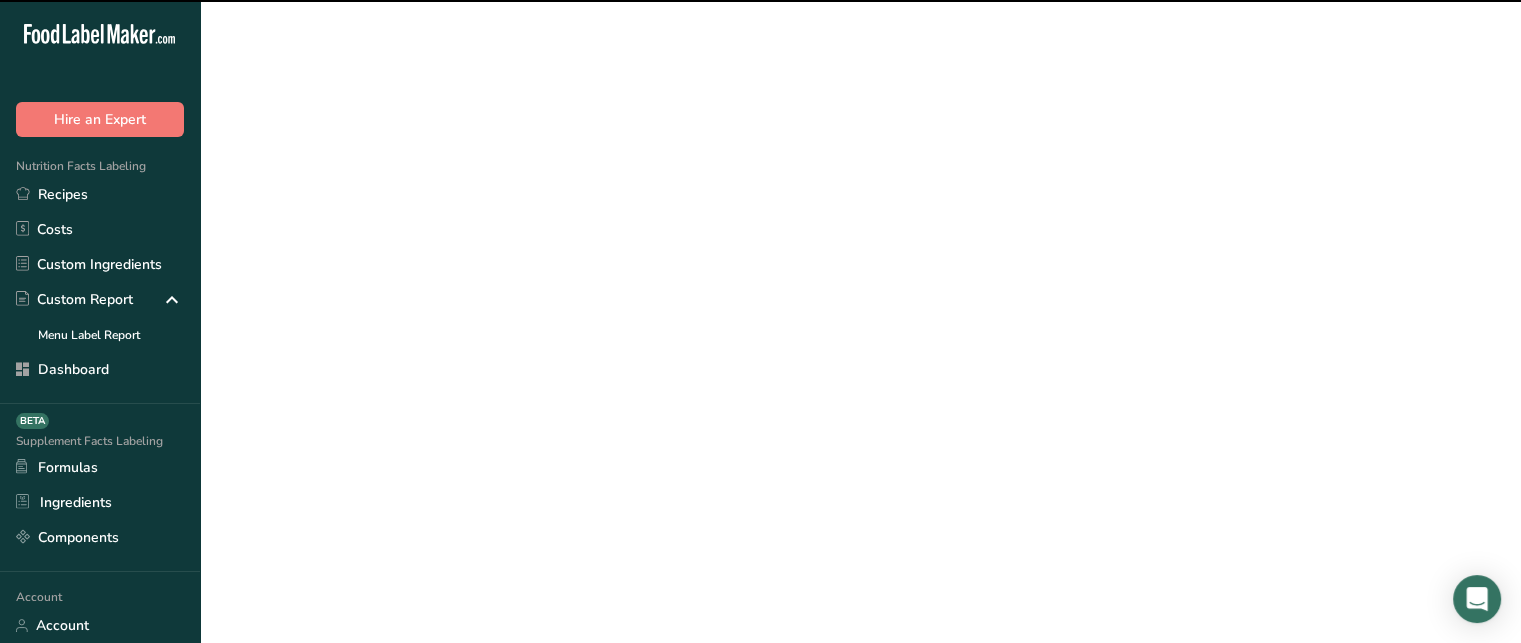 scroll, scrollTop: 0, scrollLeft: 0, axis: both 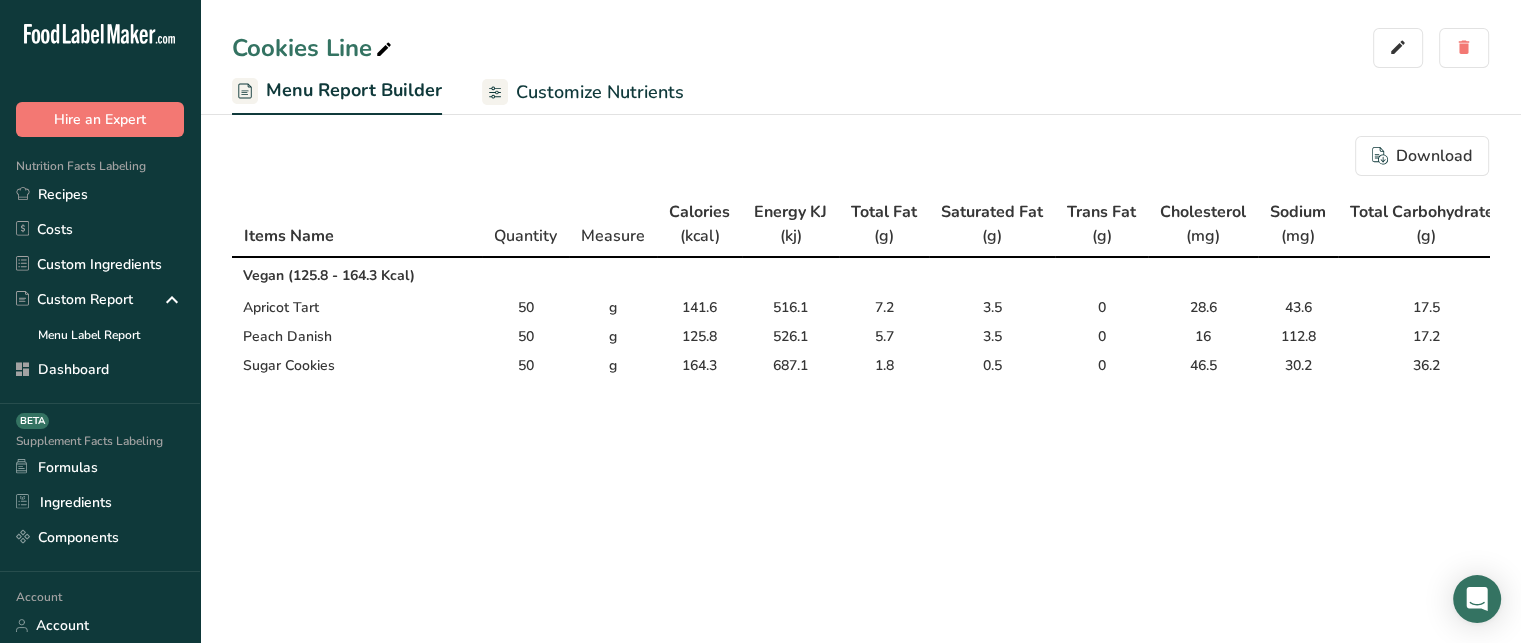 drag, startPoint x: 692, startPoint y: 300, endPoint x: 700, endPoint y: 373, distance: 73.43705 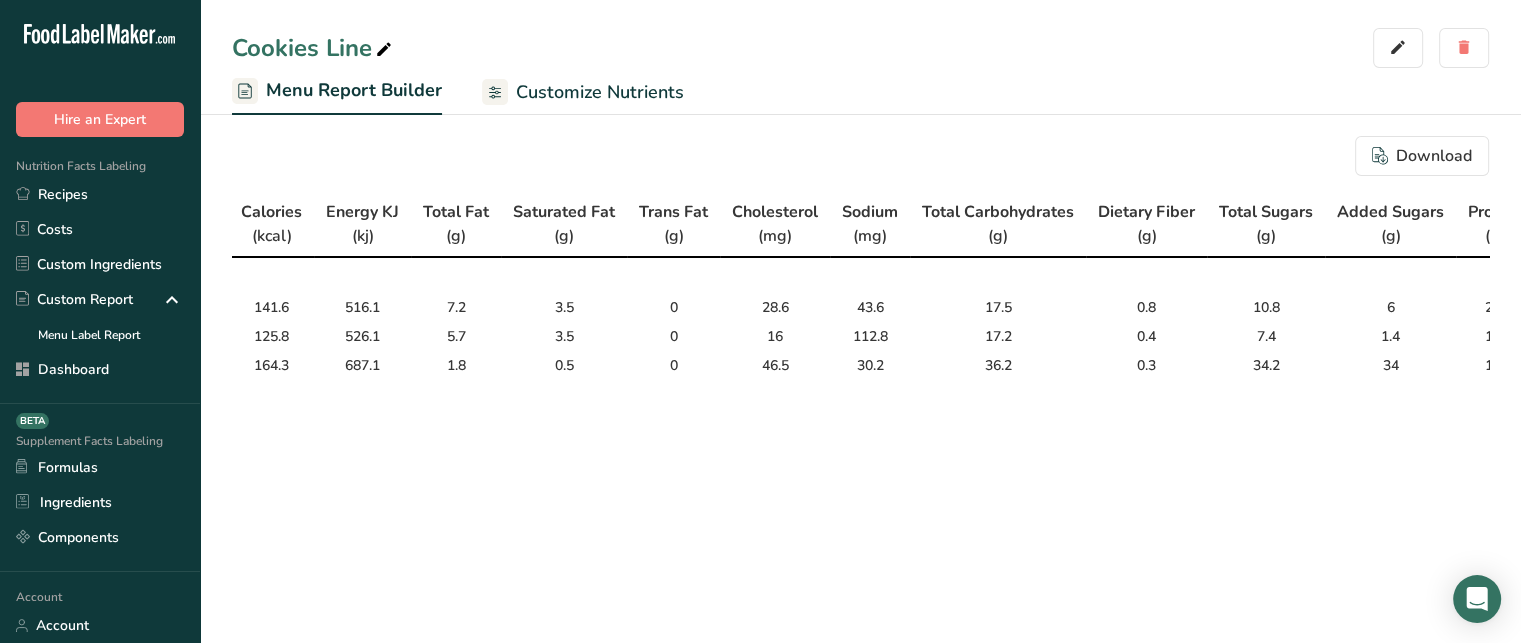 scroll, scrollTop: 0, scrollLeft: 428, axis: horizontal 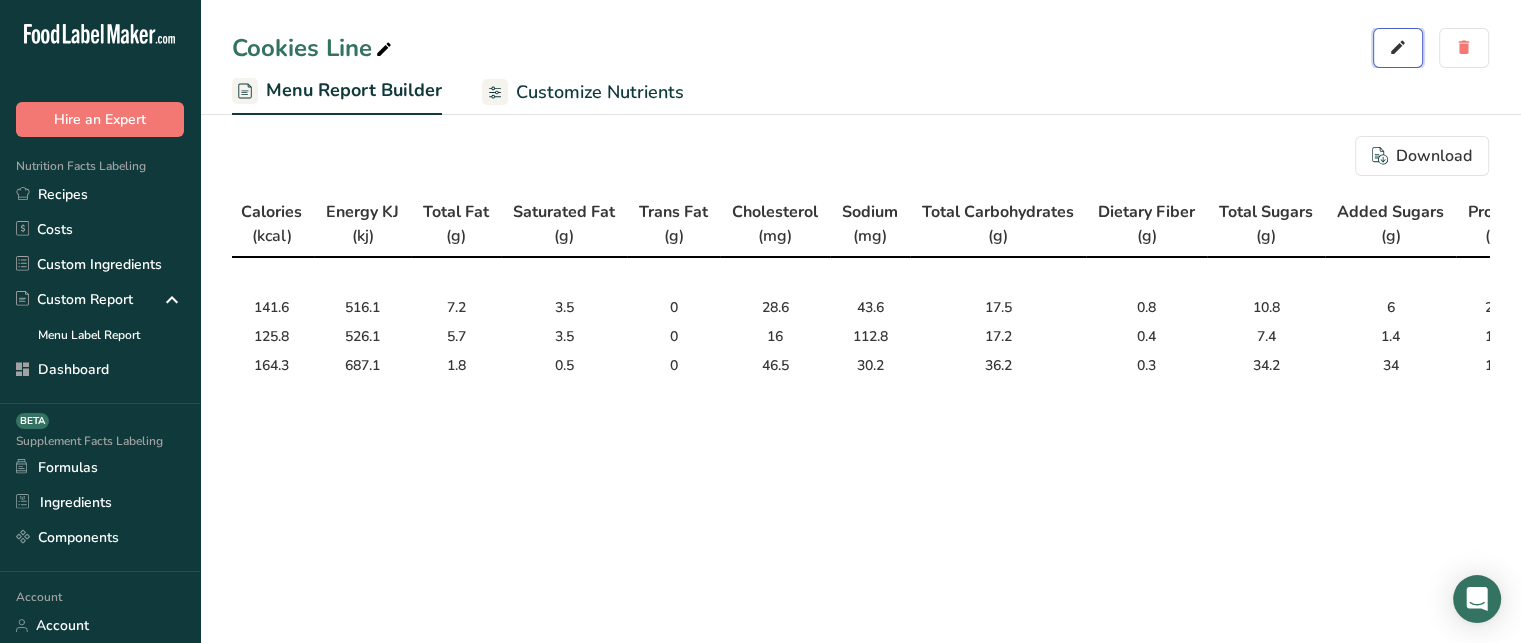 click at bounding box center (1398, 48) 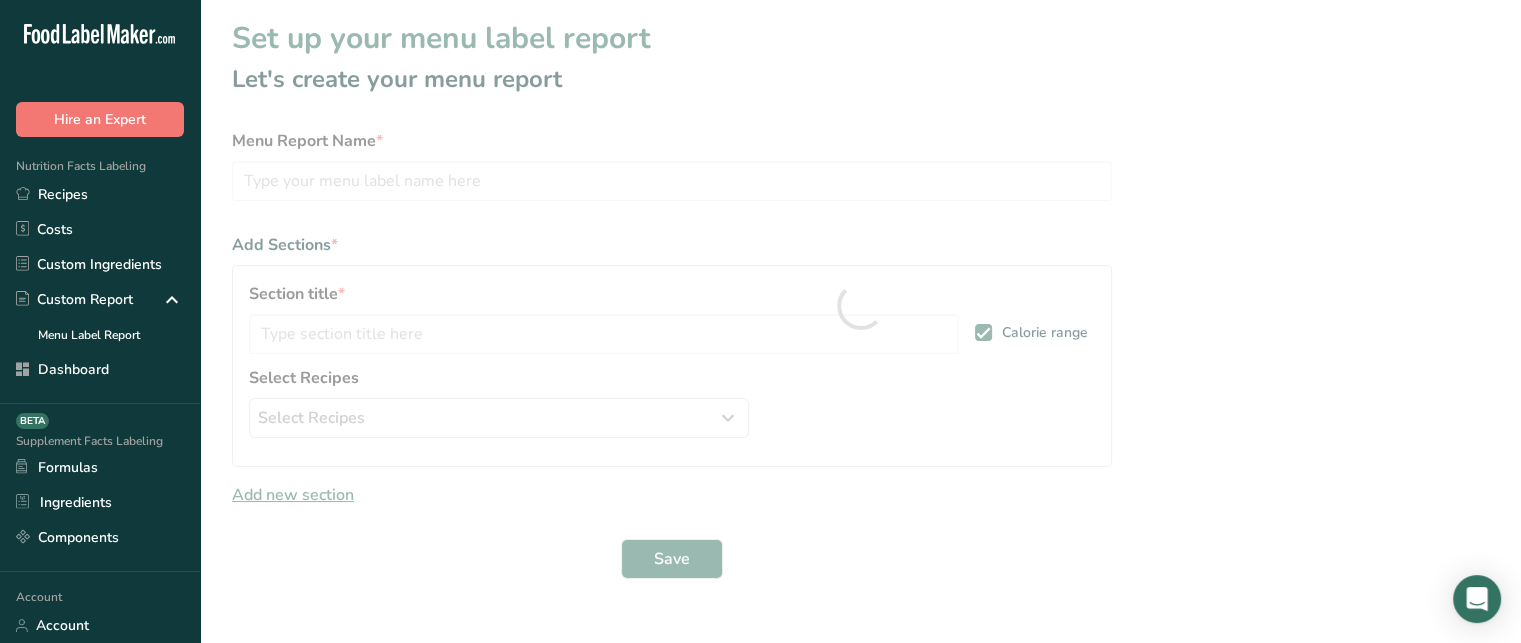 type on "Cookies Line" 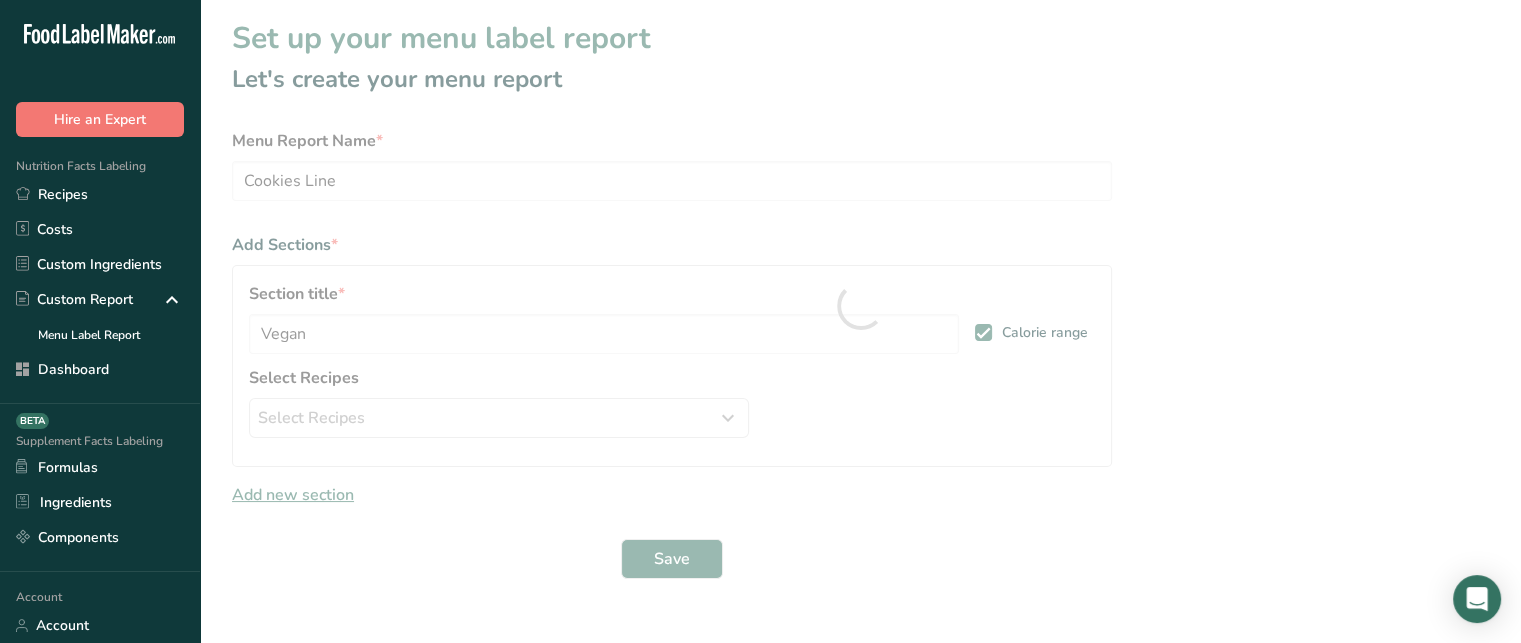 select on "0" 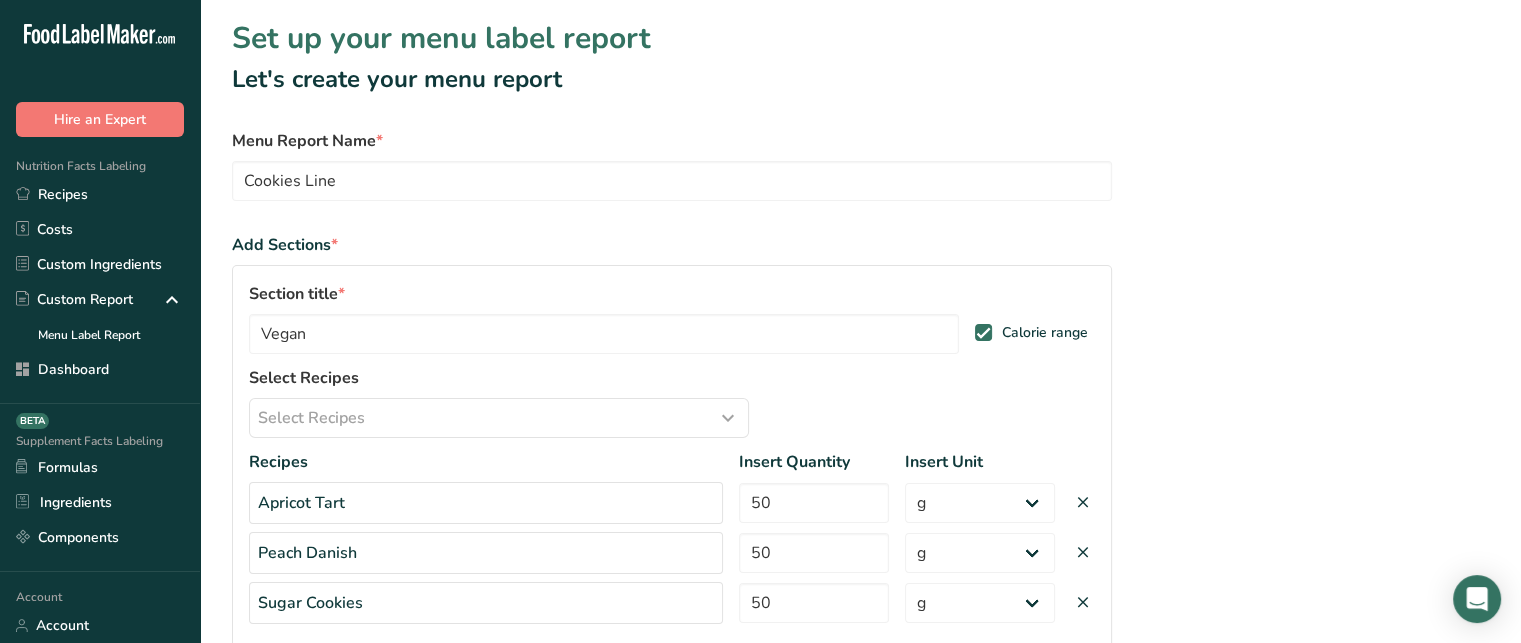 scroll, scrollTop: 212, scrollLeft: 0, axis: vertical 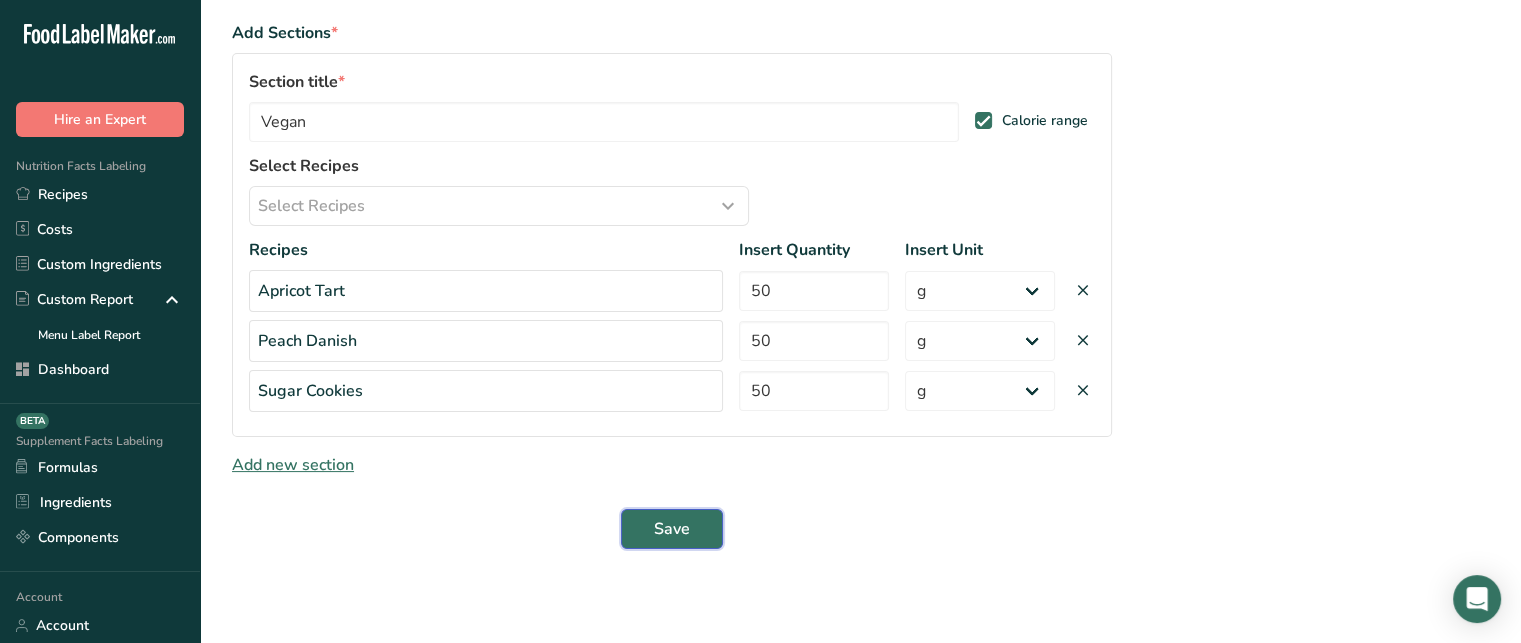 click on "Save" at bounding box center (672, 529) 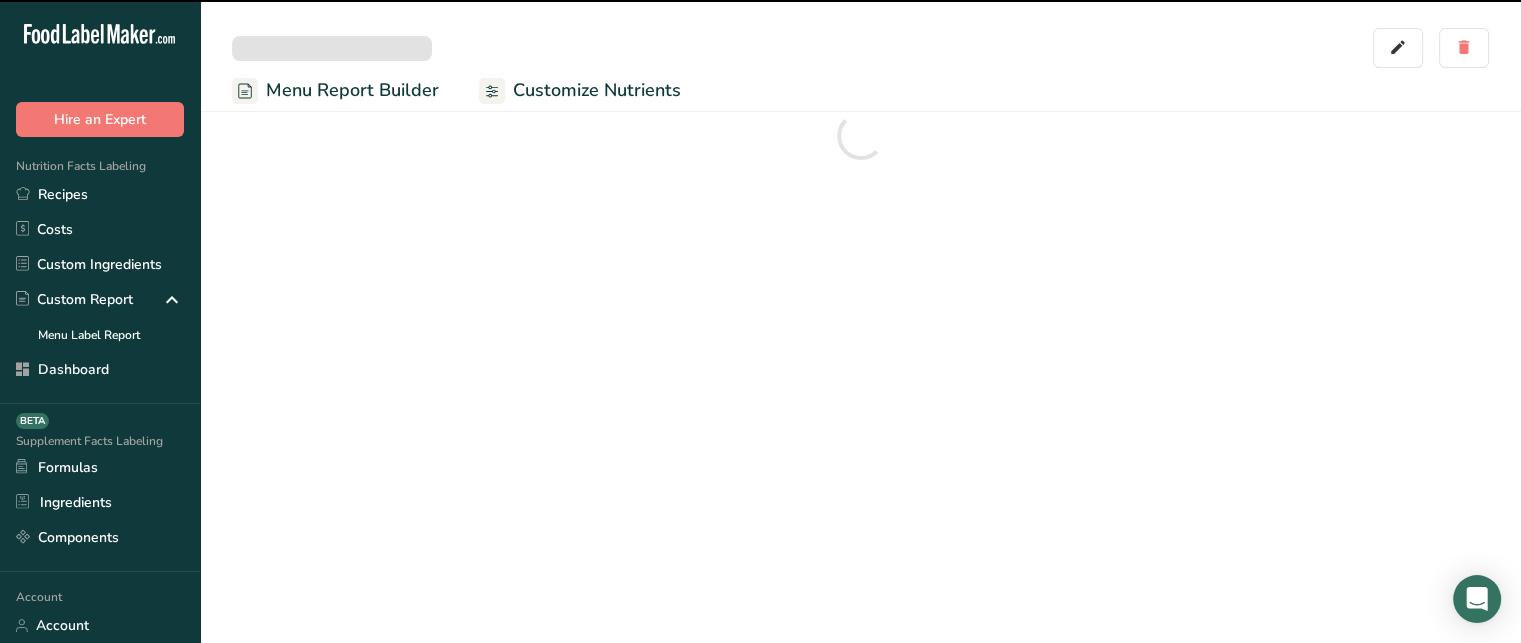 scroll, scrollTop: 0, scrollLeft: 0, axis: both 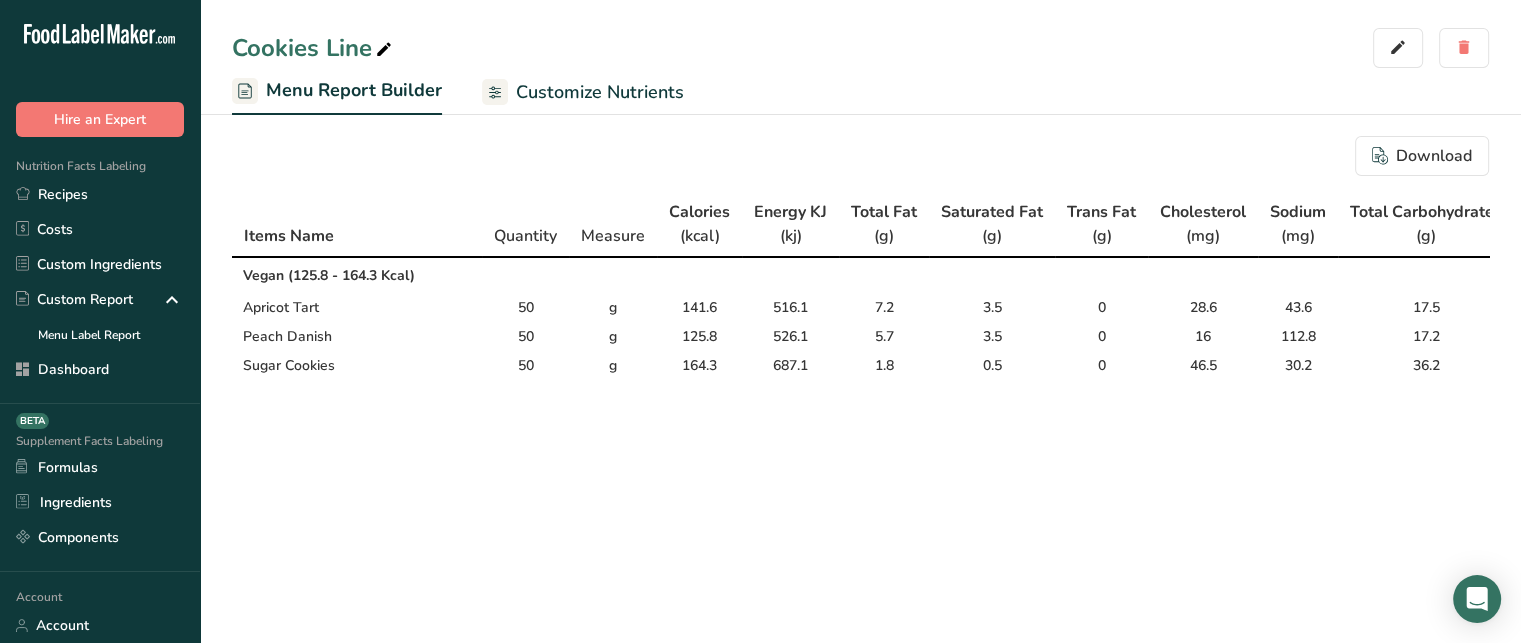 click on "Customize Nutrients" at bounding box center (583, 92) 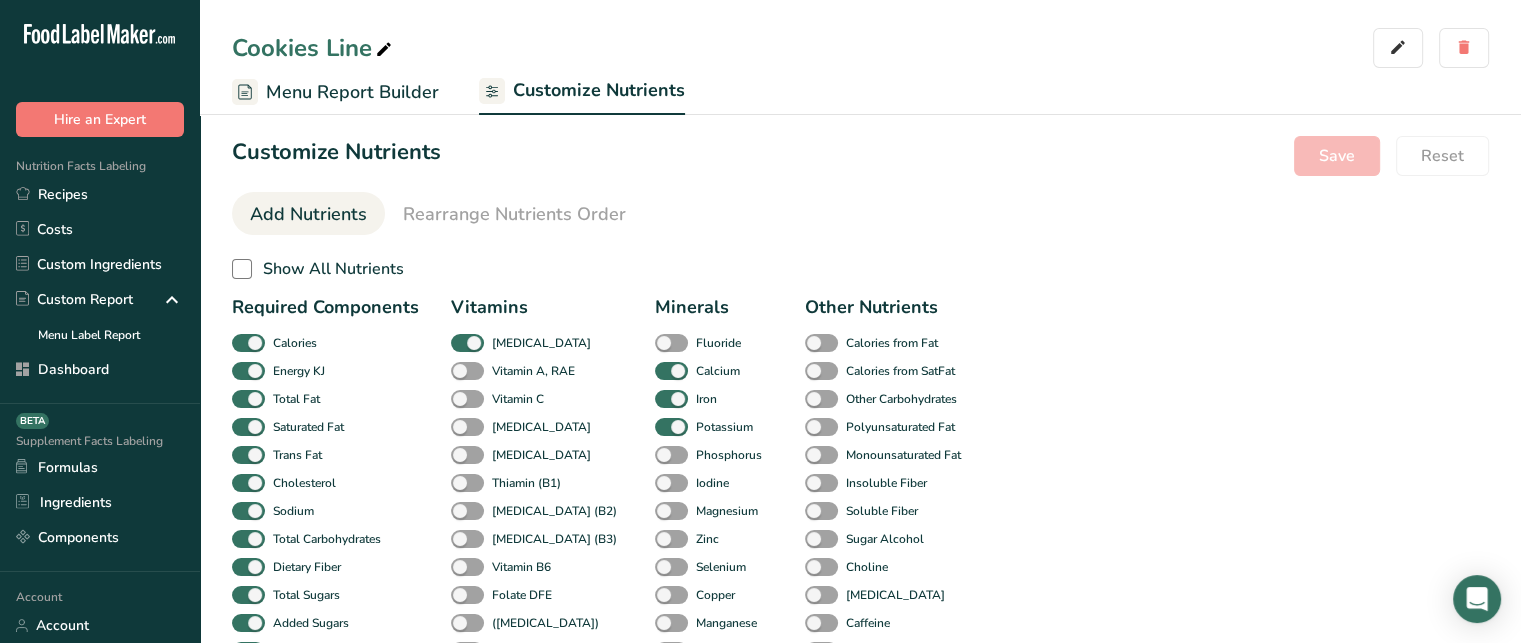 scroll, scrollTop: 112, scrollLeft: 0, axis: vertical 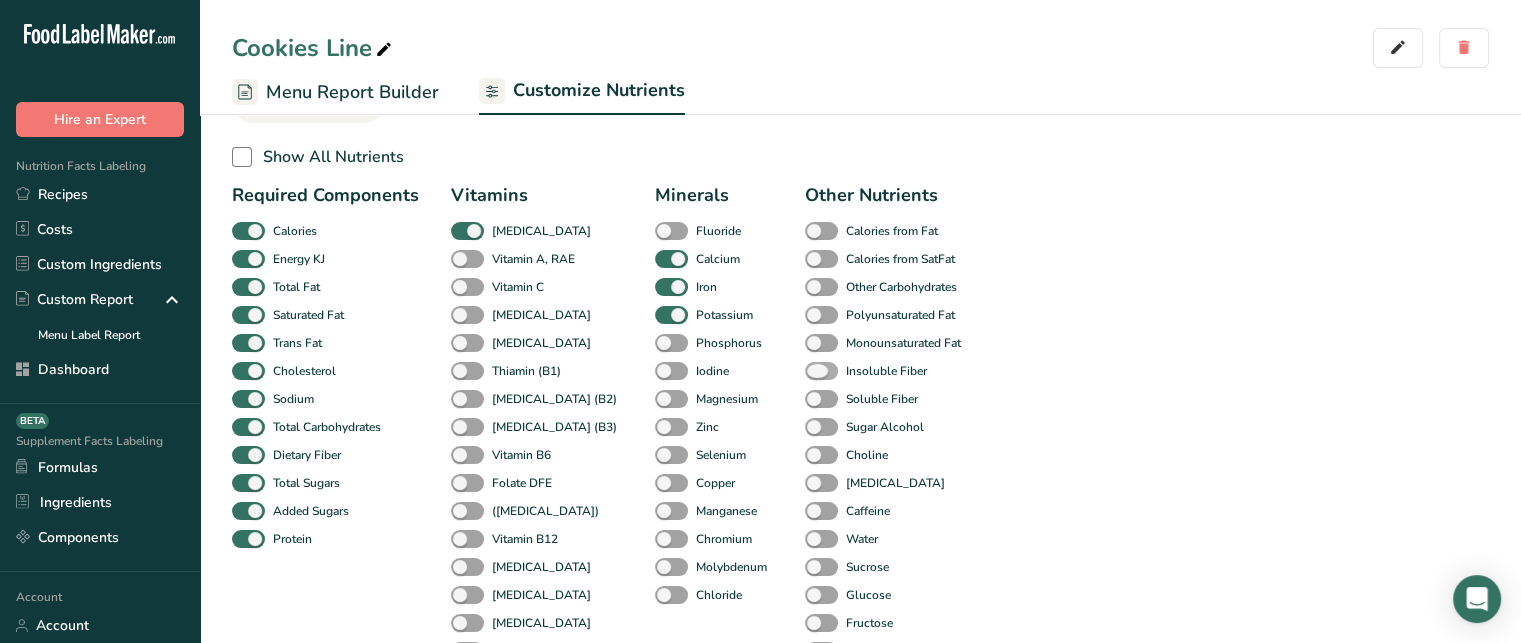 click at bounding box center [821, 371] 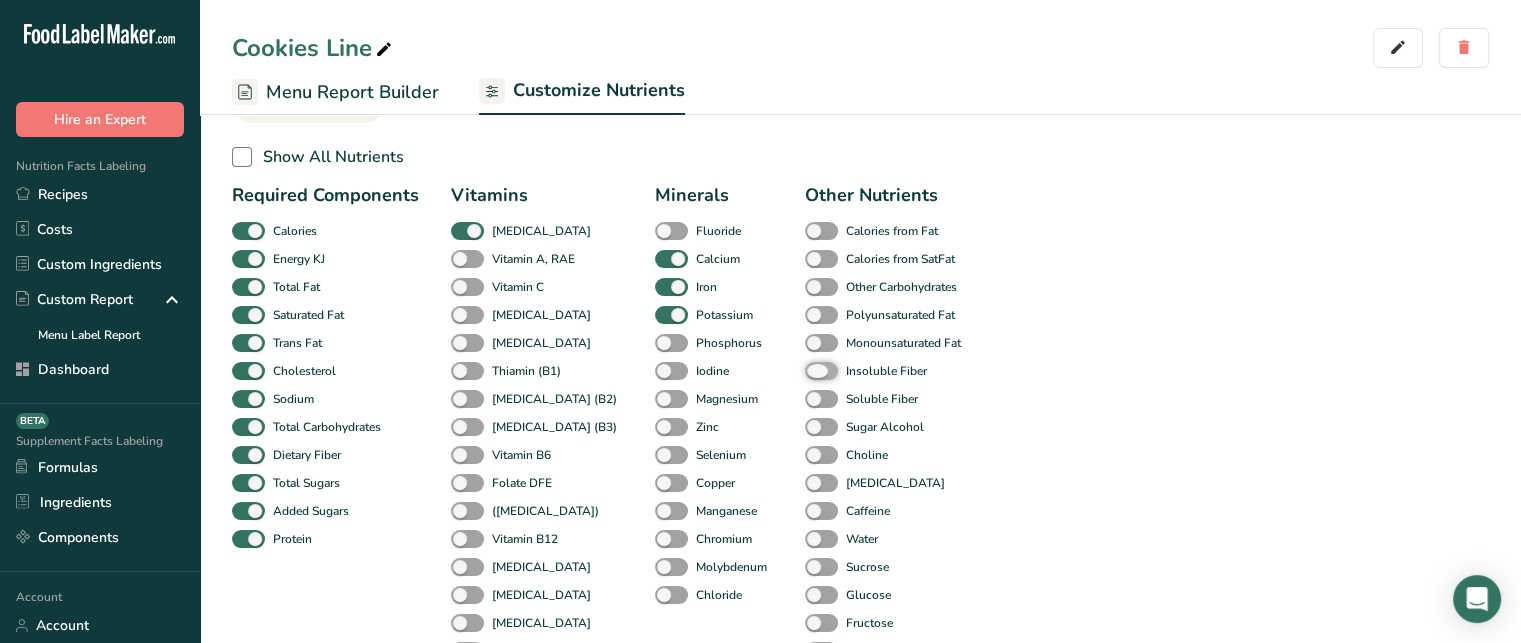 click on "Insoluble Fiber" at bounding box center (811, 370) 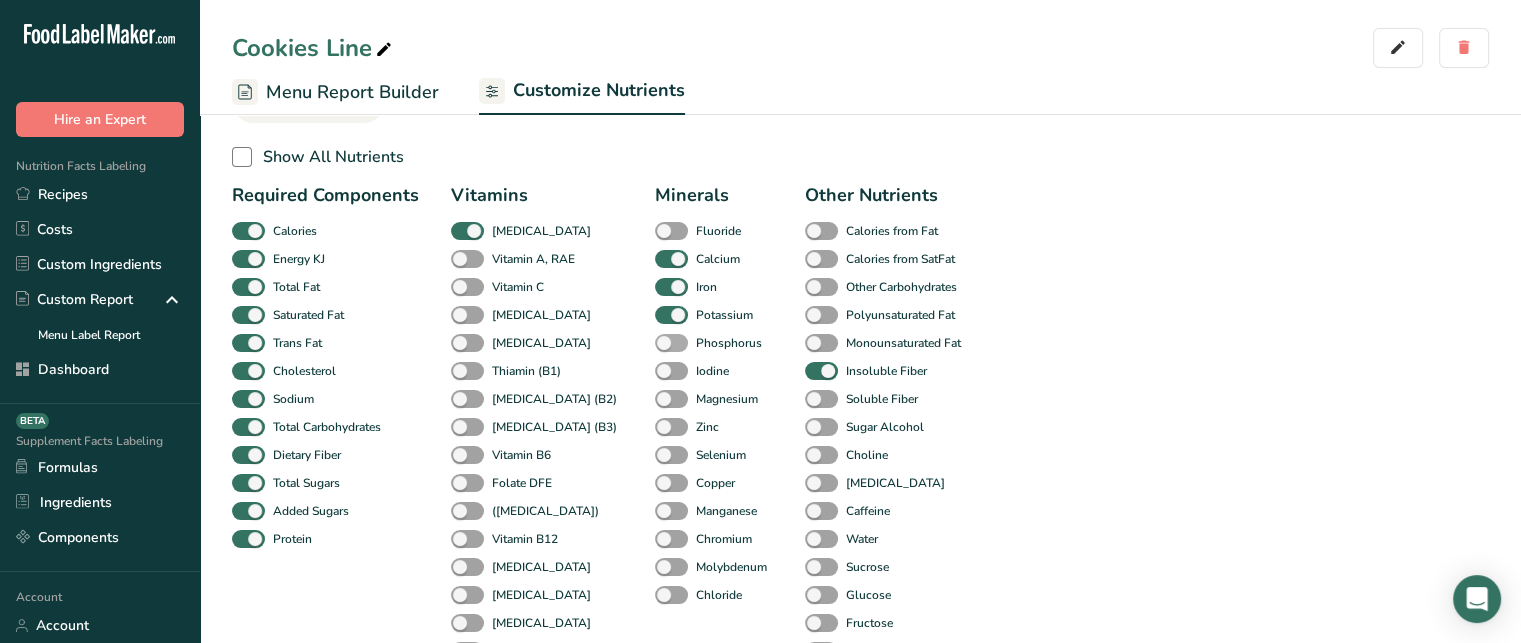 click at bounding box center [671, 343] 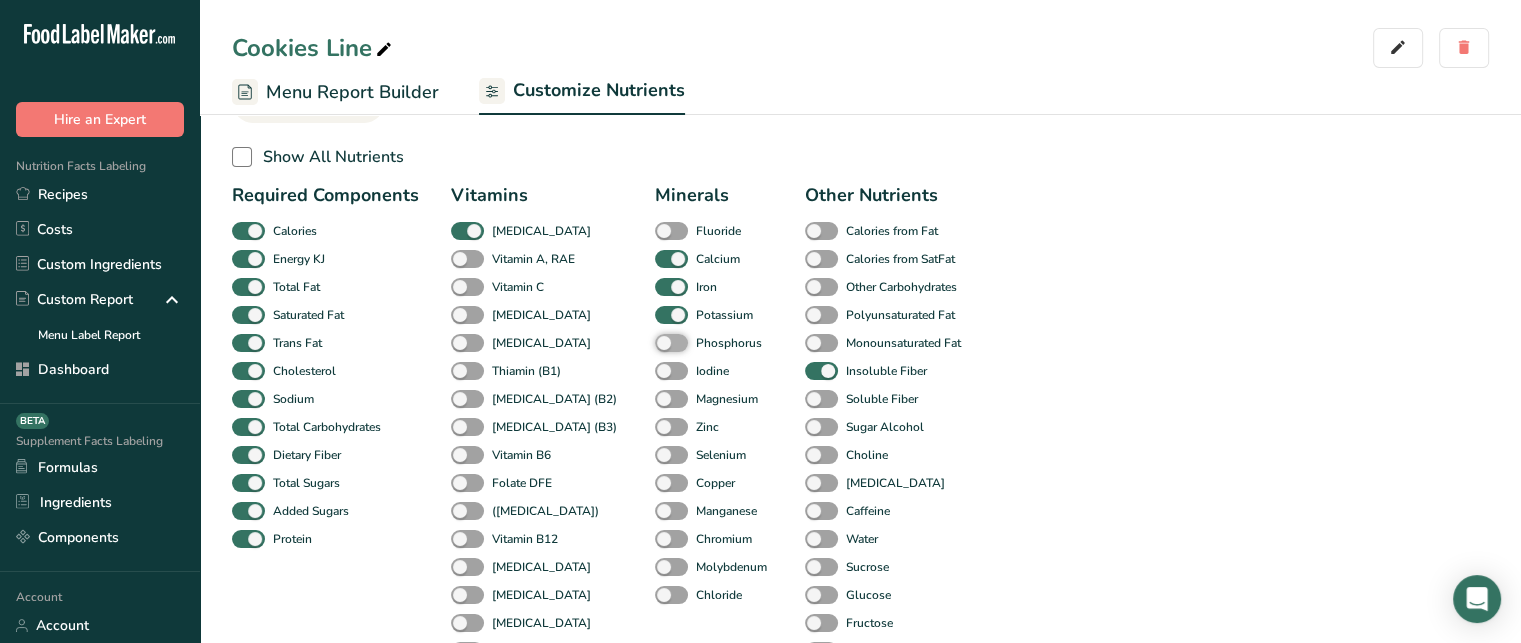 click on "Phosphorus" at bounding box center (661, 342) 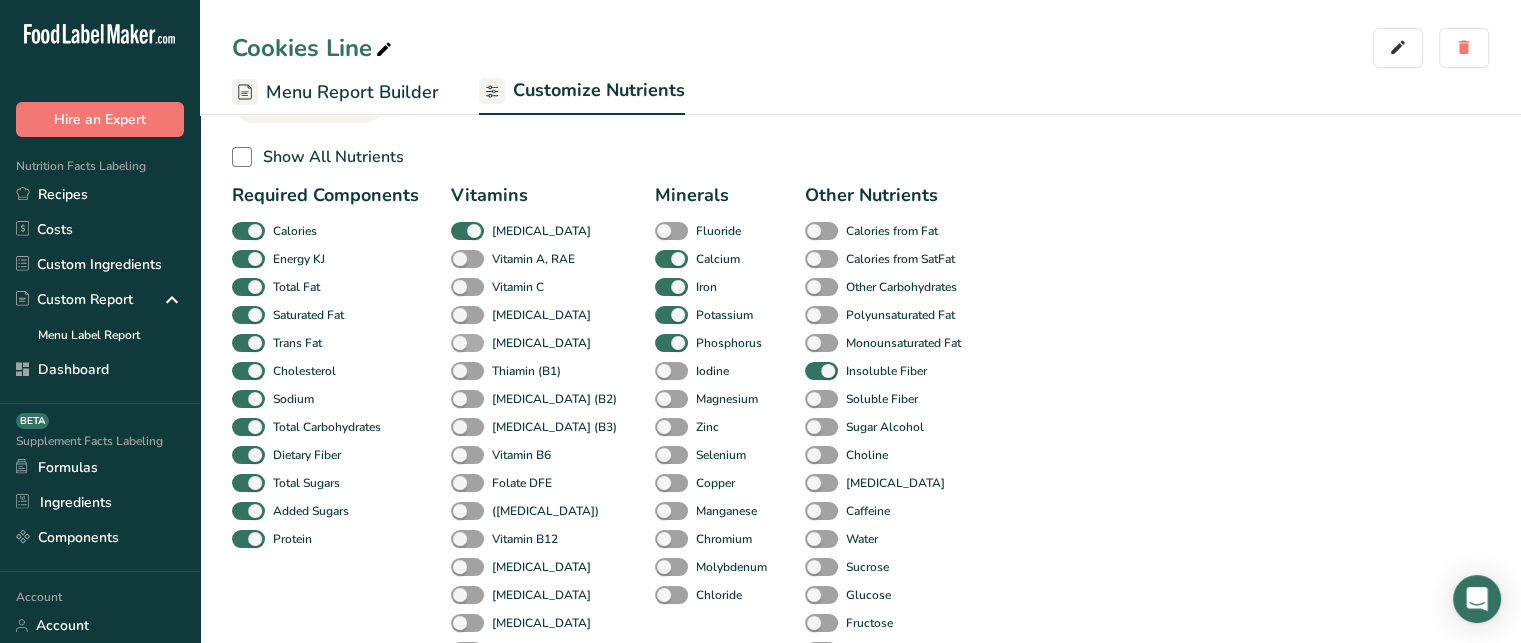 click at bounding box center [467, 343] 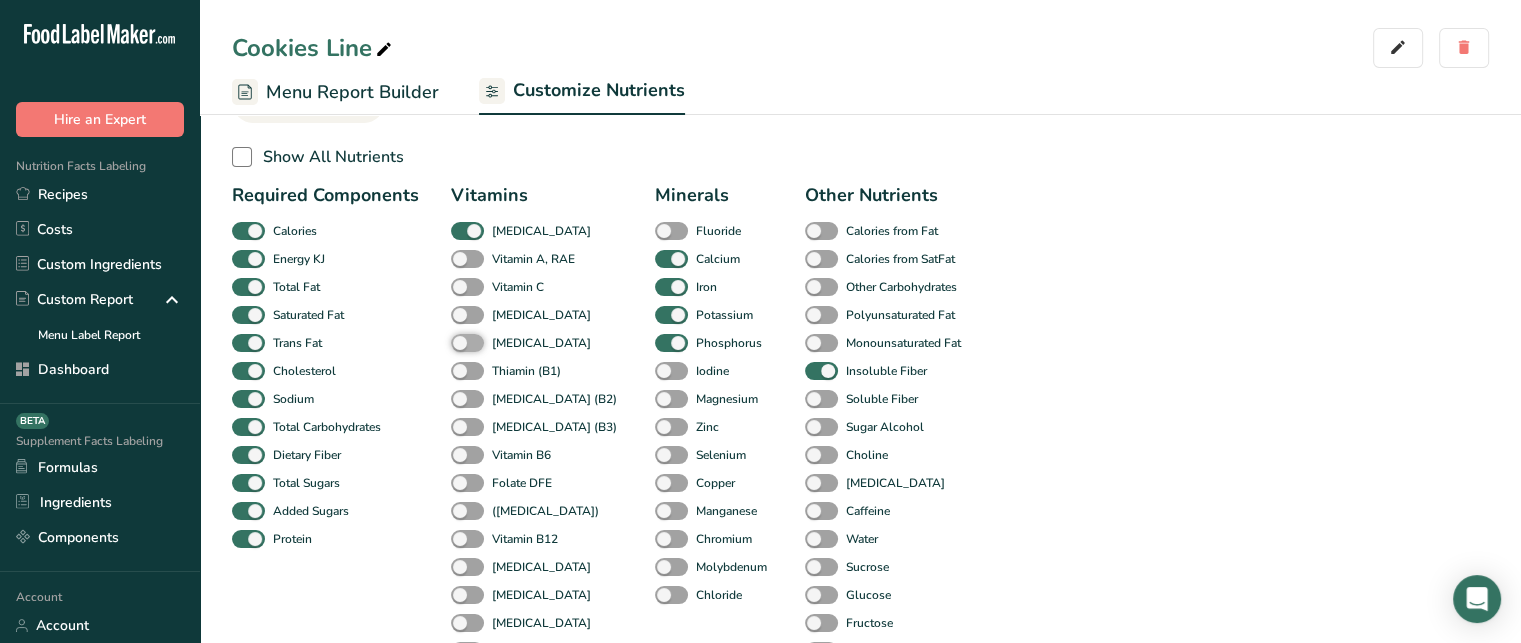 click on "[MEDICAL_DATA]" at bounding box center (457, 342) 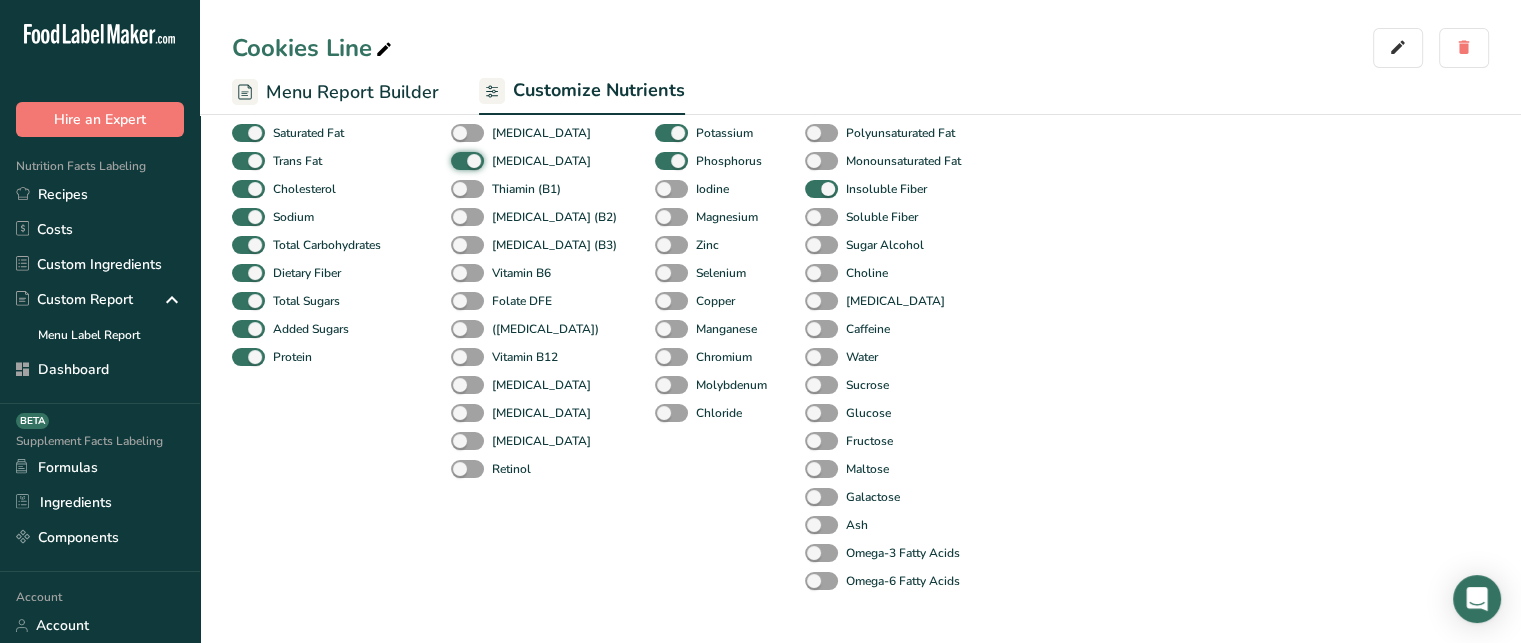 scroll, scrollTop: 0, scrollLeft: 0, axis: both 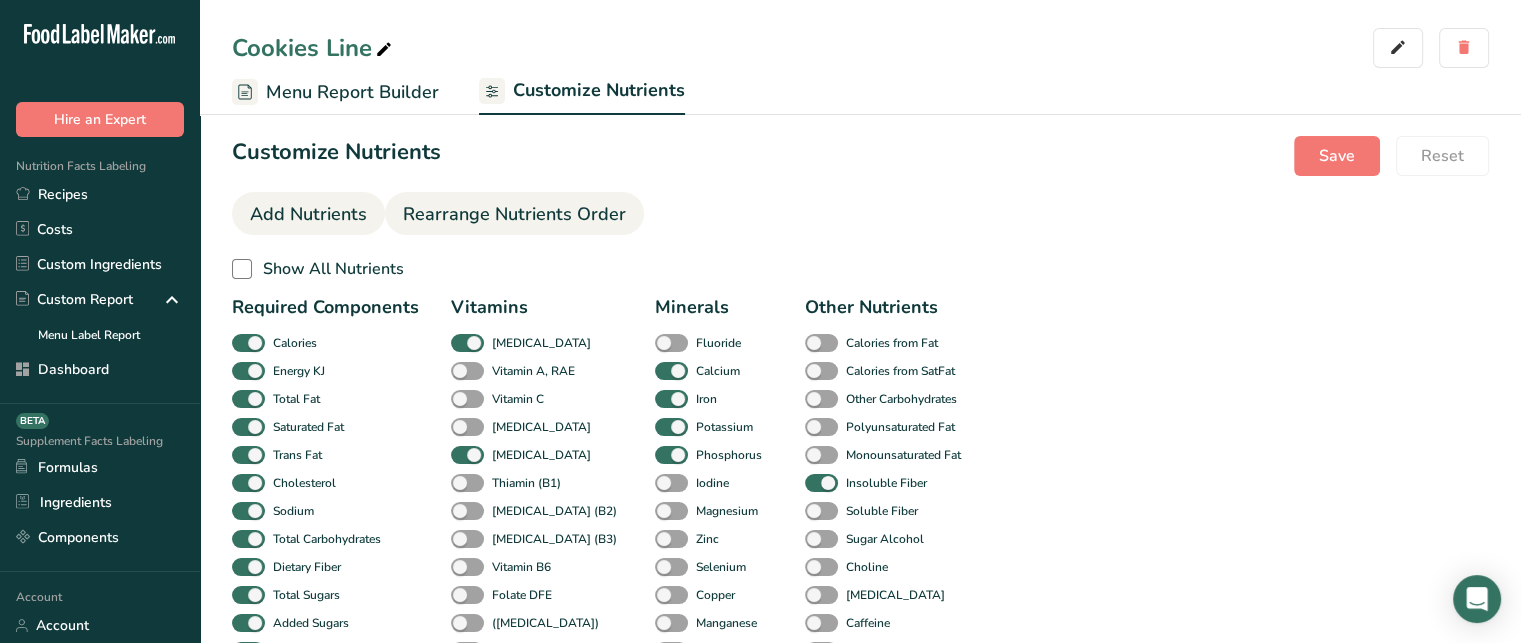 click on "Rearrange Nutrients Order" at bounding box center (514, 214) 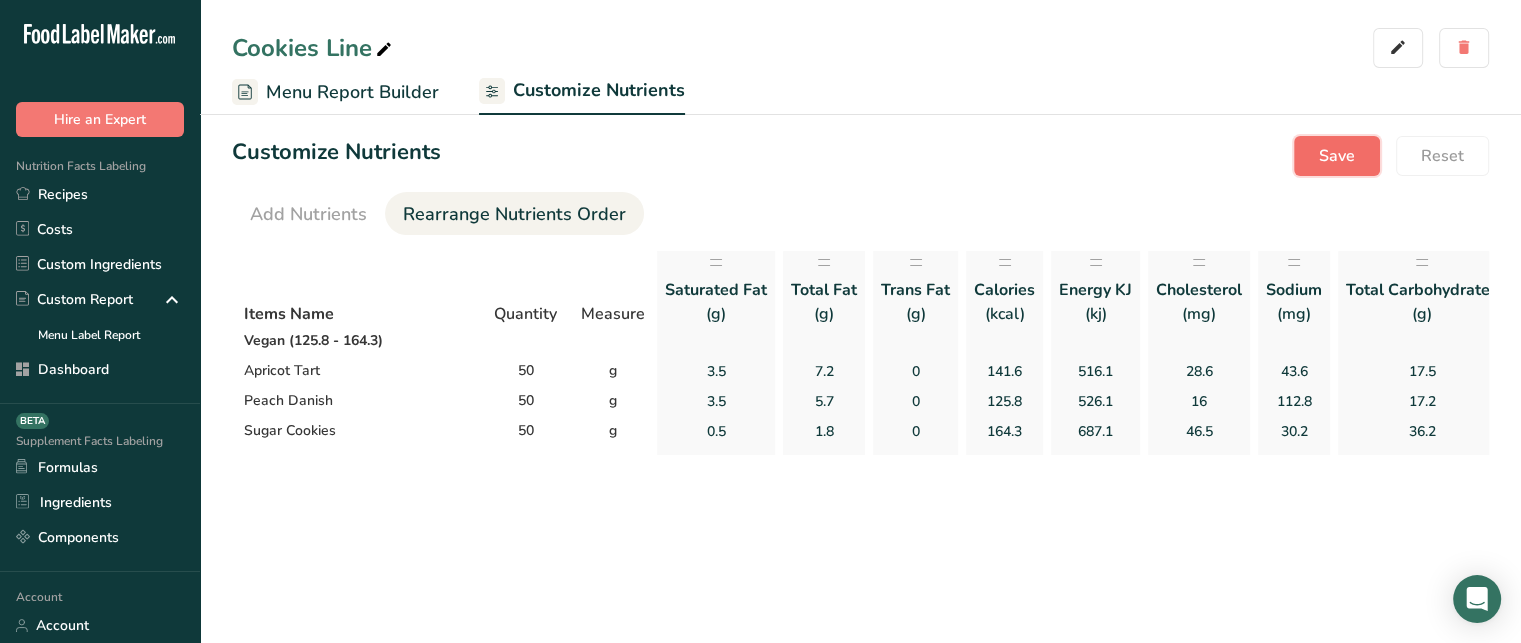 click on "Save" at bounding box center [1337, 156] 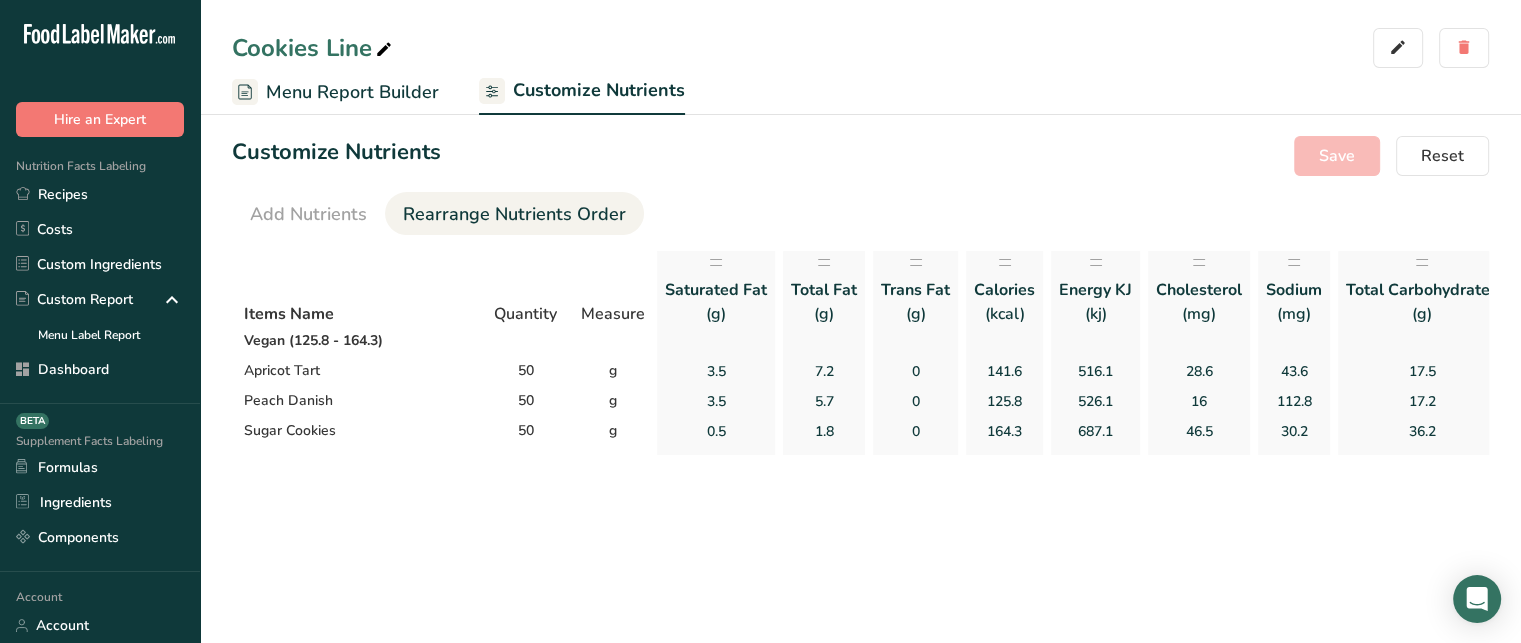 click on "Customize Nutrients
Save
Reset
Add Nutrients Rearrange Nutrients Order
Items Name
Quantity
Measure
Vegan
(125.8 - 164.3)
Apricot Tart
50
g
Peach Danish
50
g
Sugar Cookies
50
g
Saturated Fat
(g)
3.5
3.5
0.5
Total Fat
(g)
7.2
5.7
1.8
Trans Fat" at bounding box center [860, 295] 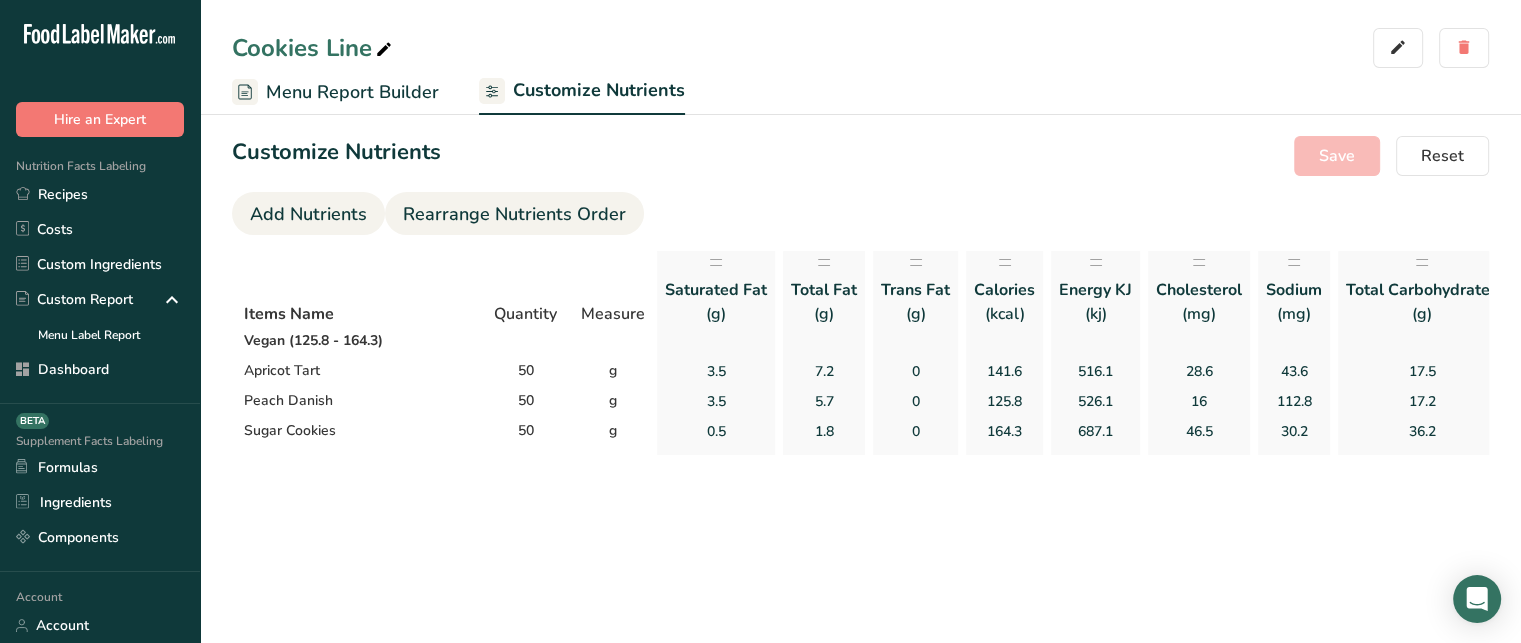 click on "Add Nutrients" at bounding box center [308, 214] 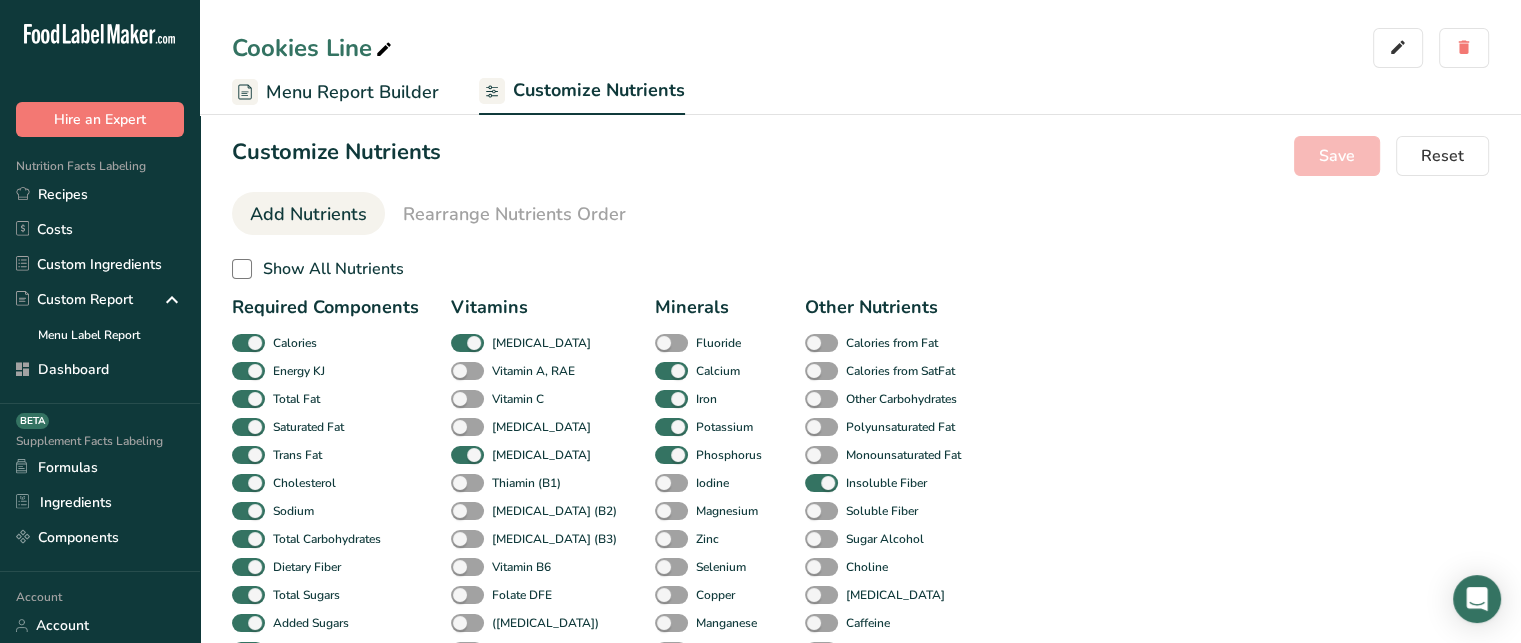 click on "Menu Report Builder" at bounding box center [352, 92] 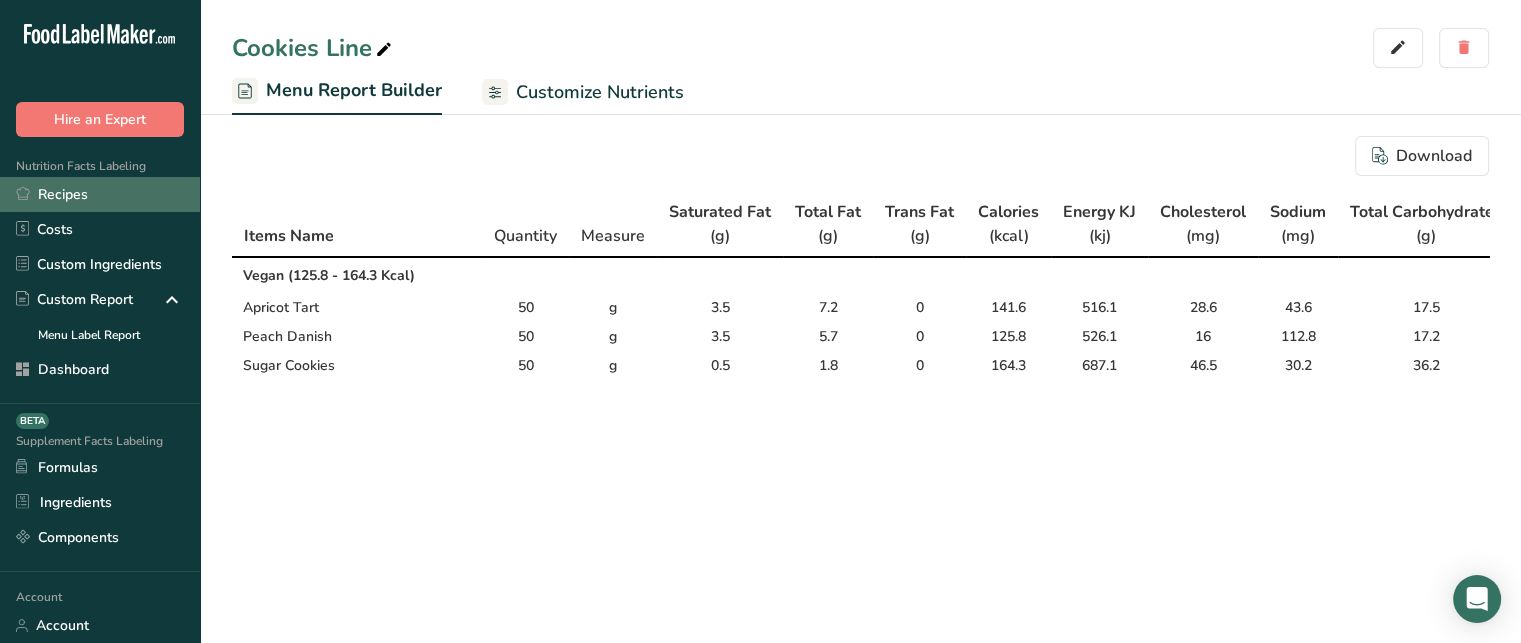 click on "Recipes" at bounding box center (100, 194) 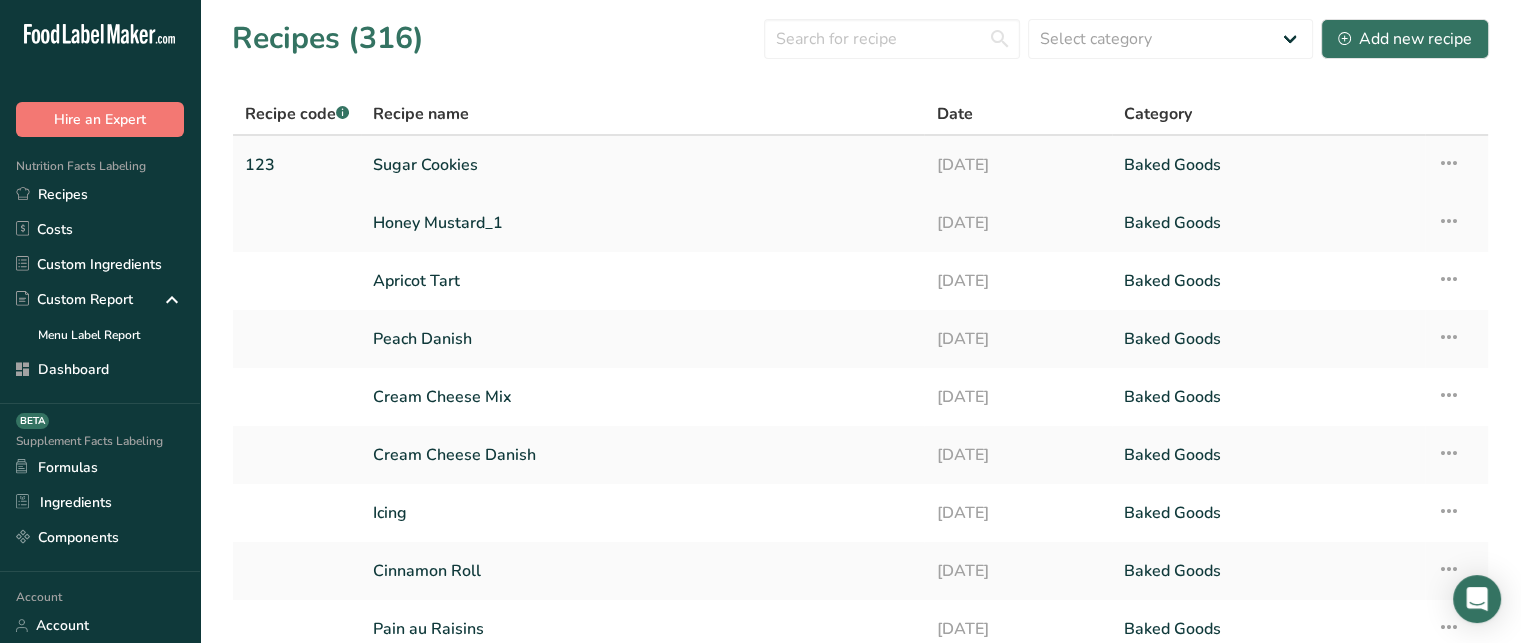 click on "Sugar Cookies" at bounding box center [642, 165] 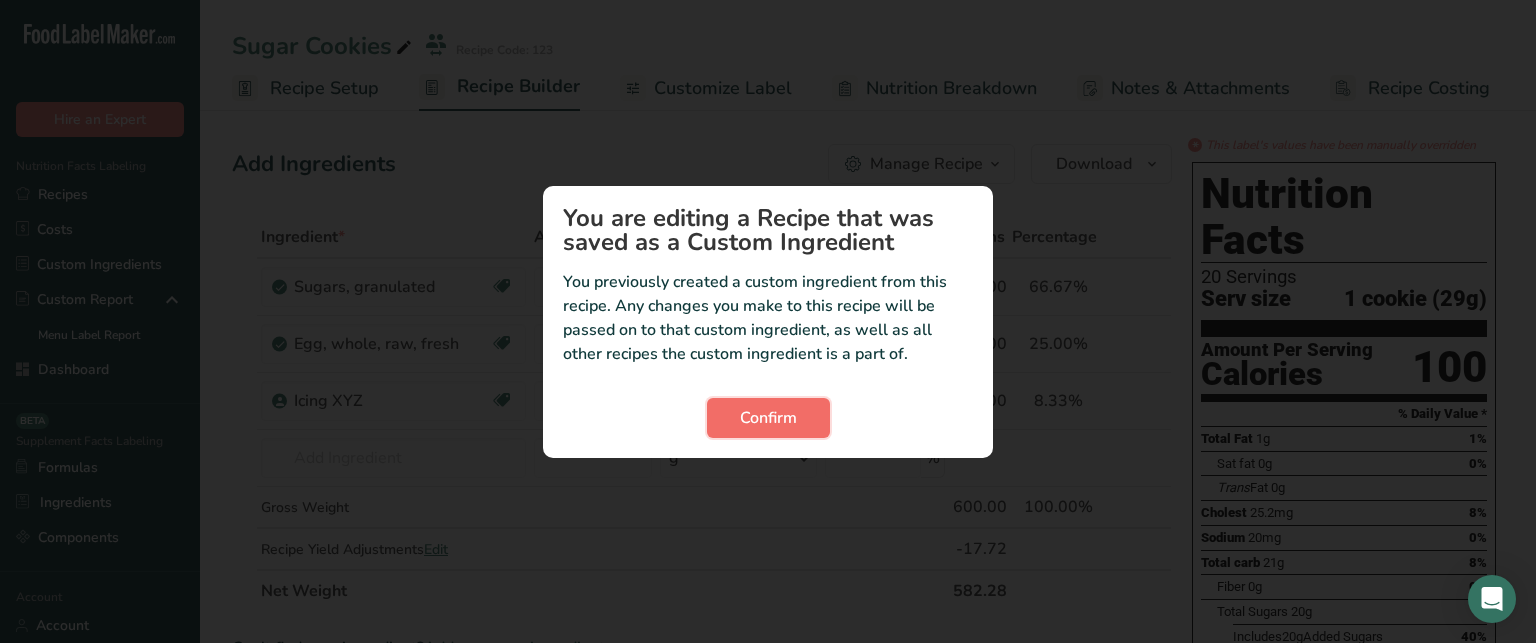 click on "Confirm" at bounding box center [768, 418] 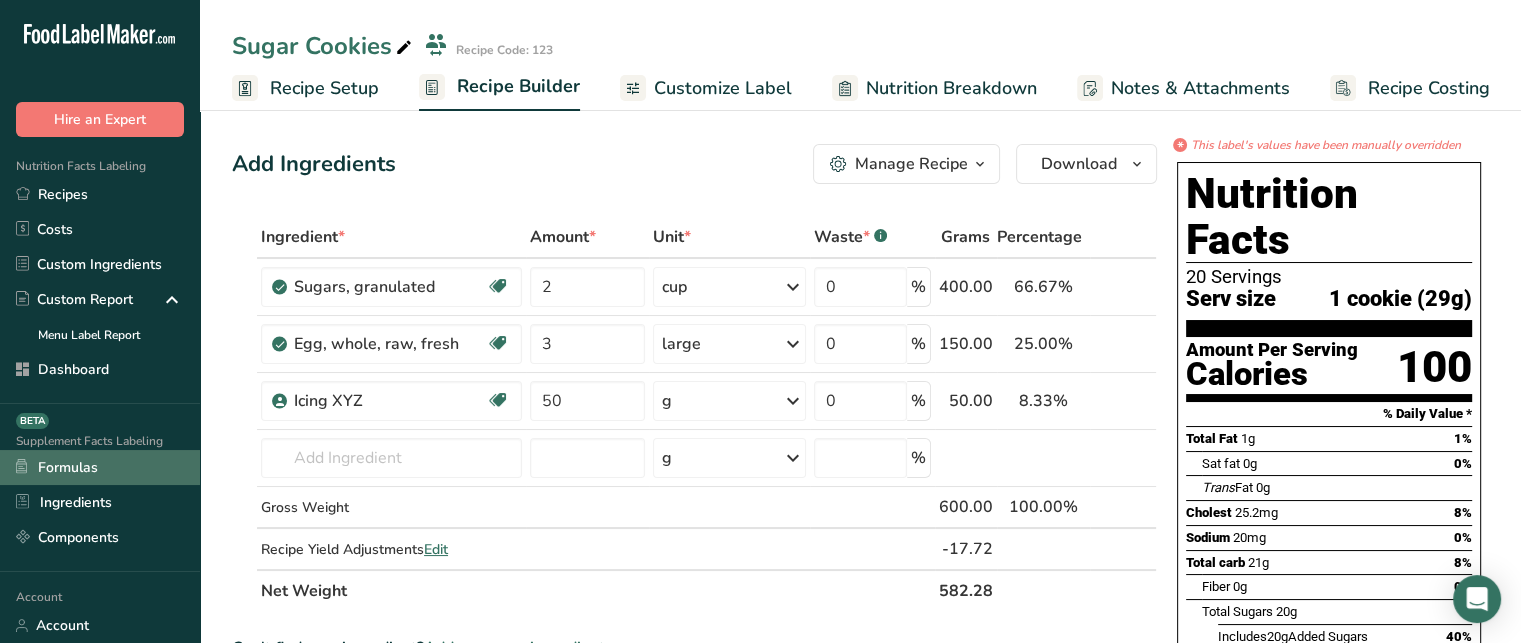 click on "Formulas" at bounding box center (100, 467) 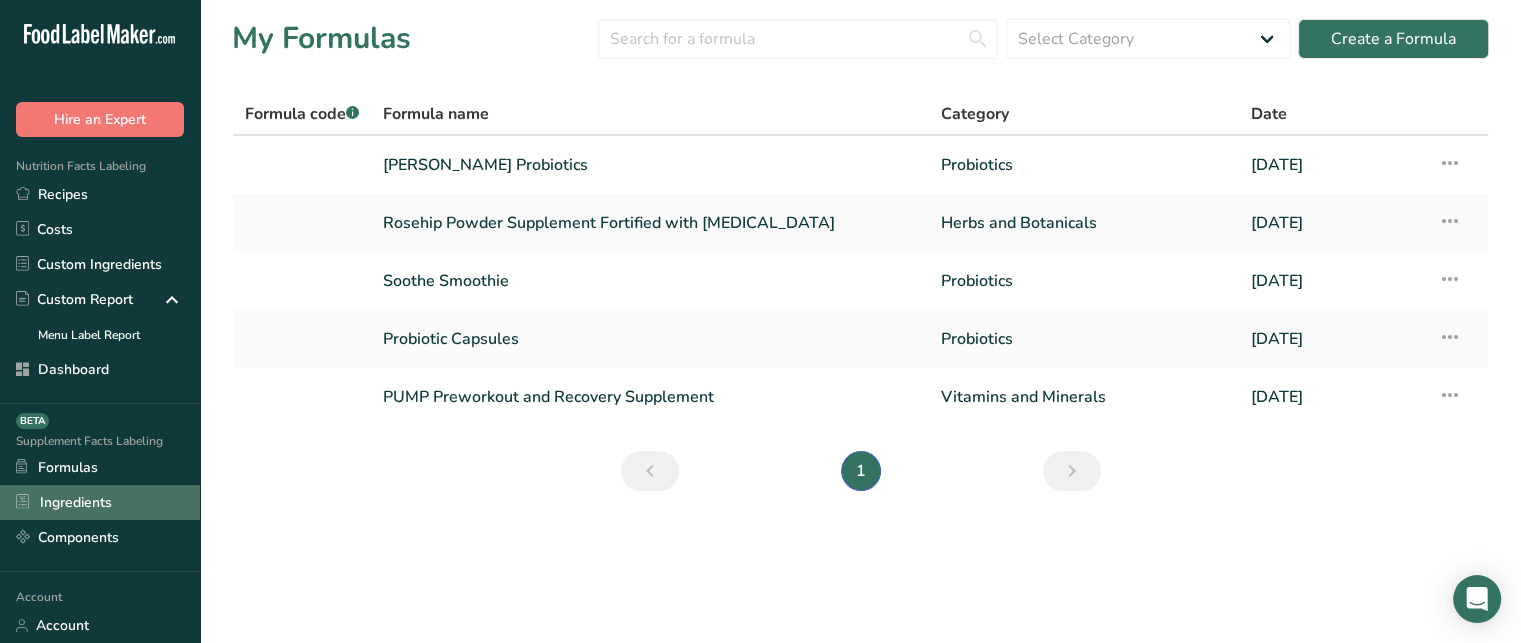 click on "Ingredients" at bounding box center [100, 502] 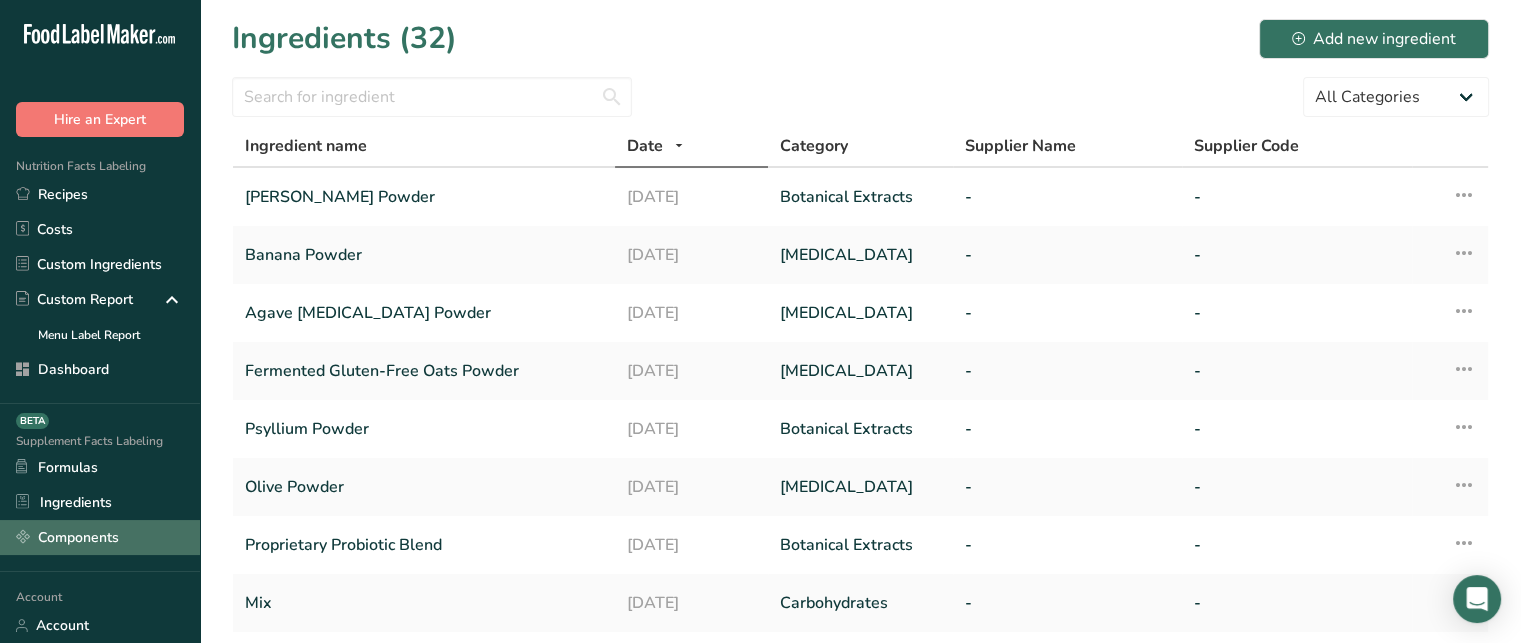 click on "Components" at bounding box center [100, 537] 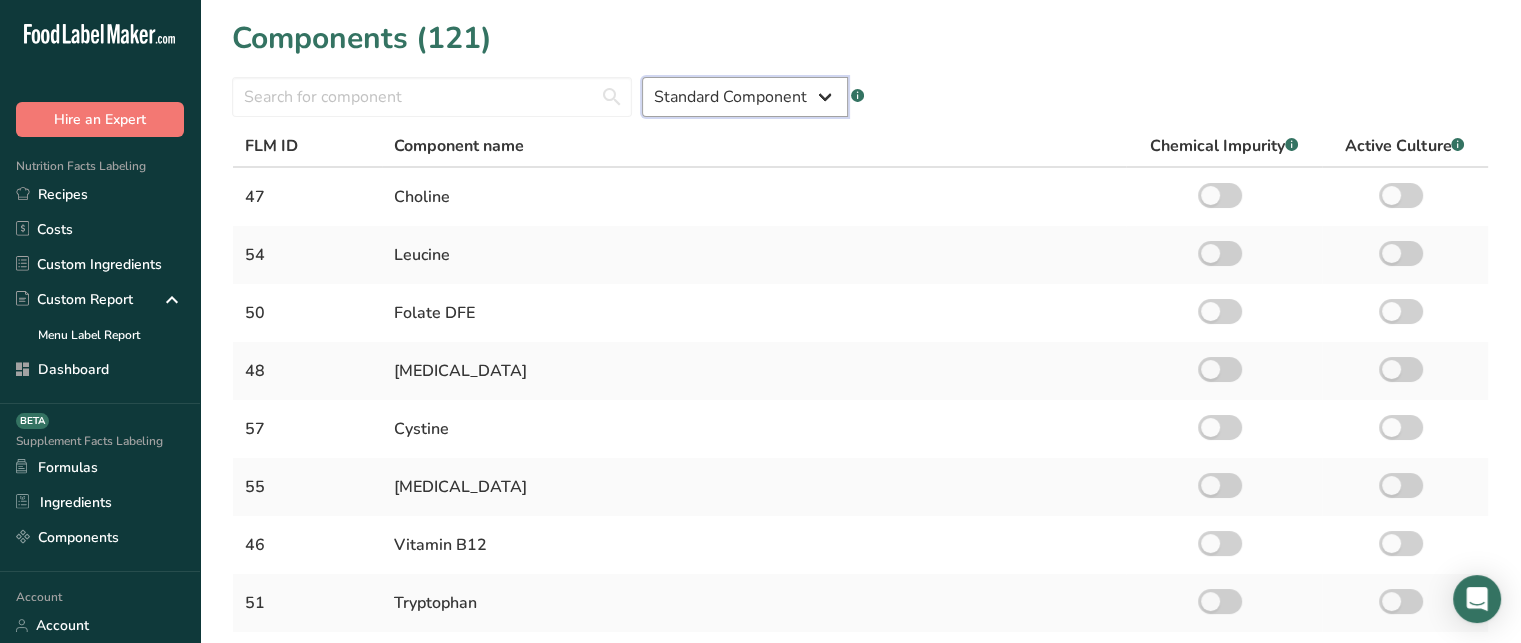 click on "Standard Component
Custom Component" at bounding box center (745, 97) 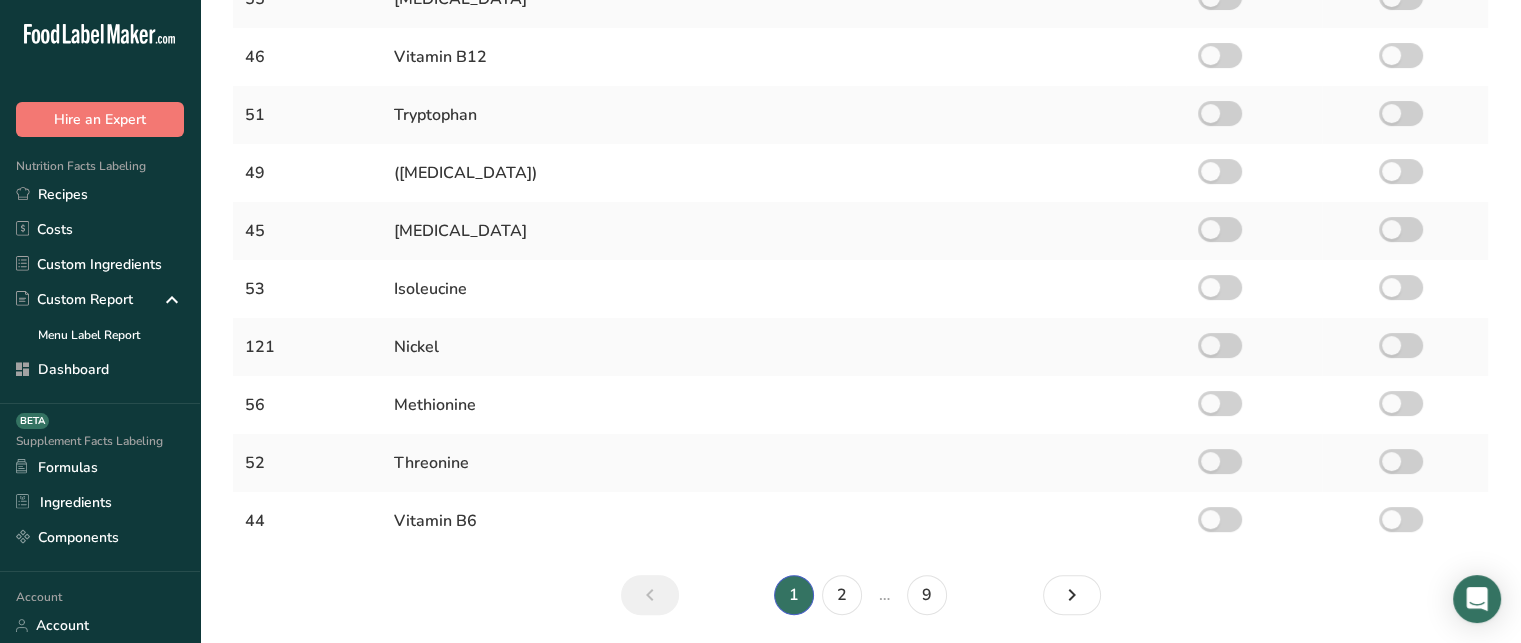 scroll, scrollTop: 485, scrollLeft: 0, axis: vertical 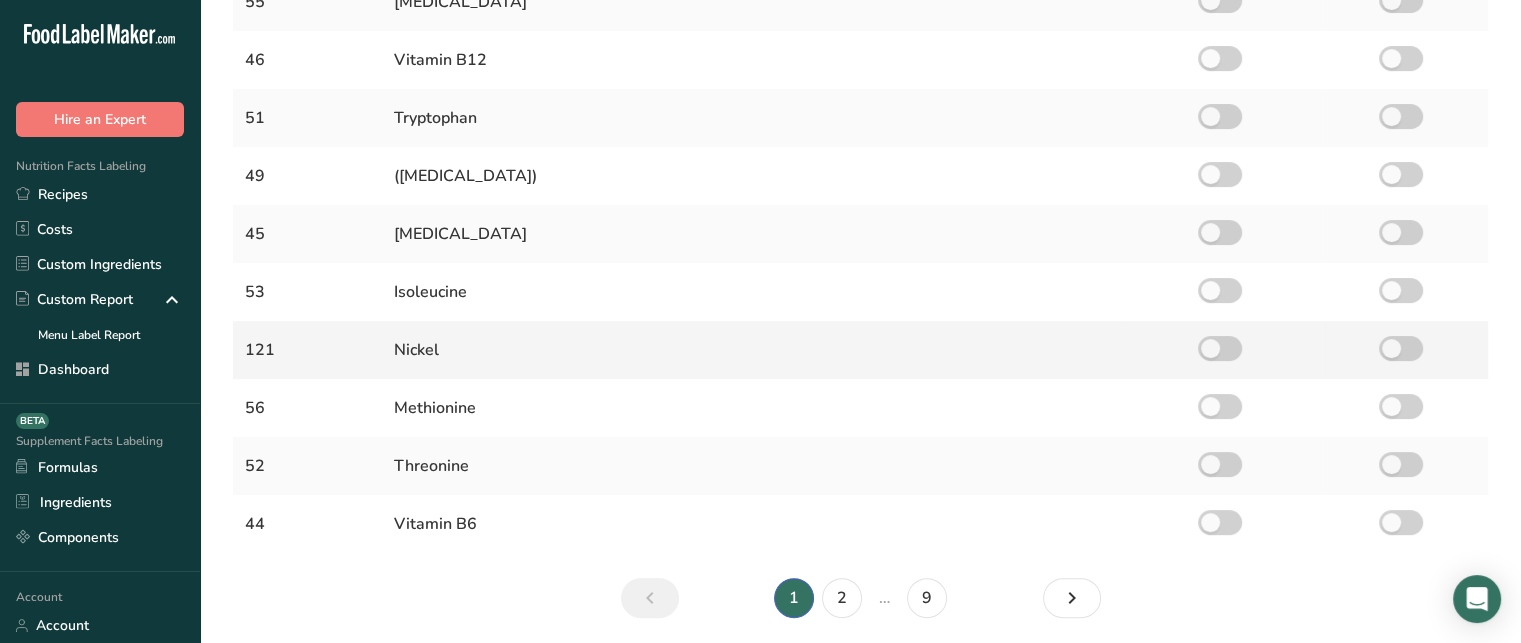click on "Nickel" at bounding box center [754, 350] 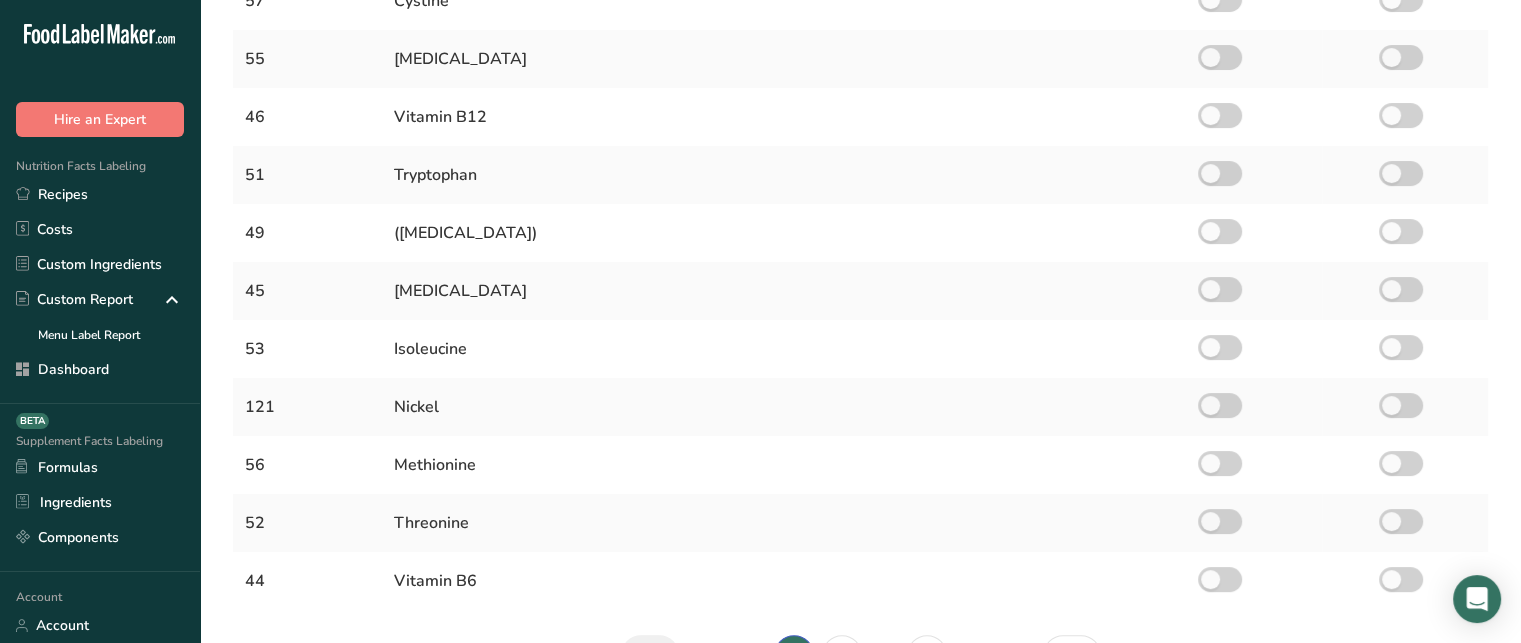 scroll, scrollTop: 429, scrollLeft: 0, axis: vertical 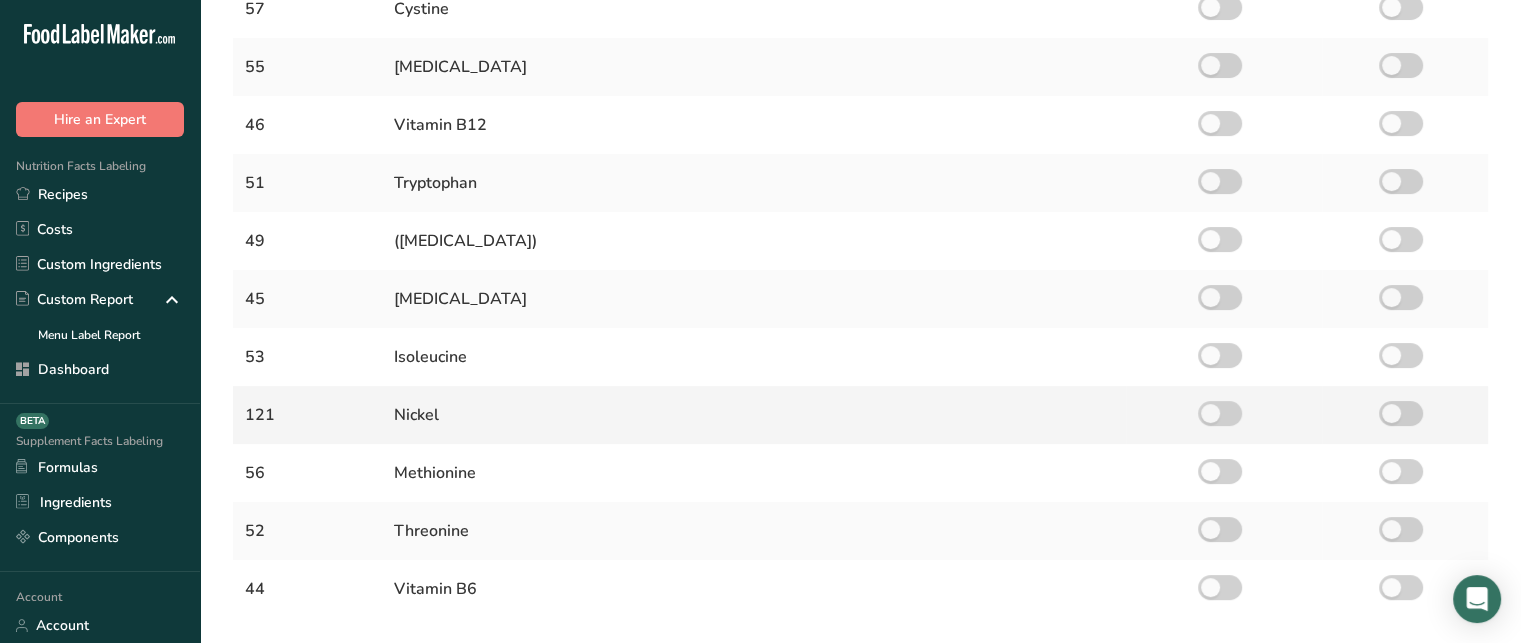 click at bounding box center [1220, 413] 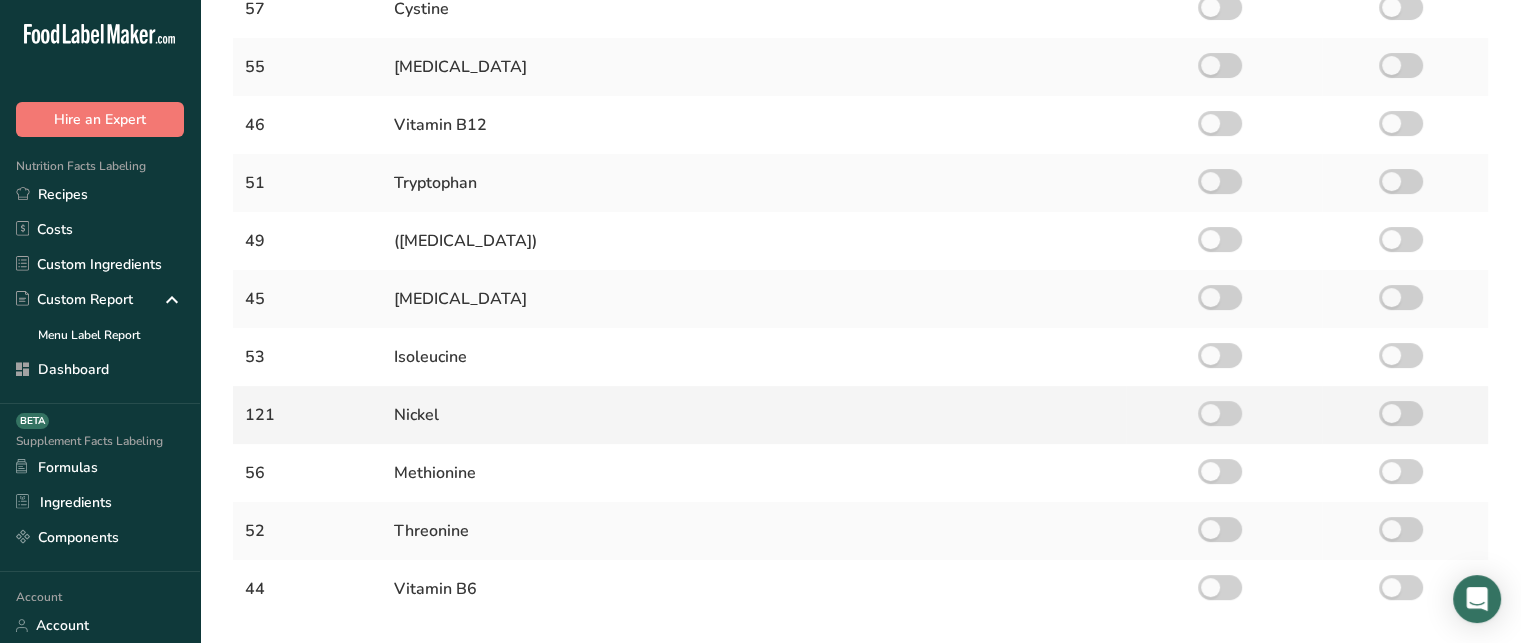 click at bounding box center [1220, 413] 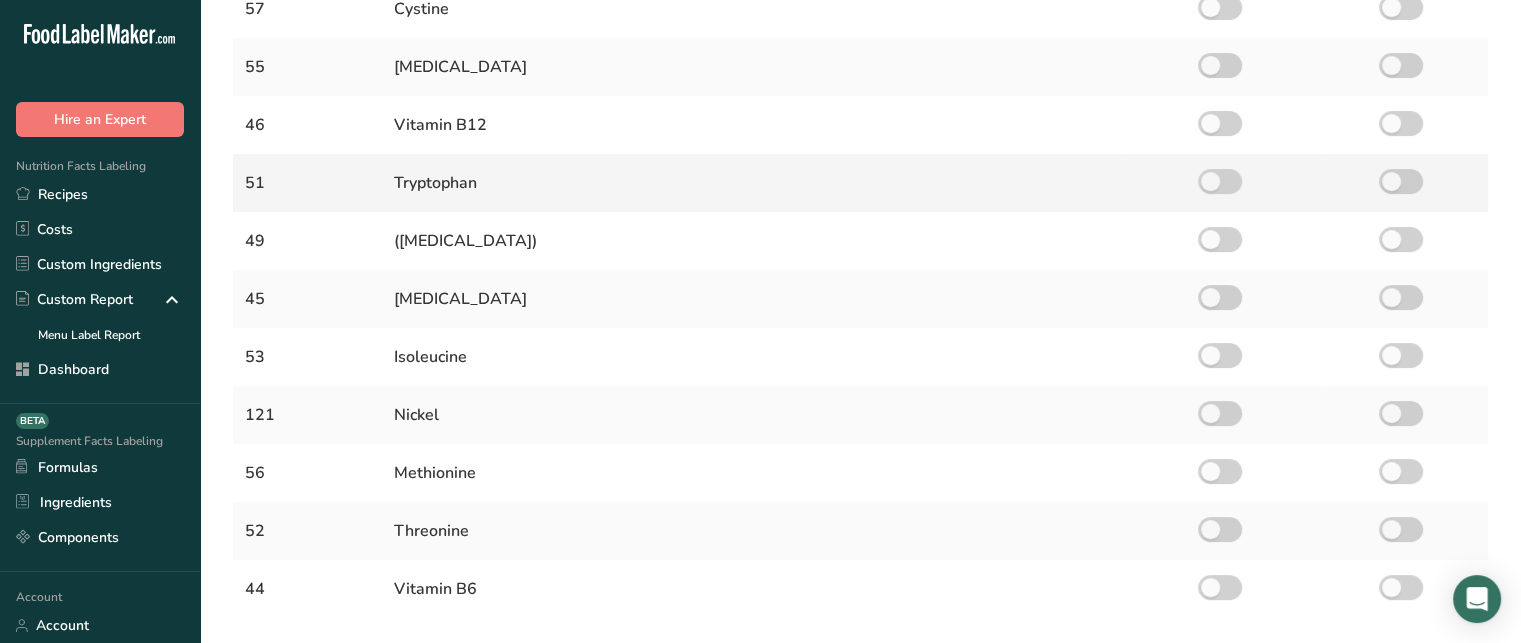 click at bounding box center (1220, 181) 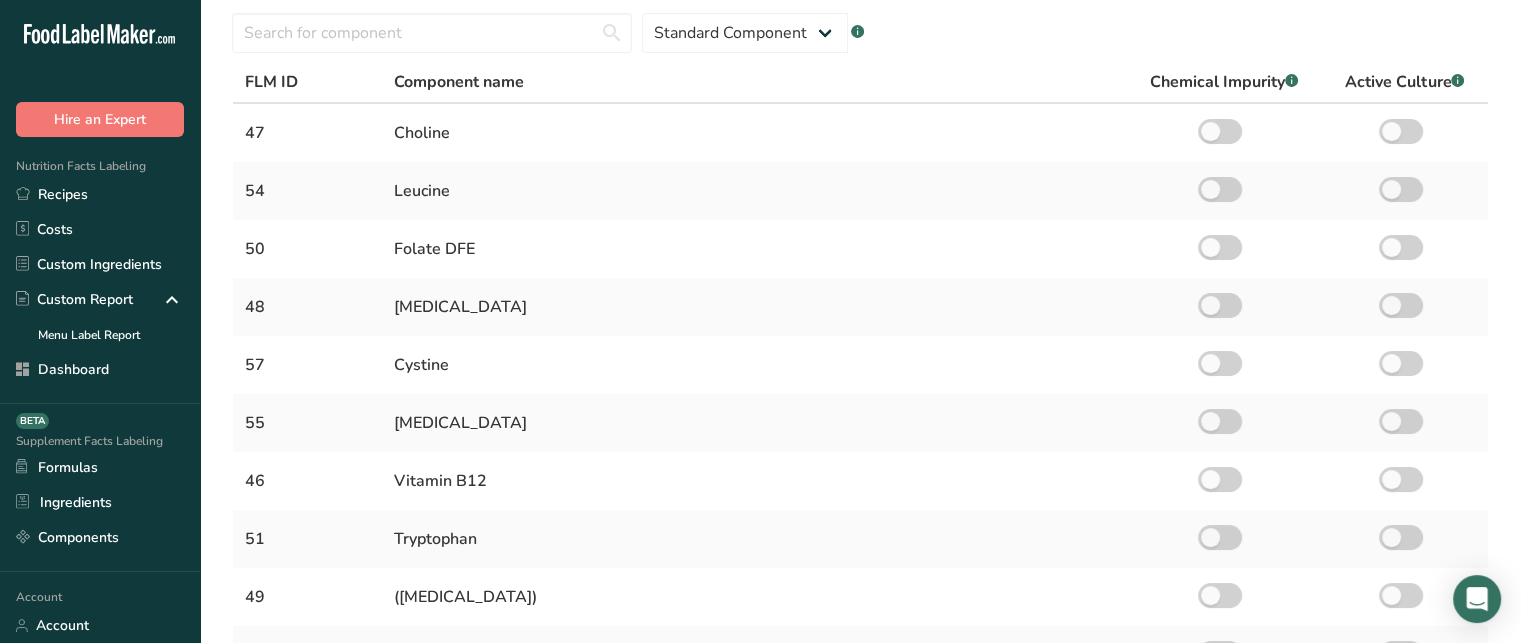 scroll, scrollTop: 63, scrollLeft: 0, axis: vertical 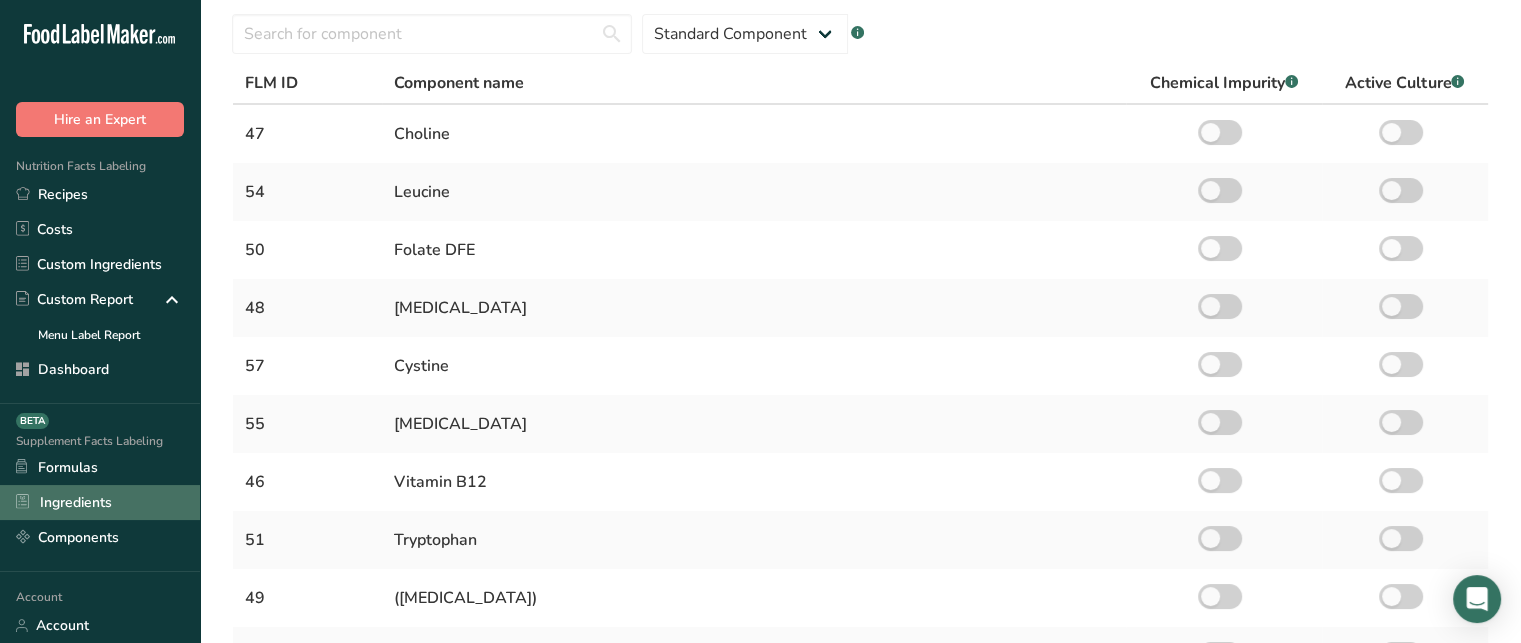 click on "Ingredients" at bounding box center [100, 502] 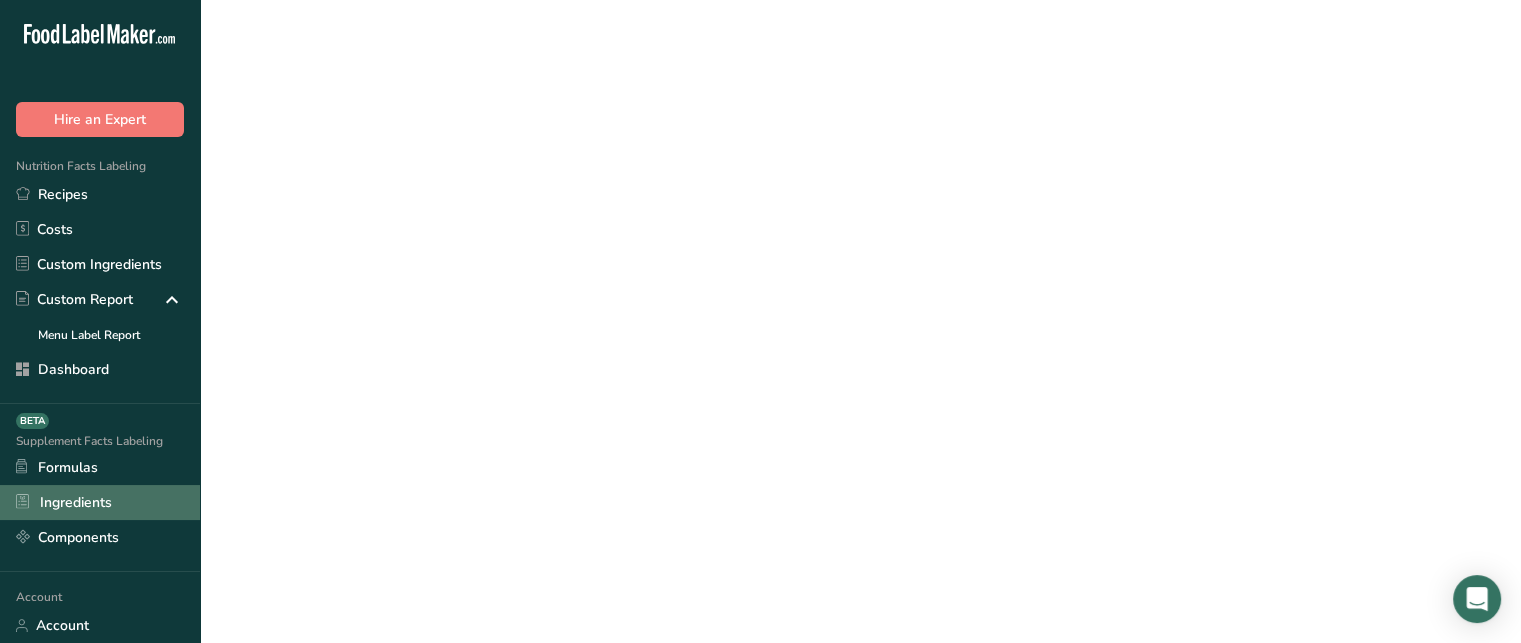 scroll, scrollTop: 0, scrollLeft: 0, axis: both 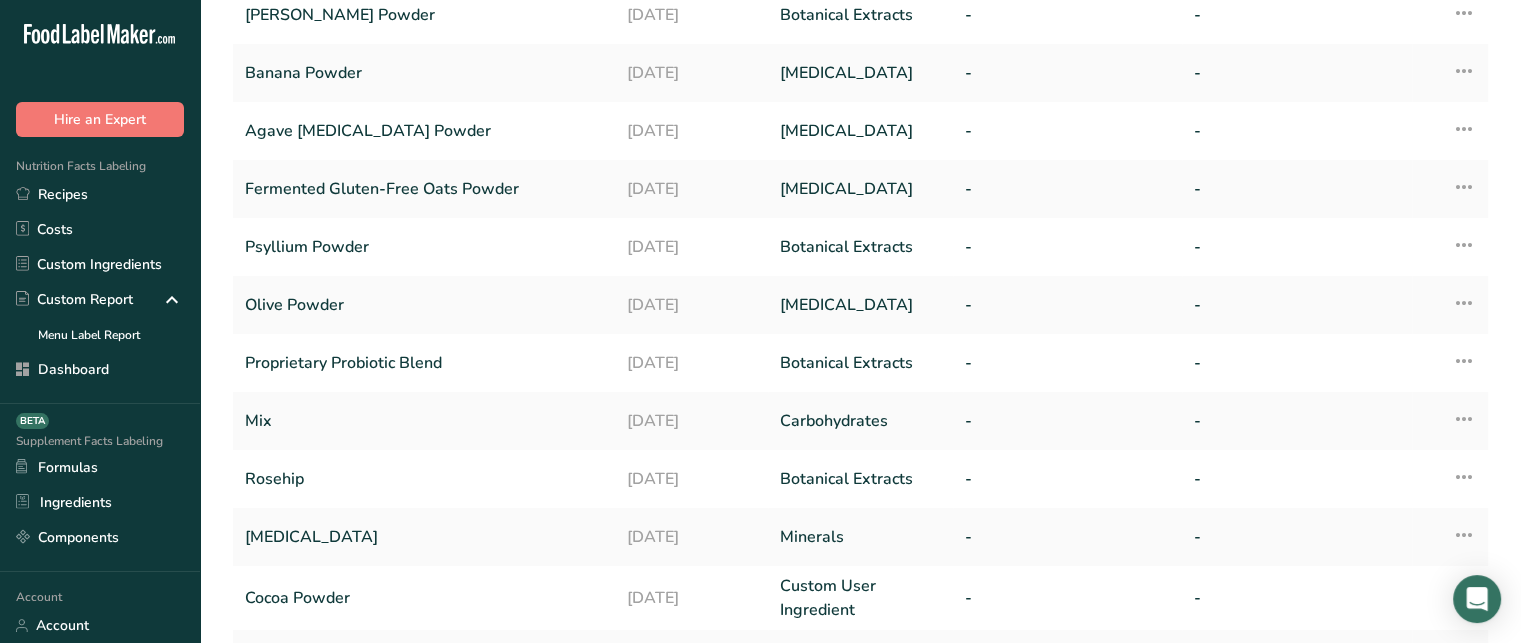 drag, startPoint x: 1520, startPoint y: 339, endPoint x: 1528, endPoint y: 419, distance: 80.399 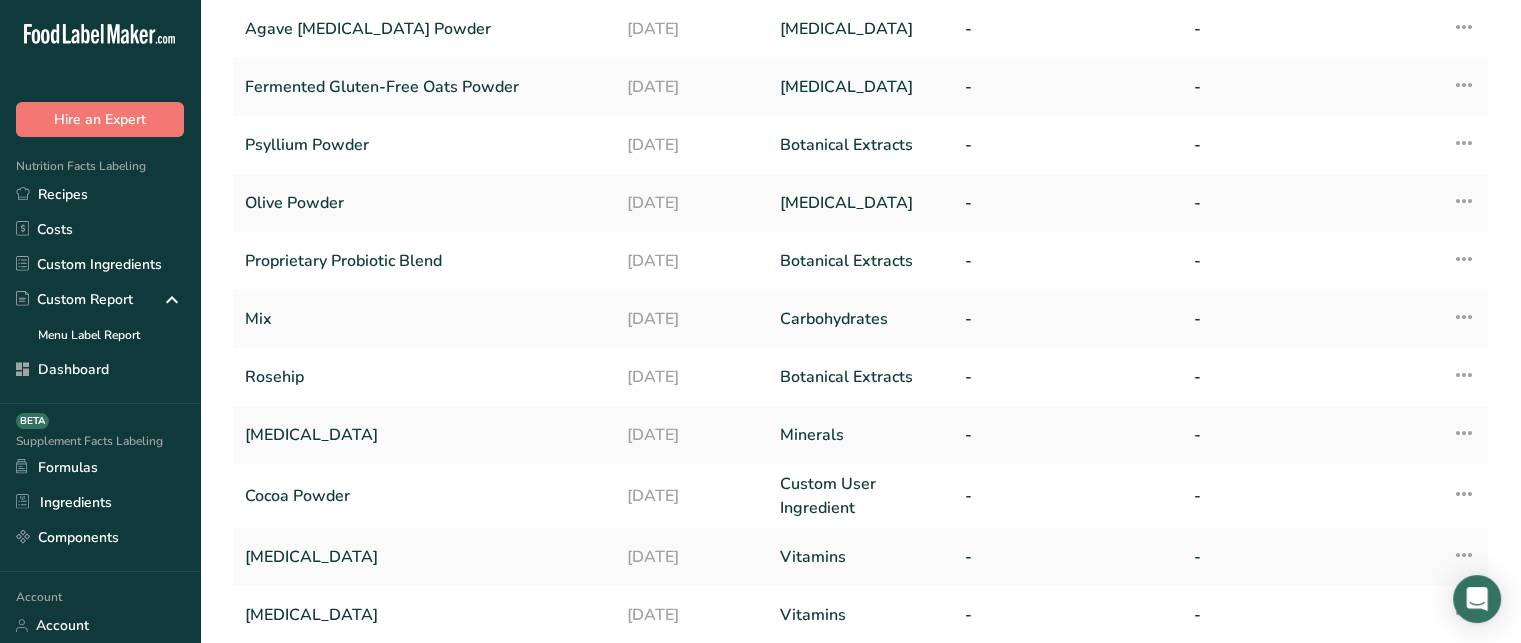 scroll, scrollTop: 0, scrollLeft: 0, axis: both 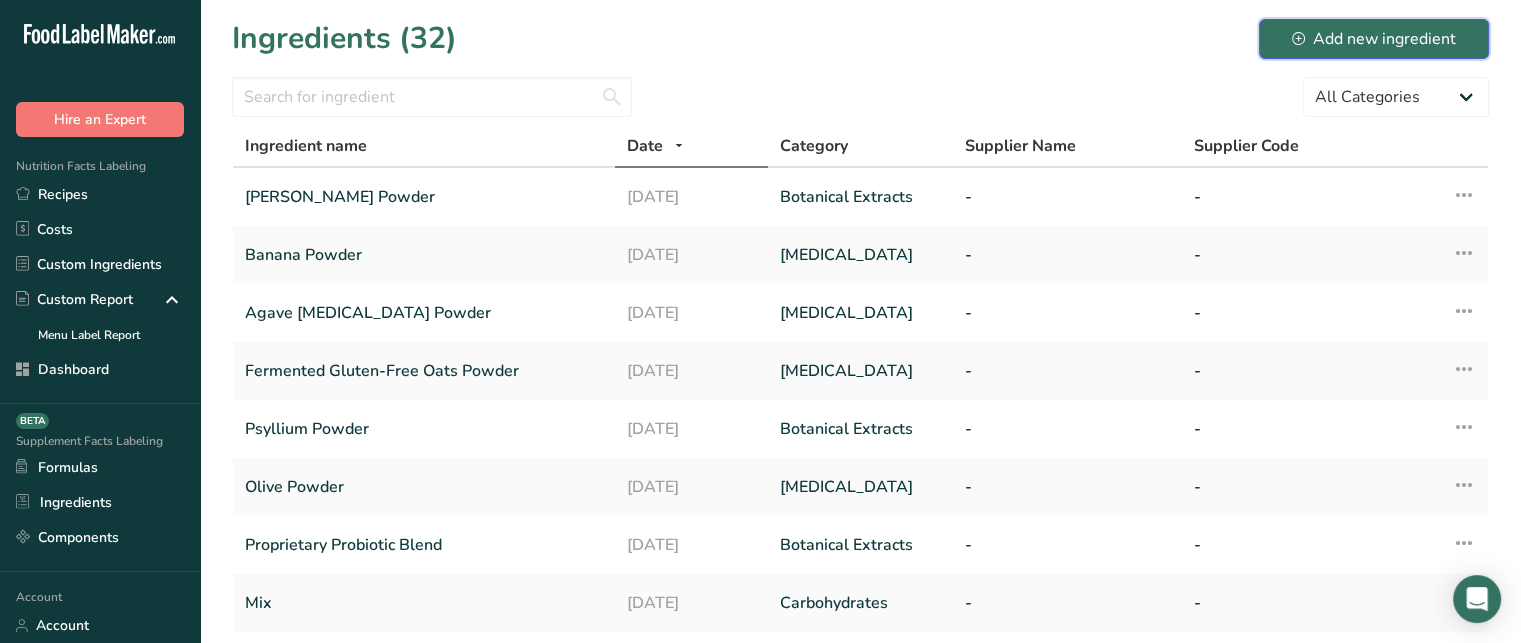 click on "Add new ingredient" at bounding box center (1374, 39) 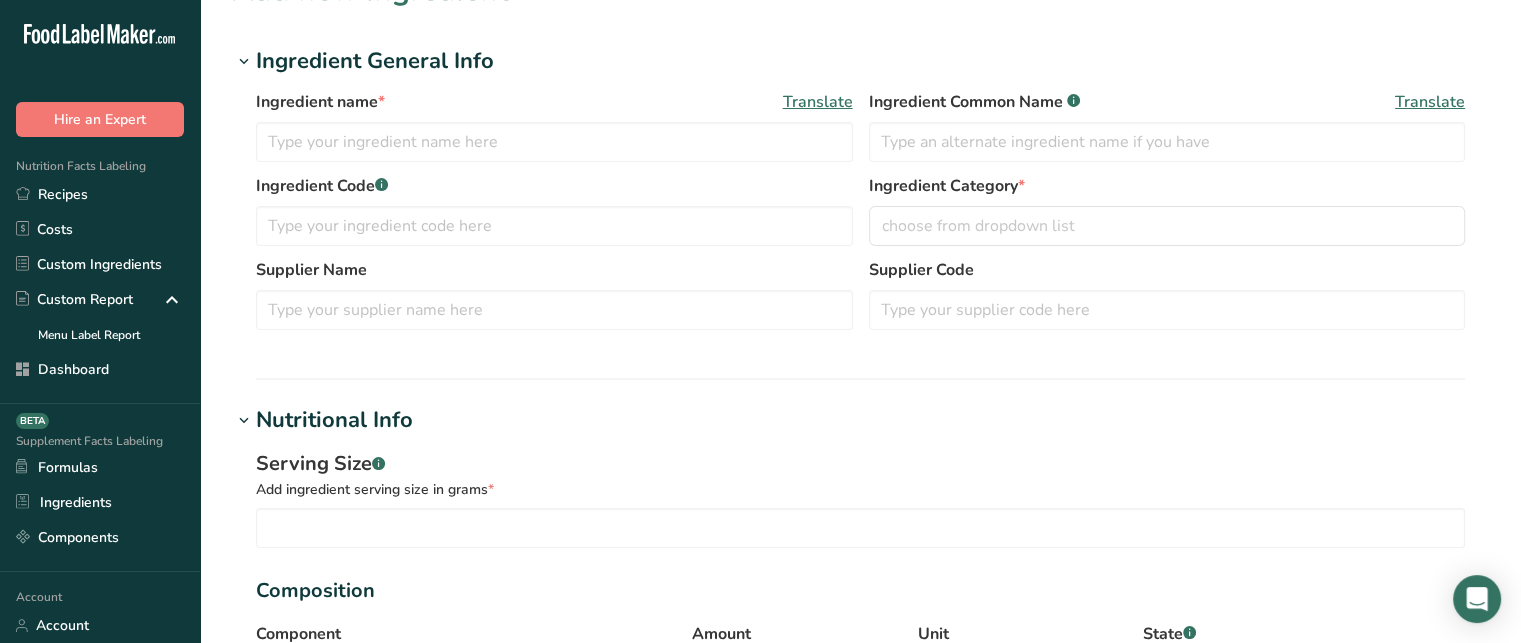 scroll, scrollTop: 16, scrollLeft: 0, axis: vertical 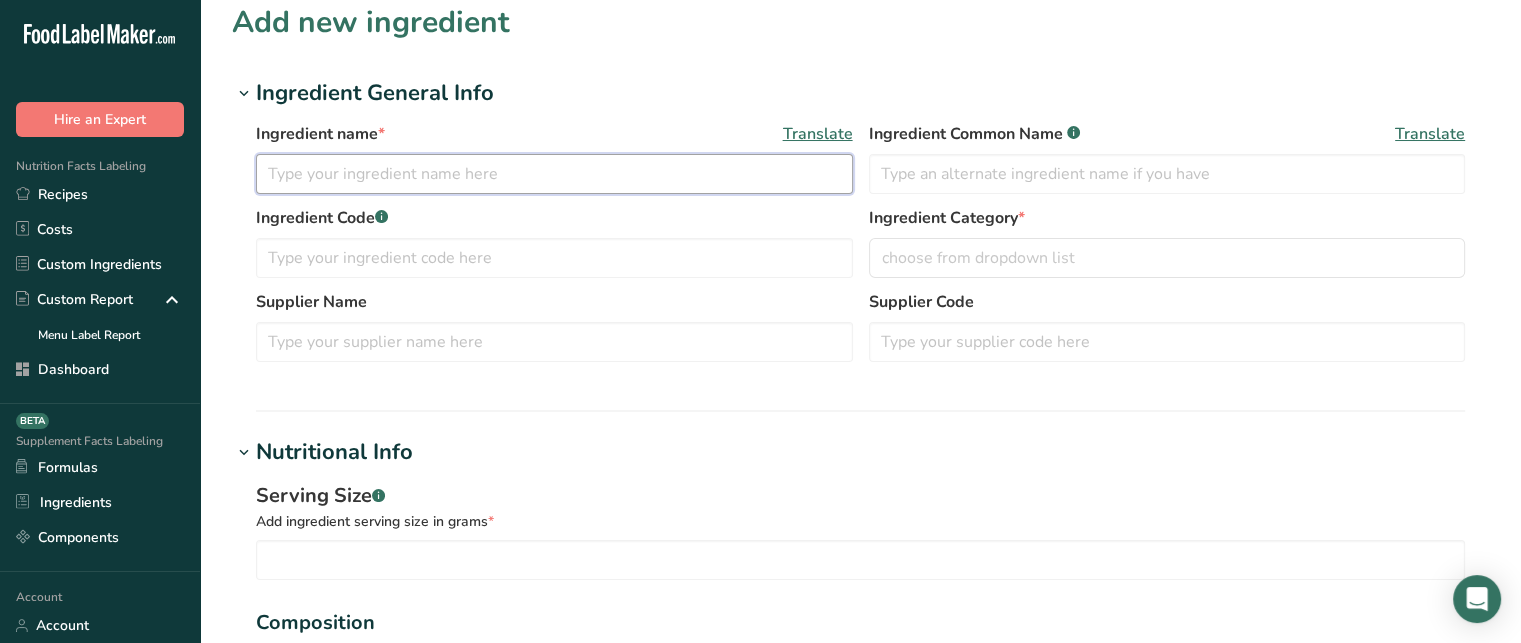 click at bounding box center [554, 174] 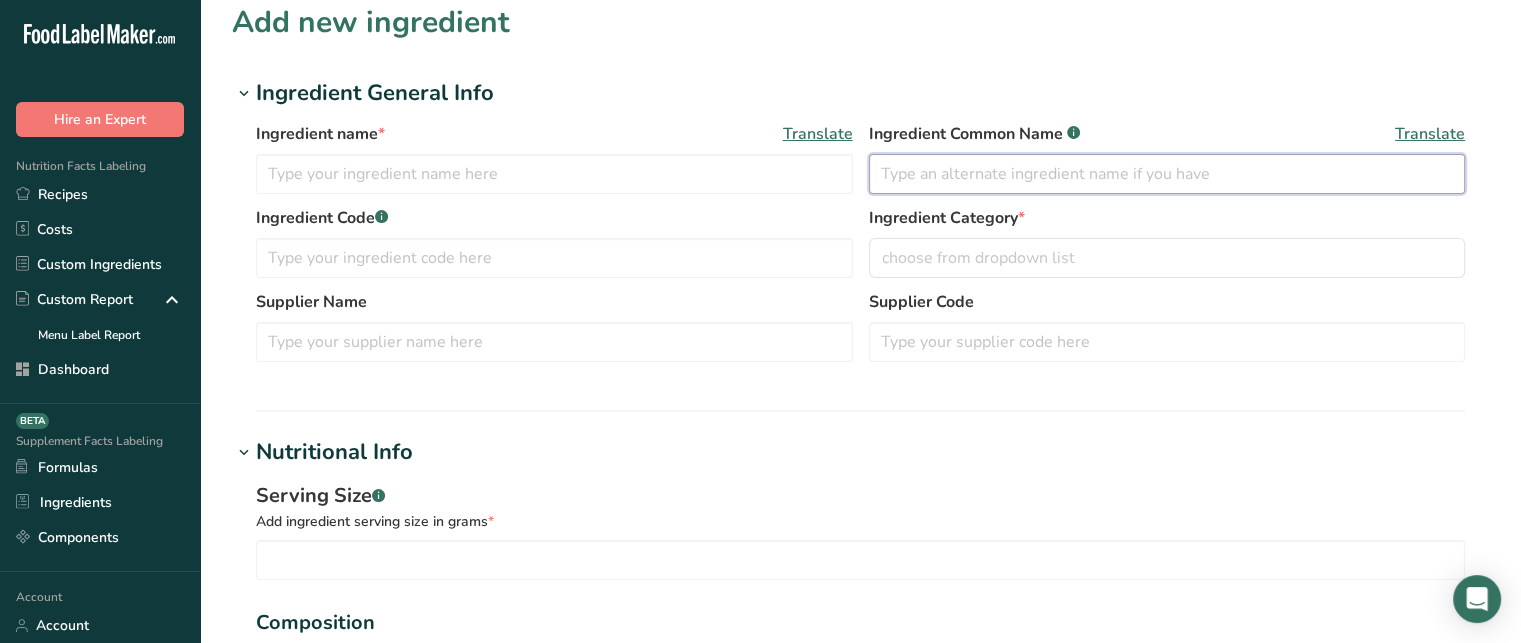 click at bounding box center [1167, 174] 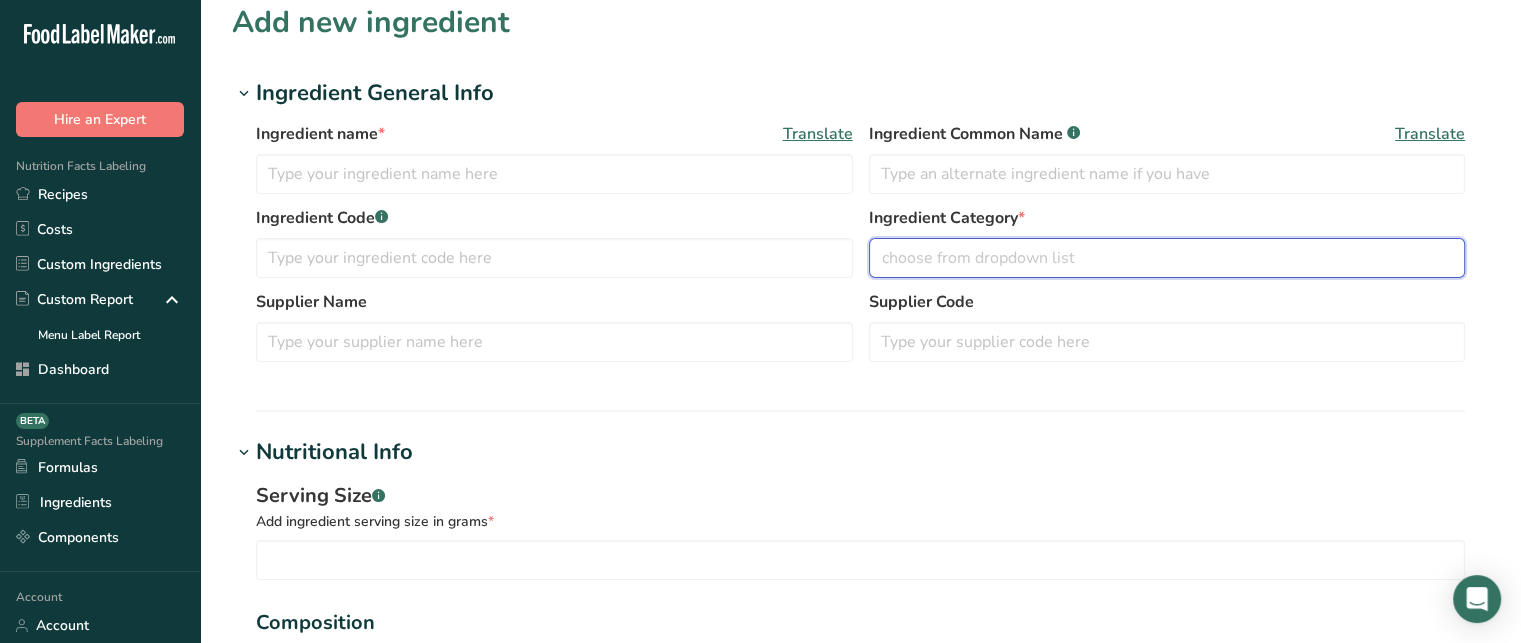 click on "choose from dropdown list" at bounding box center [978, 258] 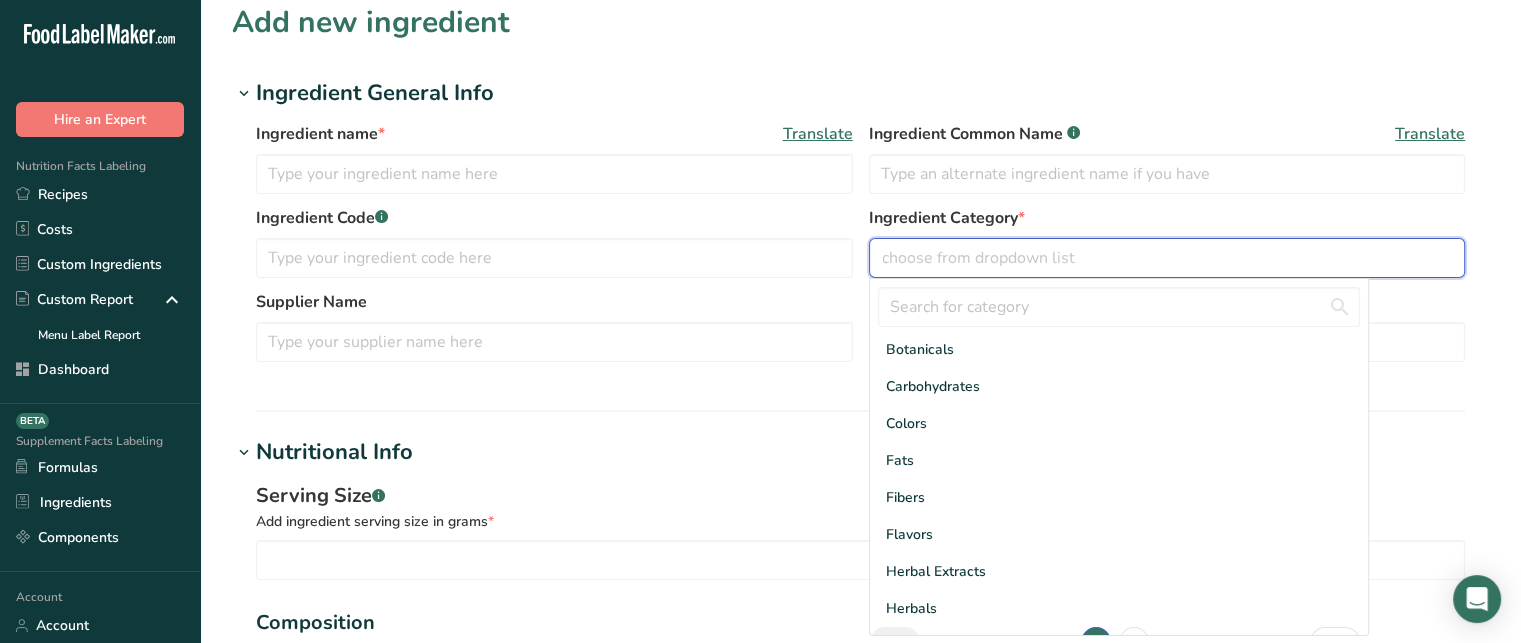 scroll, scrollTop: 108, scrollLeft: 0, axis: vertical 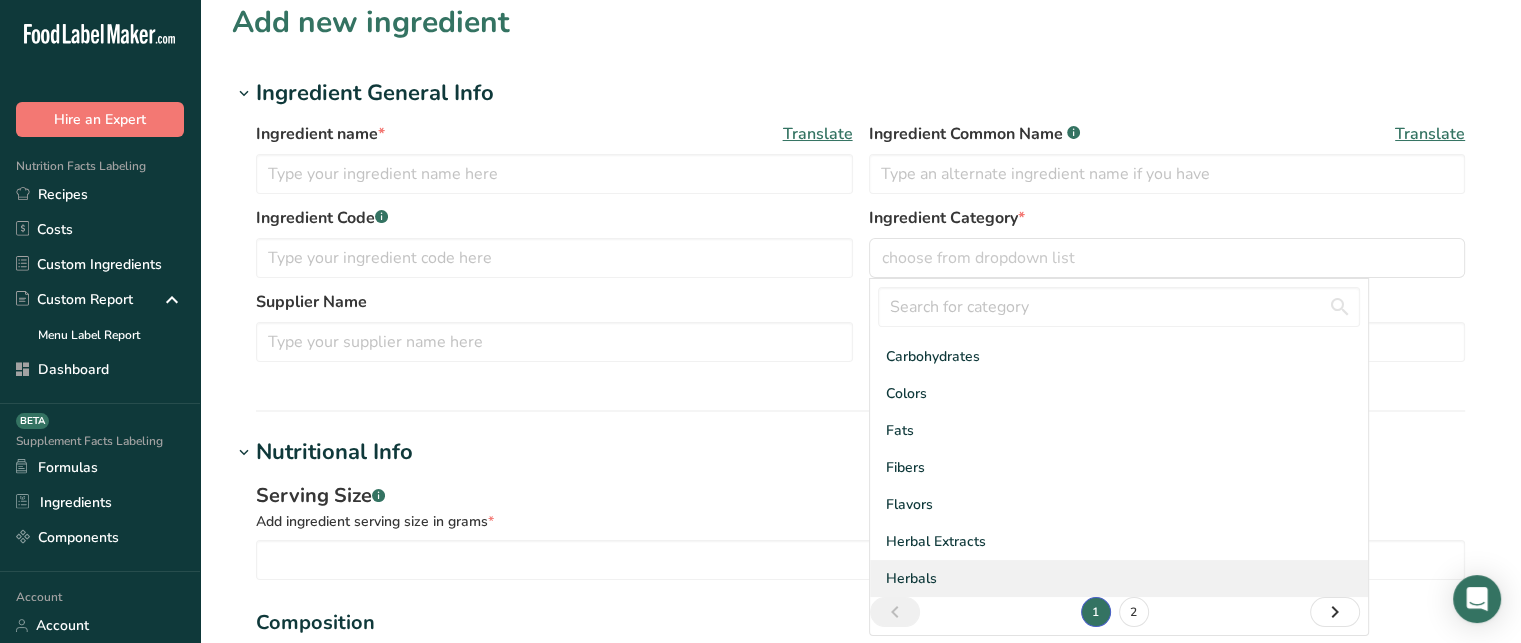 click on "Herbals" at bounding box center [1119, 578] 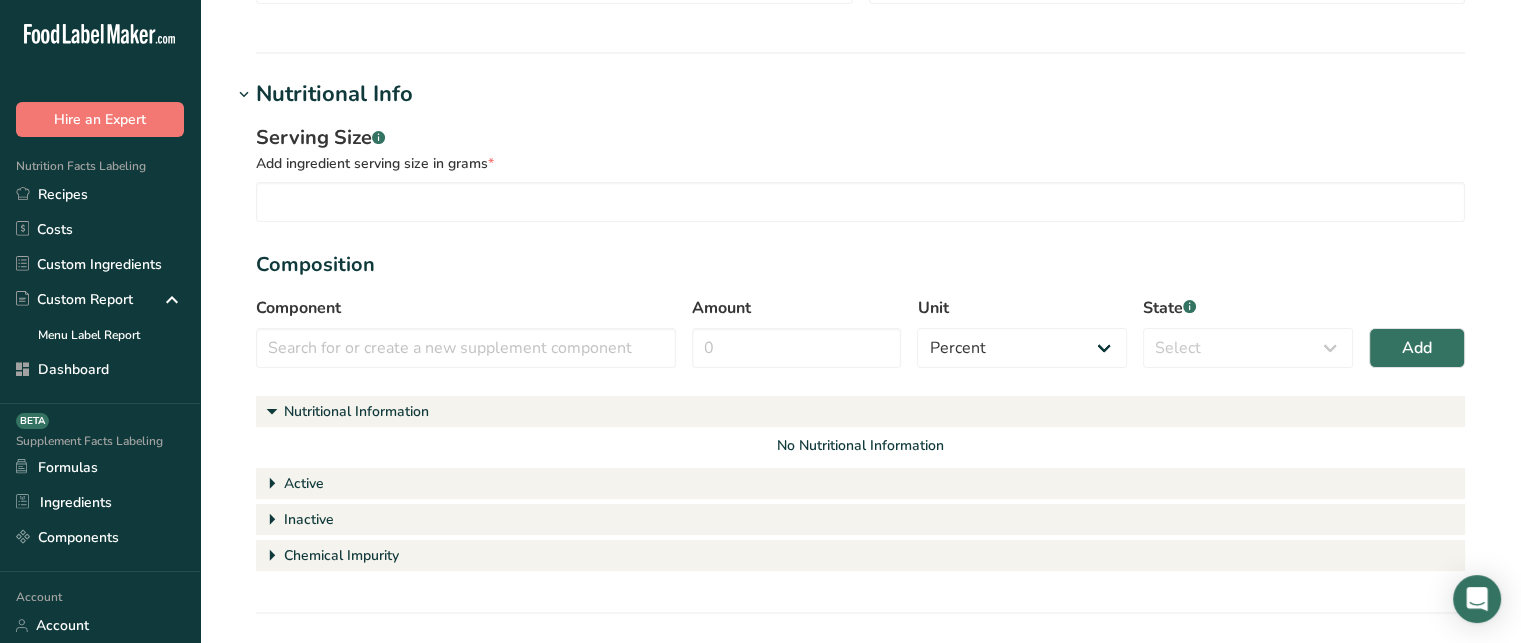 scroll, scrollTop: 368, scrollLeft: 0, axis: vertical 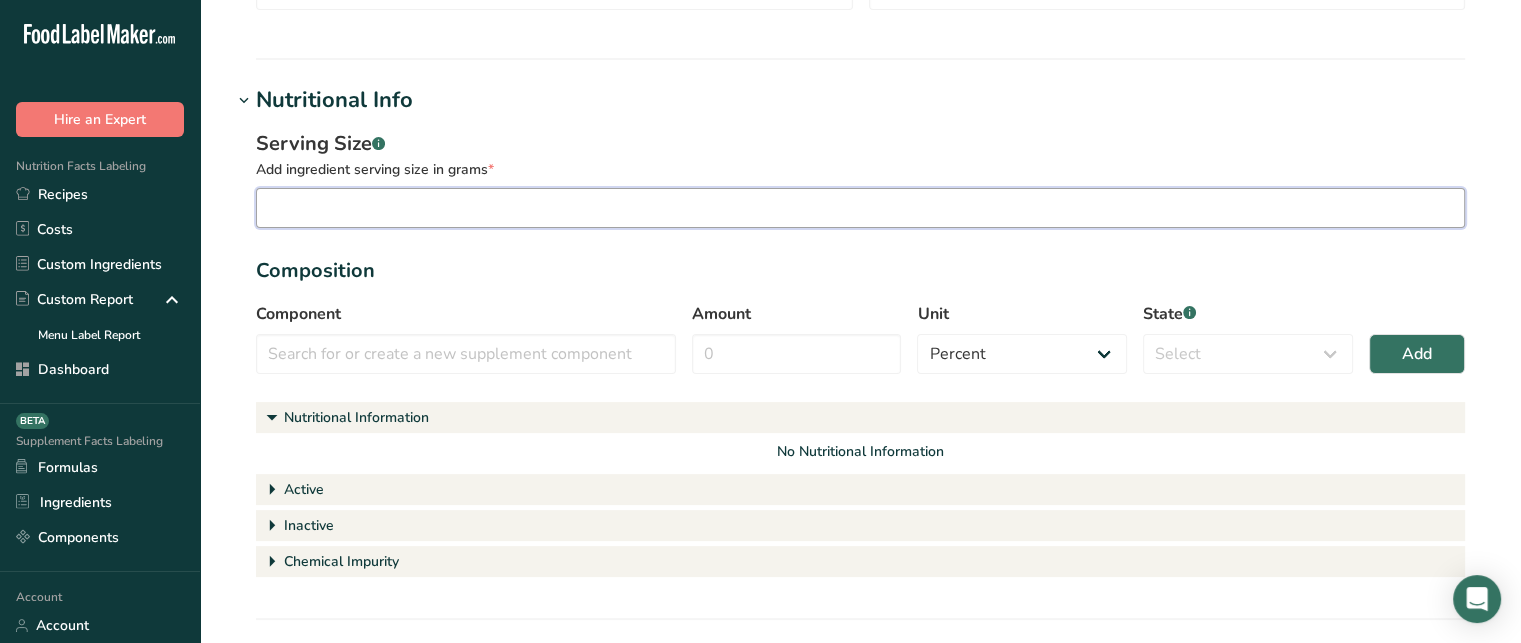 click at bounding box center [860, 208] 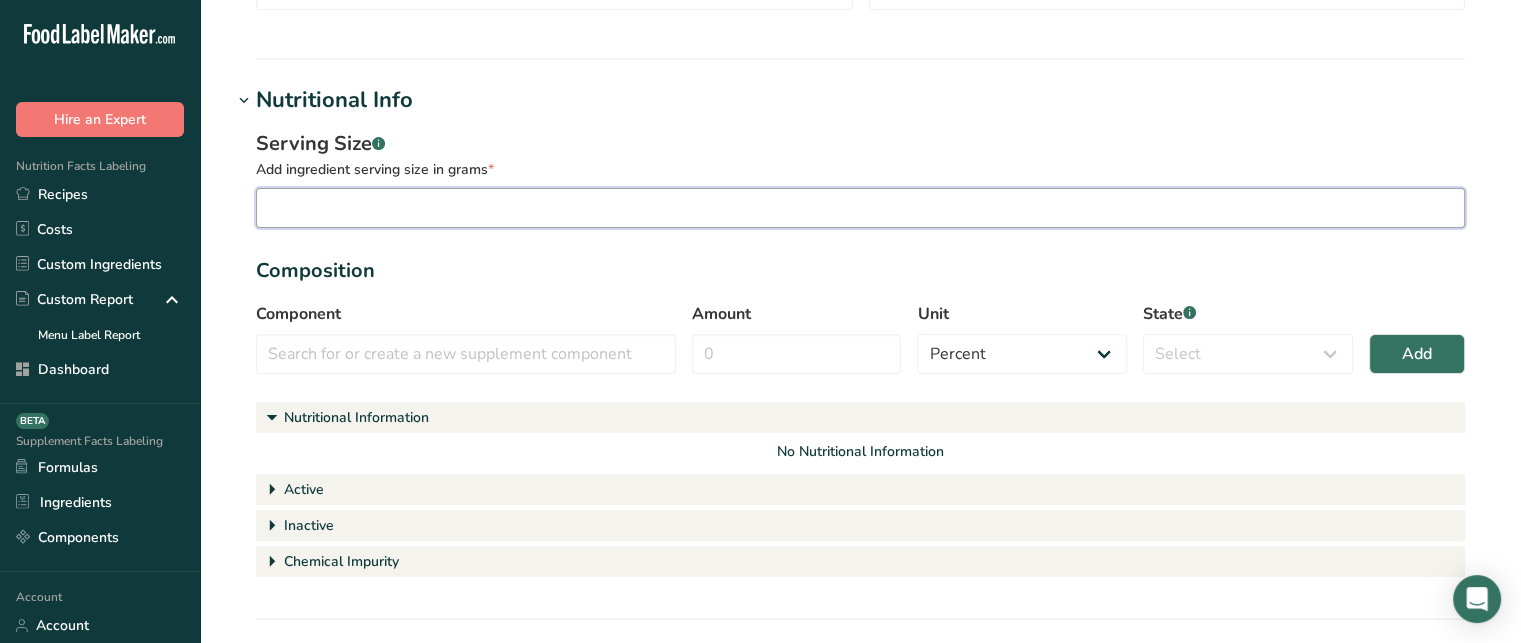 click at bounding box center (860, 208) 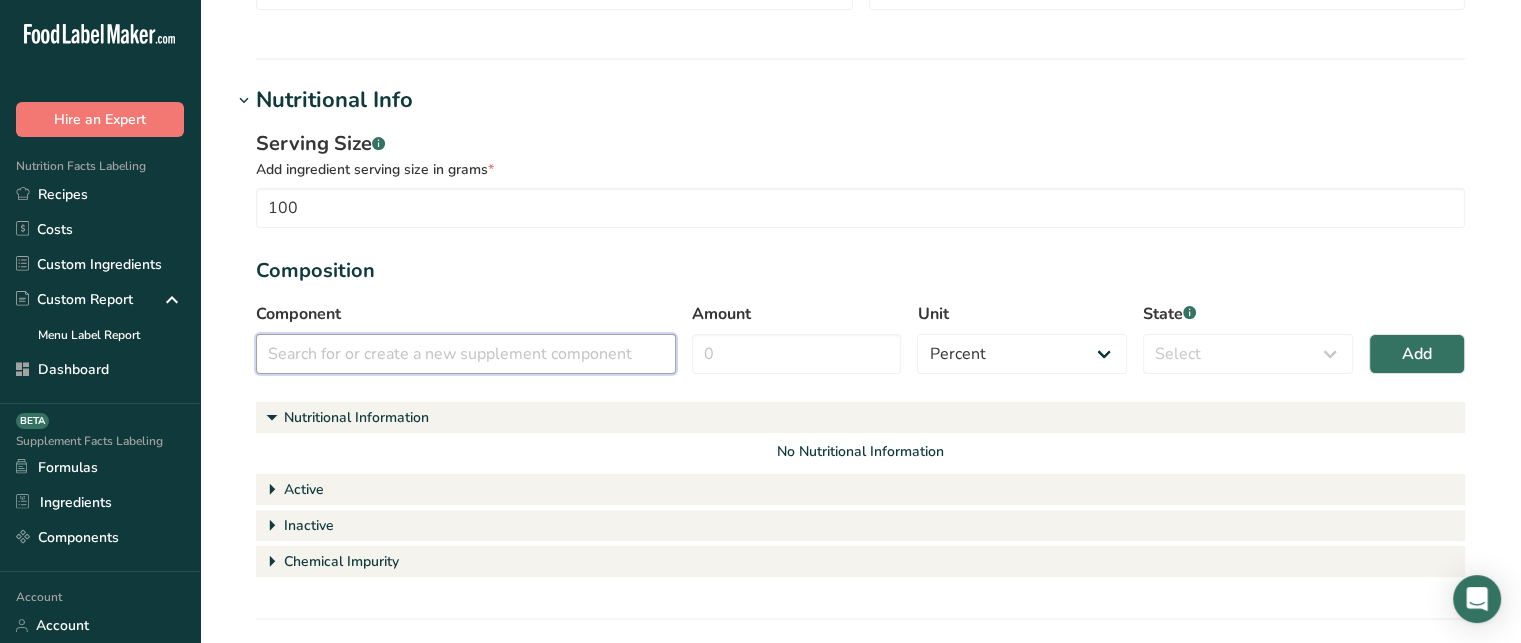 click at bounding box center [466, 354] 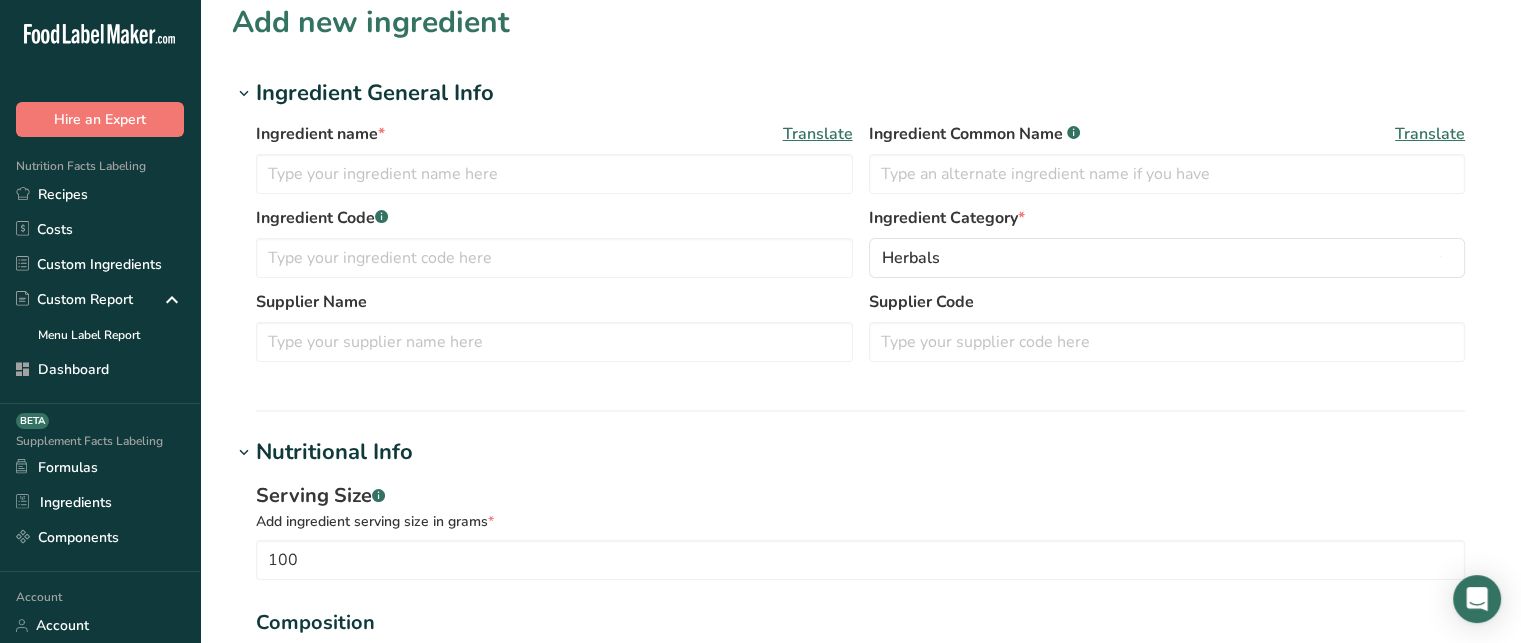 scroll, scrollTop: 0, scrollLeft: 0, axis: both 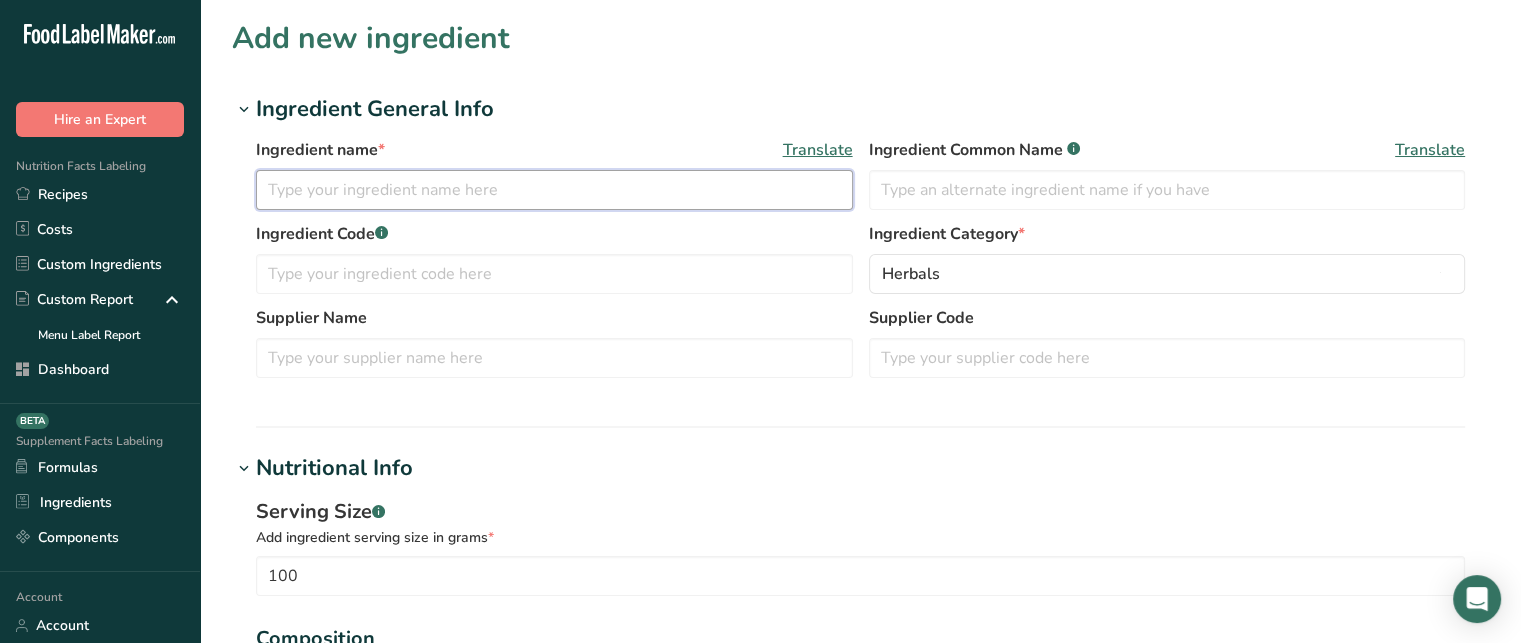 click at bounding box center [554, 190] 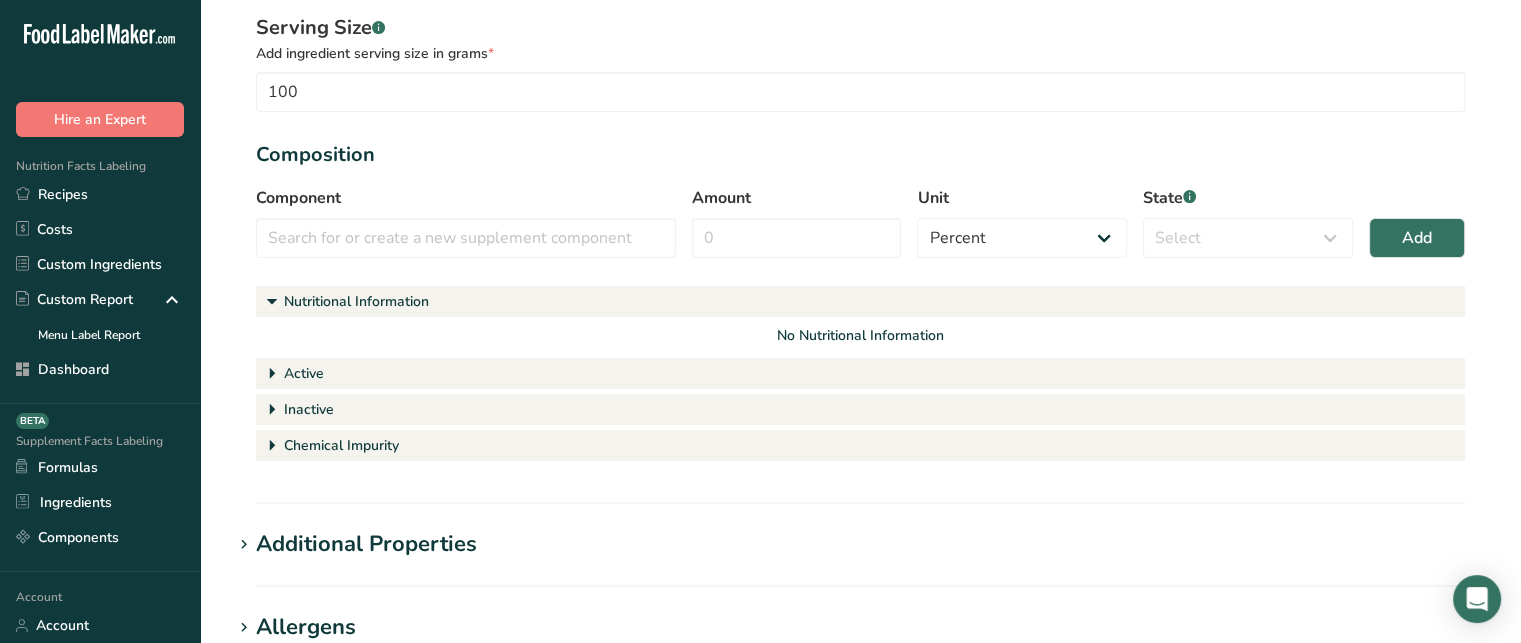 scroll, scrollTop: 535, scrollLeft: 0, axis: vertical 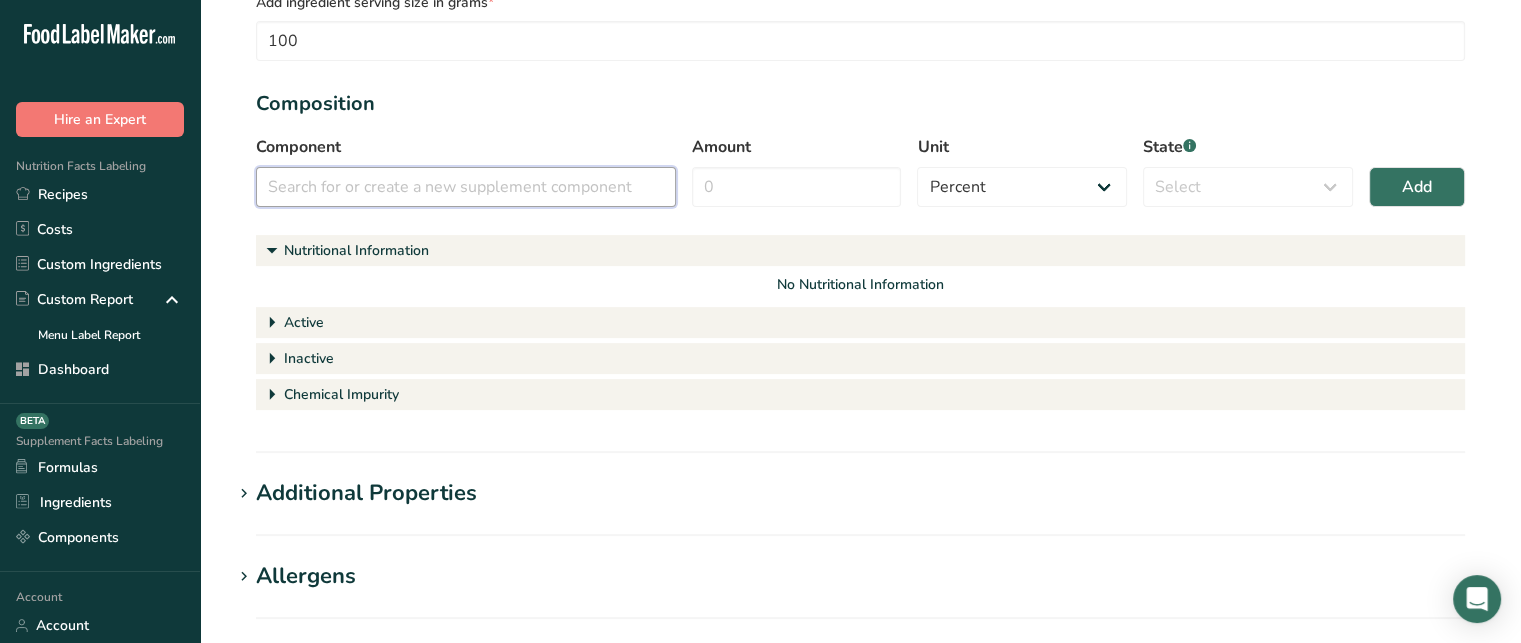 click at bounding box center [466, 187] 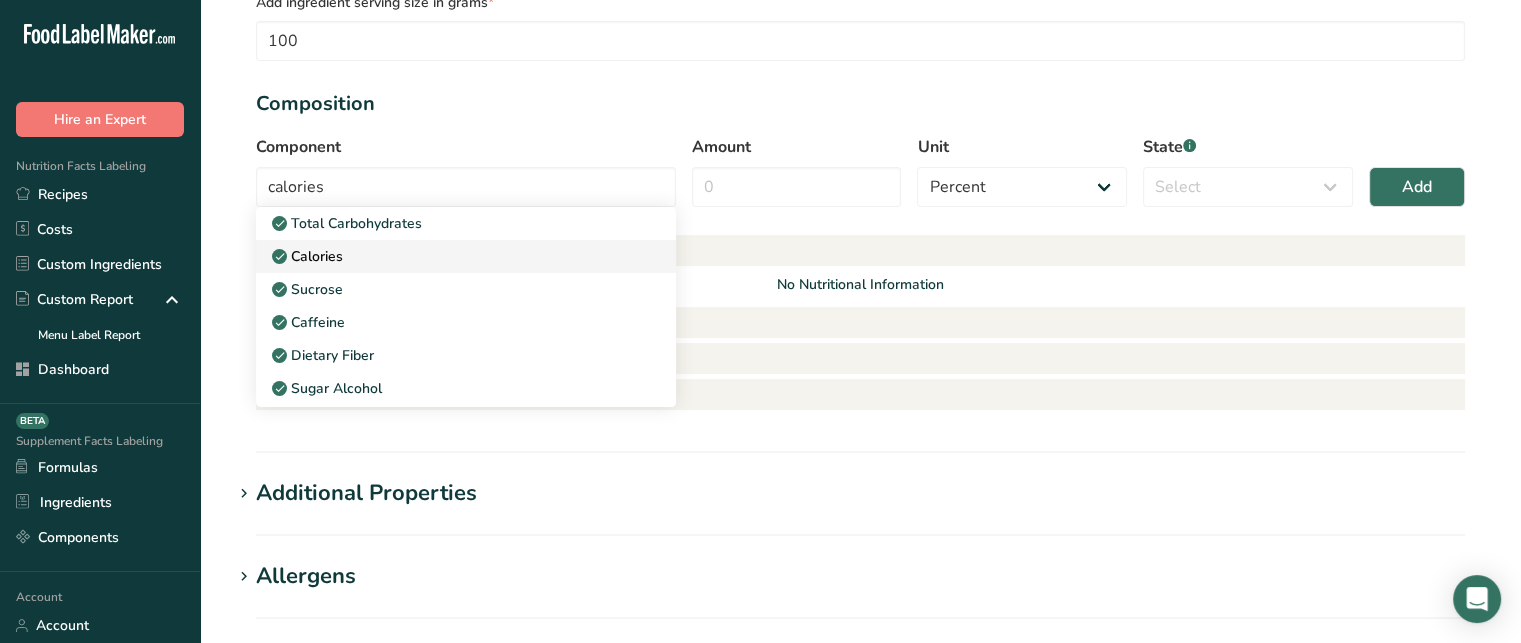 click on "Calories" at bounding box center [450, 256] 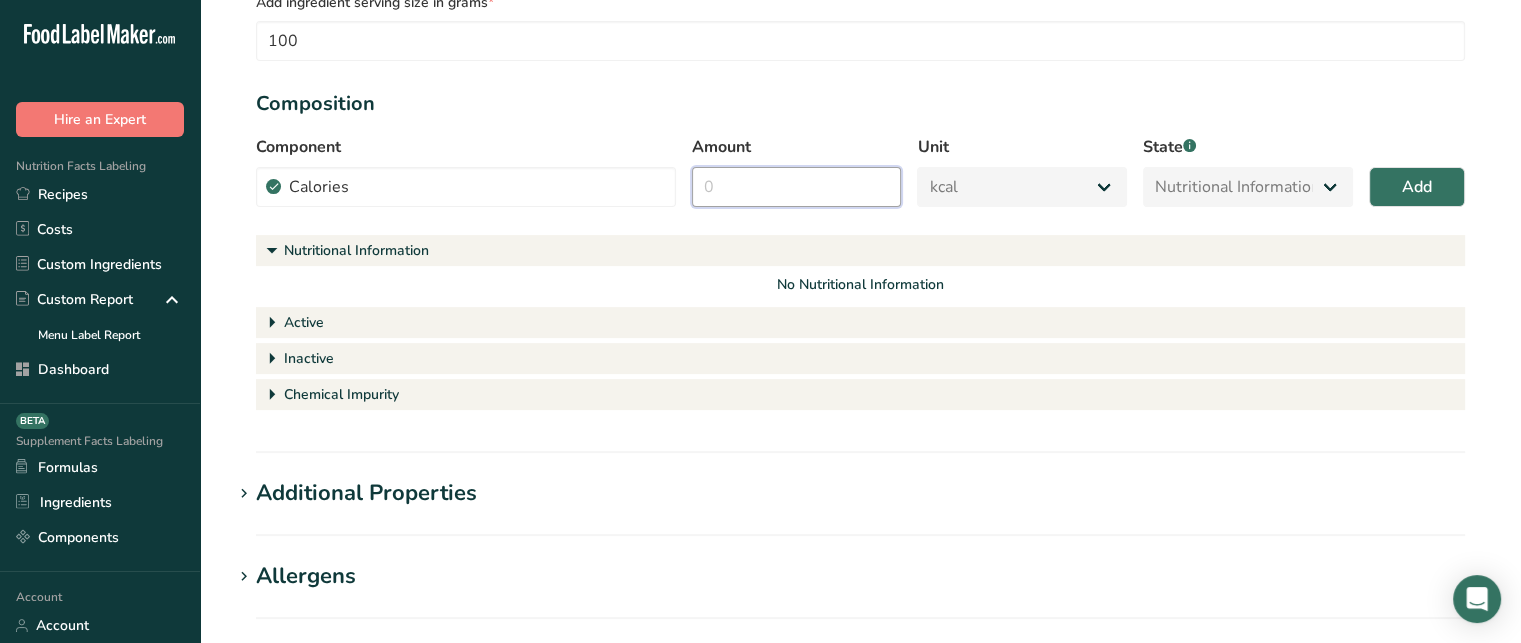 click on "Amount" at bounding box center (797, 187) 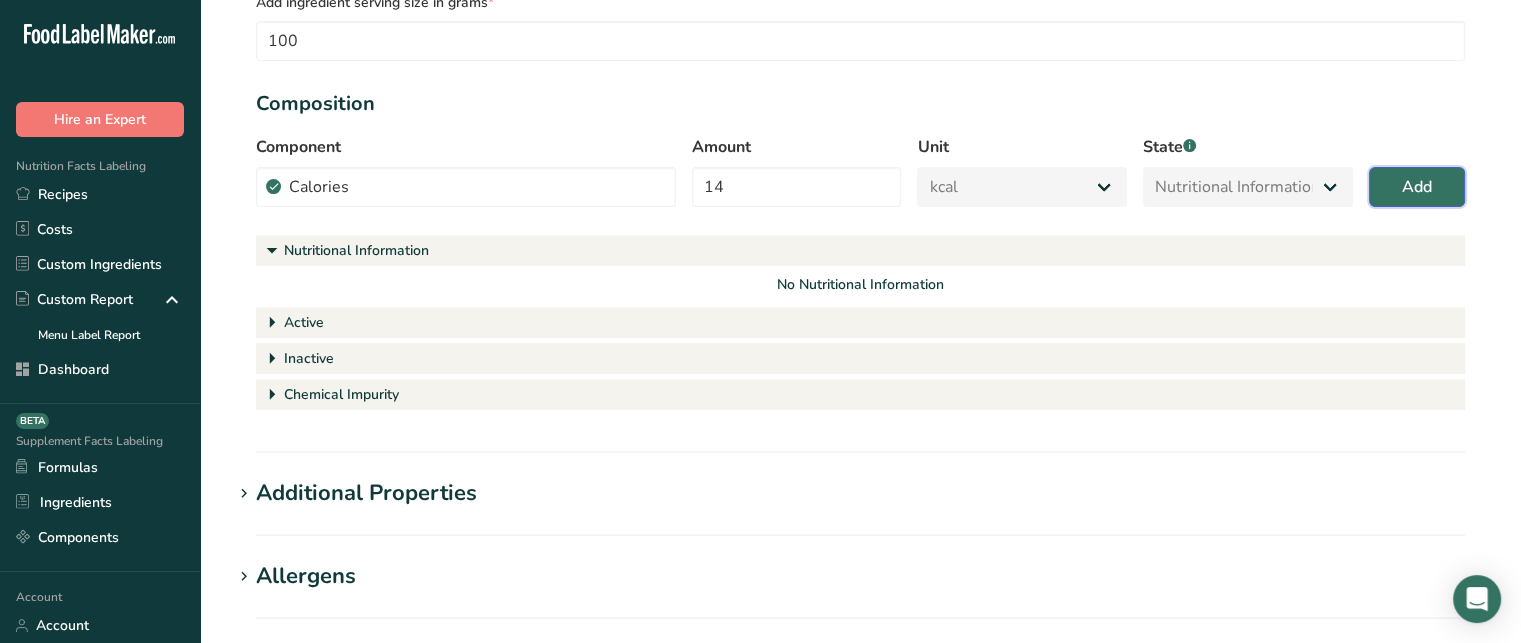 click on "Add" at bounding box center [1417, 187] 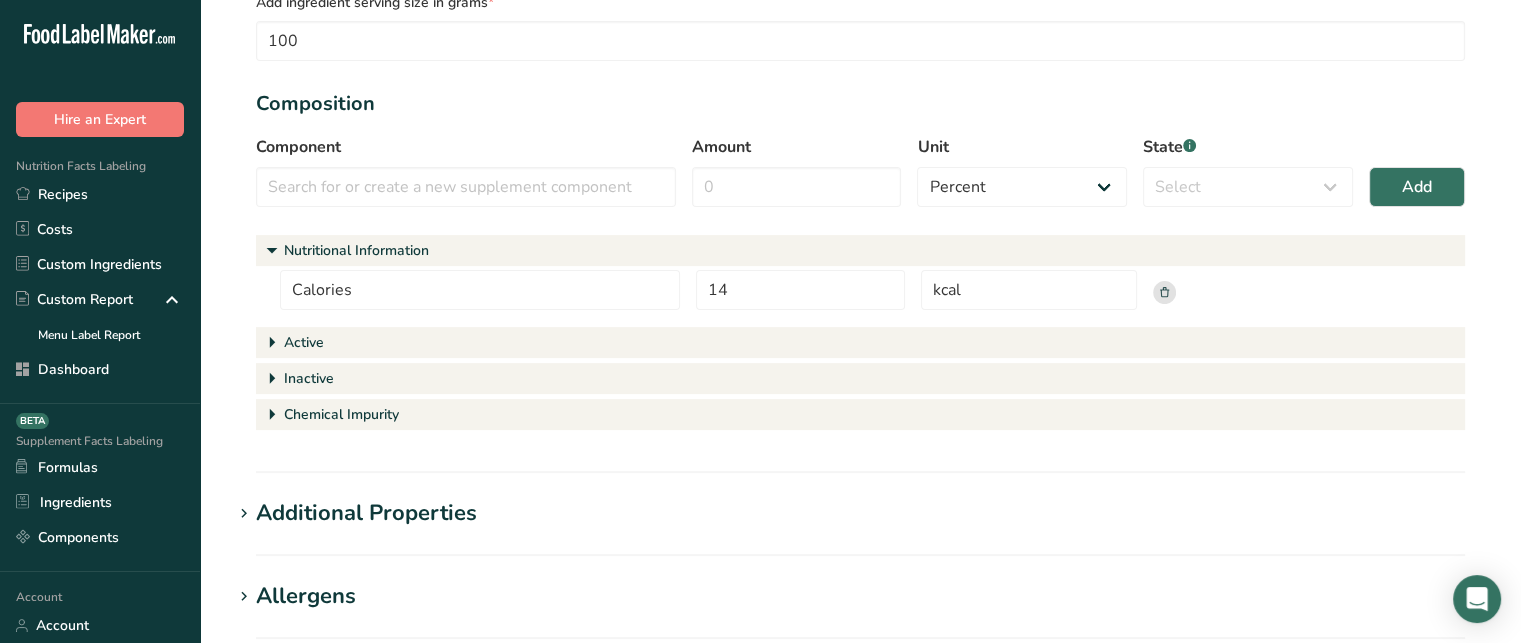 click on "Active" at bounding box center (304, 342) 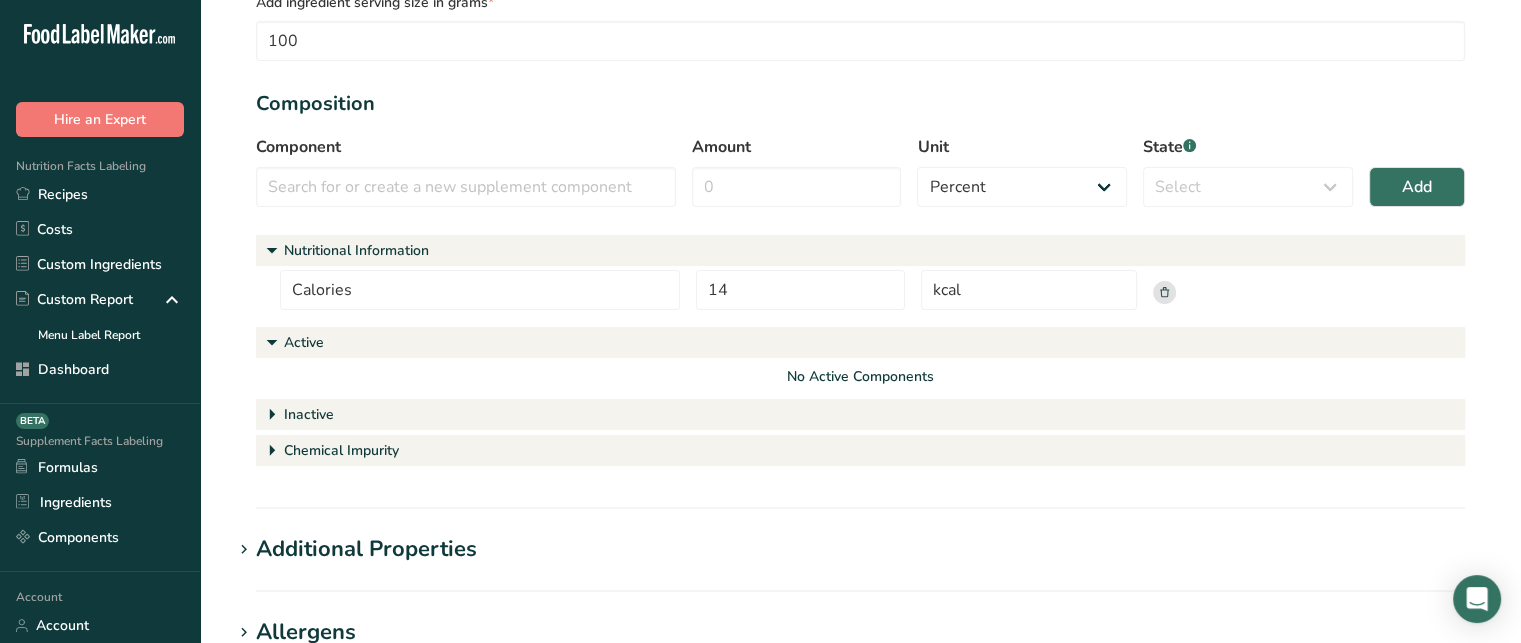 click on "Nutritional Information
Calories   14   kcal
Active
No Active Components
Inactive
No Inactive Components
Chemical Impurity
No Chemical Impurities" at bounding box center [860, 353] 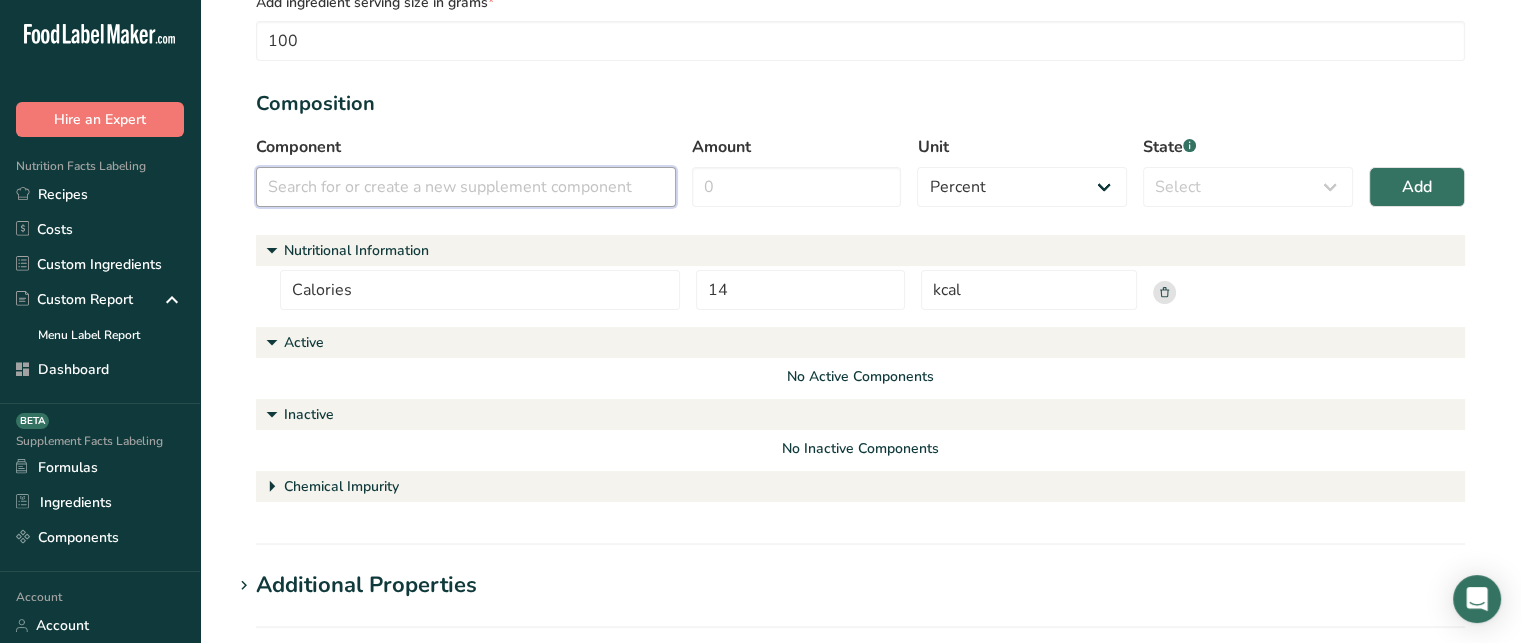 click at bounding box center [466, 187] 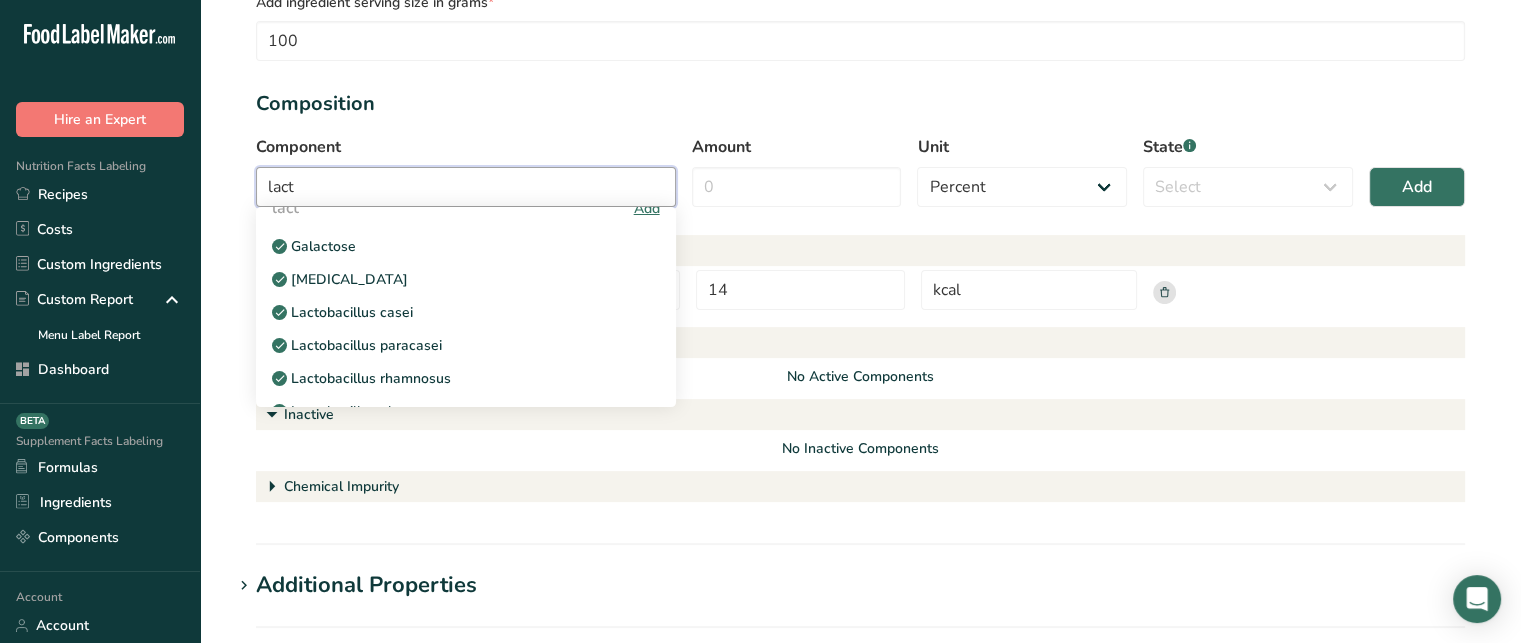 scroll, scrollTop: 23, scrollLeft: 0, axis: vertical 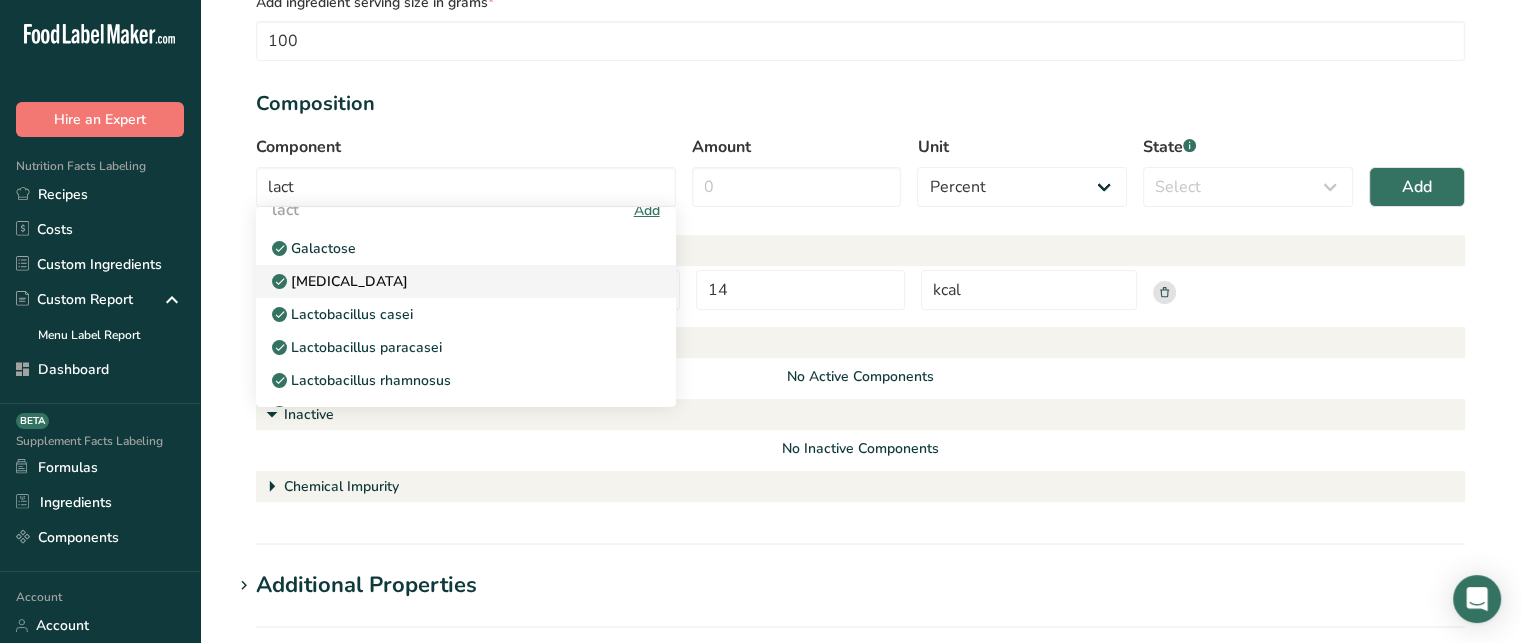click on "[MEDICAL_DATA]" at bounding box center [347, 281] 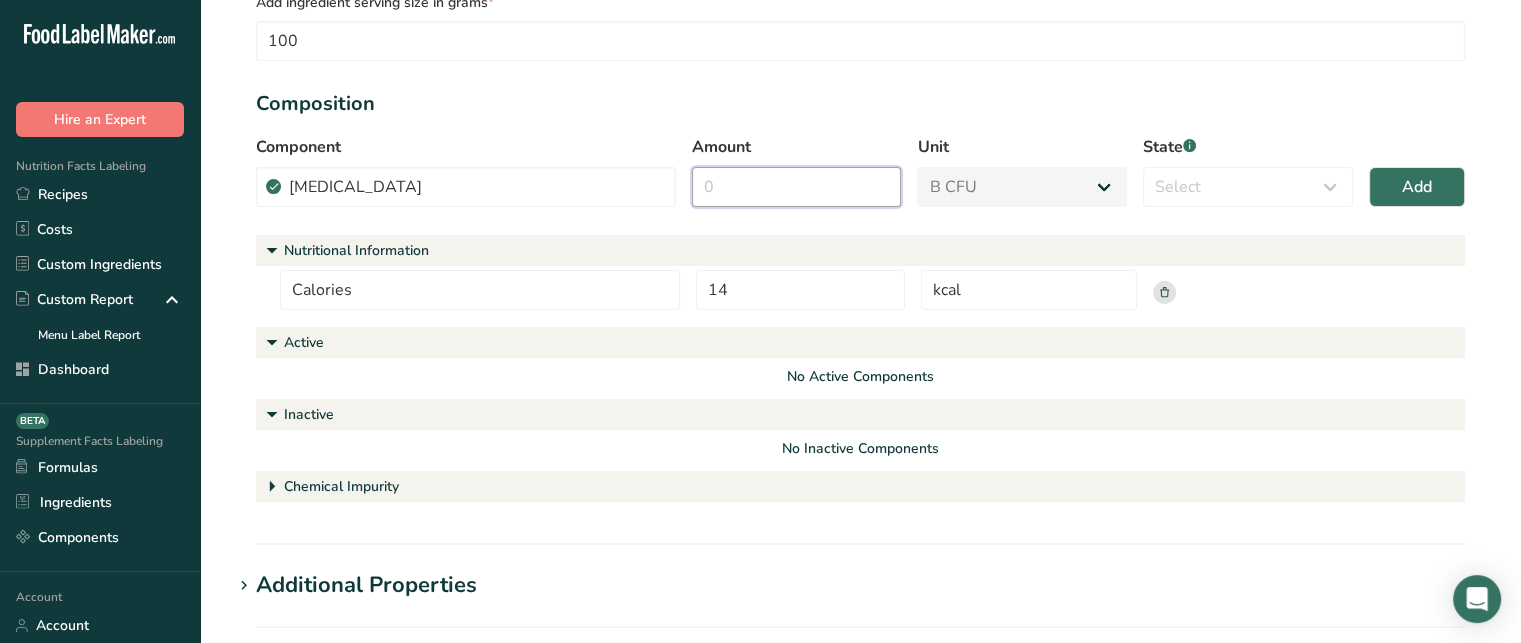 click on "Amount" at bounding box center (797, 187) 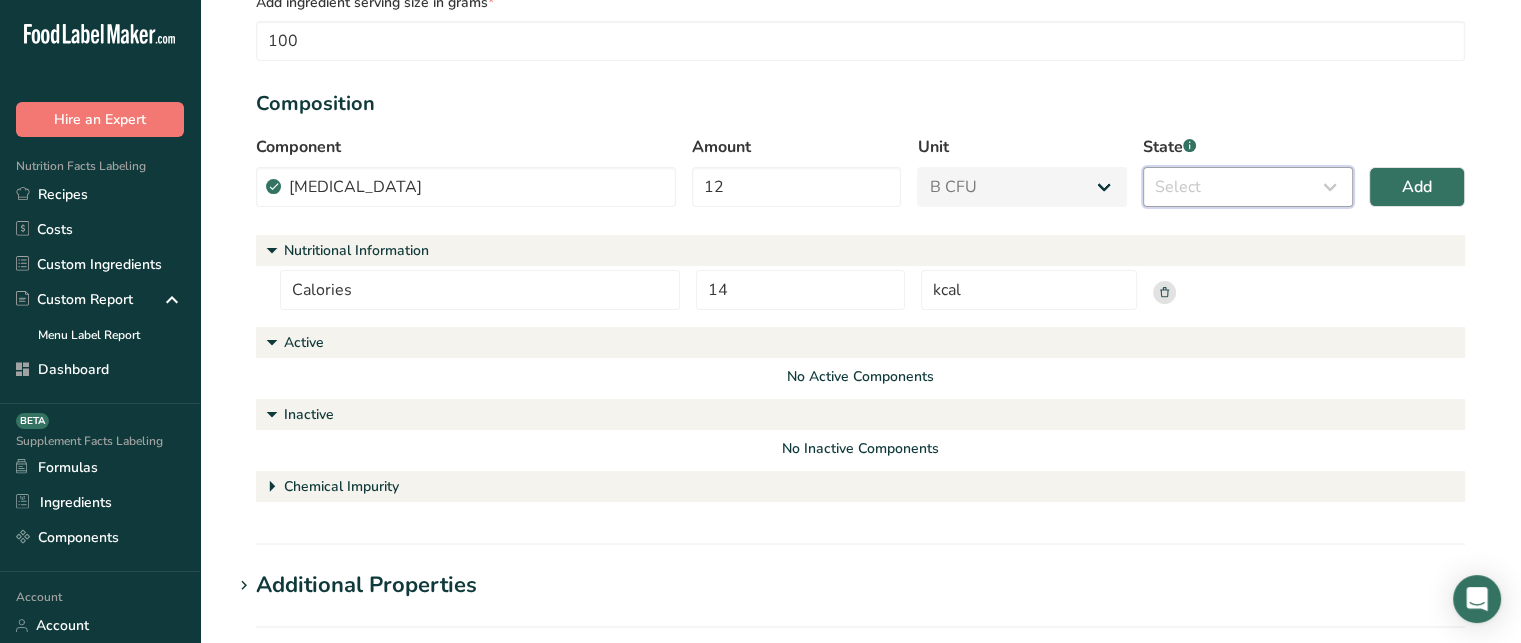 click on "Select
Active
Inactive
Chemical Impurity
Nutritional Information" at bounding box center (1248, 187) 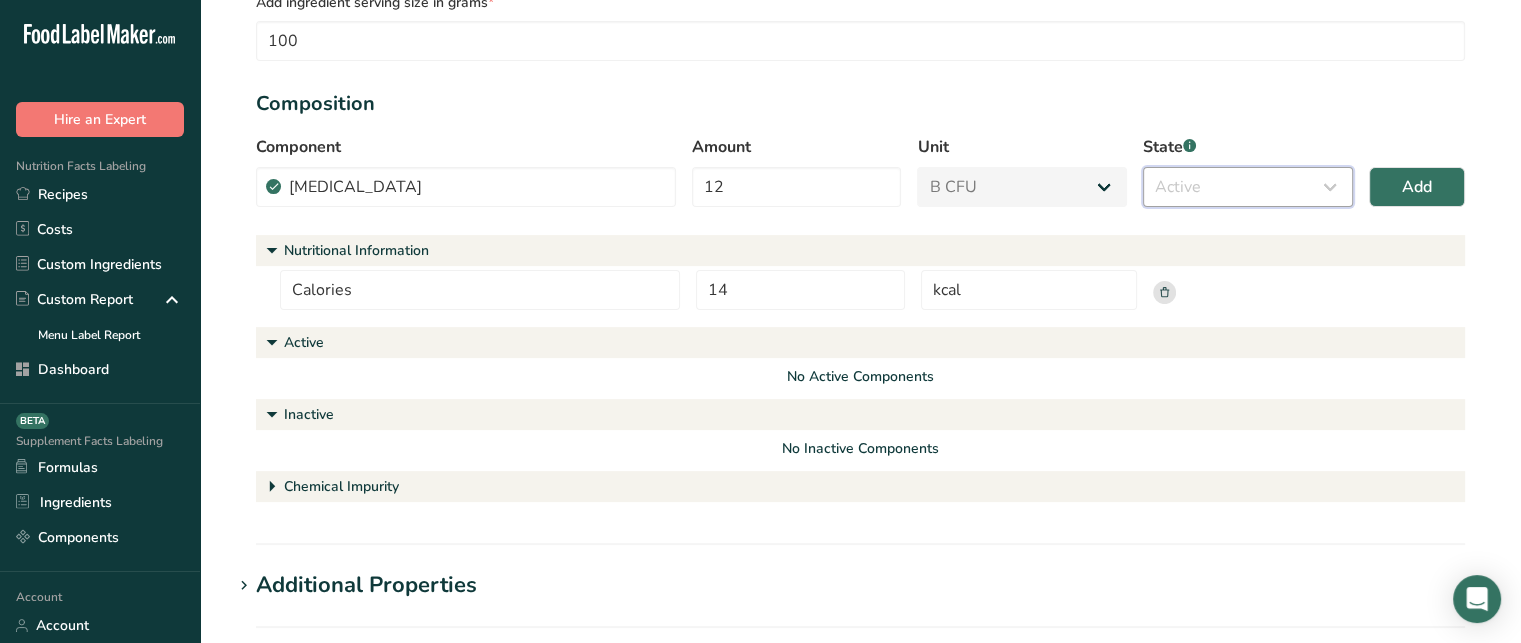 click on "Select
Active
Inactive
Chemical Impurity
Nutritional Information" at bounding box center (1248, 187) 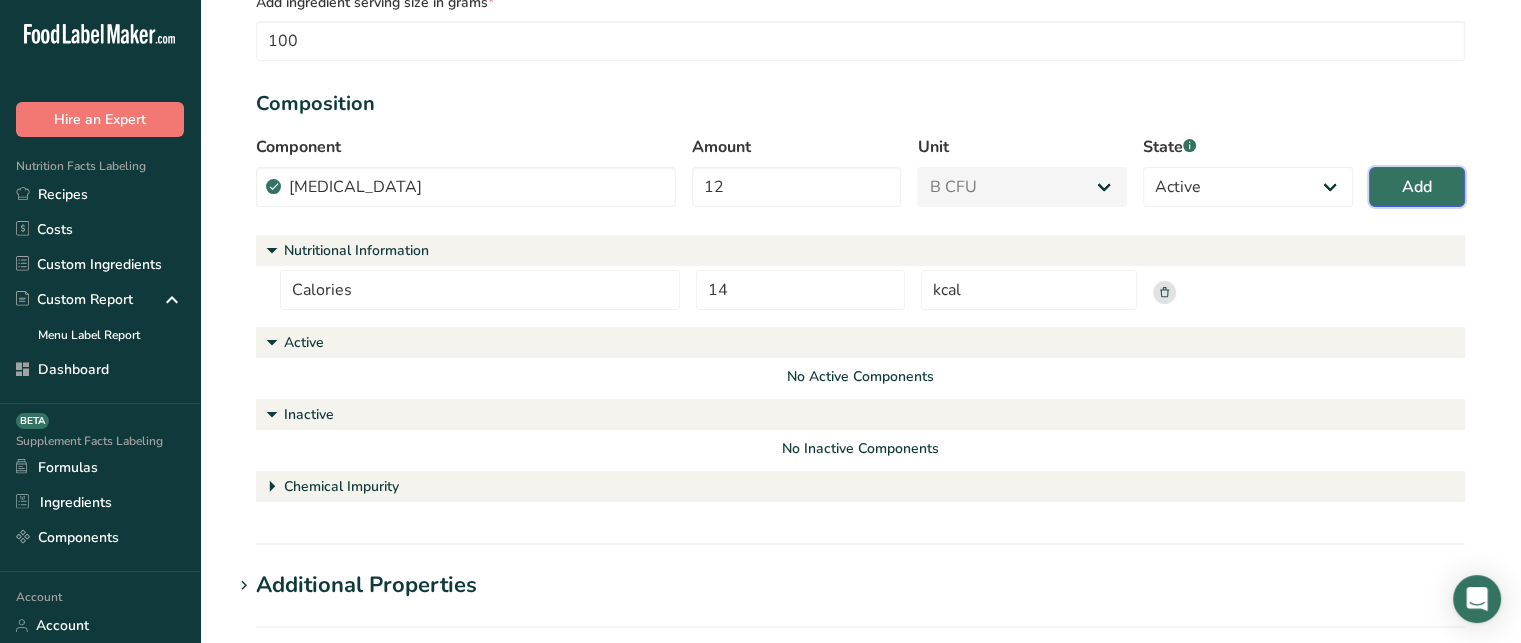 click on "Add" at bounding box center [1417, 187] 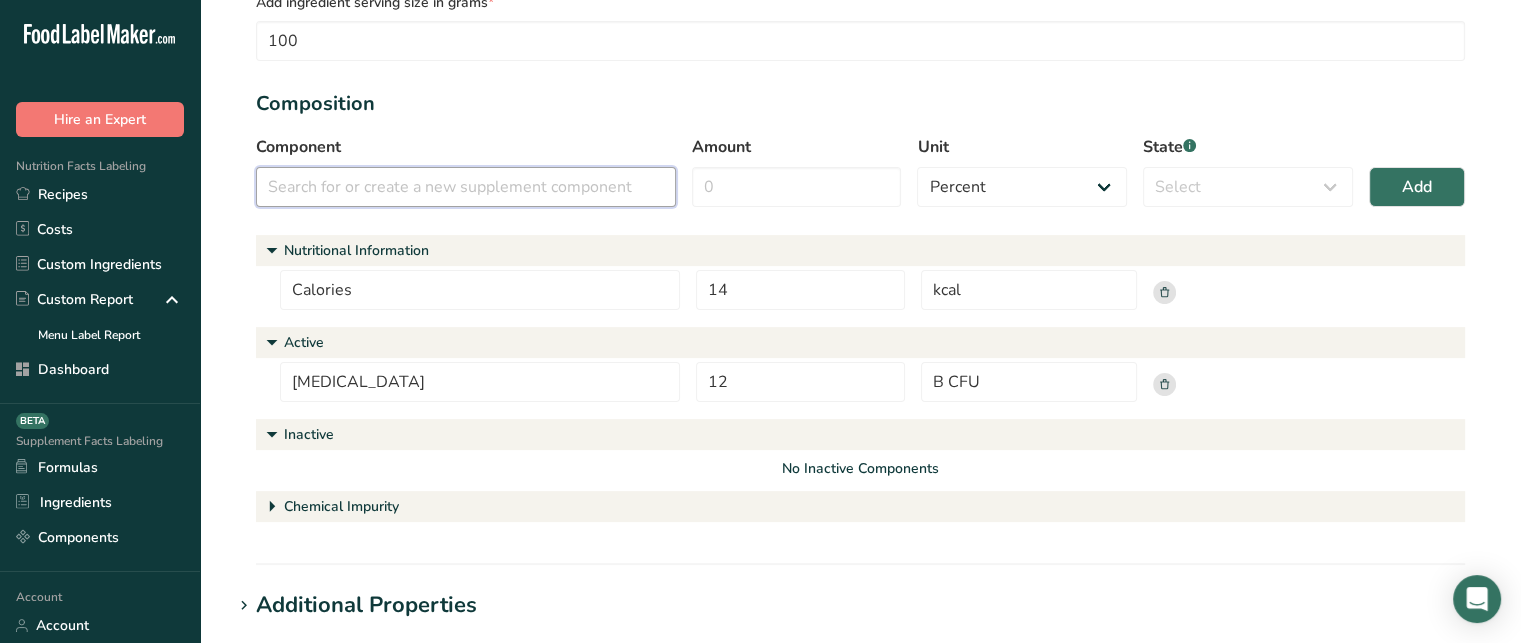 click at bounding box center [466, 187] 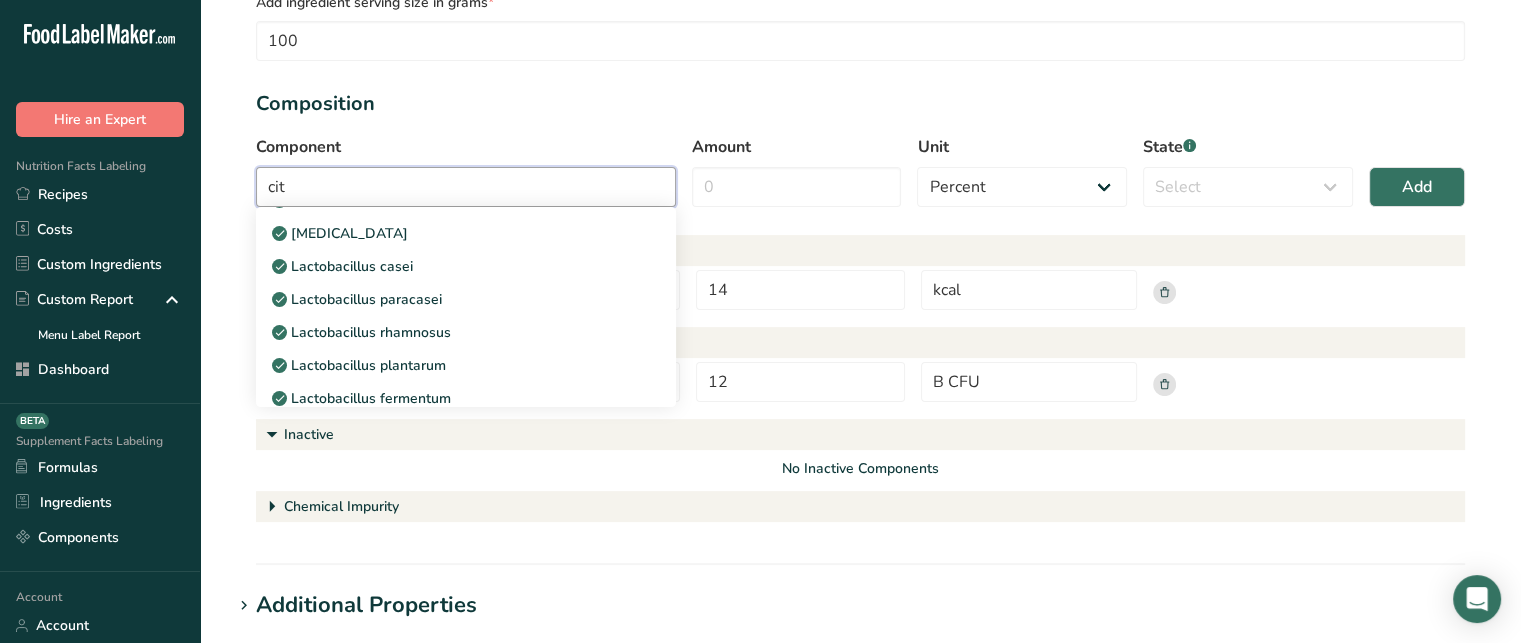 scroll, scrollTop: 0, scrollLeft: 0, axis: both 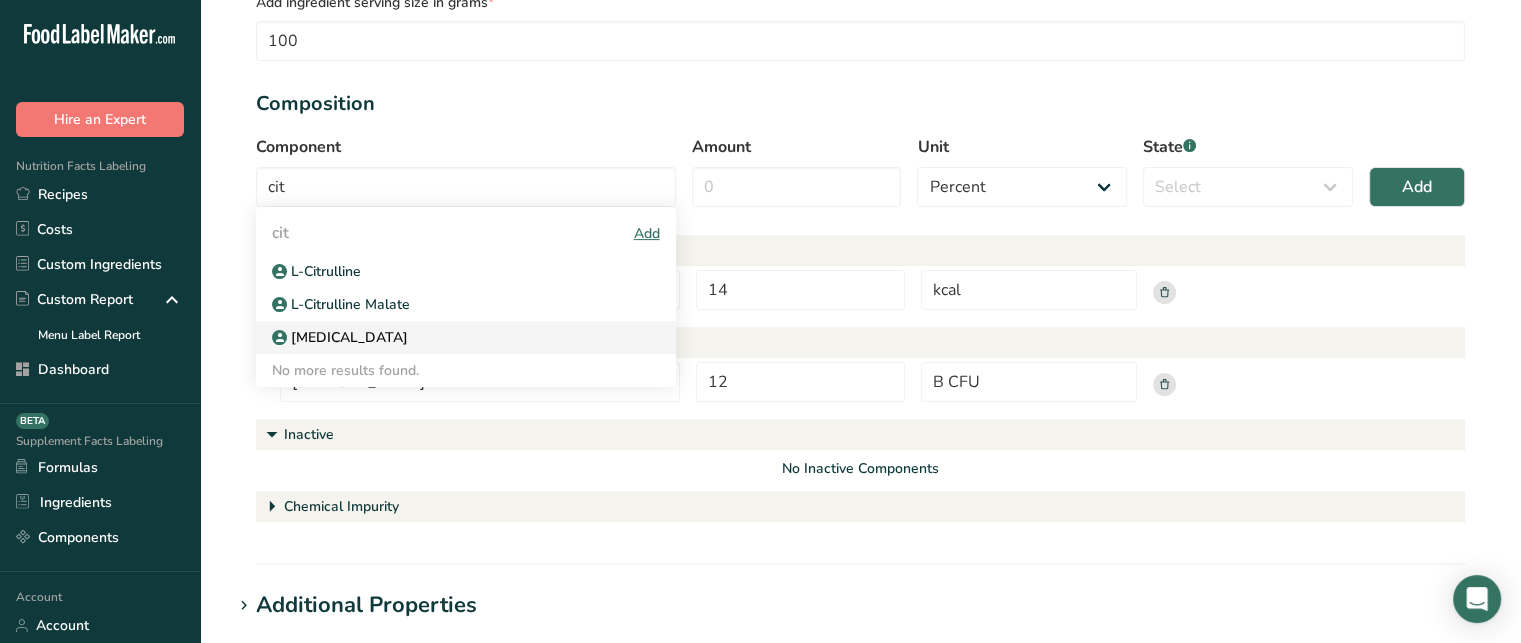 click on "[MEDICAL_DATA]" at bounding box center (466, 337) 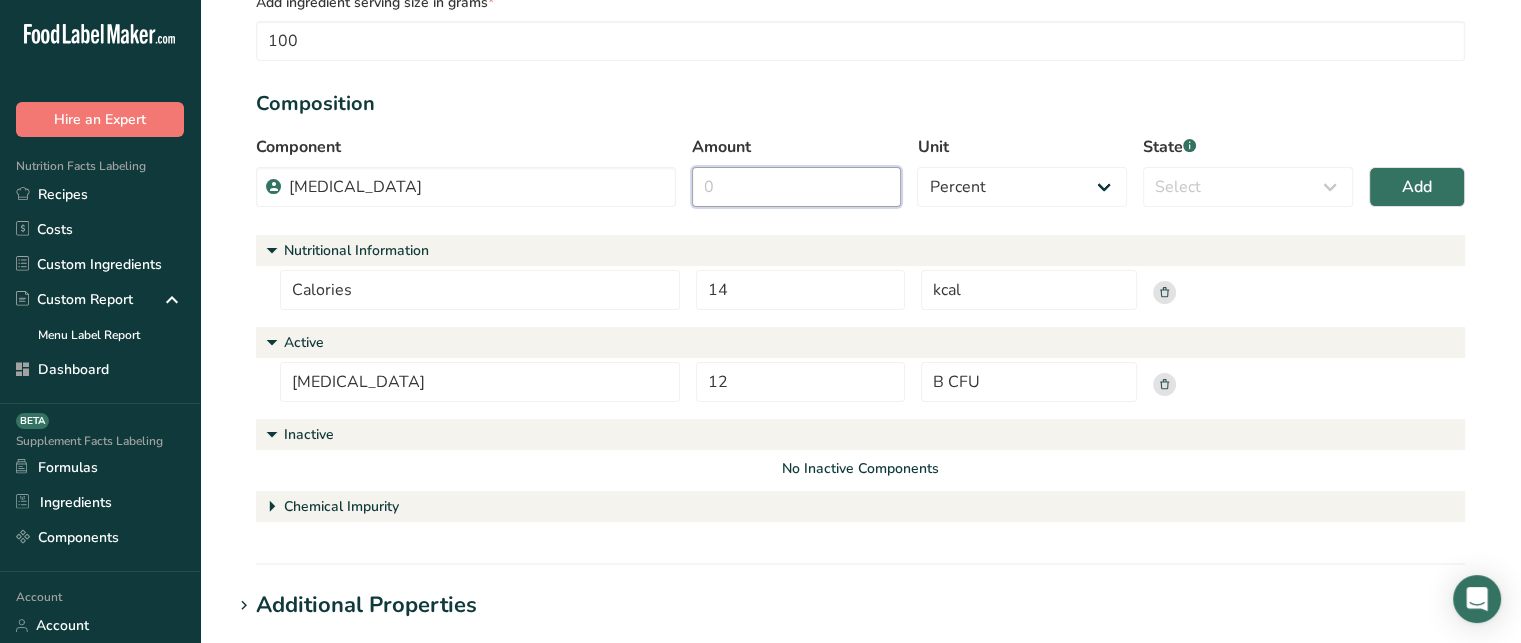 click on "Amount" at bounding box center (797, 187) 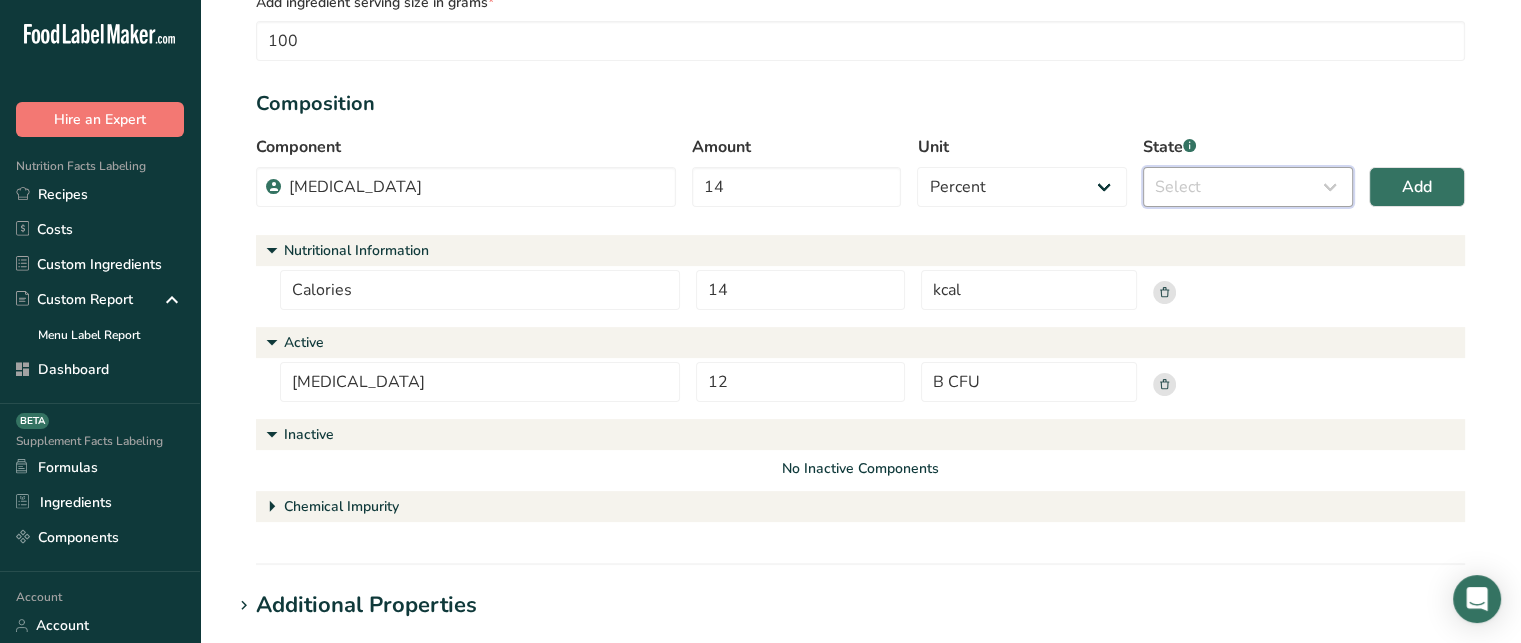 click on "Select
Active
Inactive
Chemical Impurity
Nutritional Information" at bounding box center [1248, 187] 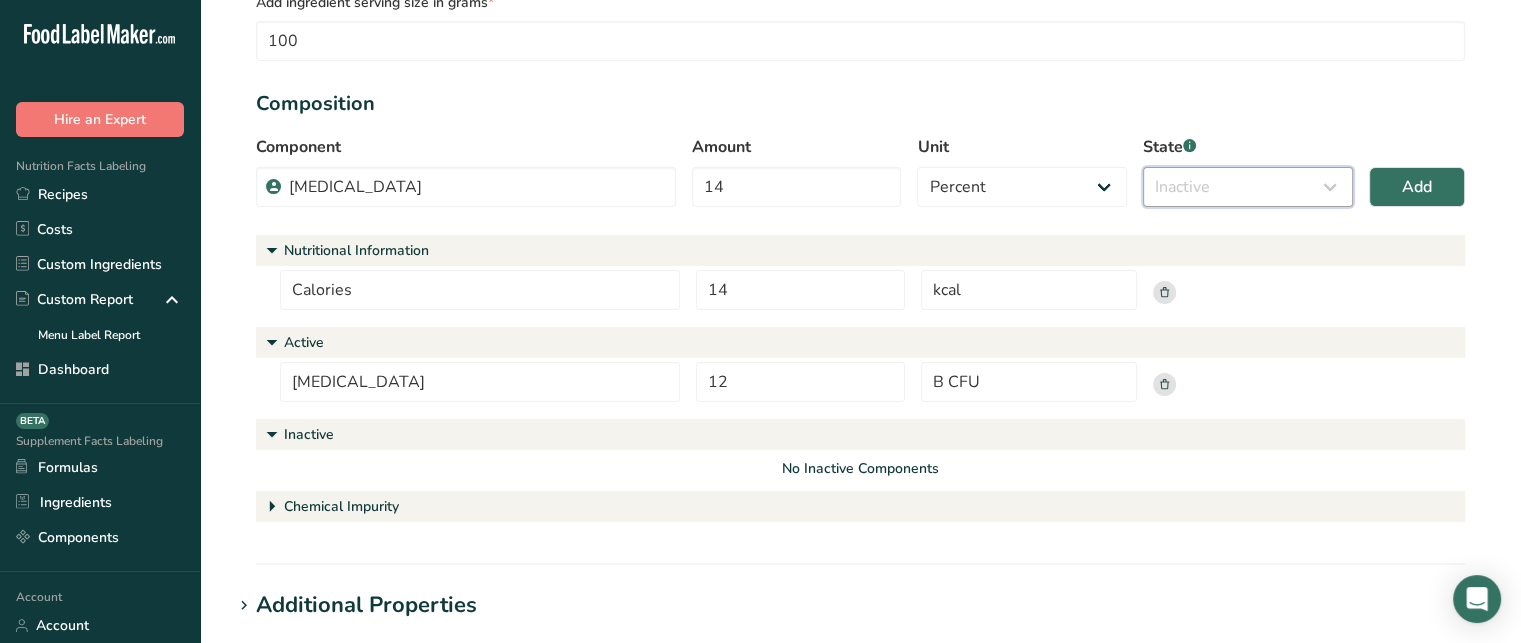 click on "Select
Active
Inactive
Chemical Impurity
Nutritional Information" at bounding box center [1248, 187] 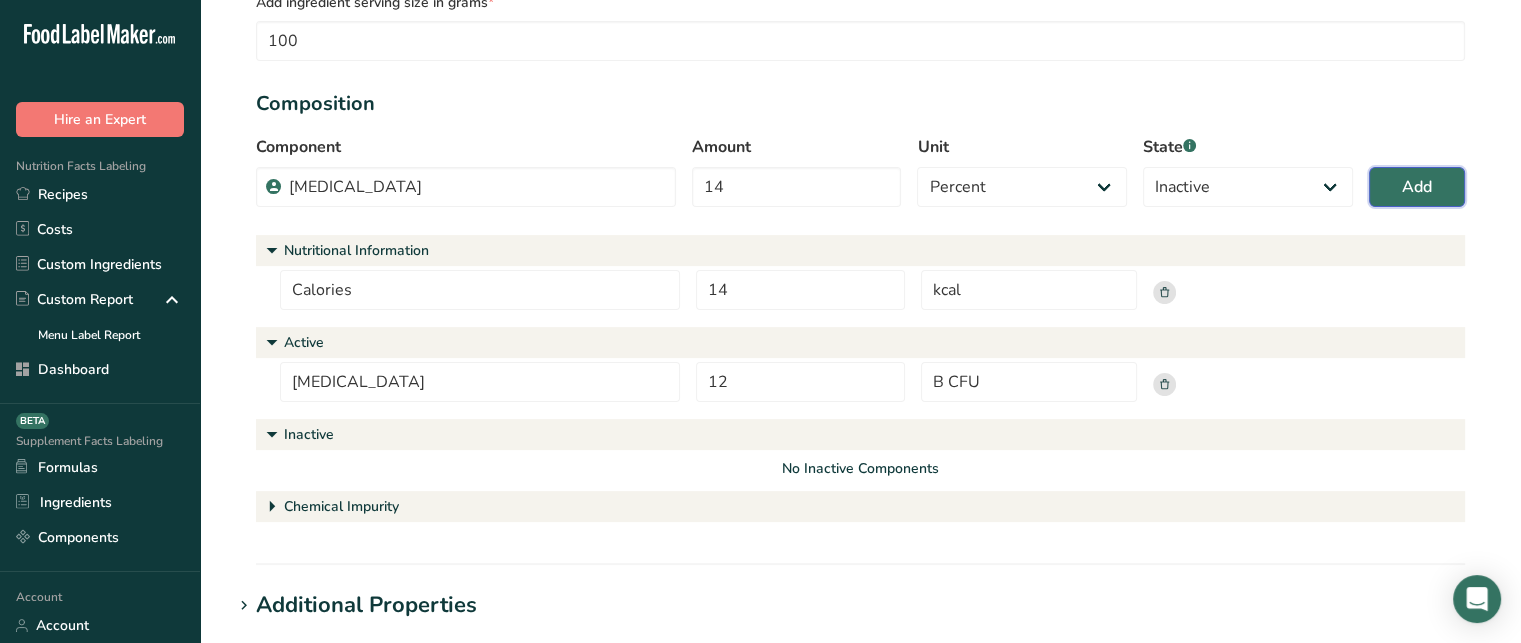 click on "Add" at bounding box center (1417, 187) 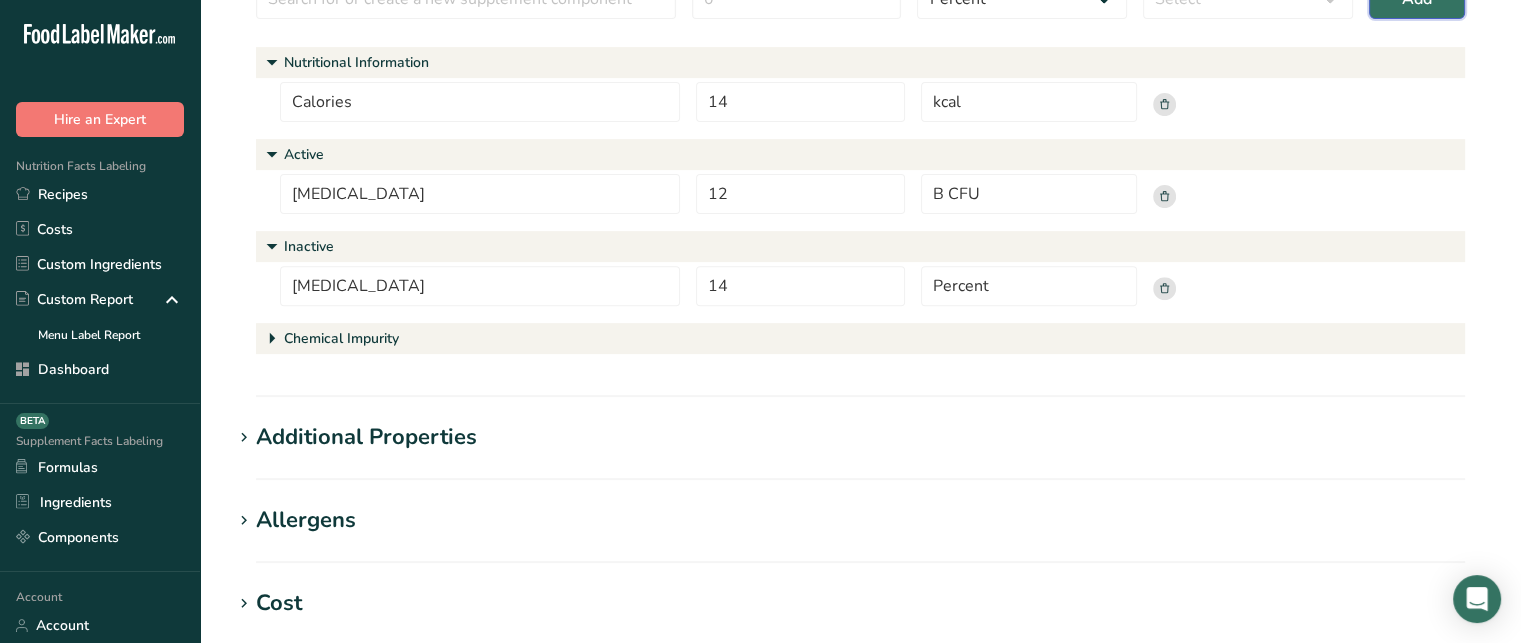 scroll, scrollTop: 725, scrollLeft: 0, axis: vertical 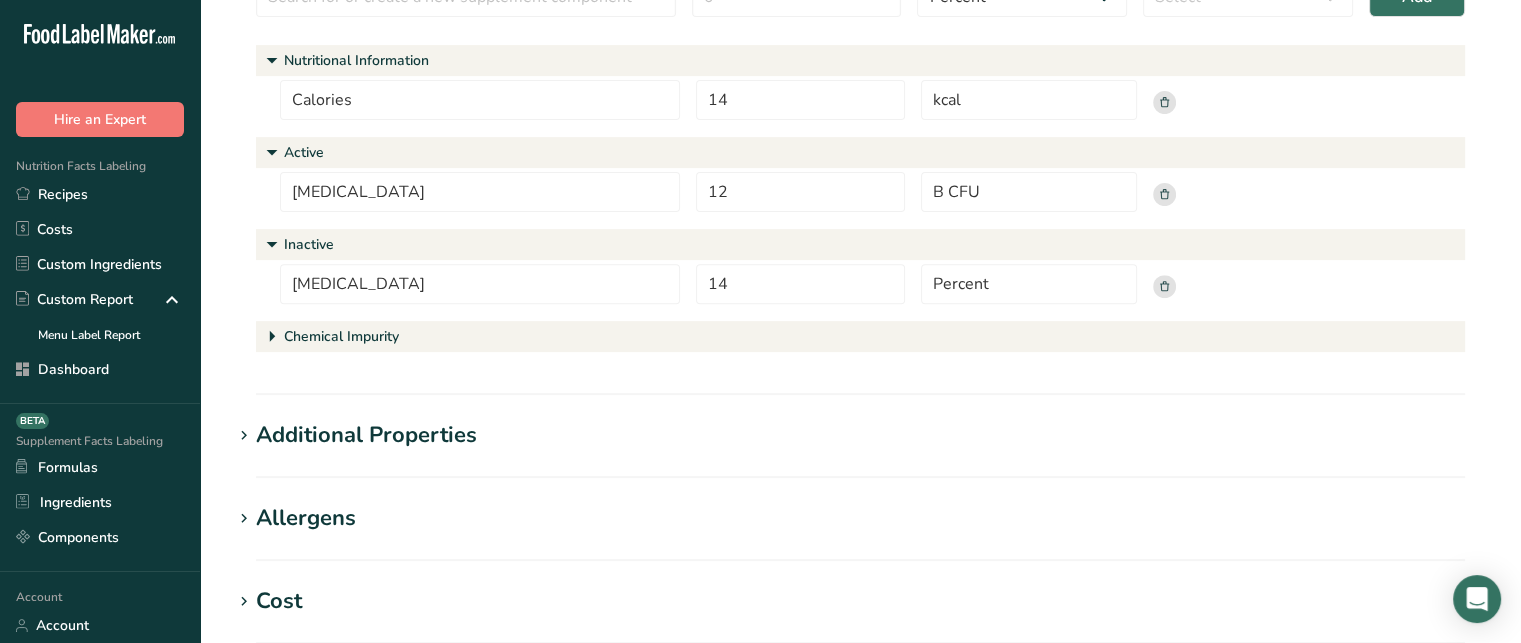 click on "Additional Properties" at bounding box center (860, 435) 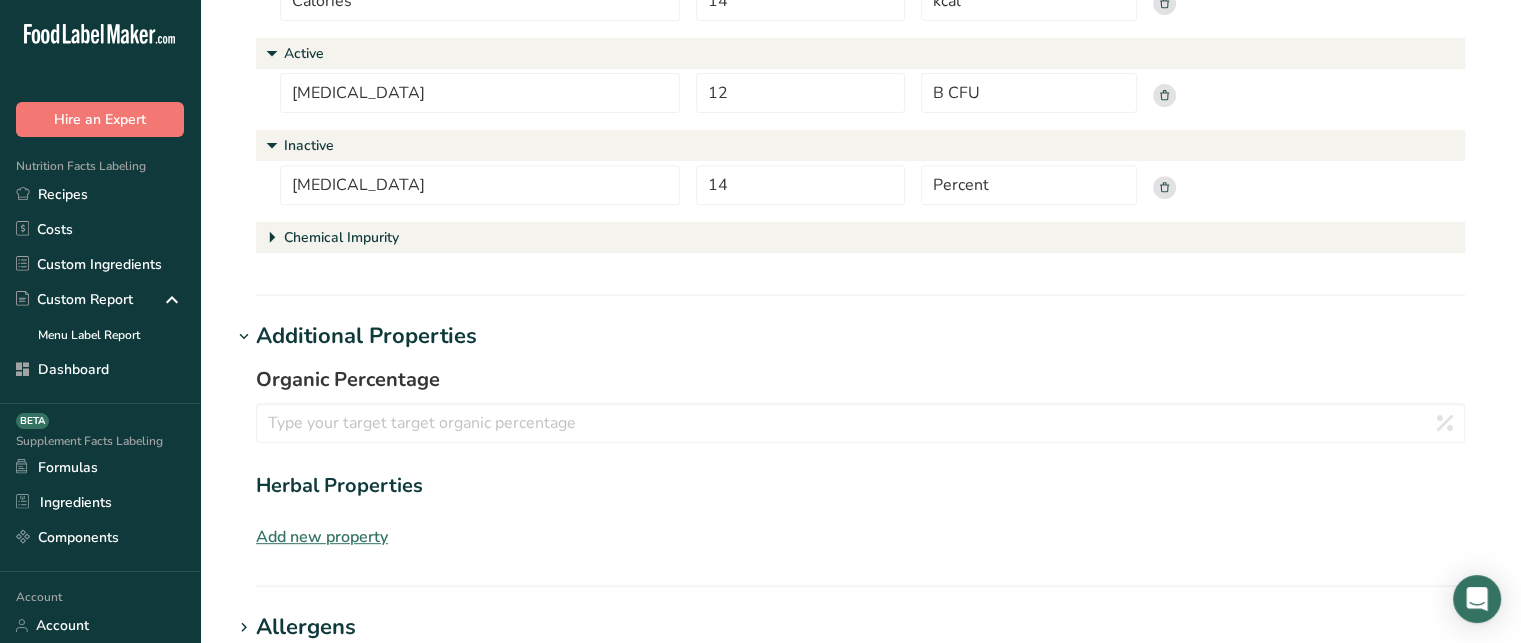 scroll, scrollTop: 940, scrollLeft: 0, axis: vertical 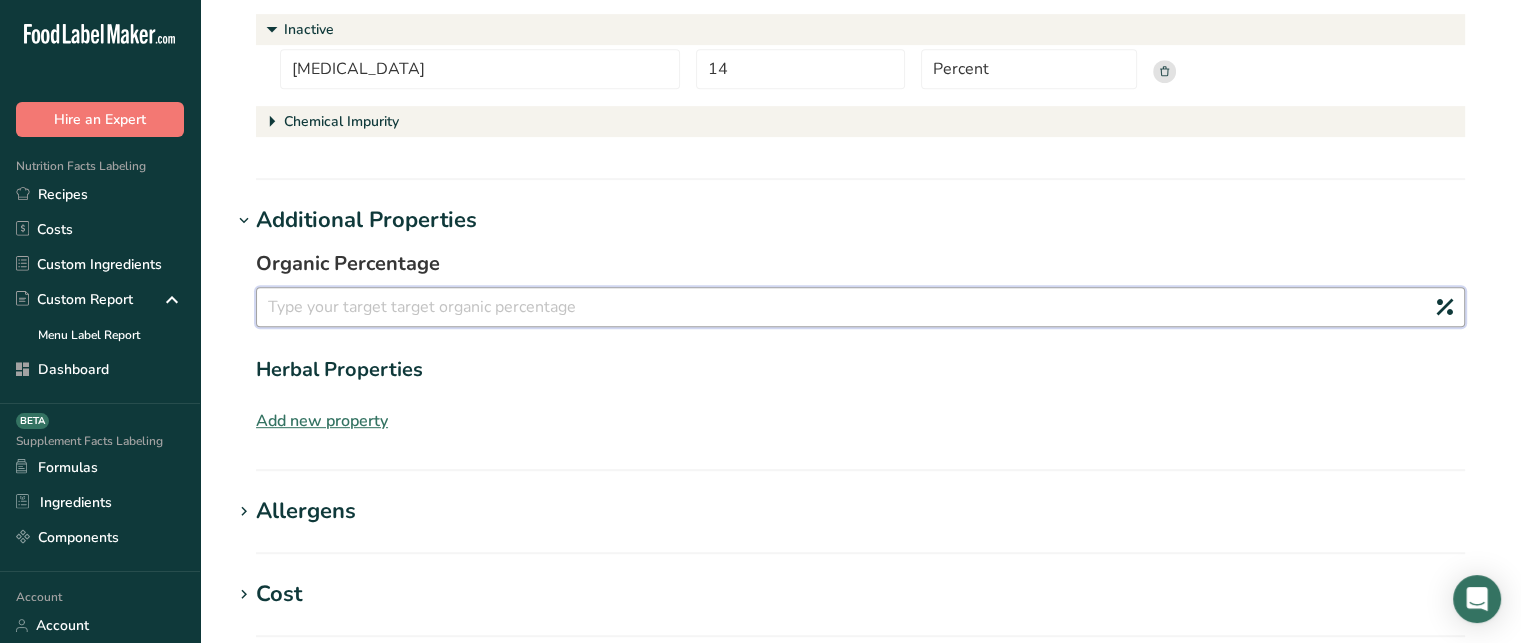 click at bounding box center [860, 307] 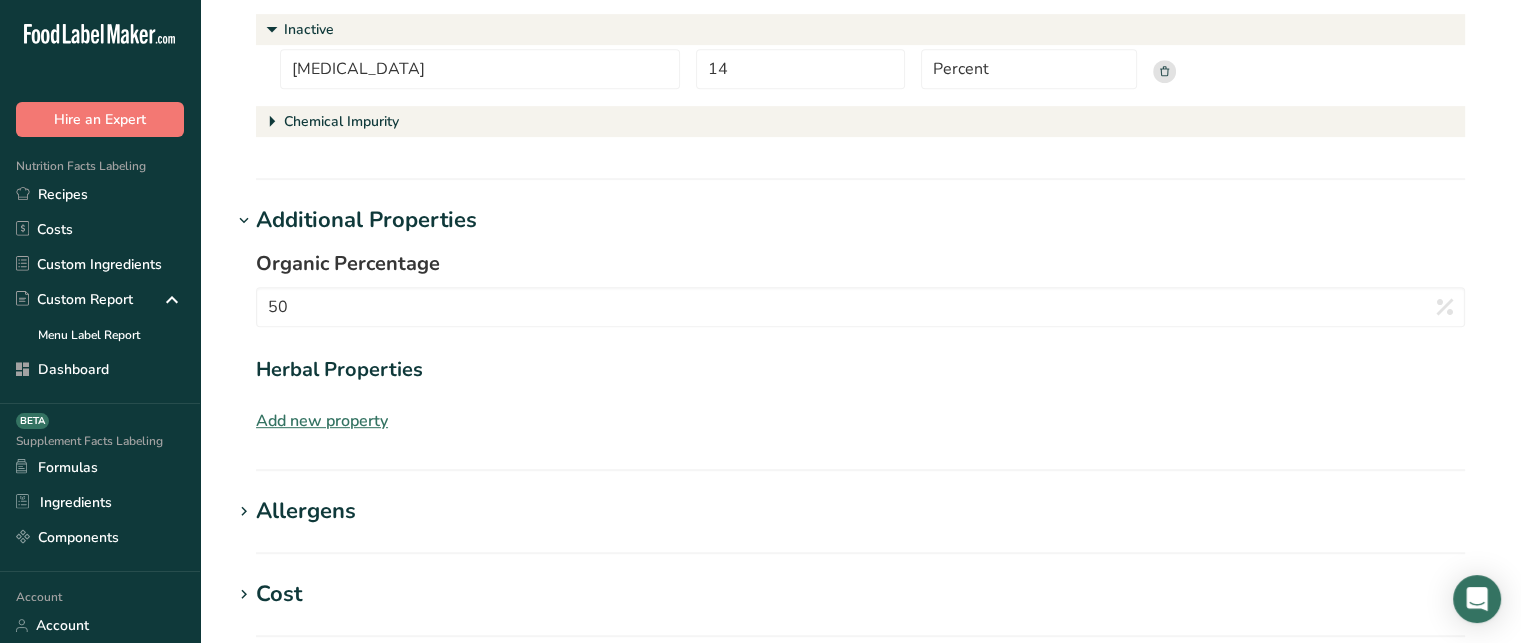 click on "Add new property" at bounding box center [322, 421] 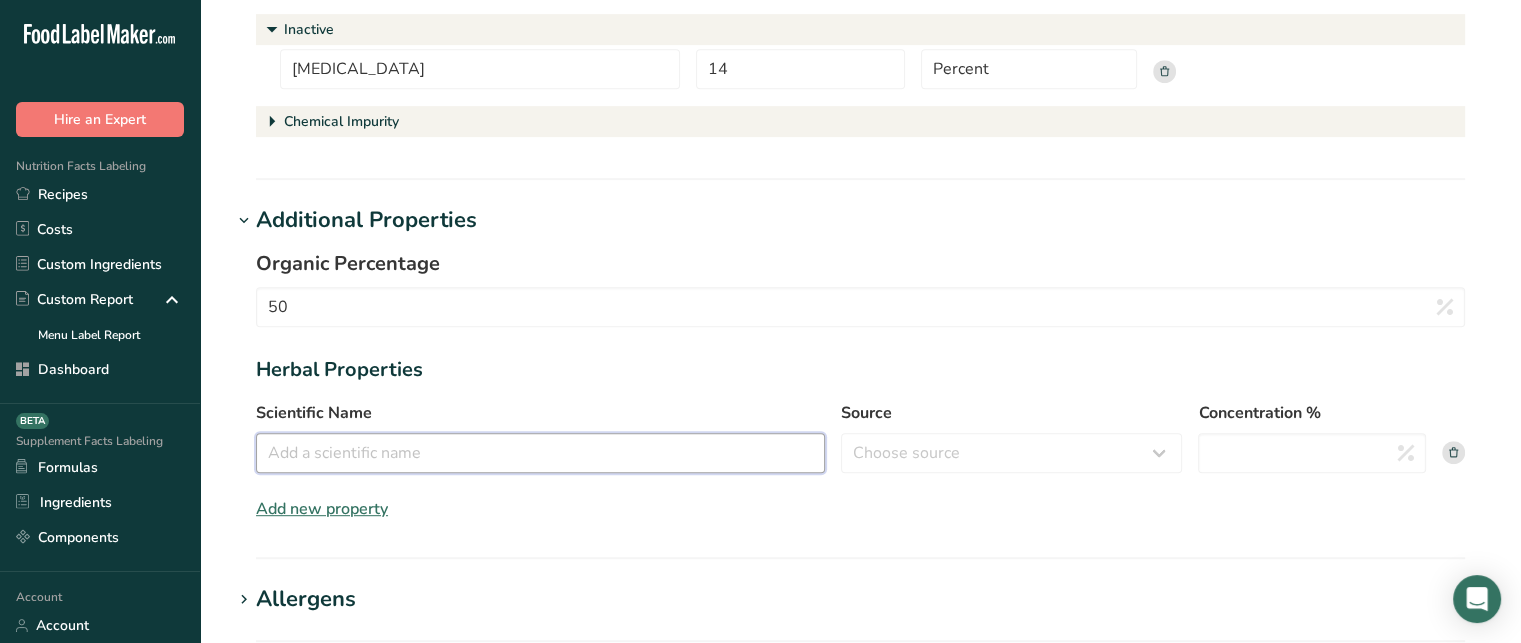 click on "Scientific Name" at bounding box center [540, 453] 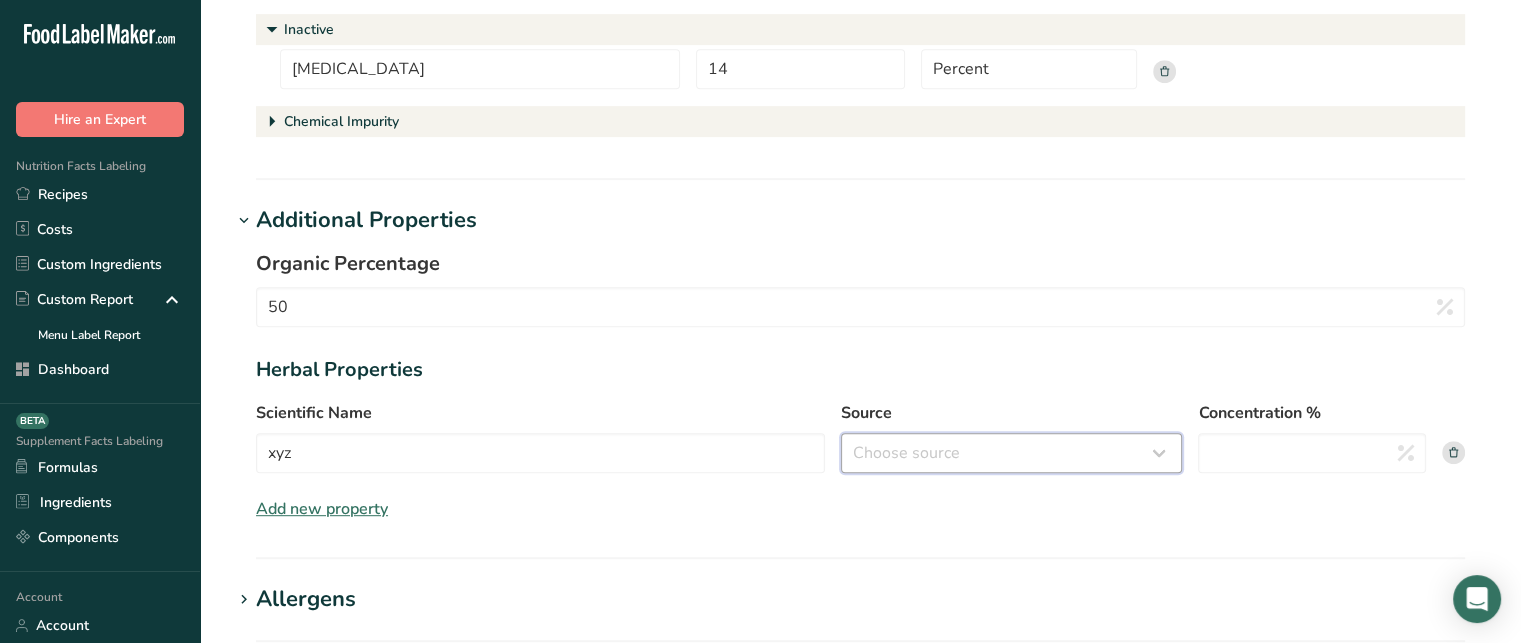 click on "Choose source
root
whole
resin
fruit
seed
flower
[GEOGRAPHIC_DATA]
bark
stem
oil
leaf" at bounding box center [1011, 453] 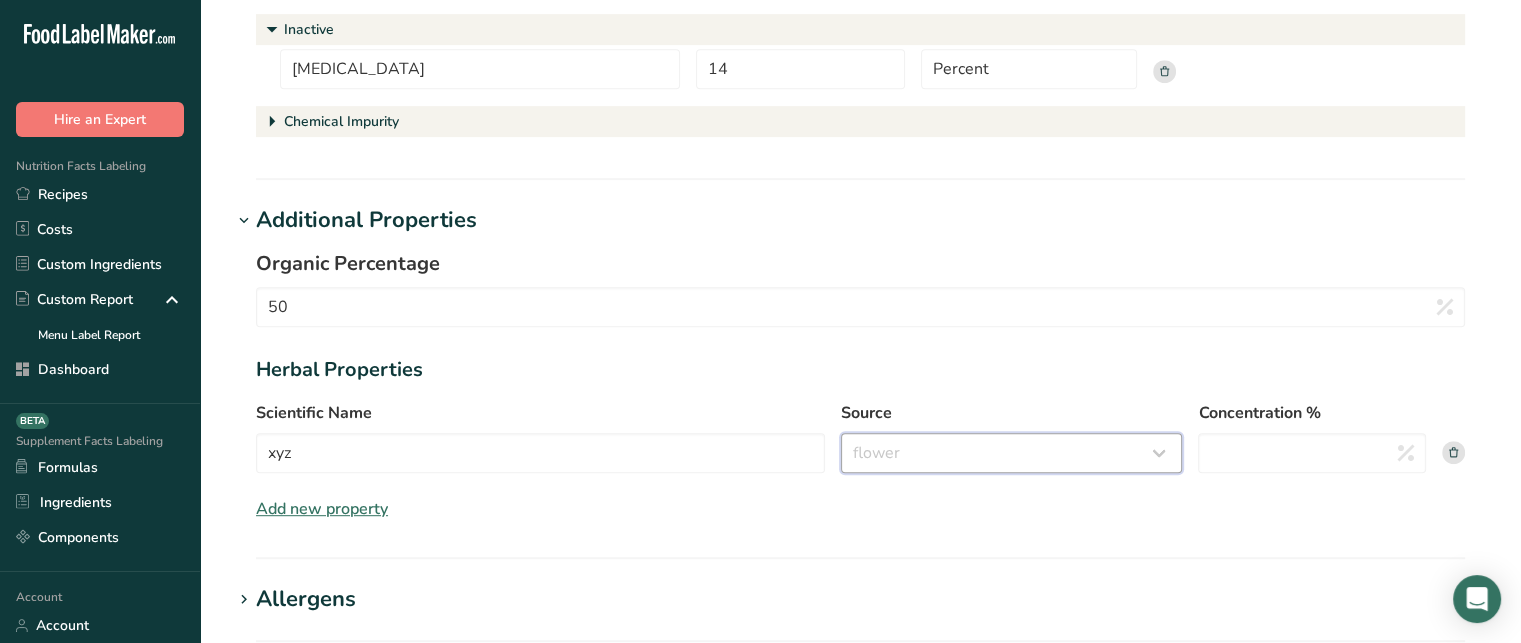 click on "Choose source
root
whole
resin
fruit
seed
flower
[GEOGRAPHIC_DATA]
bark
stem
oil
leaf" at bounding box center (1011, 453) 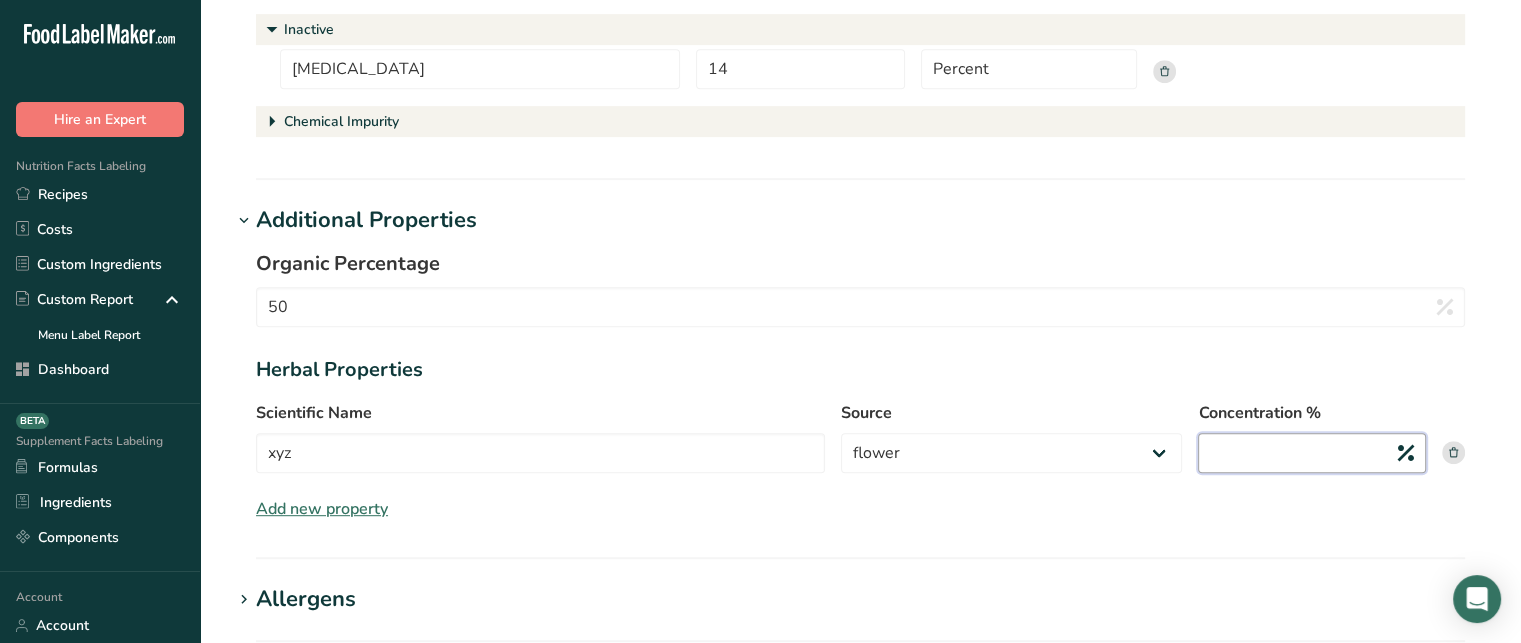 click on "Concentration %" at bounding box center [1312, 453] 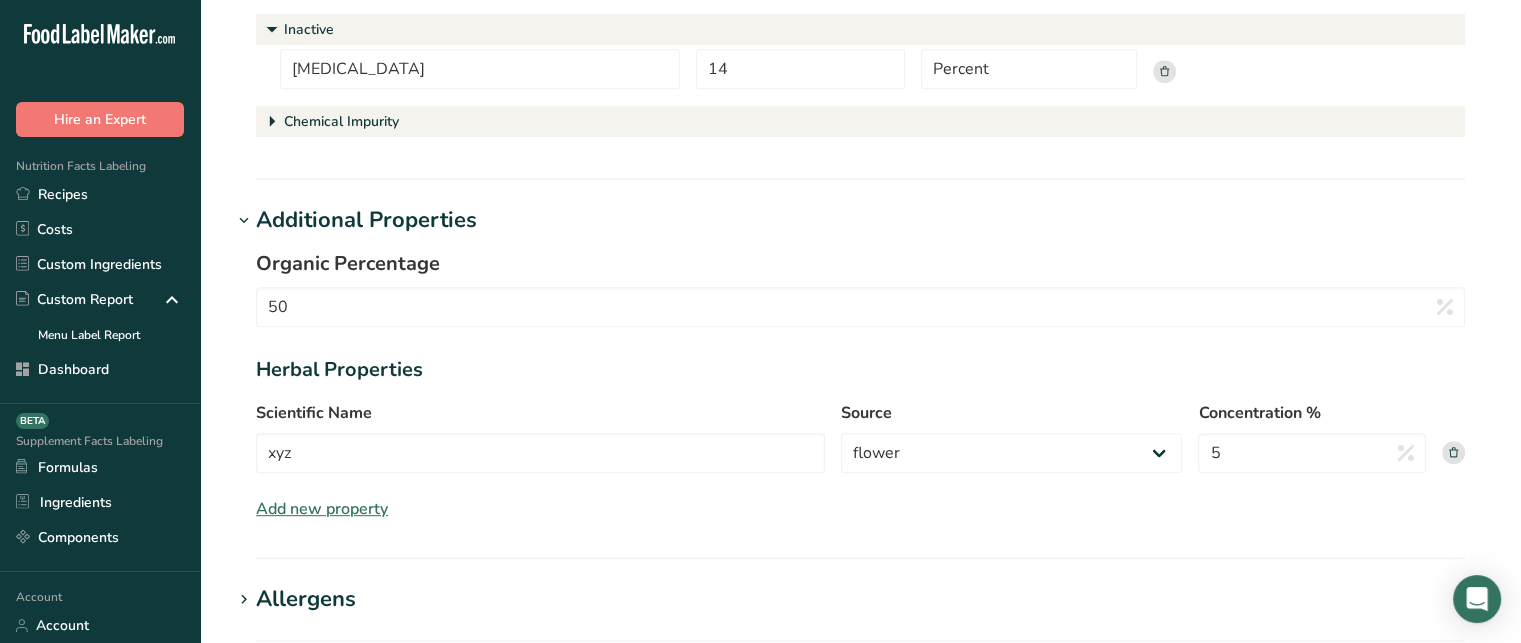 click on "Organic Percentage
50
Herbal Properties
Scientific Name xyz   Source
Choose source
root
whole
resin
fruit
seed
flower
[GEOGRAPHIC_DATA]
bark
stem
oil
leaf
Concentration % 5
Add new property" at bounding box center [860, 385] 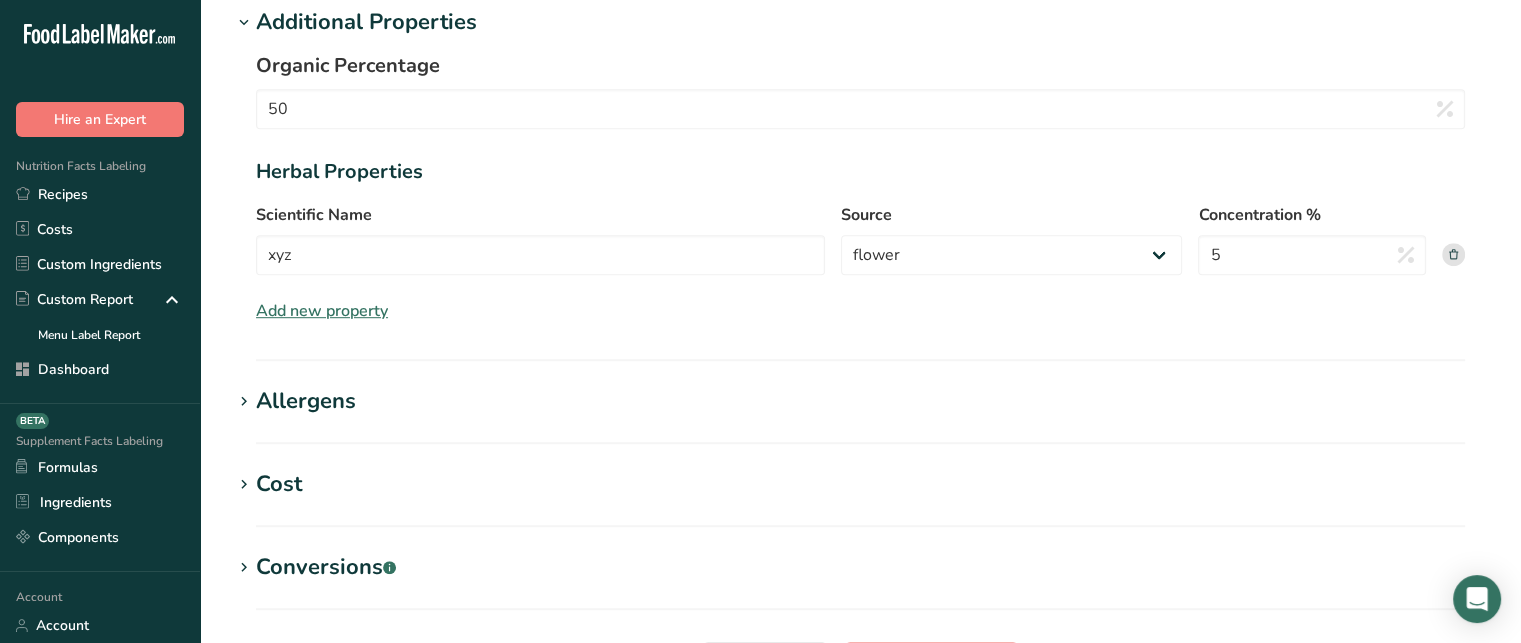 scroll, scrollTop: 1140, scrollLeft: 0, axis: vertical 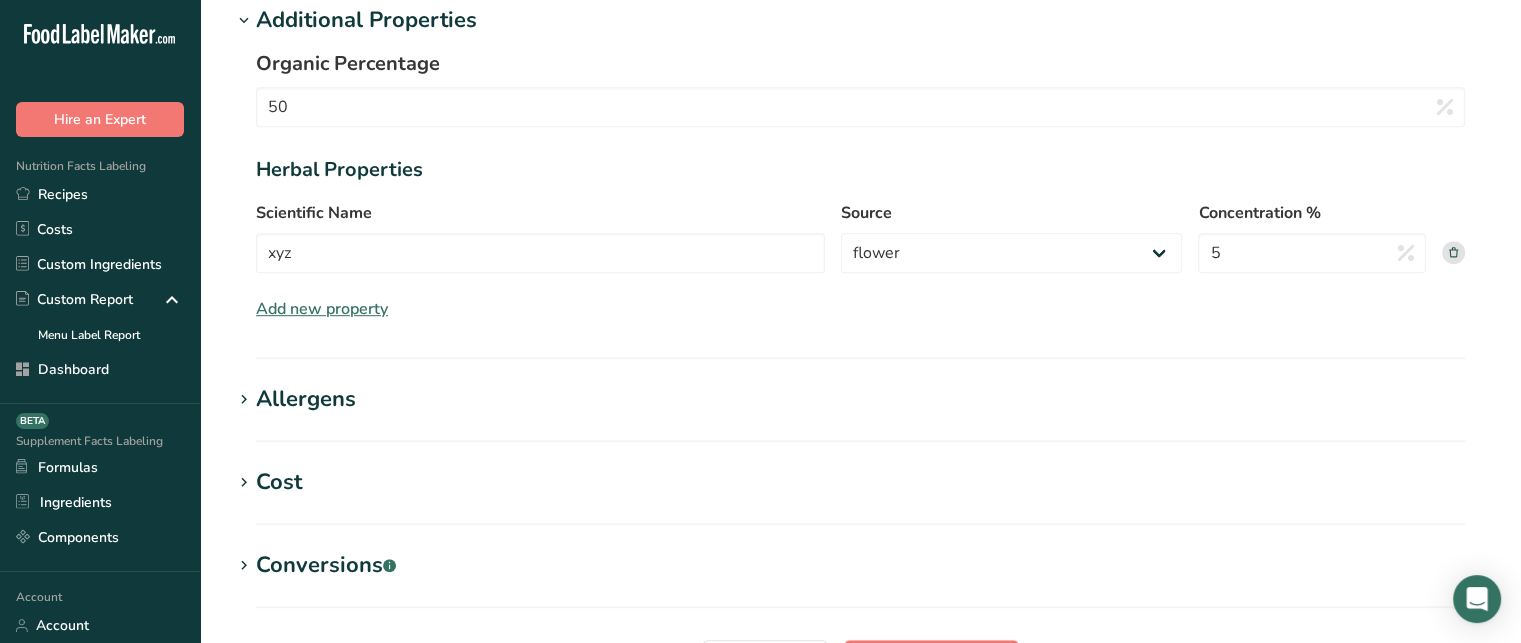 click on "Allergens" at bounding box center [306, 399] 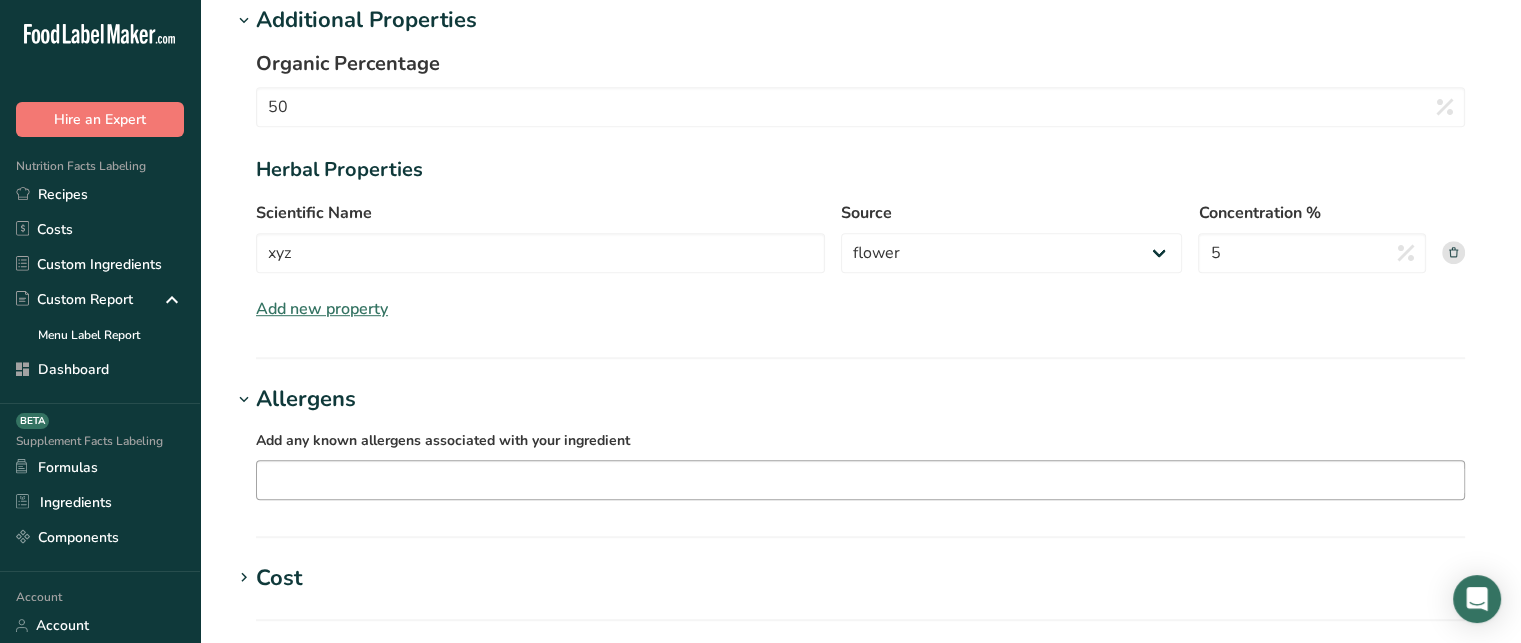 click on "Soy
Tree Nuts
Wheat
Milk
Eggs
Fish
Peanuts
Sesame
Crustaceans
Sulphites
Celery
Mustard
Lupins
[GEOGRAPHIC_DATA]
[GEOGRAPHIC_DATA]
[GEOGRAPHIC_DATA]
Beech nut
Brazil nut
Butternut
Cashew
Chestnut
[GEOGRAPHIC_DATA]
[GEOGRAPHIC_DATA]
Hazelnut
Gingko nut
Hickory nut
Lichee nut
Macadamia nut" at bounding box center [860, 480] 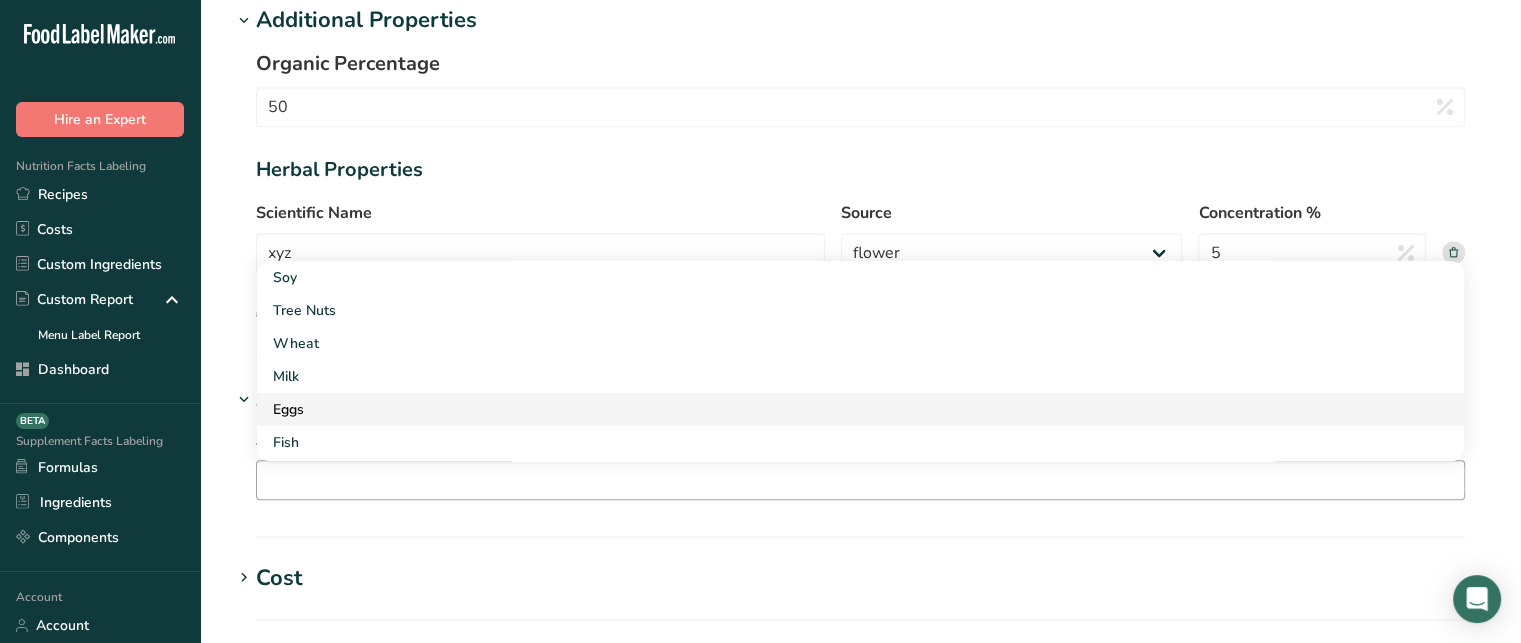 click on "Eggs" at bounding box center (844, 409) 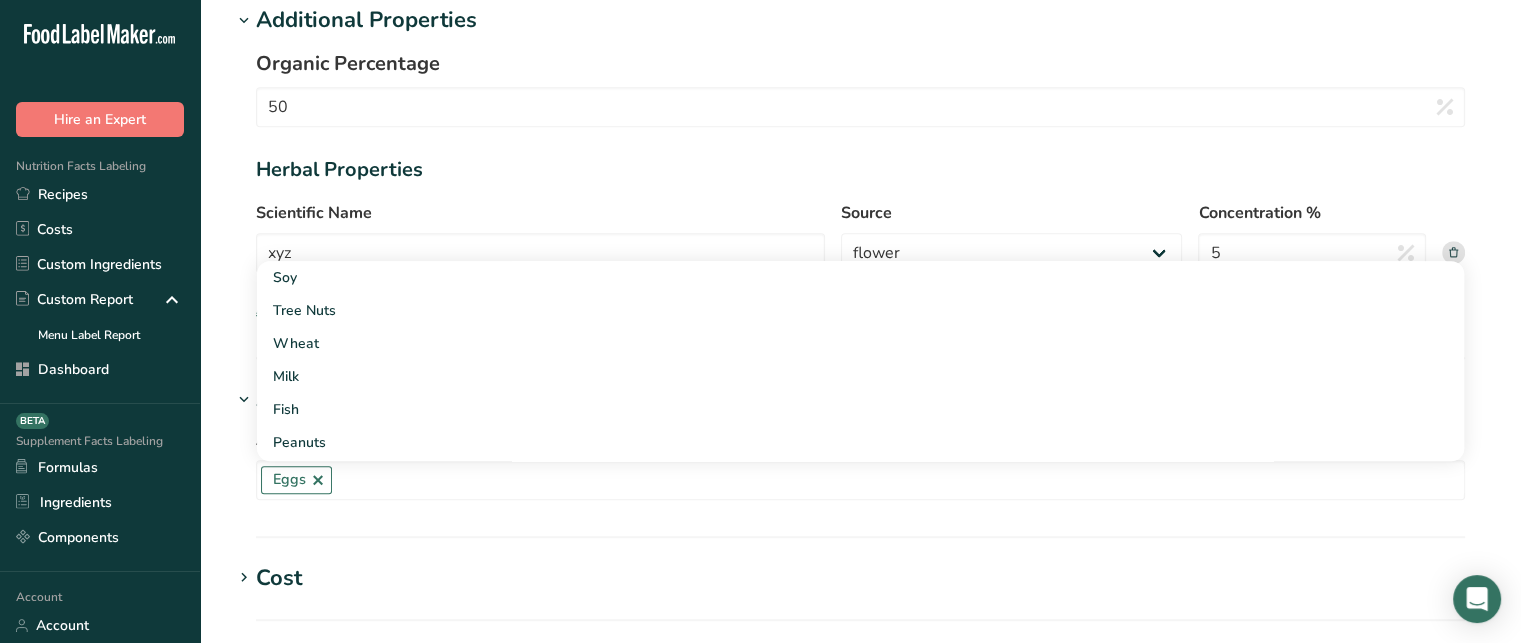click on "Allergens
Add any known allergens associated with your ingredient
Eggs
Soy
Tree Nuts
Wheat
Milk
Fish
Peanuts
Sesame
Crustaceans
Sulphites
Celery
Mustard
Lupins
[GEOGRAPHIC_DATA]
[GEOGRAPHIC_DATA]
[GEOGRAPHIC_DATA]
Beech nut
Brazil nut
Butternut
Cashew
Chestnut
[GEOGRAPHIC_DATA]
[GEOGRAPHIC_DATA]
Hazelnut
Gingko nut" at bounding box center (860, 460) 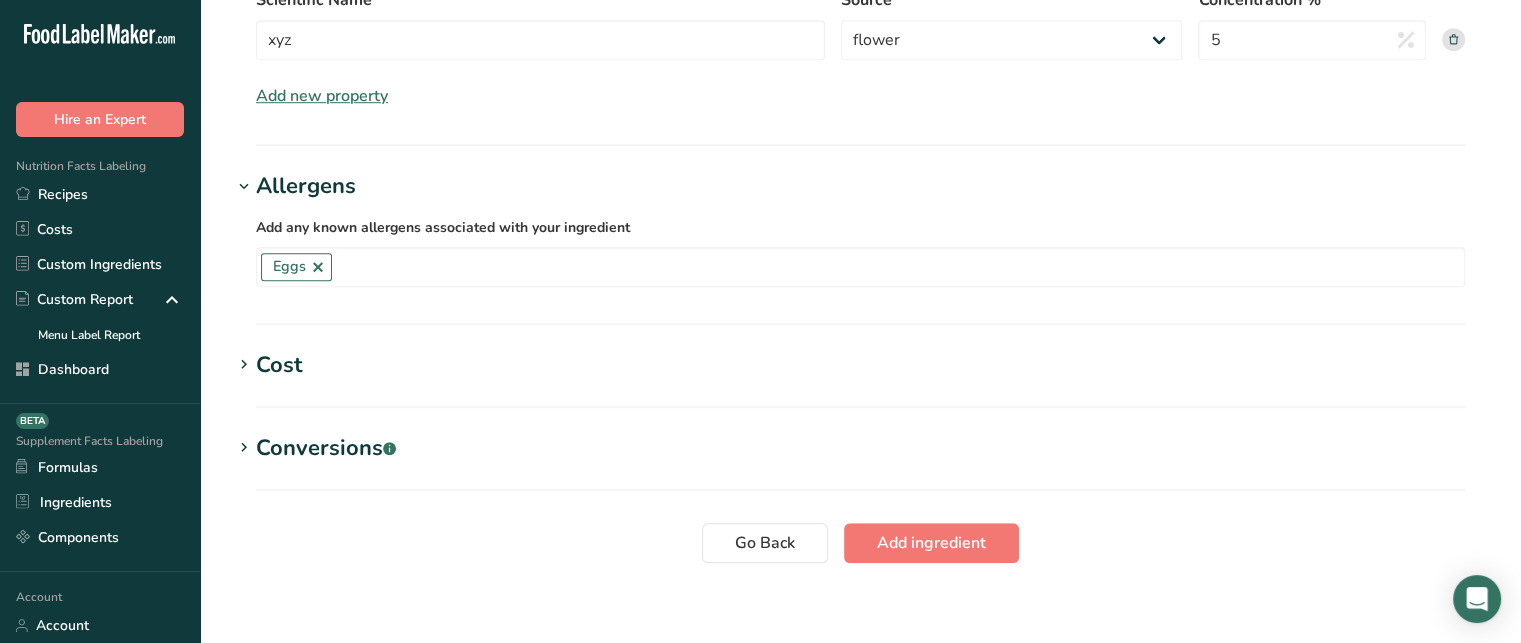 scroll, scrollTop: 1361, scrollLeft: 0, axis: vertical 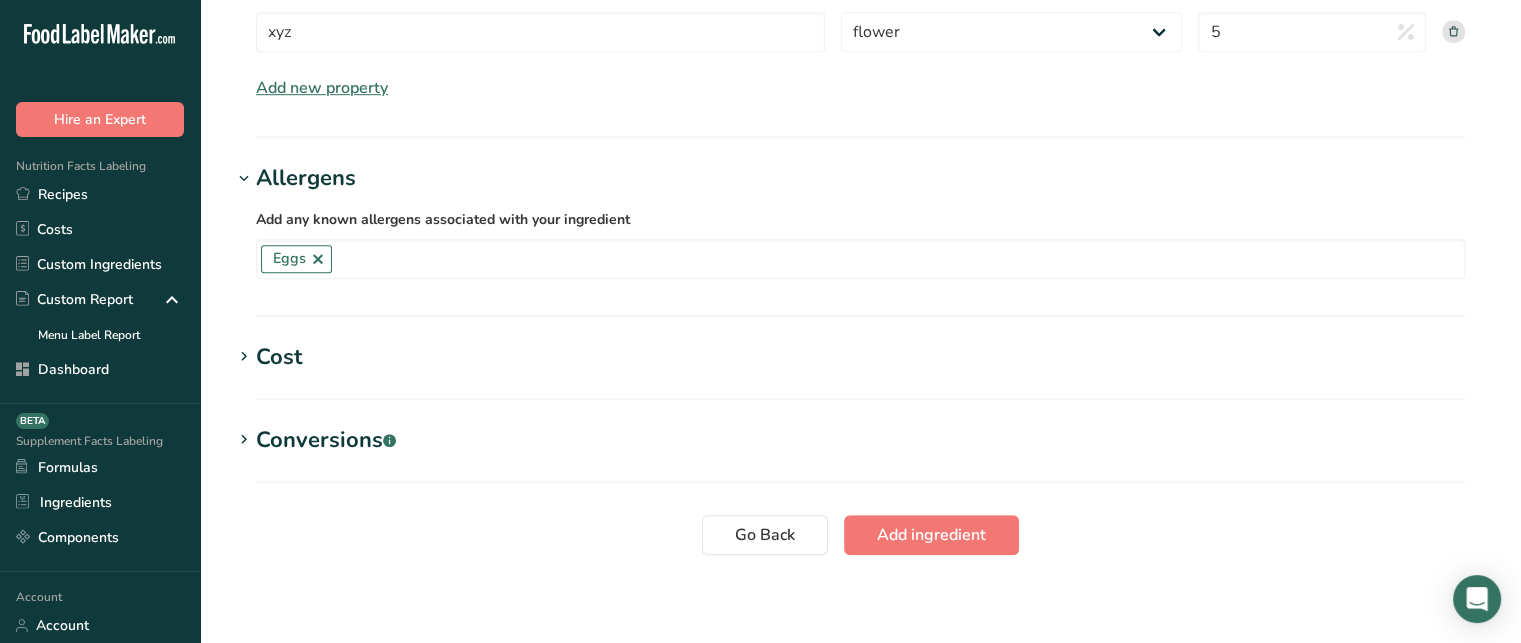 click on "Cost" at bounding box center (860, 357) 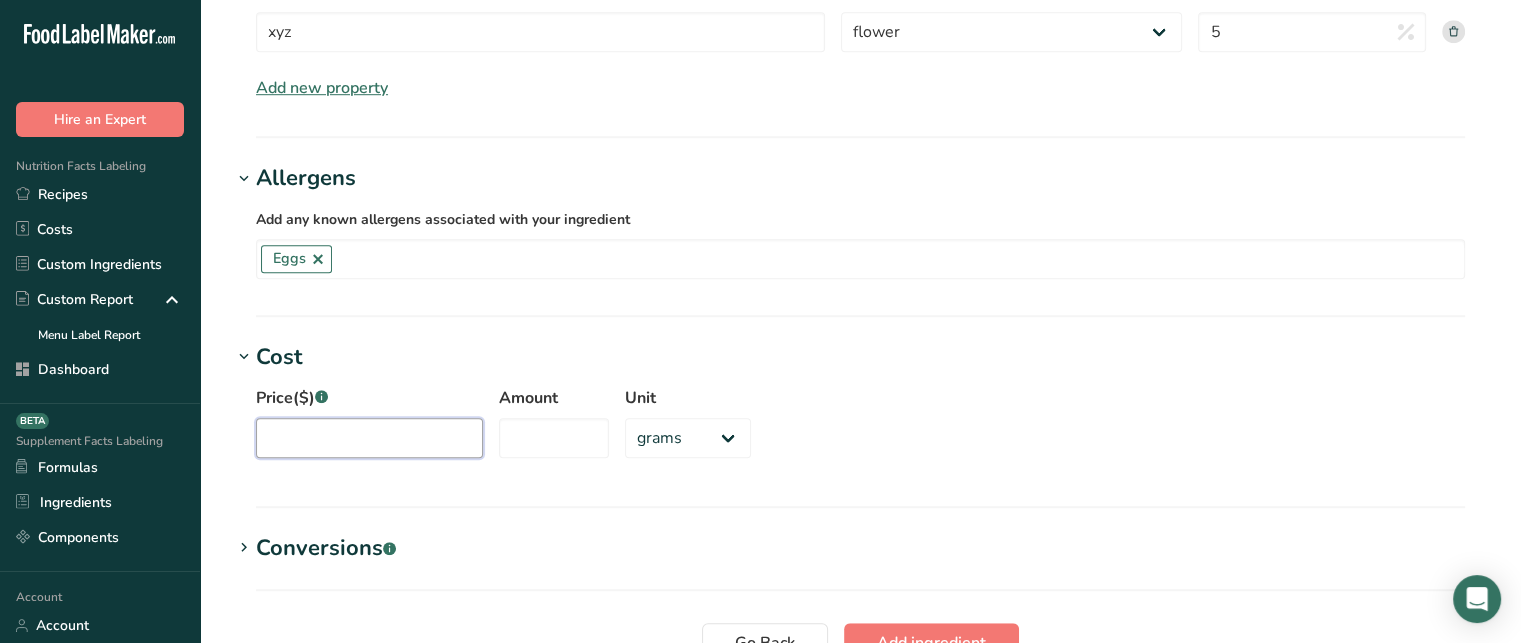 click on "Price($)
.a-a{fill:#347362;}.b-a{fill:#fff;}" at bounding box center (369, 438) 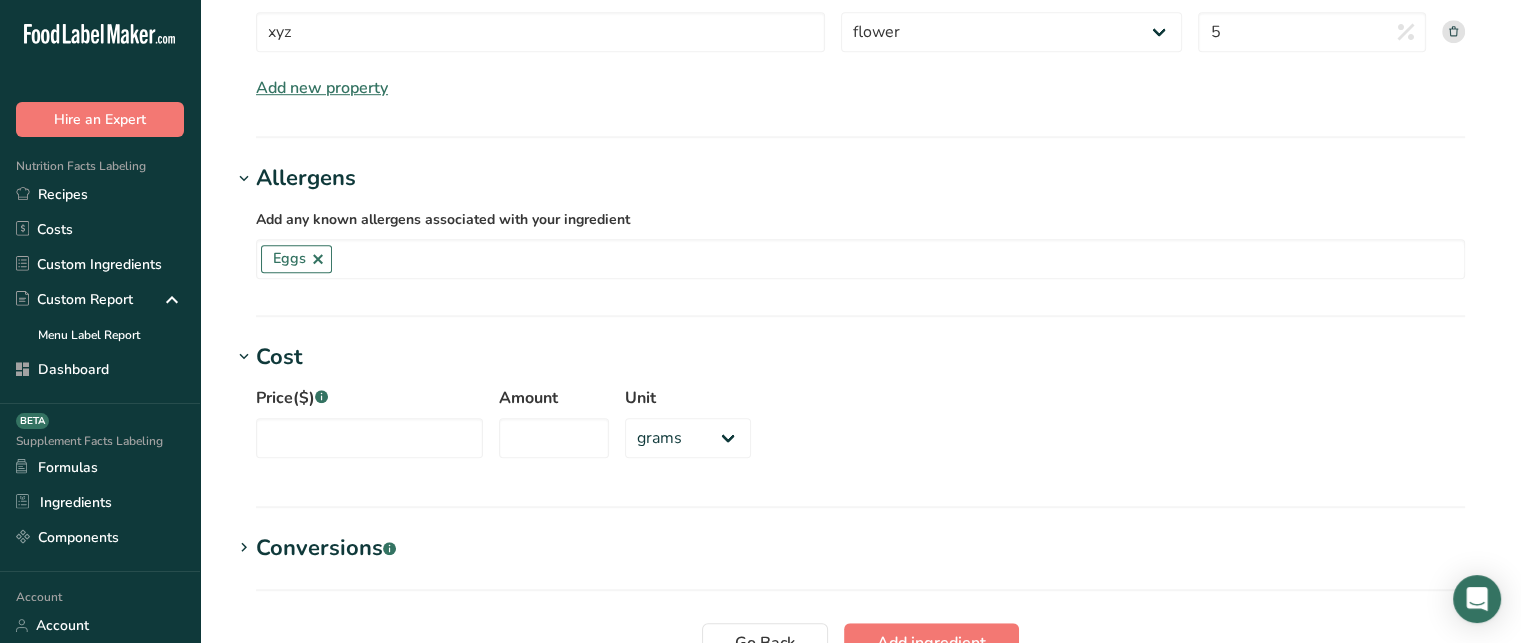 click on "Conversions
.a-a{fill:#347362;}.b-a{fill:#fff;}" at bounding box center (326, 548) 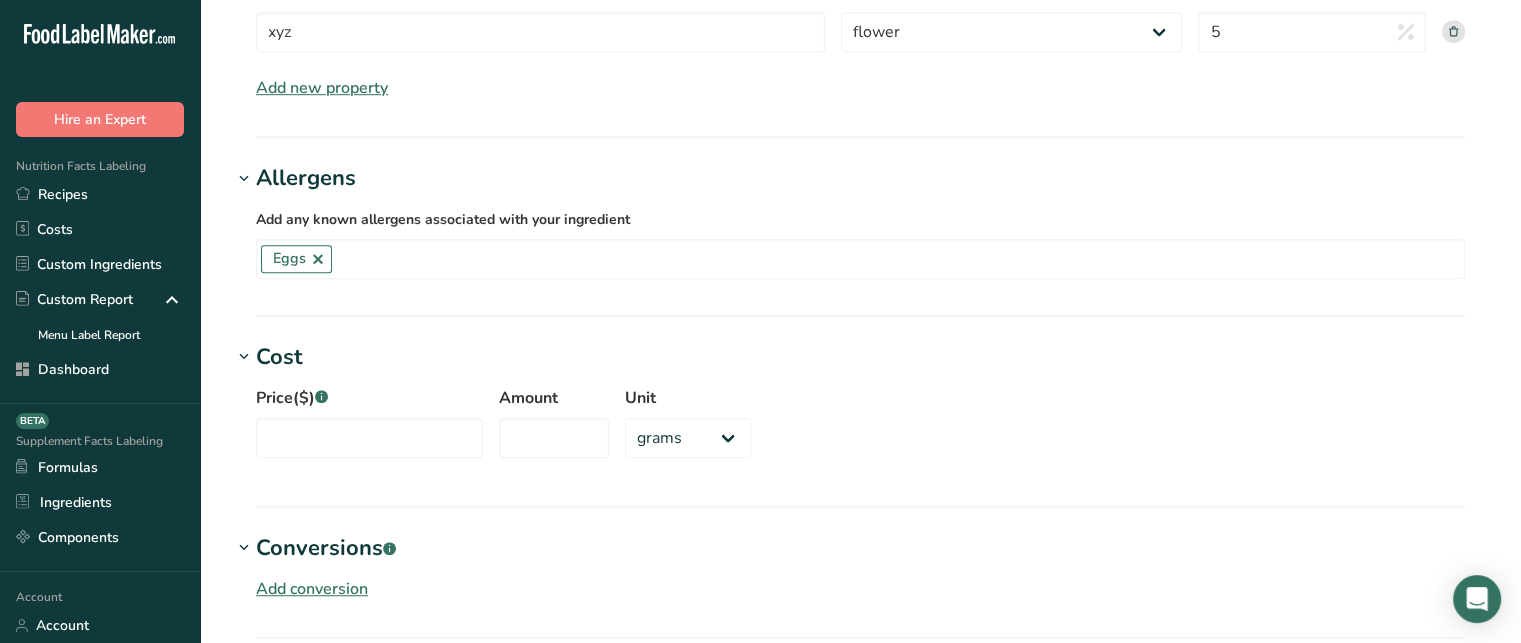 scroll, scrollTop: 1524, scrollLeft: 0, axis: vertical 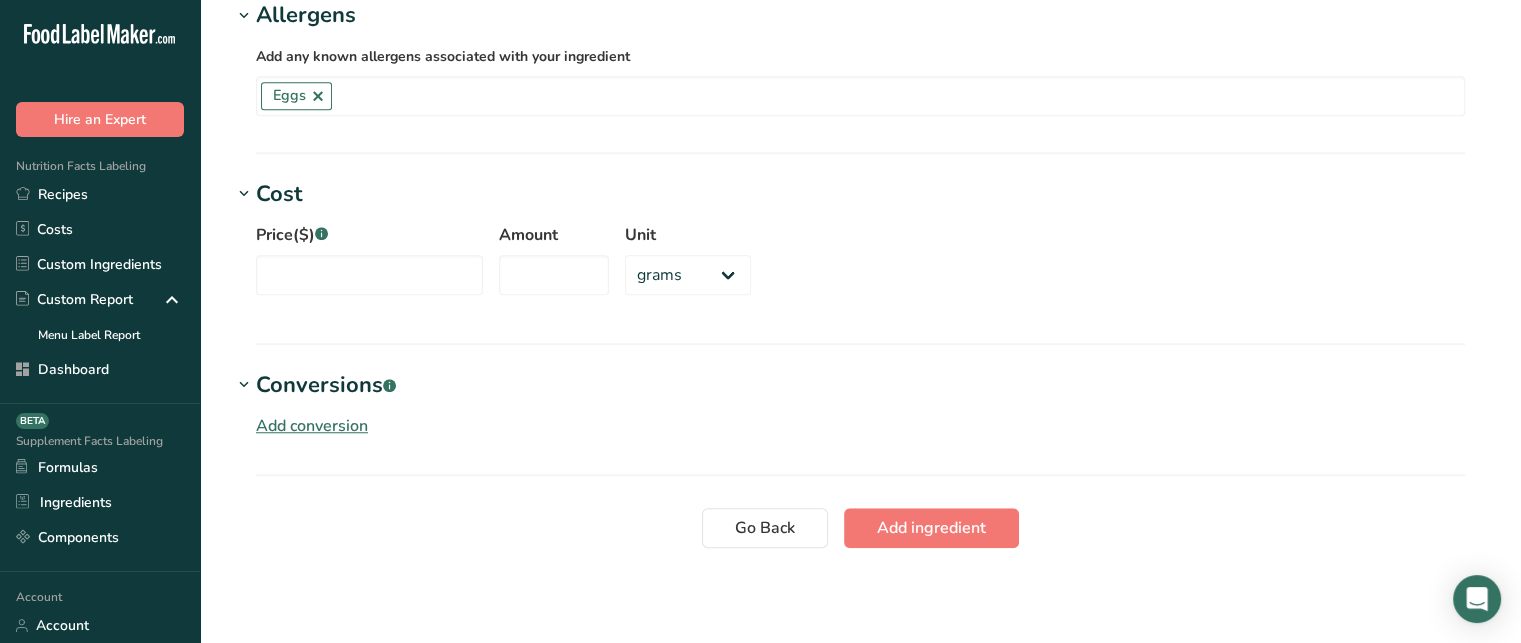 drag, startPoint x: 346, startPoint y: 424, endPoint x: 643, endPoint y: 327, distance: 312.43878 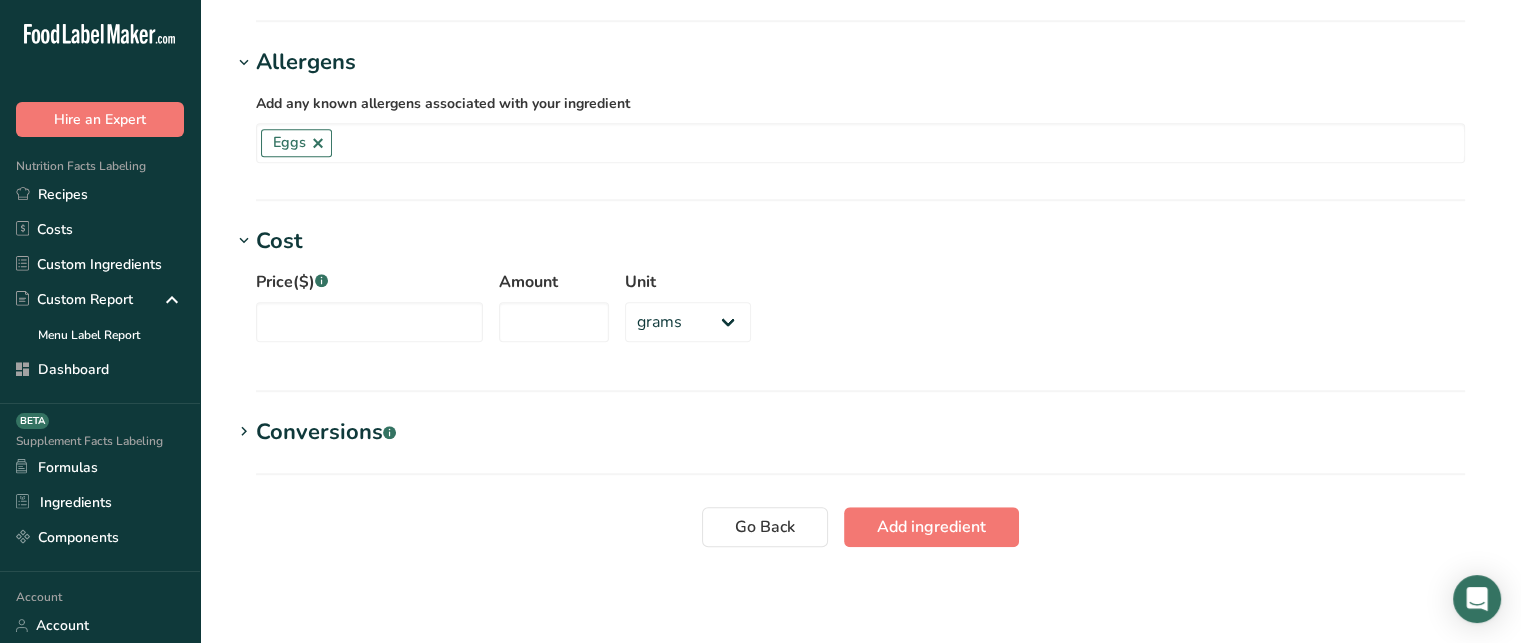 scroll, scrollTop: 1476, scrollLeft: 0, axis: vertical 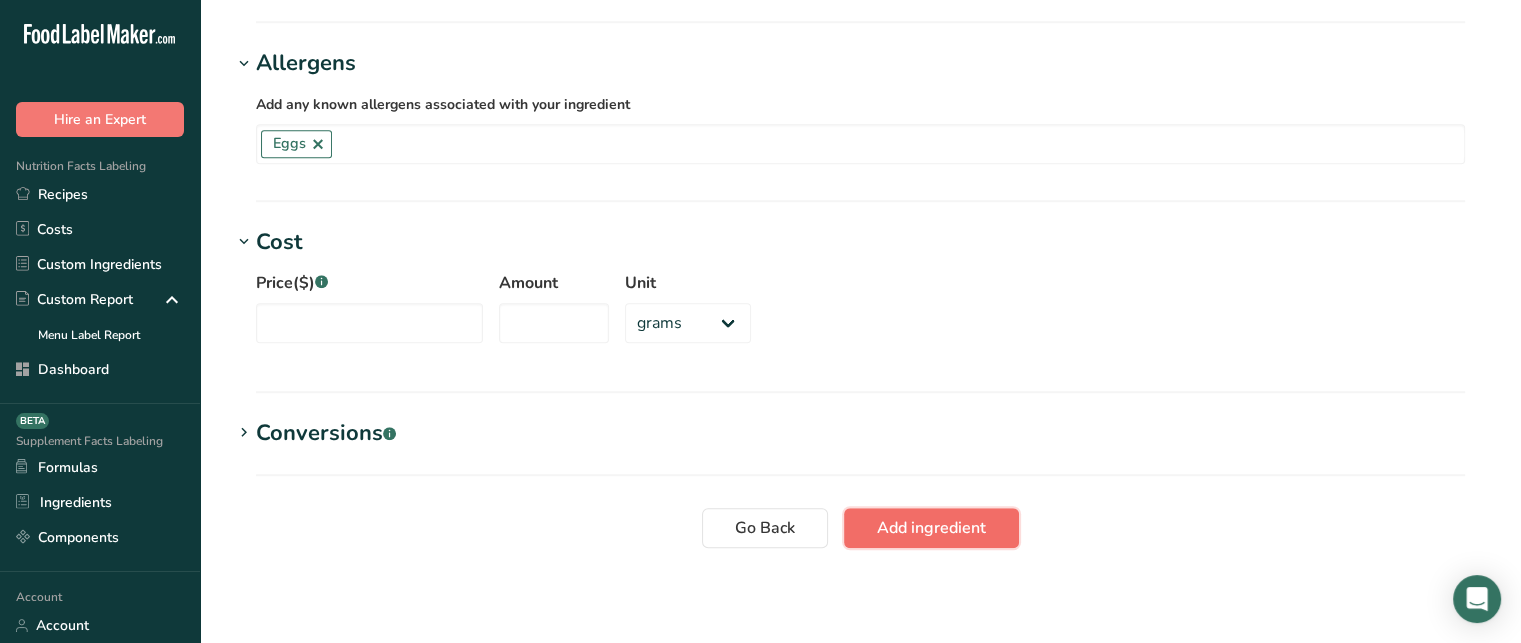click on "Add ingredient" at bounding box center (931, 528) 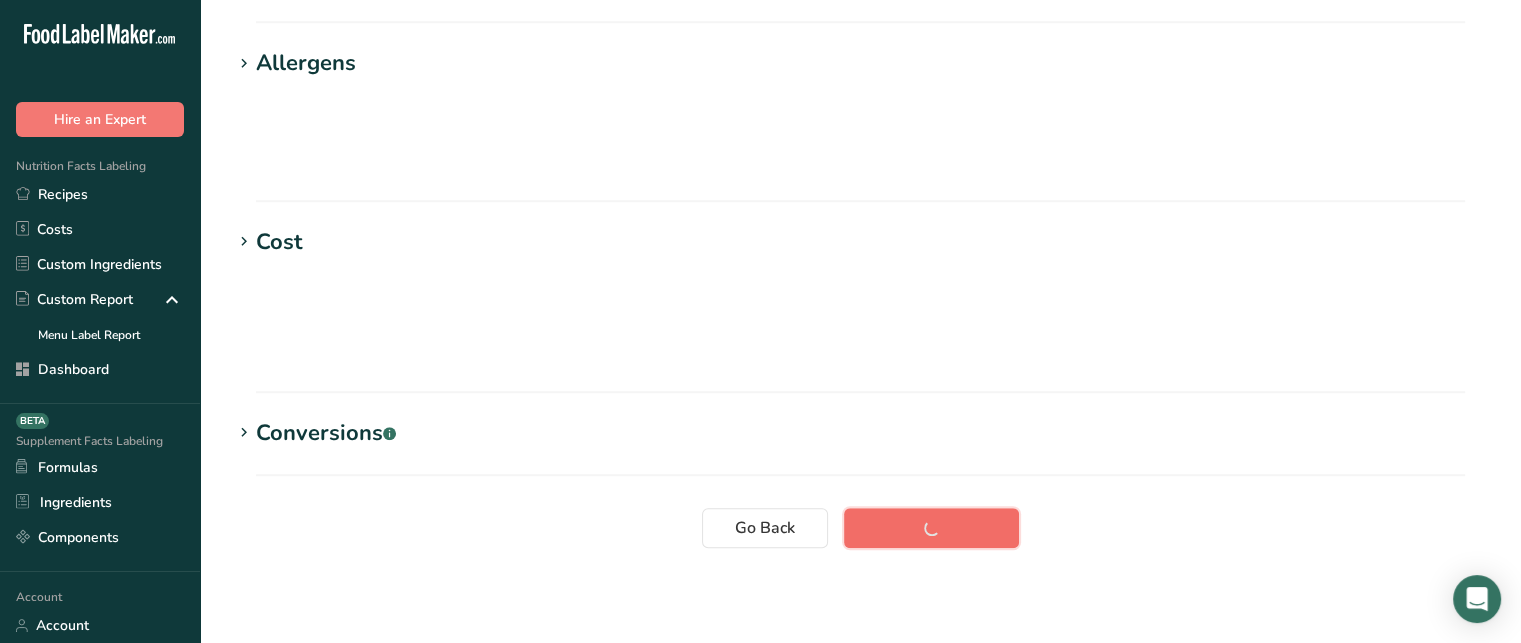 scroll, scrollTop: 92, scrollLeft: 0, axis: vertical 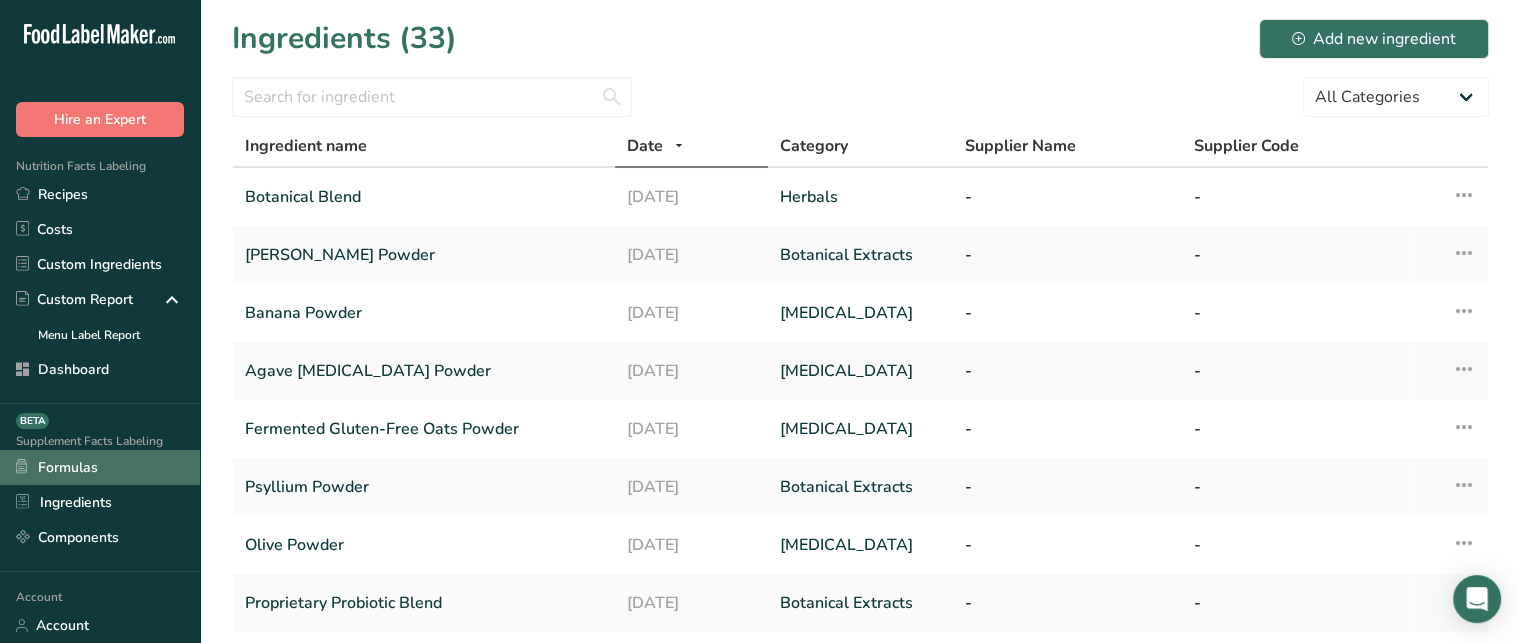 click on "Formulas" at bounding box center (100, 467) 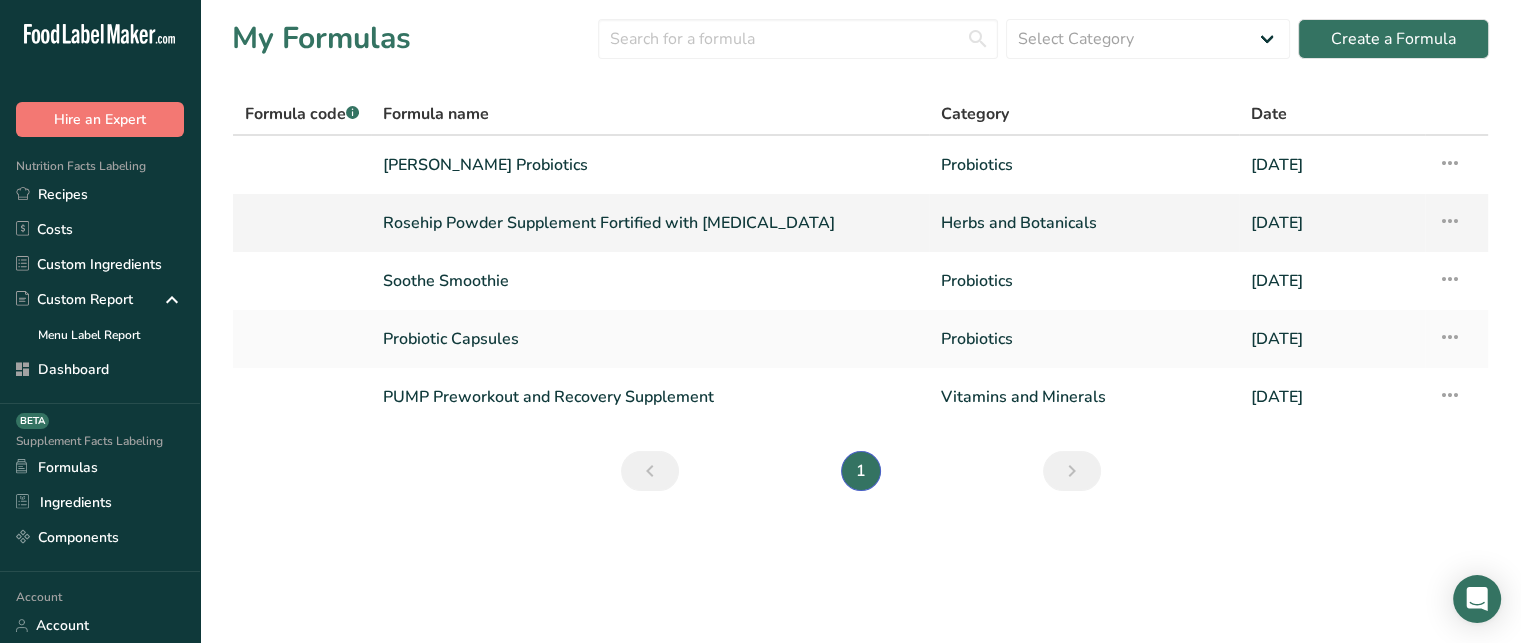 click on "Rosehip Powder Supplement Fortified with [MEDICAL_DATA]" at bounding box center [650, 223] 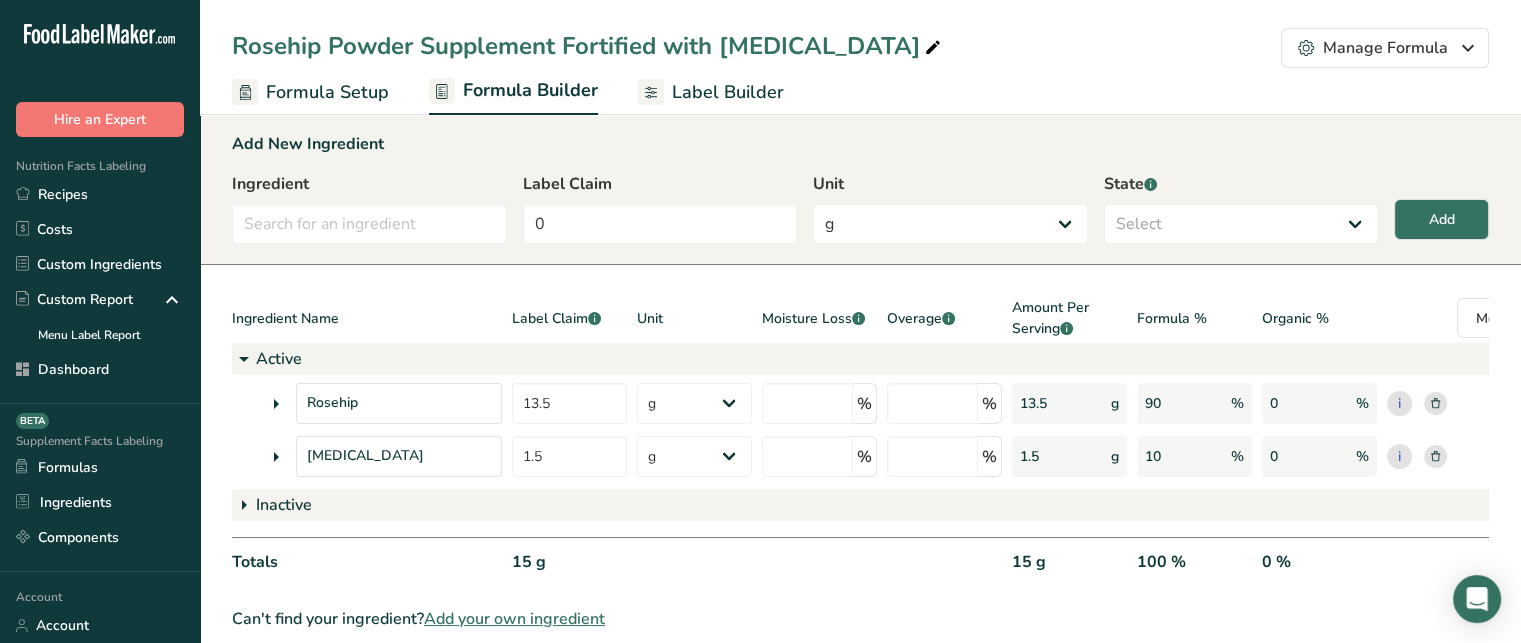 scroll, scrollTop: 0, scrollLeft: 0, axis: both 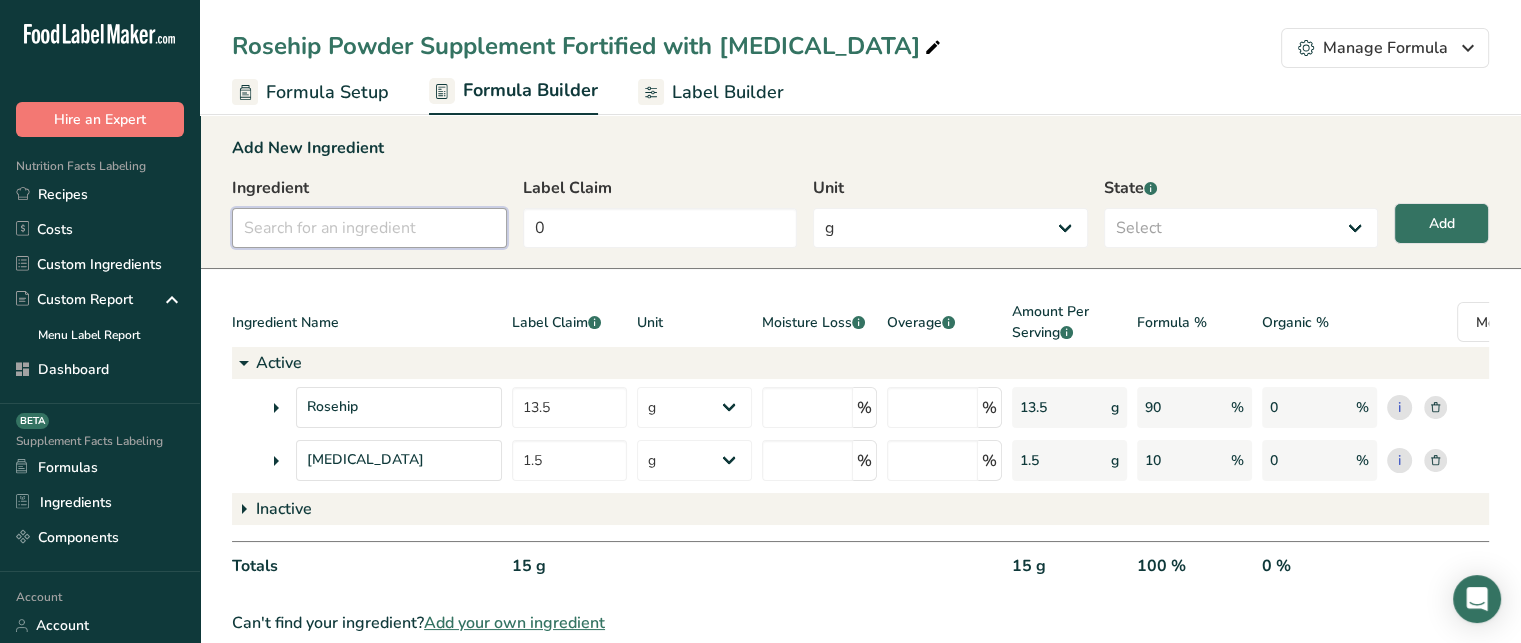 click at bounding box center (369, 228) 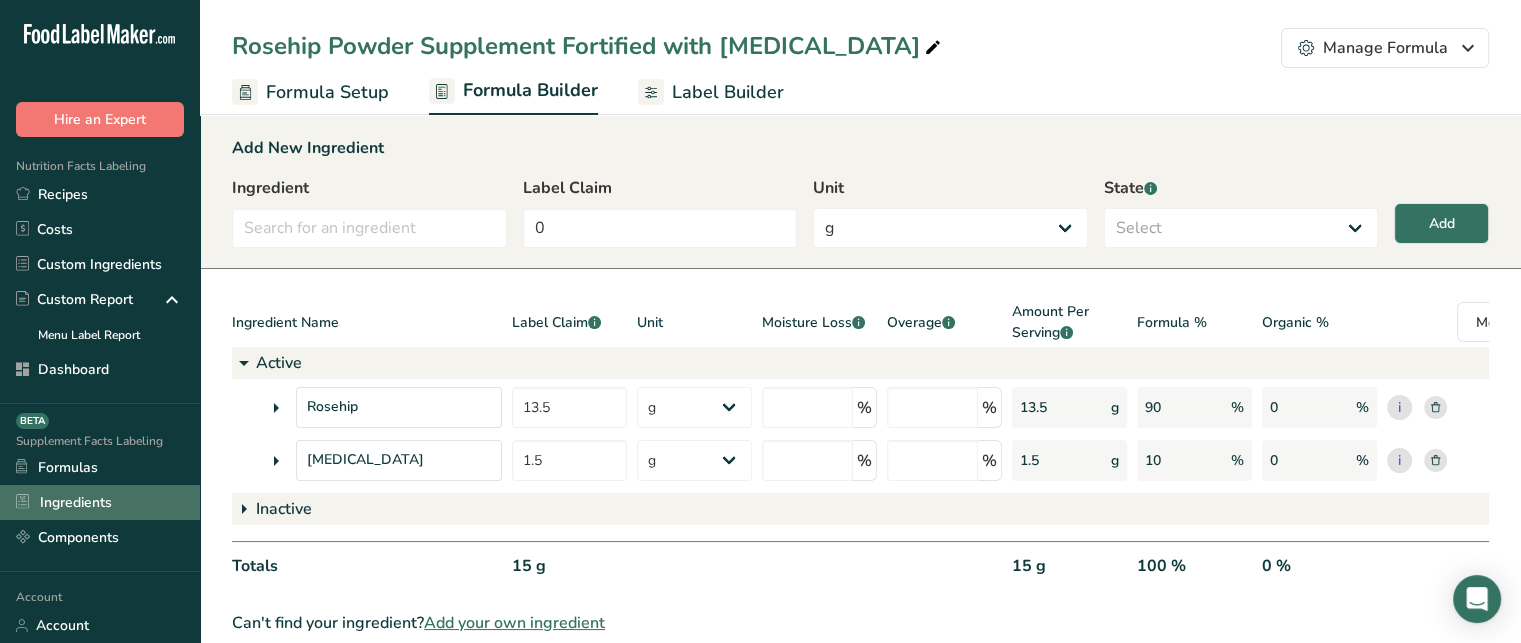 click on "Ingredients" at bounding box center (100, 502) 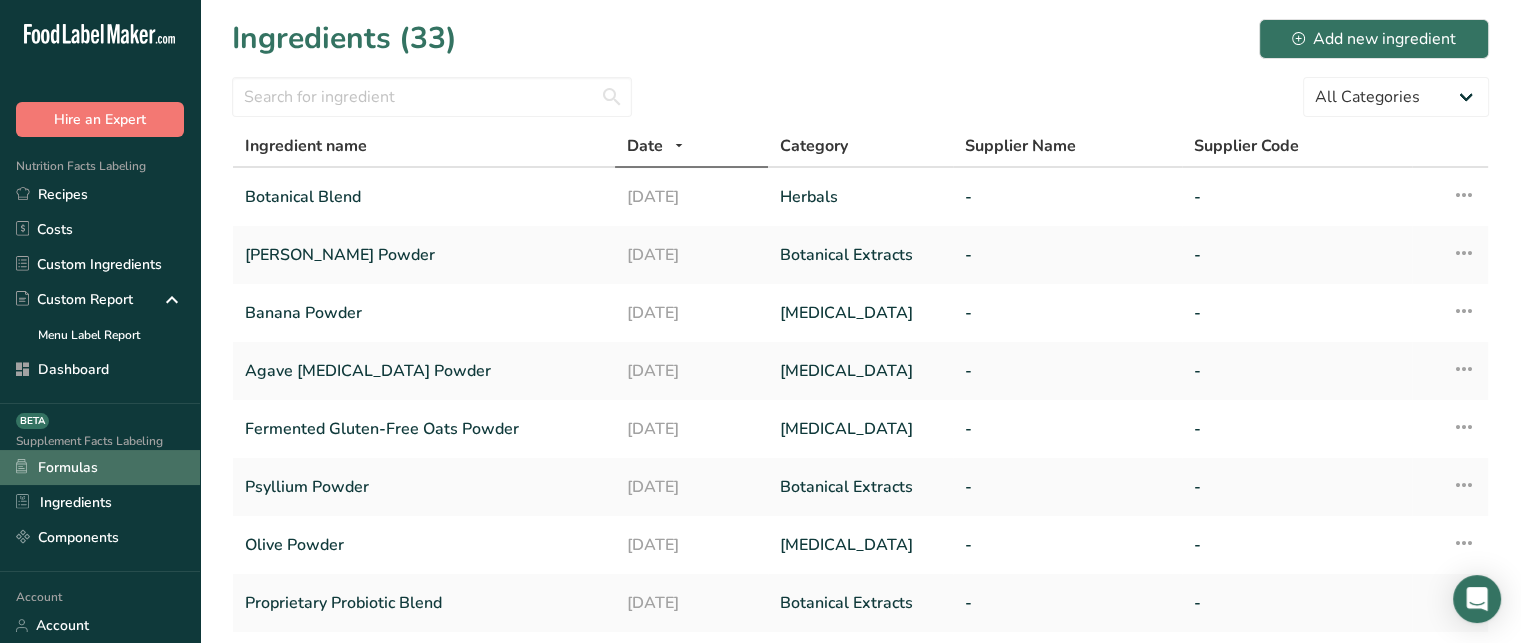 click on "Formulas" at bounding box center [100, 467] 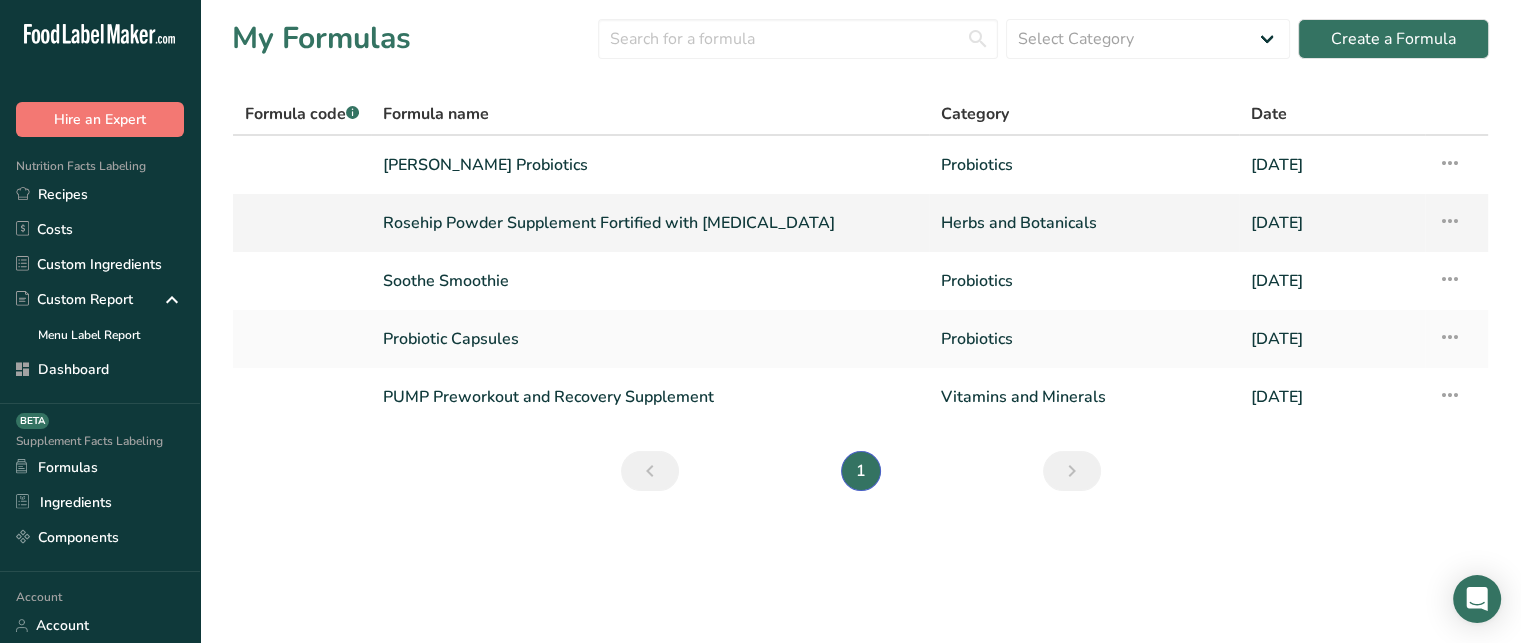 click on "Rosehip Powder Supplement Fortified with [MEDICAL_DATA]" at bounding box center [650, 223] 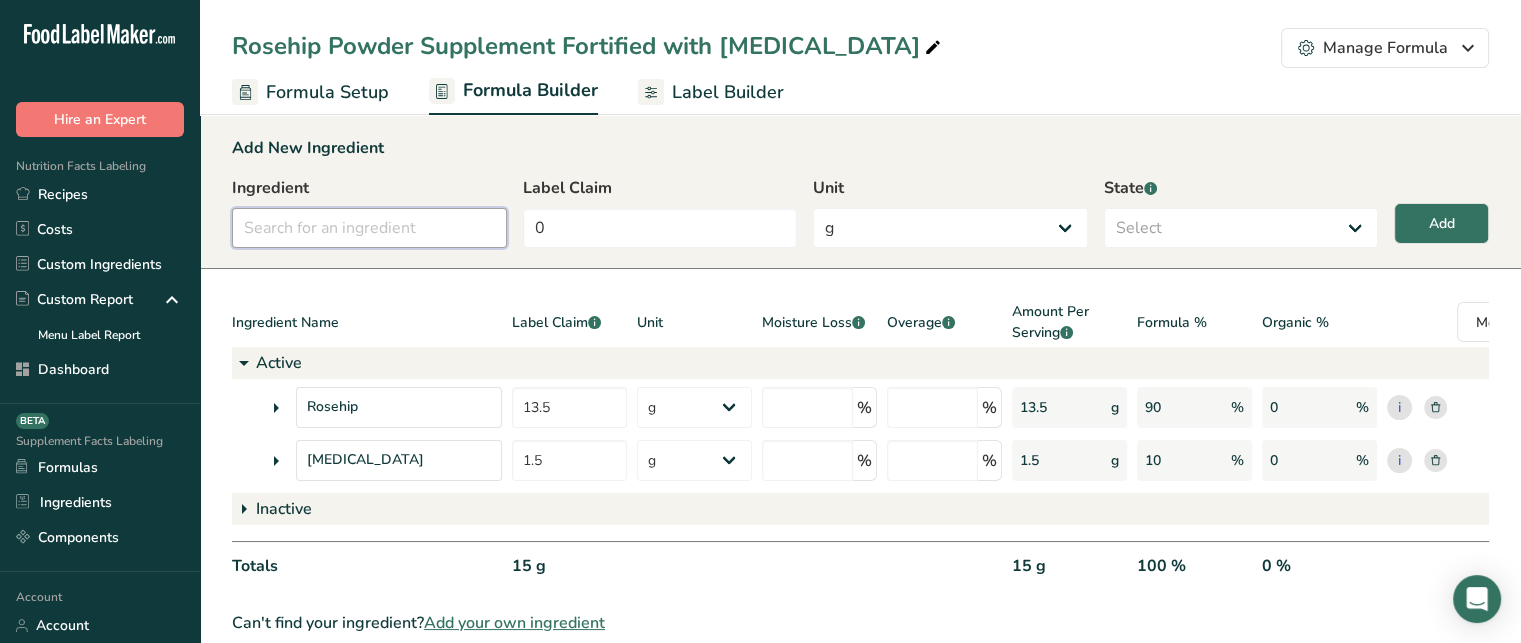 click at bounding box center (369, 228) 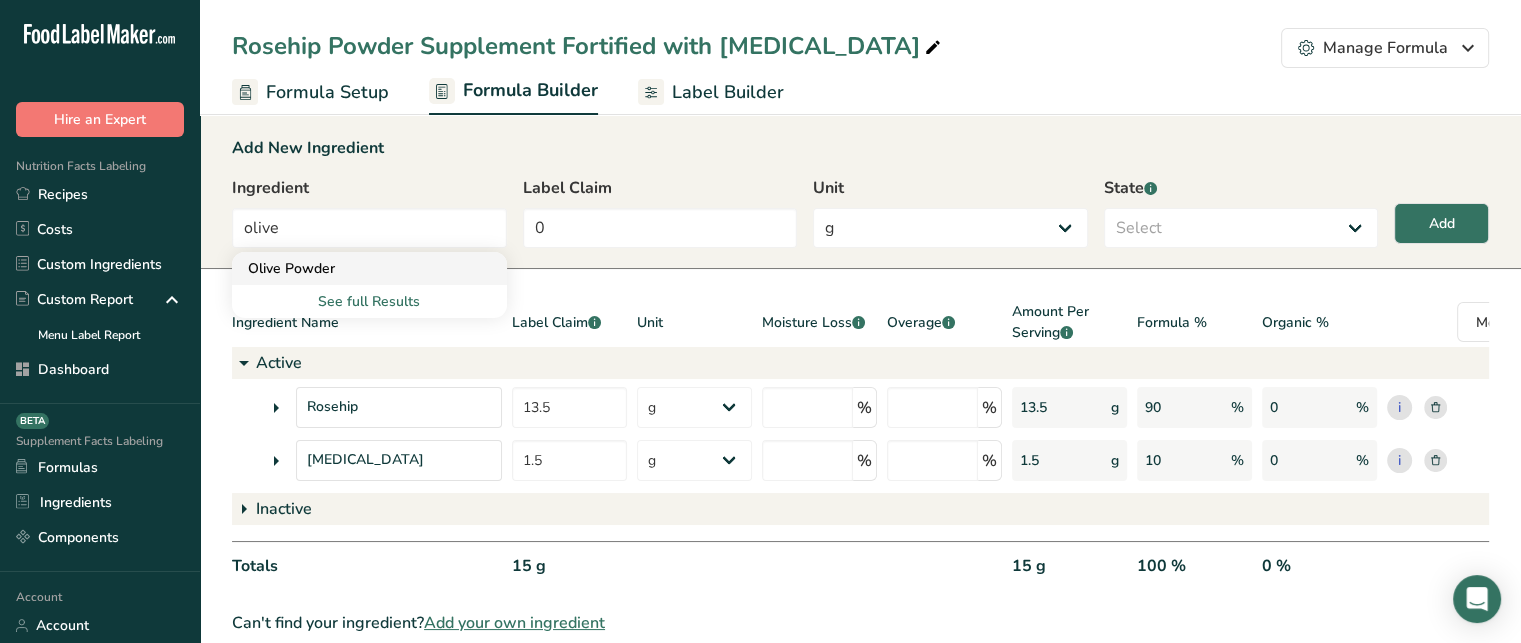 click on "Olive Powder" at bounding box center [353, 268] 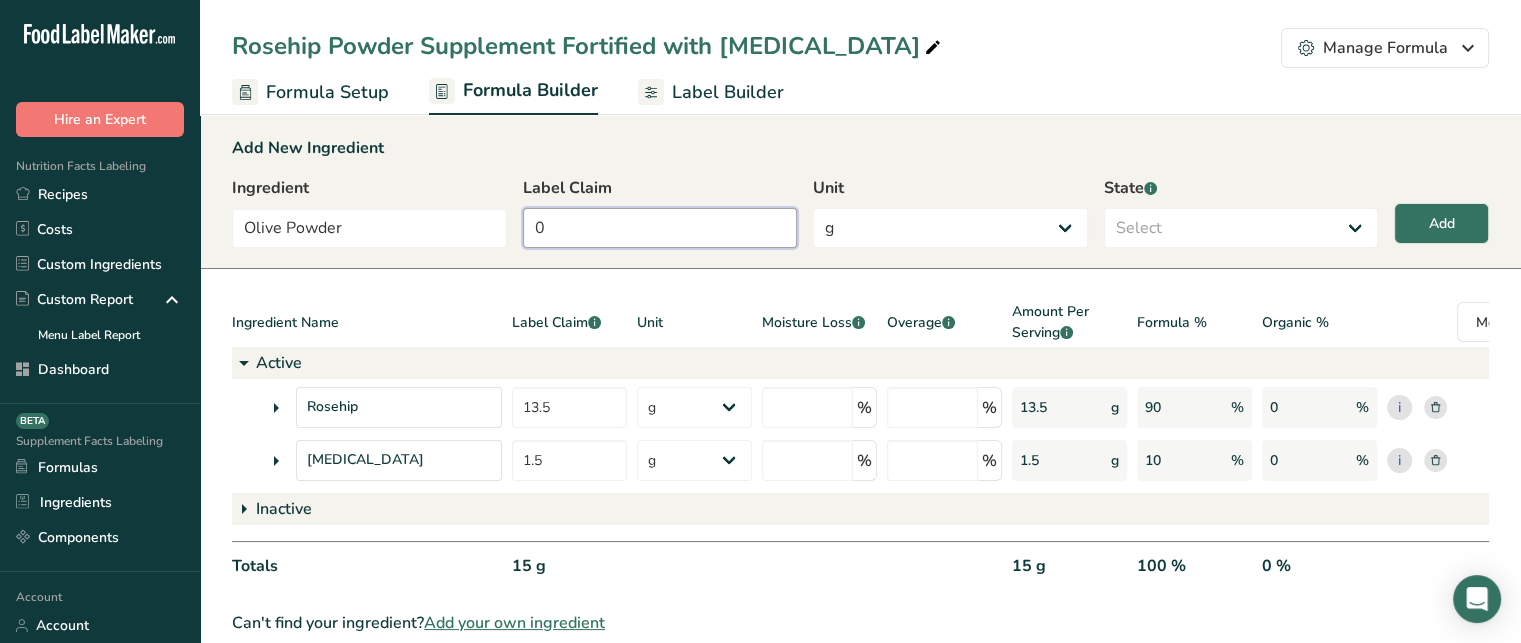 click on "0" at bounding box center [660, 228] 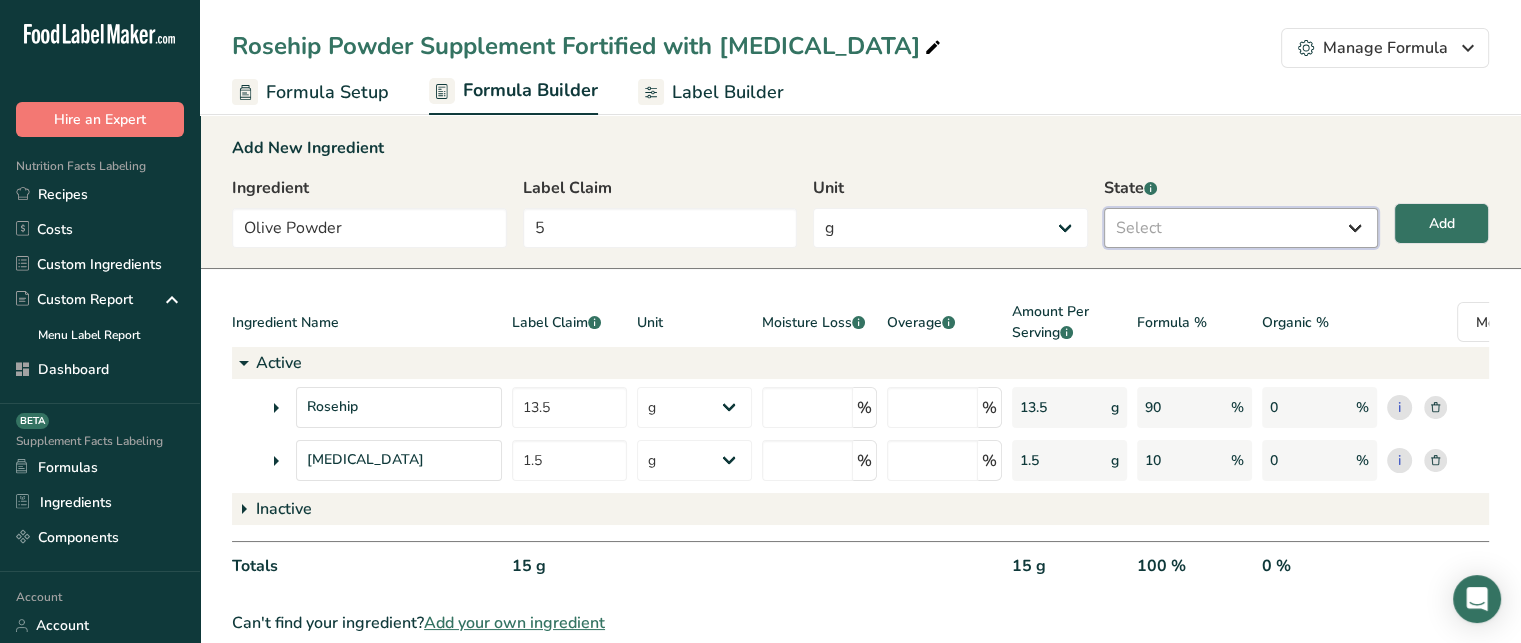 click on "Select
Active
Inactive" at bounding box center (1241, 228) 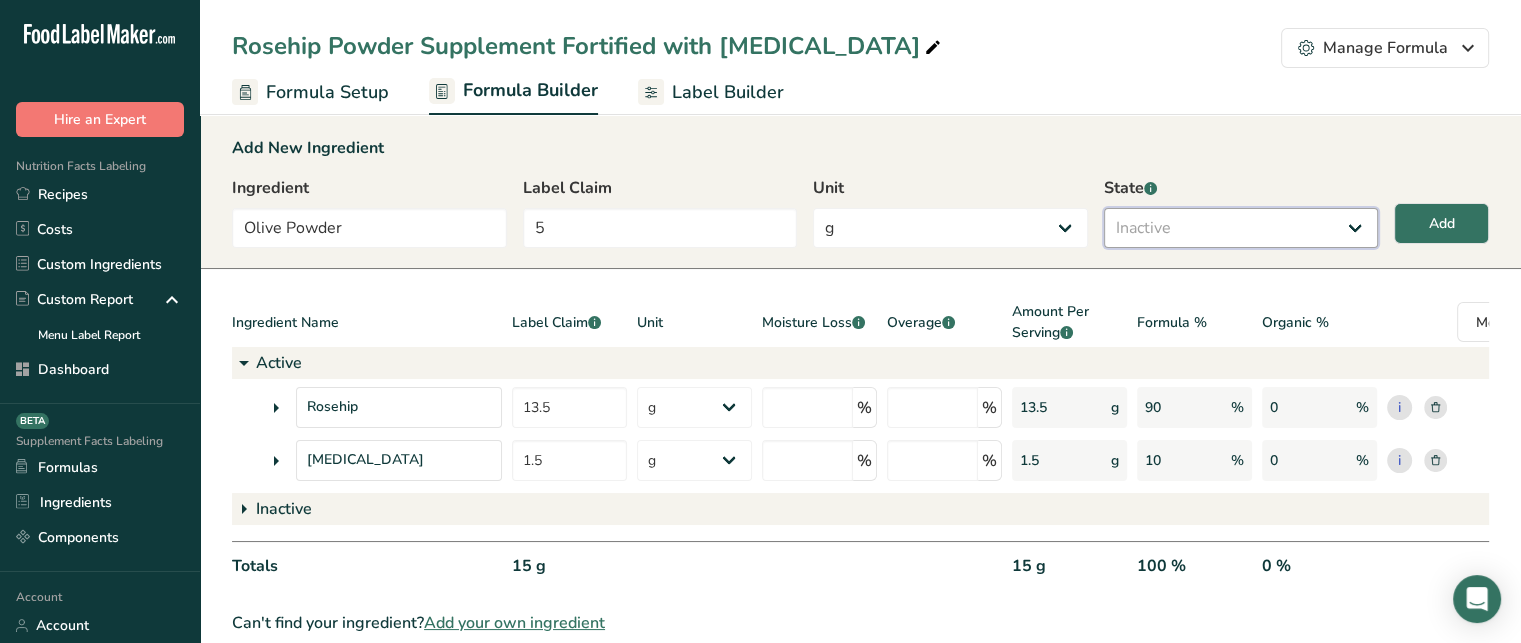 click on "Select
Active
Inactive" at bounding box center [1241, 228] 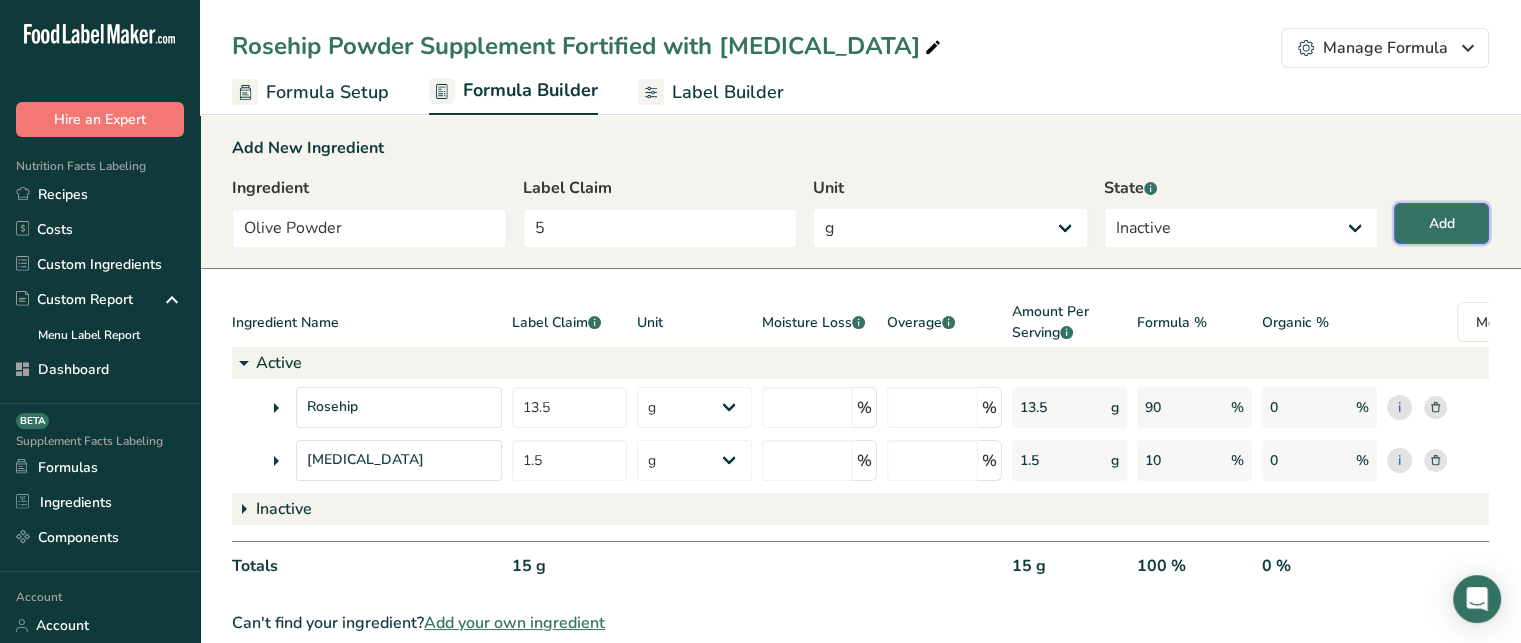 click on "Add" at bounding box center [1442, 223] 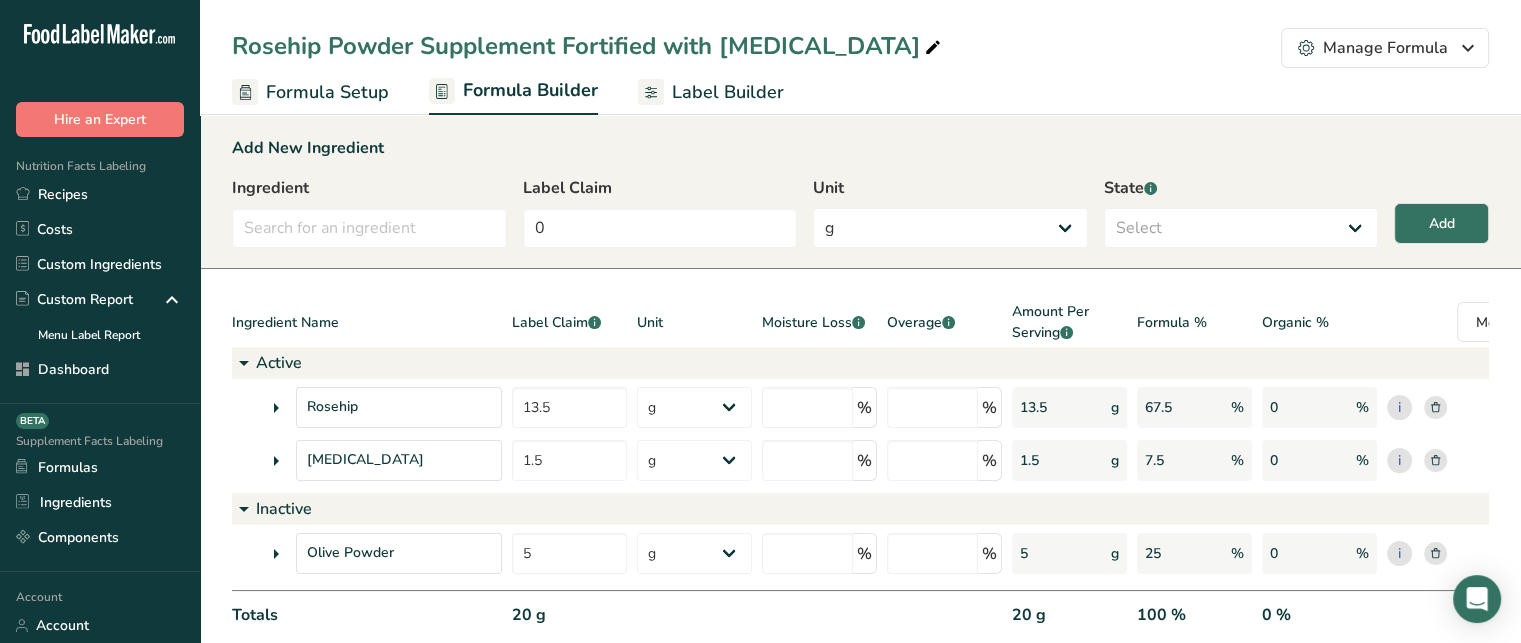click at bounding box center [276, 554] 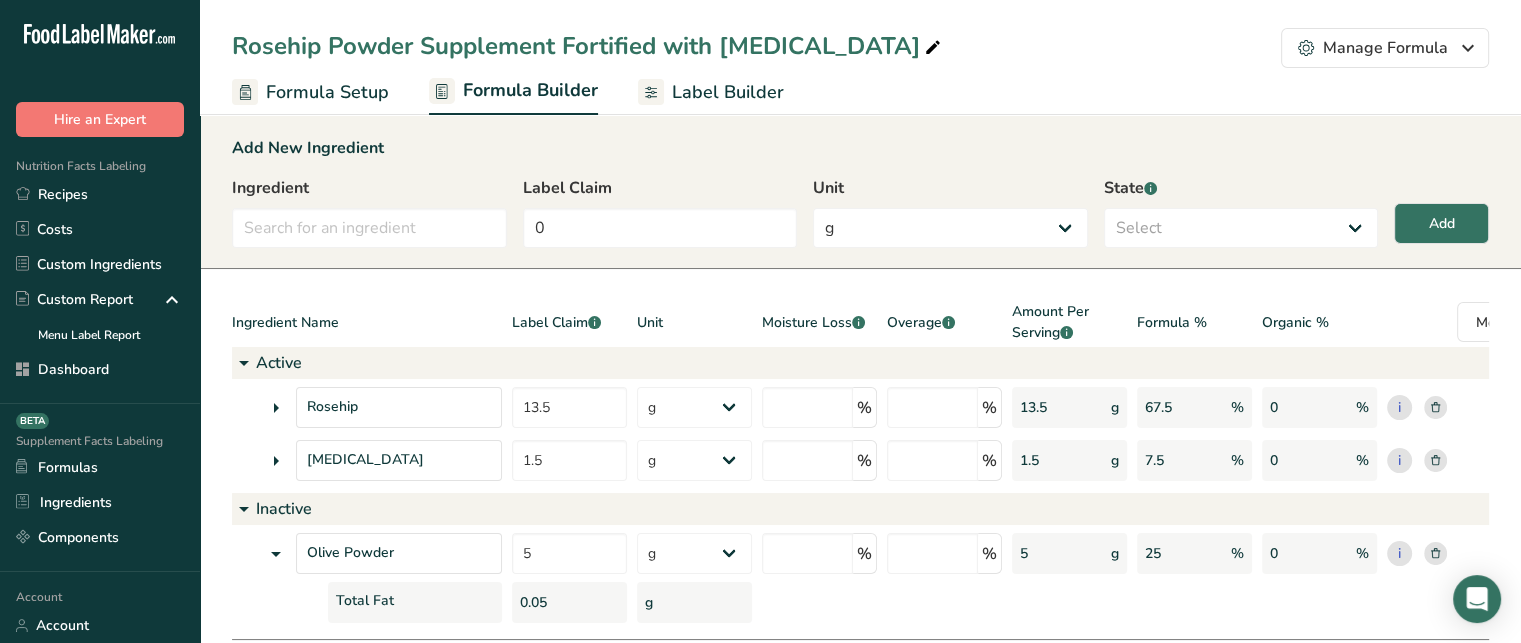 scroll, scrollTop: 136, scrollLeft: 0, axis: vertical 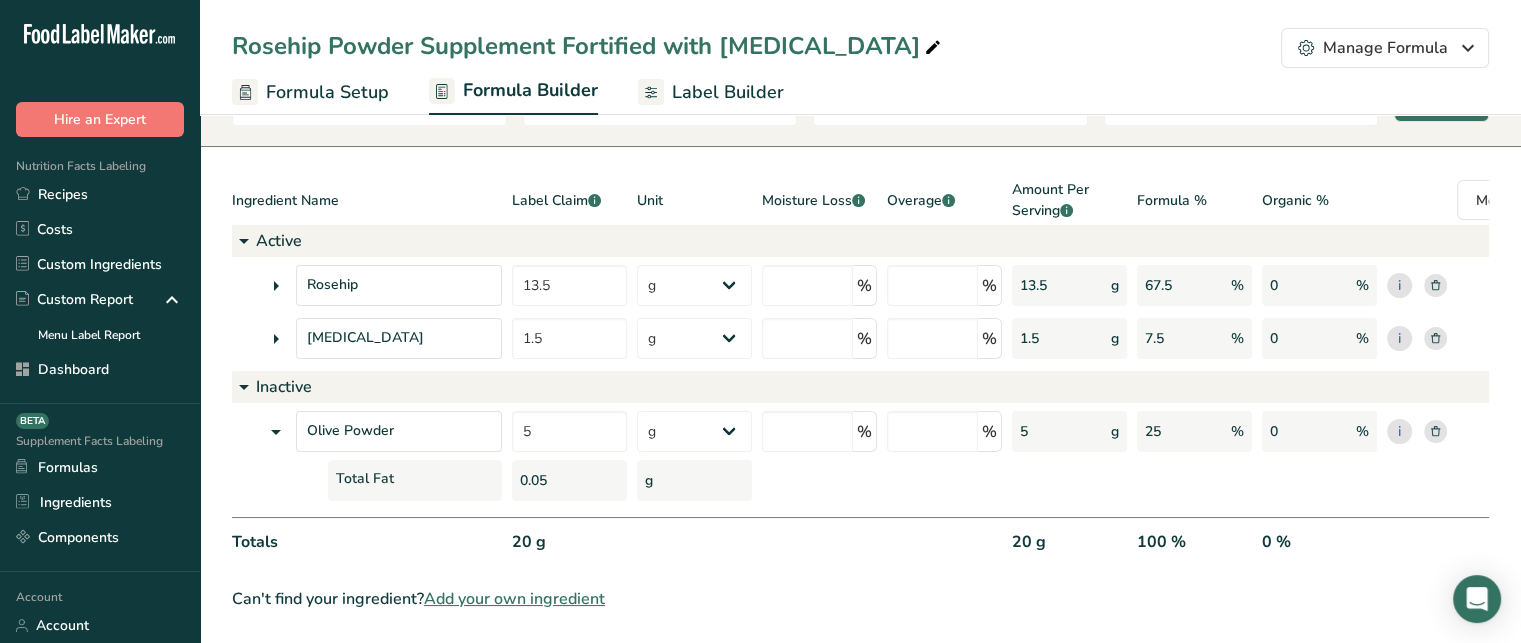 click on "Total Fat" at bounding box center (415, 480) 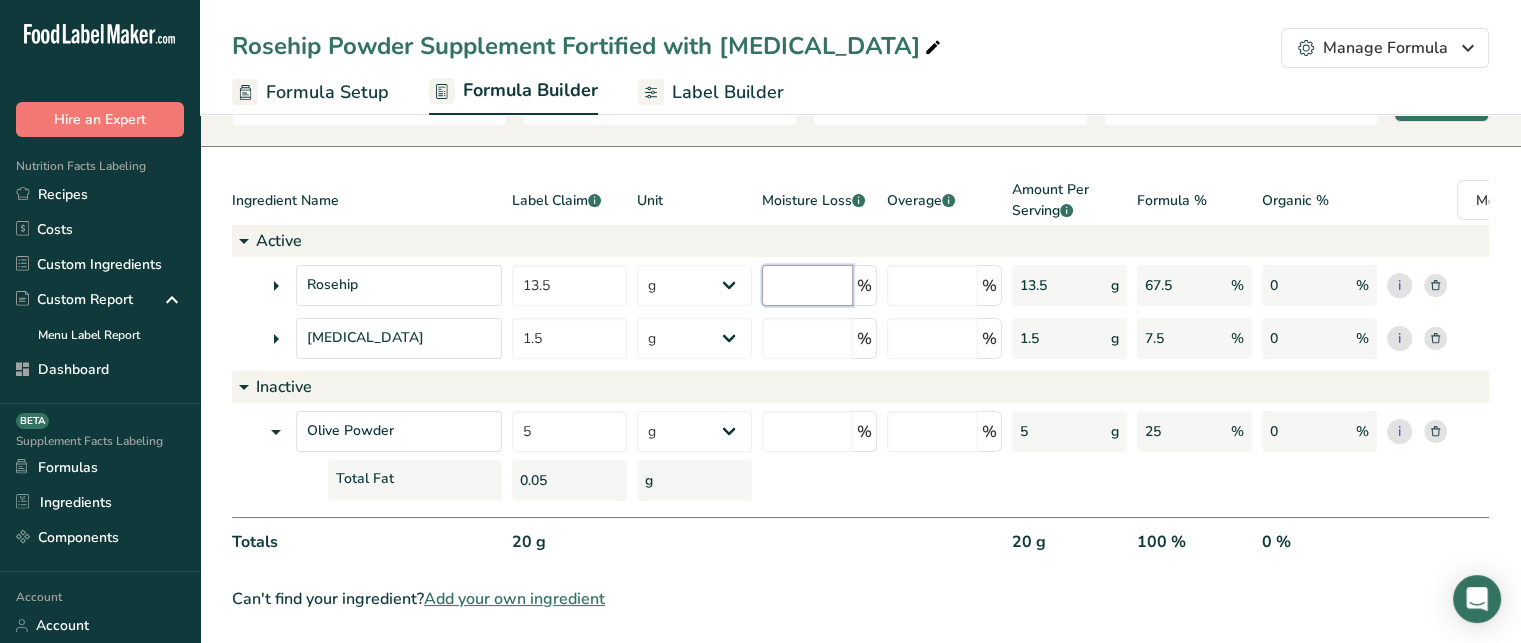 click at bounding box center [807, 285] 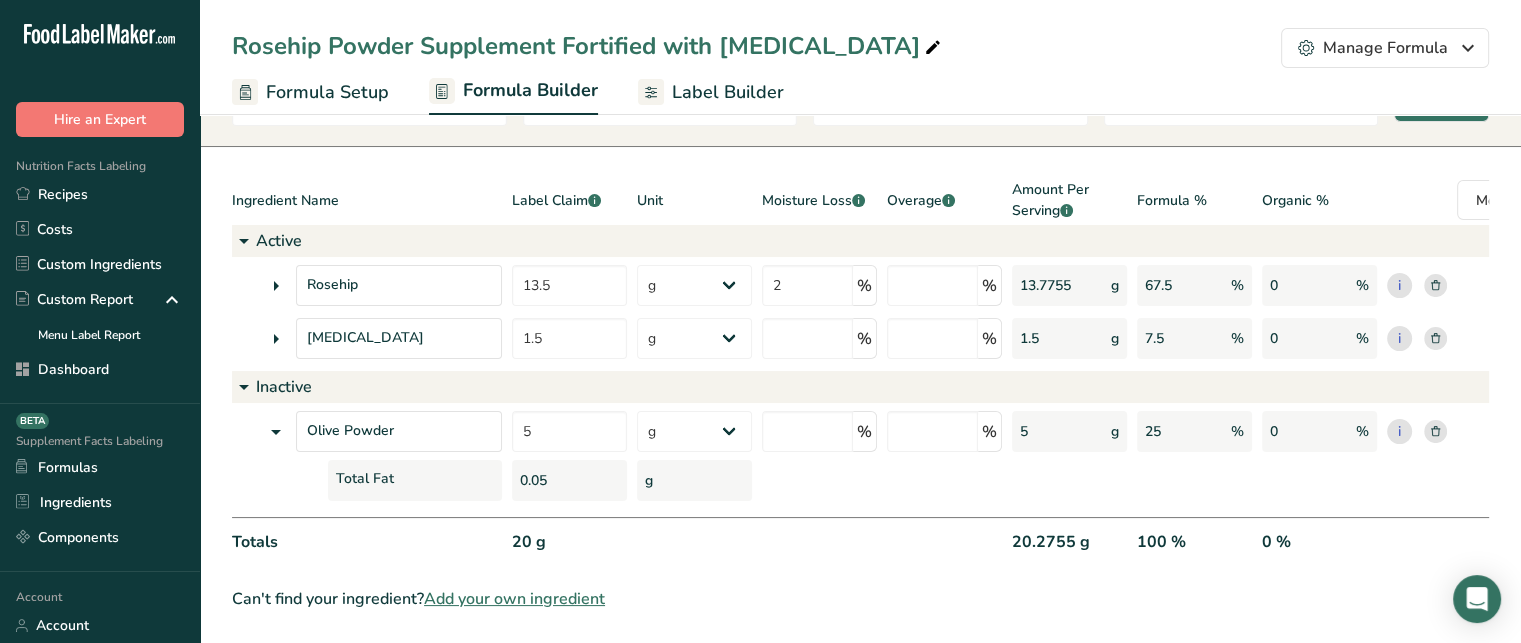 click on "Moisture Loss
.a-a{fill:#347362;}.b-a{fill:#fff;}" at bounding box center (819, 202) 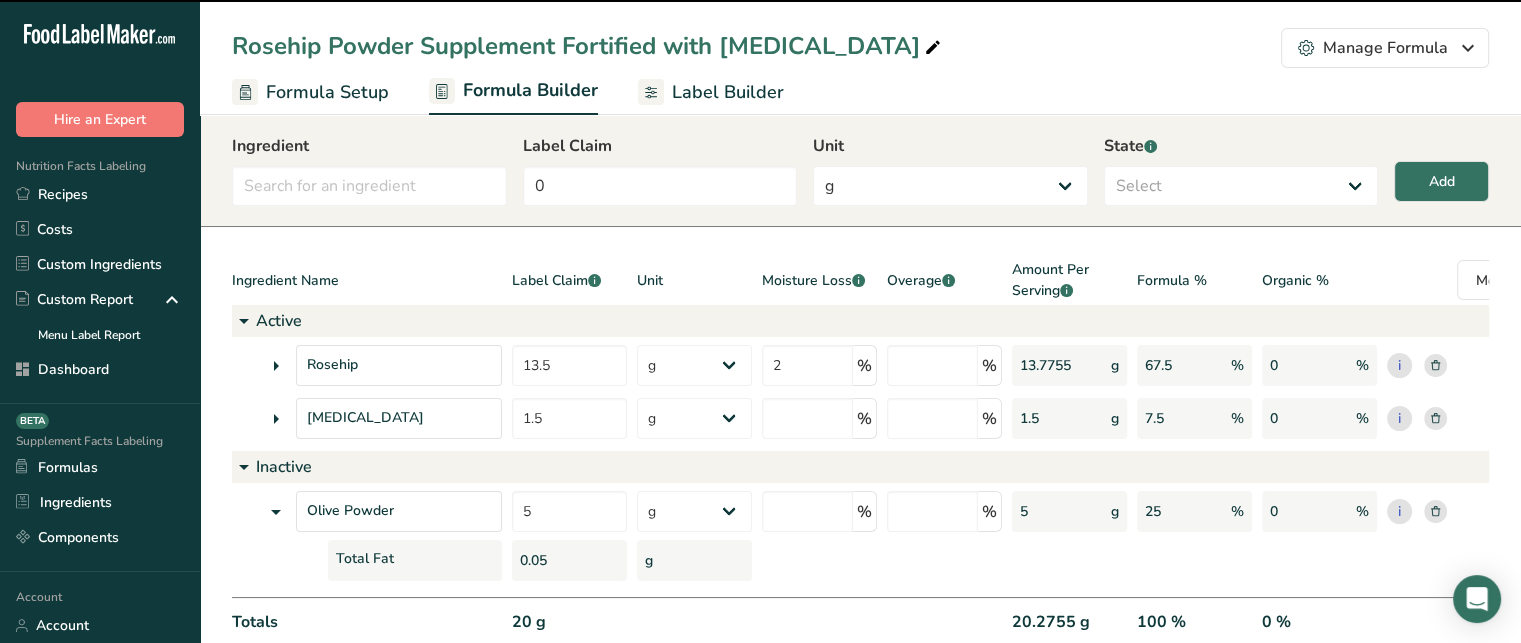 scroll, scrollTop: 16, scrollLeft: 0, axis: vertical 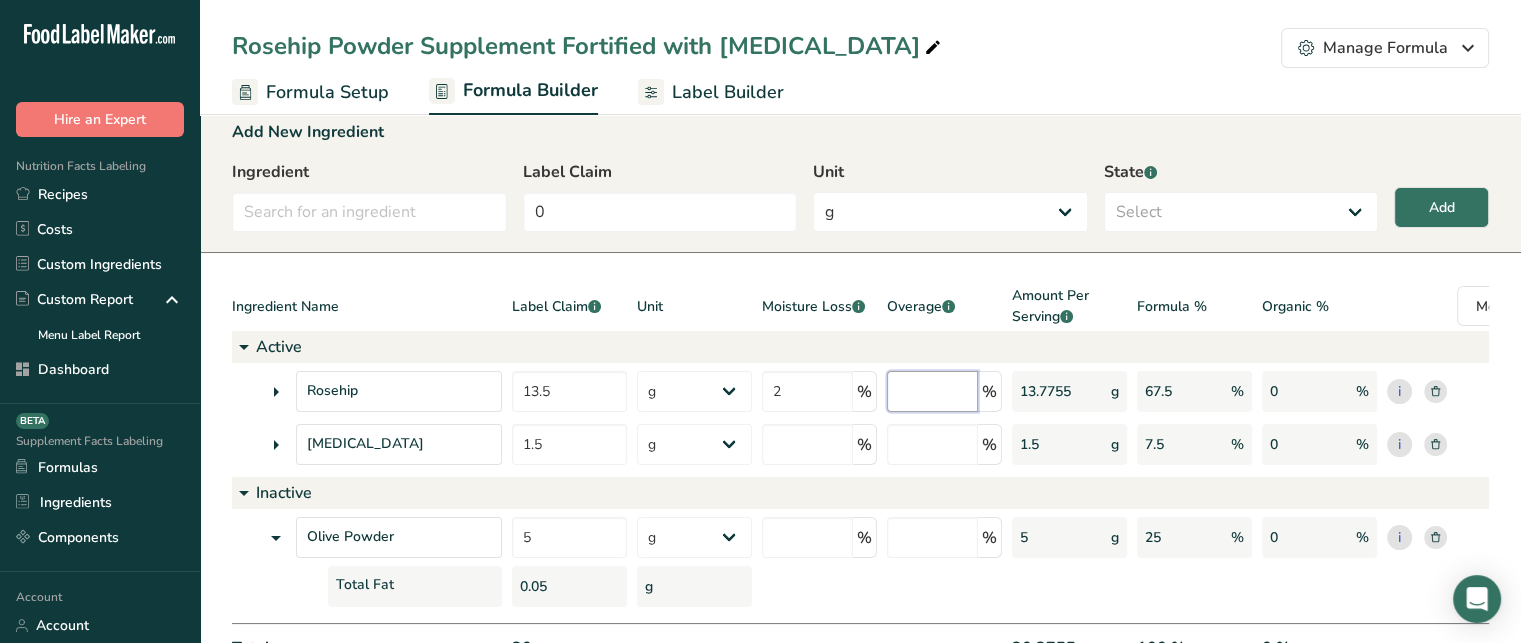 click at bounding box center (932, 391) 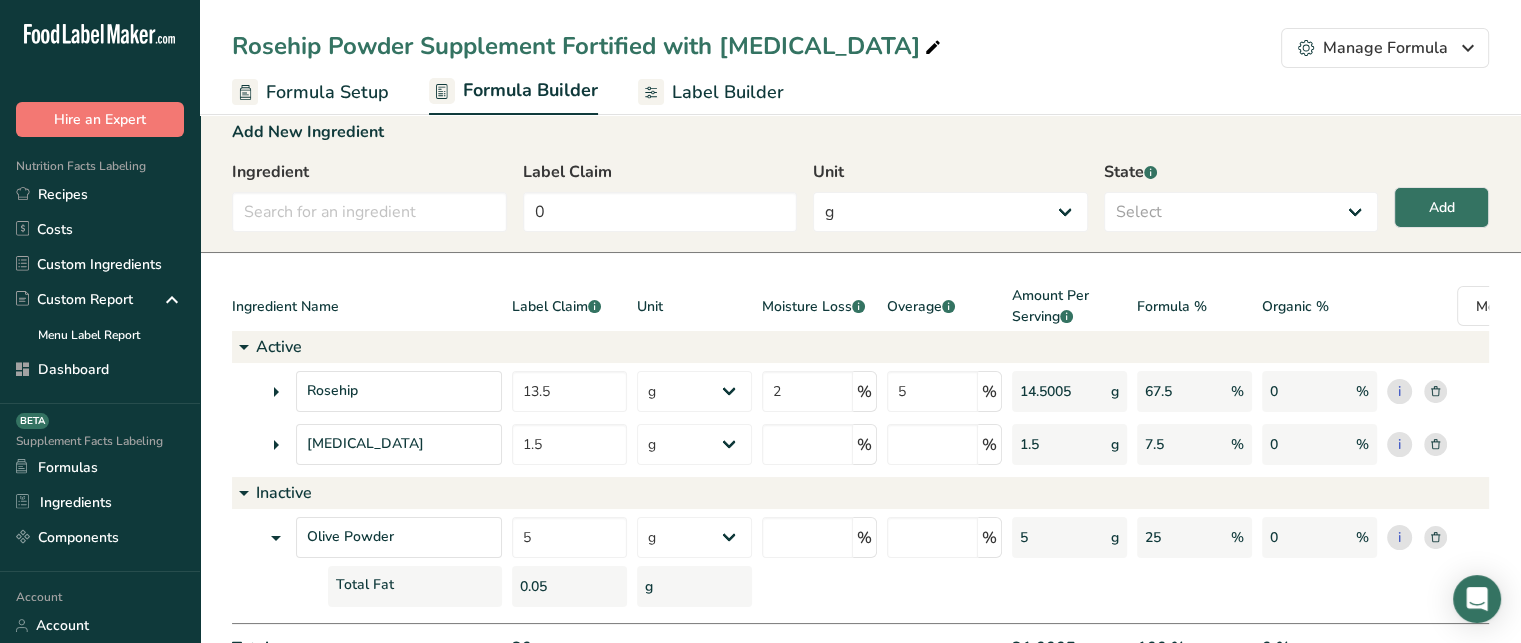 click on "0
%" at bounding box center [1319, 391] 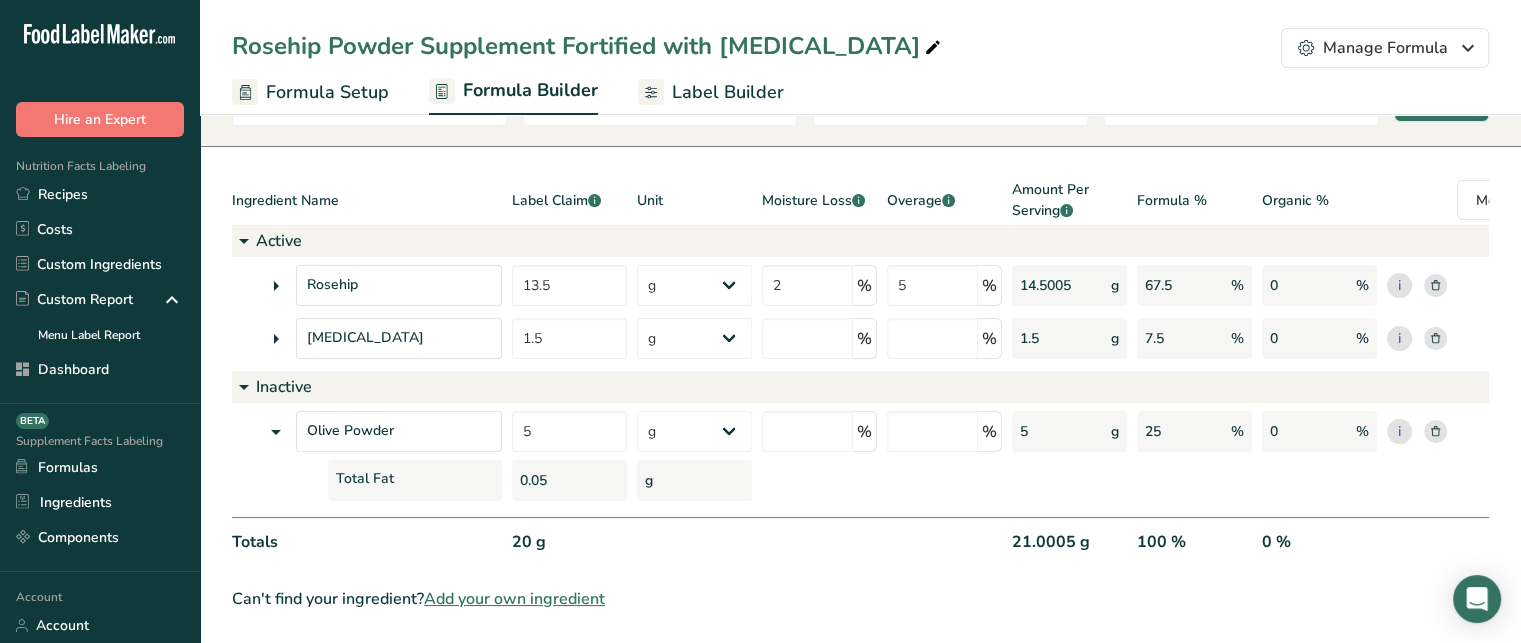 scroll, scrollTop: 136, scrollLeft: 0, axis: vertical 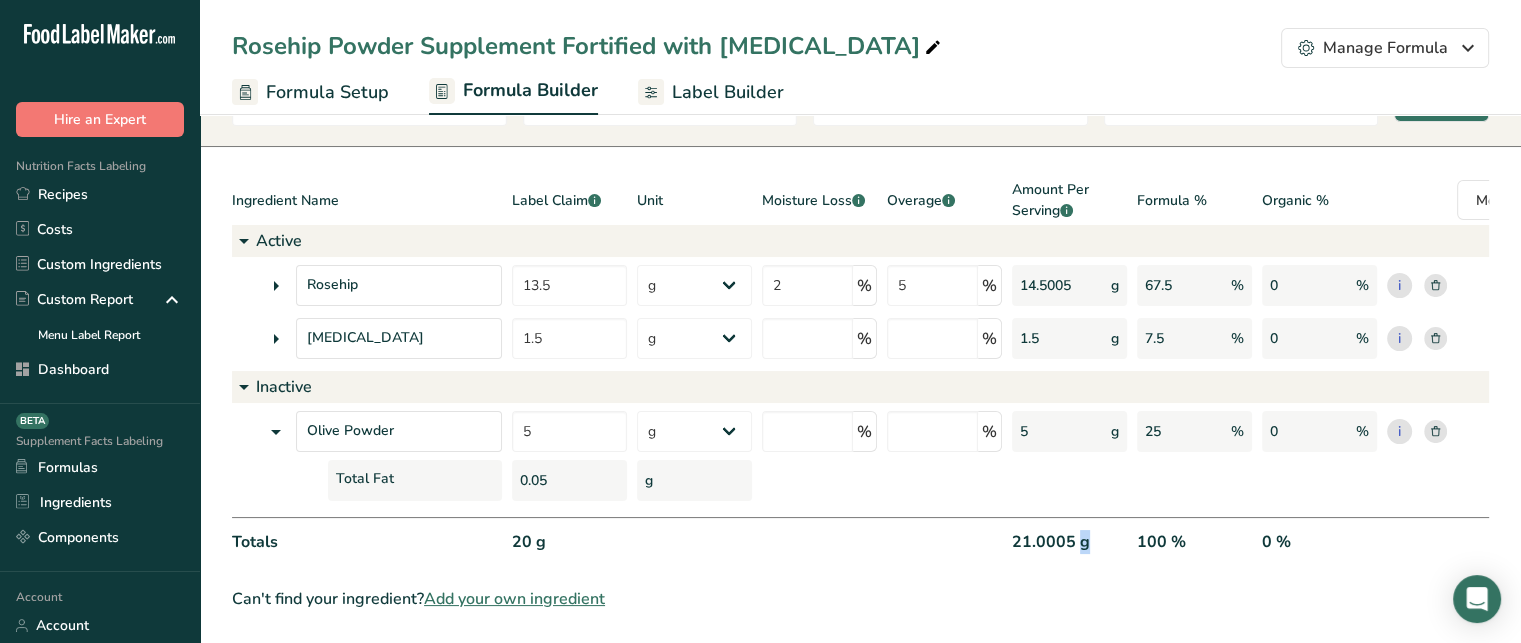 click on "21.0005
g" at bounding box center [1069, 550] 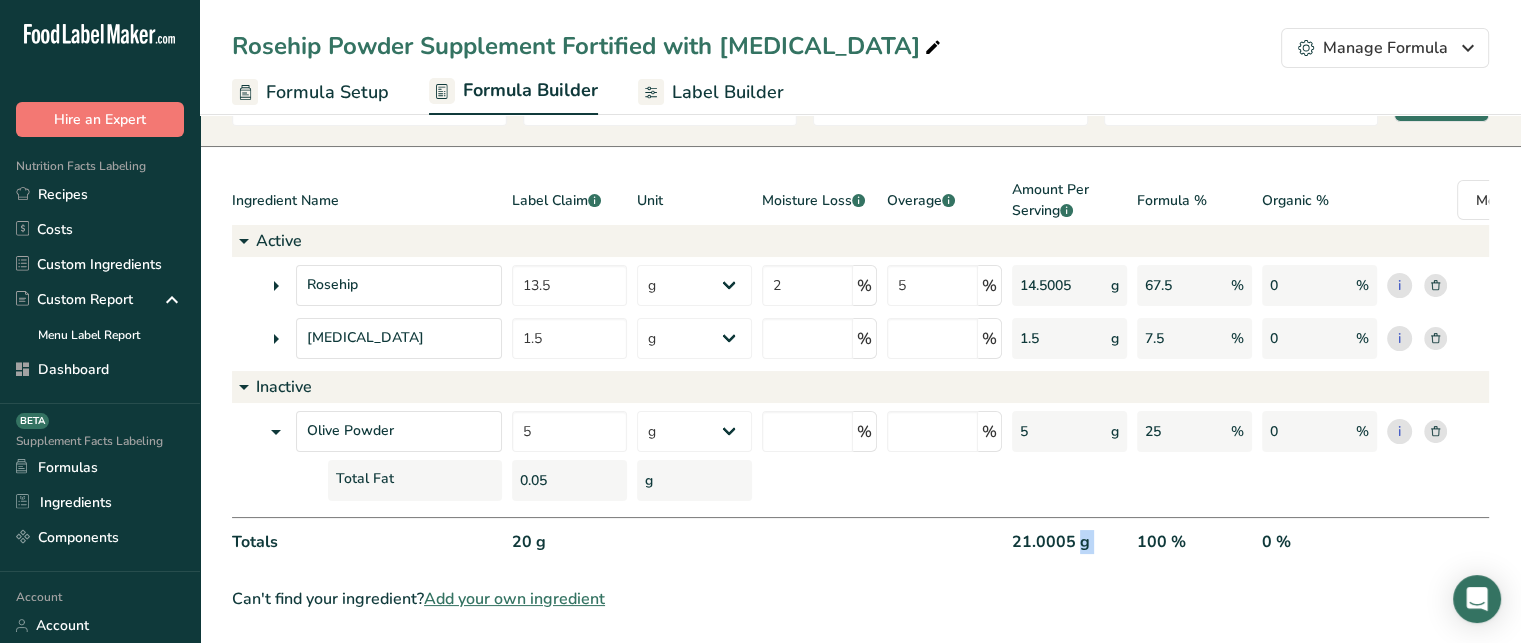 click on "21.0005
g" at bounding box center (1069, 550) 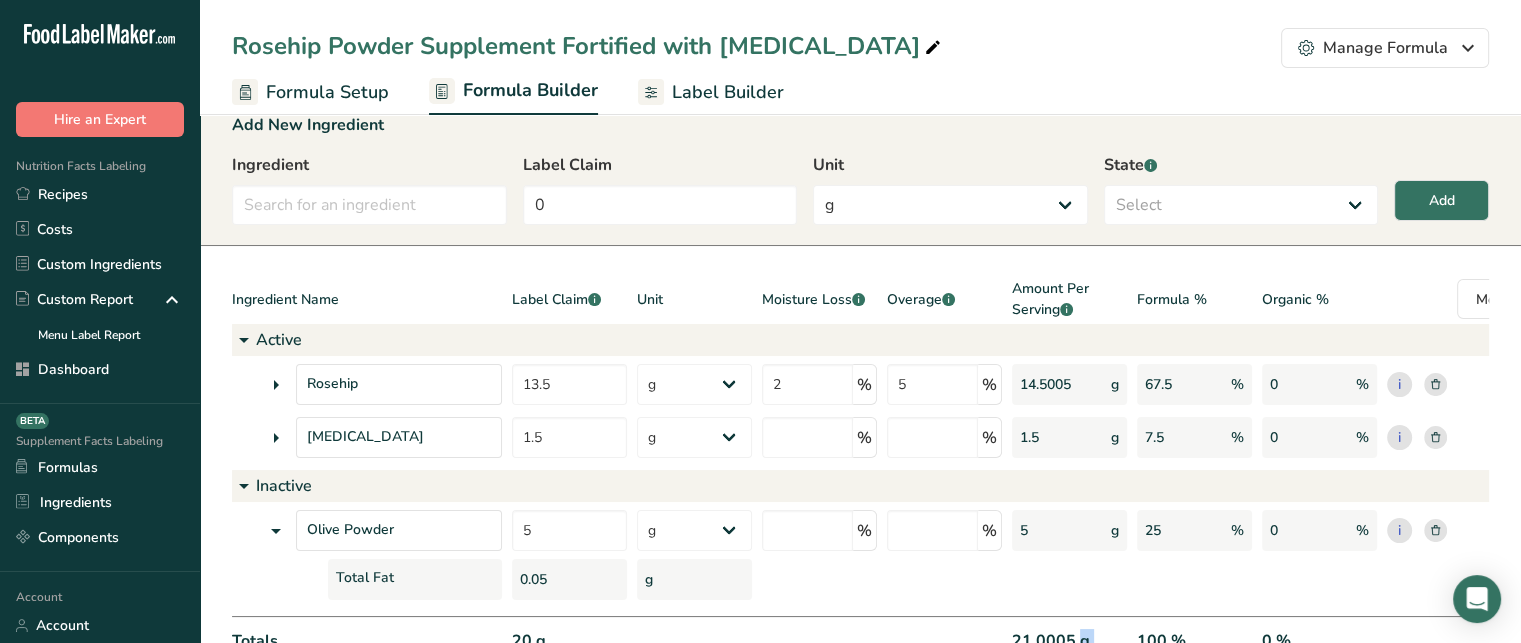 scroll, scrollTop: 0, scrollLeft: 0, axis: both 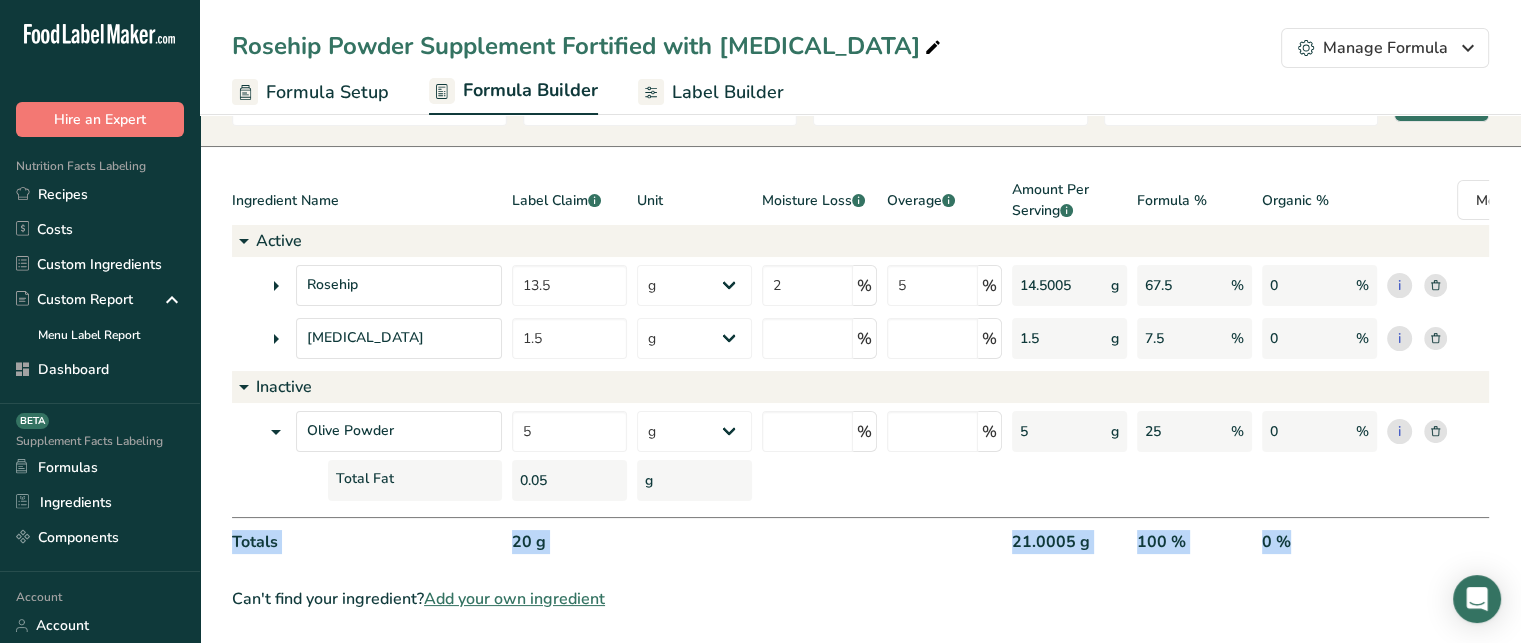 drag, startPoint x: 1513, startPoint y: 527, endPoint x: 1535, endPoint y: 451, distance: 79.12016 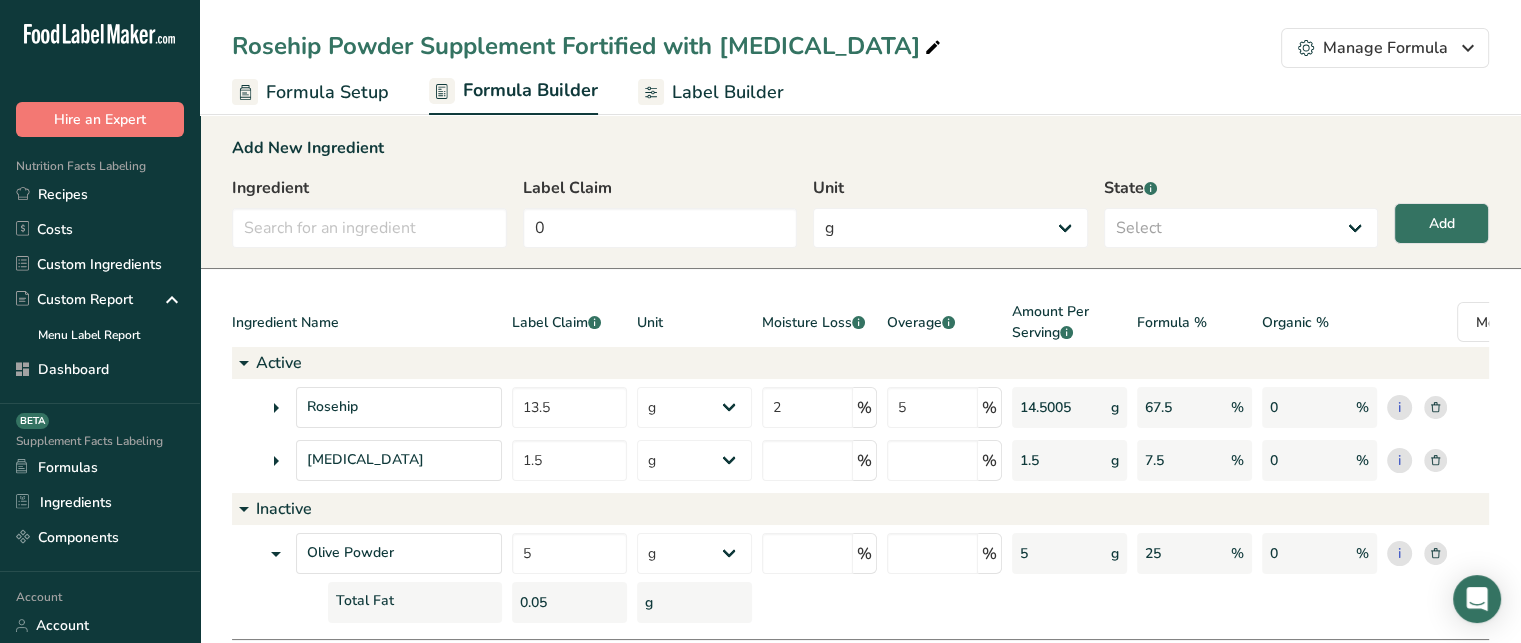 click on "Label Builder" at bounding box center (728, 92) 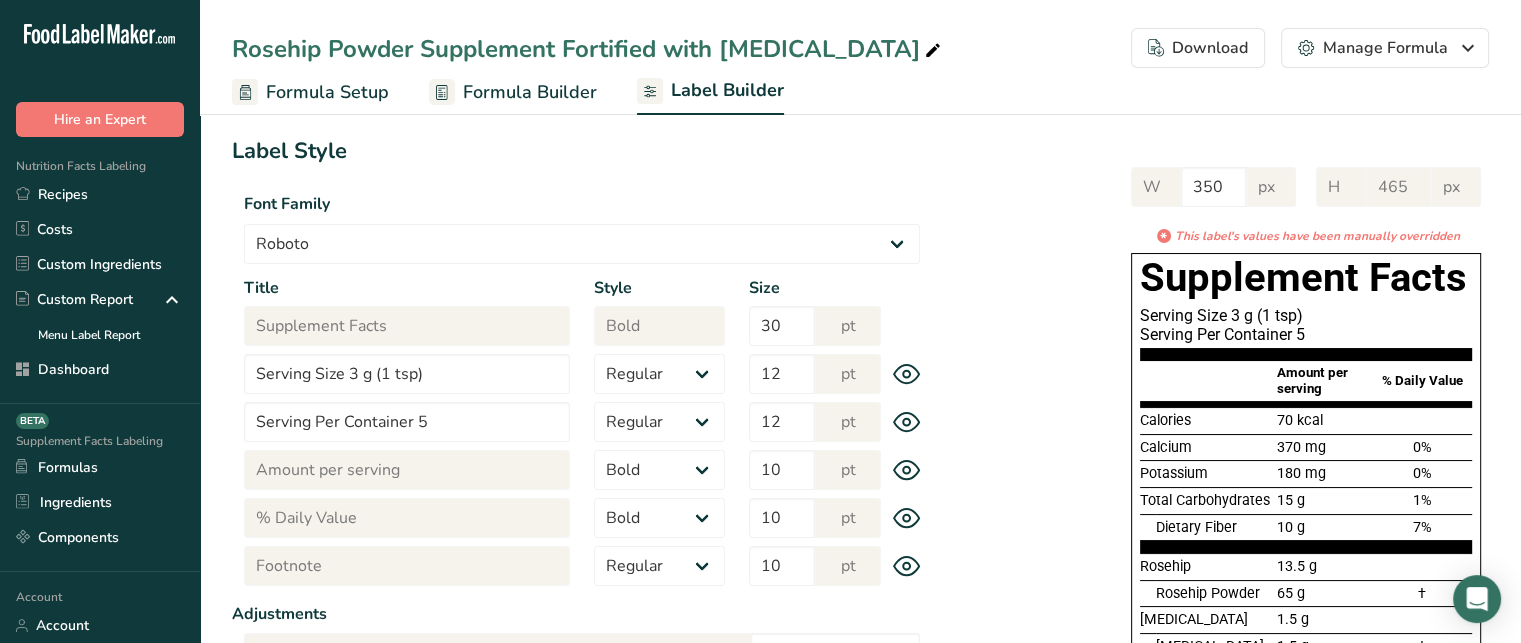 scroll, scrollTop: 0, scrollLeft: 0, axis: both 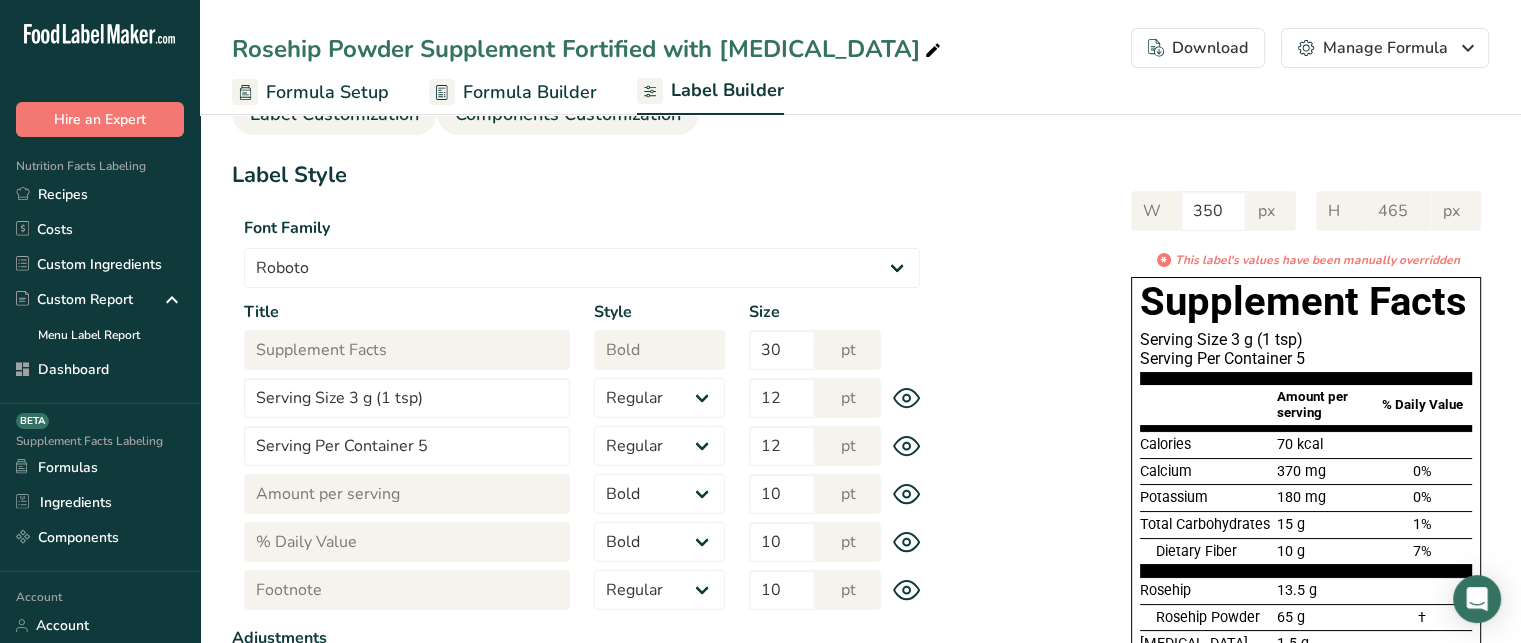 click on "Components Customization" at bounding box center (568, 114) 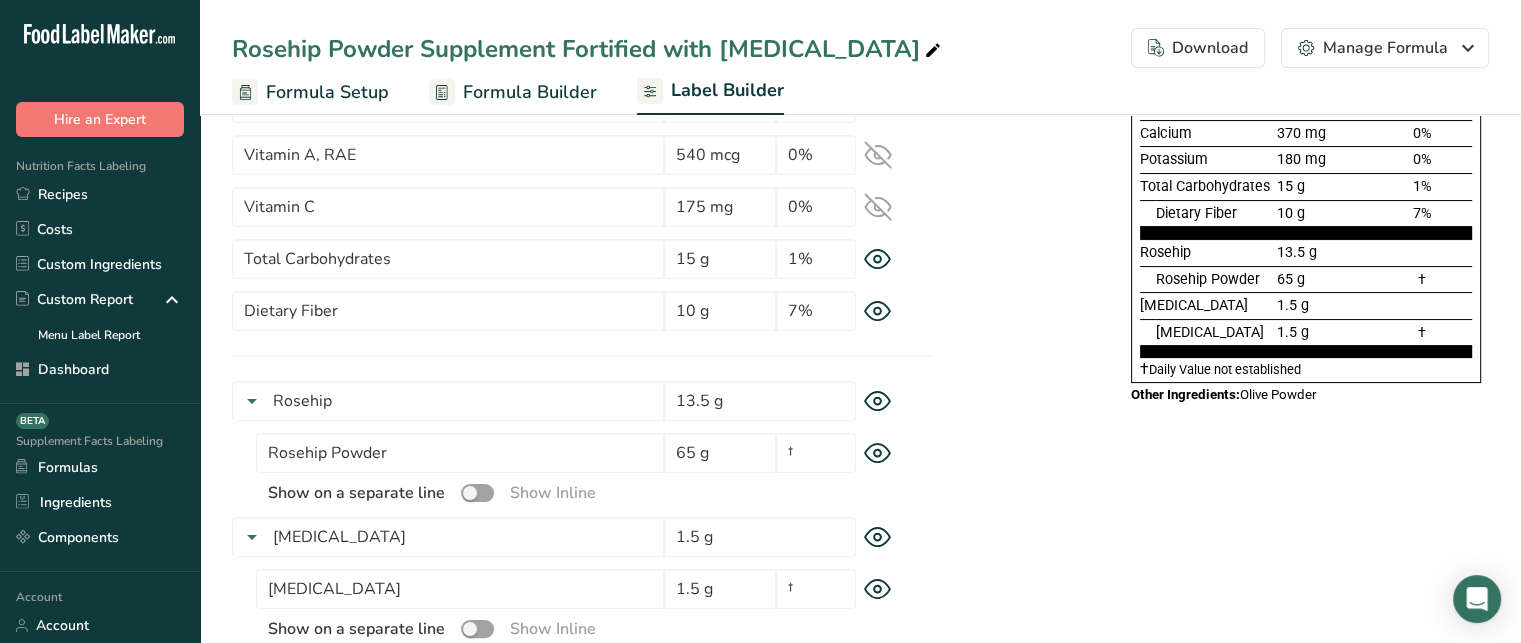 scroll, scrollTop: 412, scrollLeft: 0, axis: vertical 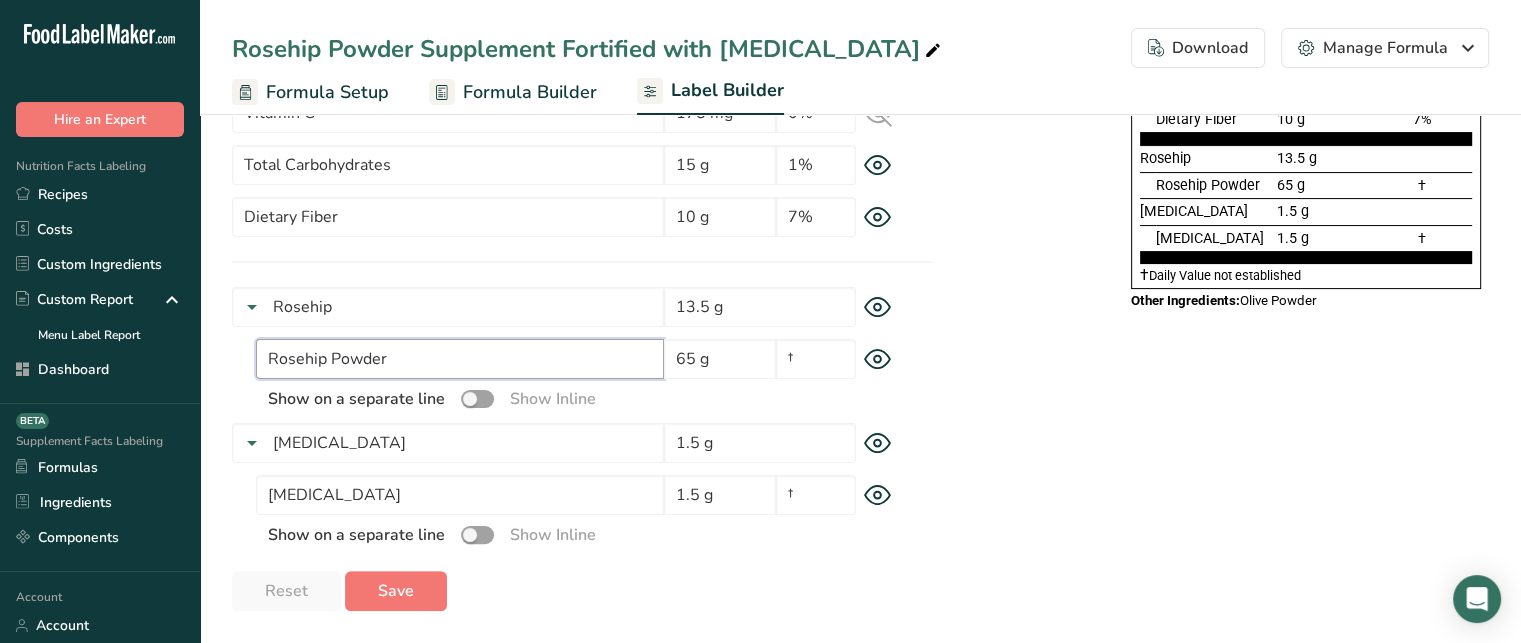 click on "Rosehip Powder" at bounding box center (460, 359) 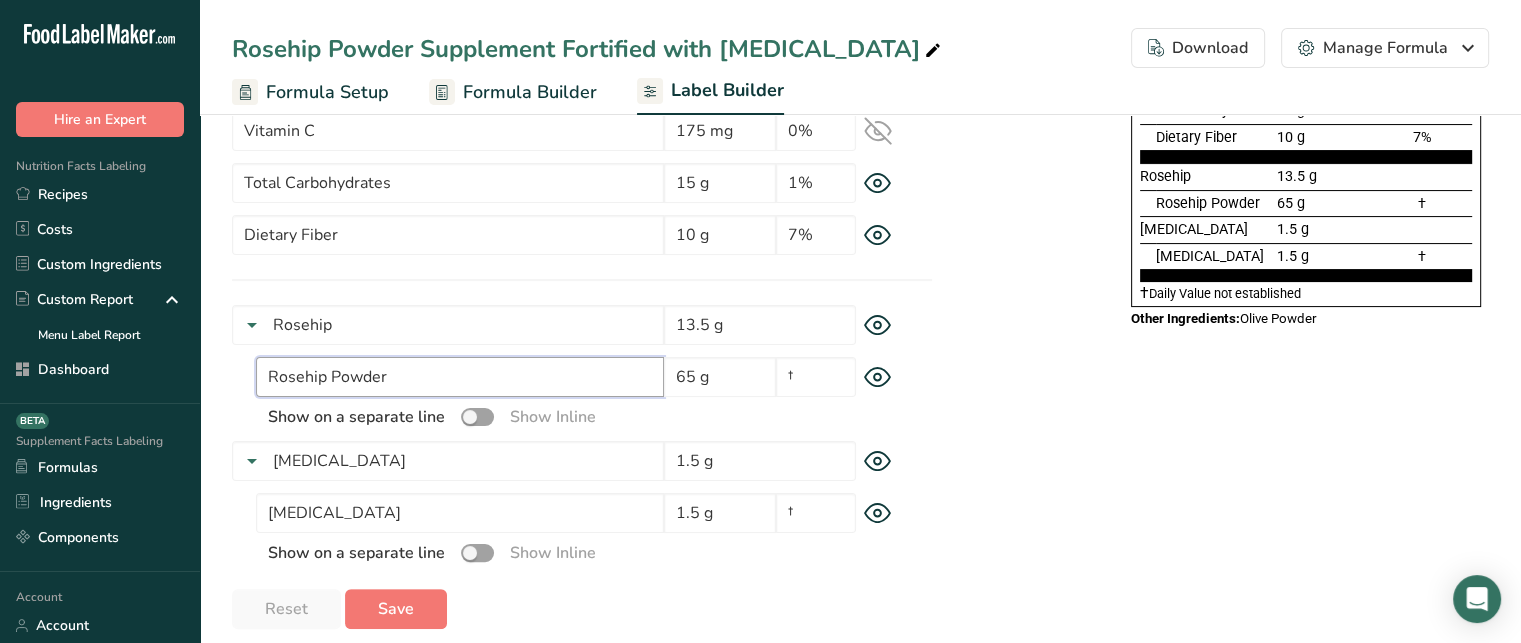 scroll, scrollTop: 392, scrollLeft: 0, axis: vertical 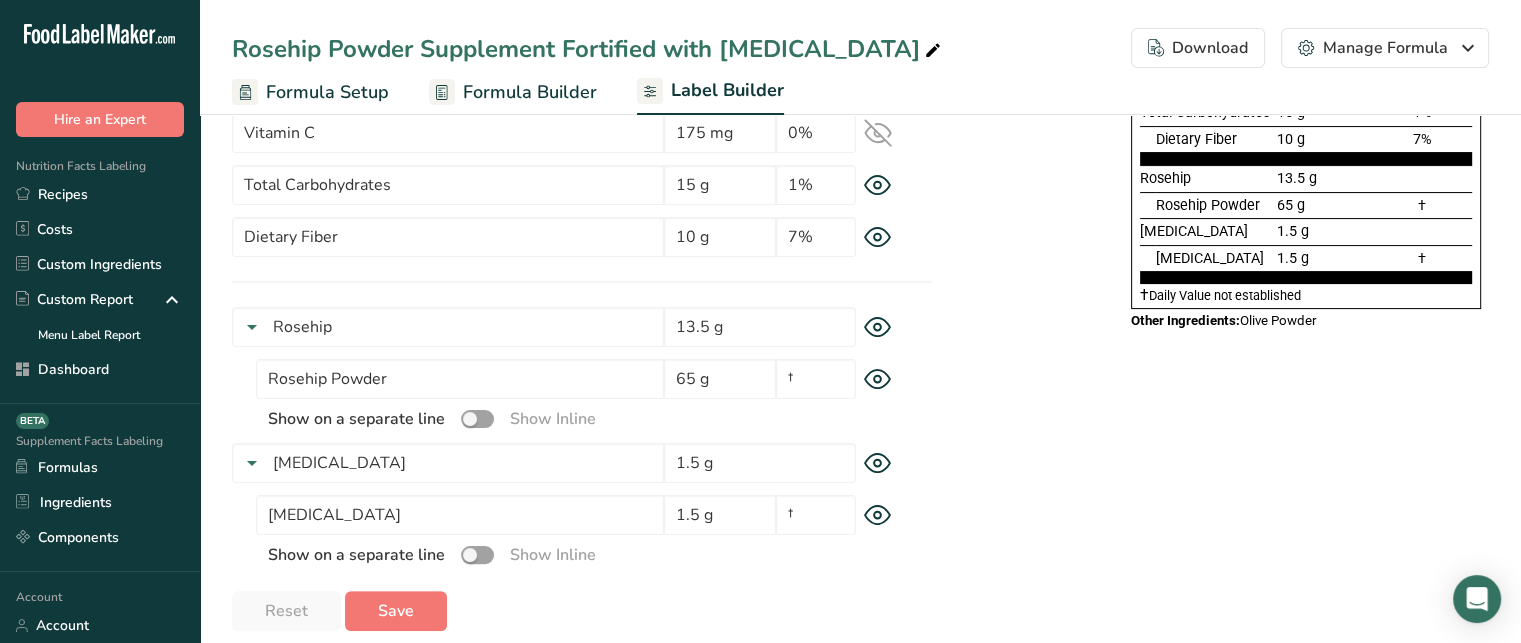 click 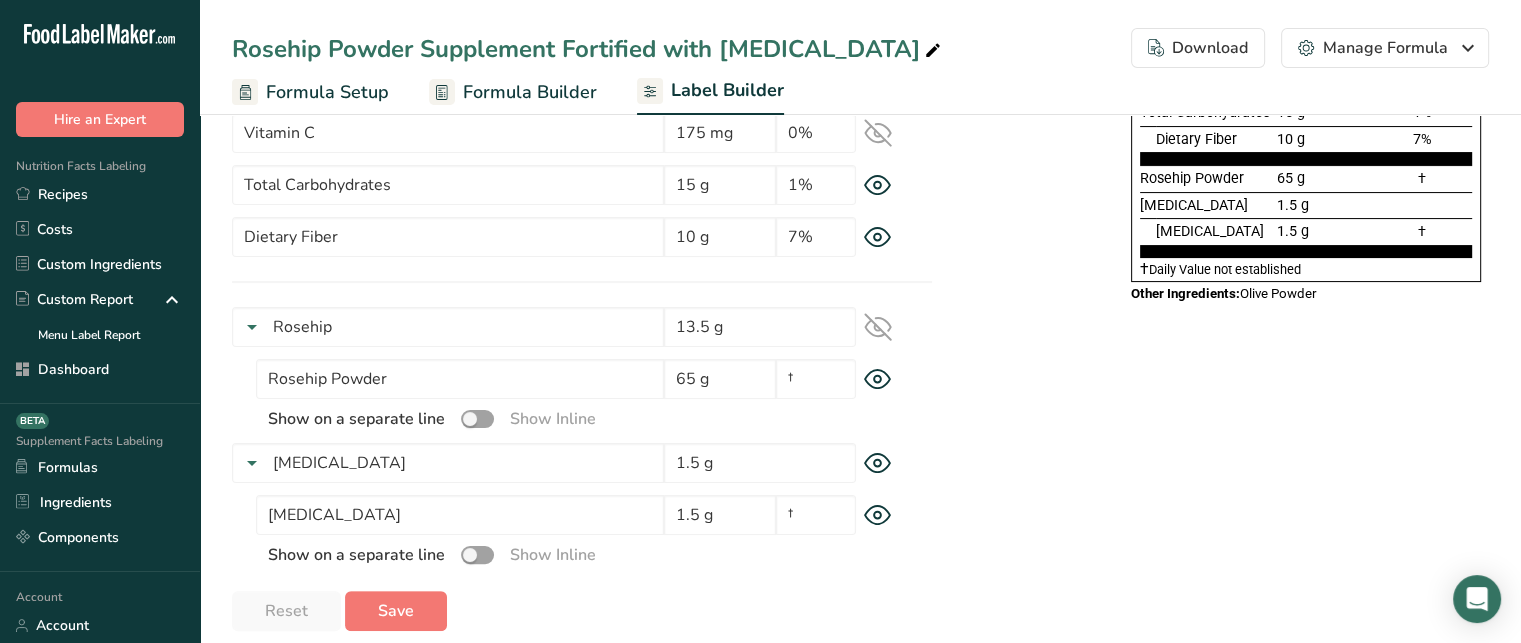click on "Rosehip Powder" at bounding box center [1192, 178] 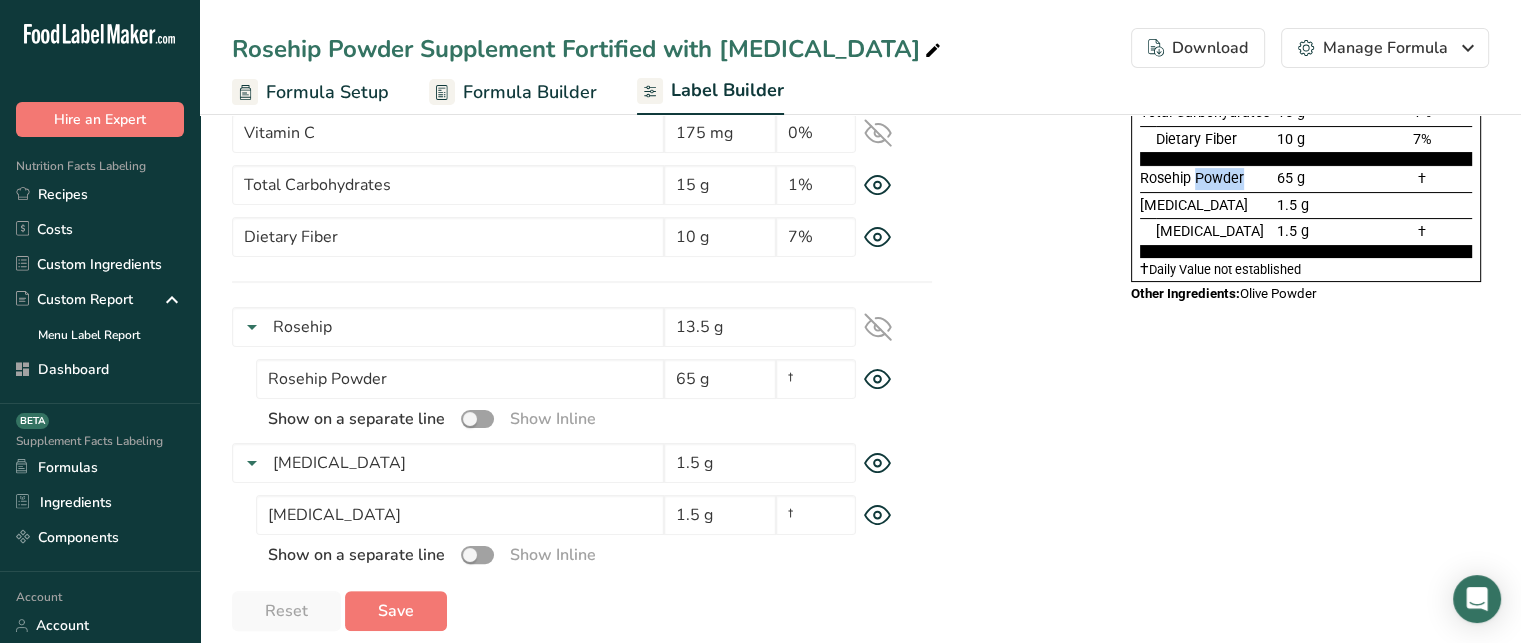 click on "Rosehip Powder" at bounding box center (1192, 178) 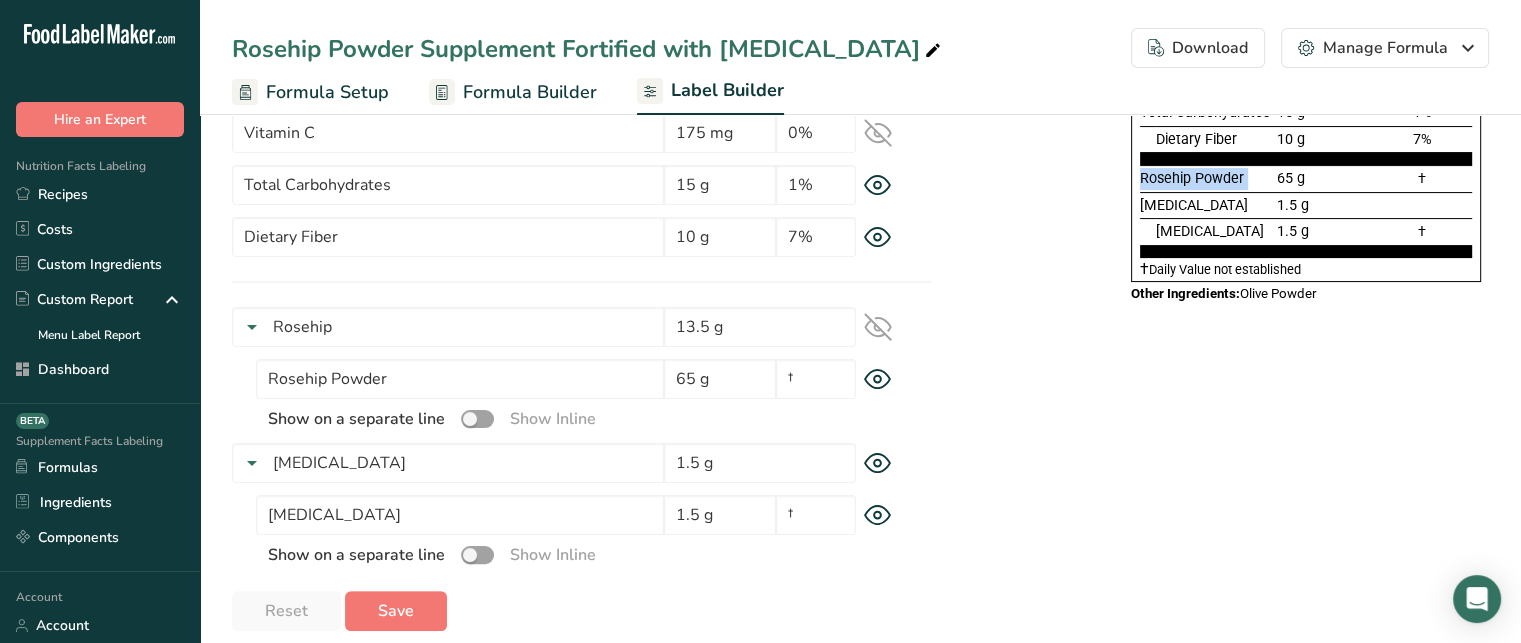 click on "Rosehip Powder" at bounding box center [1192, 178] 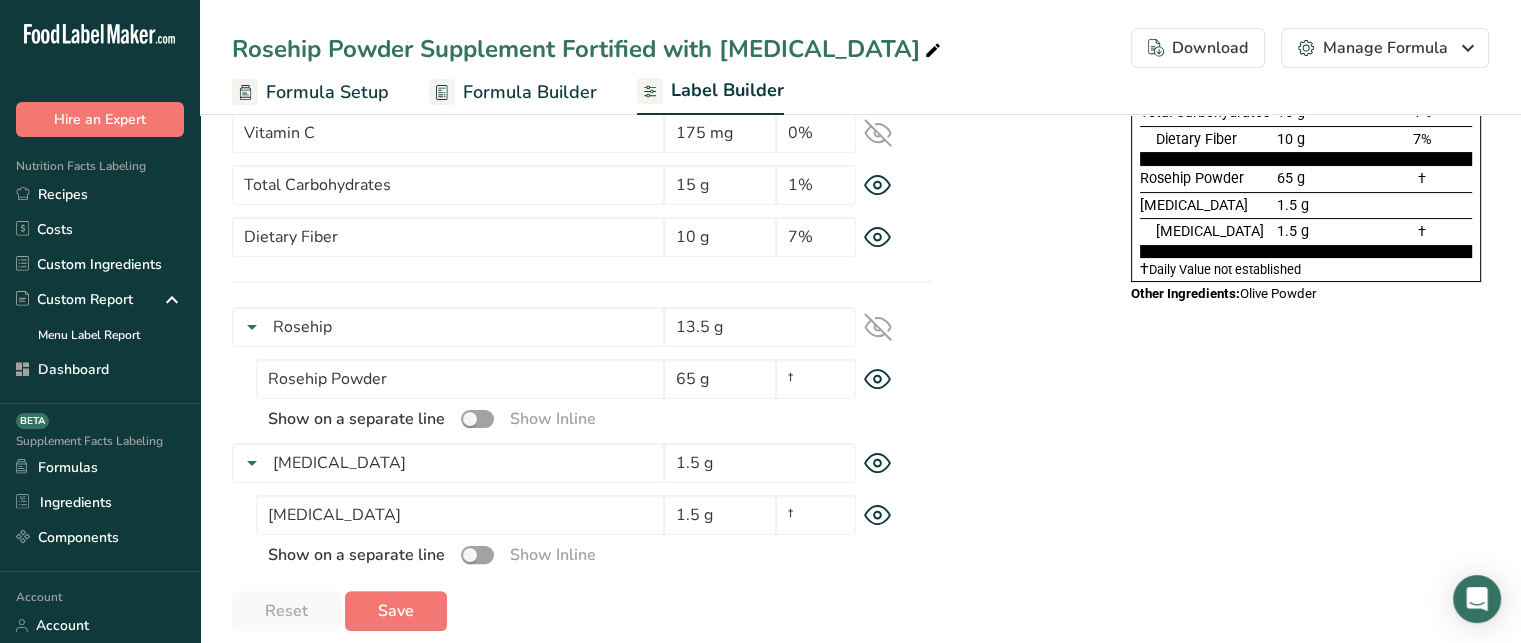 click on "[MEDICAL_DATA]" at bounding box center [1194, 205] 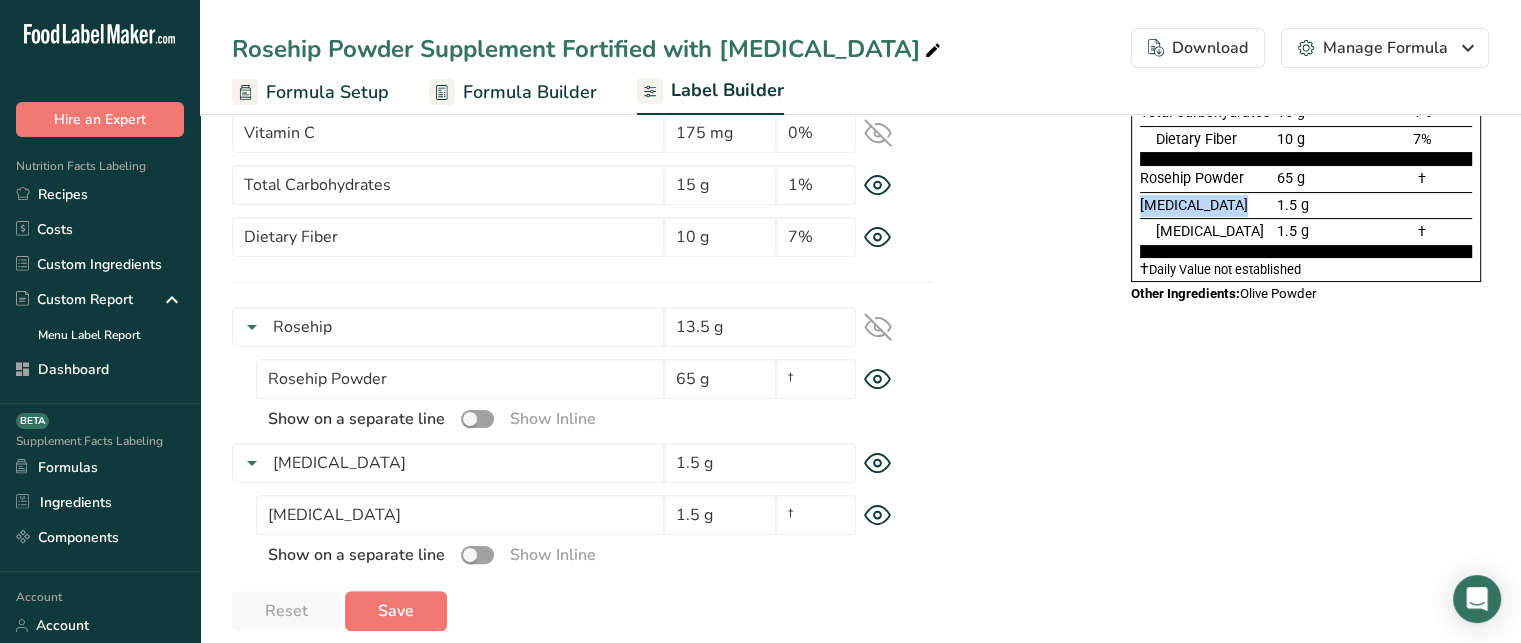 click on "[MEDICAL_DATA]" at bounding box center [1194, 205] 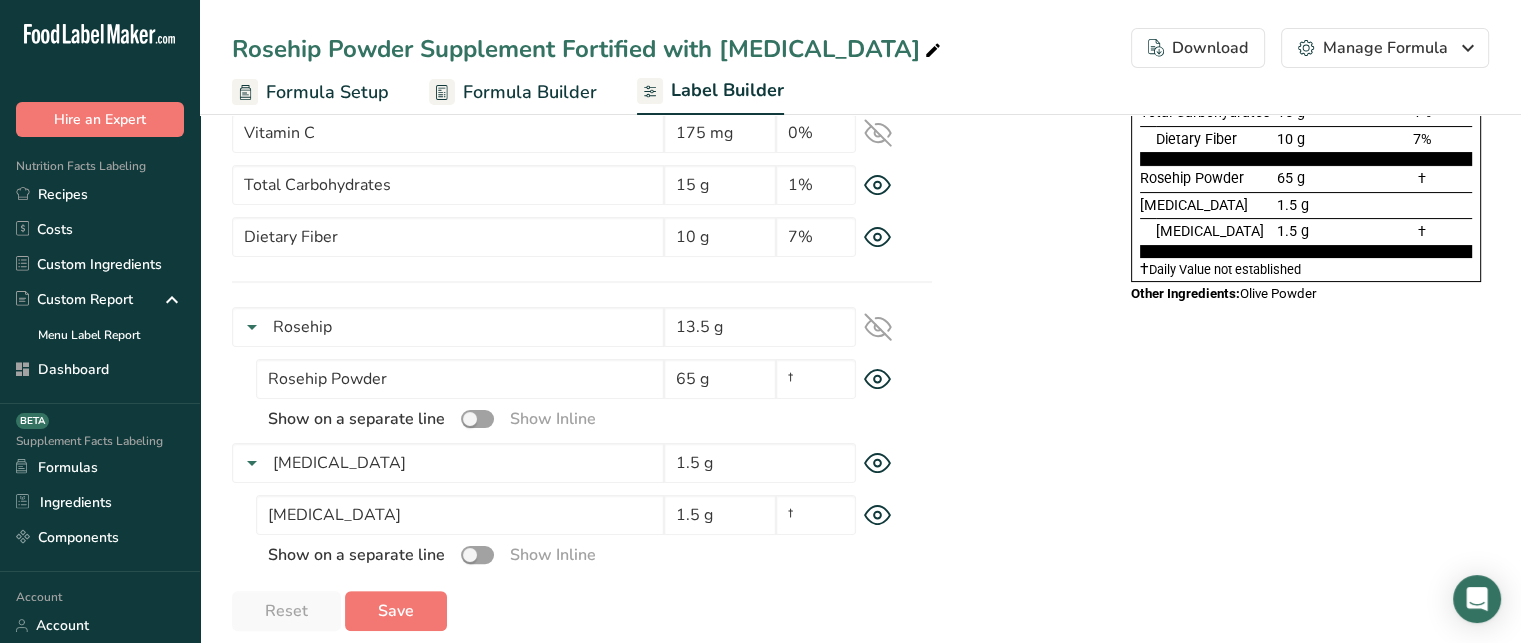 click 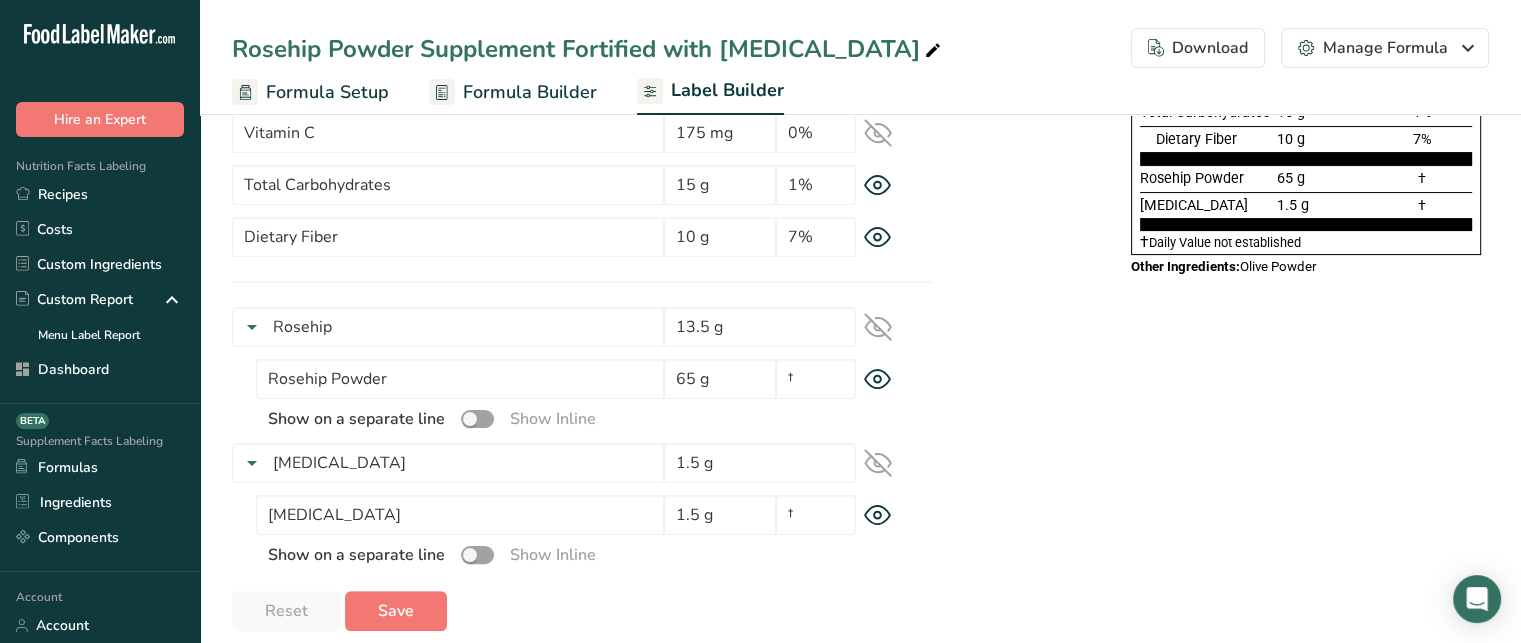 click on "[MEDICAL_DATA]" at bounding box center [1194, 205] 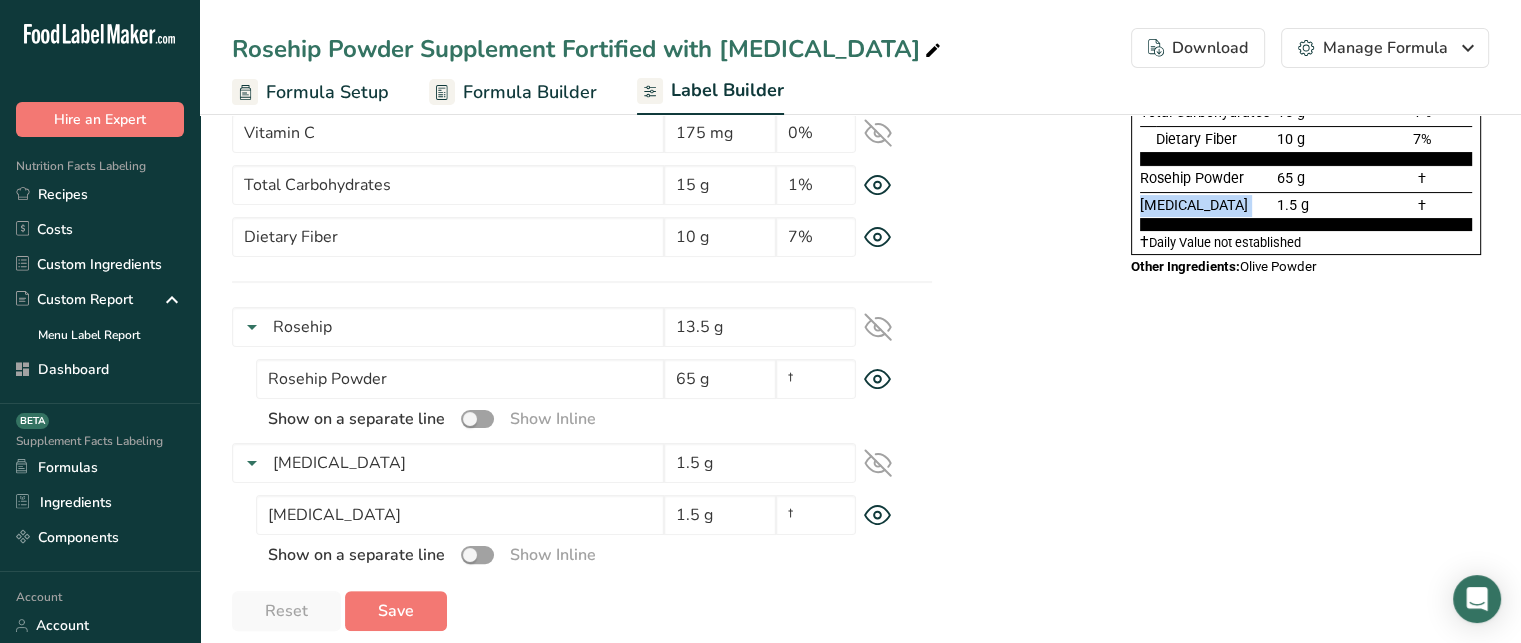 click on "[MEDICAL_DATA]" at bounding box center (1194, 205) 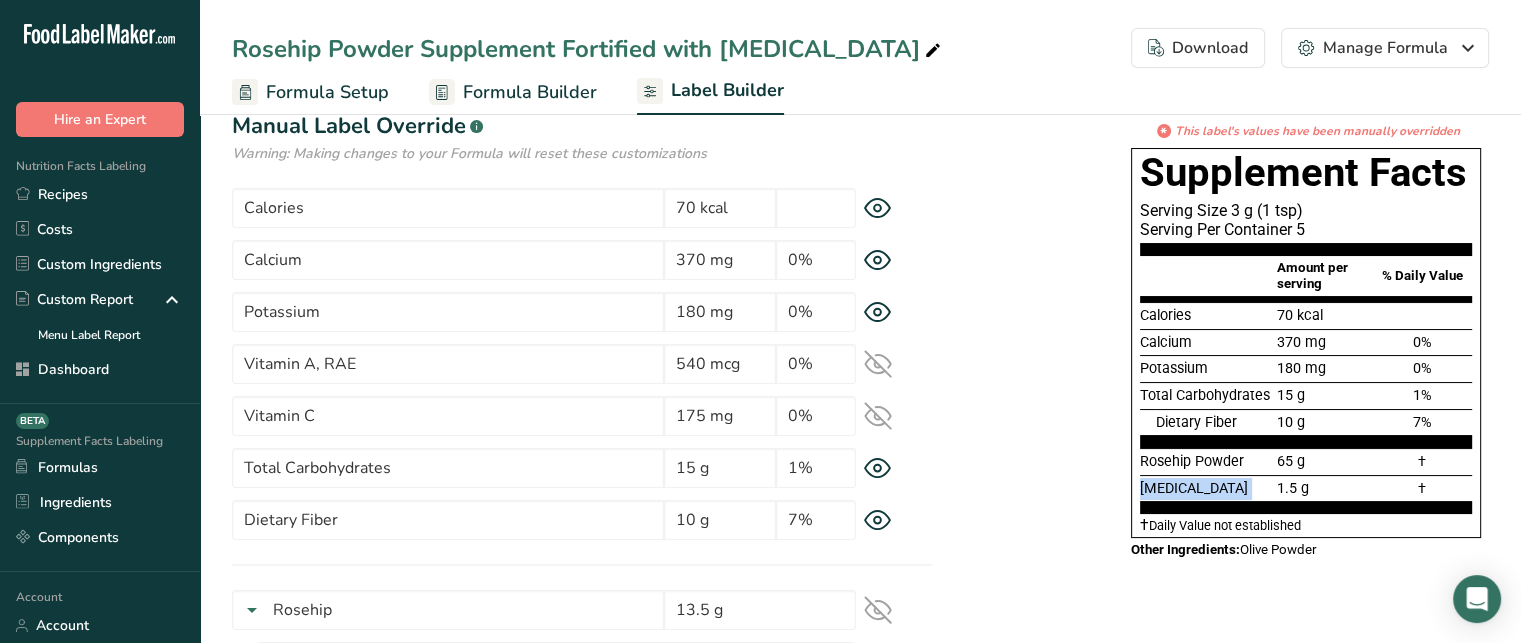 scroll, scrollTop: 119, scrollLeft: 0, axis: vertical 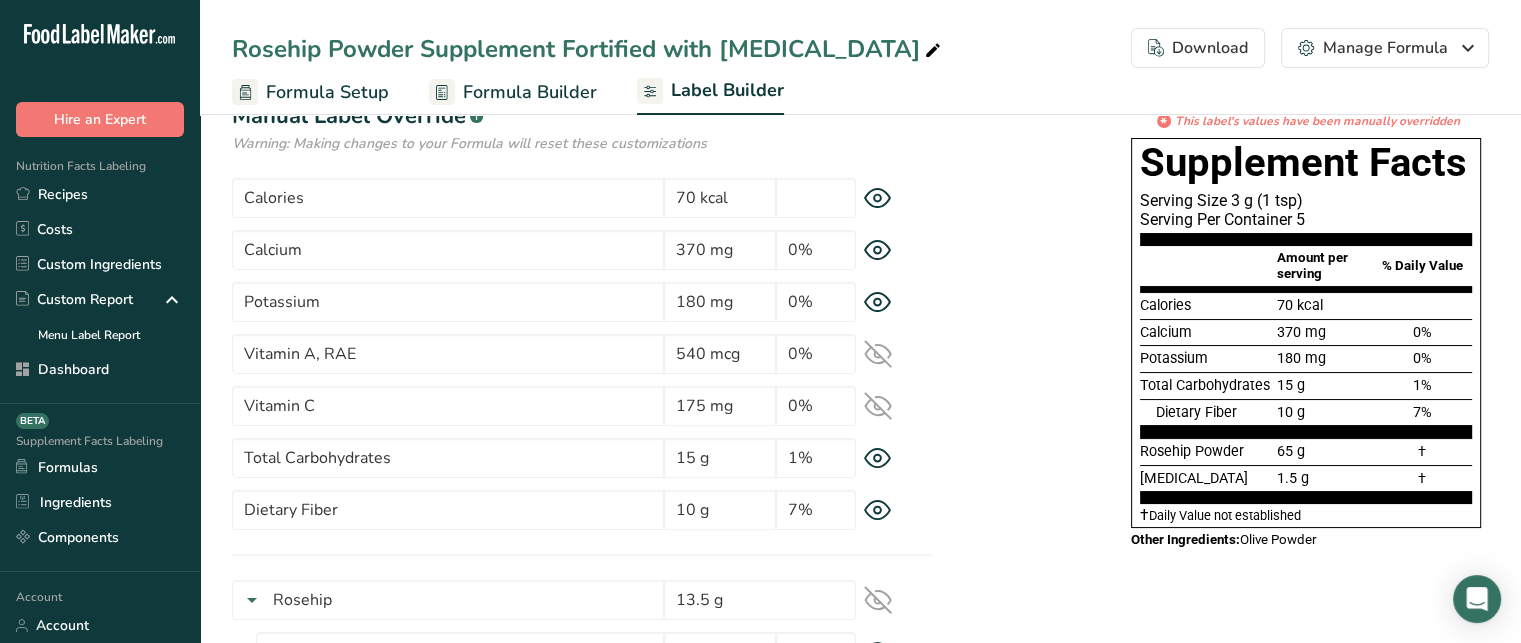 click on "0%" at bounding box center (1422, 332) 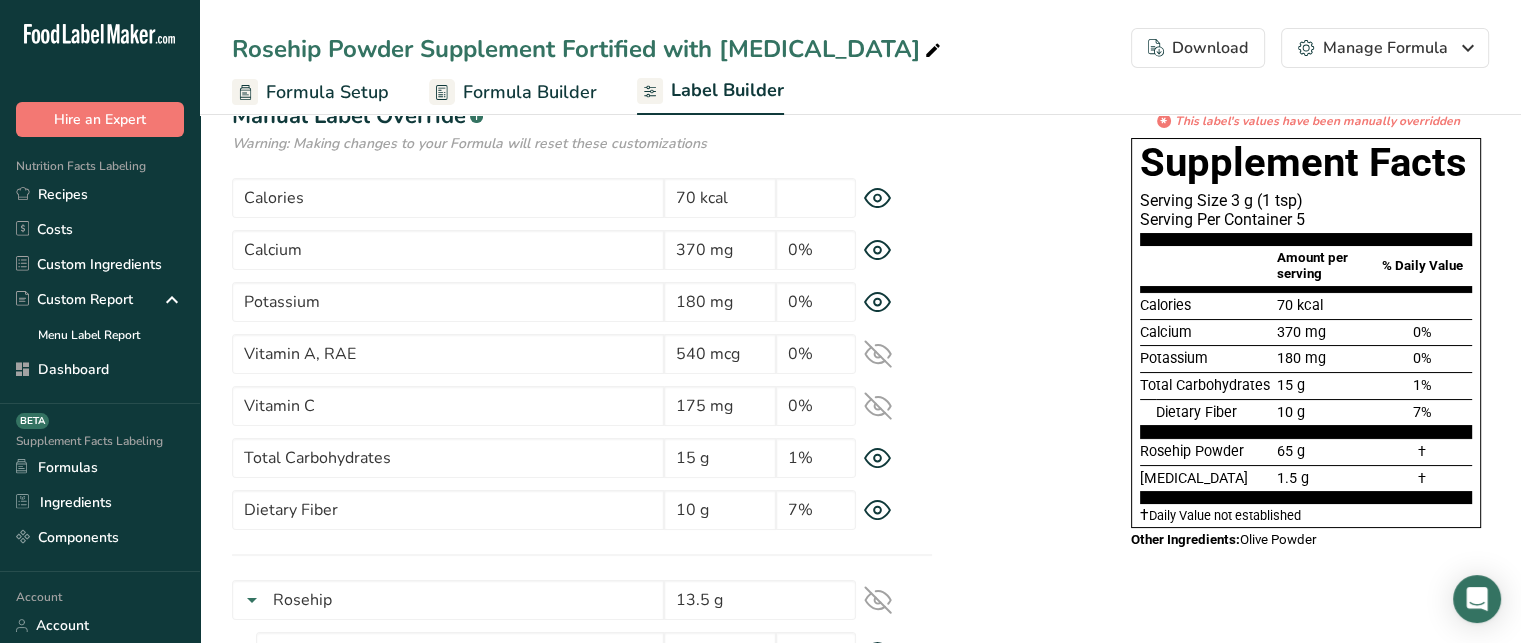 click on "†" at bounding box center (1422, 452) 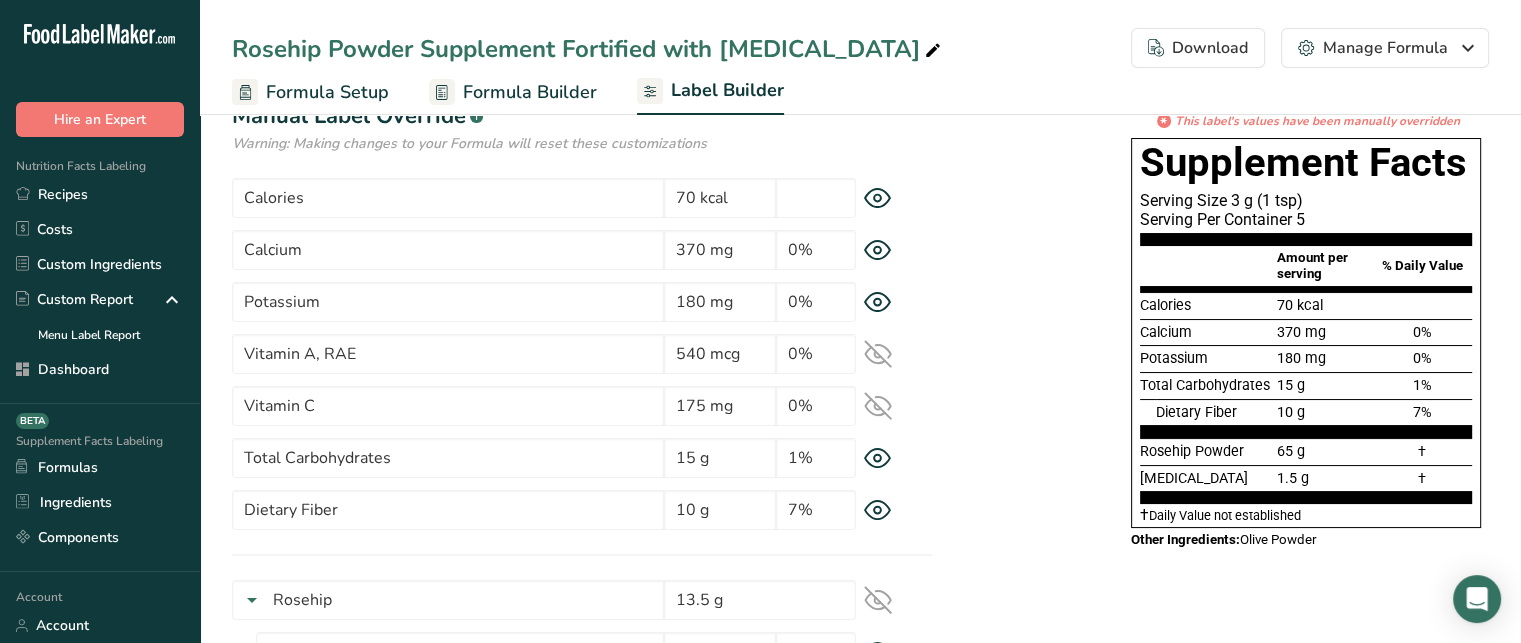 click on "†" at bounding box center (1422, 452) 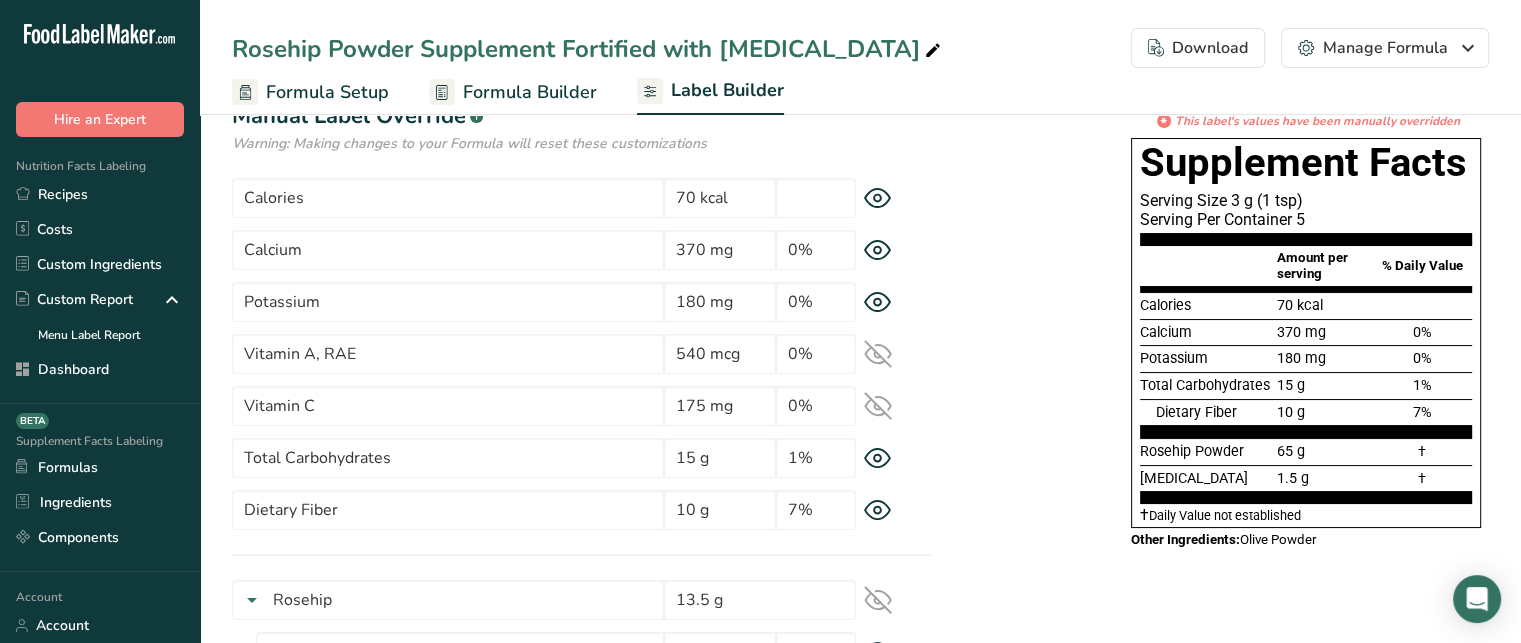 click on "†" at bounding box center [1422, 451] 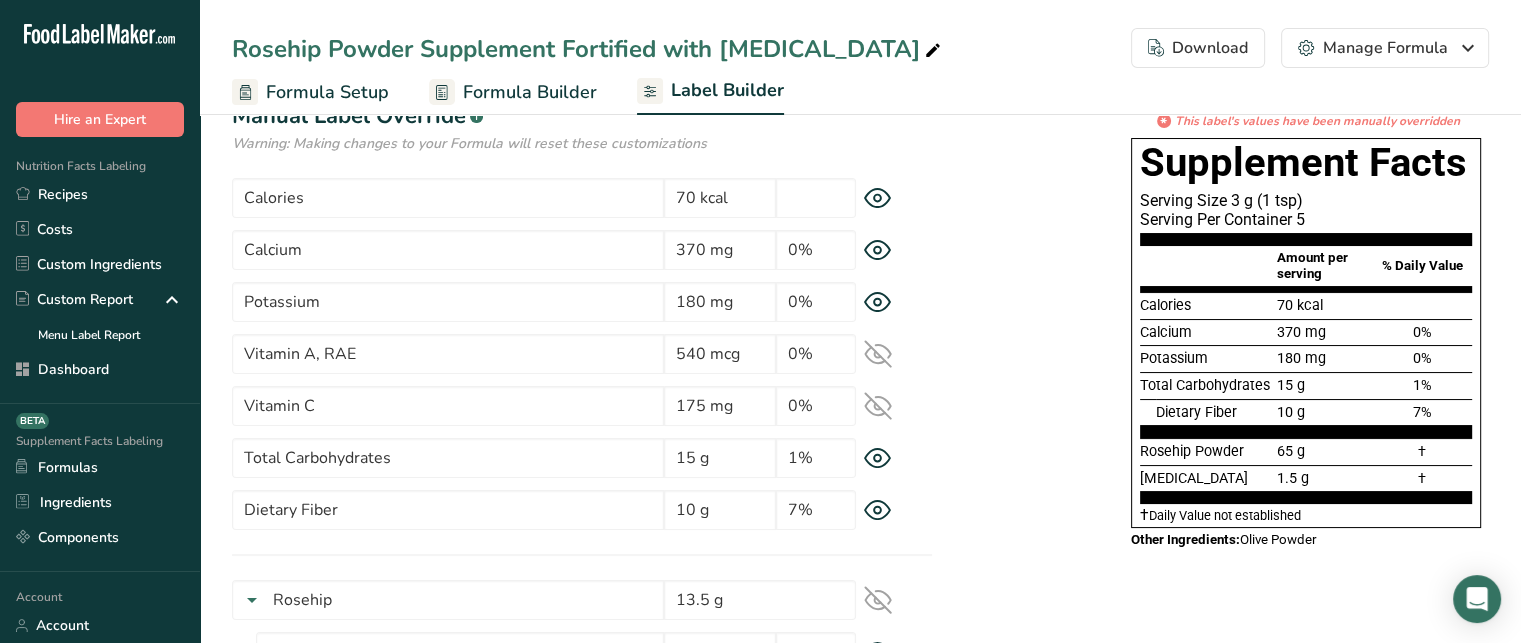 click on "†" at bounding box center (1422, 451) 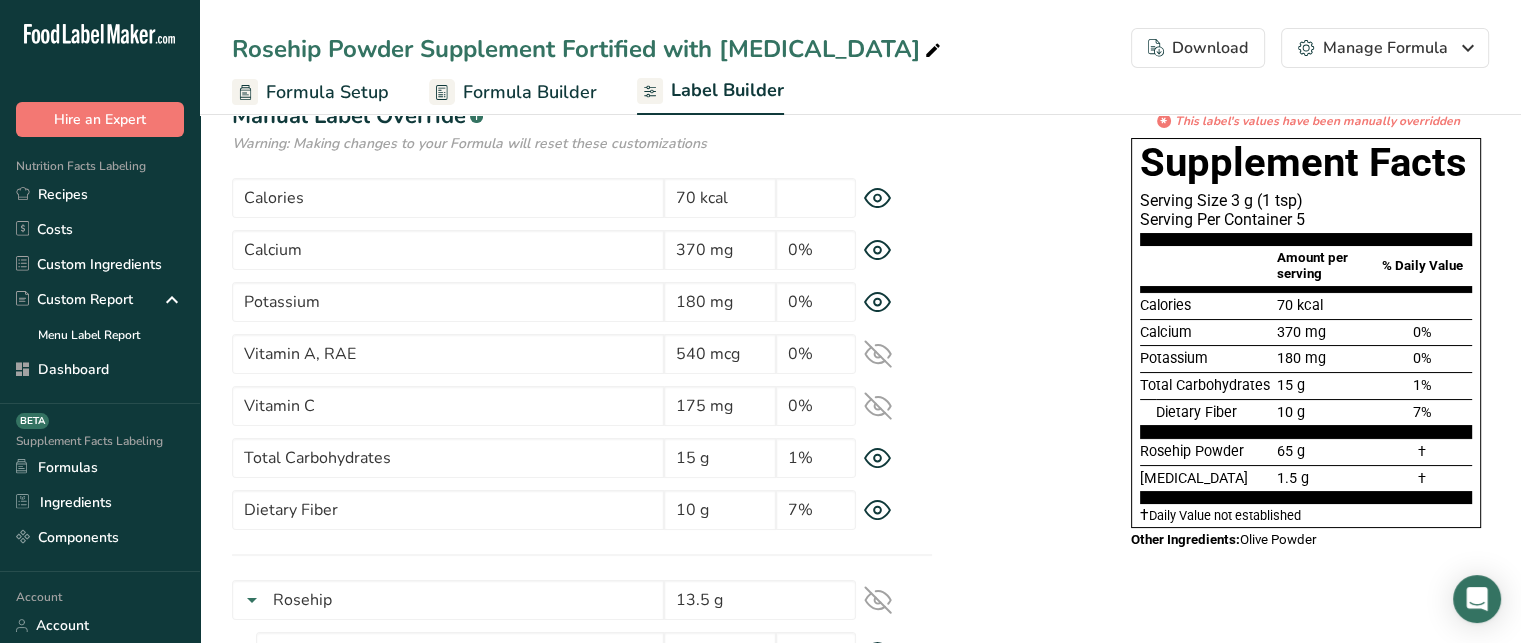 click on "Other Ingredients:   Olive Powder" at bounding box center (1306, 540) 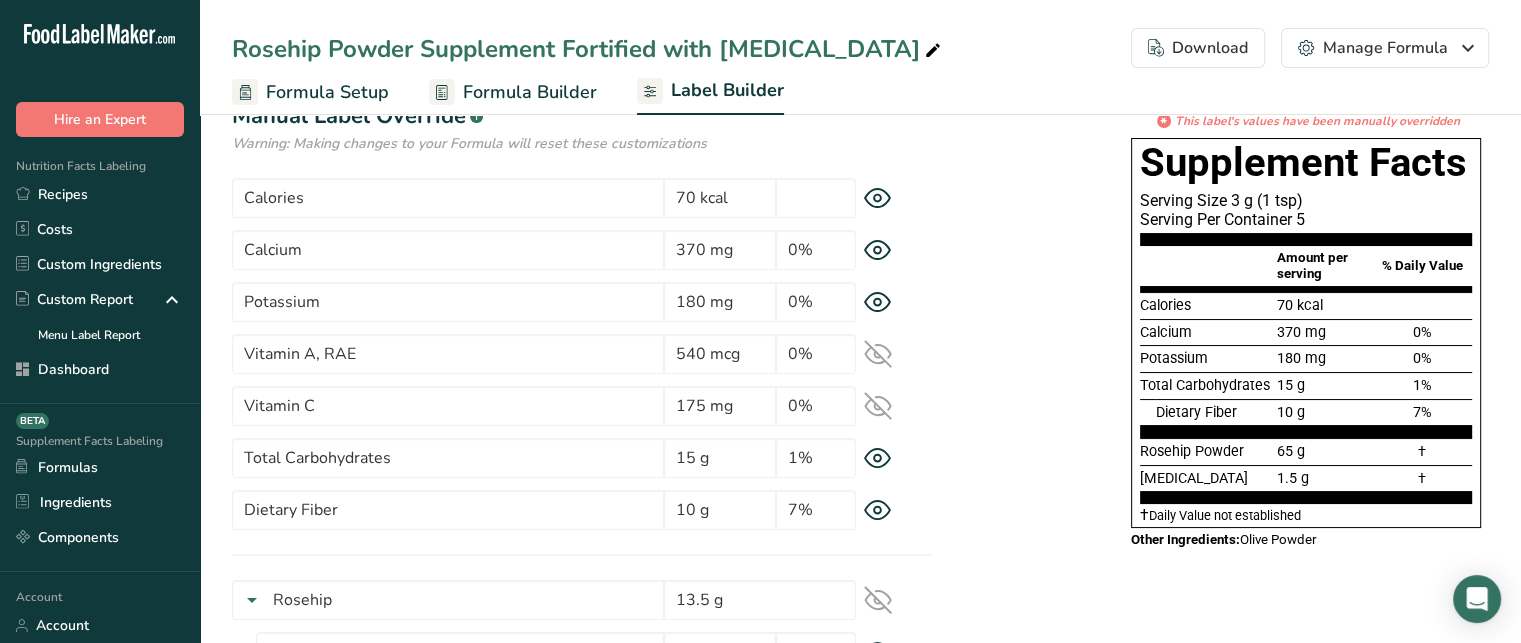 click on "Other Ingredients:   Olive Powder" at bounding box center (1306, 540) 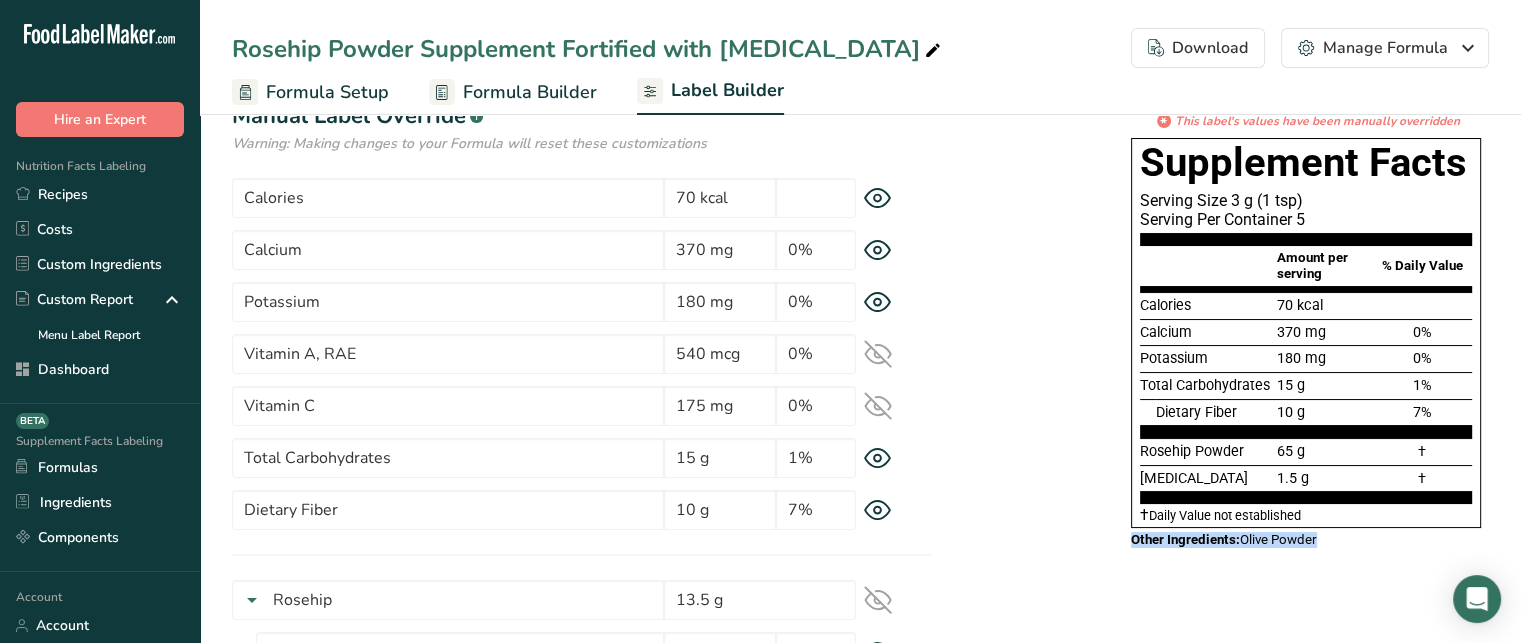 click on "Other Ingredients:   Olive Powder" at bounding box center (1306, 540) 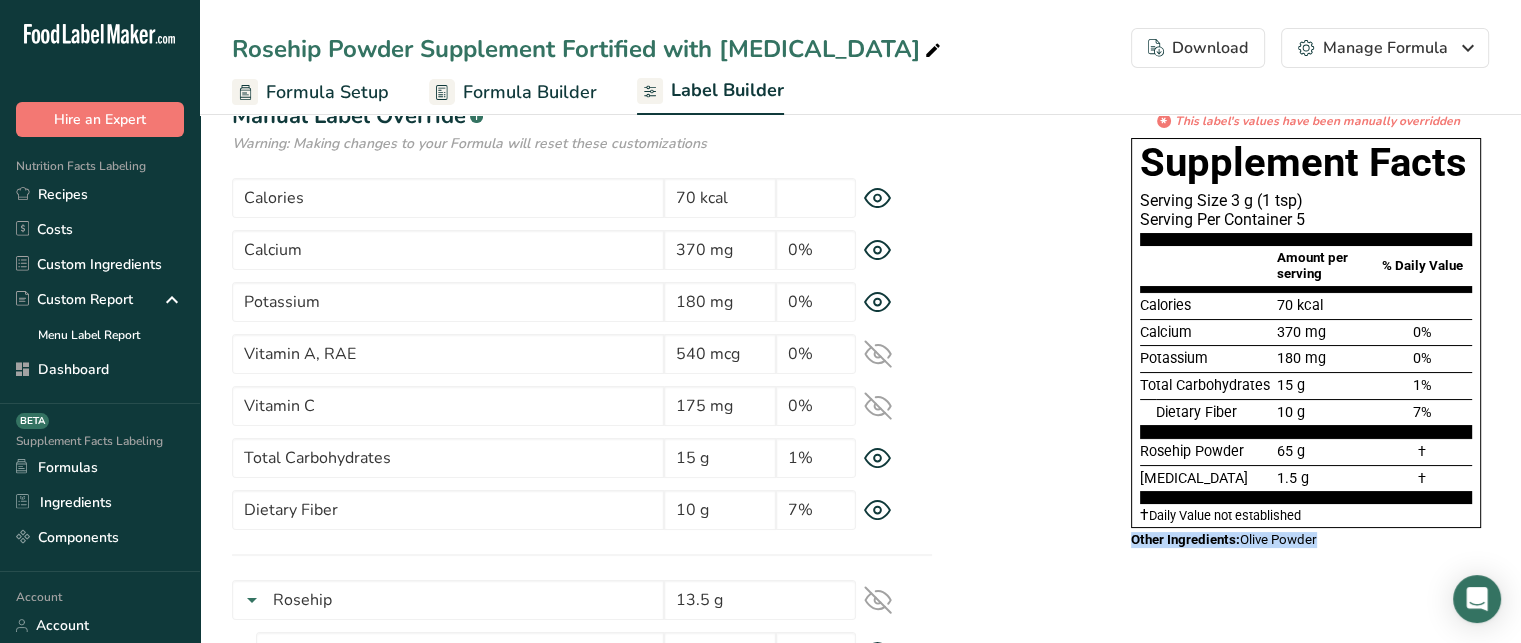 click on "Other Ingredients:   Olive Powder" at bounding box center [1306, 540] 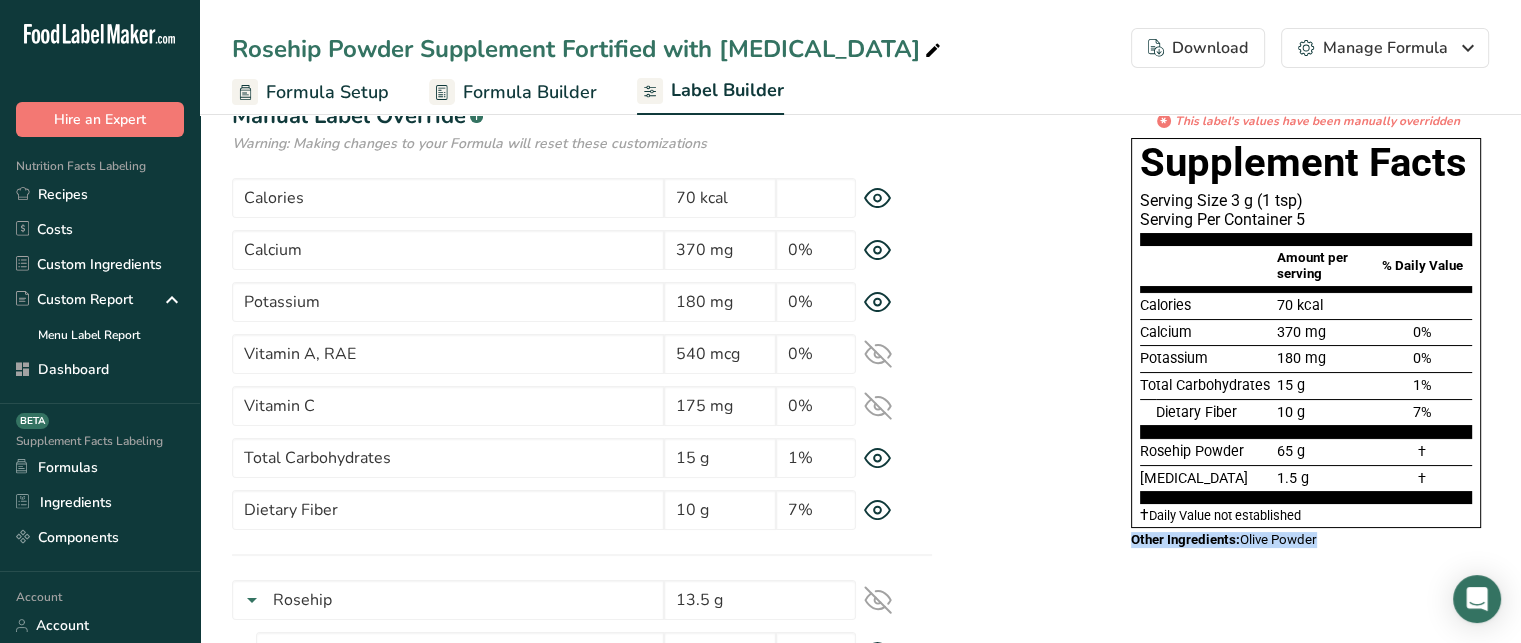 click on "Other Ingredients:   Olive Powder" at bounding box center [1306, 540] 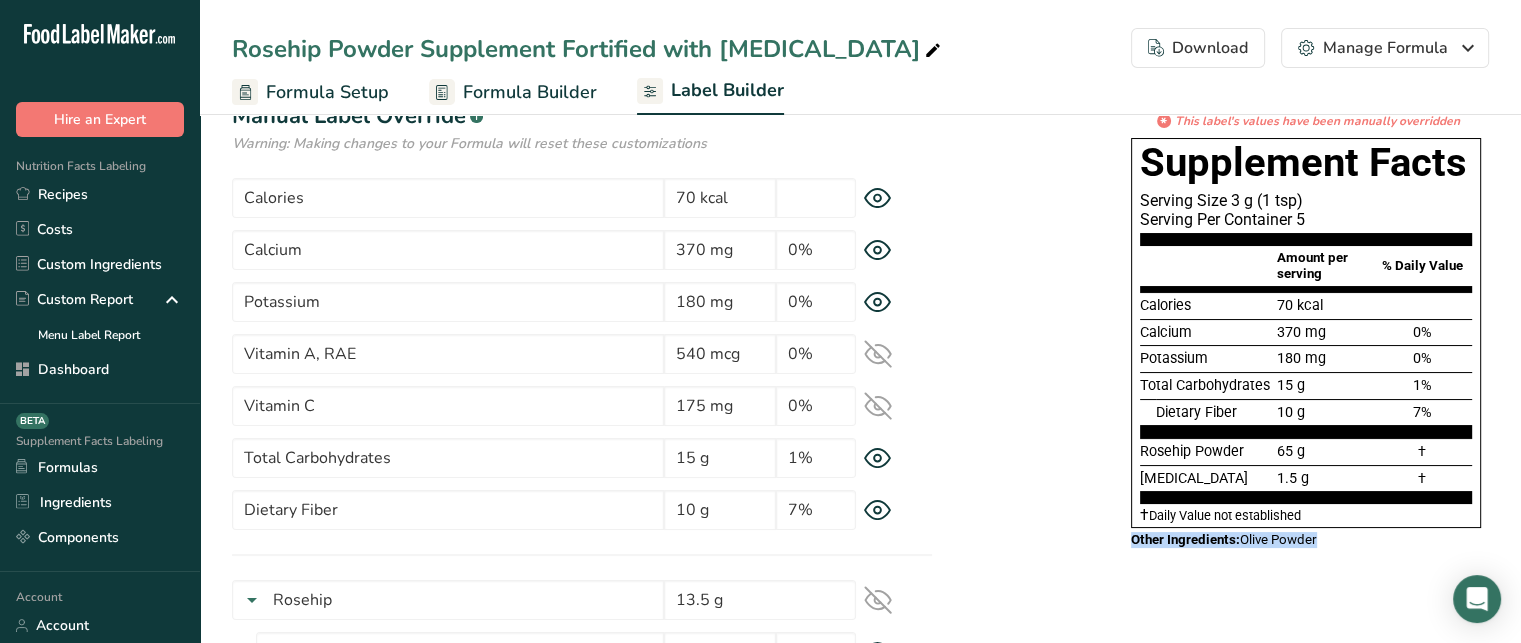 drag, startPoint x: 1241, startPoint y: 536, endPoint x: 1320, endPoint y: 546, distance: 79.630394 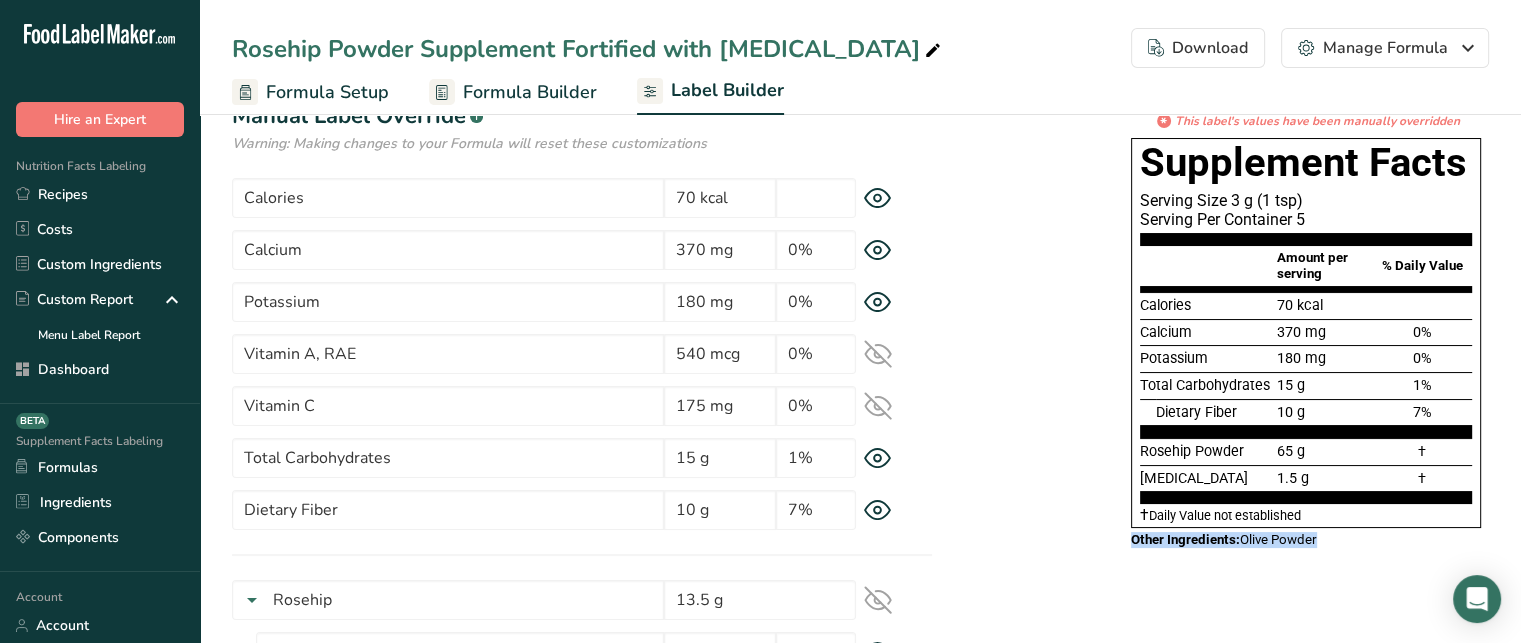 click on "Other Ingredients:   Olive Powder" at bounding box center [1306, 540] 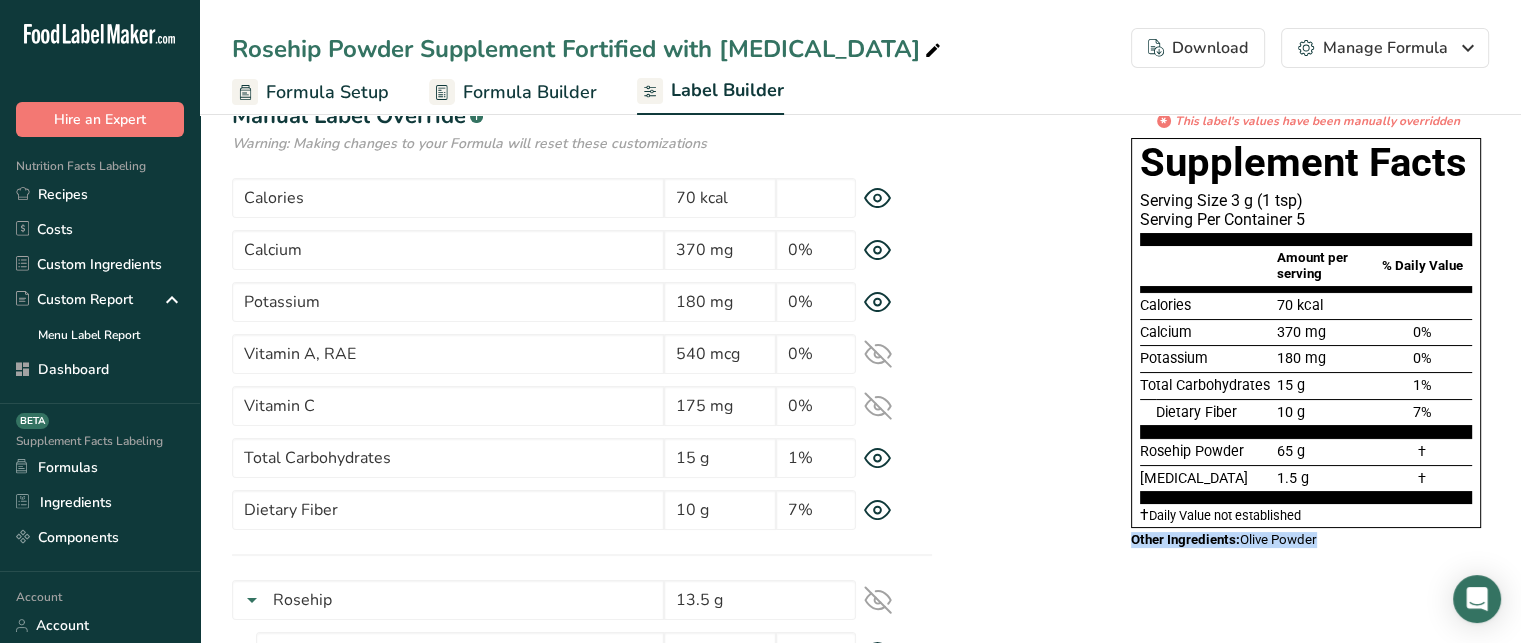 click on "Label Style
Font Family
Arial
Roboto
Helvetica
[GEOGRAPHIC_DATA]
[DEMOGRAPHIC_DATA]
[US_STATE]
Courier New
Comic Sans MS
Times New Roman
Title   Supplement Facts   Style
Regular
Bold
Size   30   pt   Title   Serving Size 3 g (1 tsp)   Style
Regular
Bold
Size   12   pt       Title   Serving Per Container 5   Style
Regular
Bold
Size   12   pt       Title   Amount per serving   Style
Regular
Bold
Size   10   pt       Title   % Daily Value   Style
Regular
Bold
Size   10   pt       Title   Footnote   Style
Regular
Bold
Size   10" at bounding box center (860, 502) 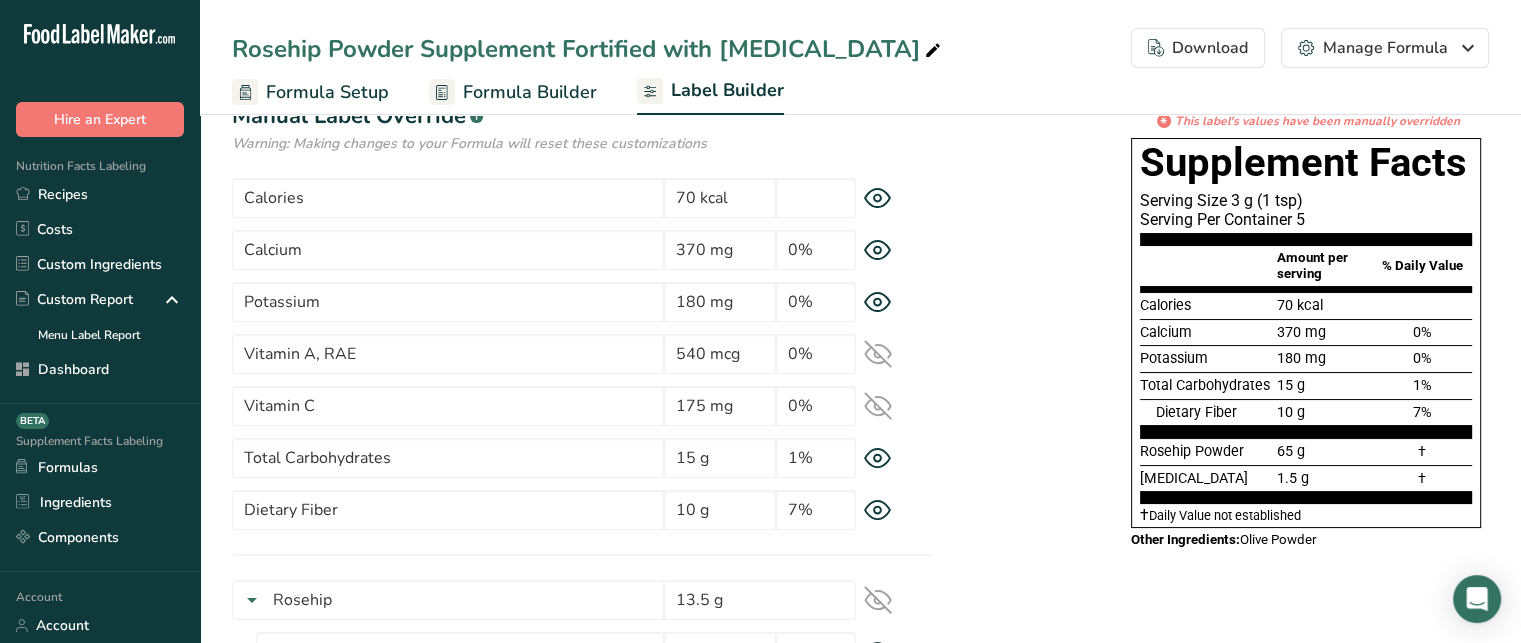 click on "Rosehip Powder" at bounding box center (1192, 451) 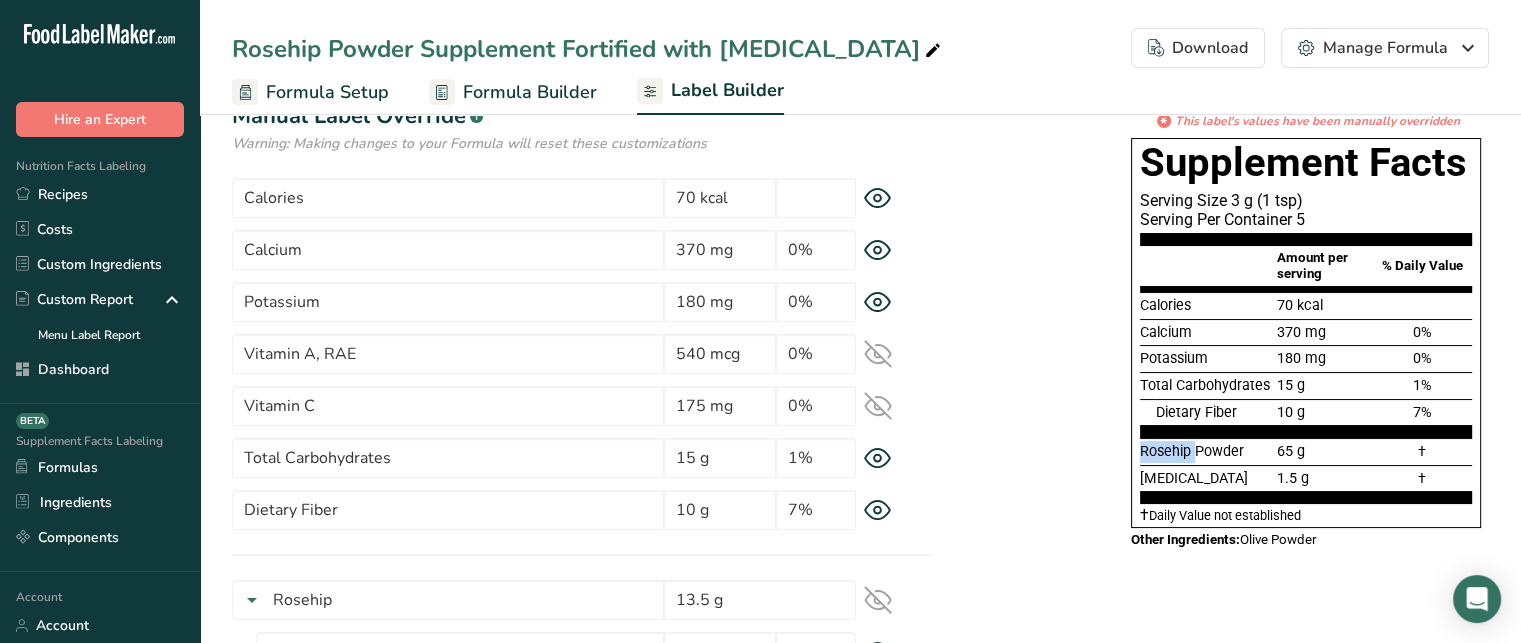 click on "Rosehip Powder" at bounding box center (1192, 451) 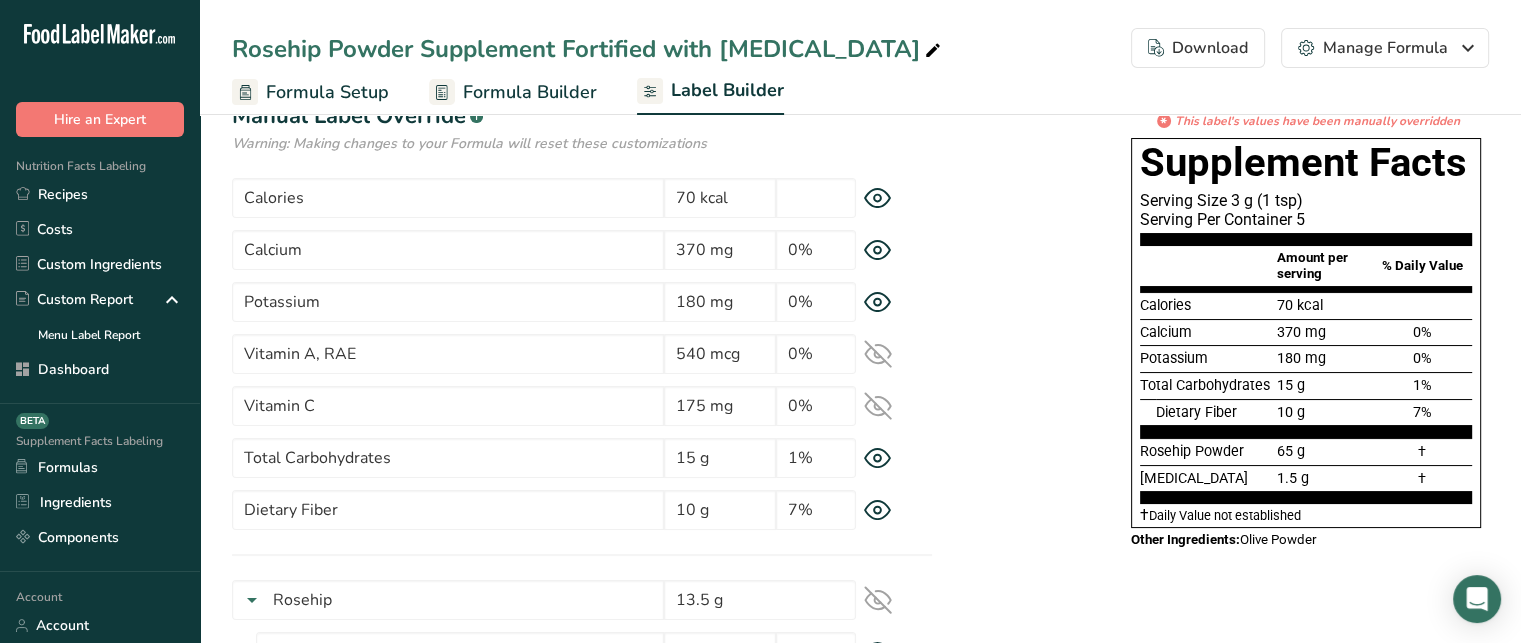 click on "Other Ingredients:   Olive Powder" at bounding box center (1306, 540) 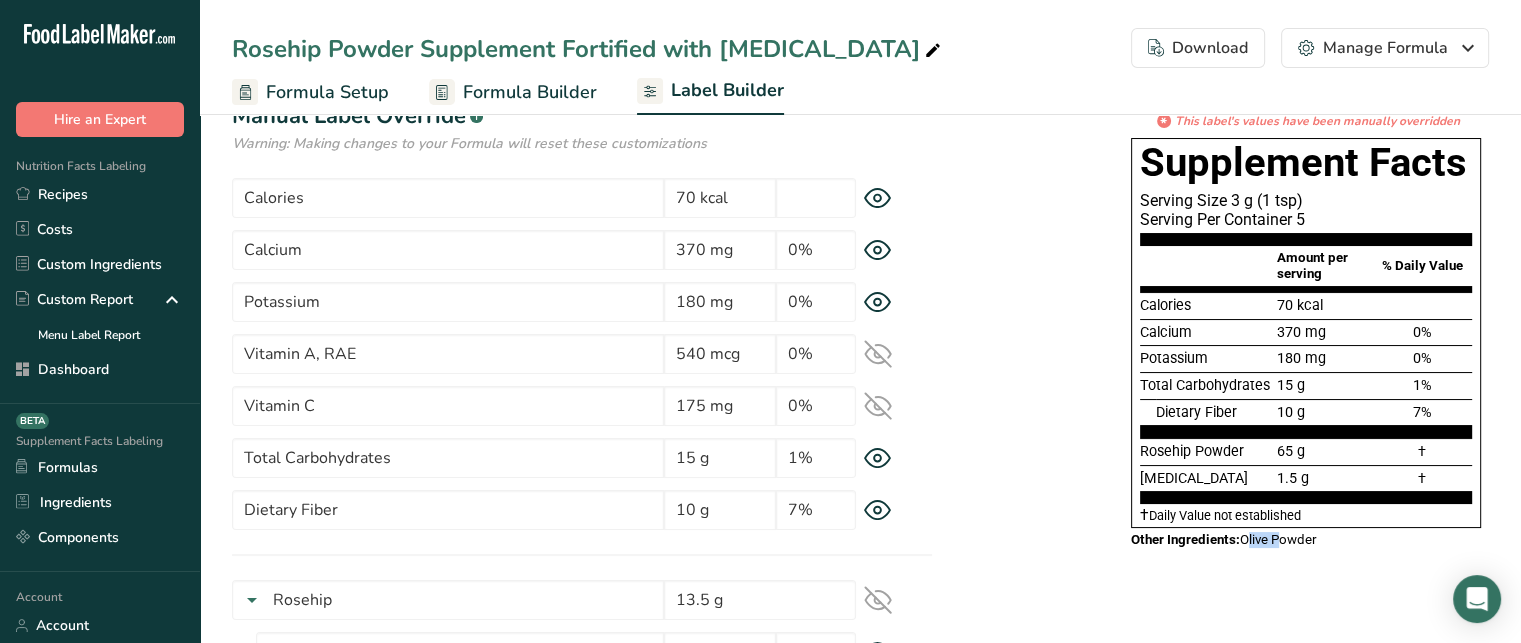 click on "Other Ingredients:   Olive Powder" at bounding box center [1306, 540] 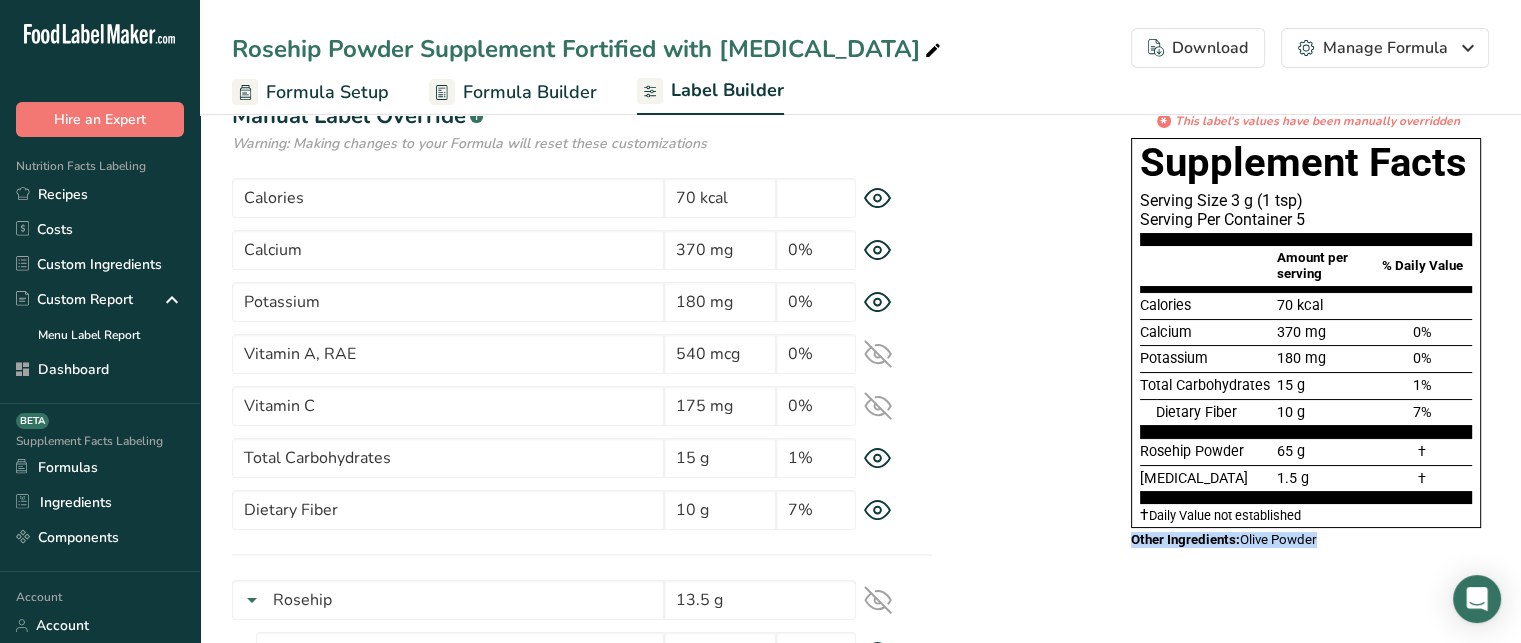 click on "Other Ingredients:   Olive Powder" at bounding box center [1306, 540] 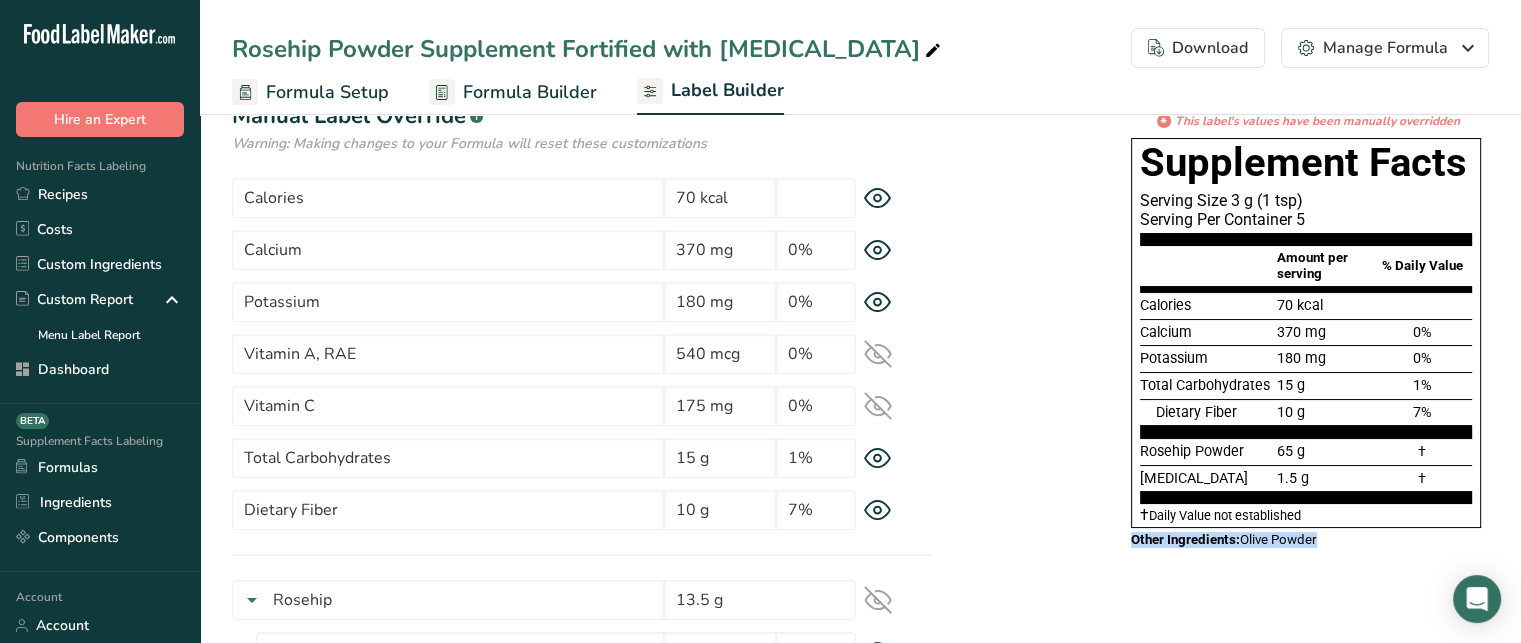 click on "Other Ingredients:   Olive Powder" at bounding box center [1306, 540] 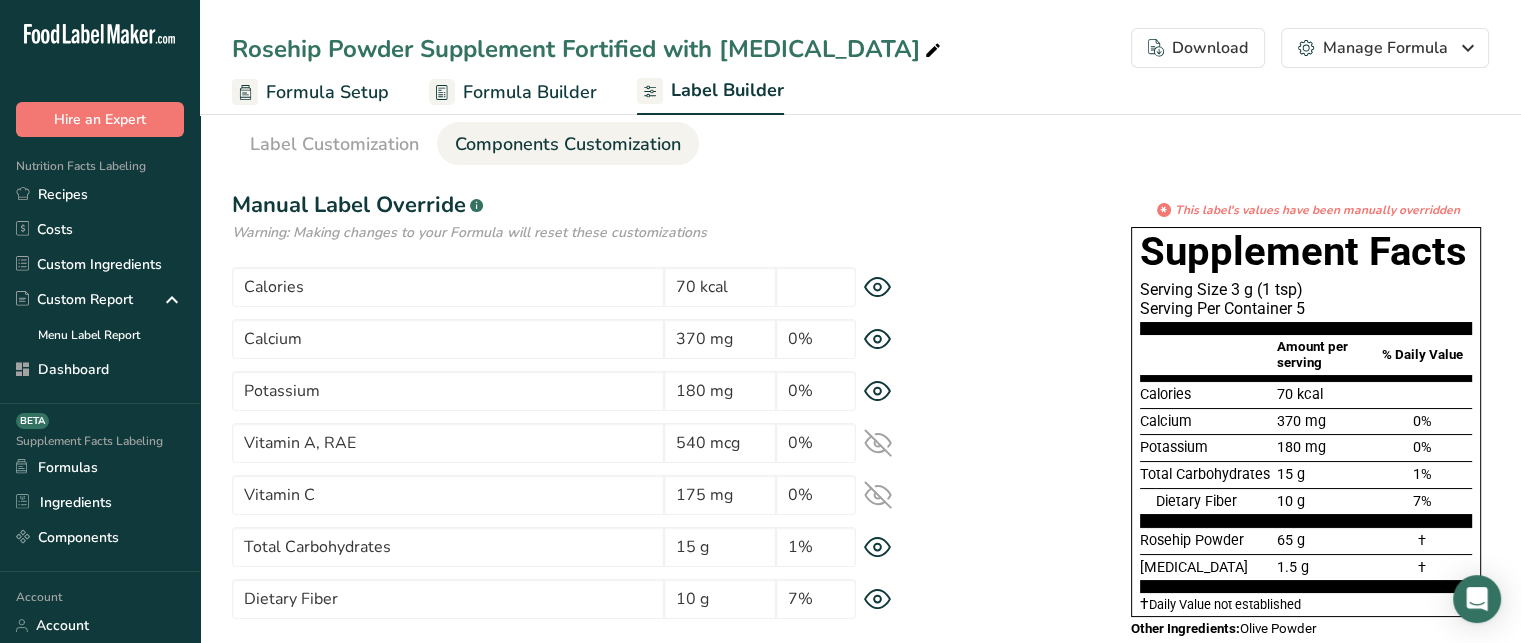 scroll, scrollTop: 0, scrollLeft: 0, axis: both 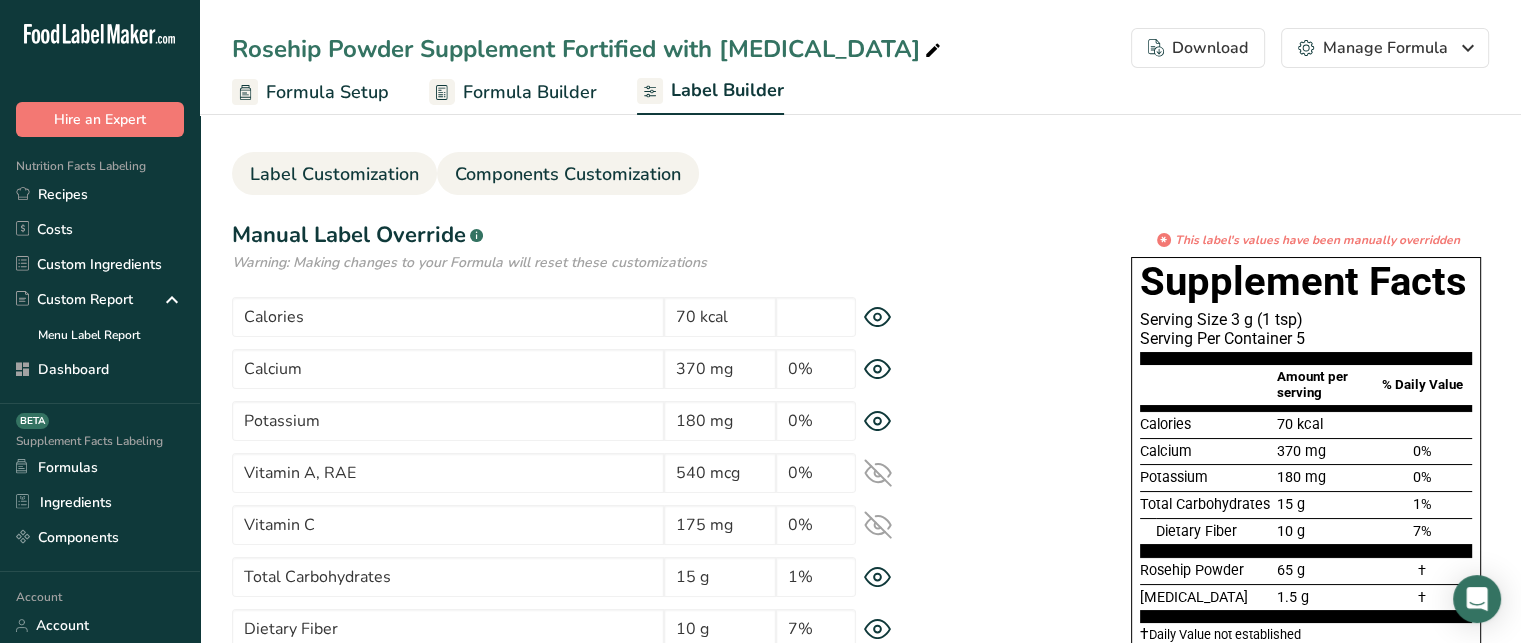 click on "Label Customization" at bounding box center [334, 174] 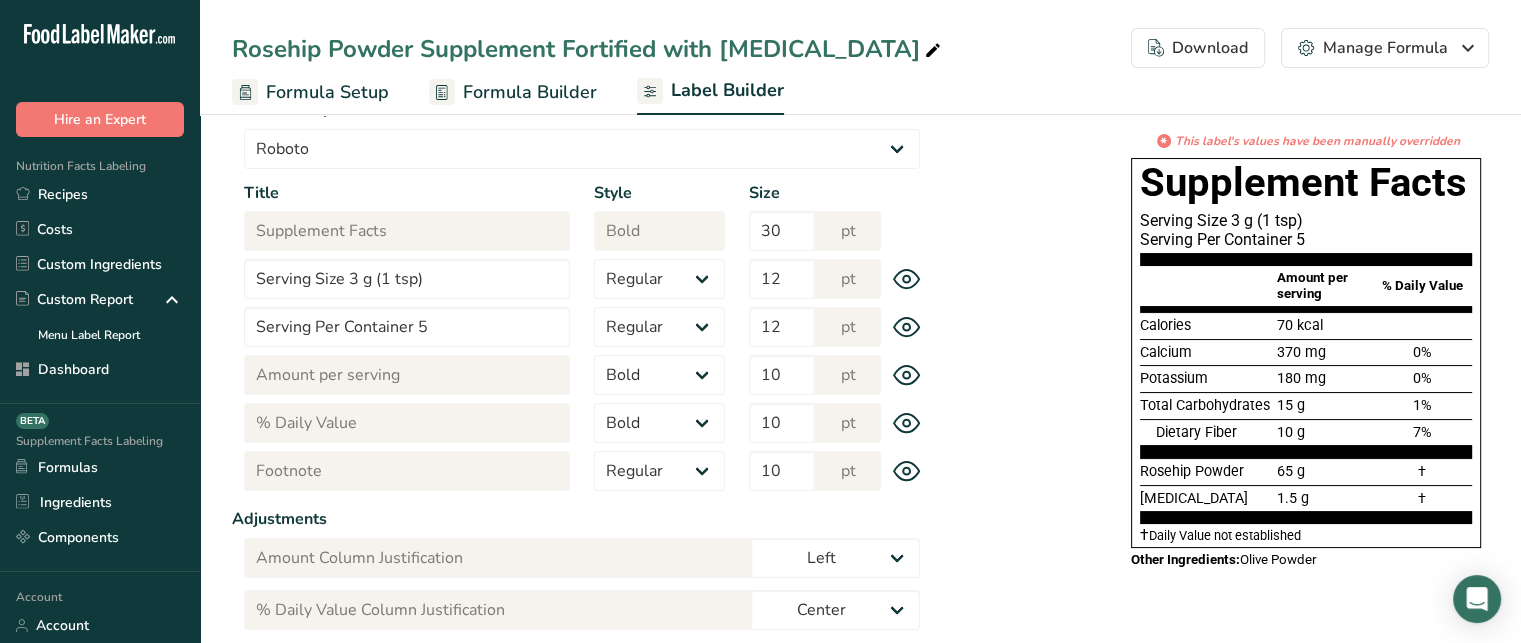 scroll, scrollTop: 196, scrollLeft: 0, axis: vertical 